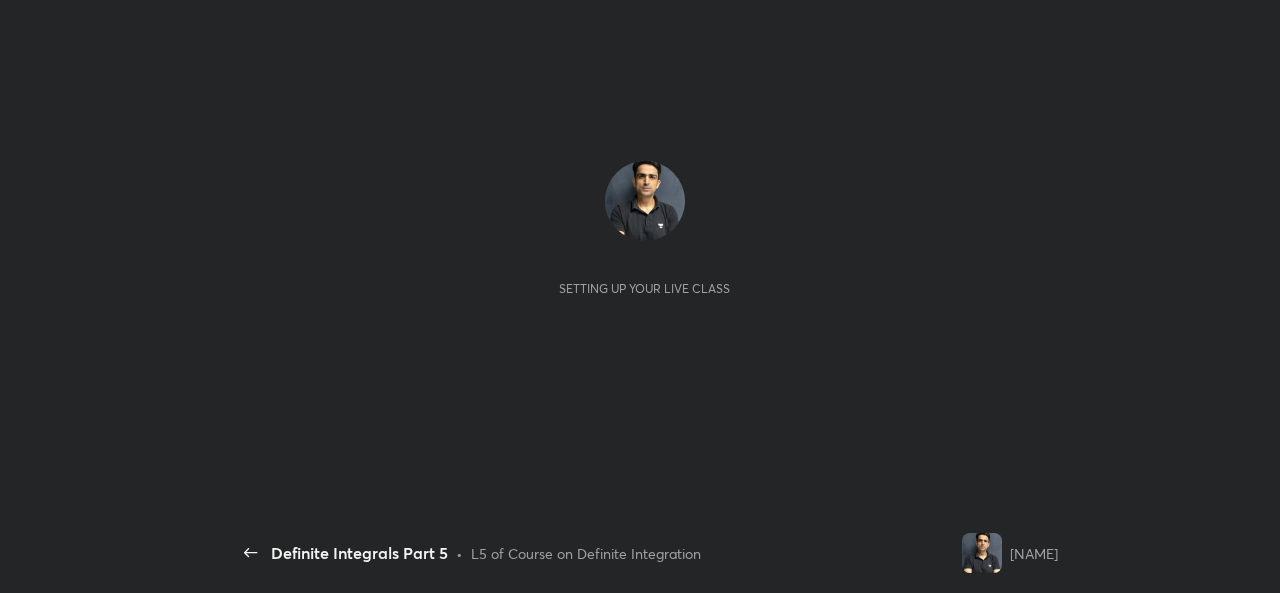 scroll, scrollTop: 0, scrollLeft: 0, axis: both 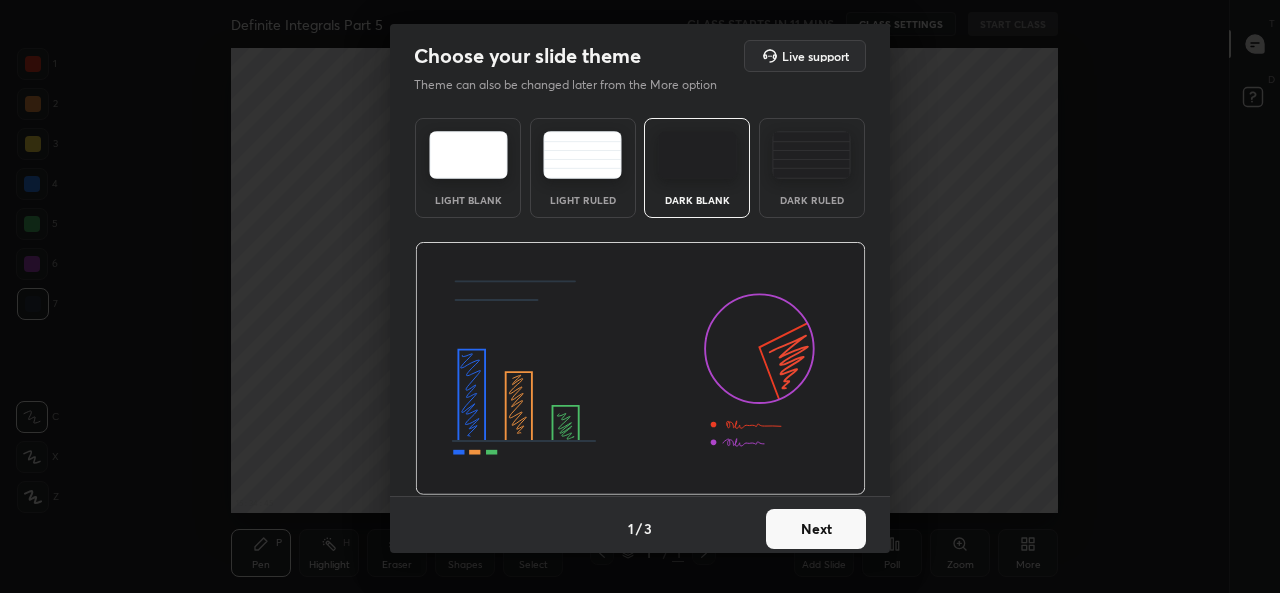 click on "Next" at bounding box center [816, 529] 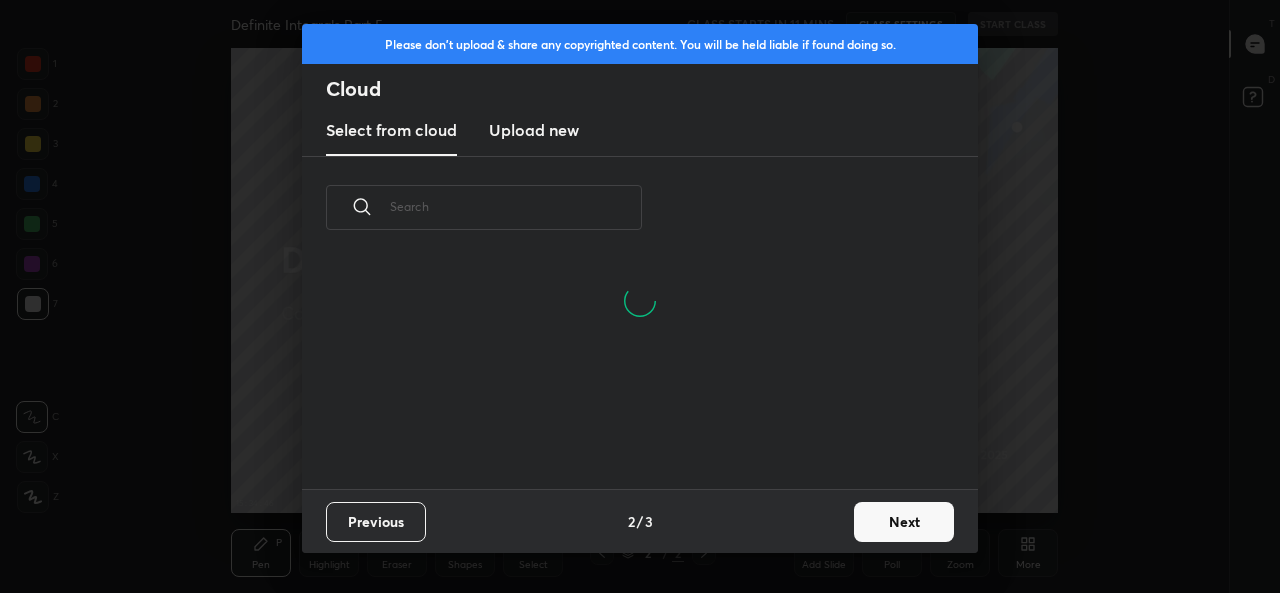click on "Upload new" at bounding box center [534, 130] 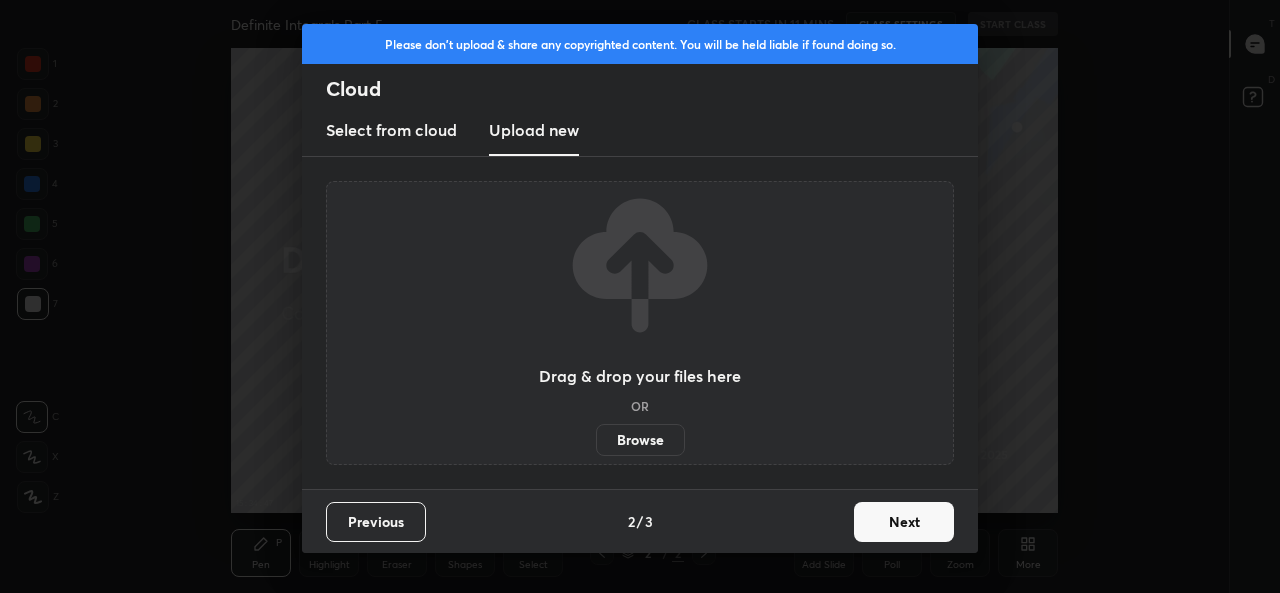 click on "Browse" at bounding box center [640, 440] 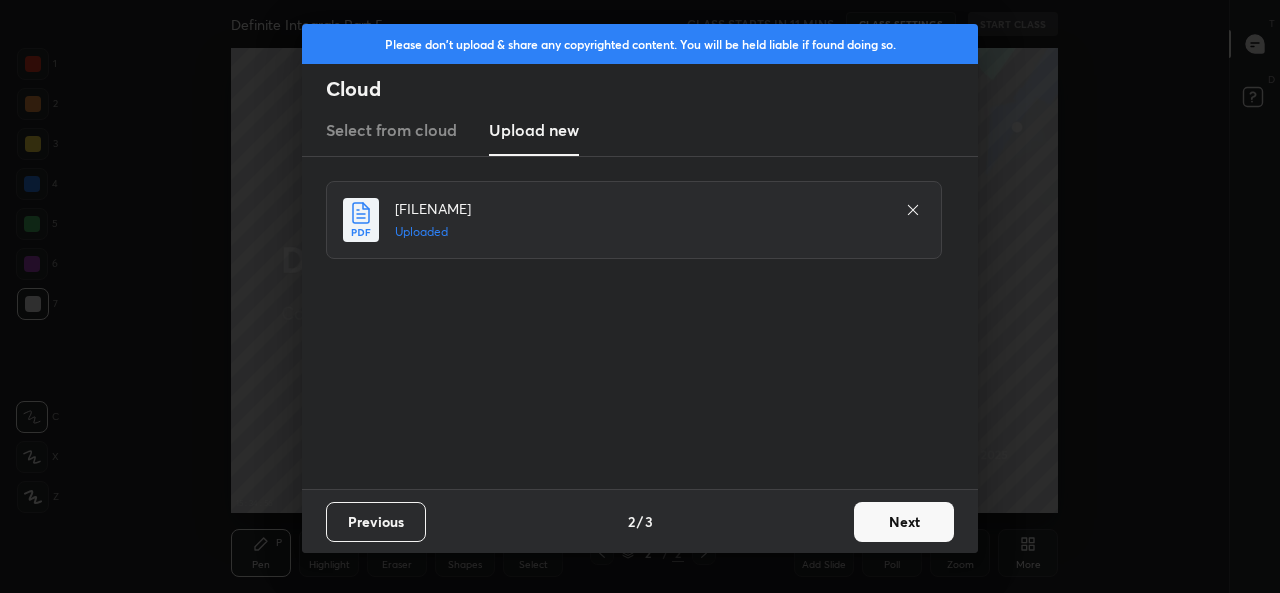 click on "Next" at bounding box center (904, 522) 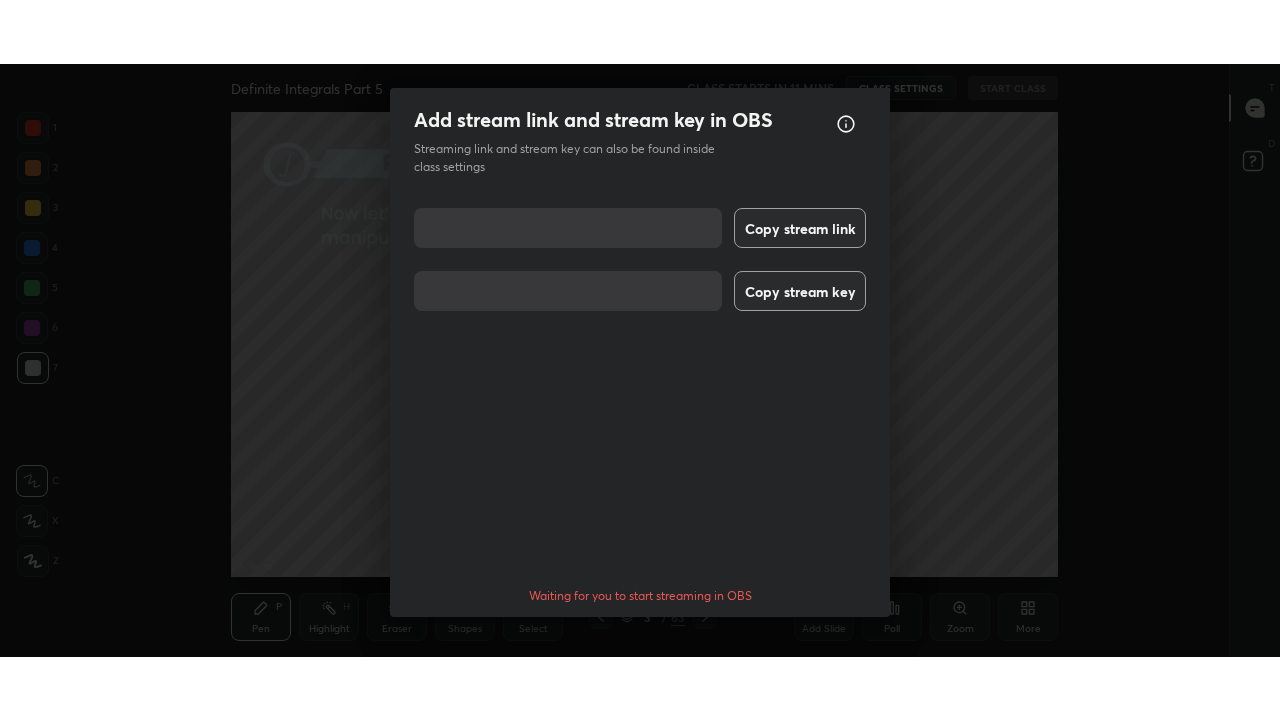 scroll, scrollTop: 64, scrollLeft: 0, axis: vertical 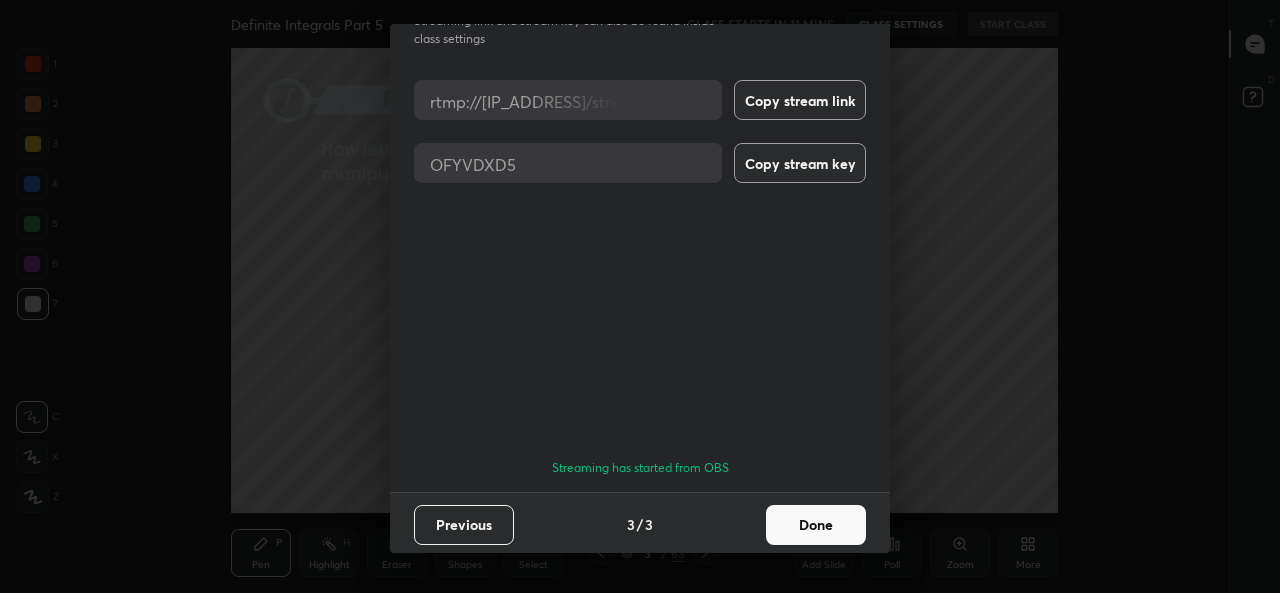 click on "Done" at bounding box center (816, 525) 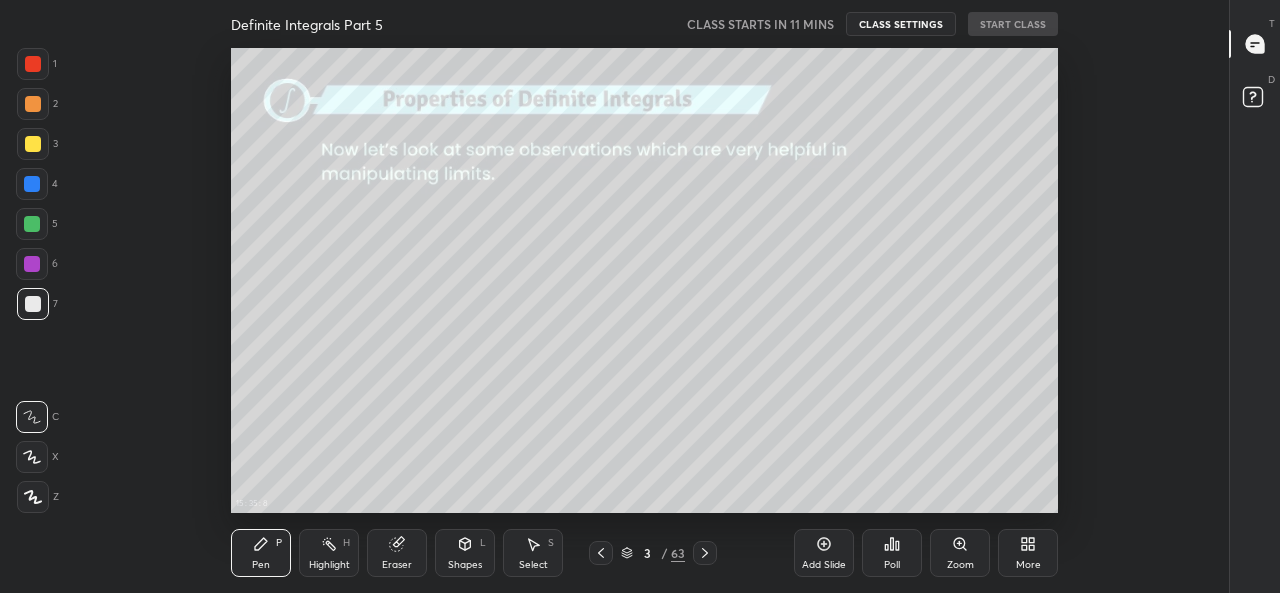 click 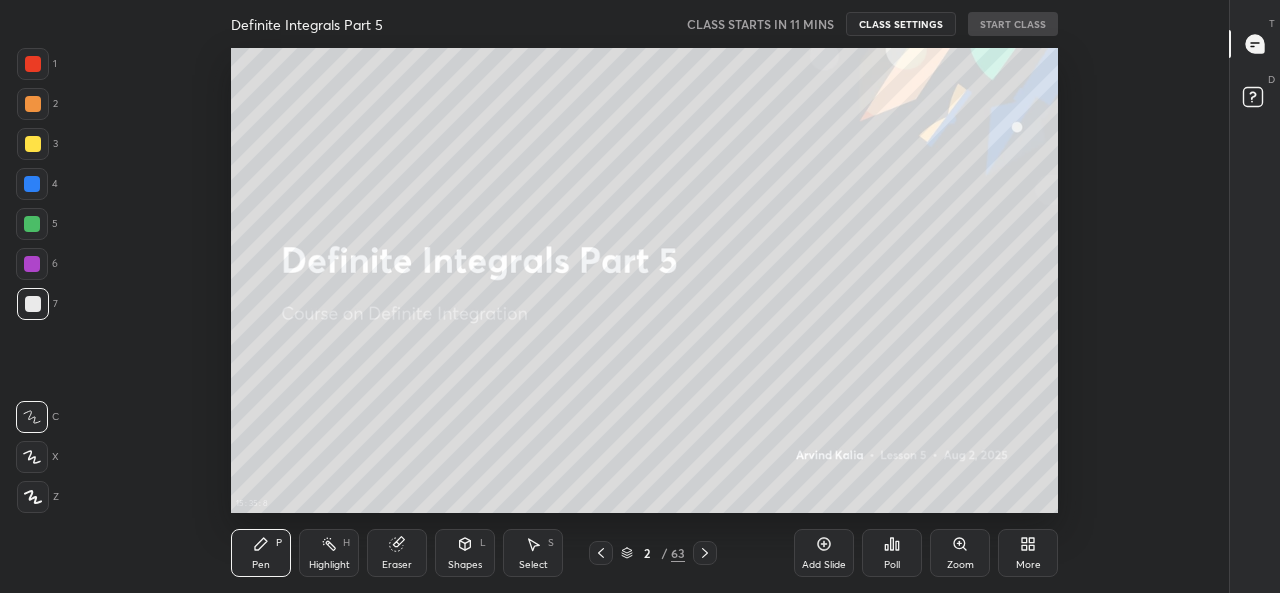 click 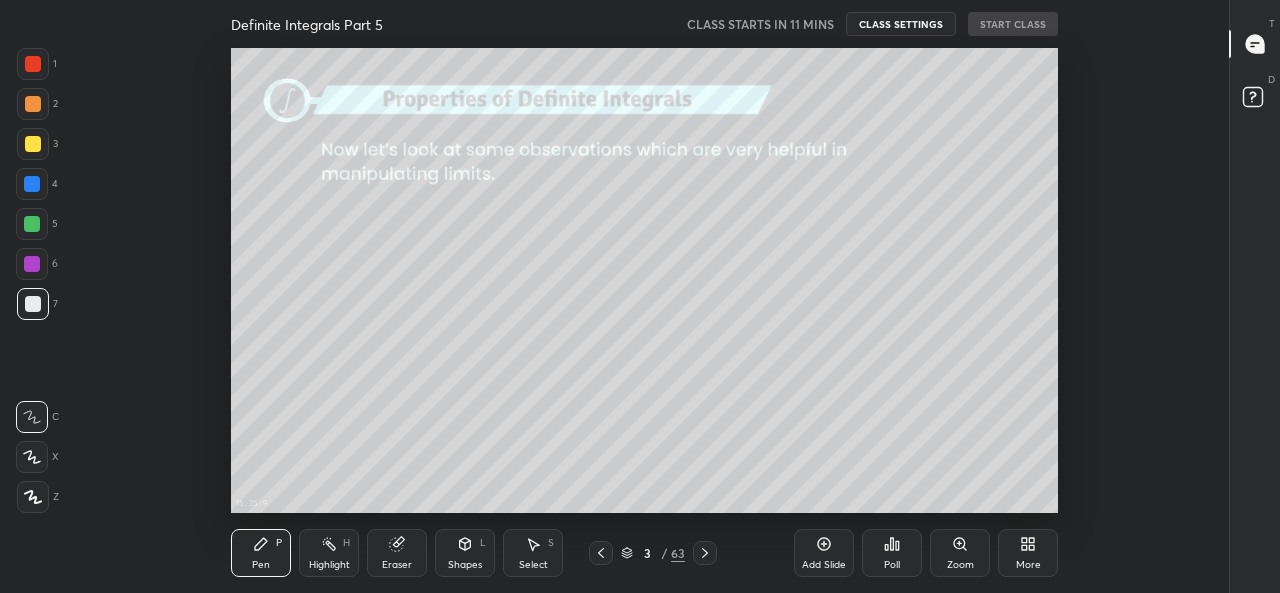 click 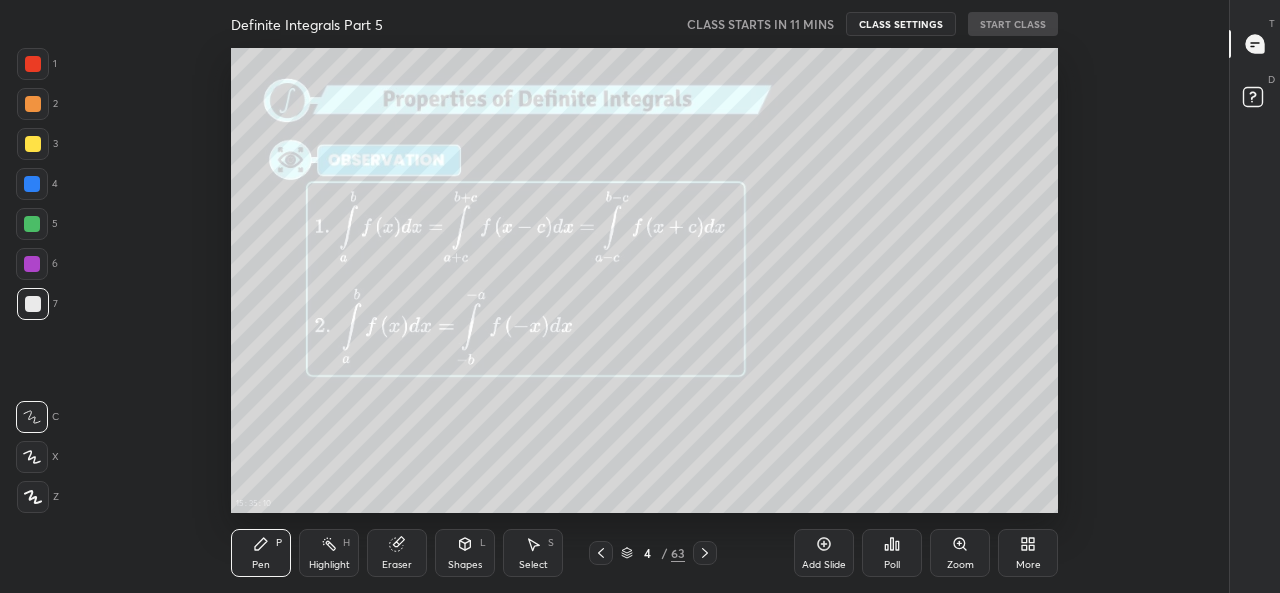 click 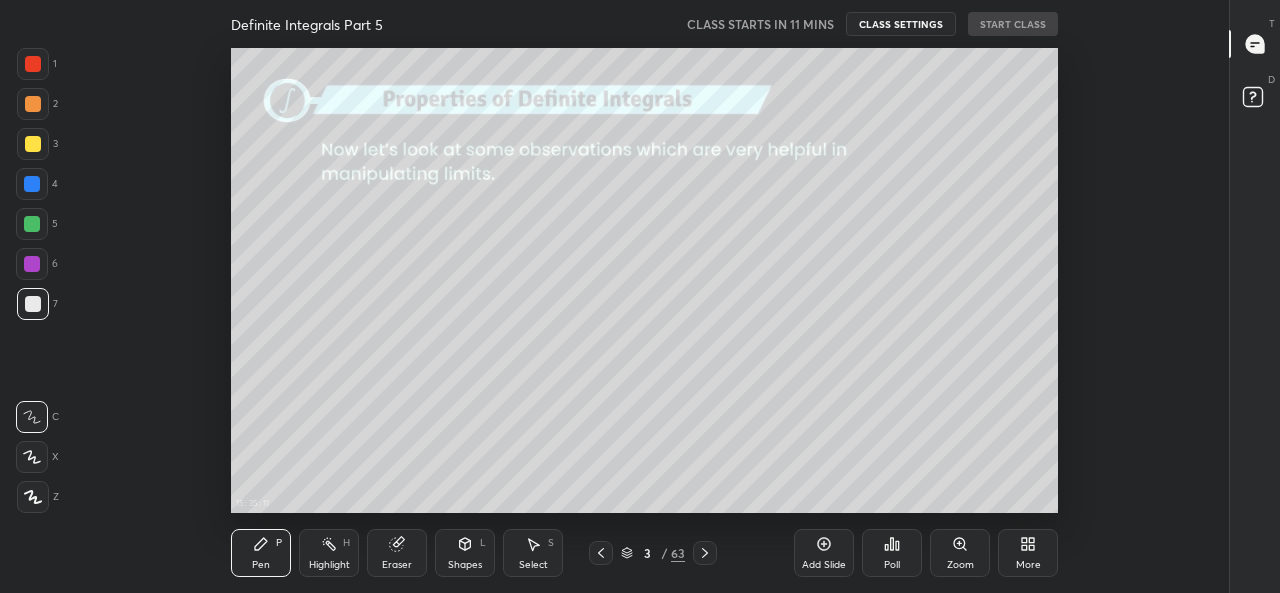 click 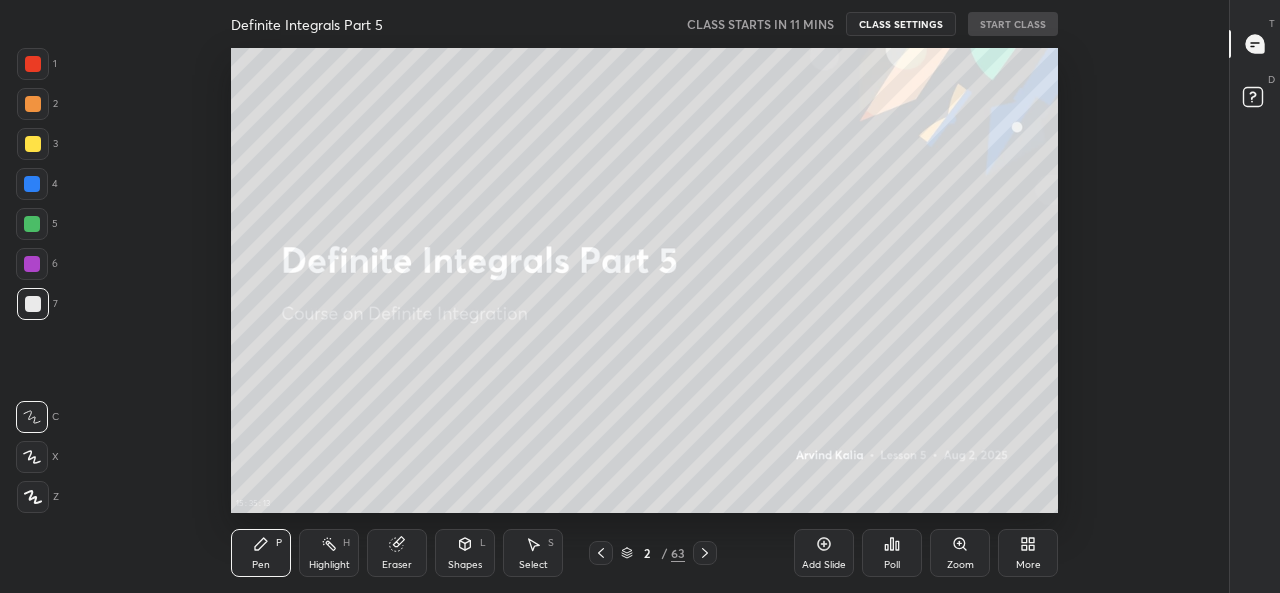 click 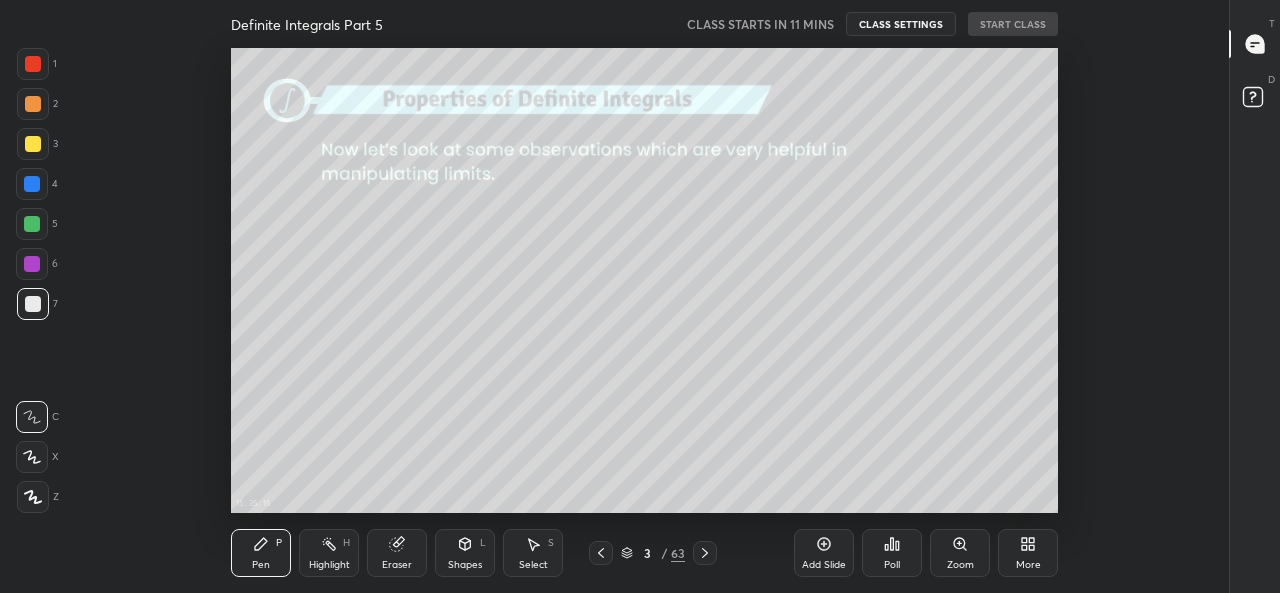 click 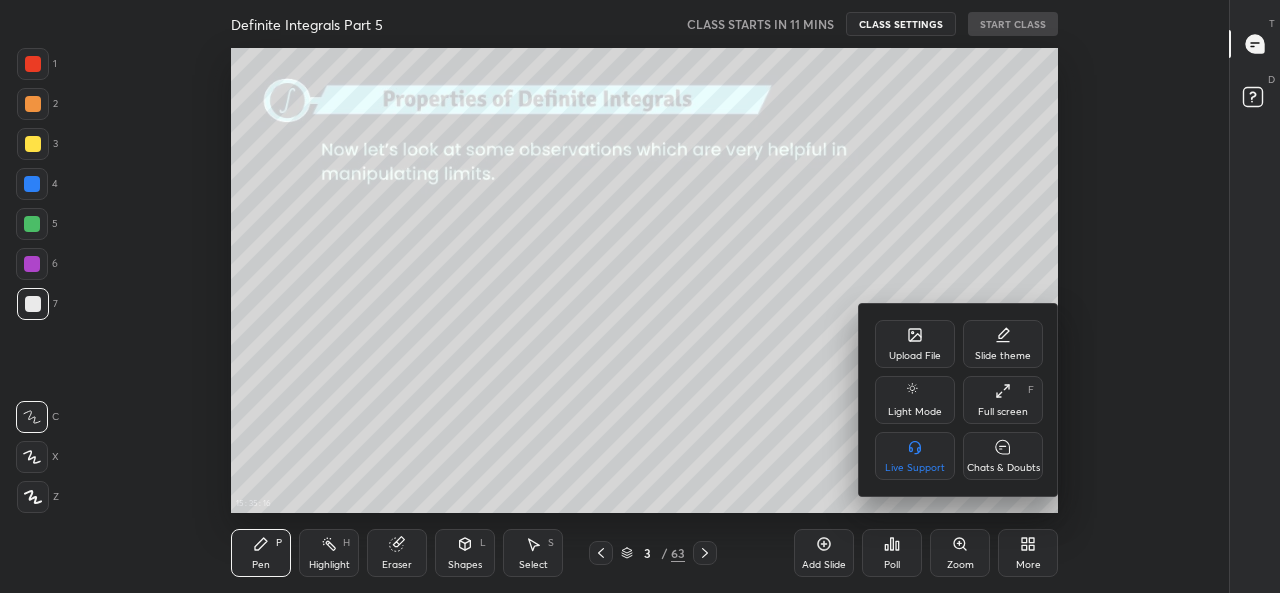 click 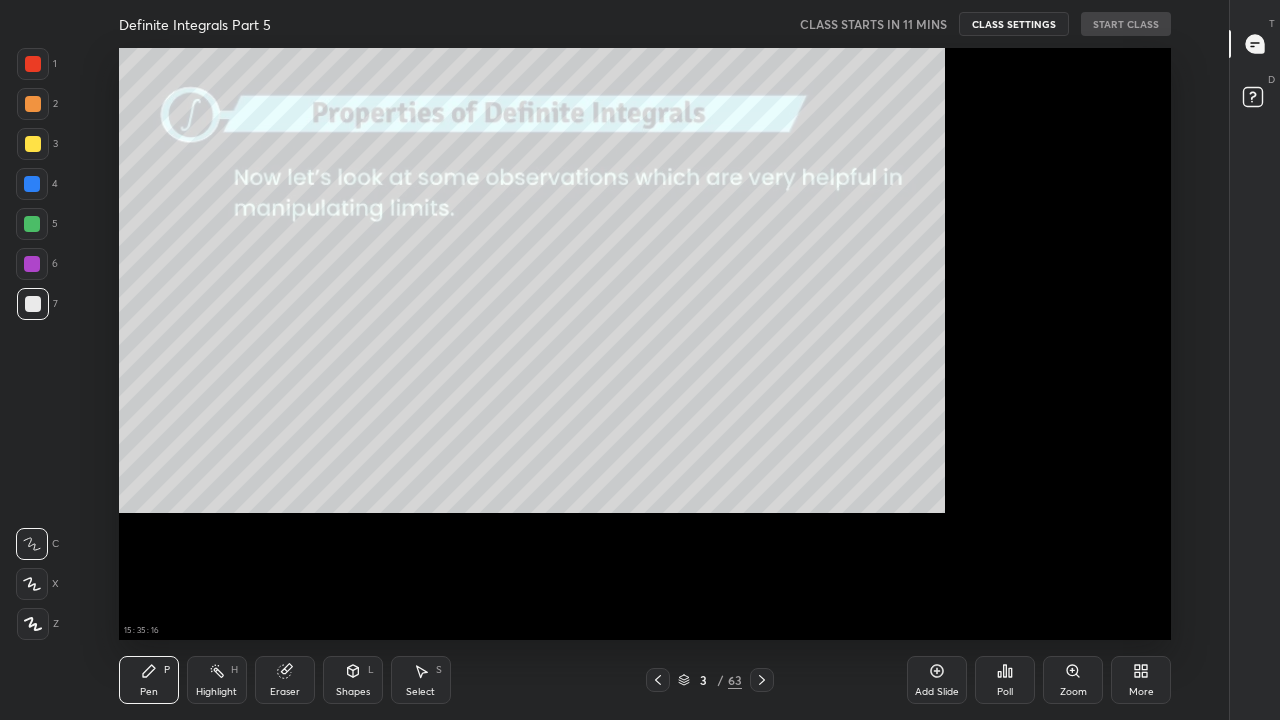 scroll, scrollTop: 99408, scrollLeft: 98838, axis: both 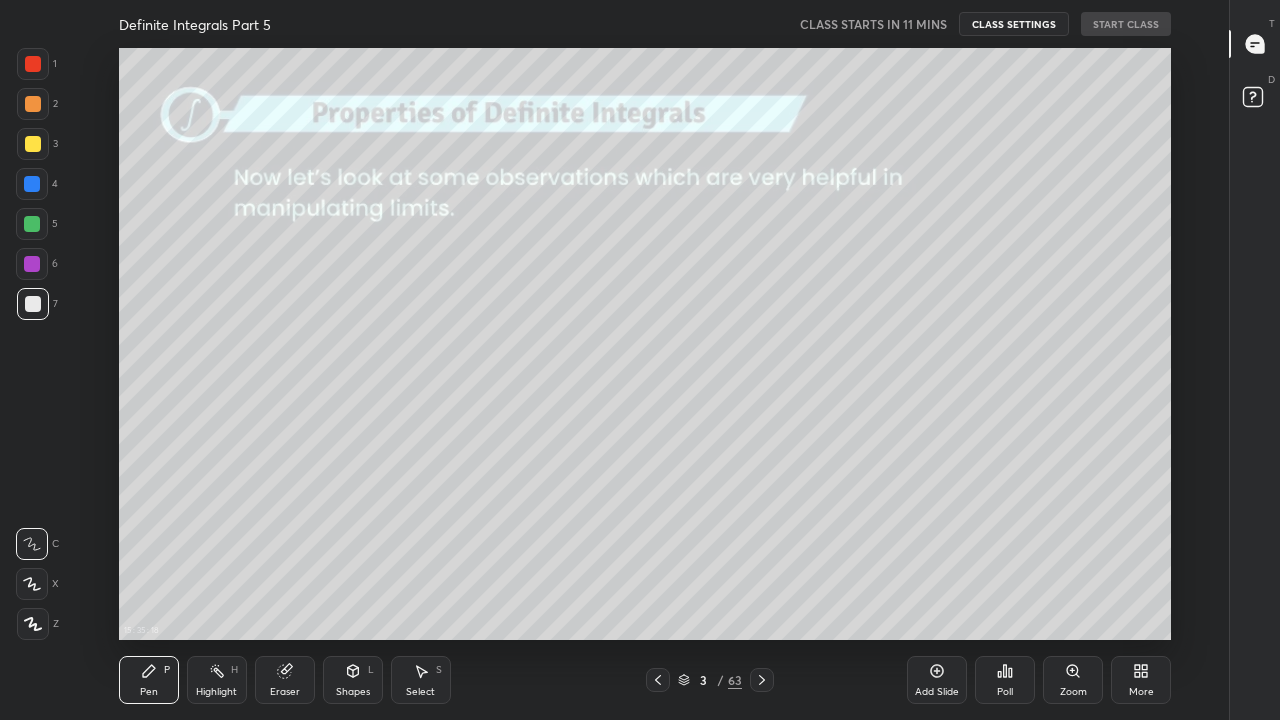 click 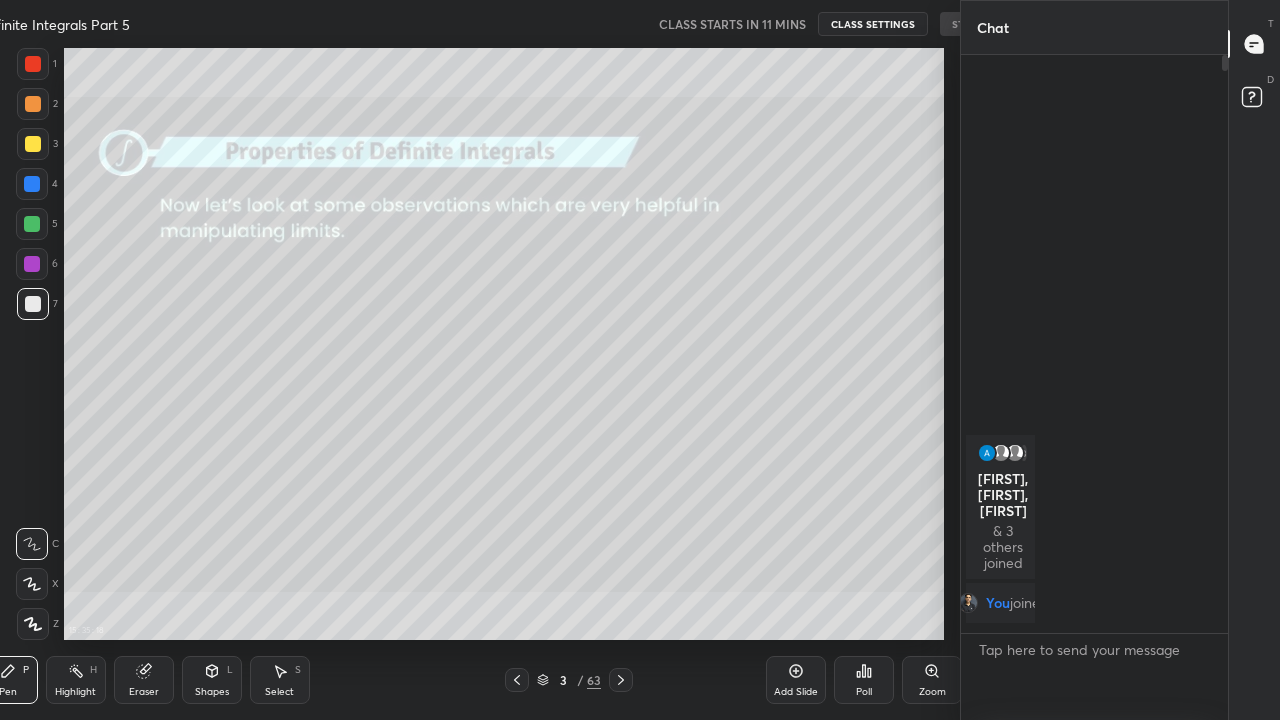 scroll, scrollTop: 592, scrollLeft: 1120, axis: both 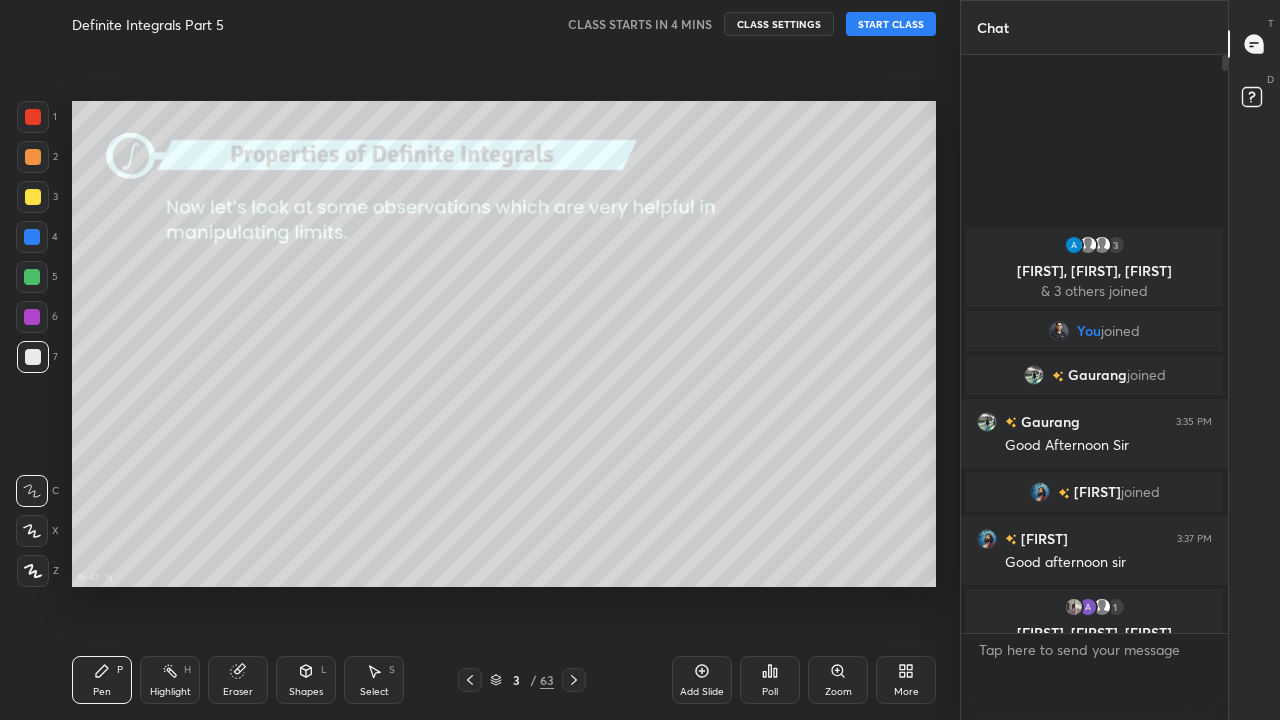 click on "Eraser" at bounding box center [238, 692] 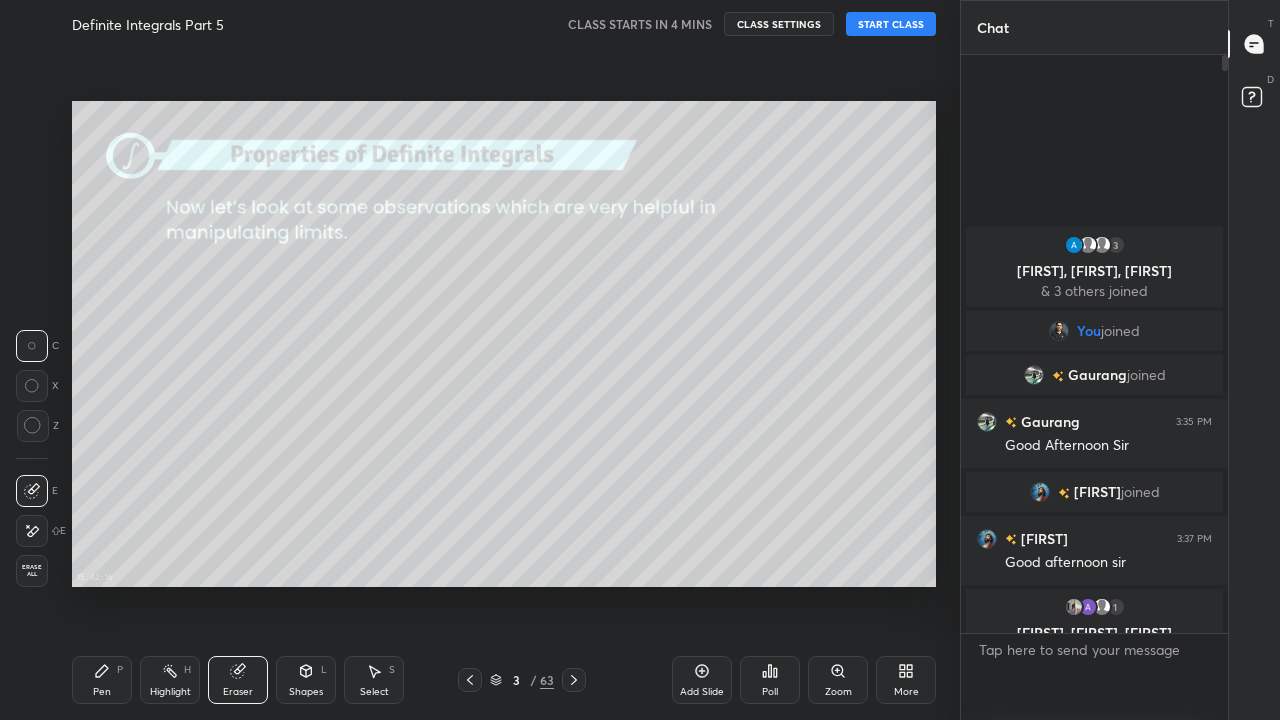 click on "Erase all" at bounding box center (32, 571) 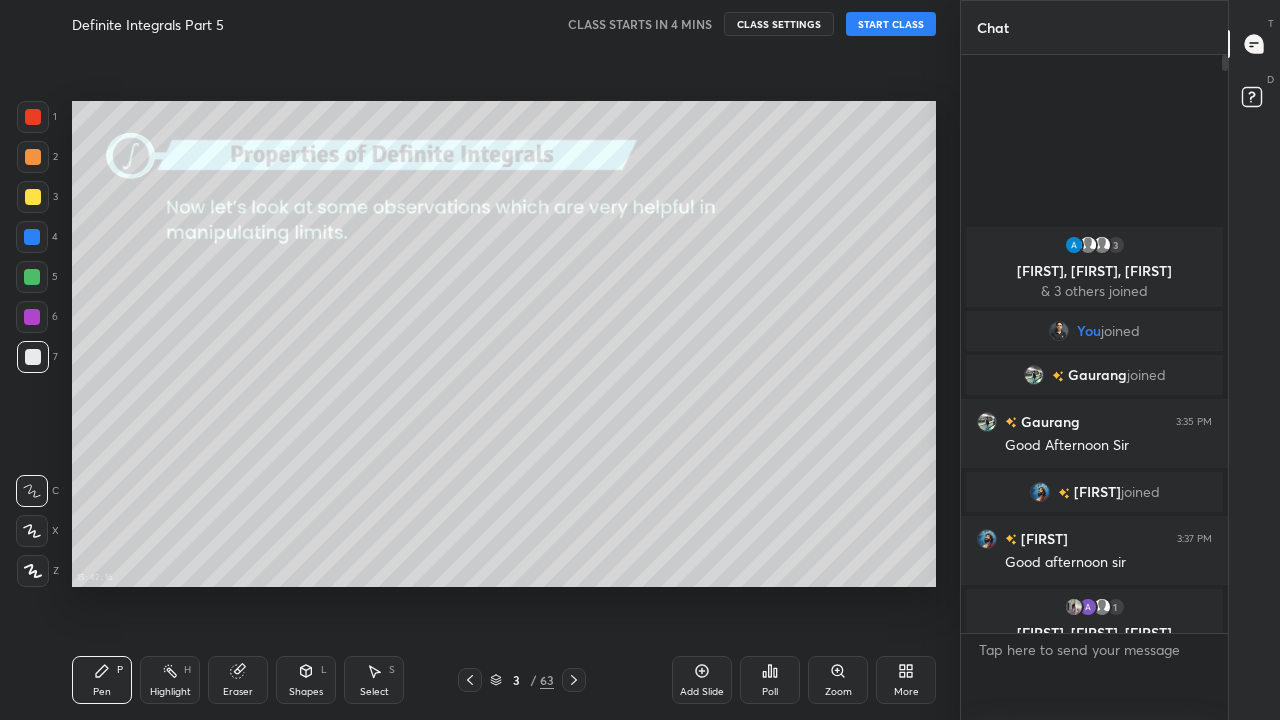 click on "Pen P" at bounding box center (102, 680) 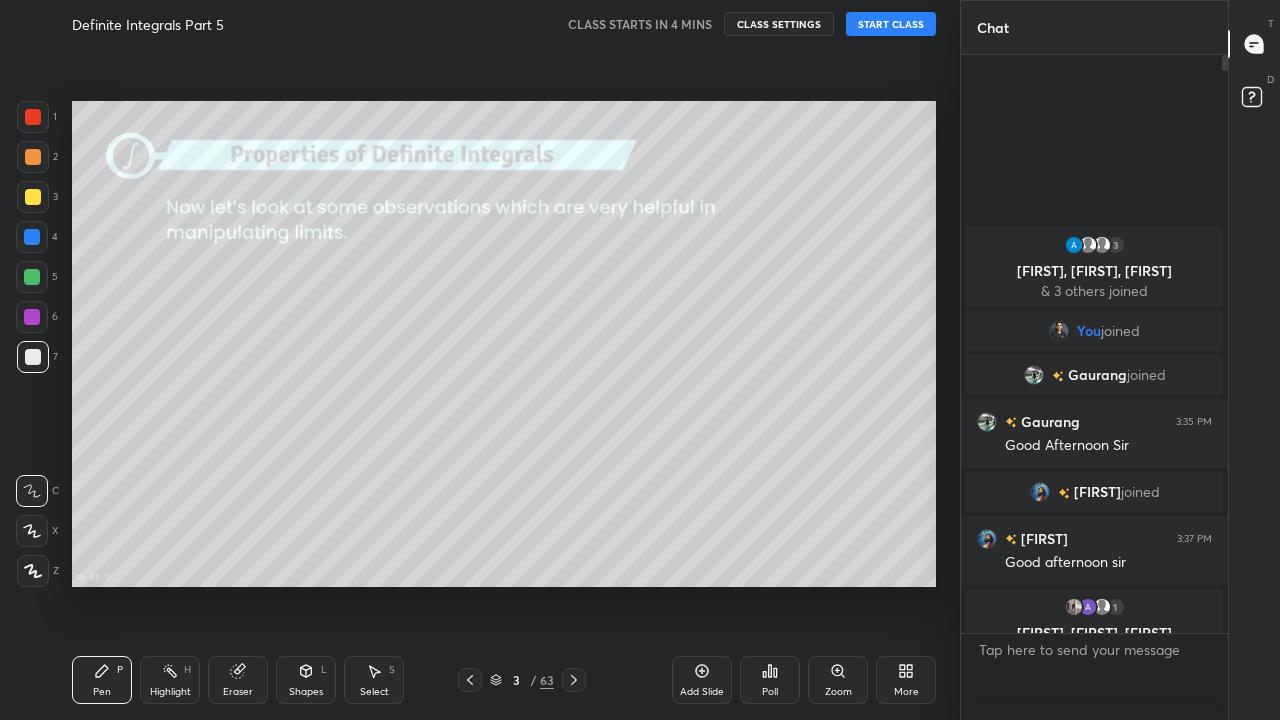 click 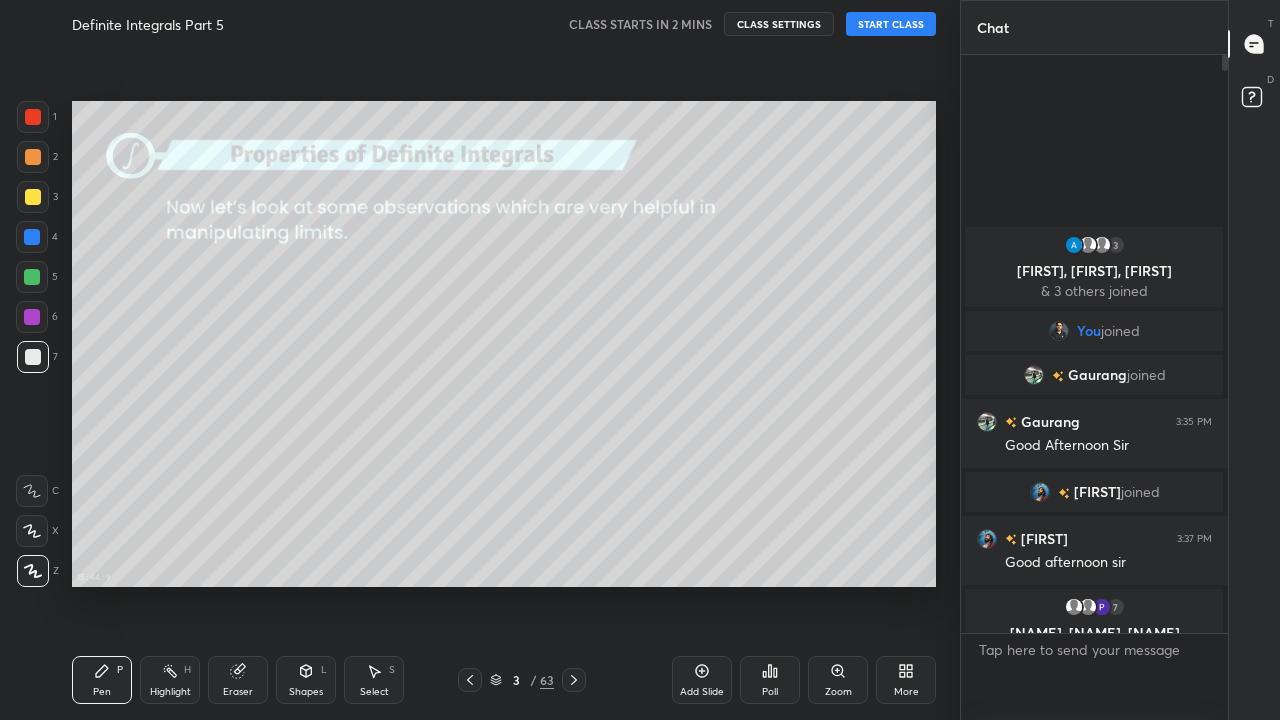 click 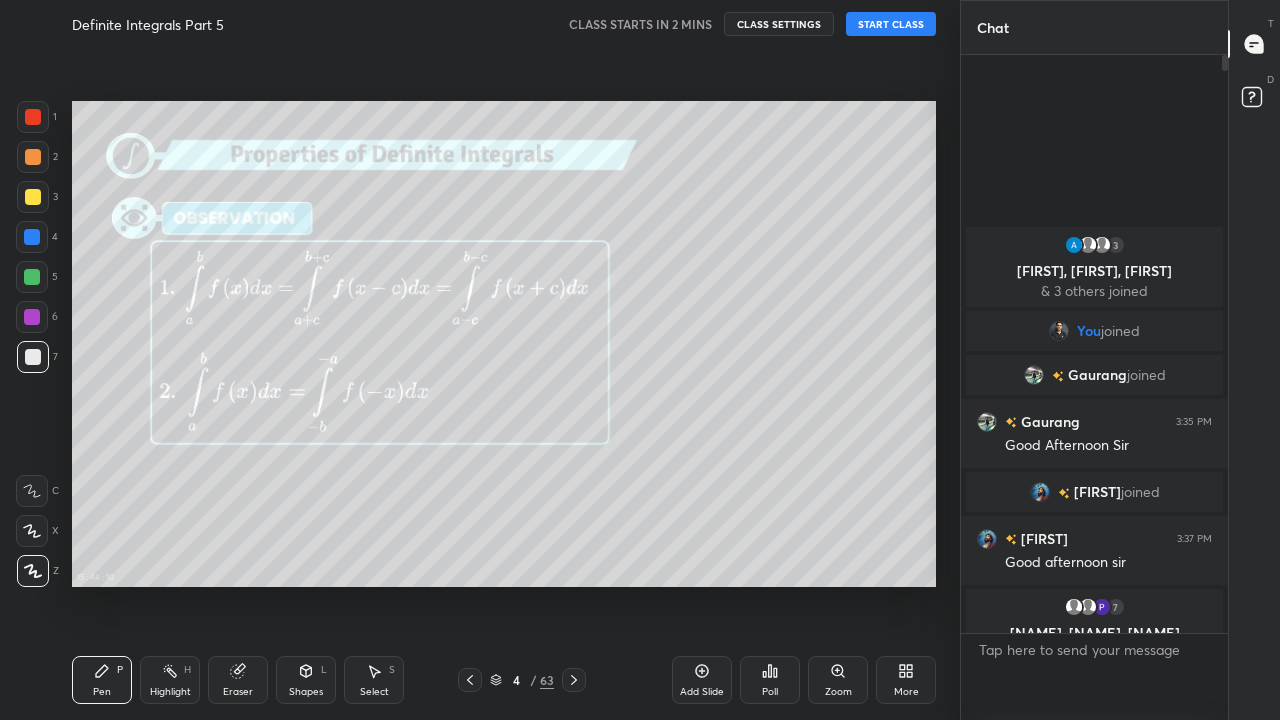click 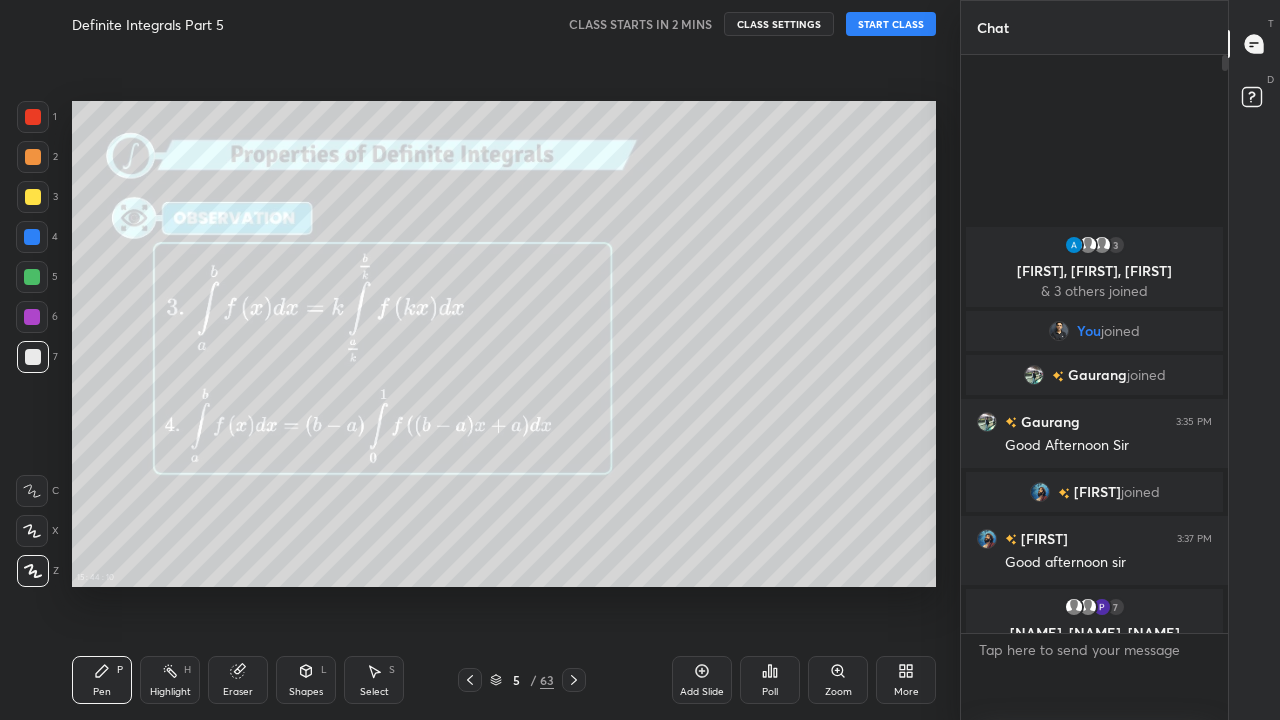click 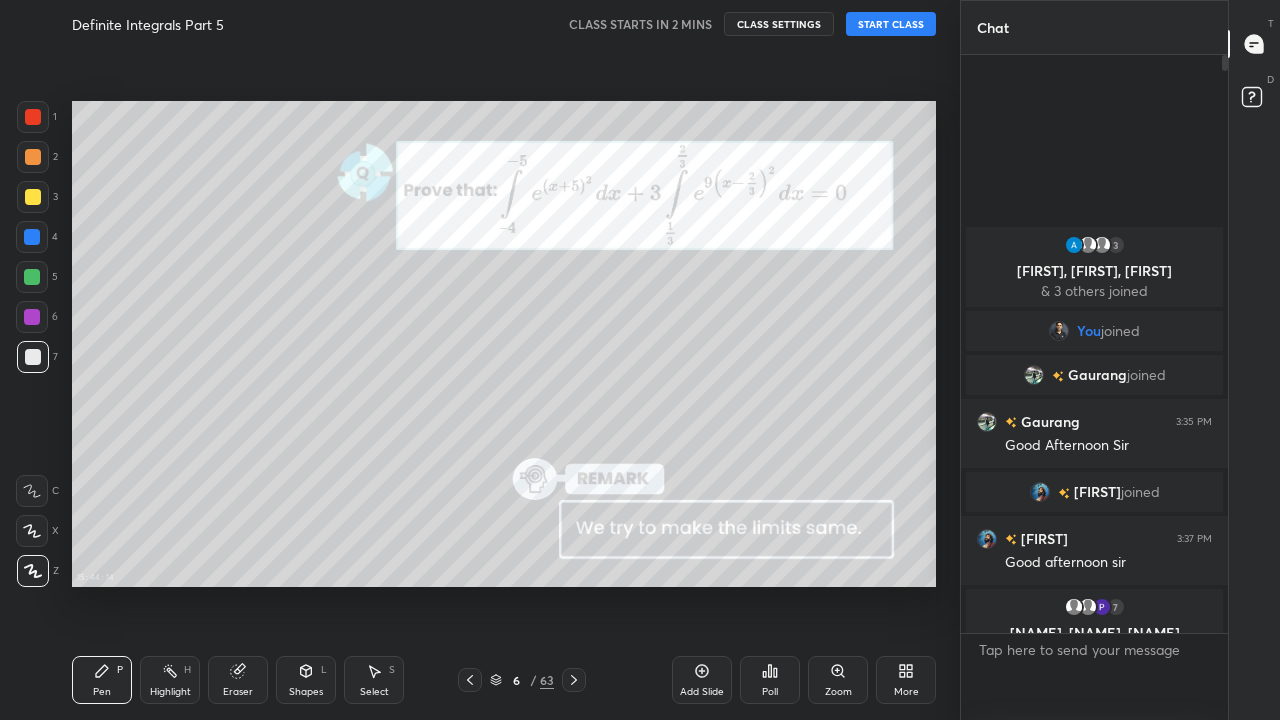 click 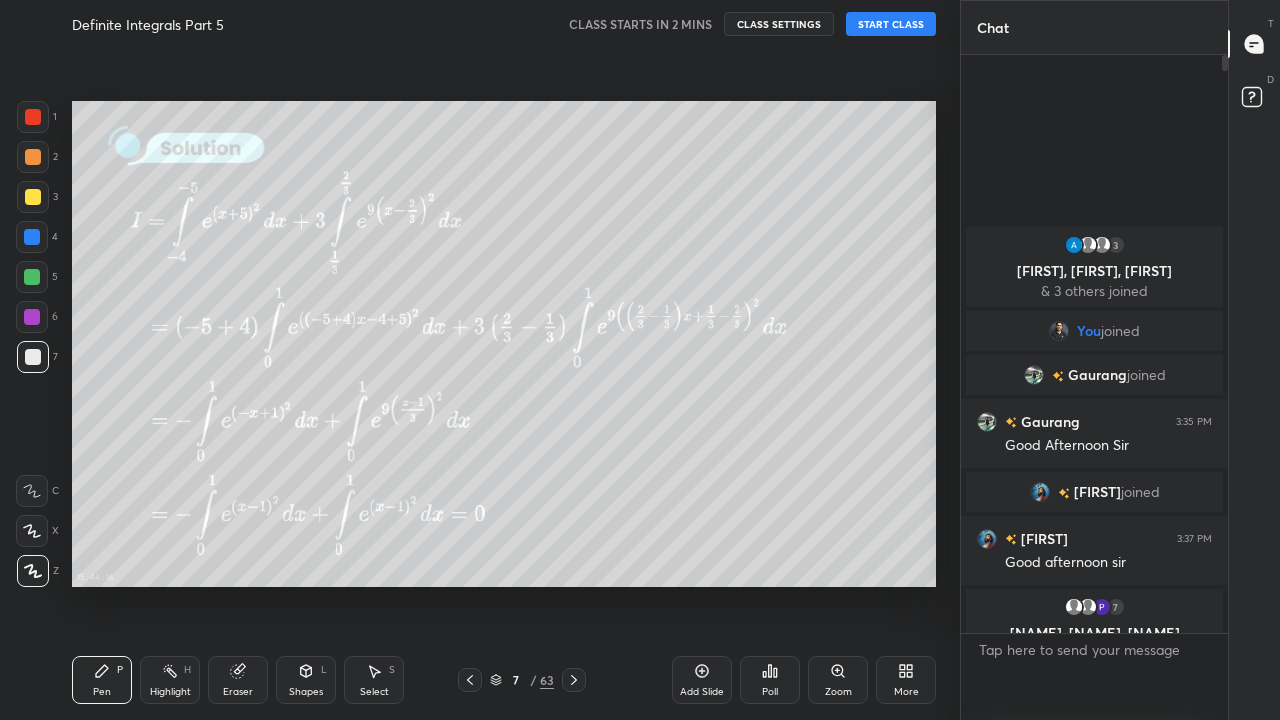 click 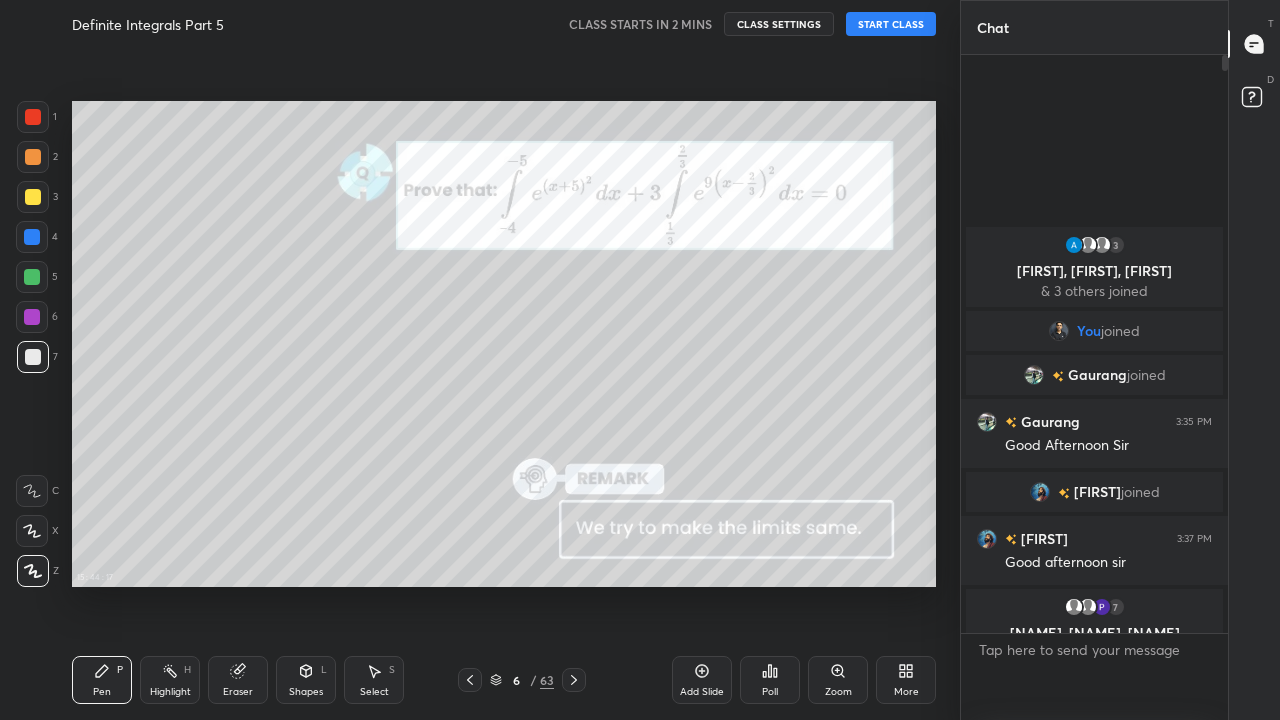 click 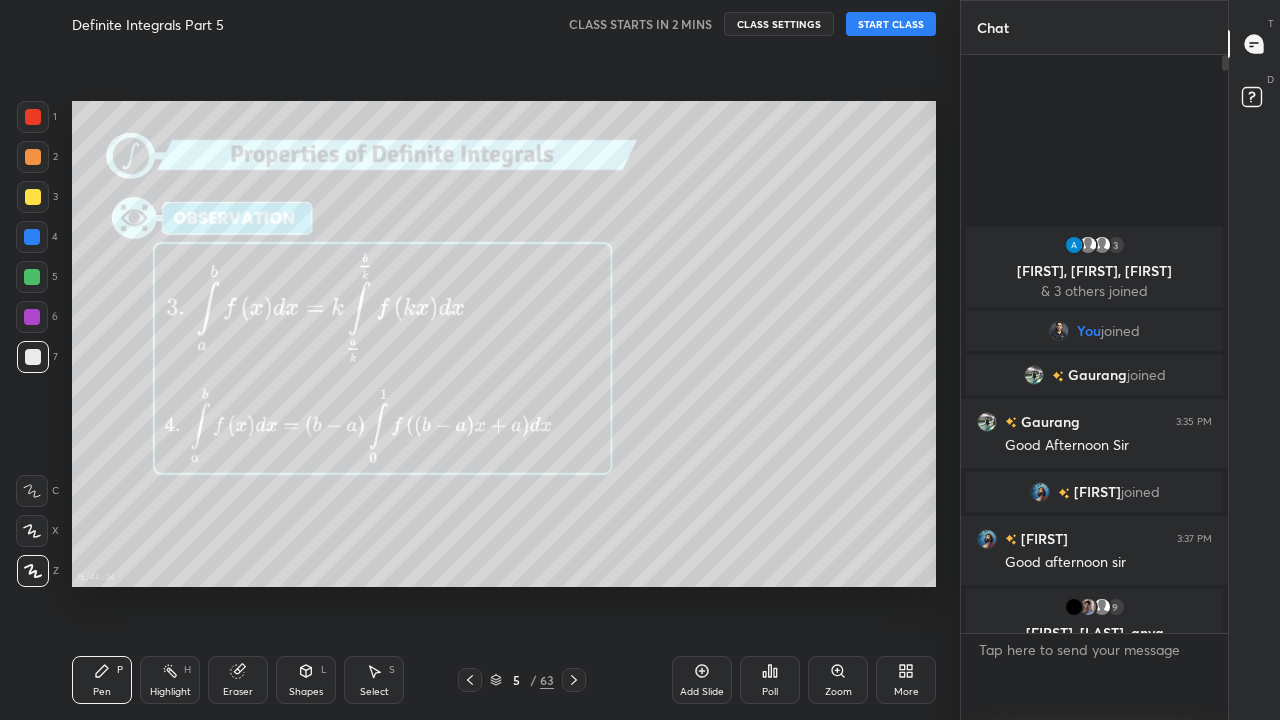 click 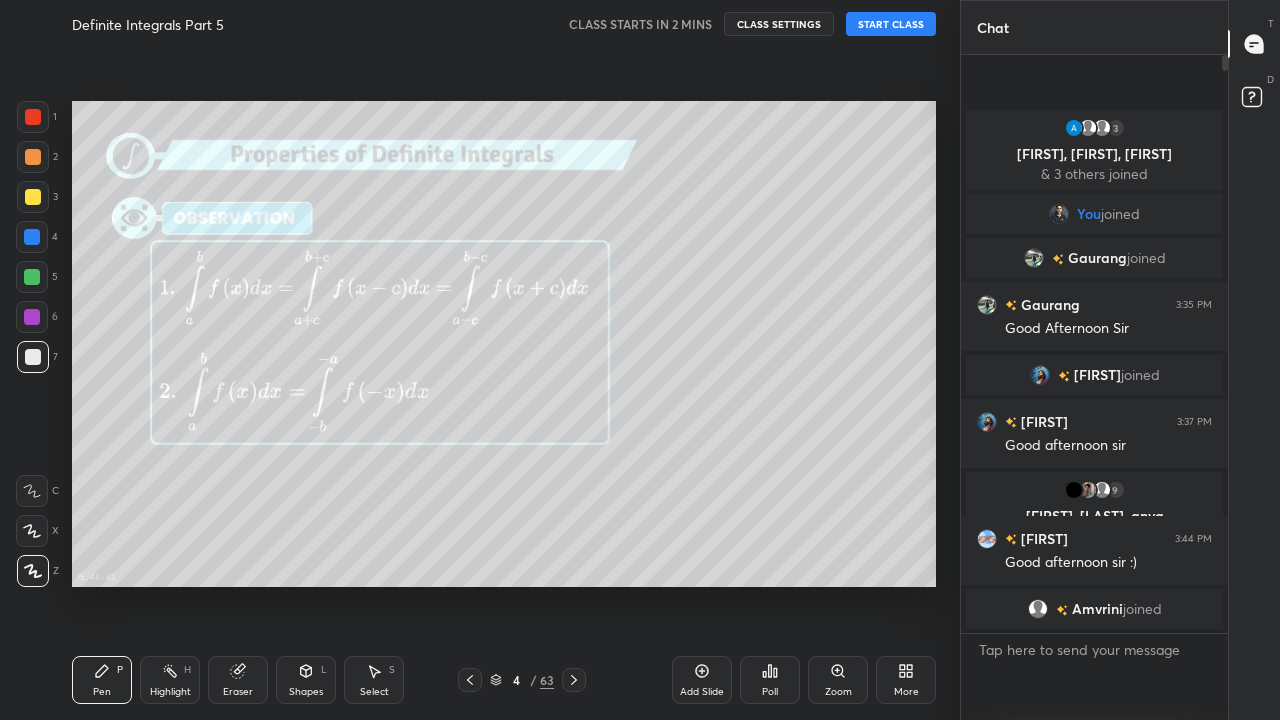 click 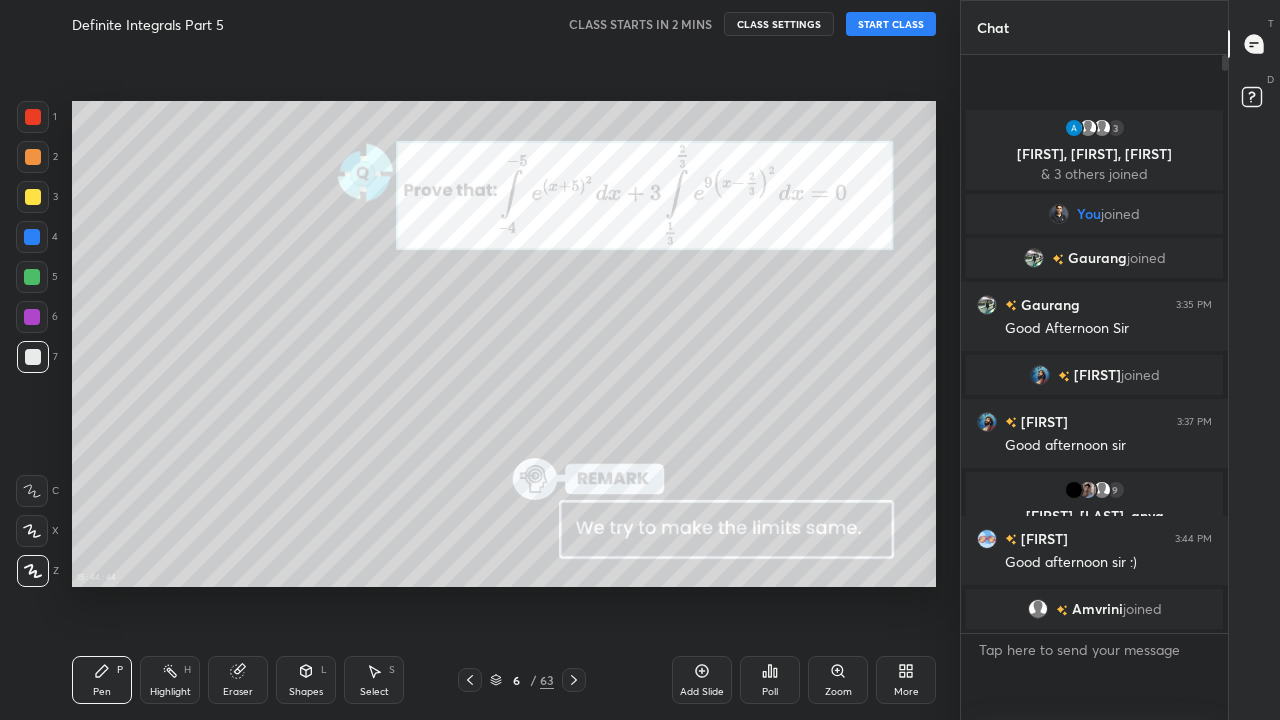 click 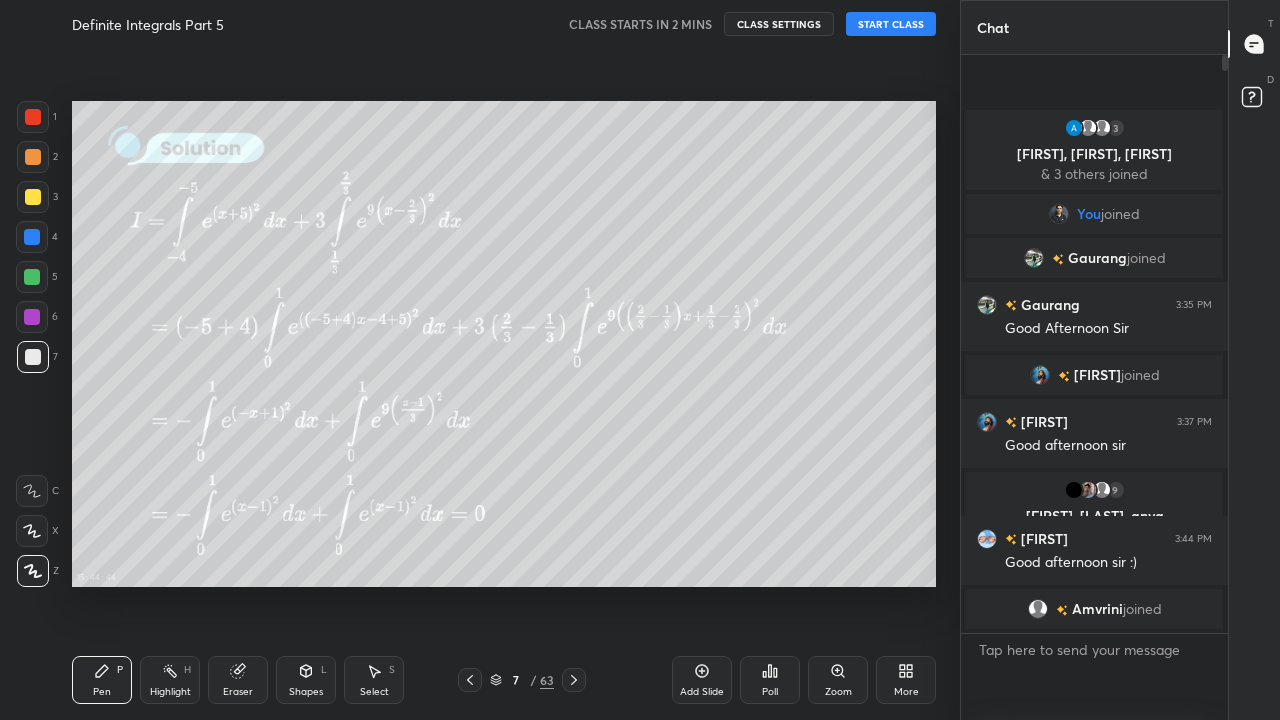 click 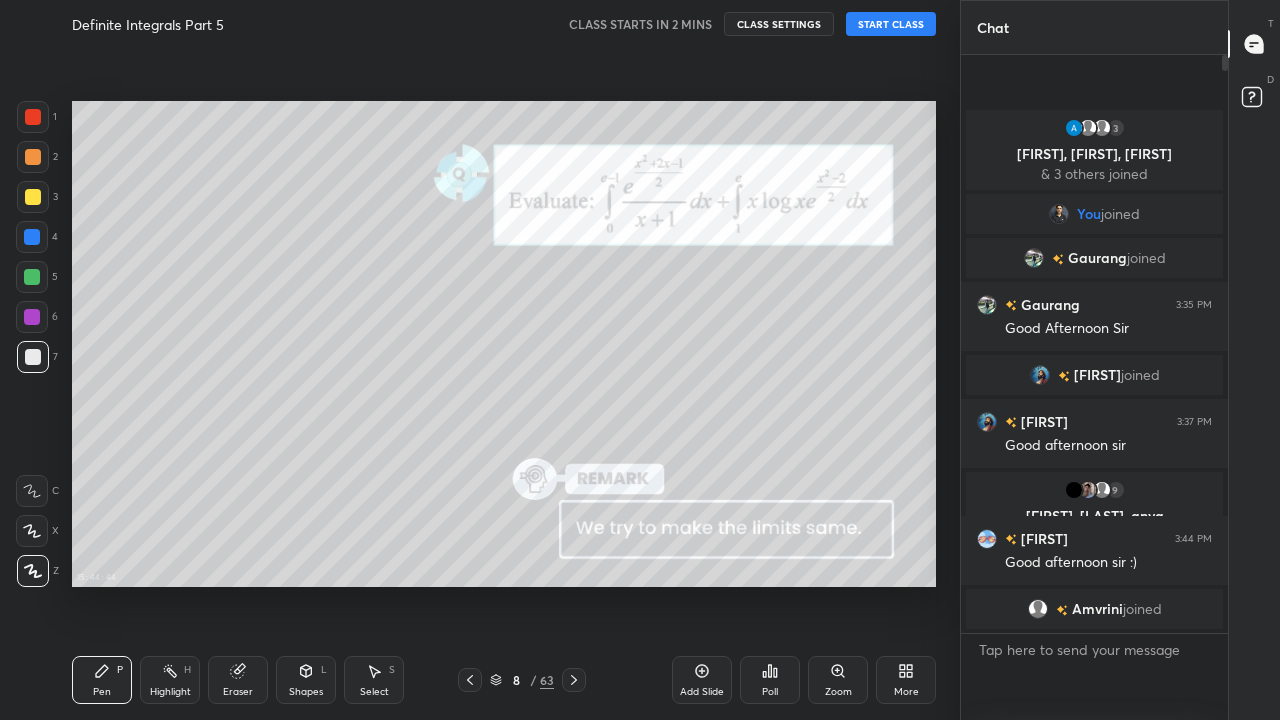 click 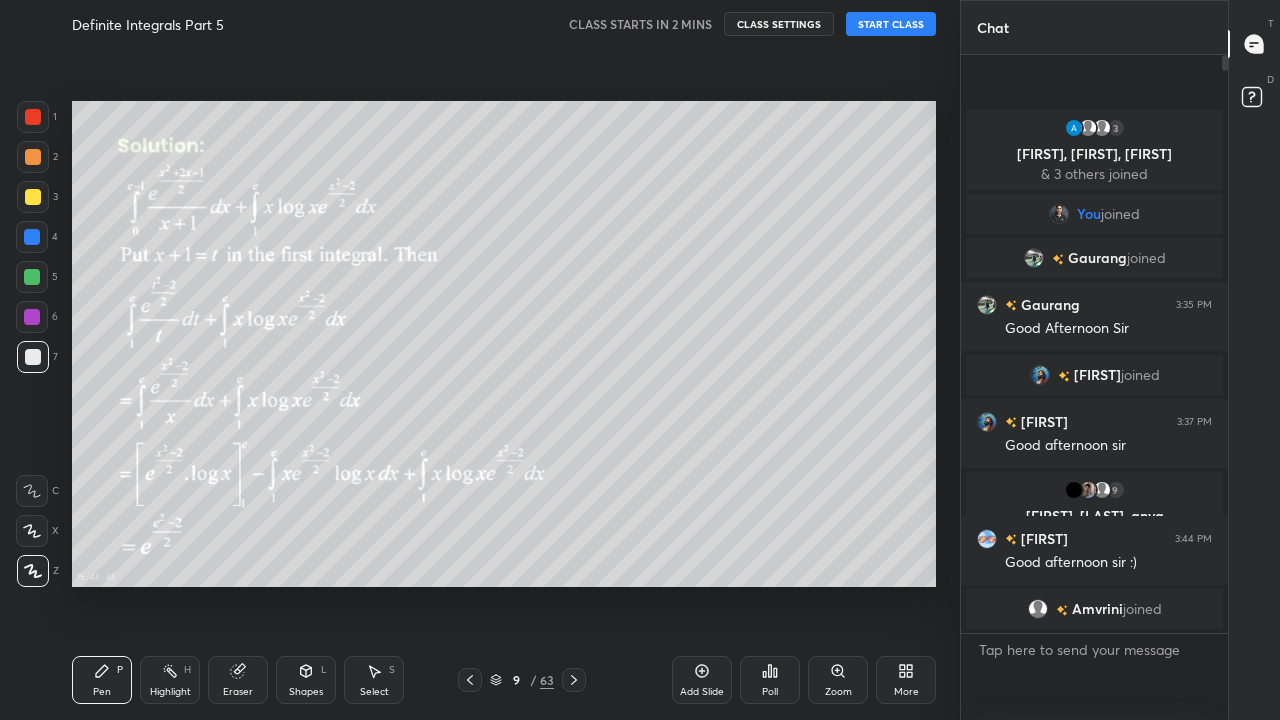 click 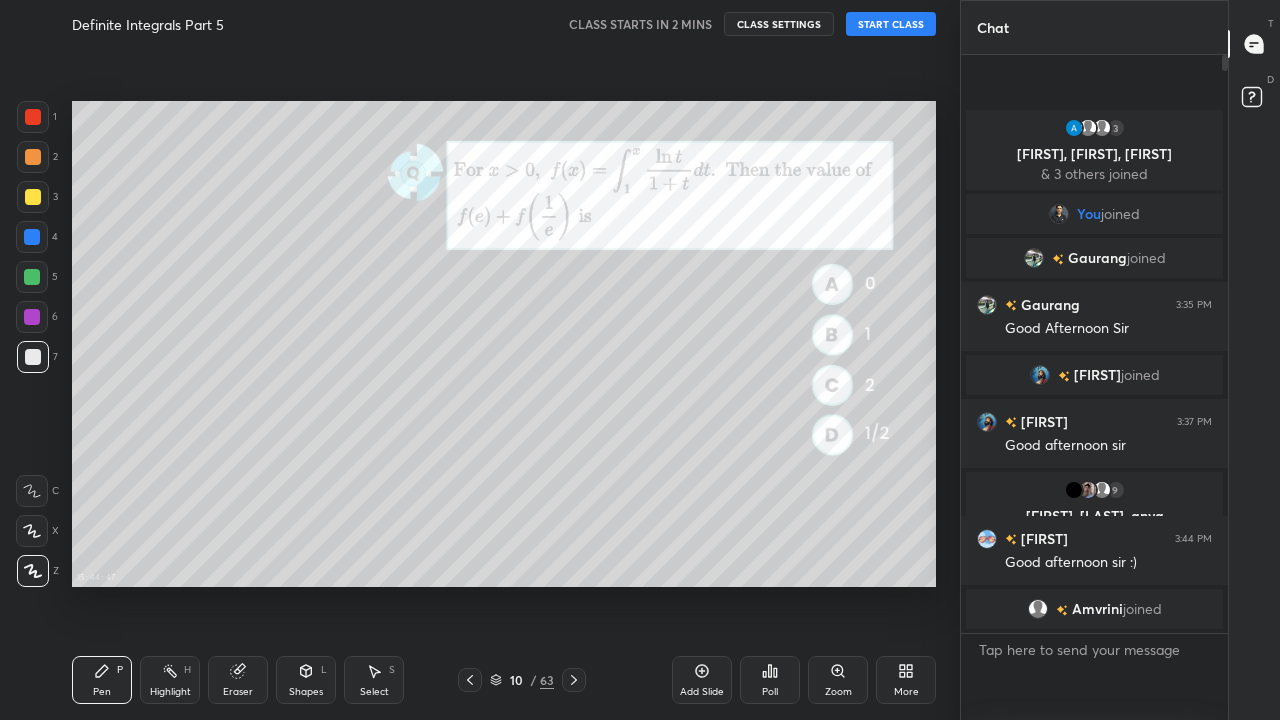 click 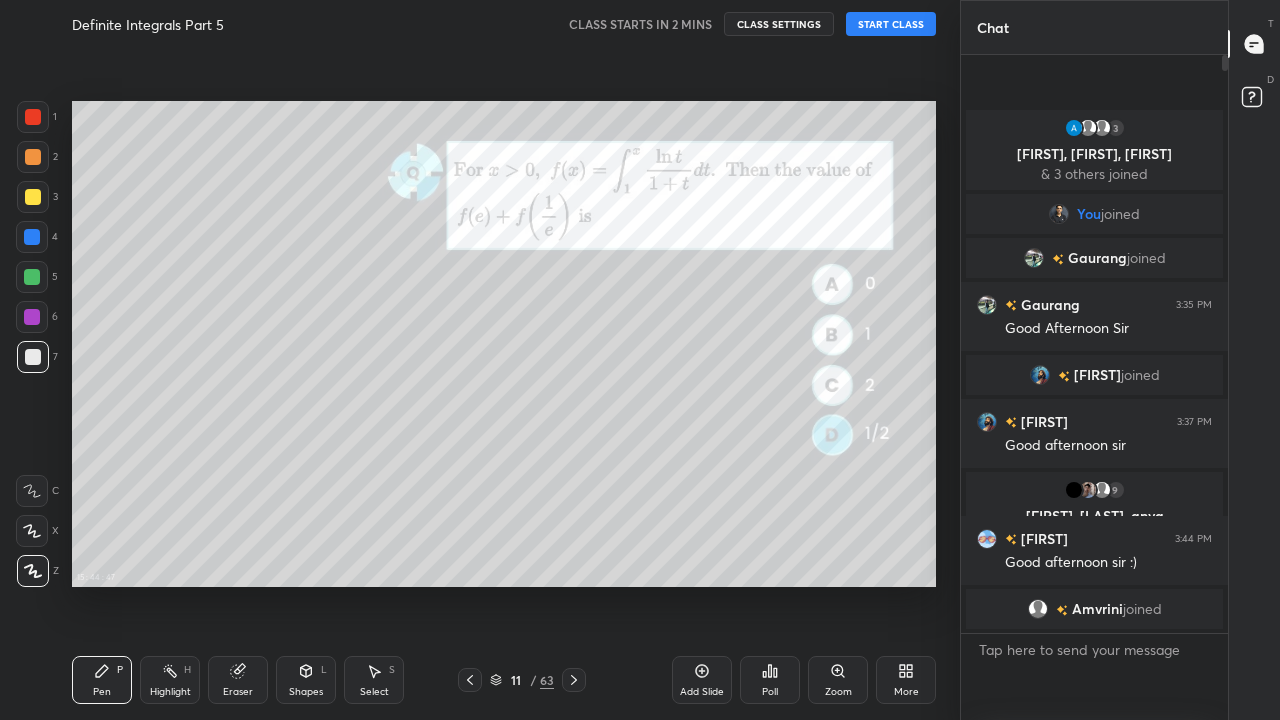 click 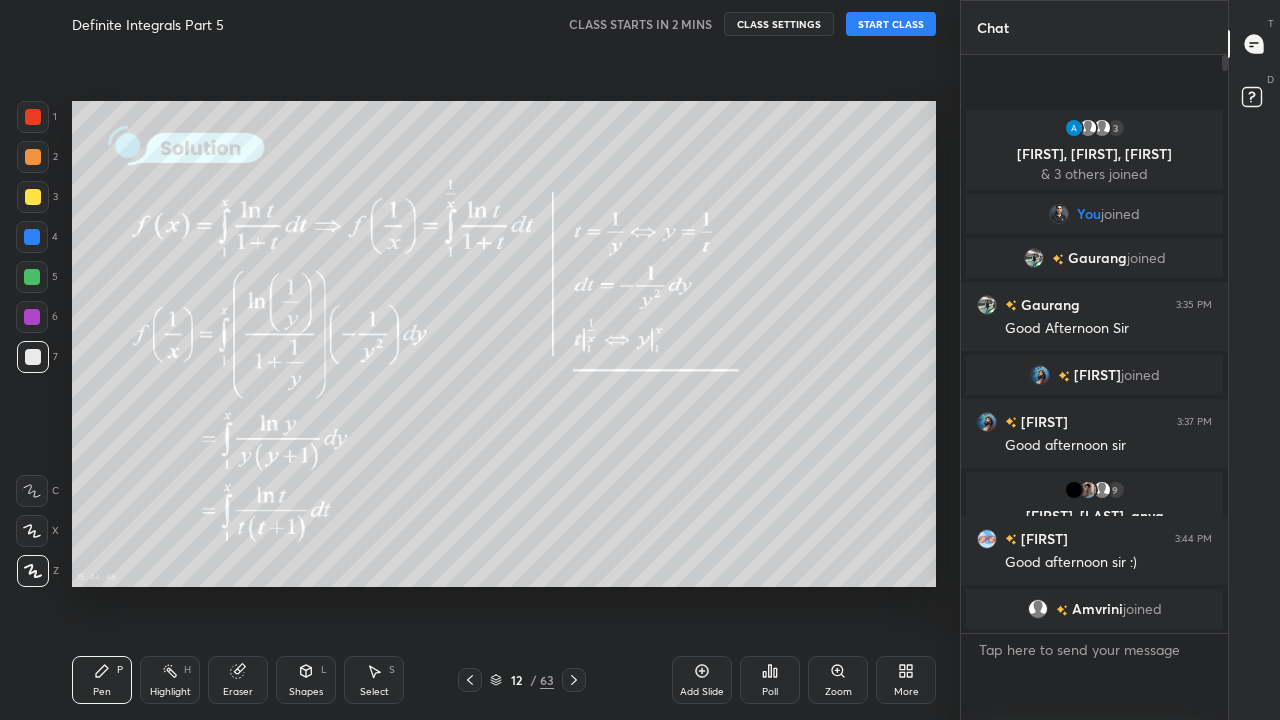 click 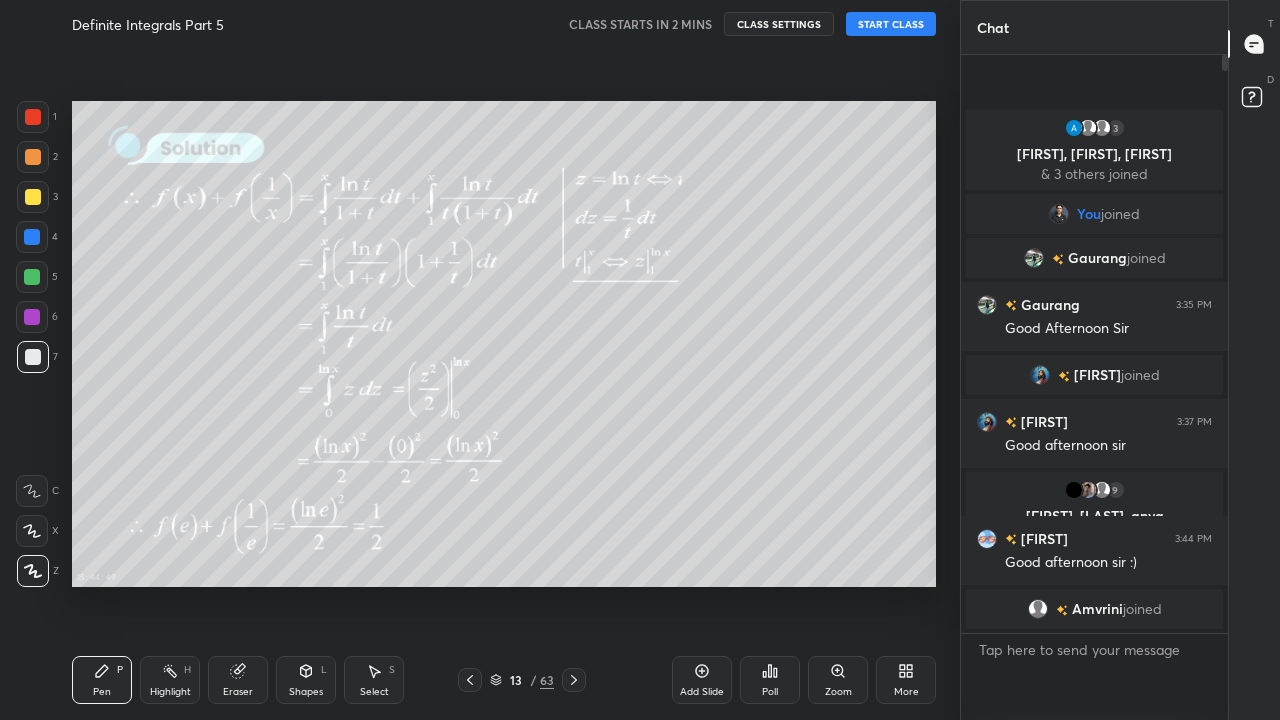 click 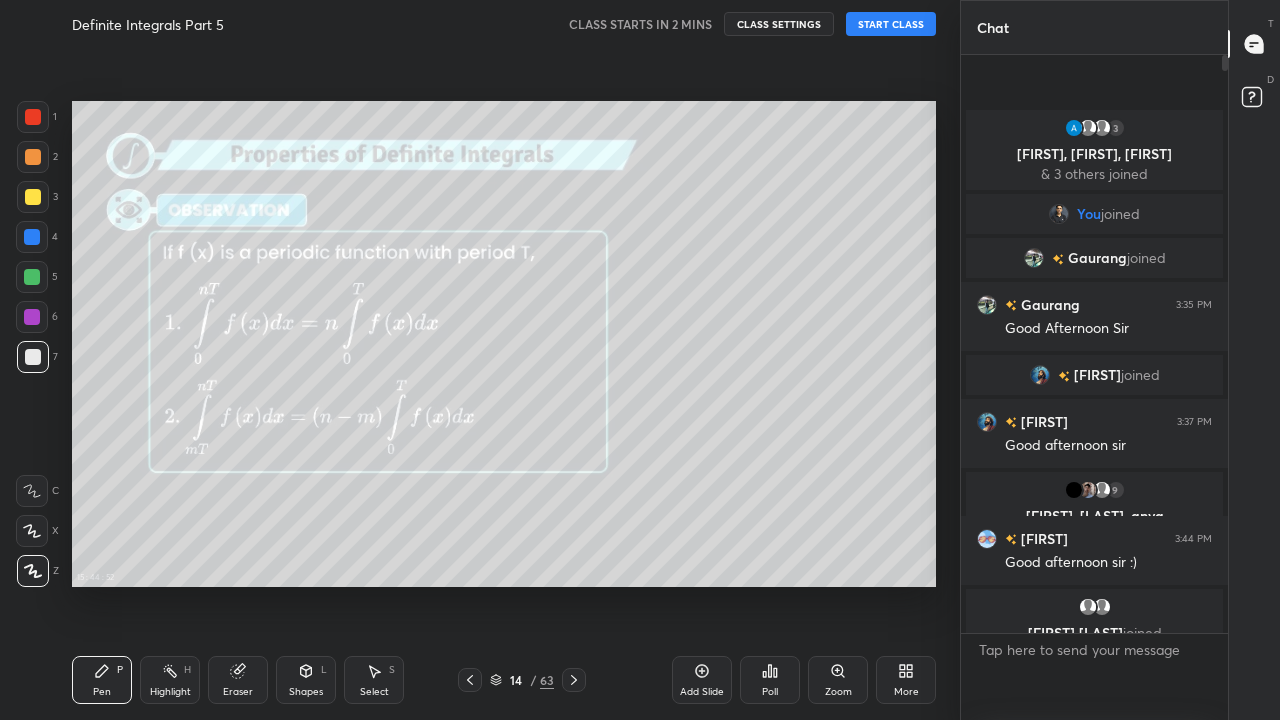 click 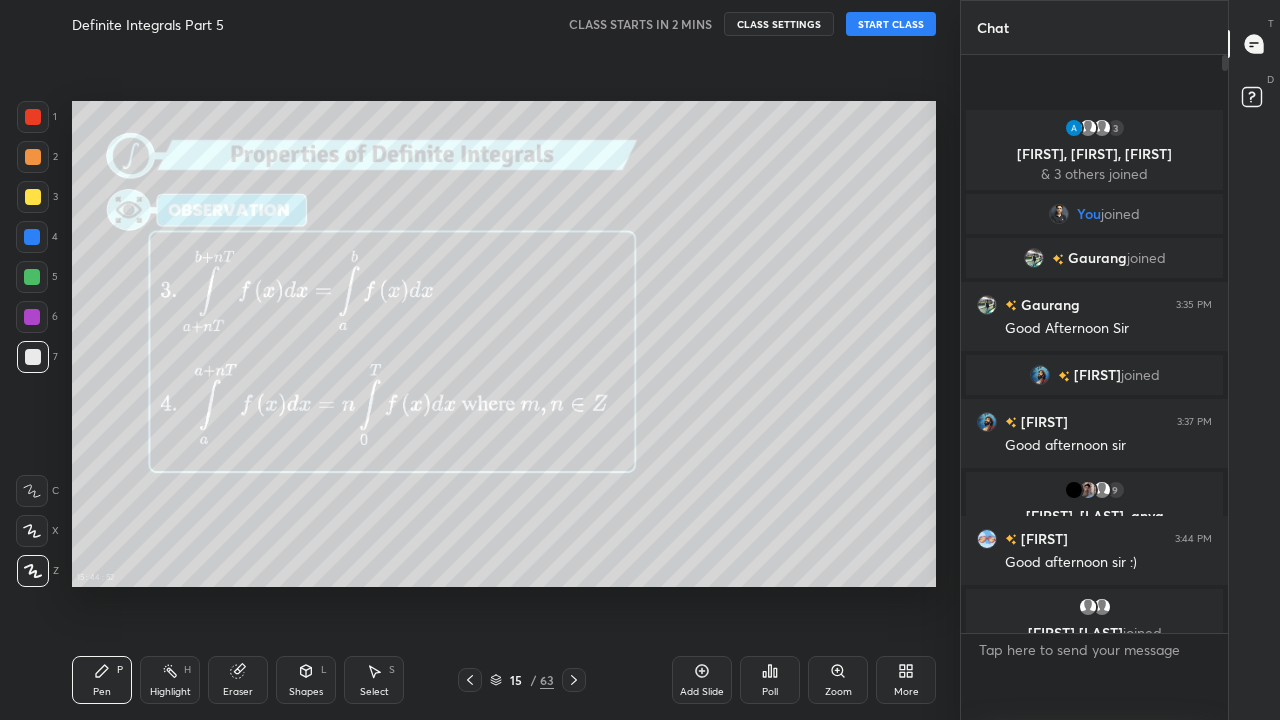 click 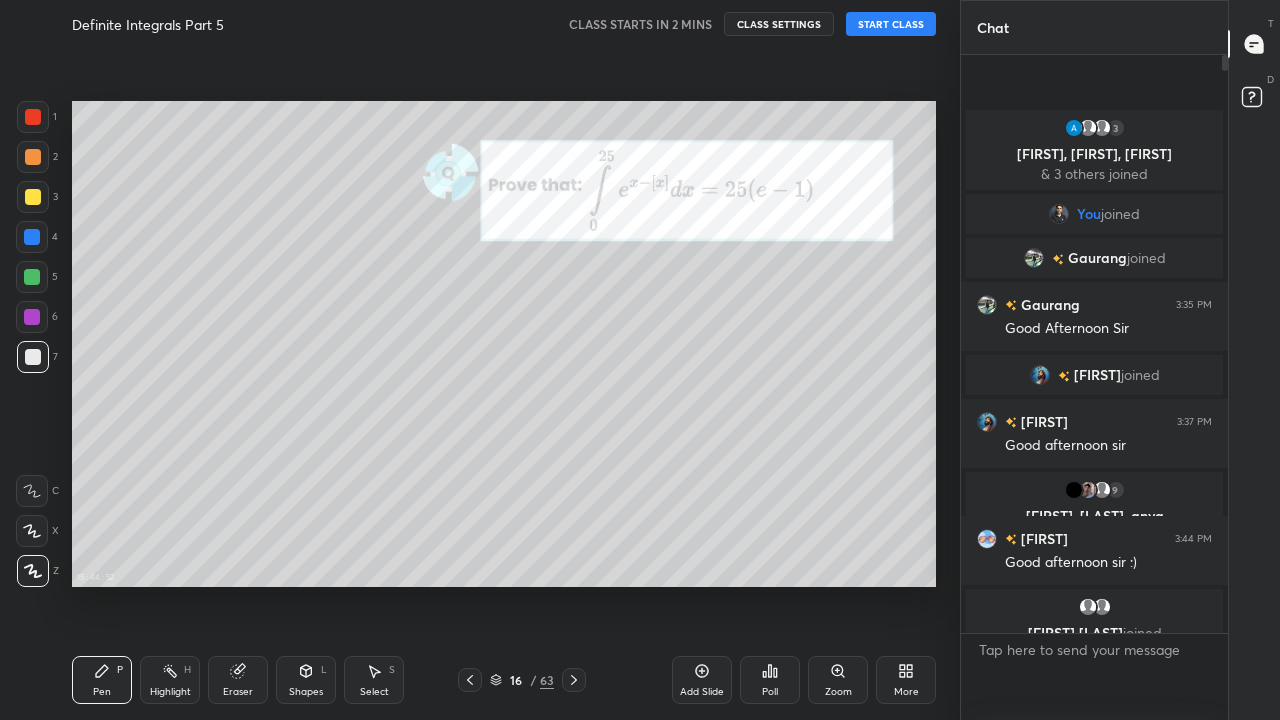 click 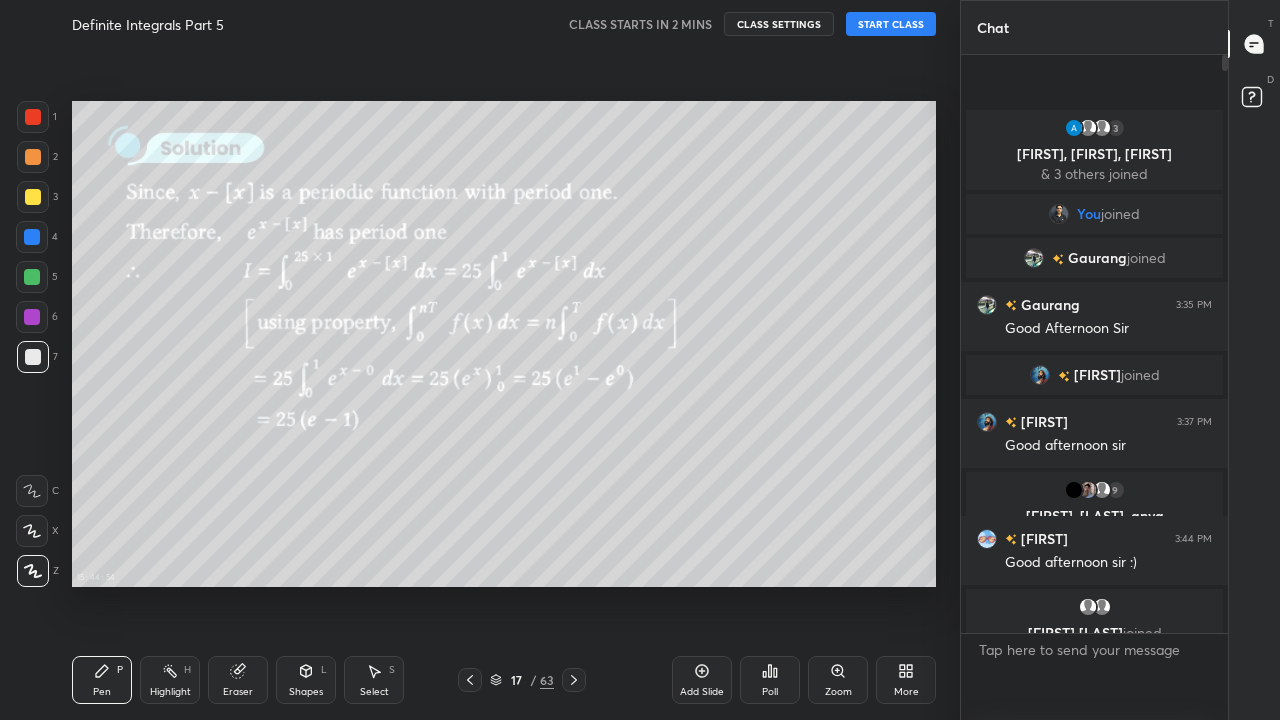 click 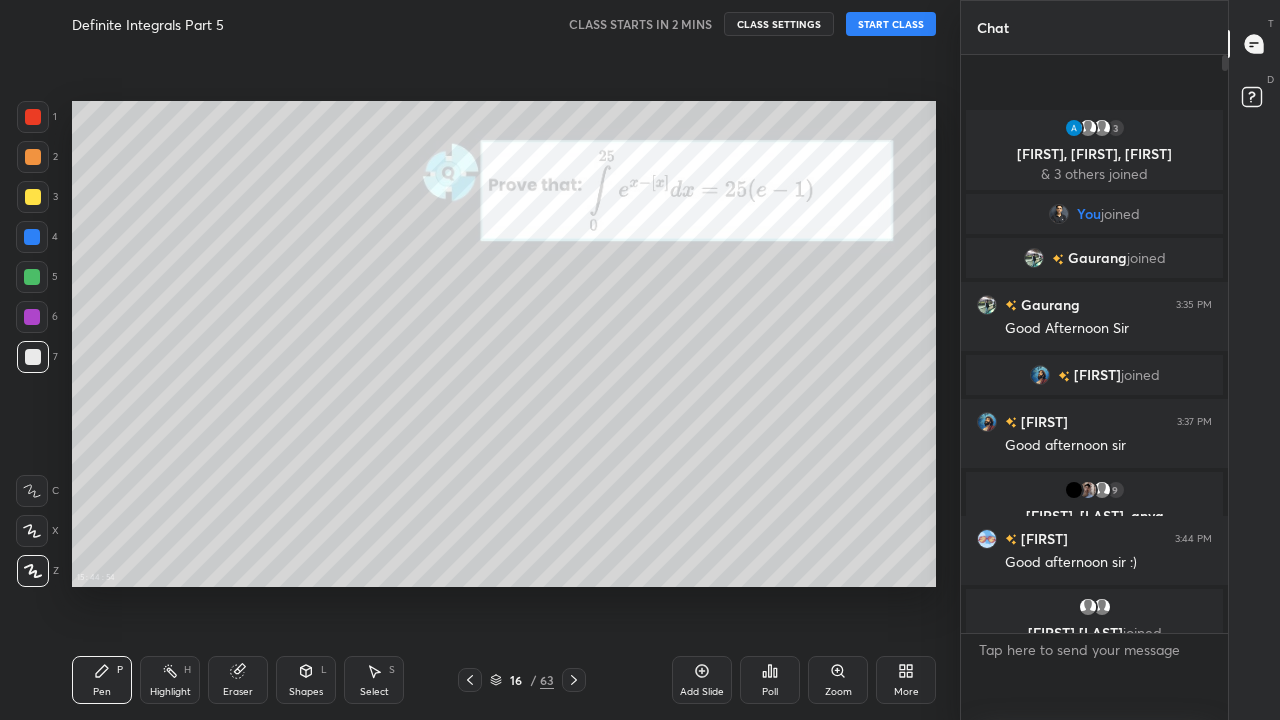 click 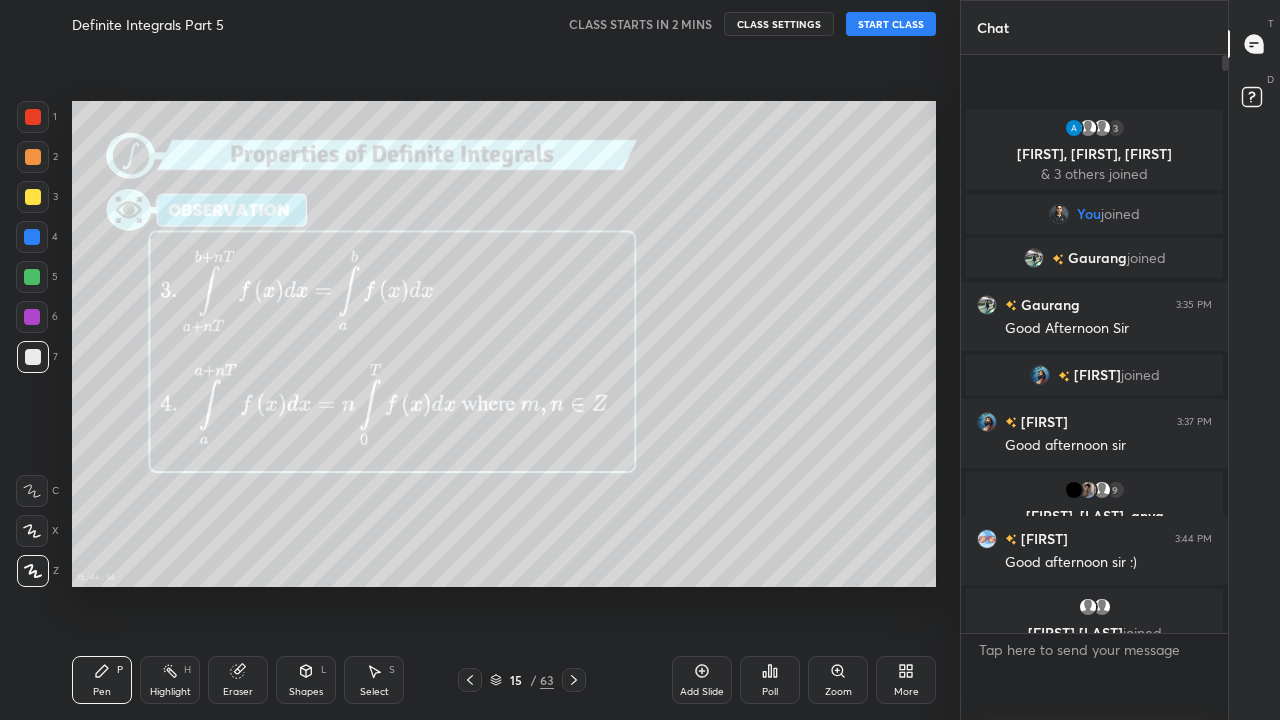 click at bounding box center [470, 680] 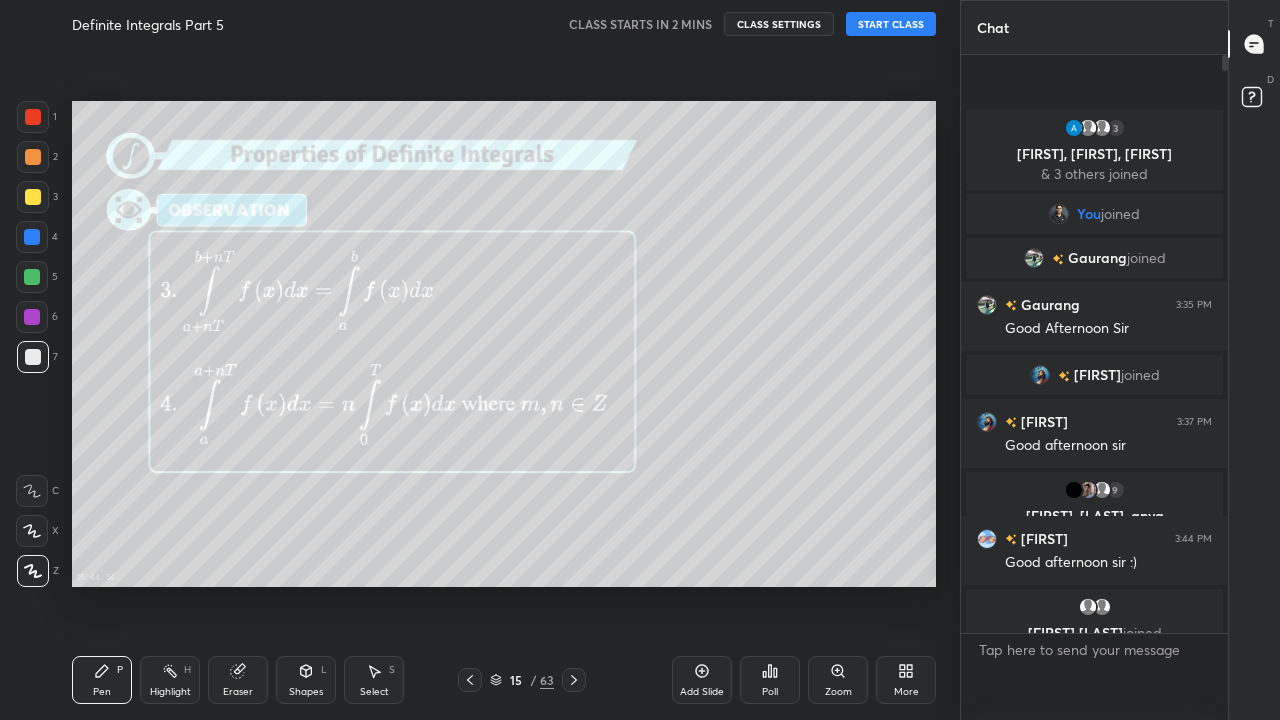 click at bounding box center (470, 680) 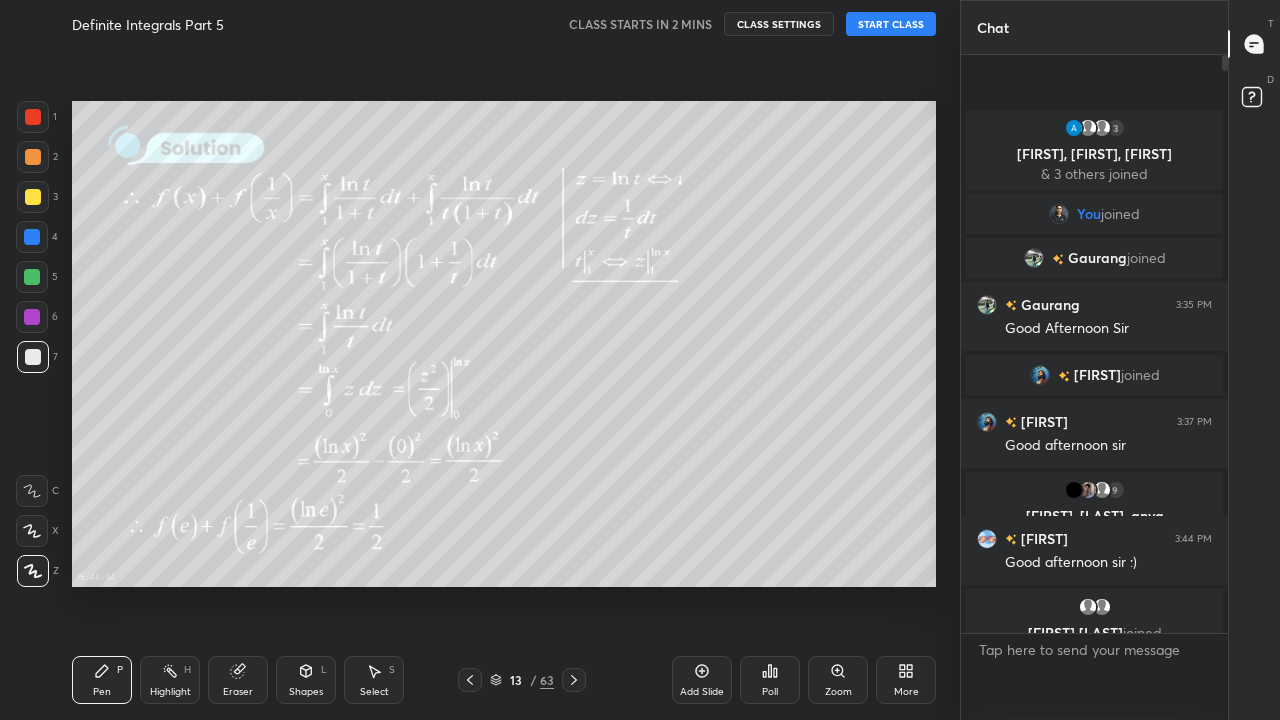 click at bounding box center (470, 680) 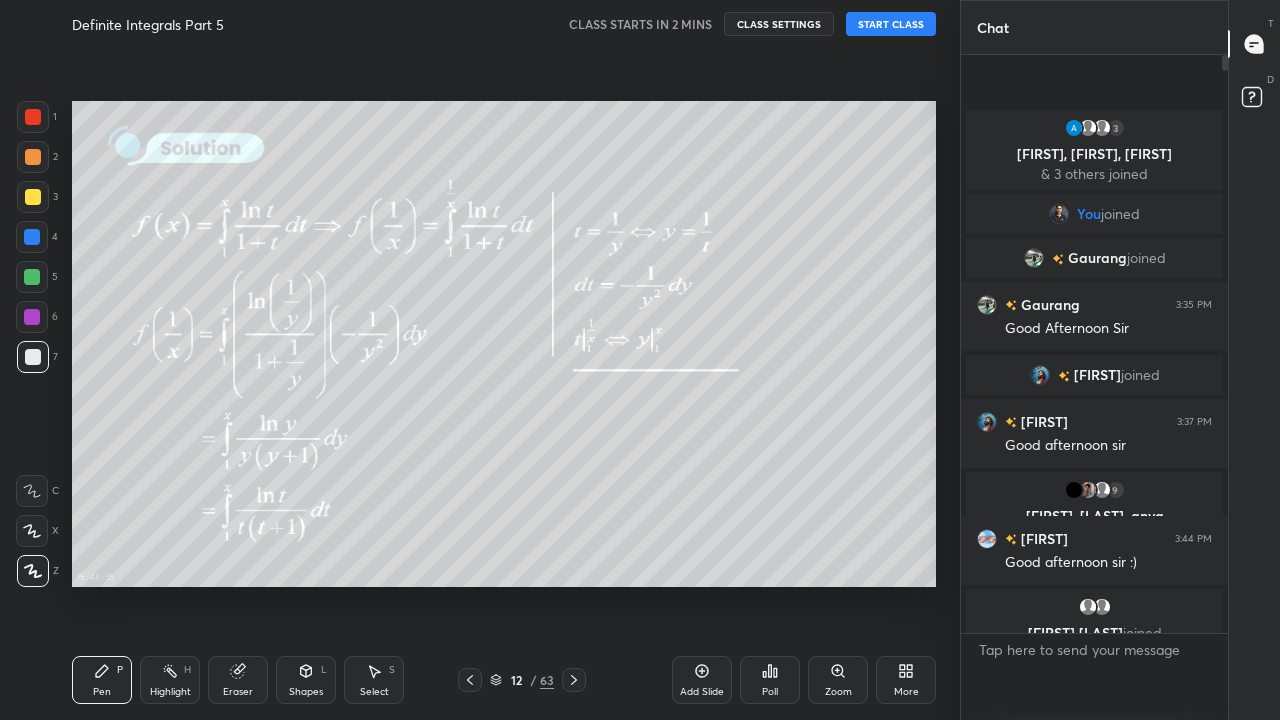 click at bounding box center [470, 680] 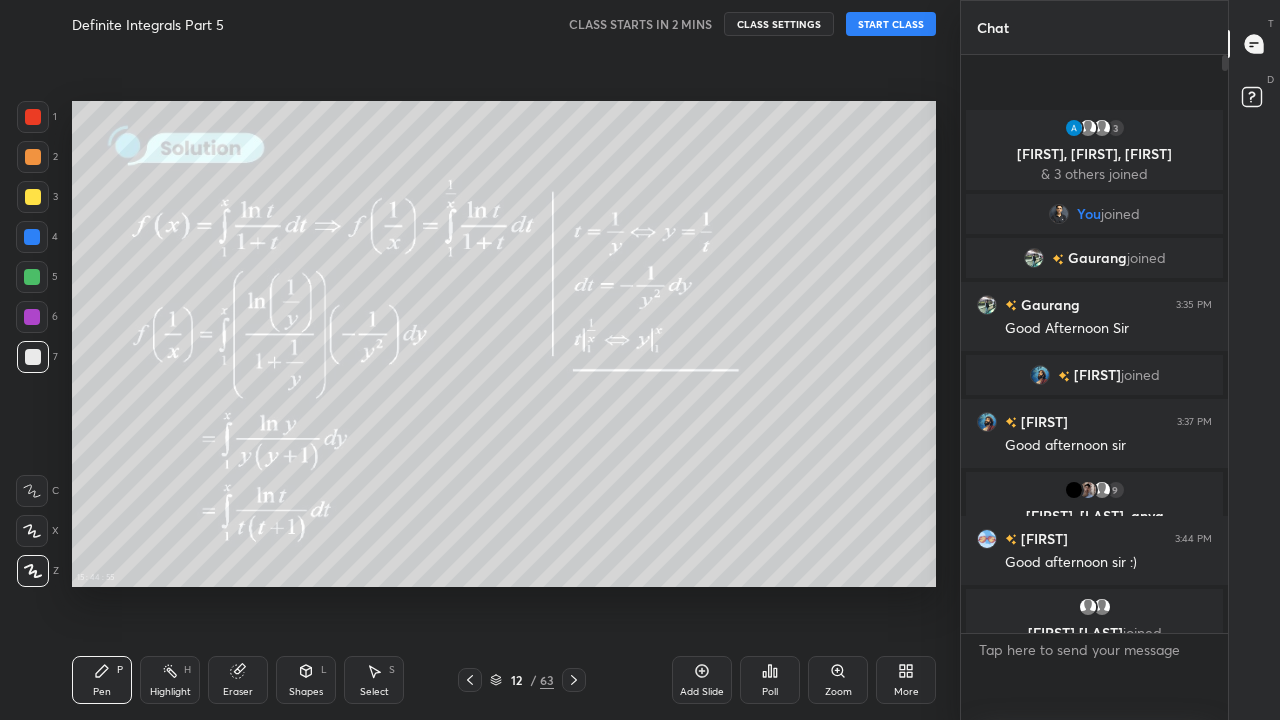click at bounding box center (470, 680) 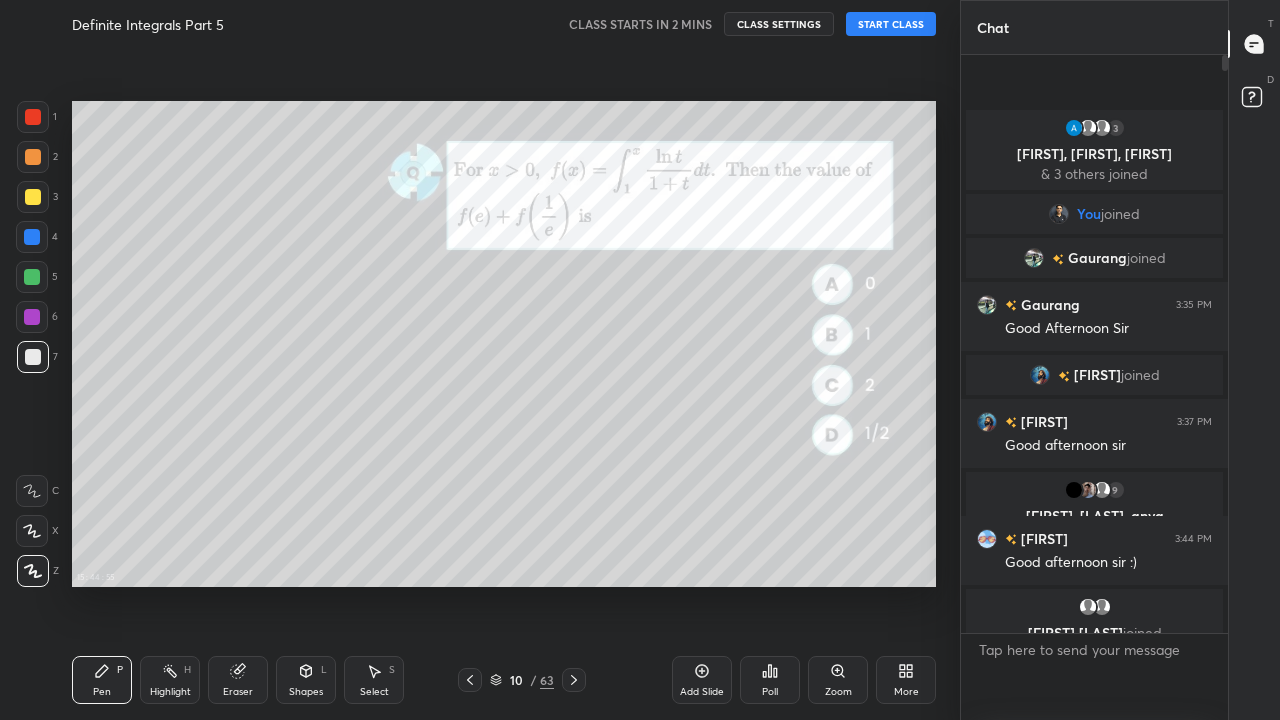click 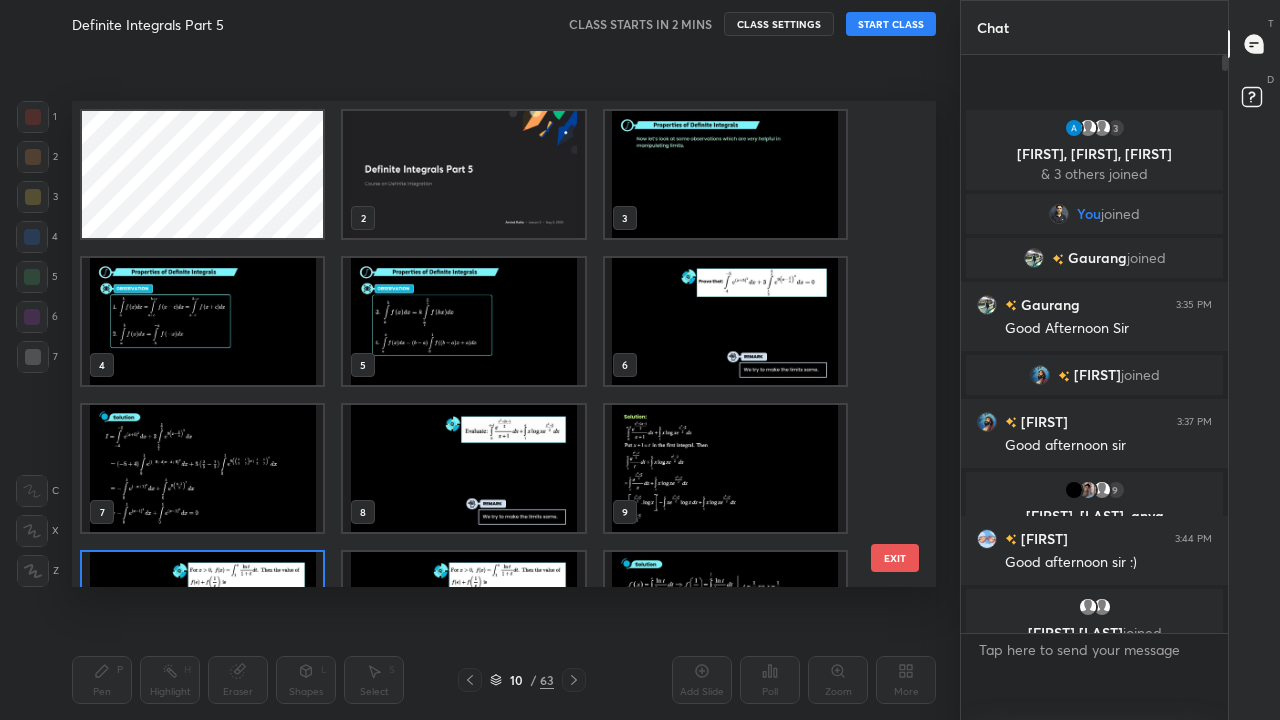 click 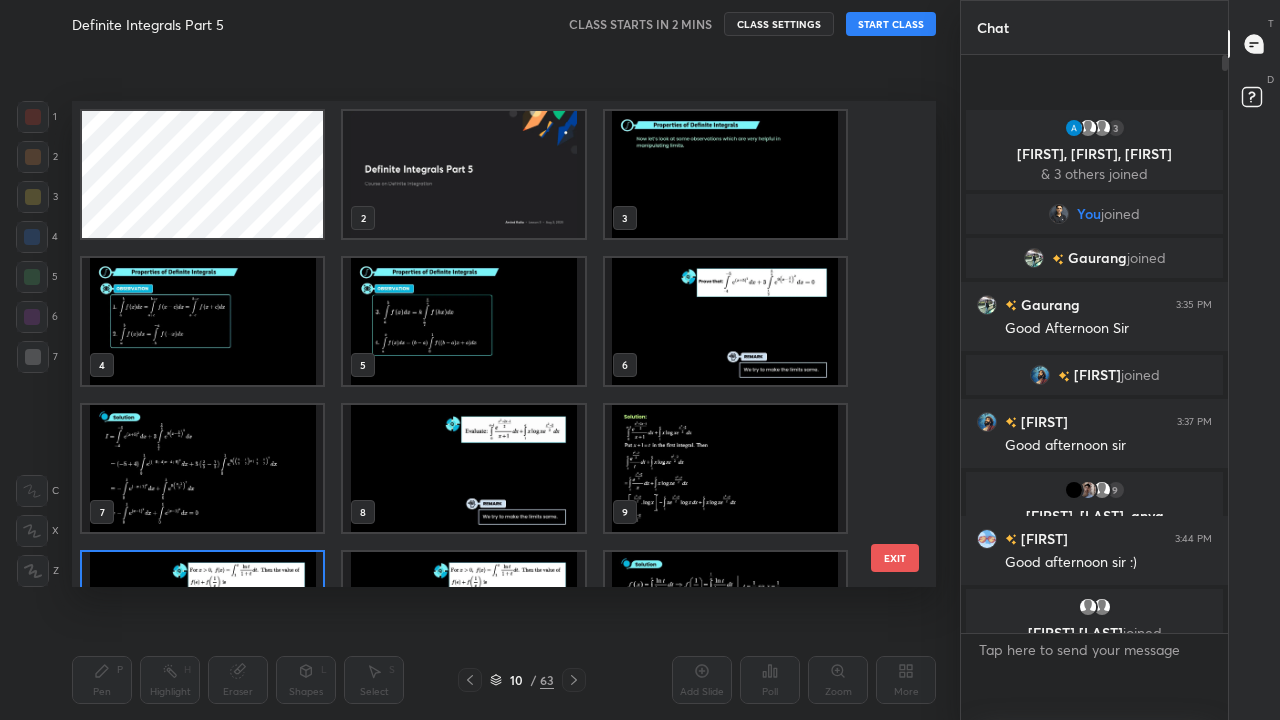 scroll, scrollTop: 102, scrollLeft: 0, axis: vertical 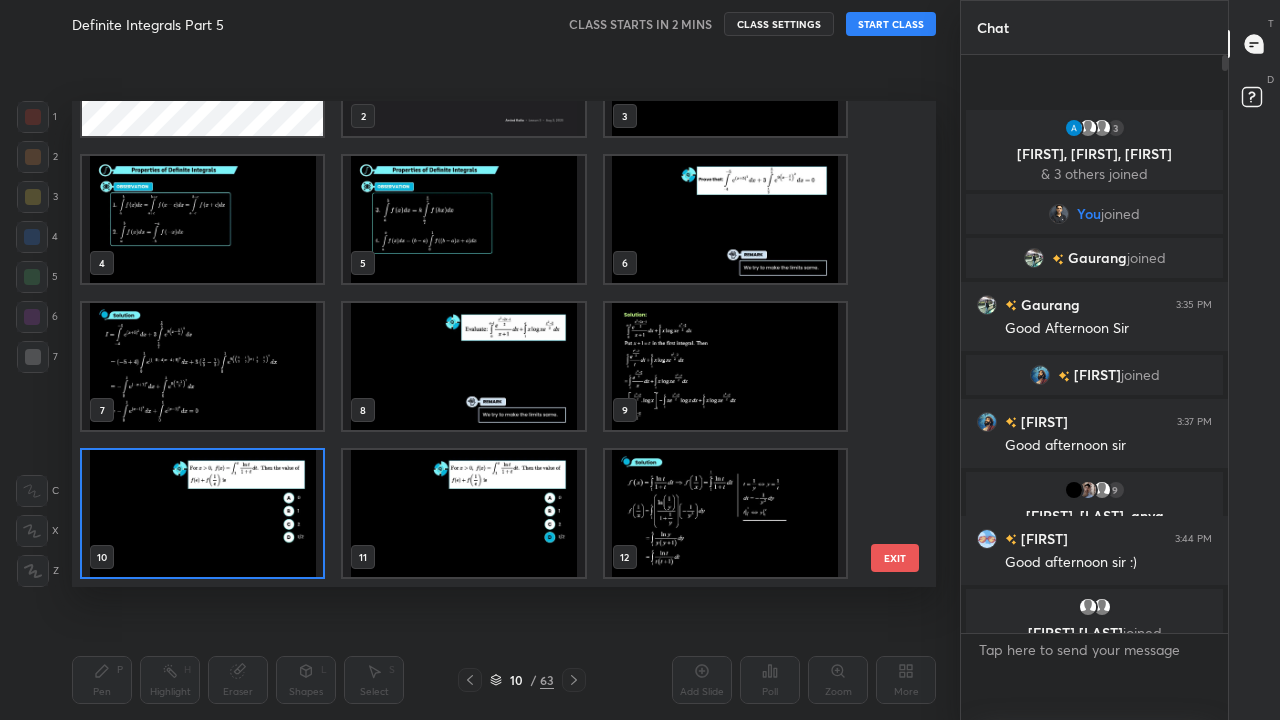 click 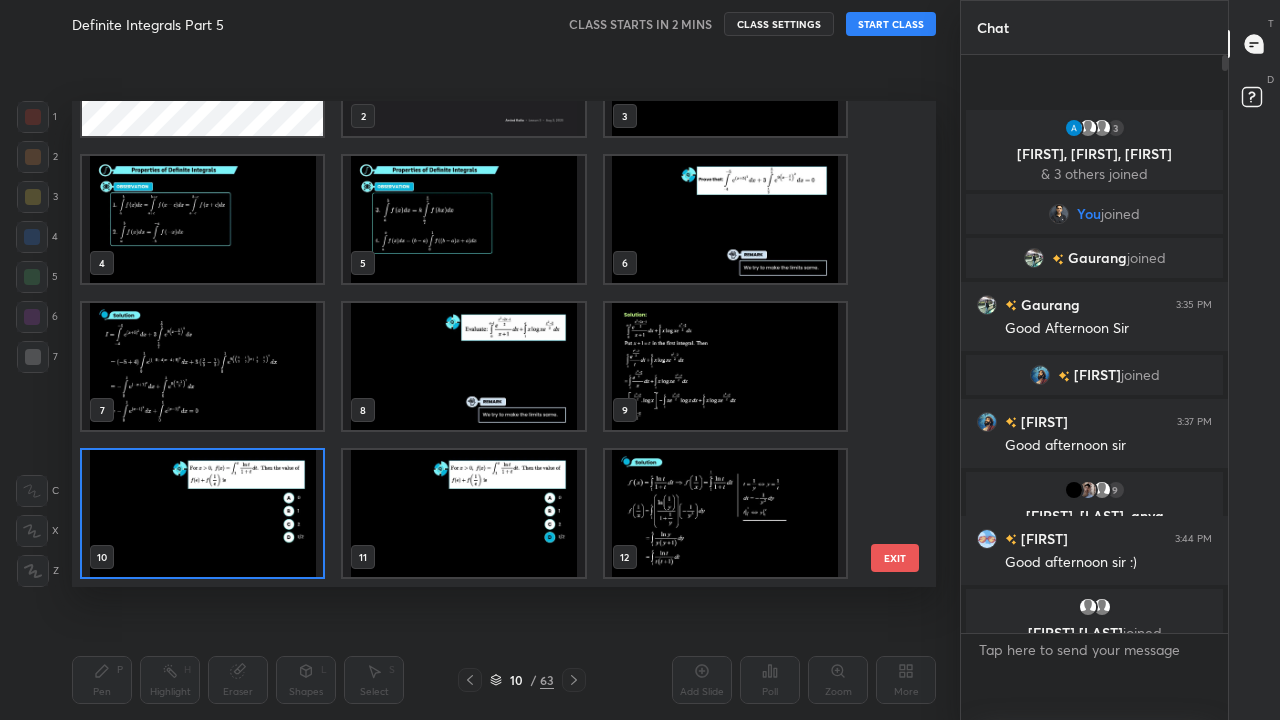 click on "10 / 63" at bounding box center [522, 680] 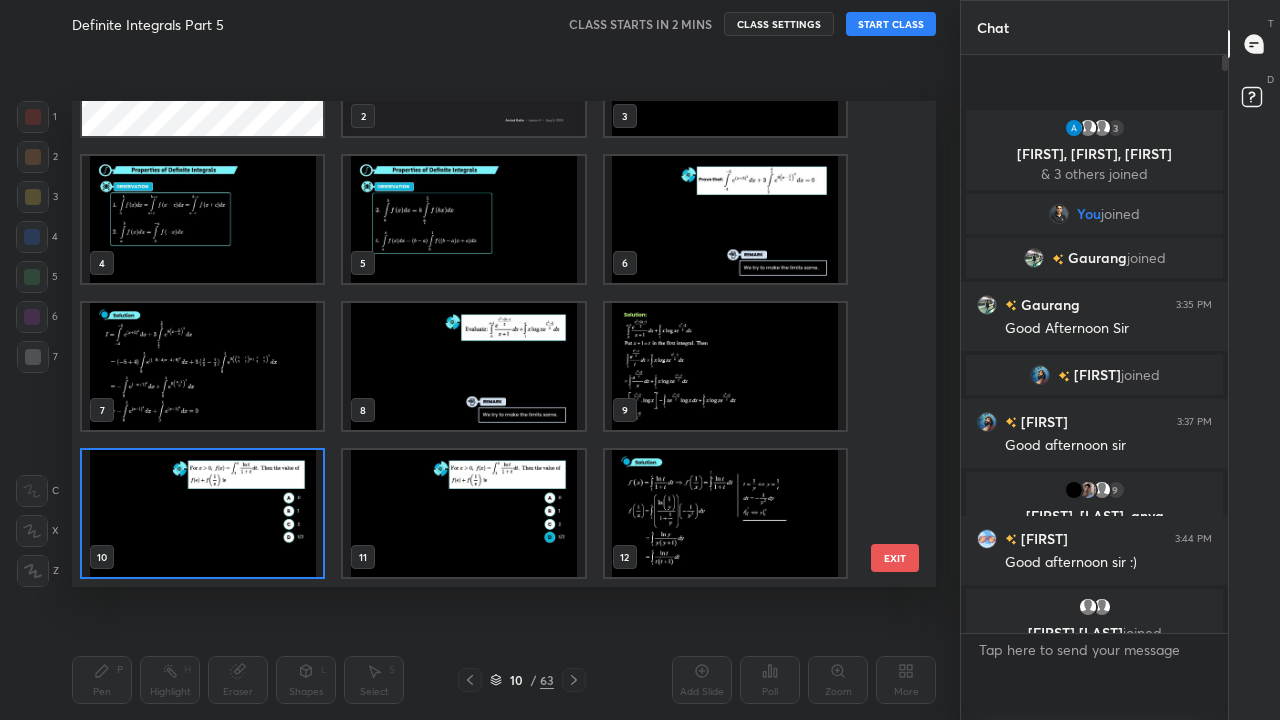 click 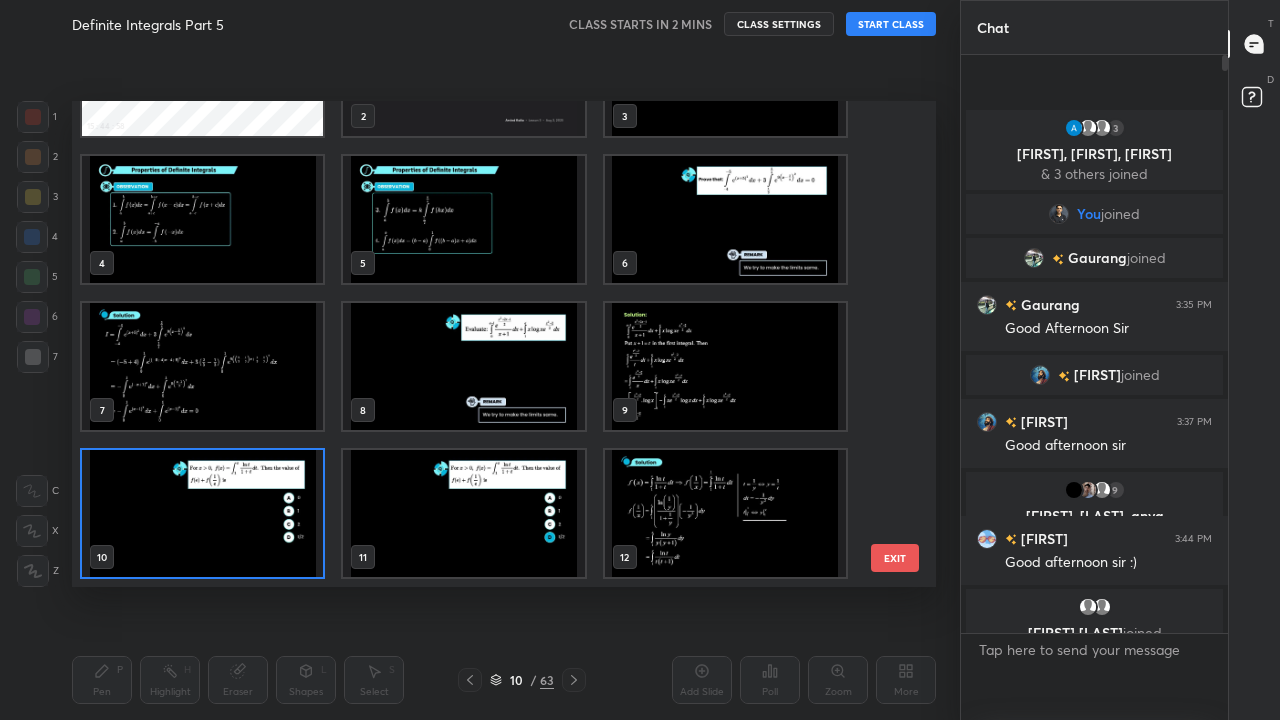 scroll, scrollTop: 0, scrollLeft: 0, axis: both 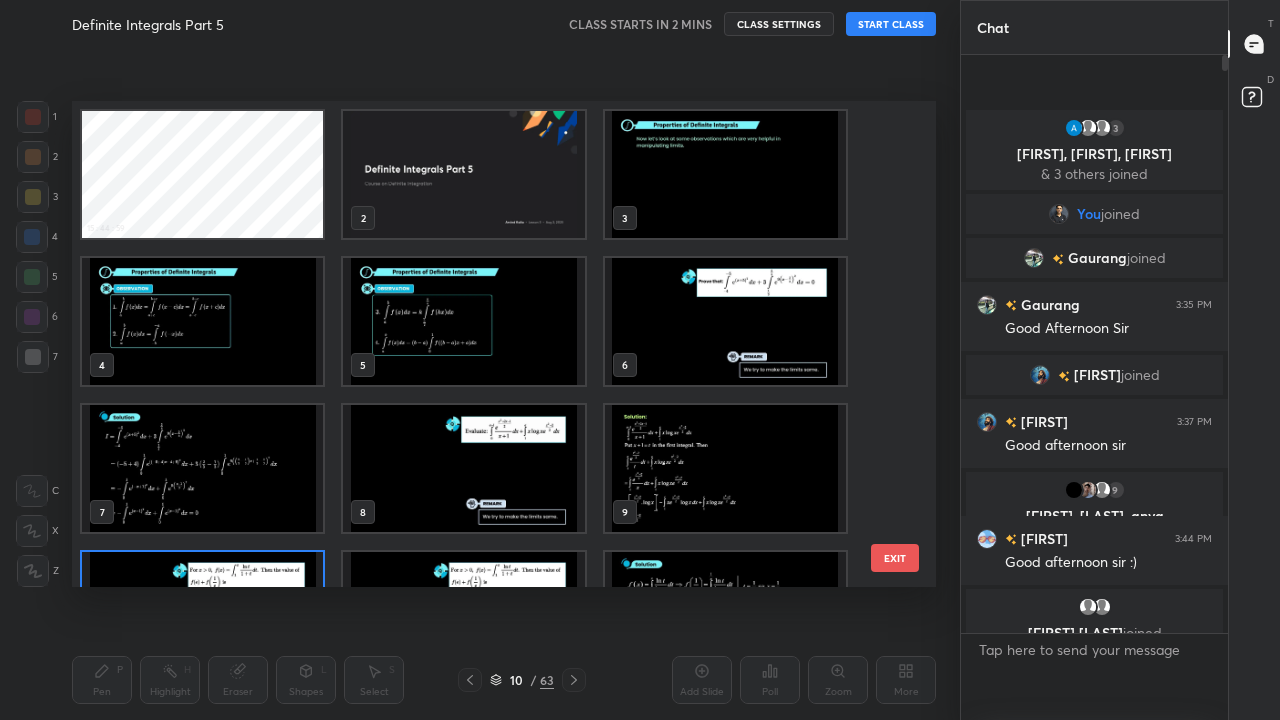 click at bounding box center [463, 174] 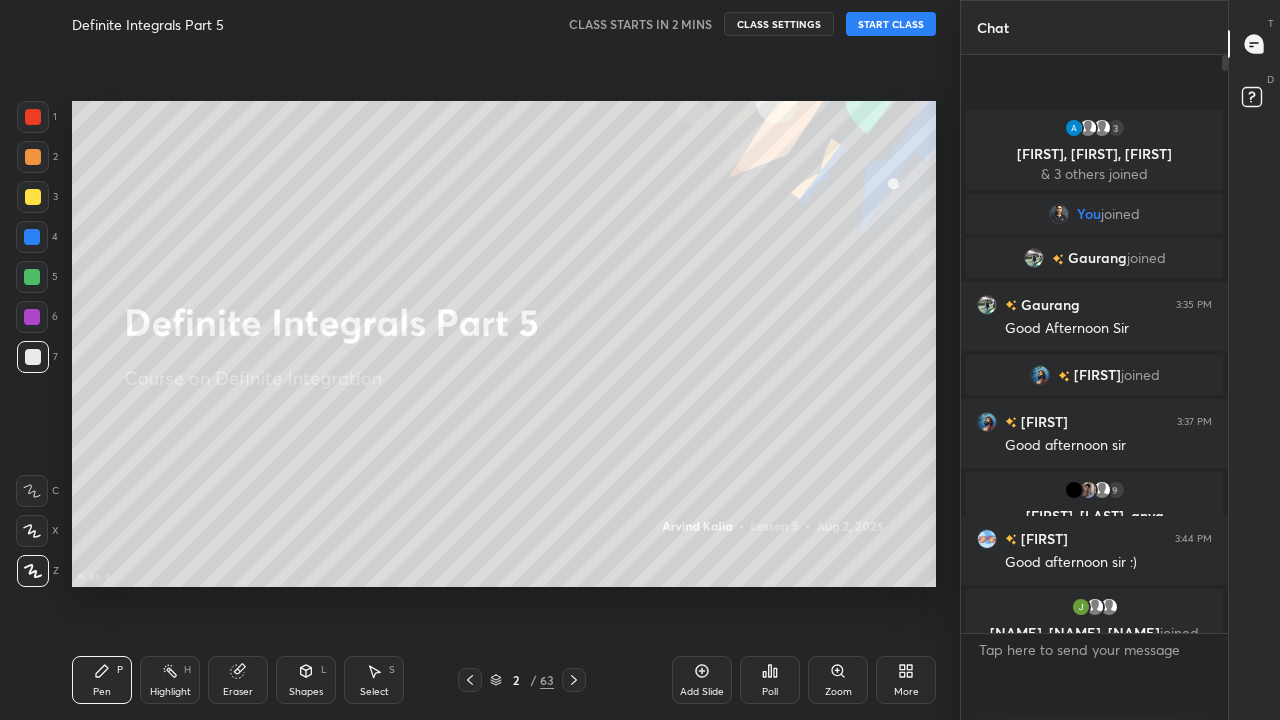click 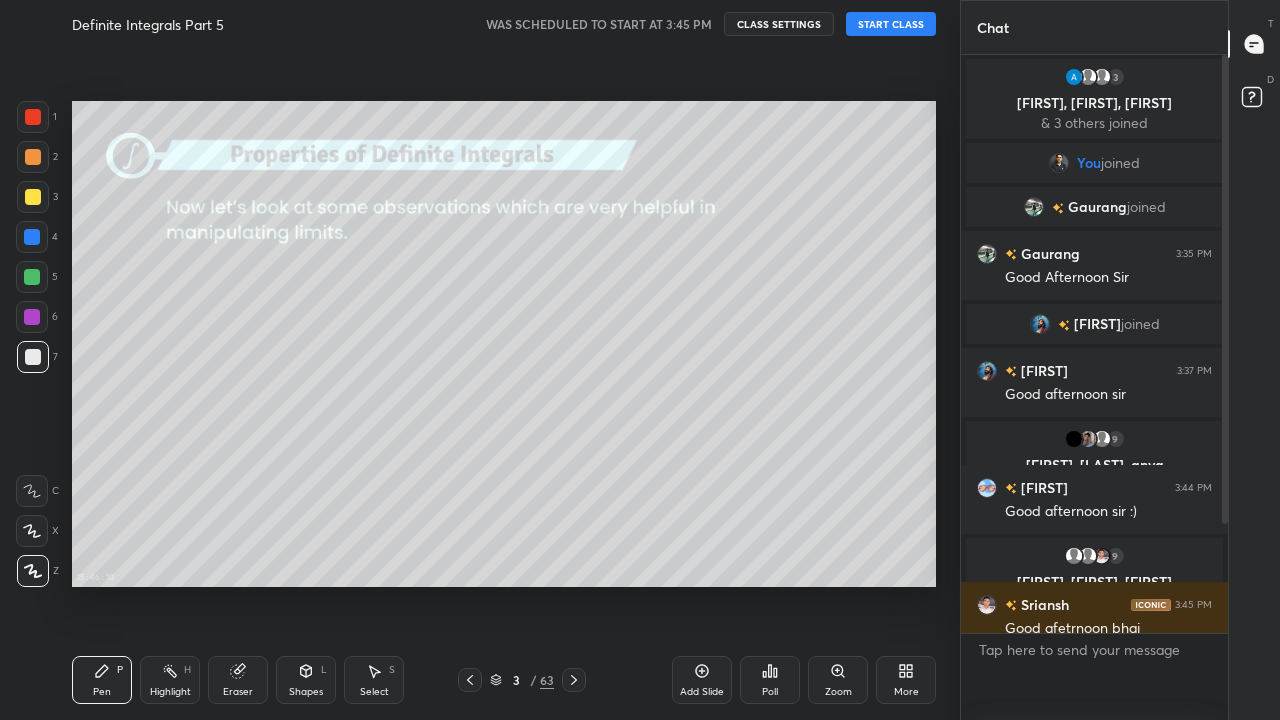 click on "CLASS SETTINGS" at bounding box center [779, 24] 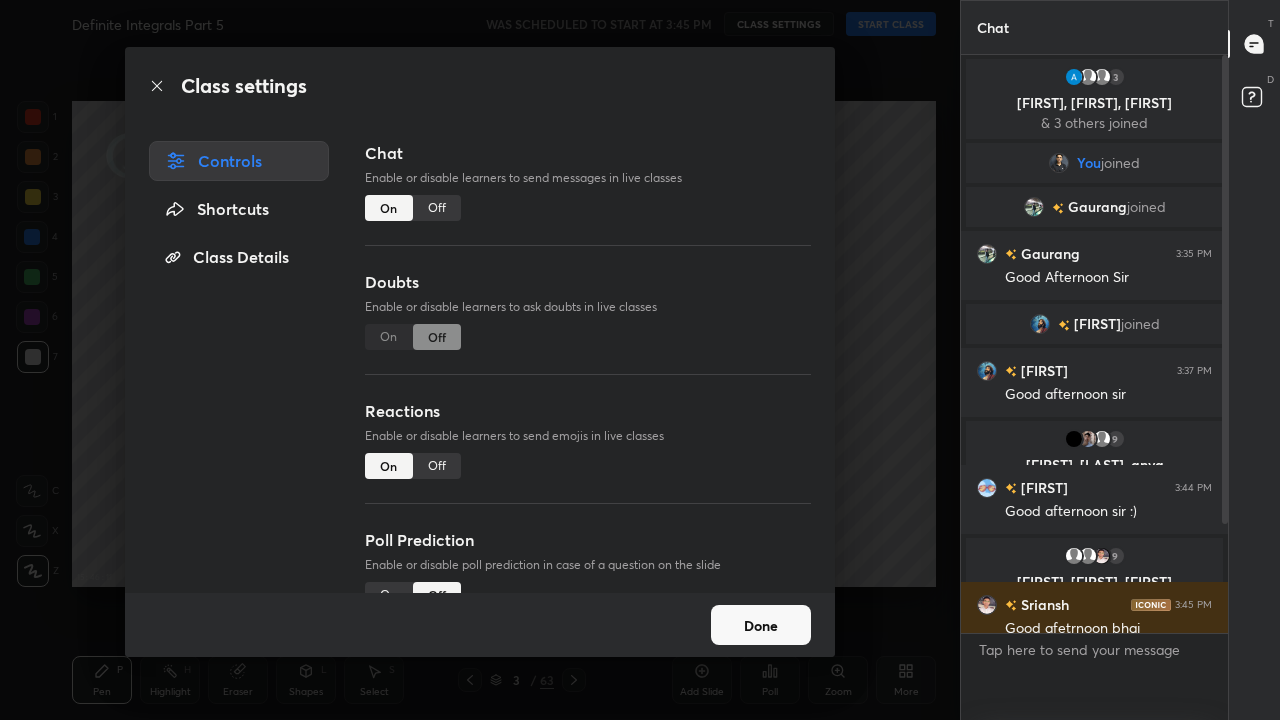 click on "Off" at bounding box center (437, 208) 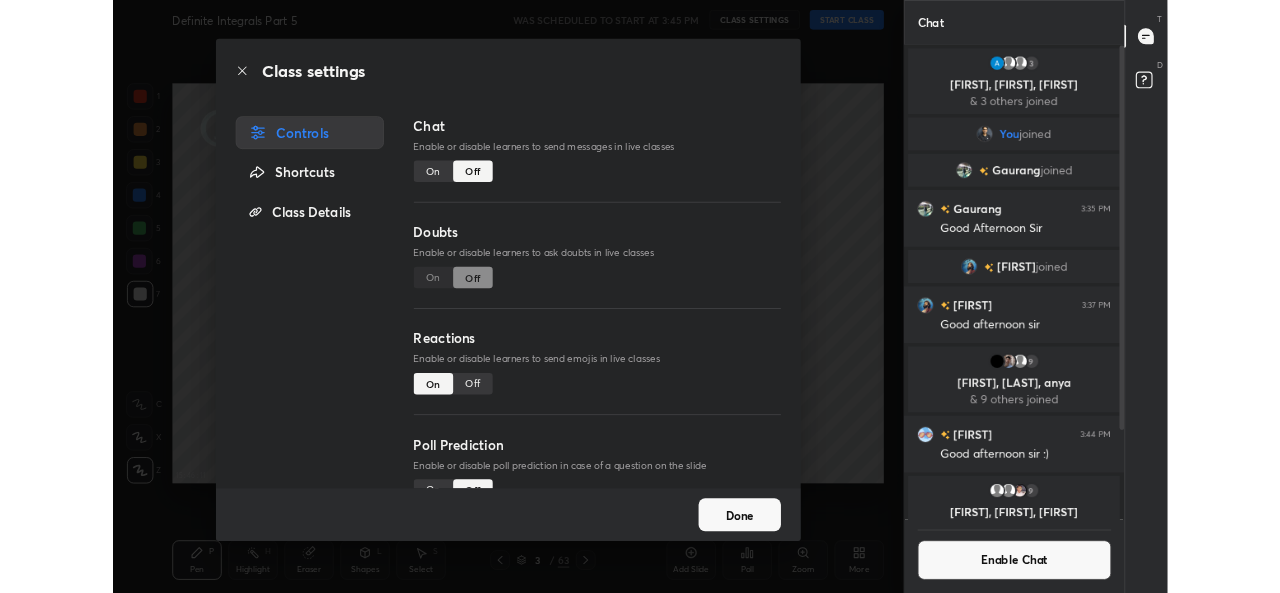 scroll, scrollTop: 570, scrollLeft: 261, axis: both 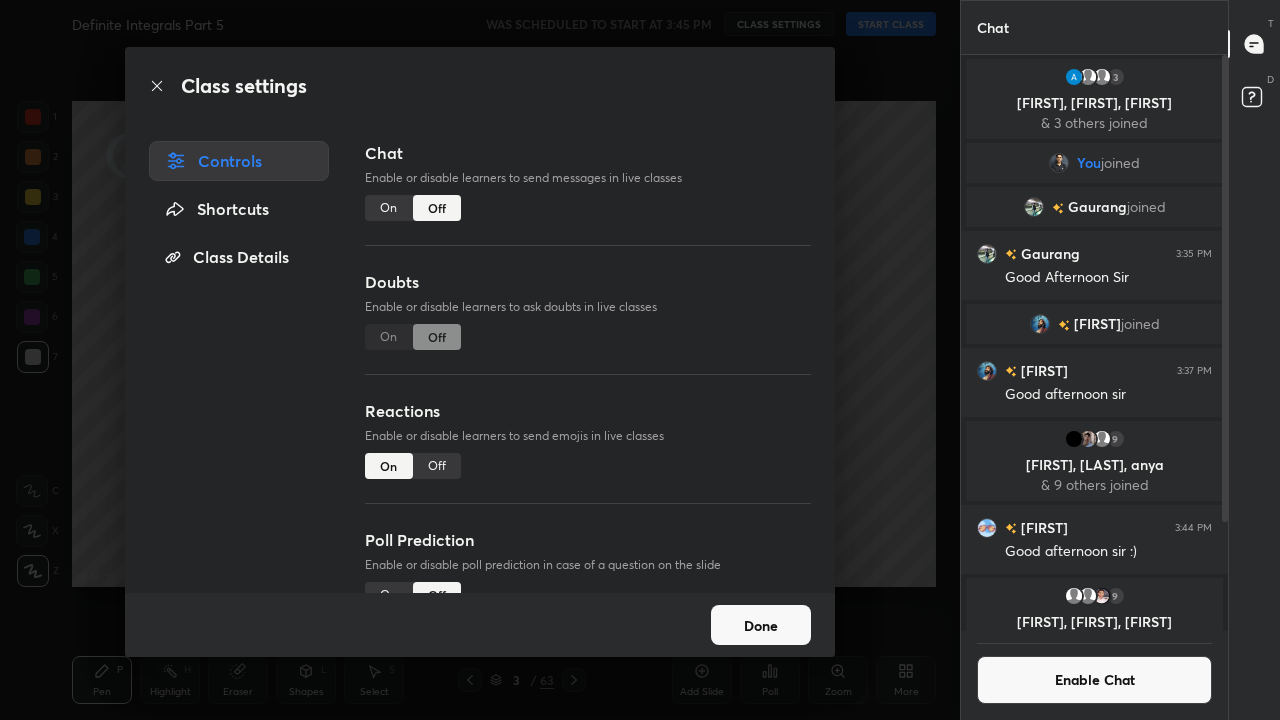 click on "Done" at bounding box center (761, 625) 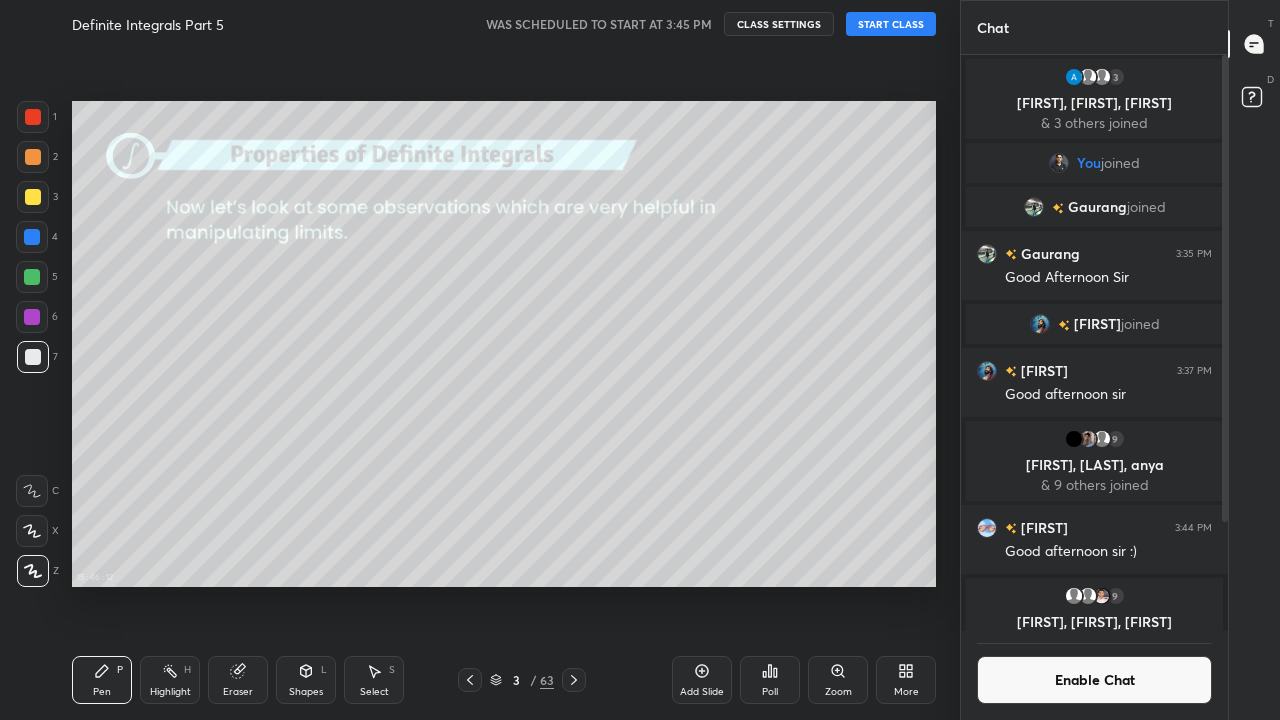 click on "START CLASS" at bounding box center [891, 24] 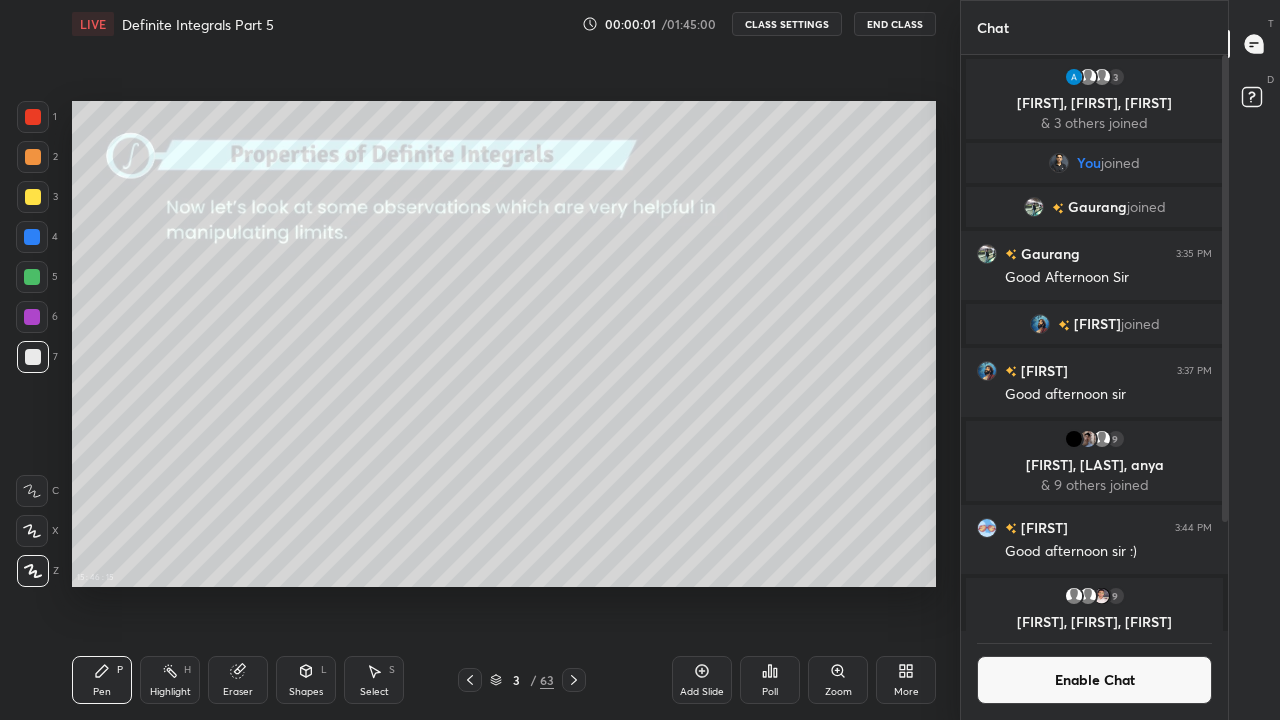 click 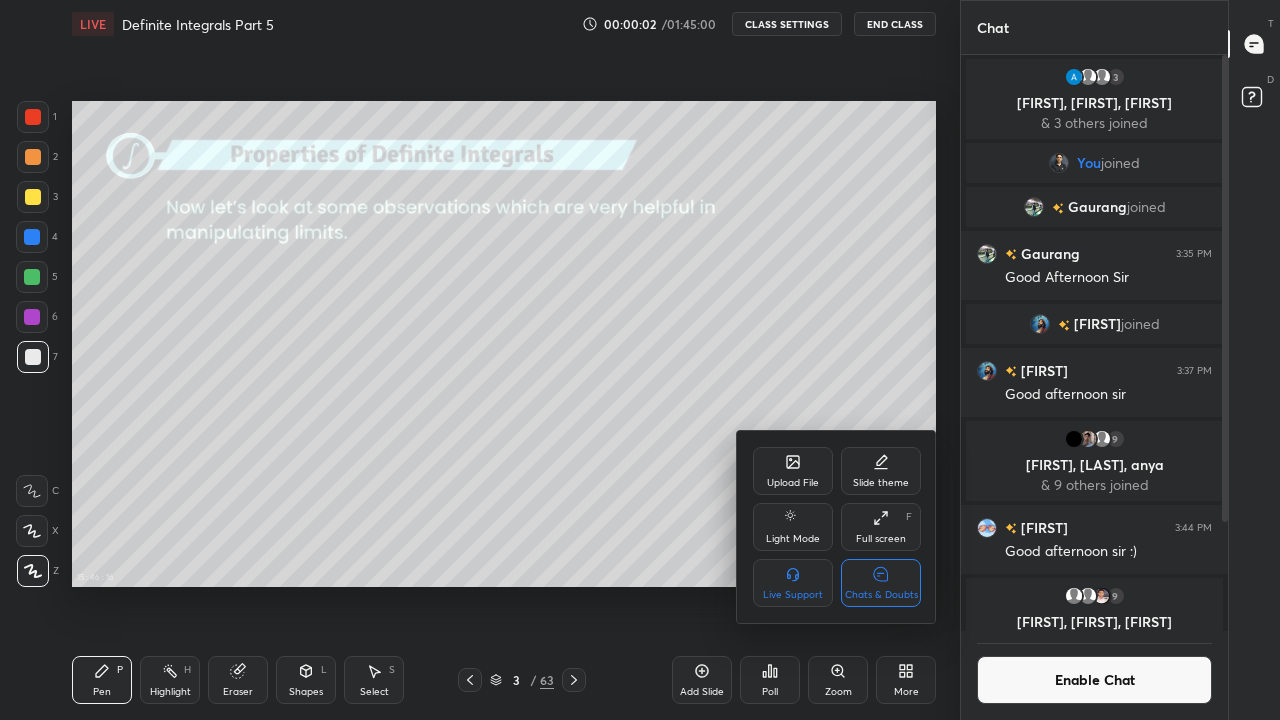 click on "Full screen" at bounding box center (881, 539) 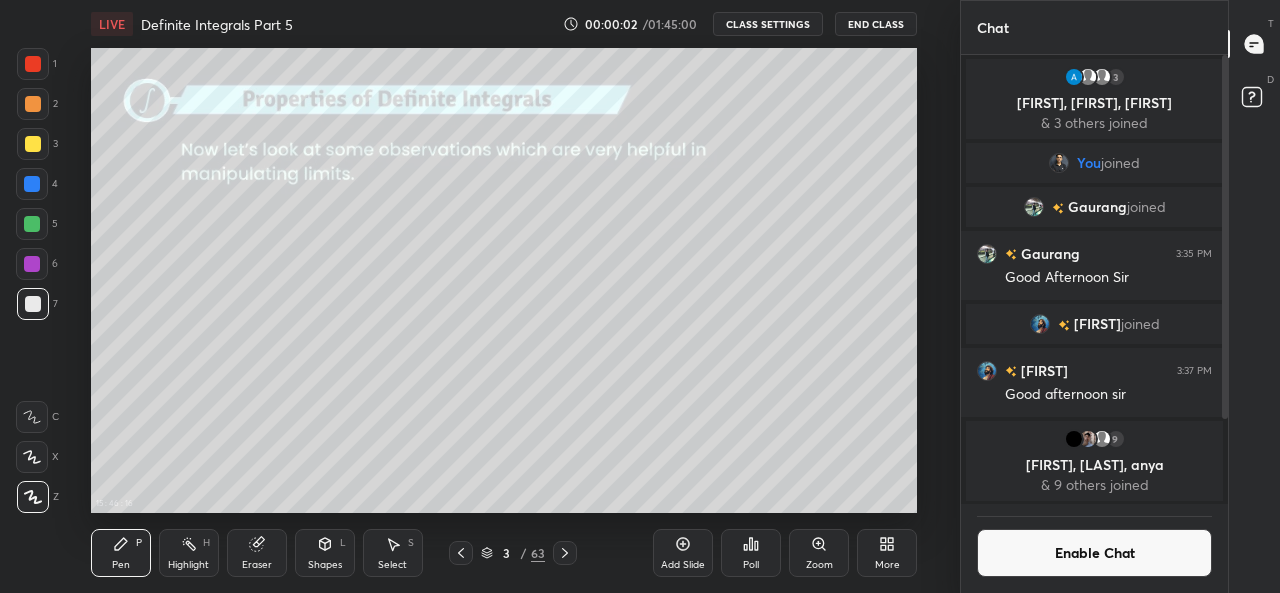 scroll, scrollTop: 465, scrollLeft: 880, axis: both 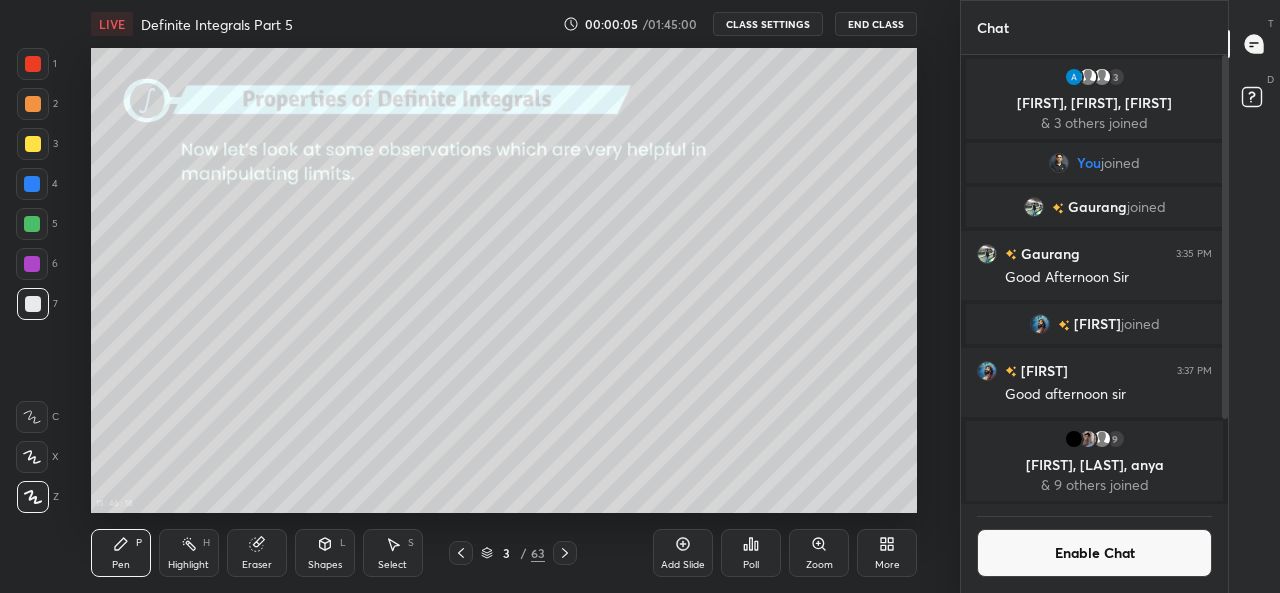click on "More" at bounding box center (887, 553) 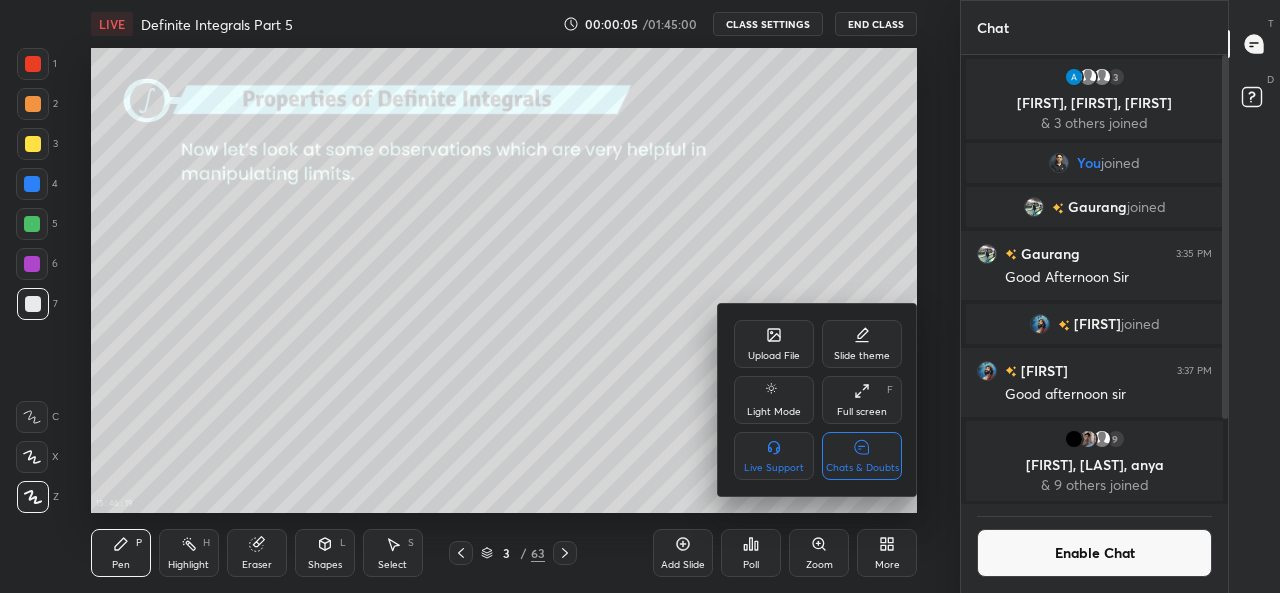 click 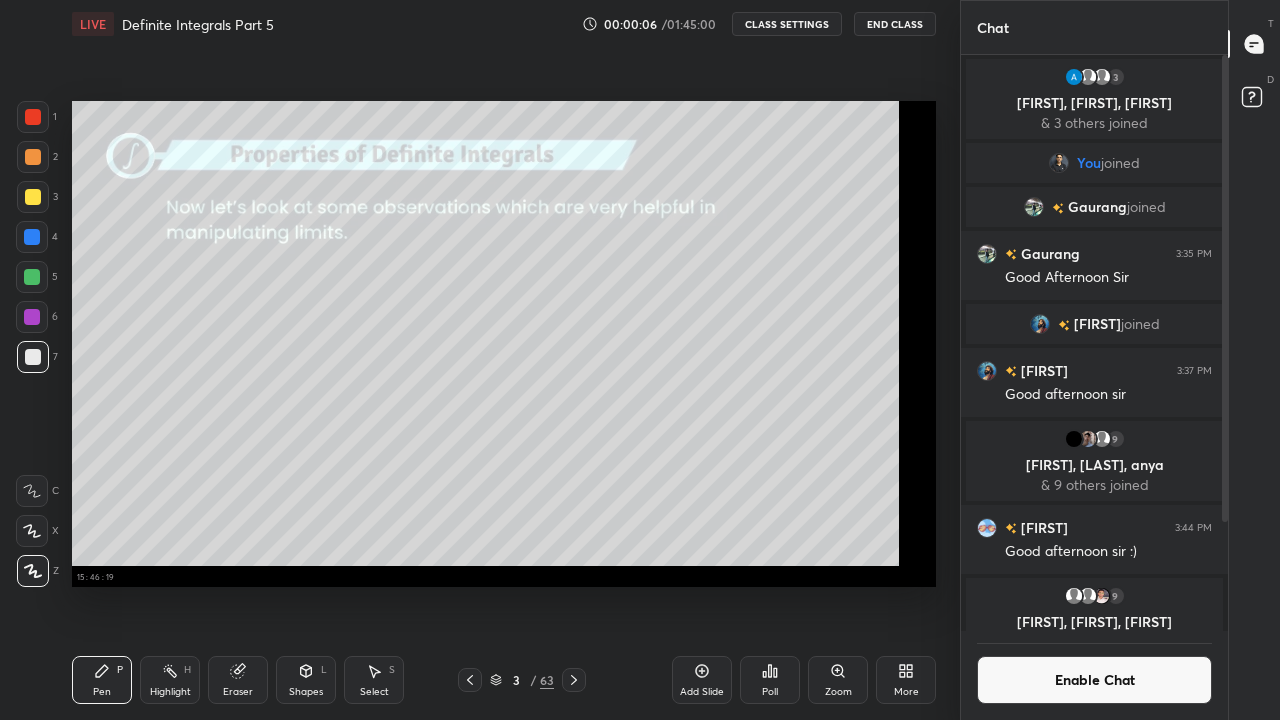 scroll, scrollTop: 99408, scrollLeft: 99120, axis: both 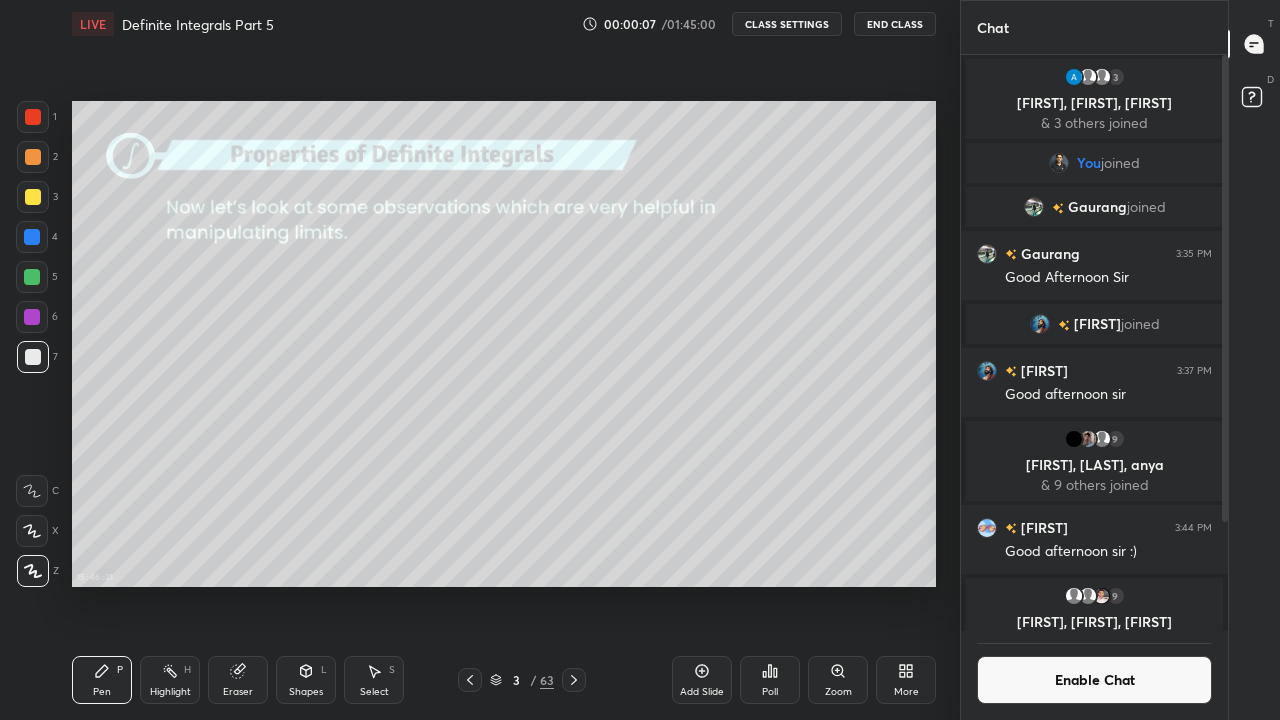 click on "More" at bounding box center (906, 680) 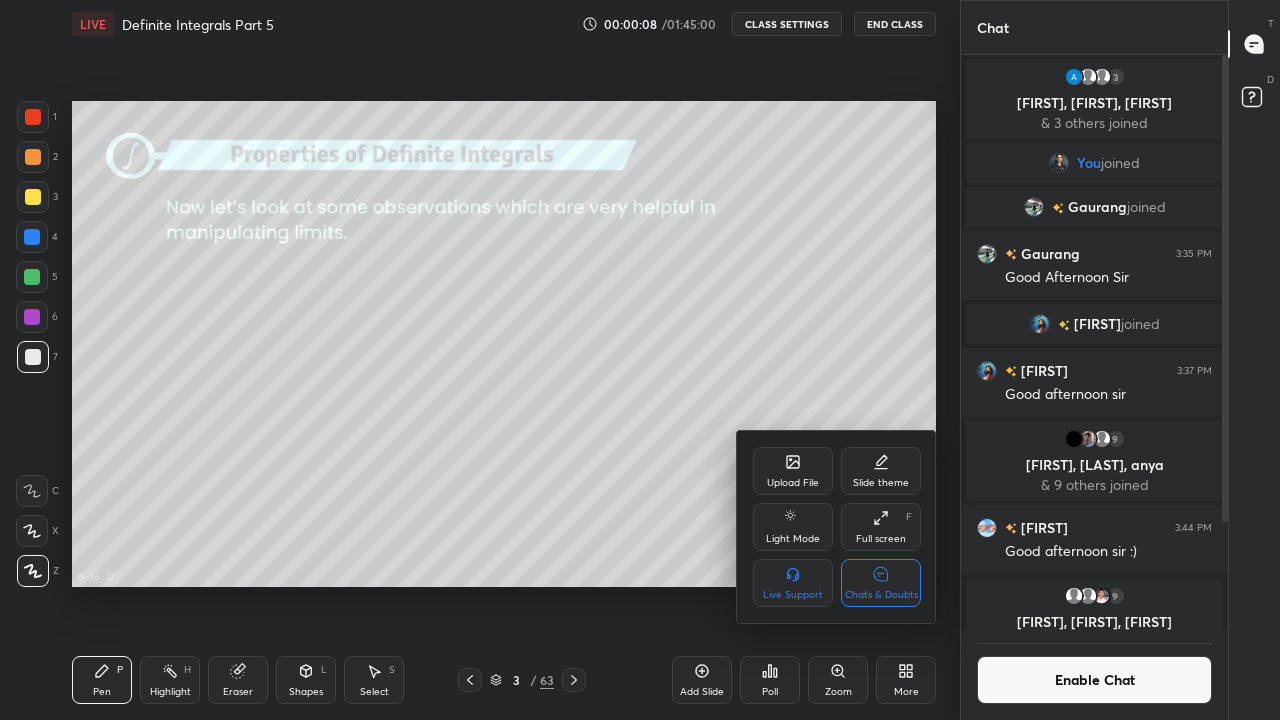 click on "Chats & Doubts" at bounding box center (881, 583) 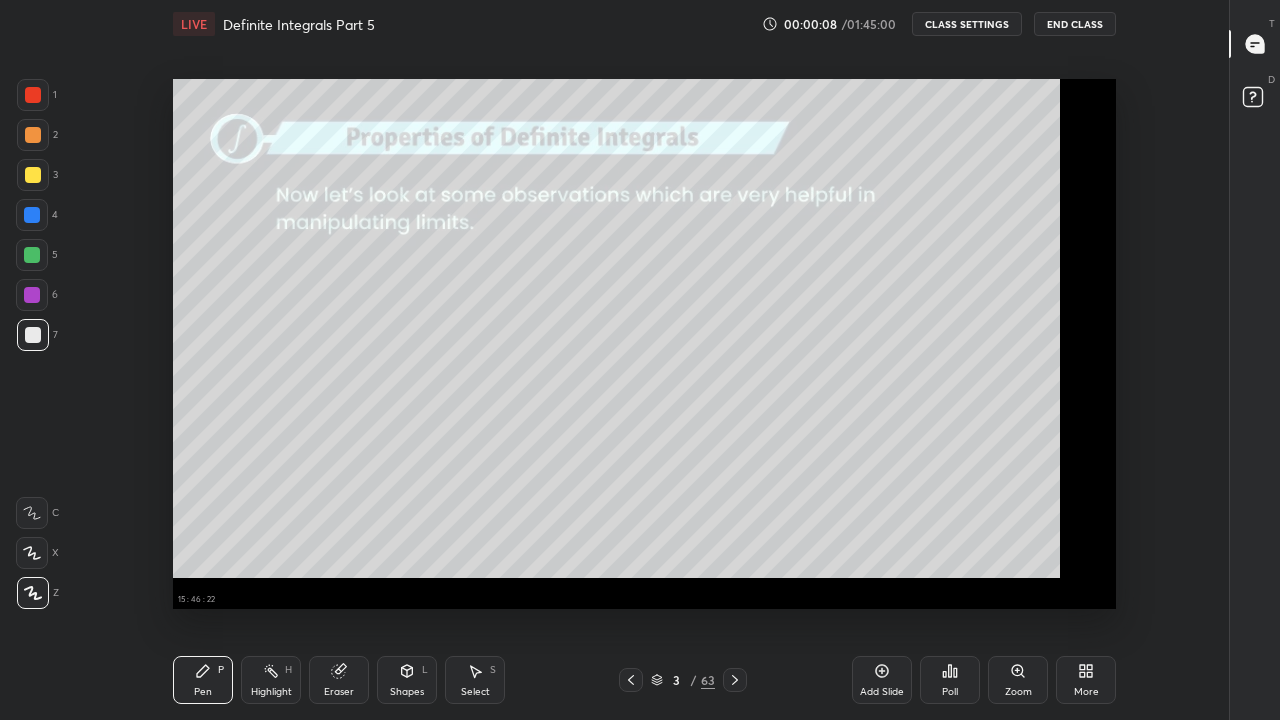 scroll, scrollTop: 7, scrollLeft: 1, axis: both 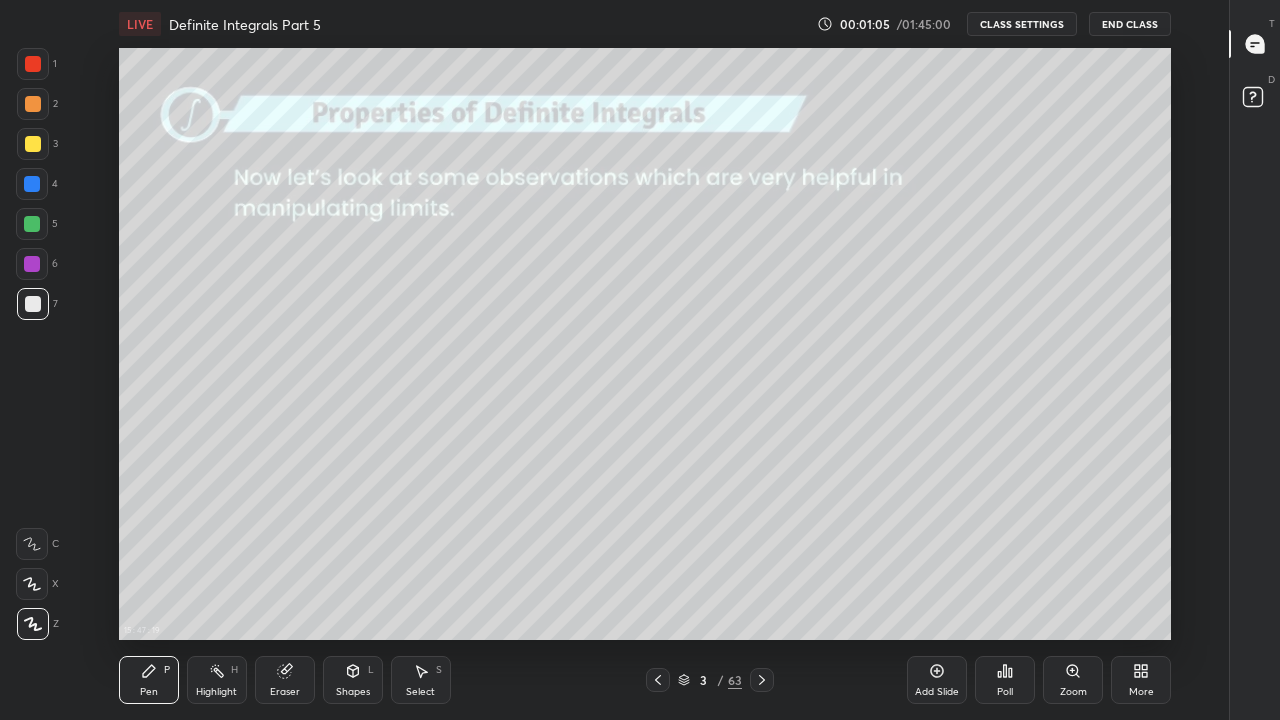 click 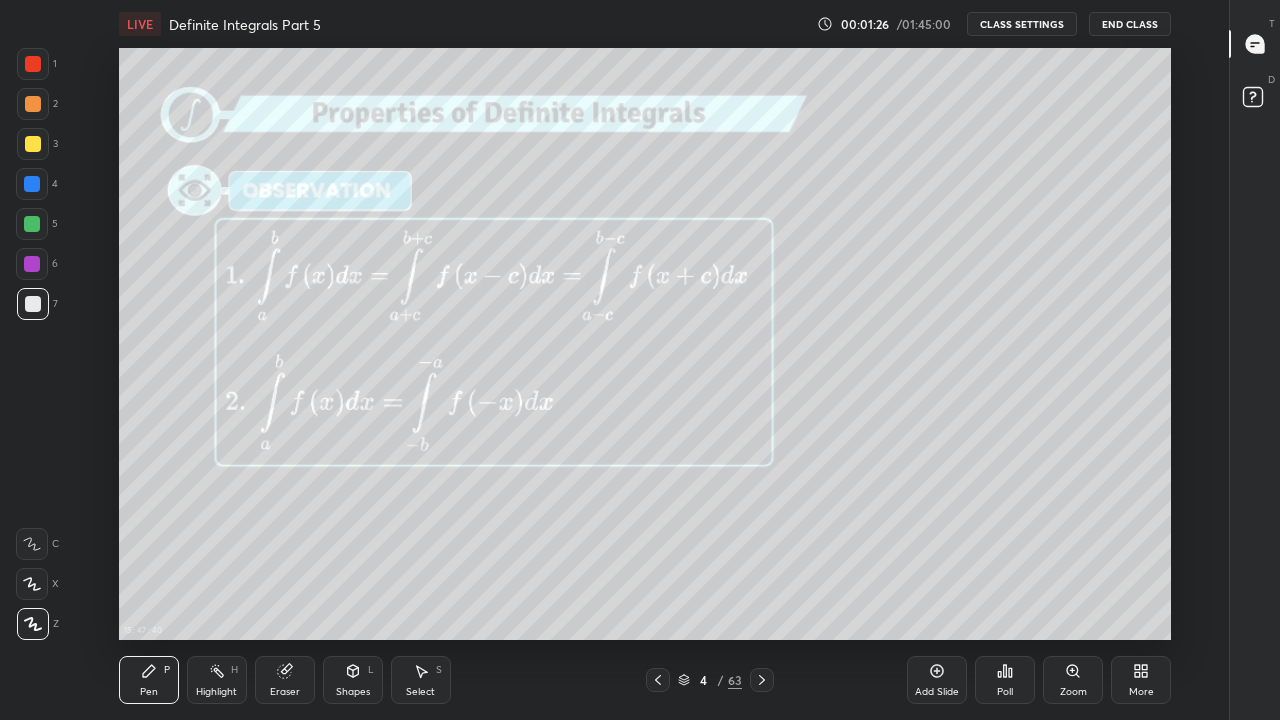 click 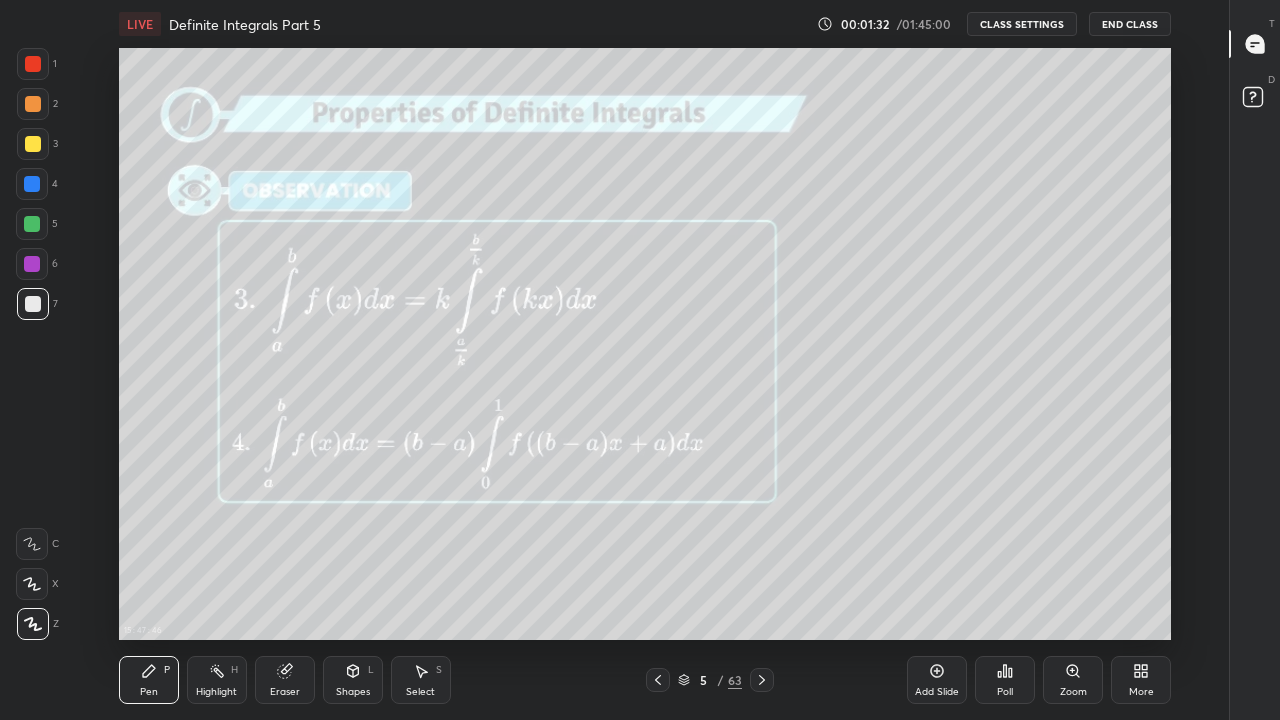 click 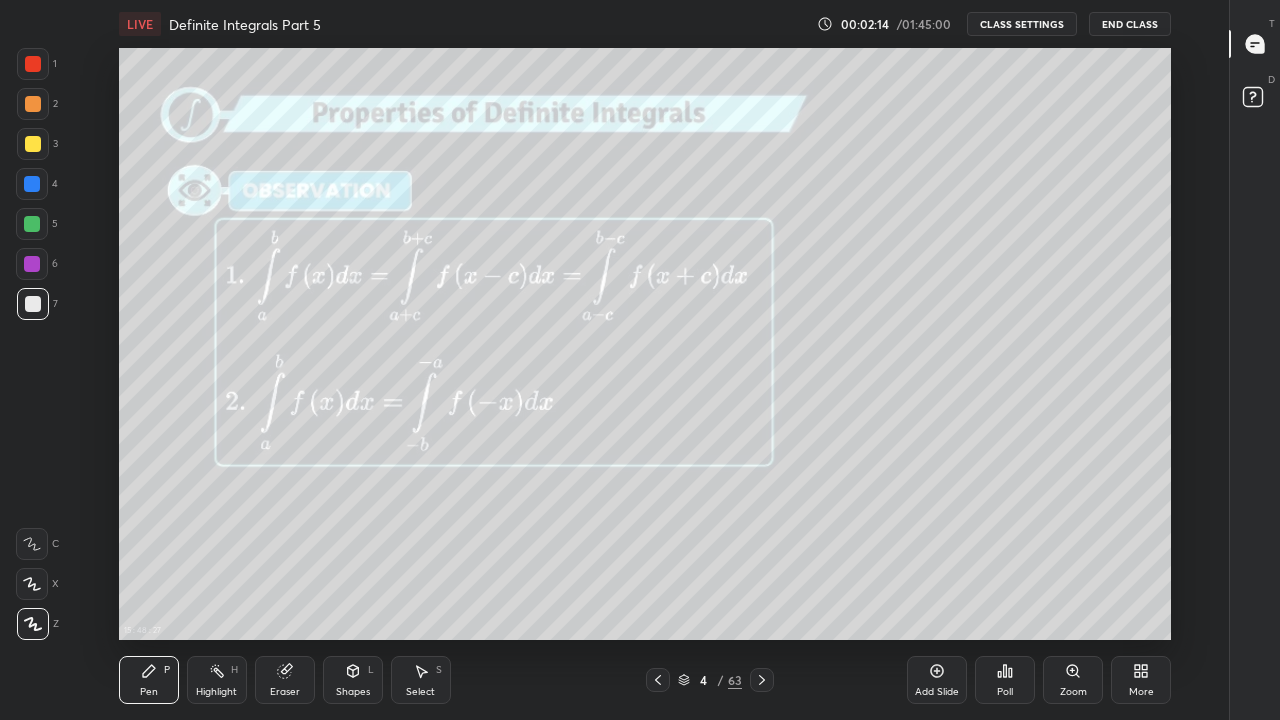 click at bounding box center [33, 144] 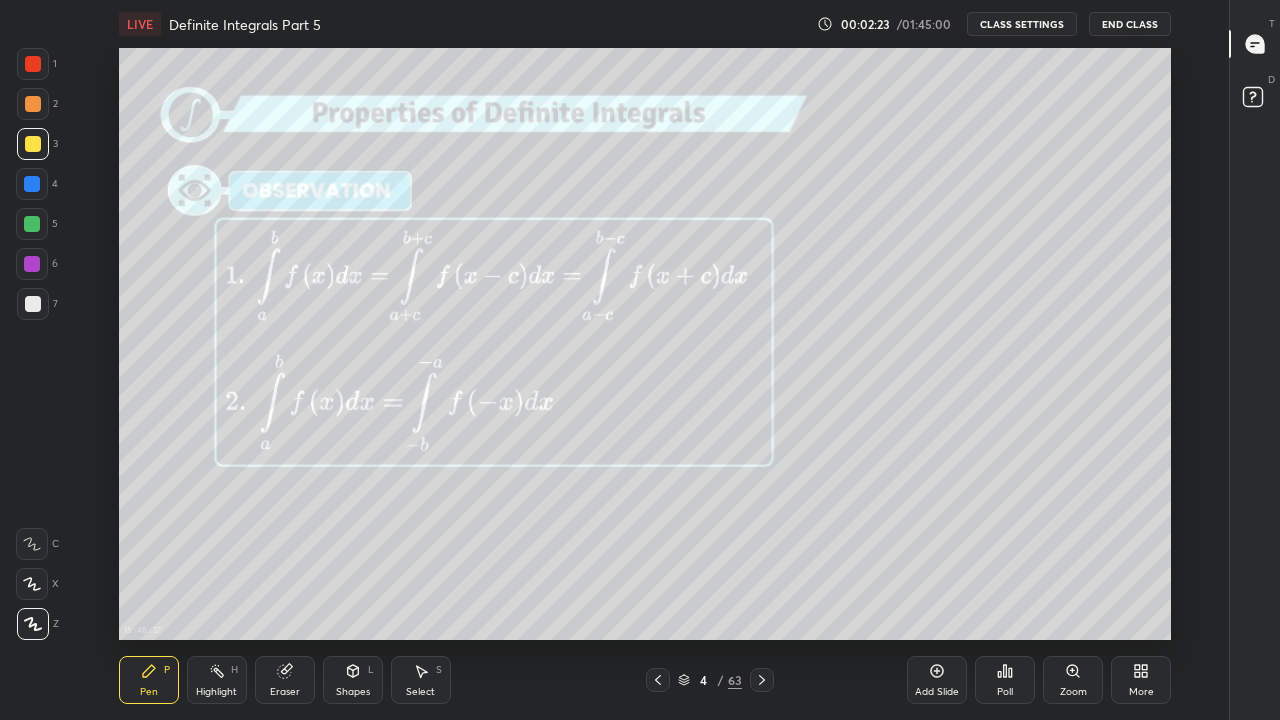 click at bounding box center (33, 304) 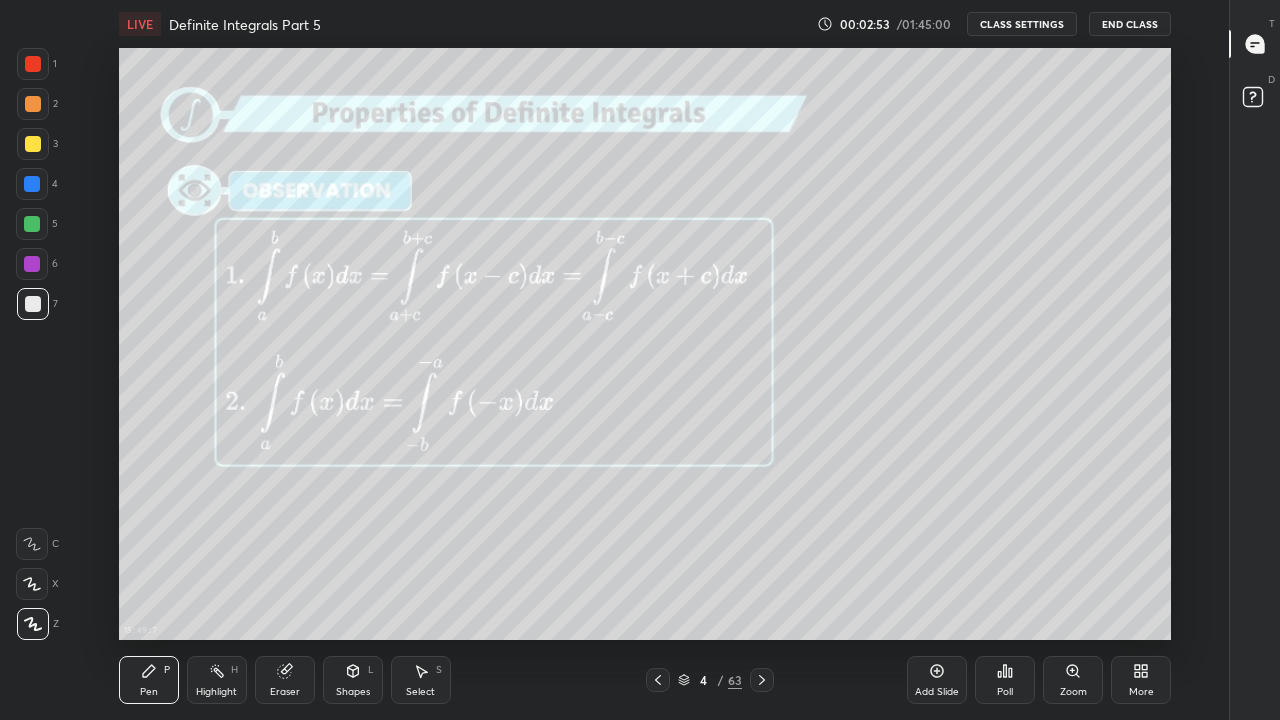 click at bounding box center [33, 144] 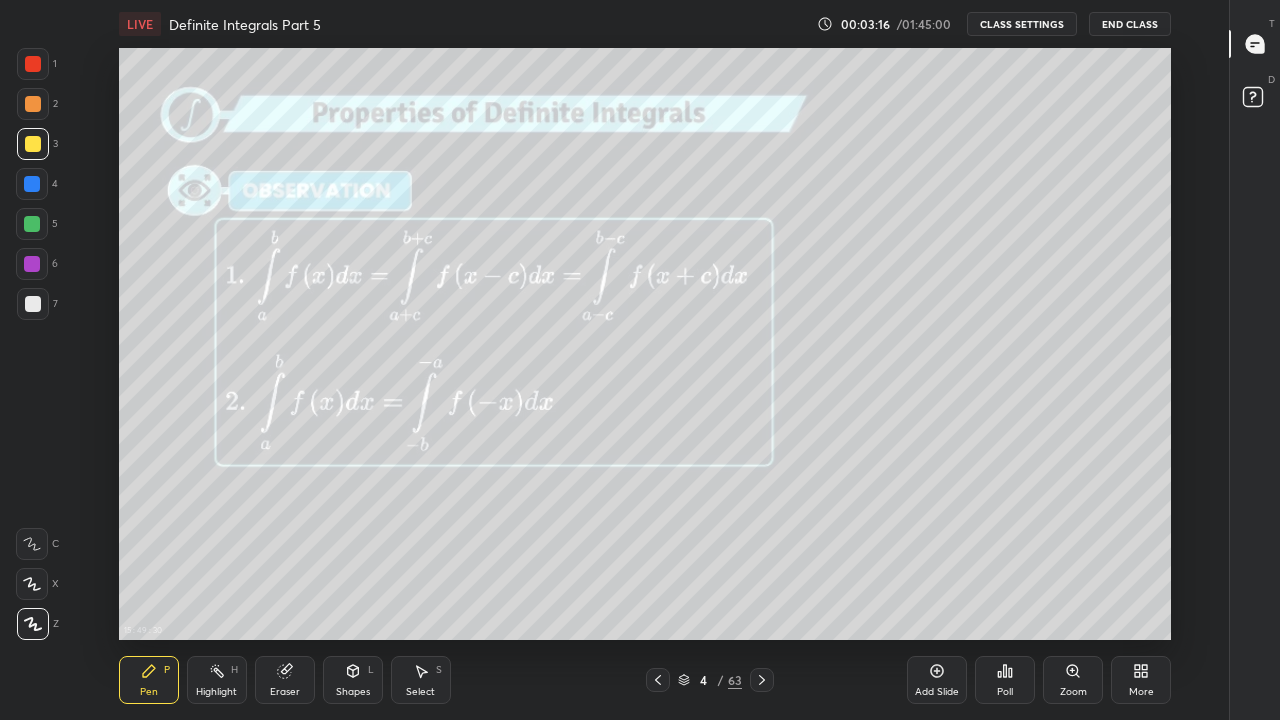 click at bounding box center [33, 304] 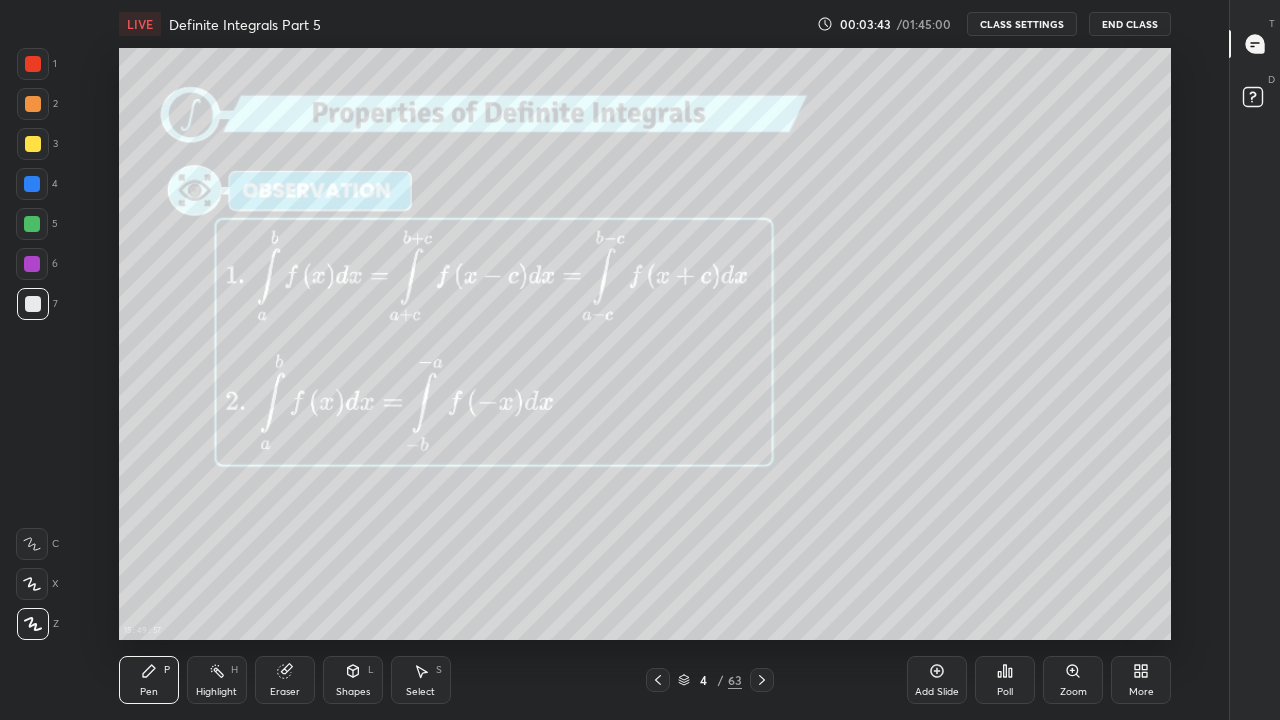 click at bounding box center (33, 144) 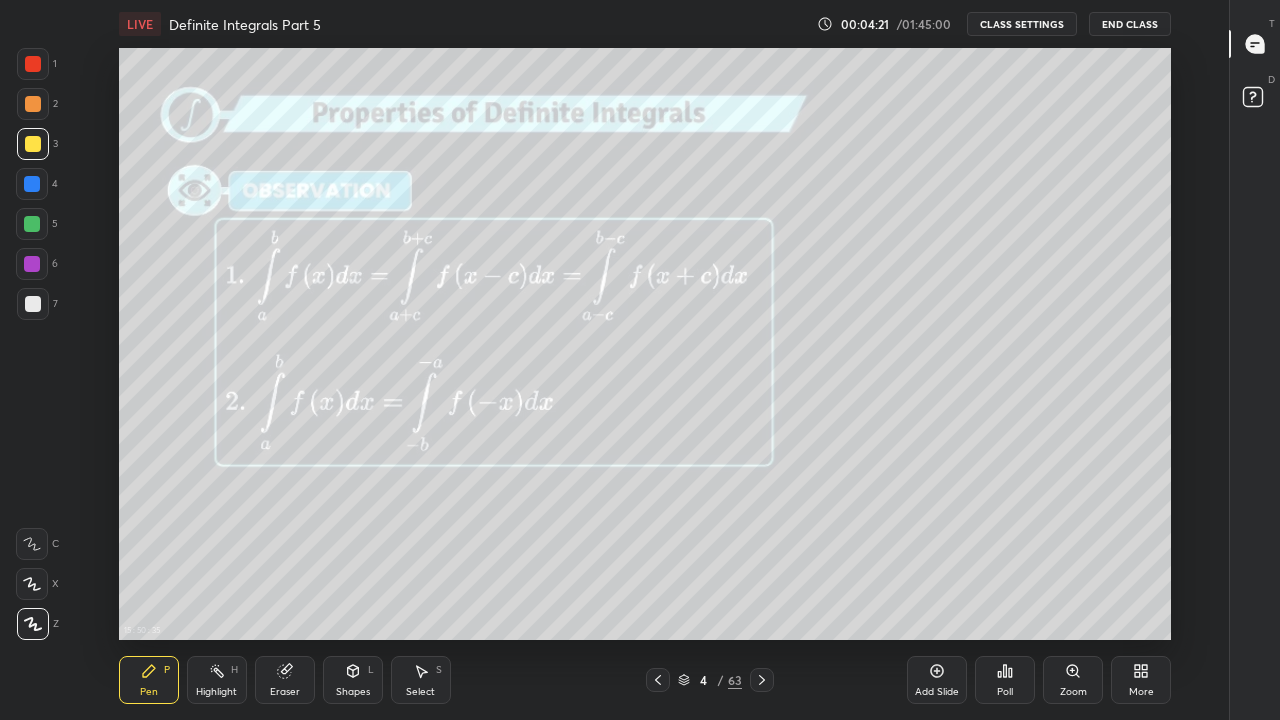 click at bounding box center (33, 304) 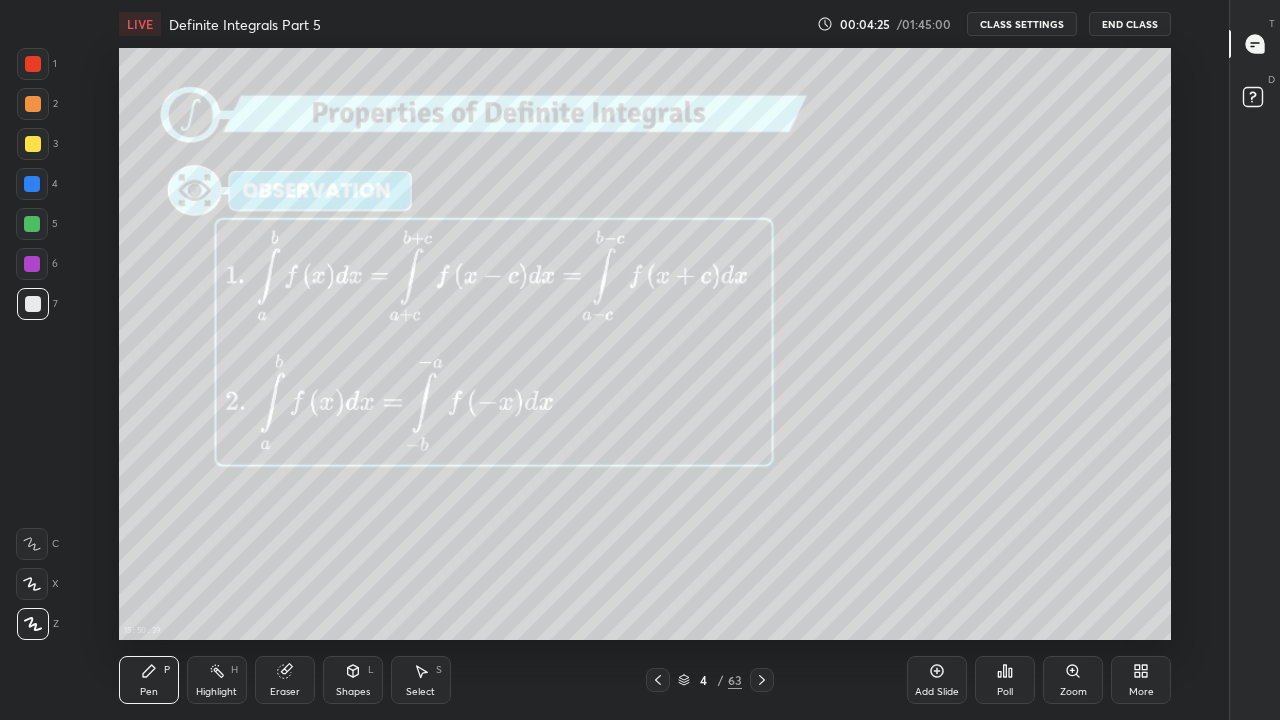 click 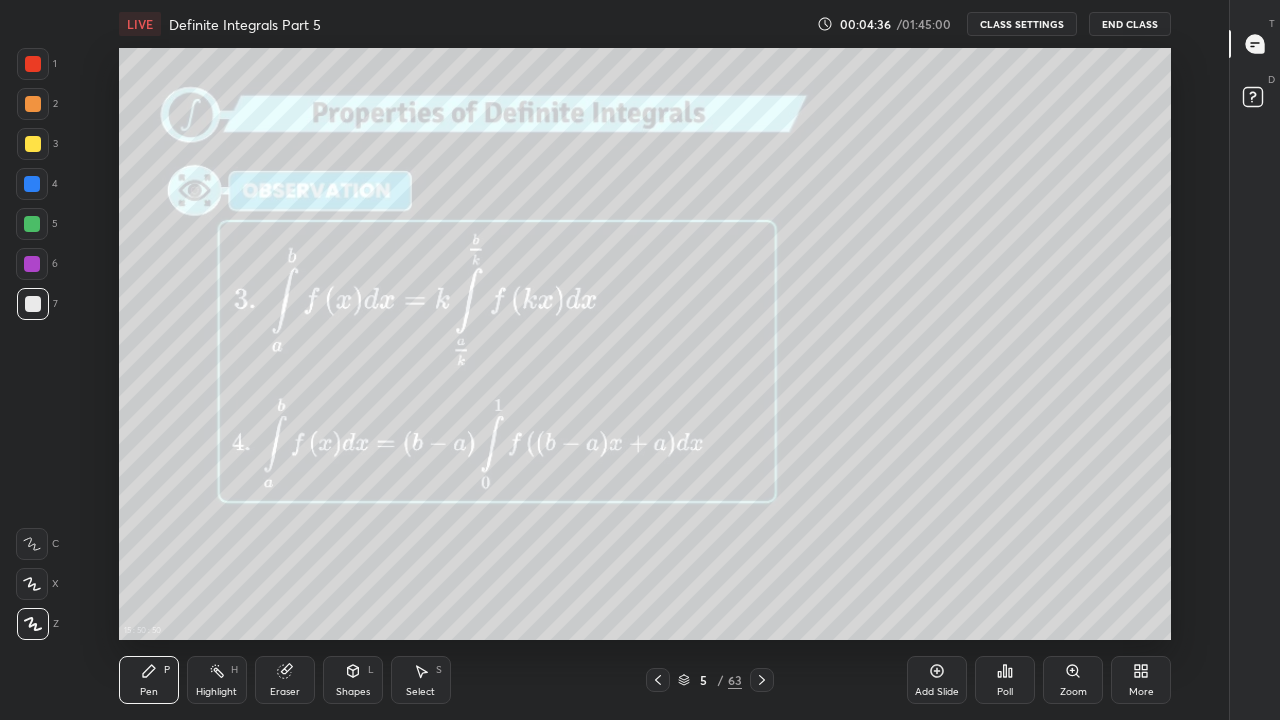 click on "CLASS SETTINGS" at bounding box center (1022, 24) 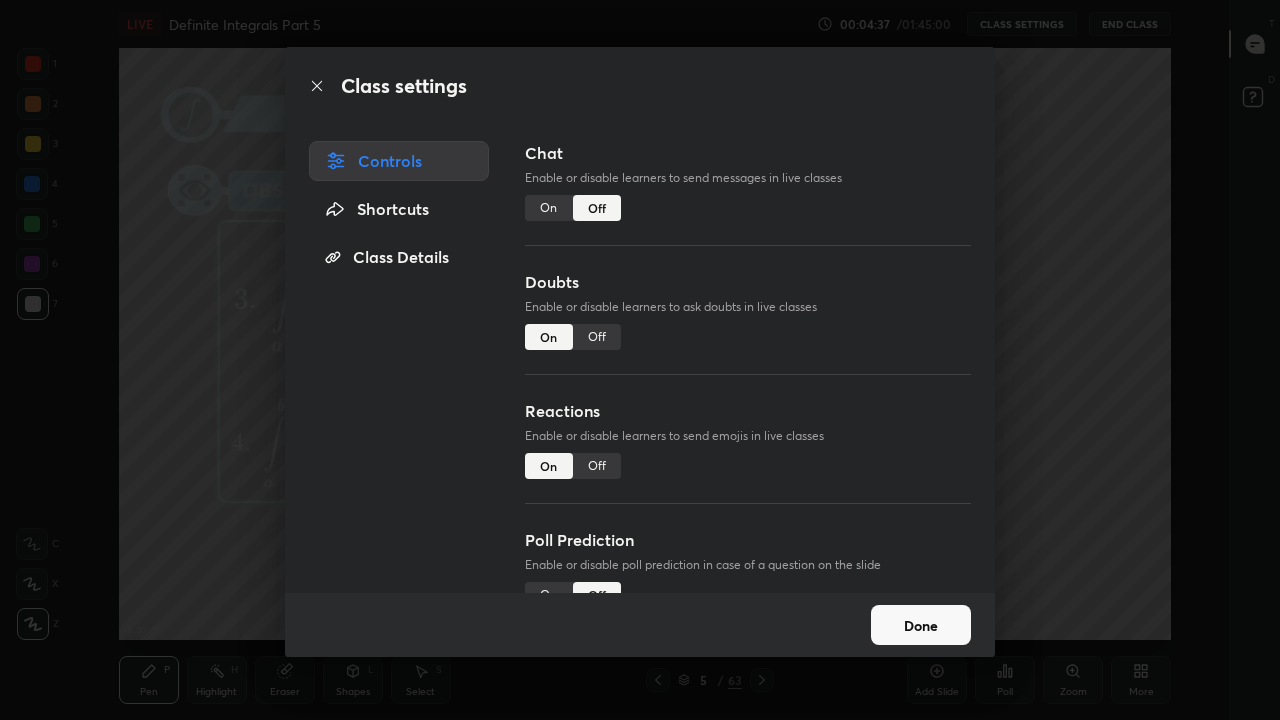 click on "On" at bounding box center [549, 208] 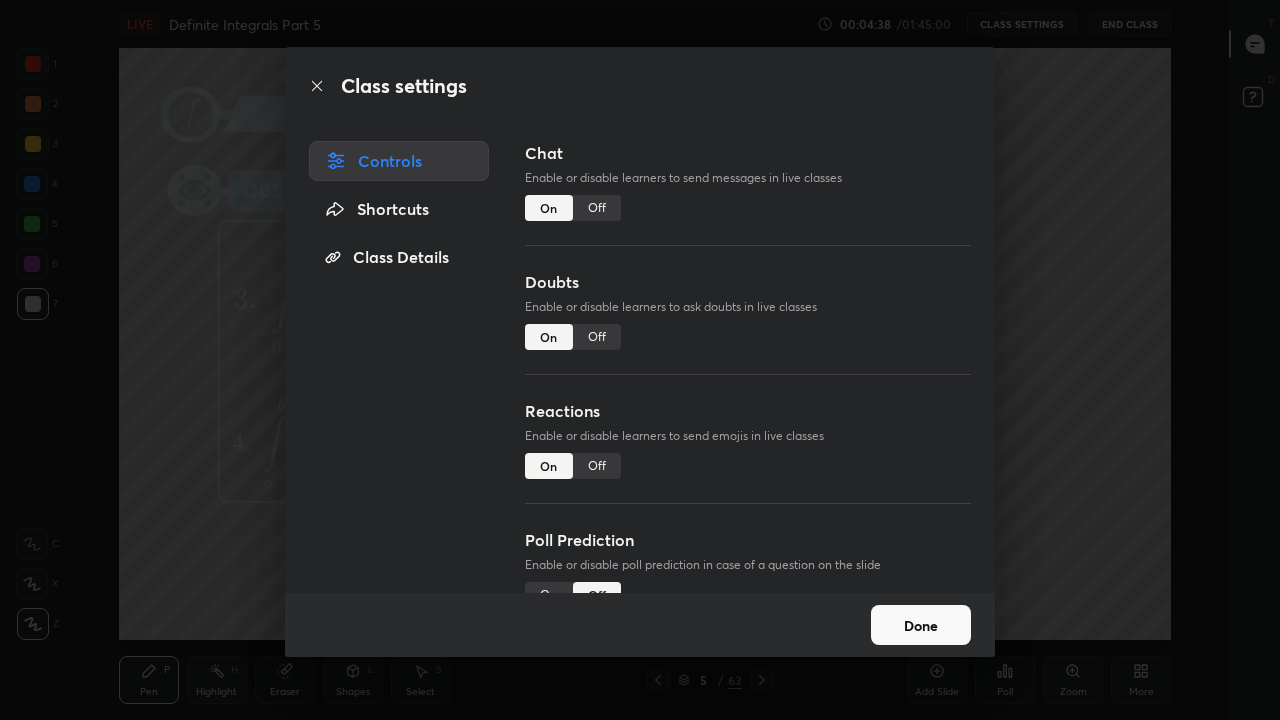 click on "Done" at bounding box center [921, 625] 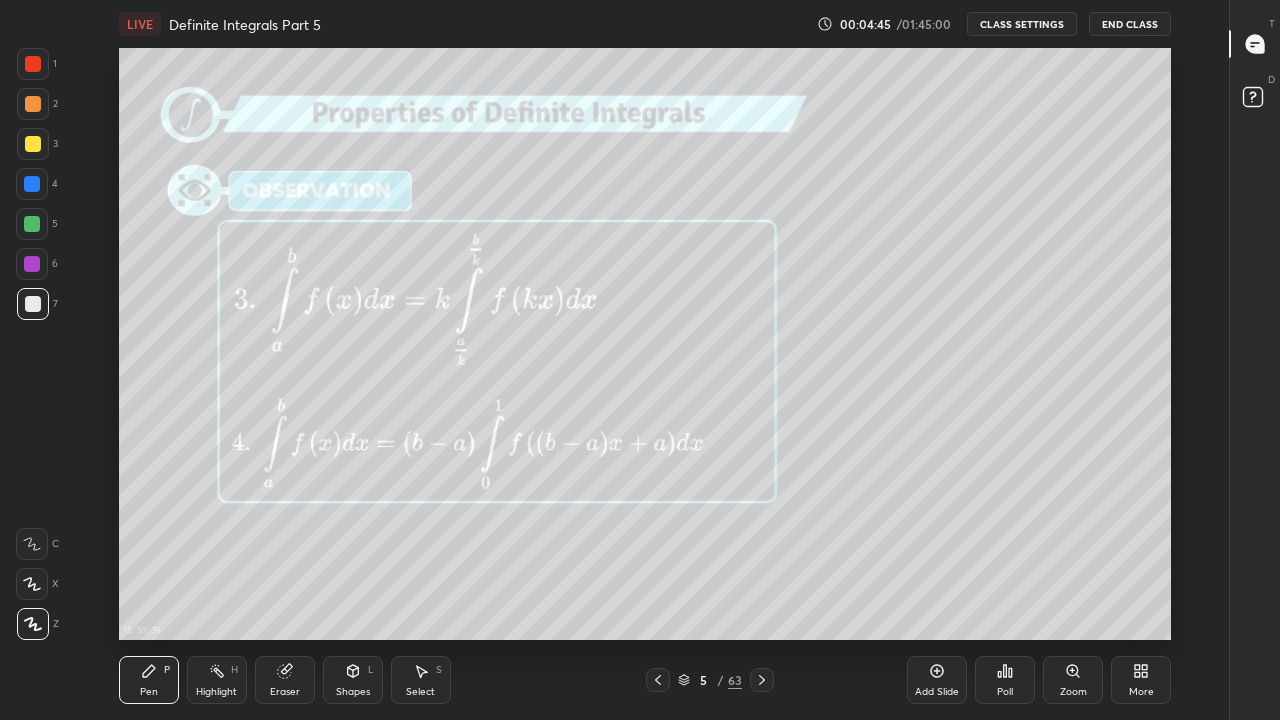 type on "x" 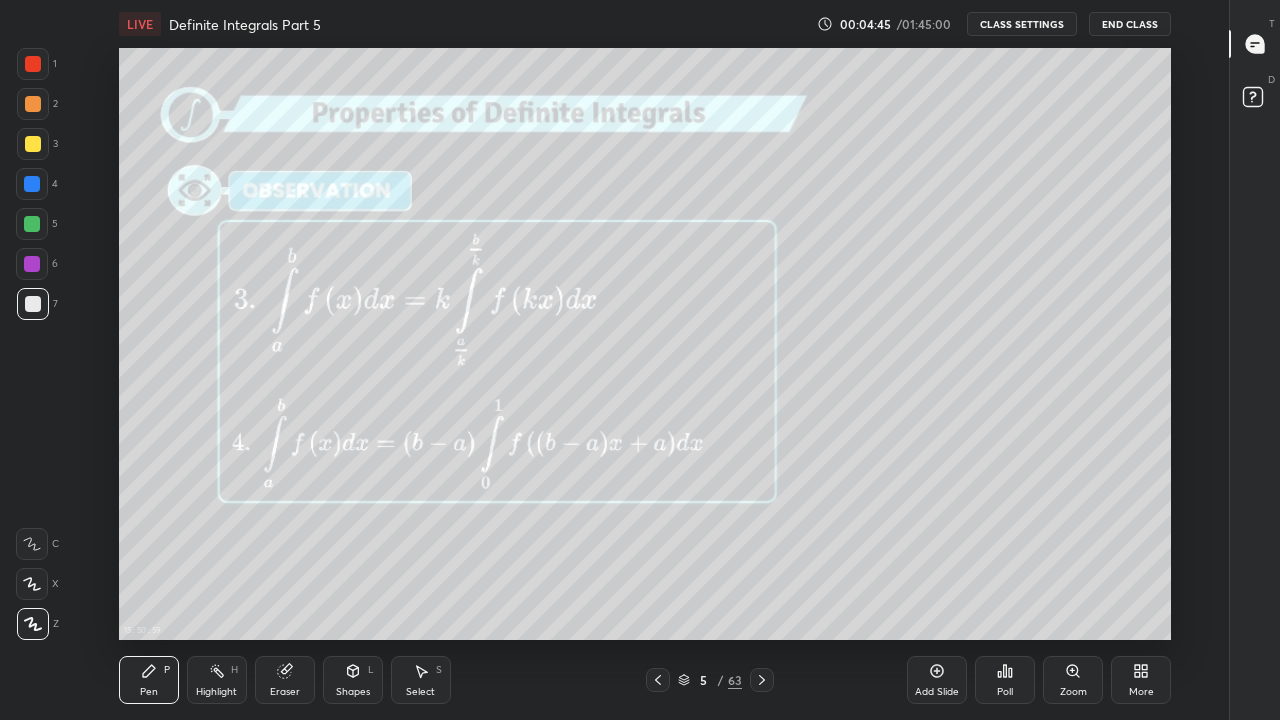 scroll, scrollTop: 7, scrollLeft: 1, axis: both 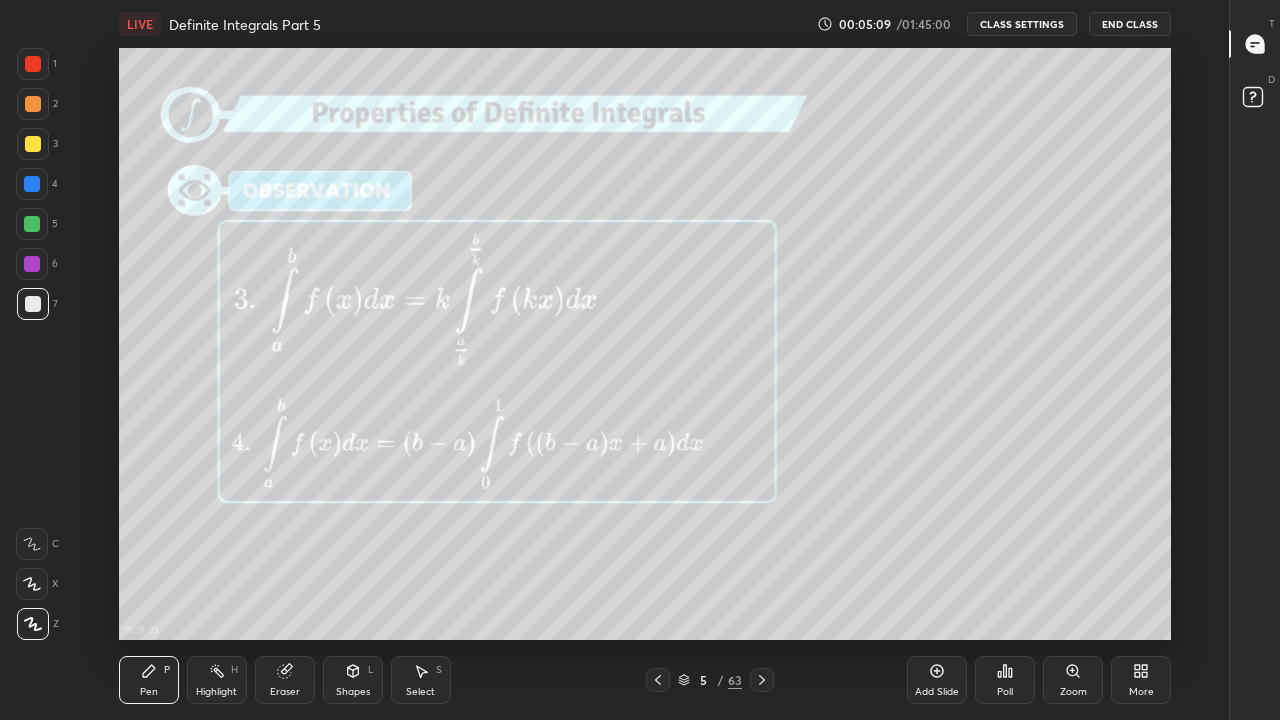 click on "CLASS SETTINGS" at bounding box center (1022, 24) 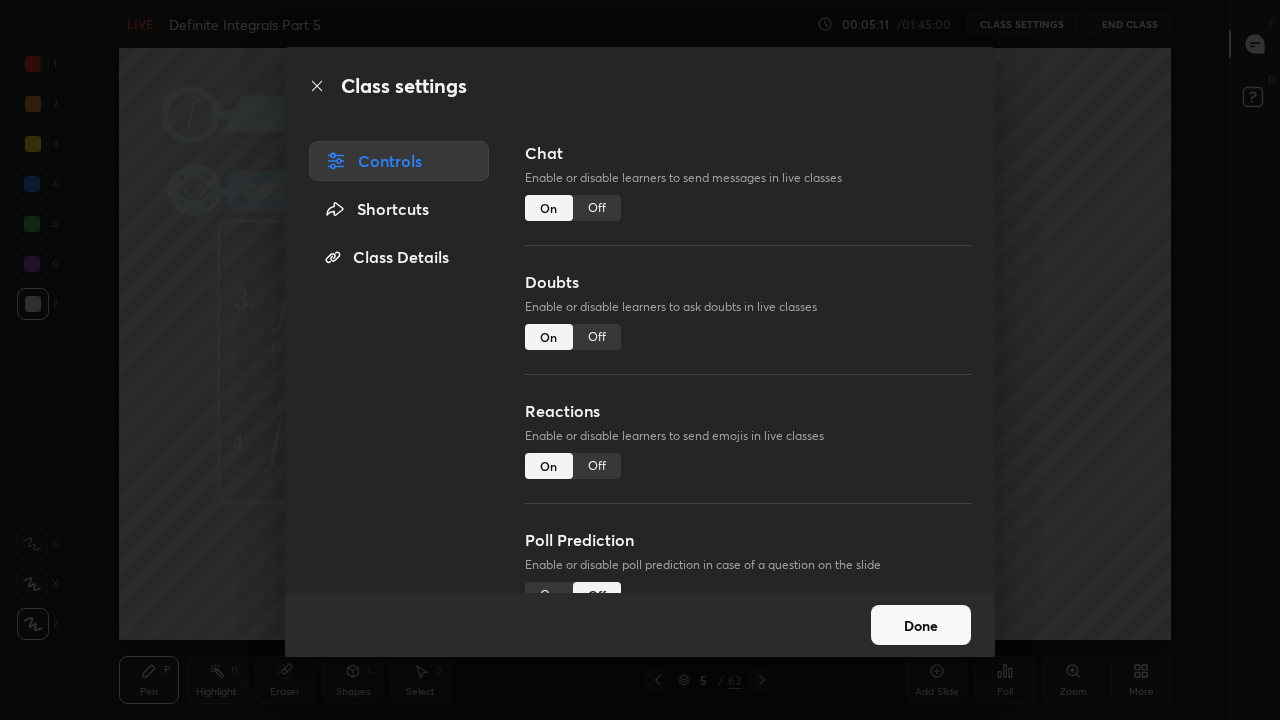 click on "Off" at bounding box center [597, 208] 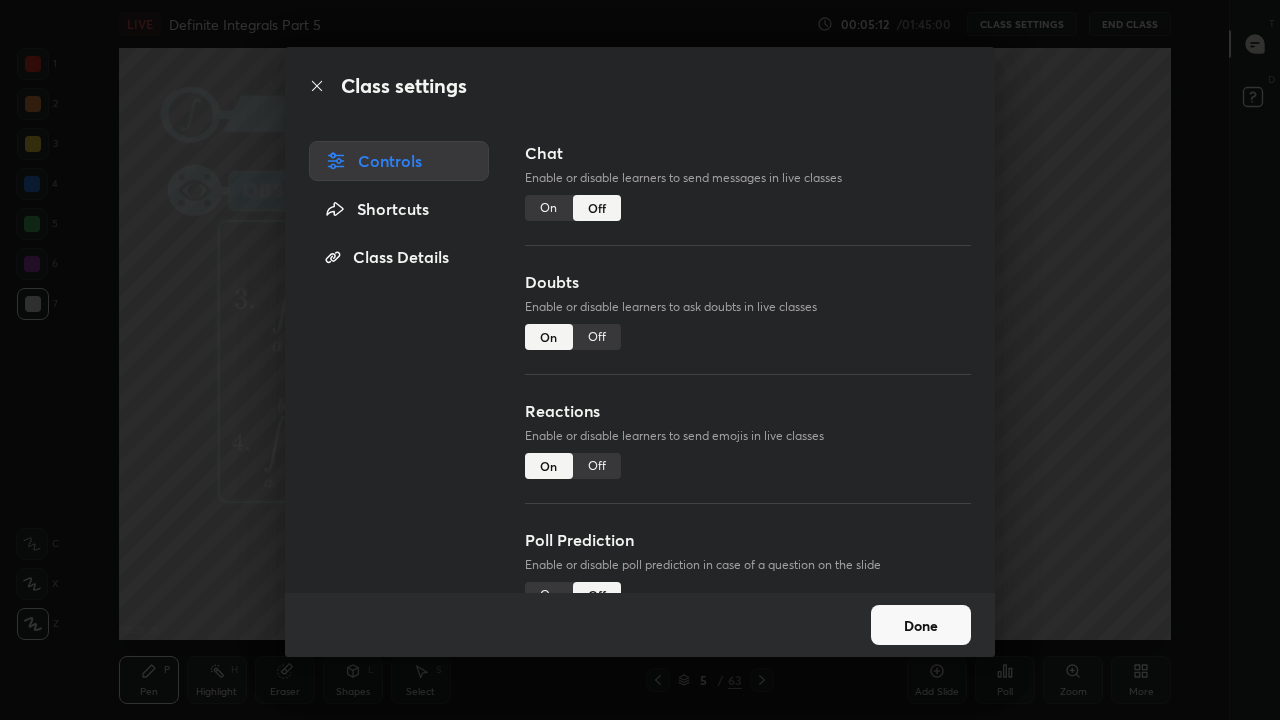 click on "Done" at bounding box center (921, 625) 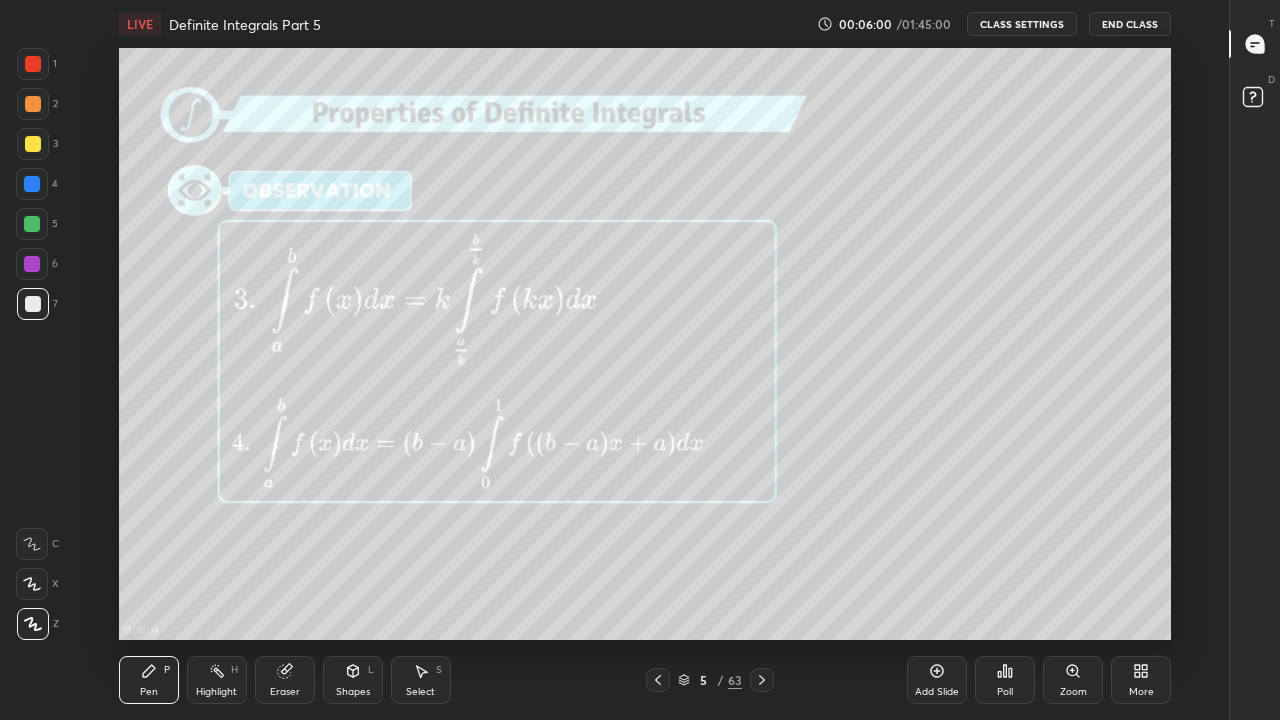 click at bounding box center [33, 64] 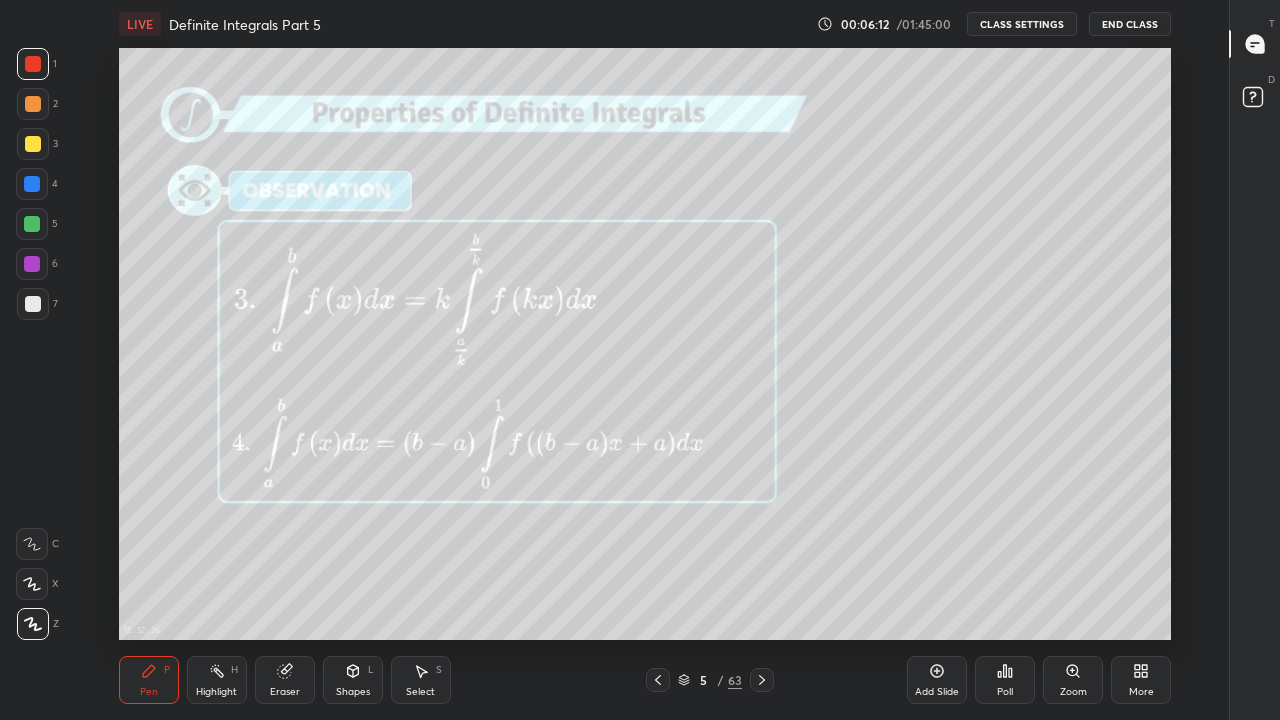 click at bounding box center (33, 304) 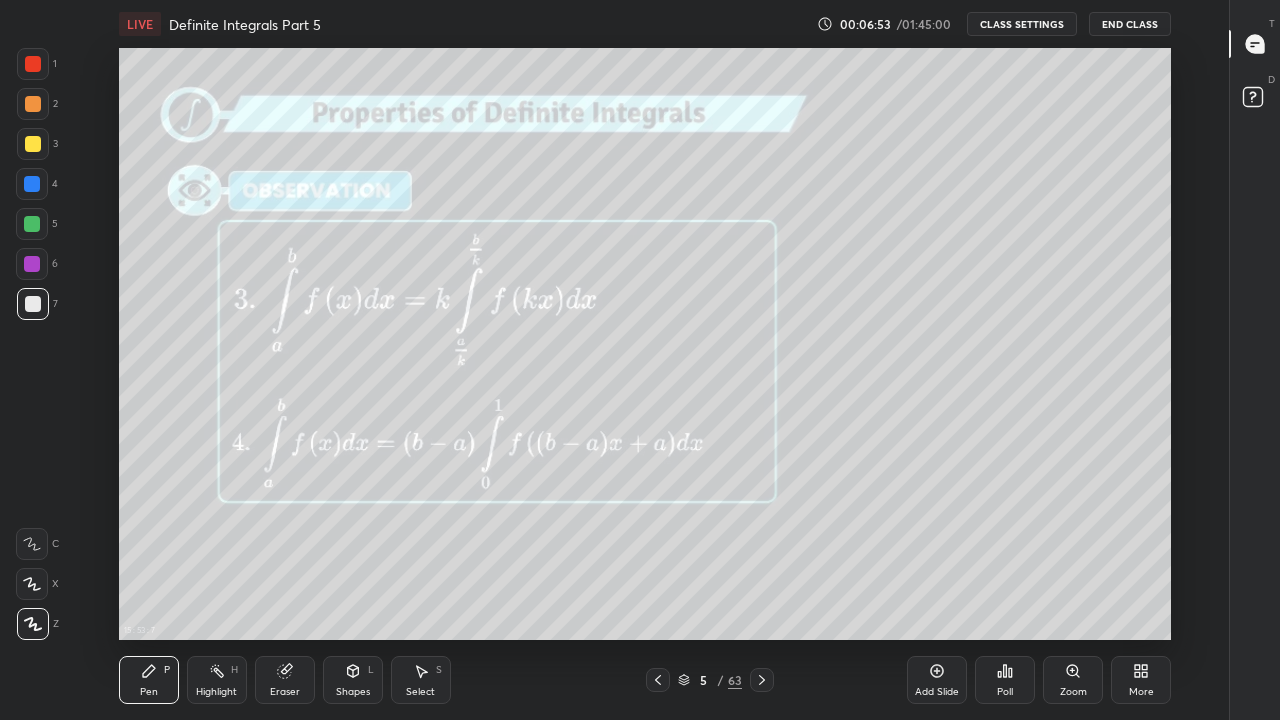 click at bounding box center [33, 304] 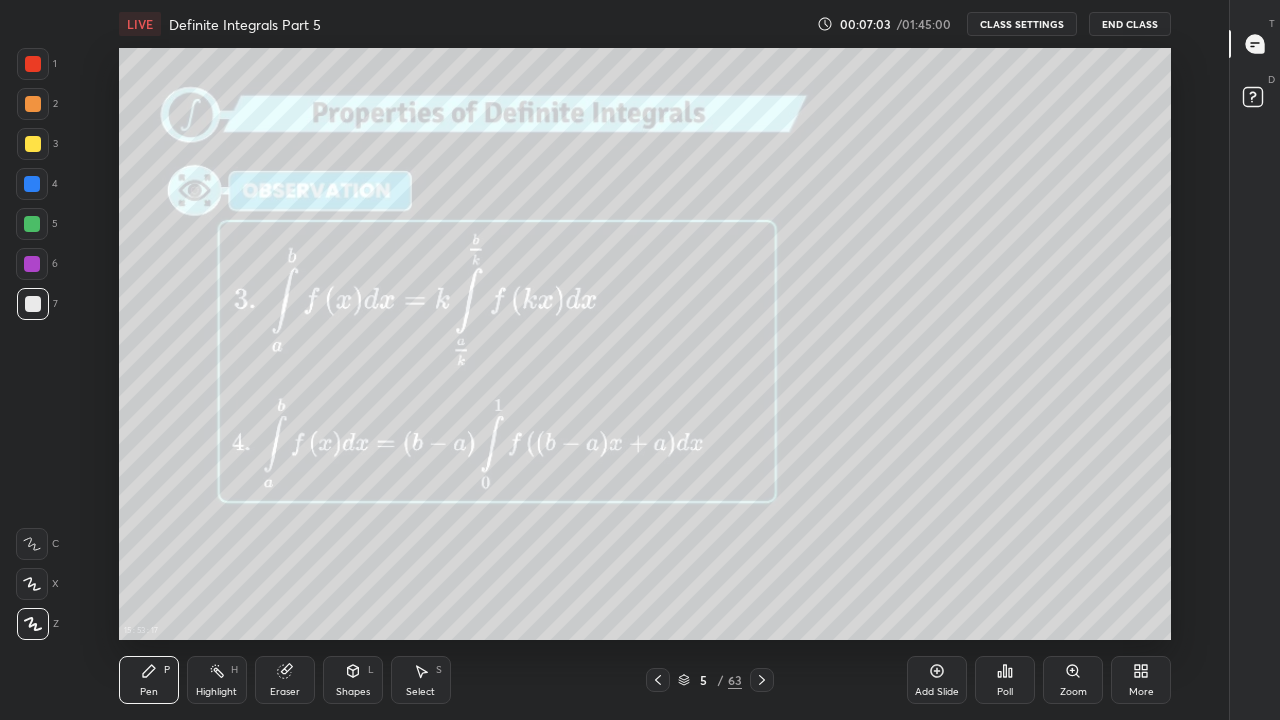 click 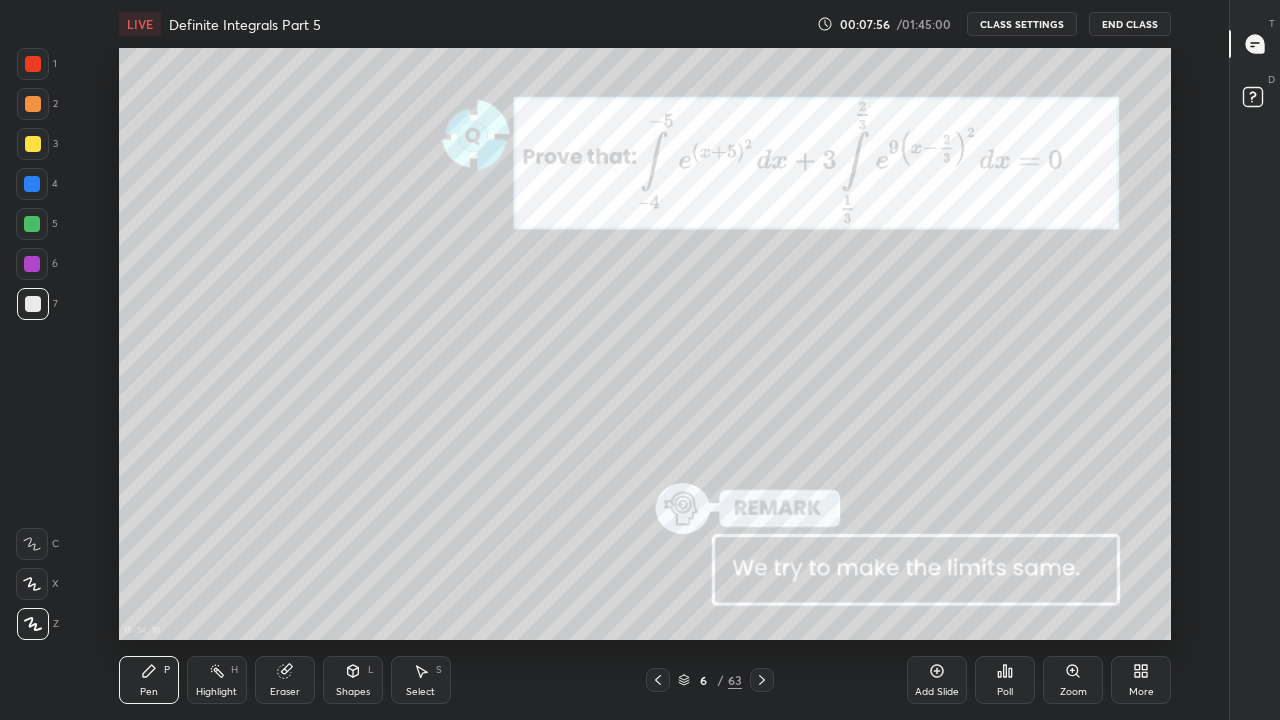 click on "Eraser" at bounding box center [285, 680] 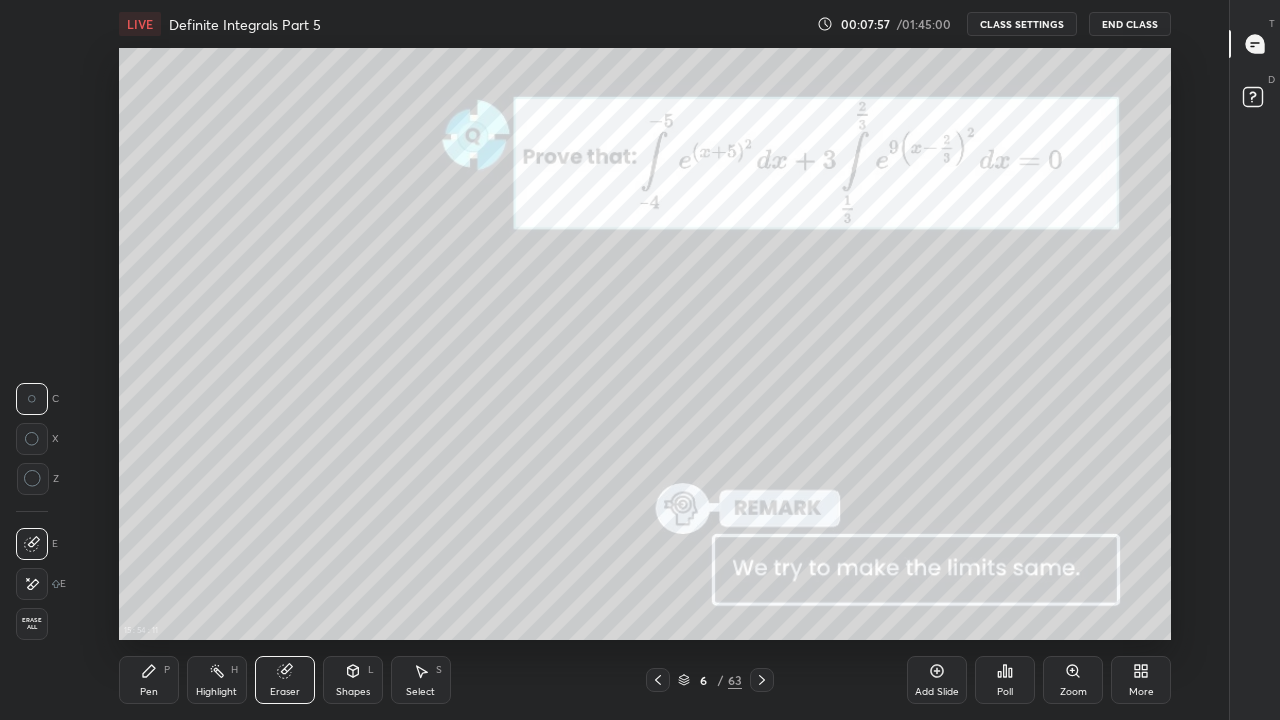click on "Erase all" at bounding box center (32, 624) 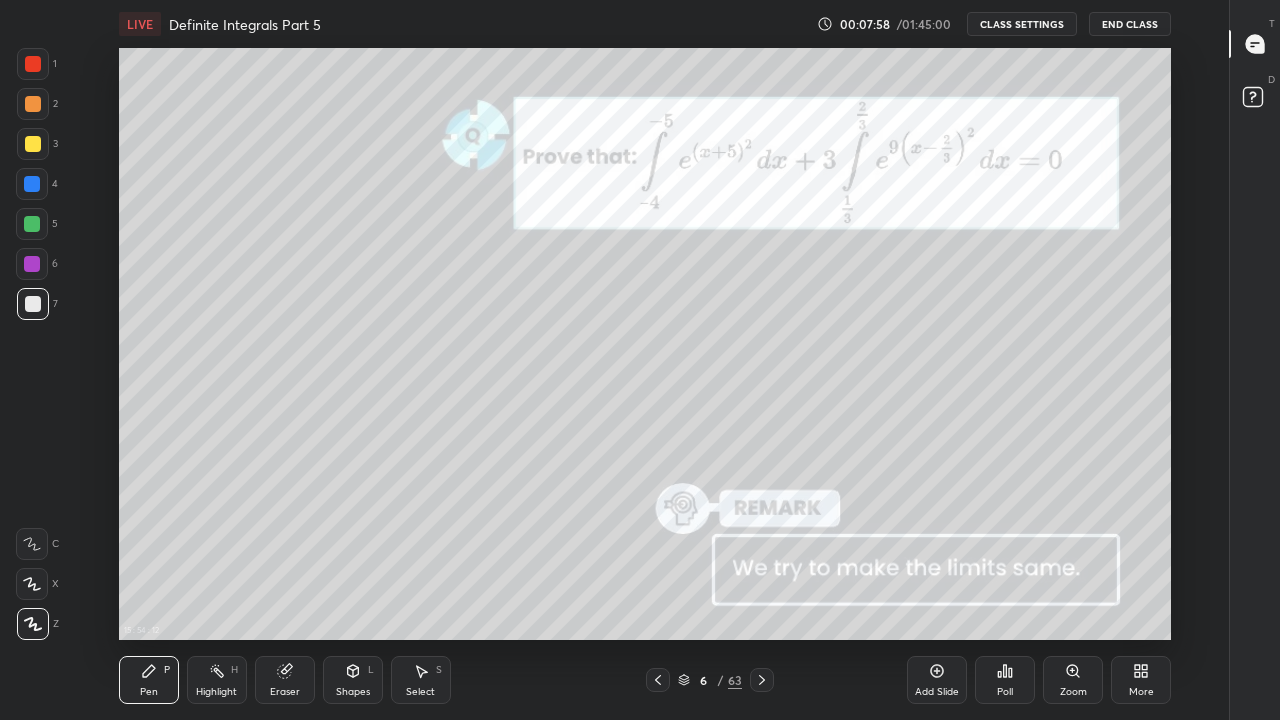 click at bounding box center (33, 304) 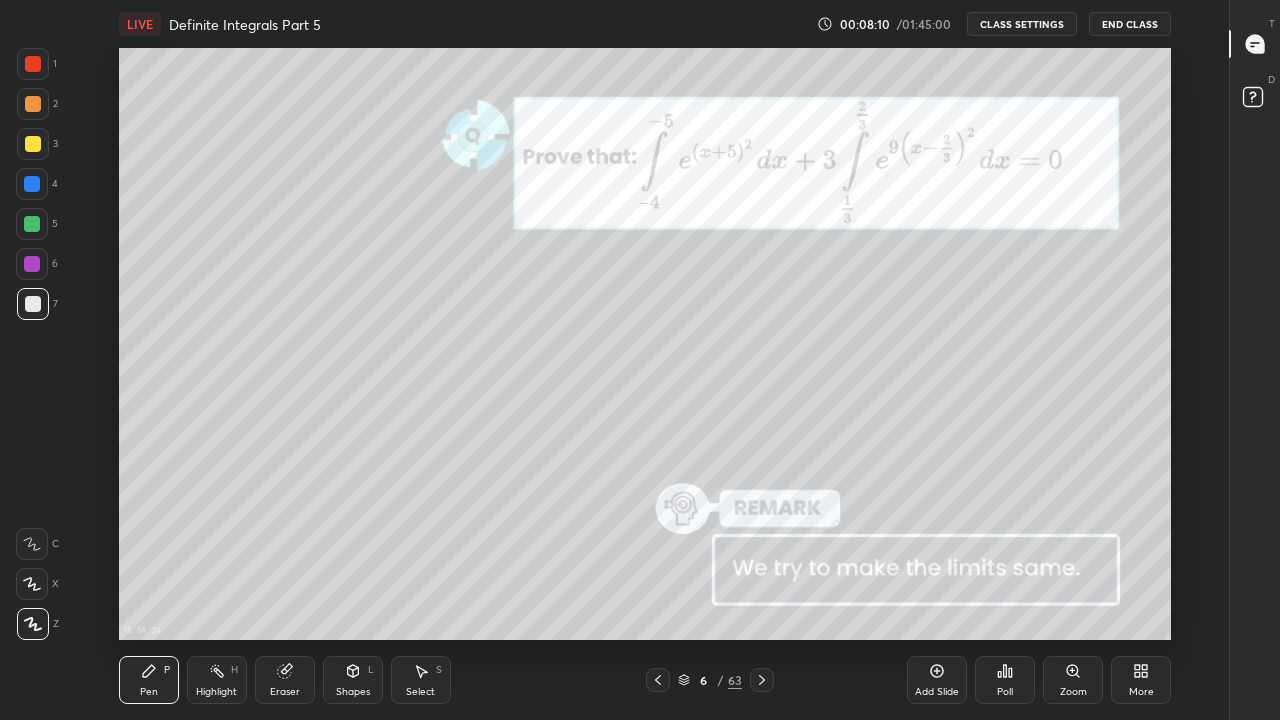 click at bounding box center (32, 224) 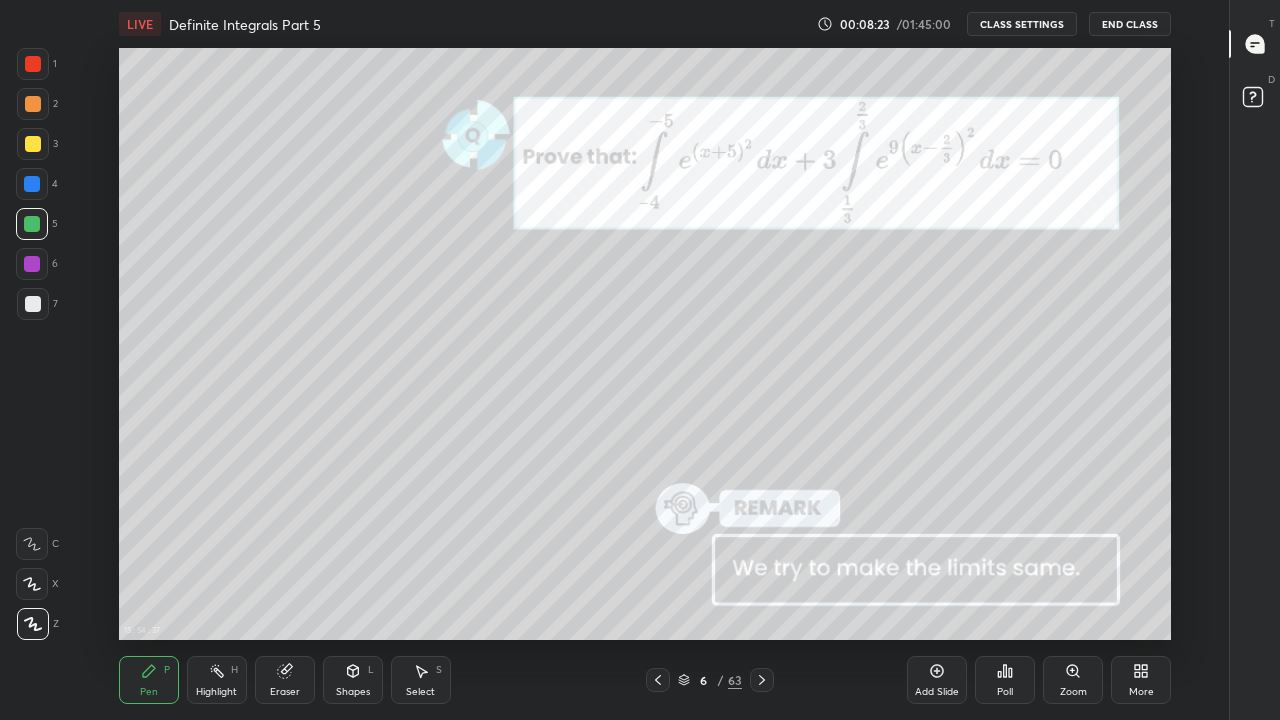 click 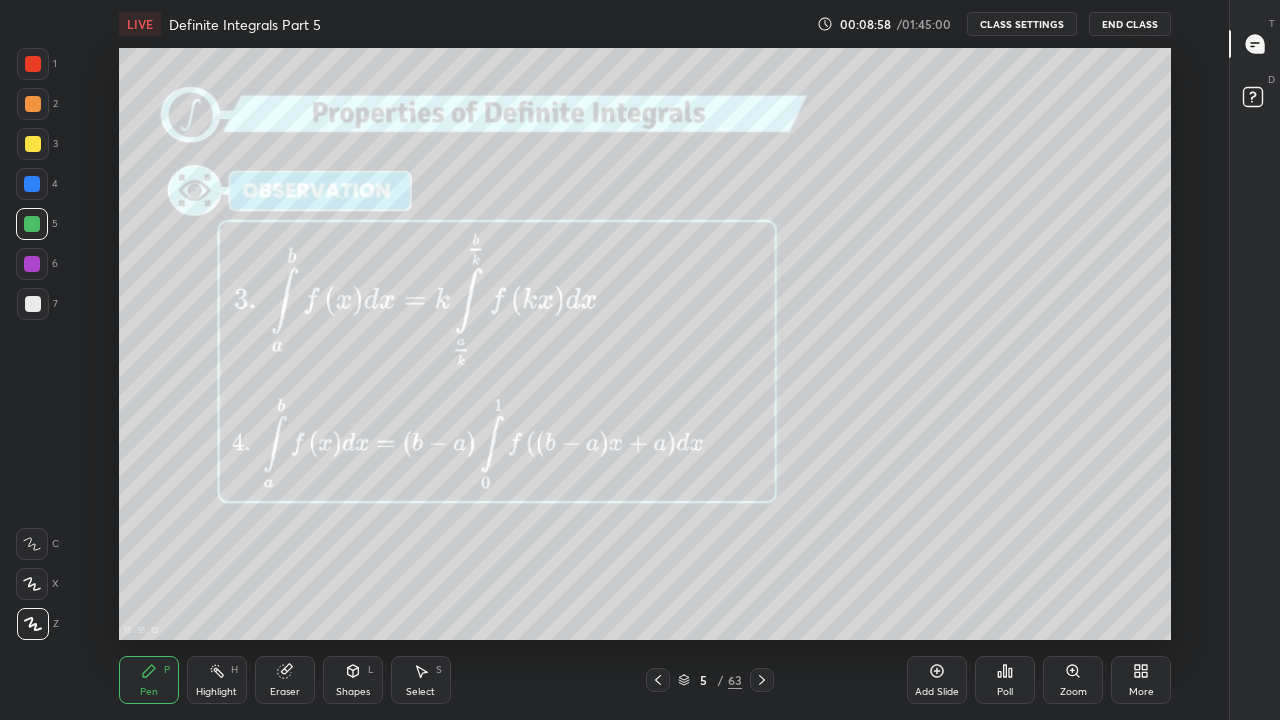 click 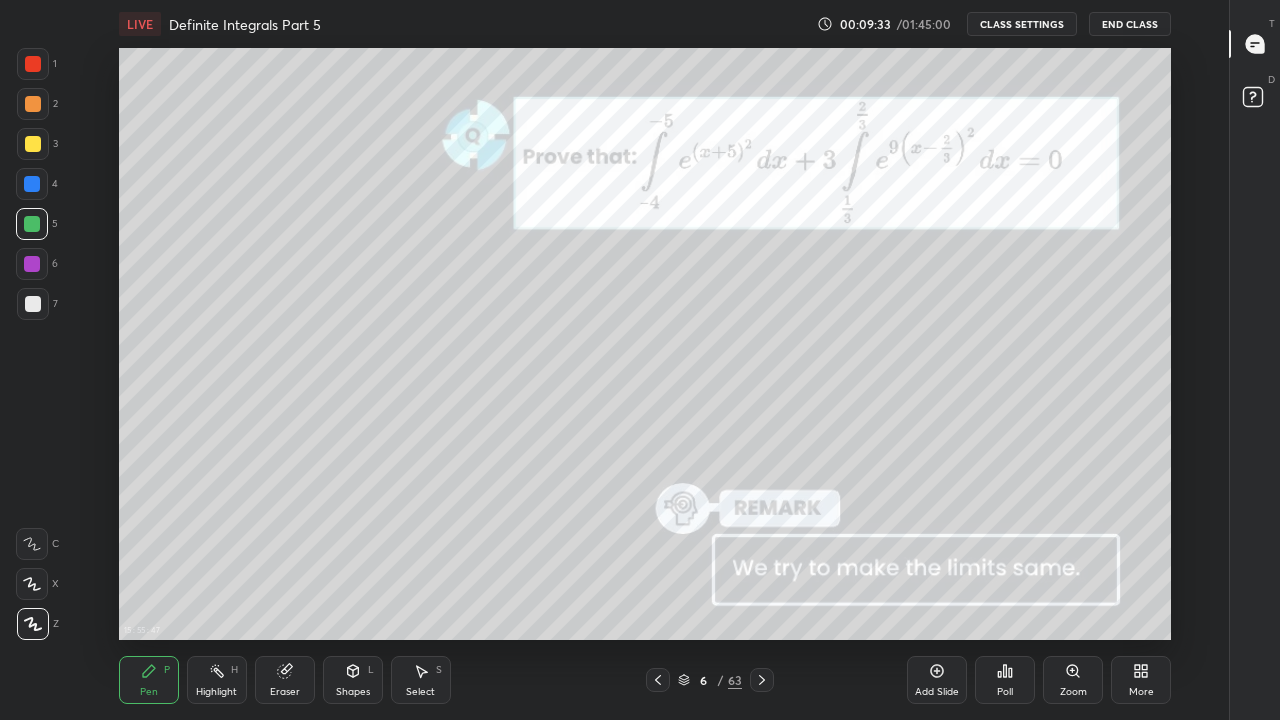click at bounding box center (658, 680) 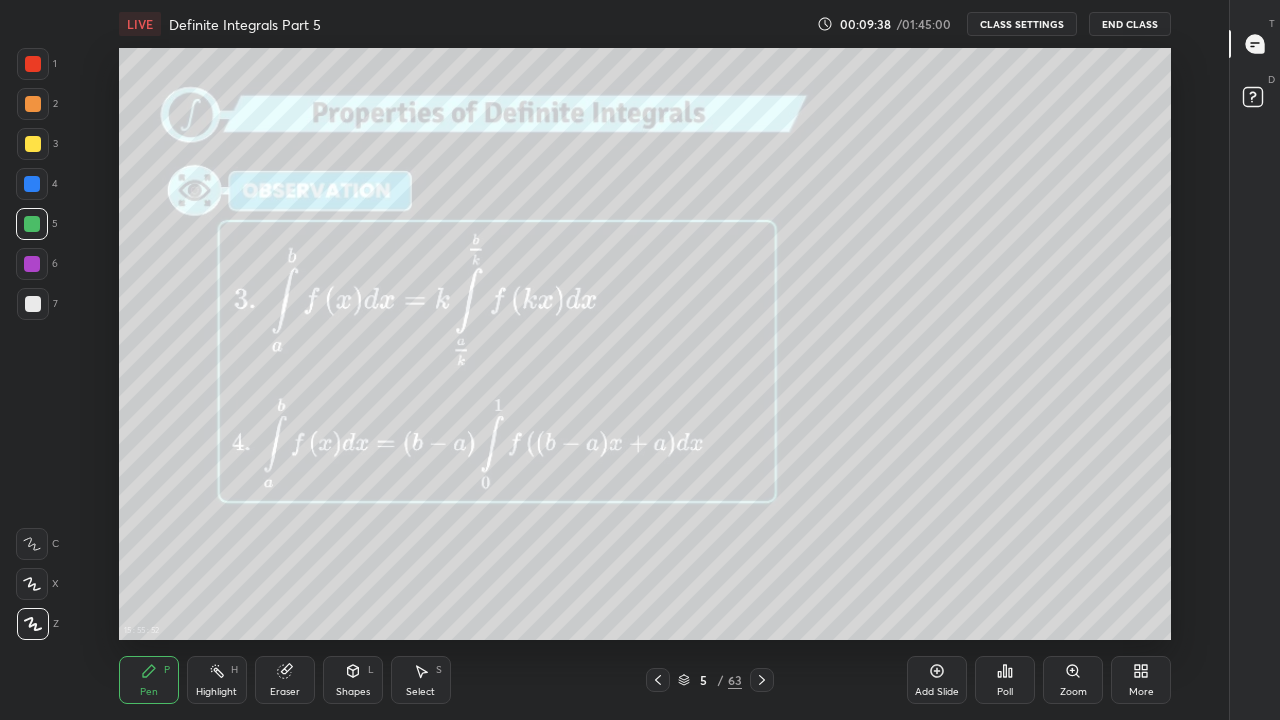 click 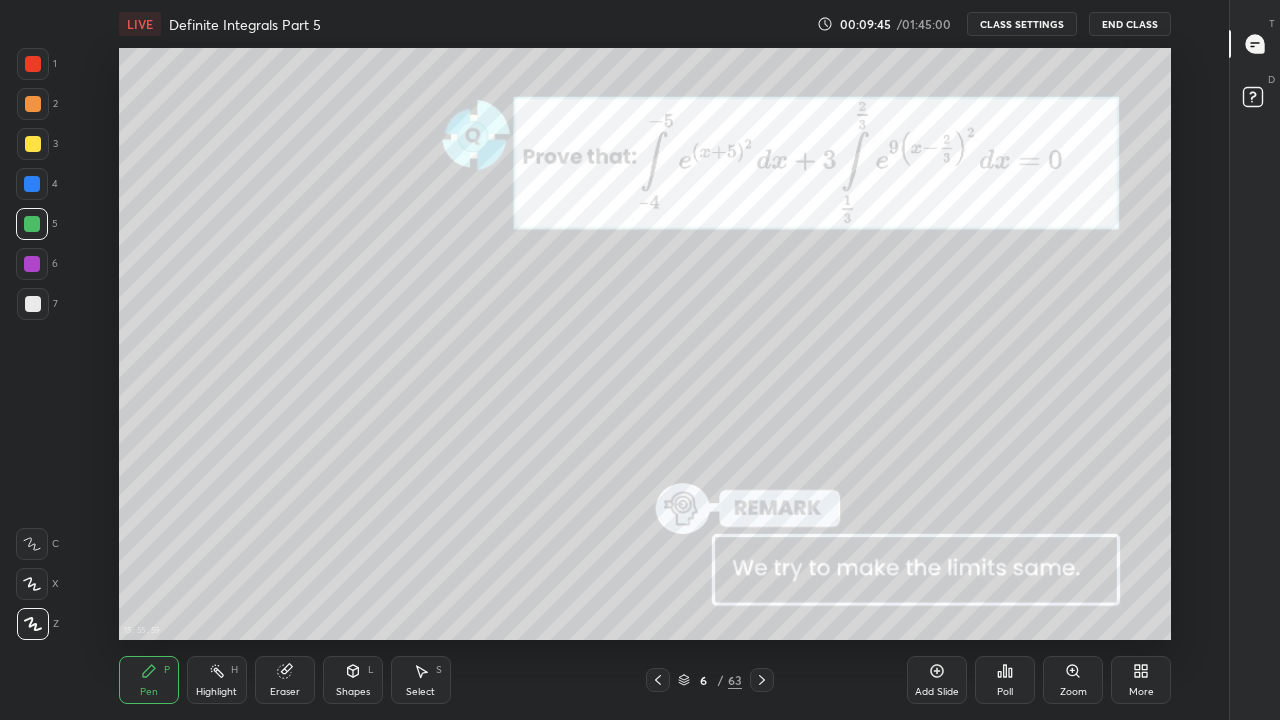 click at bounding box center [33, 144] 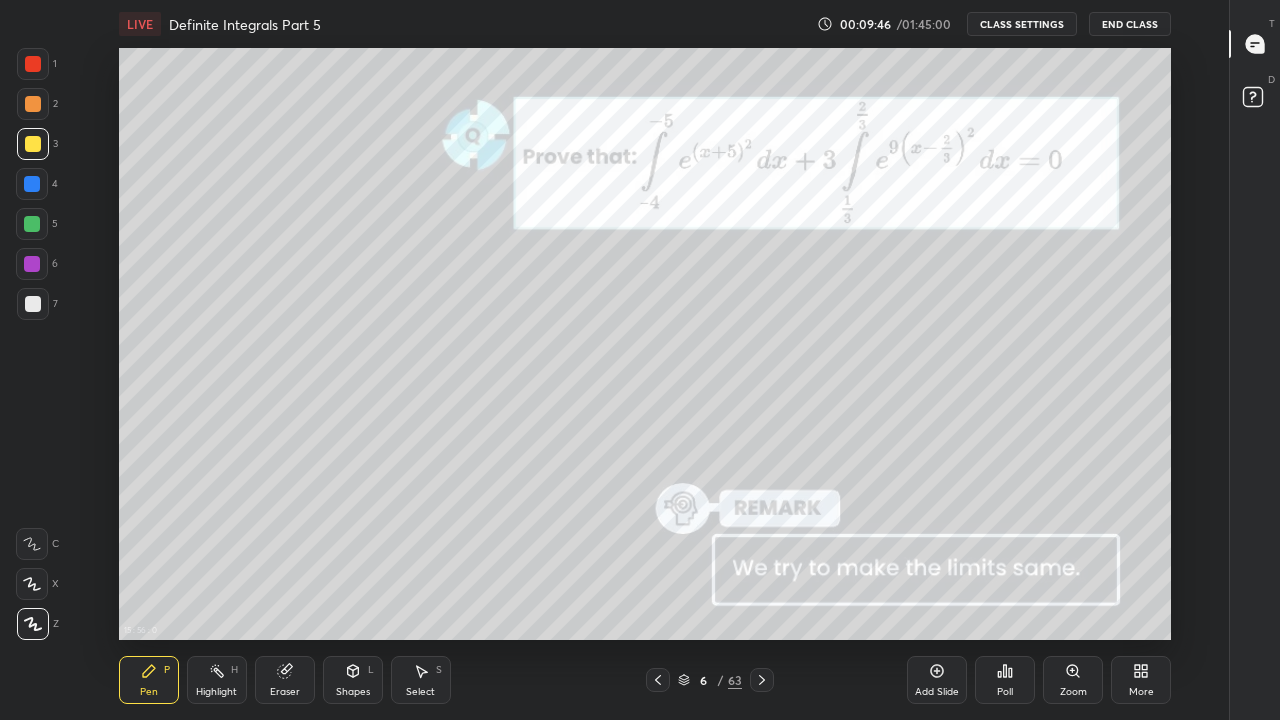 click at bounding box center (33, 304) 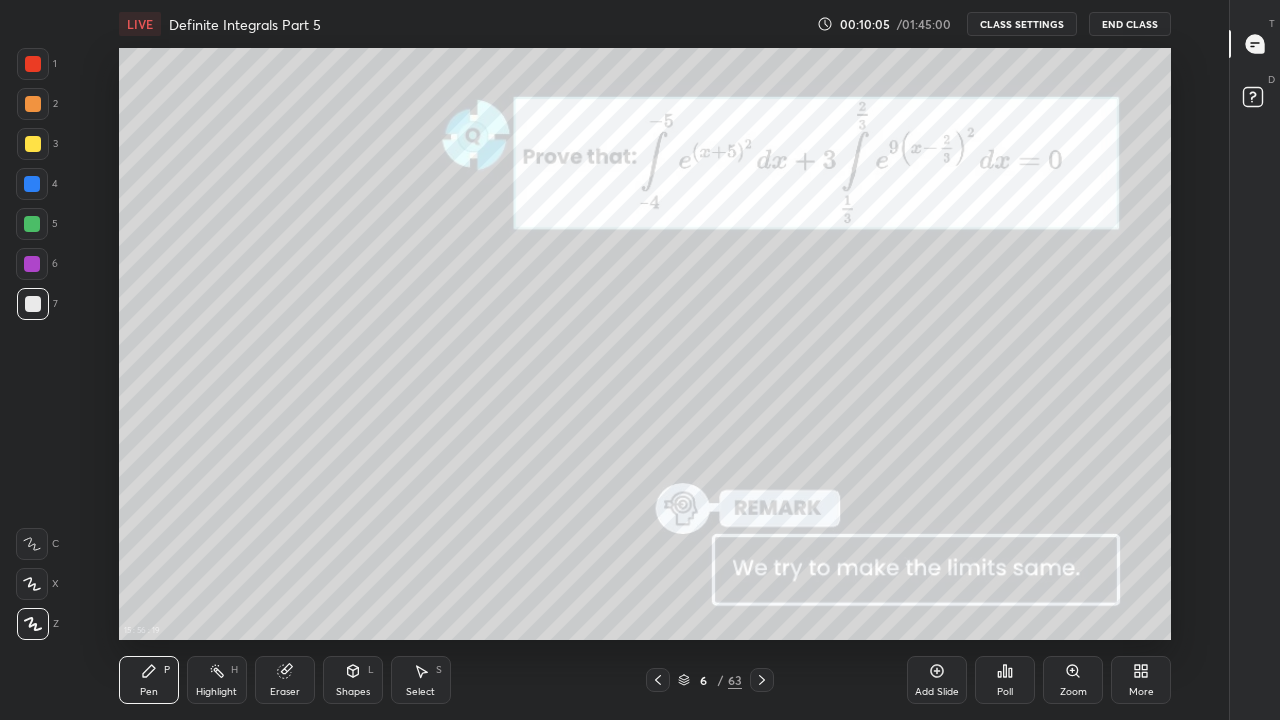click at bounding box center (32, 224) 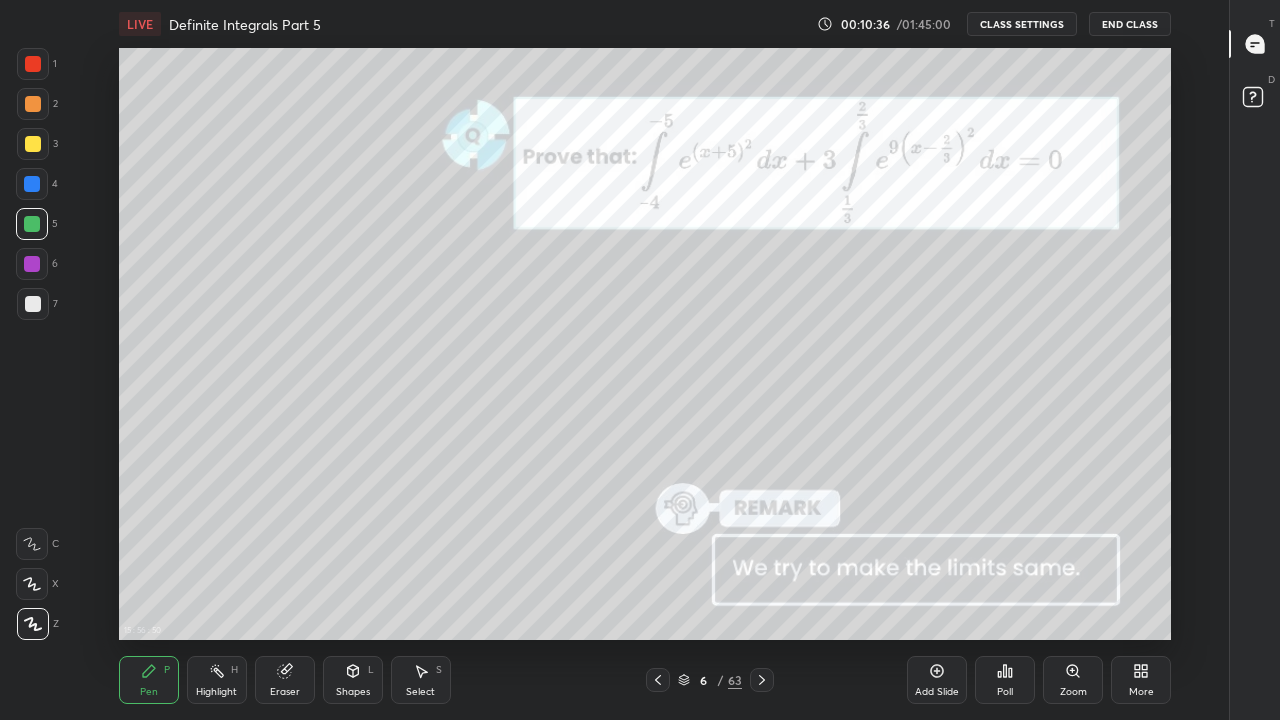 click on "Eraser" at bounding box center [285, 680] 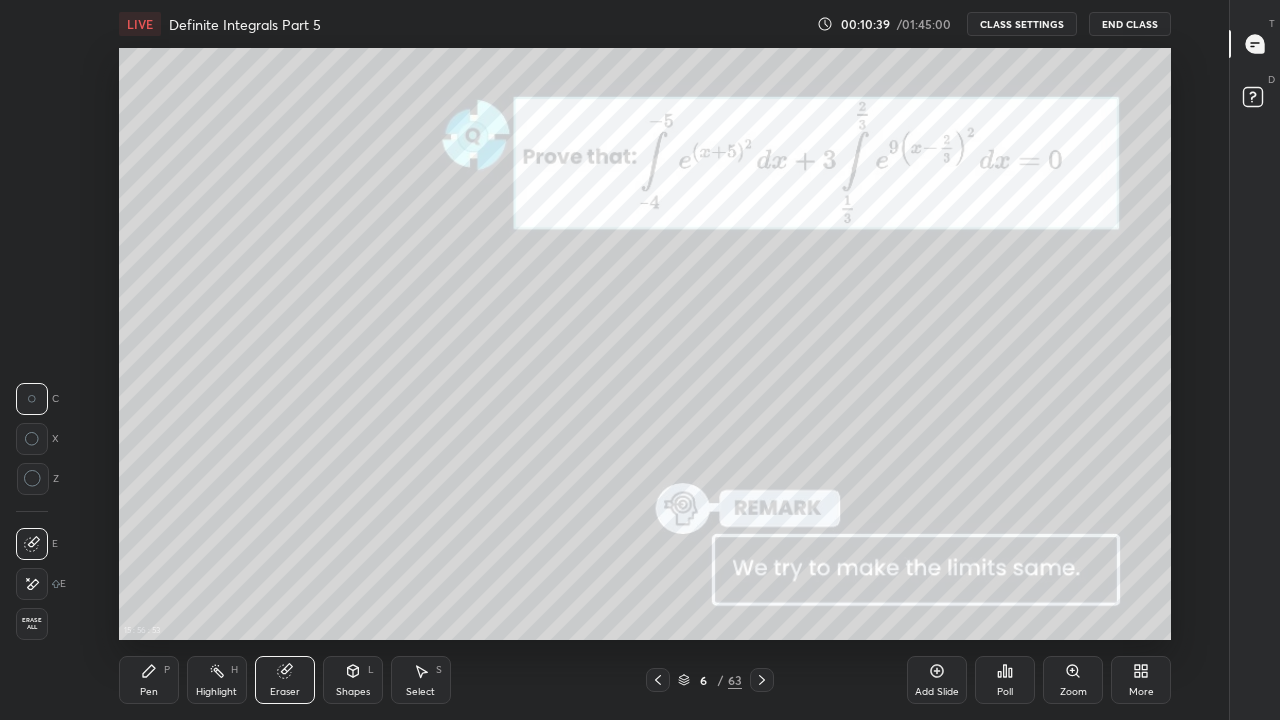 click 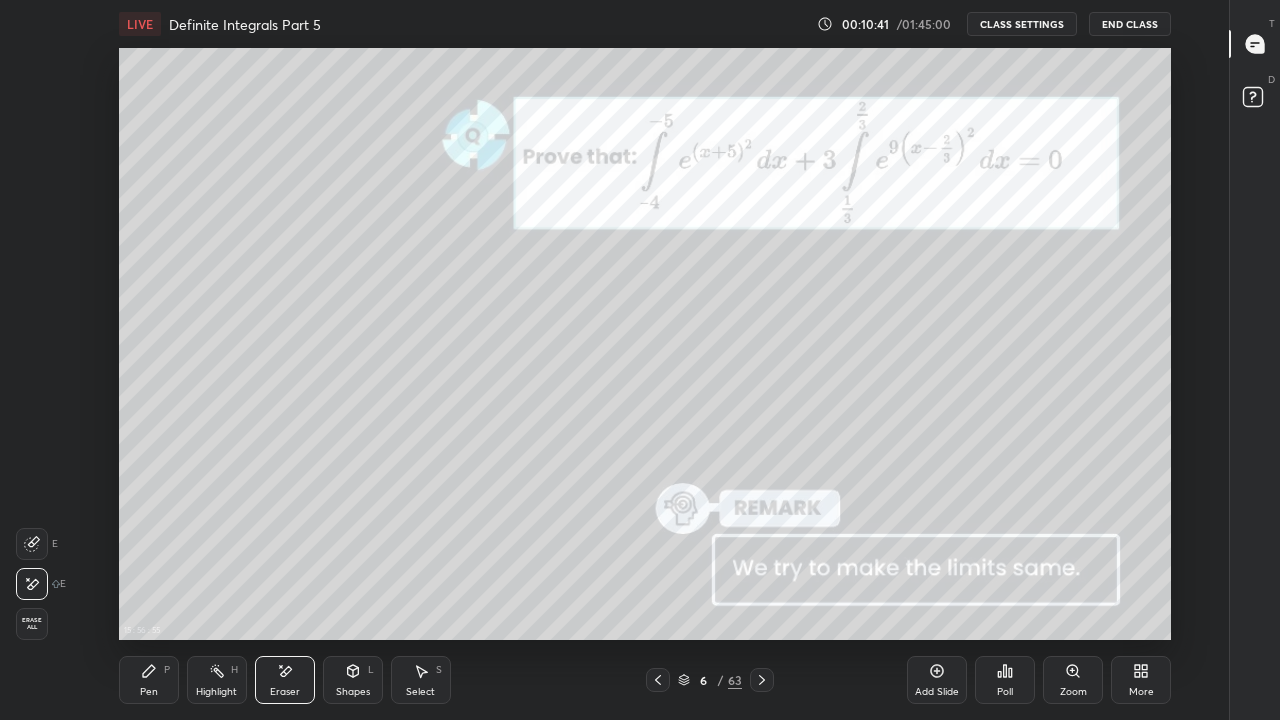 click 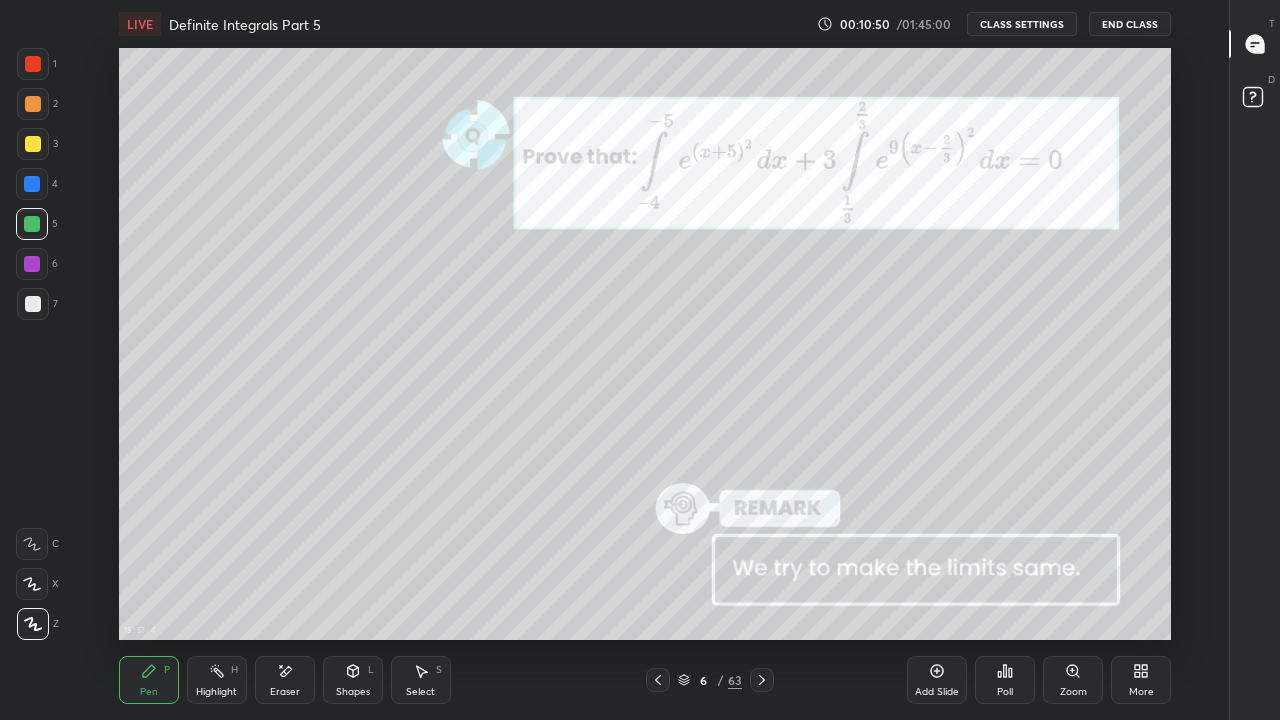 click at bounding box center (32, 184) 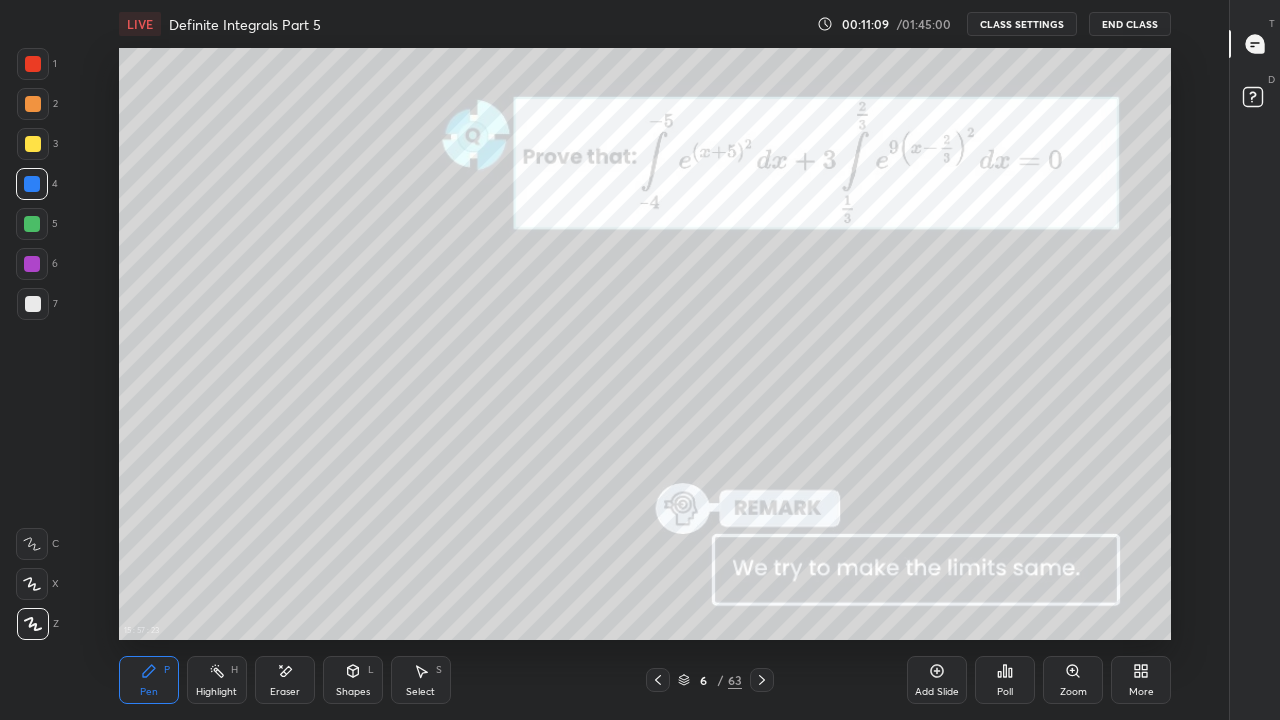 click on "Eraser" at bounding box center [285, 692] 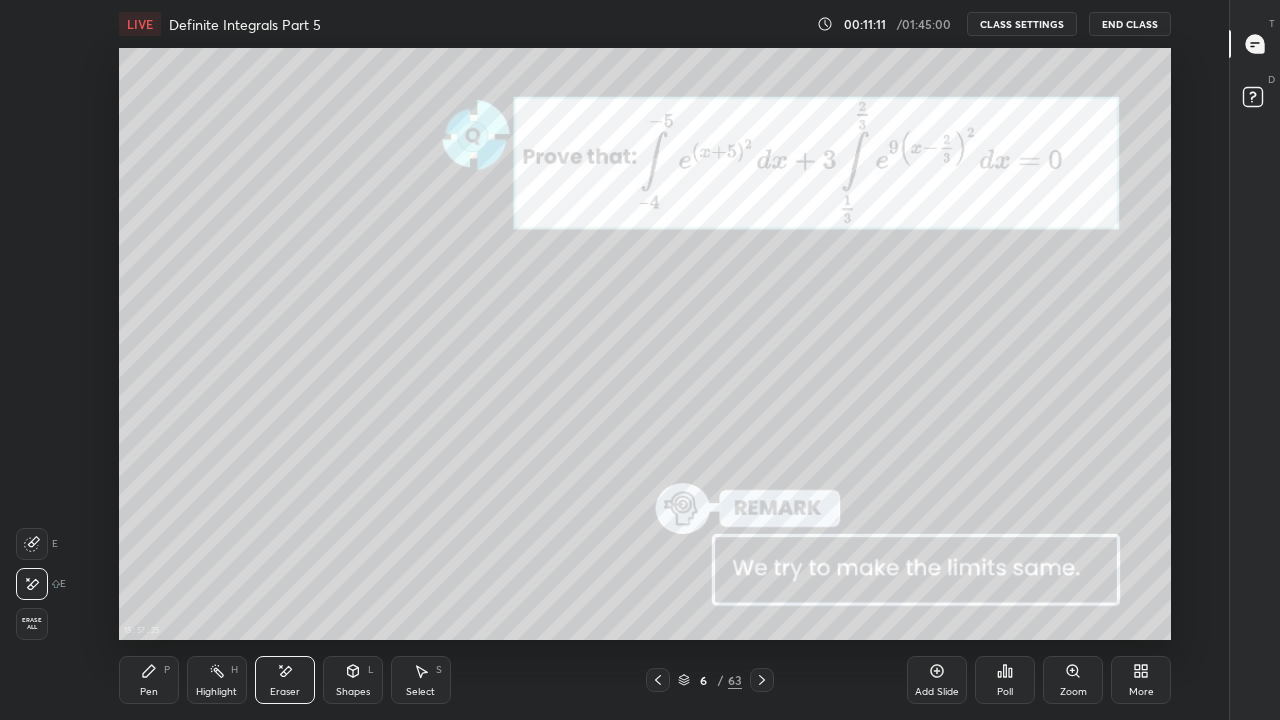 click on "Pen" at bounding box center (149, 692) 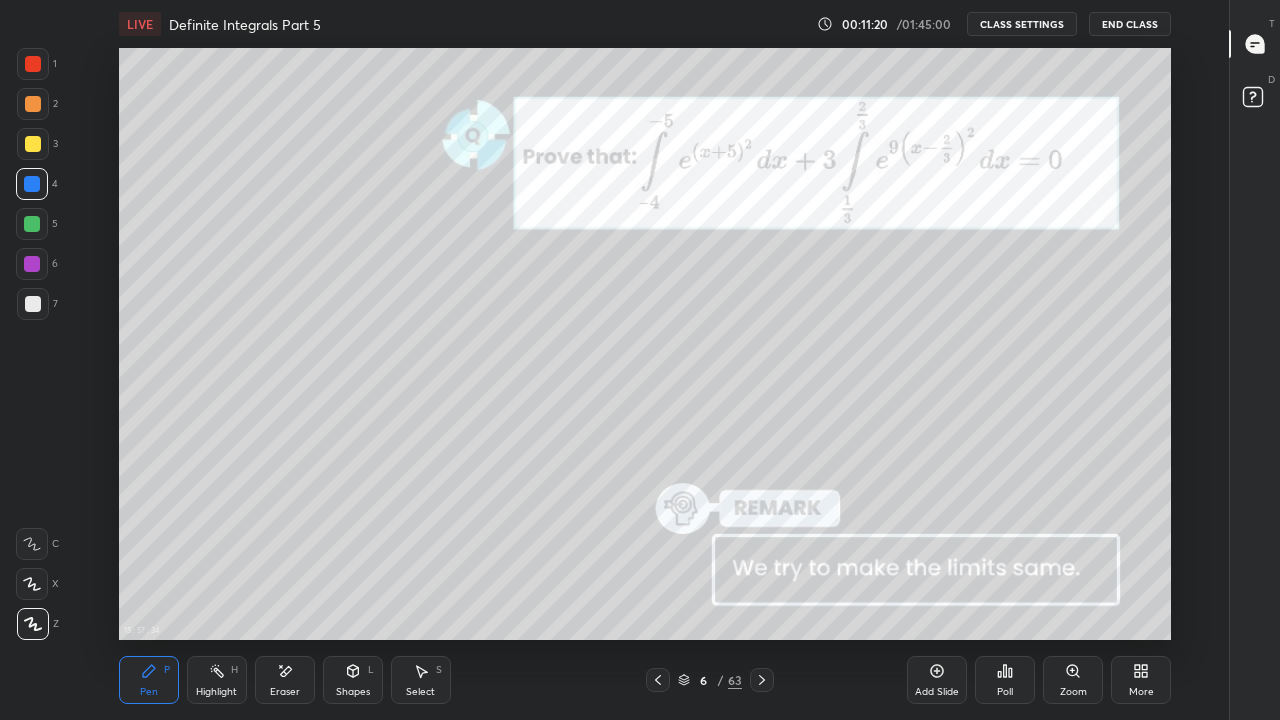click 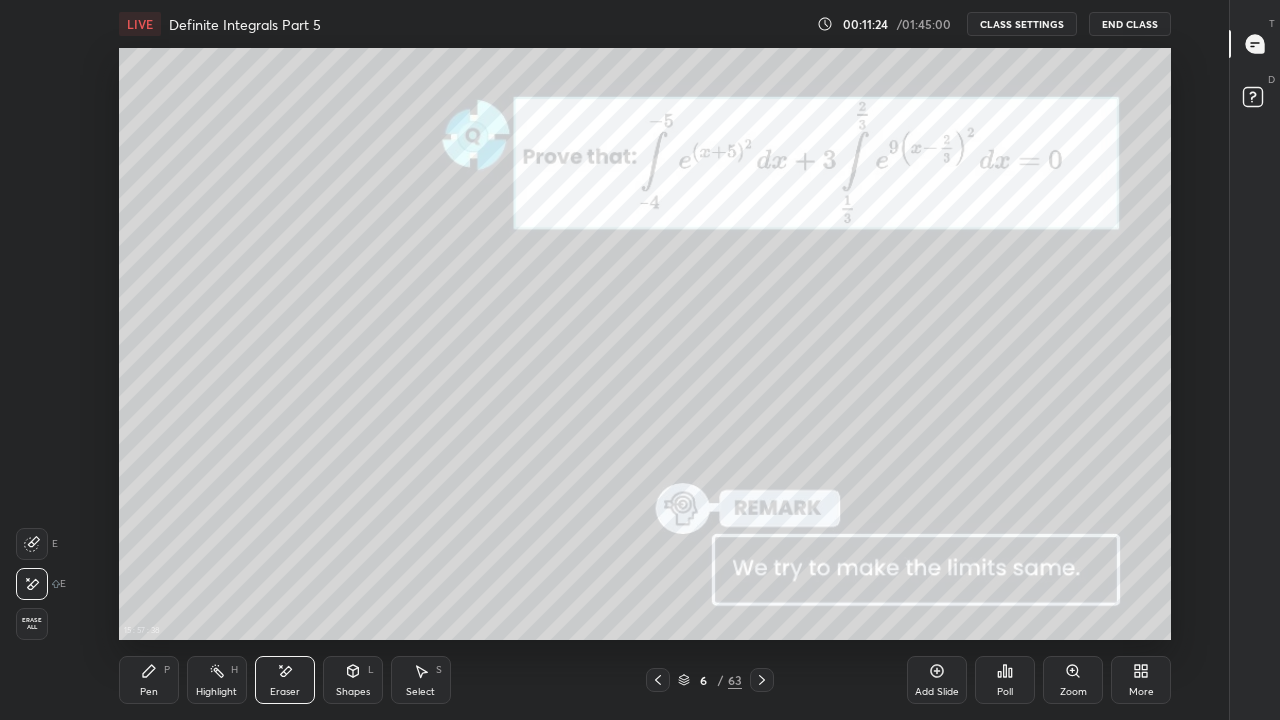 click on "Pen" at bounding box center (149, 692) 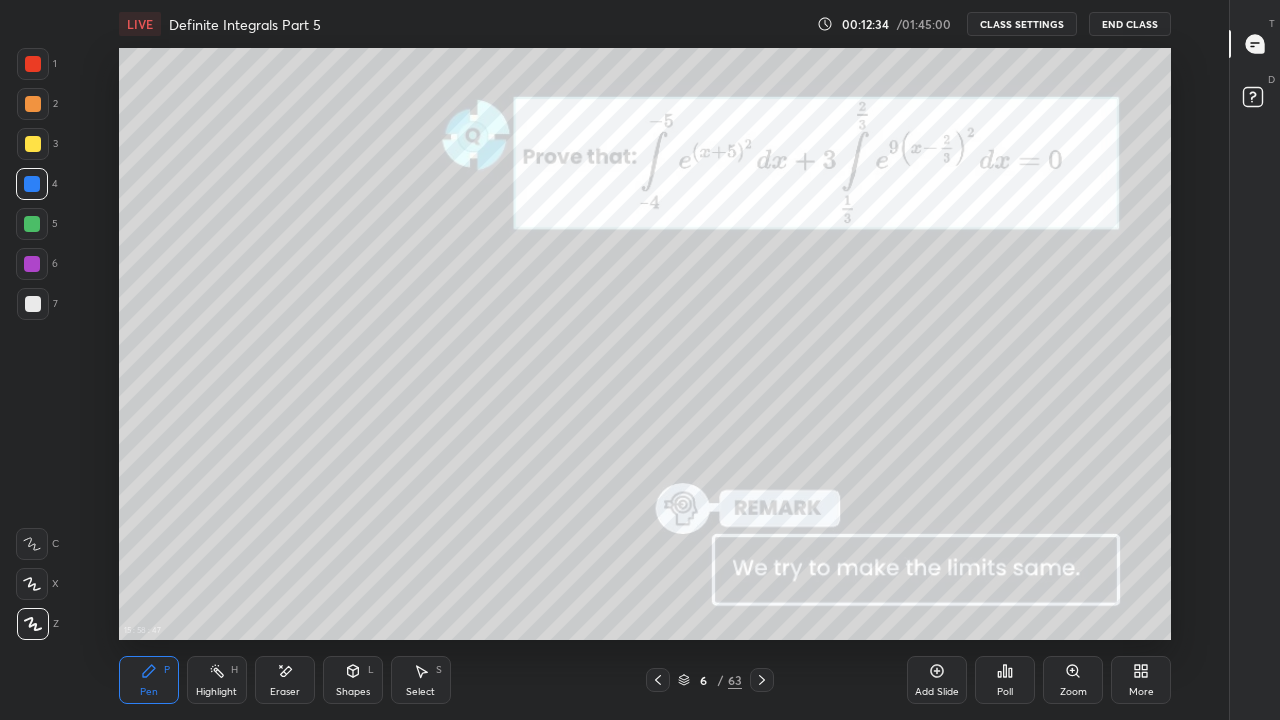 click at bounding box center [32, 224] 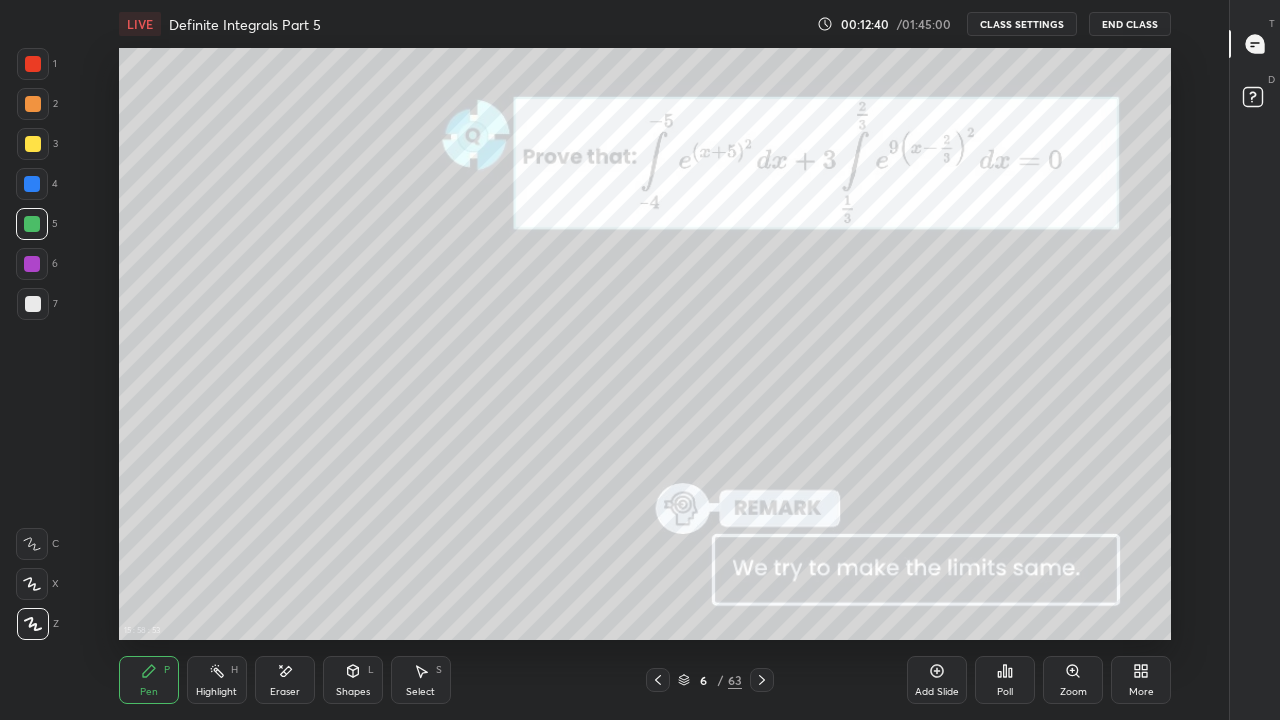 click at bounding box center [32, 184] 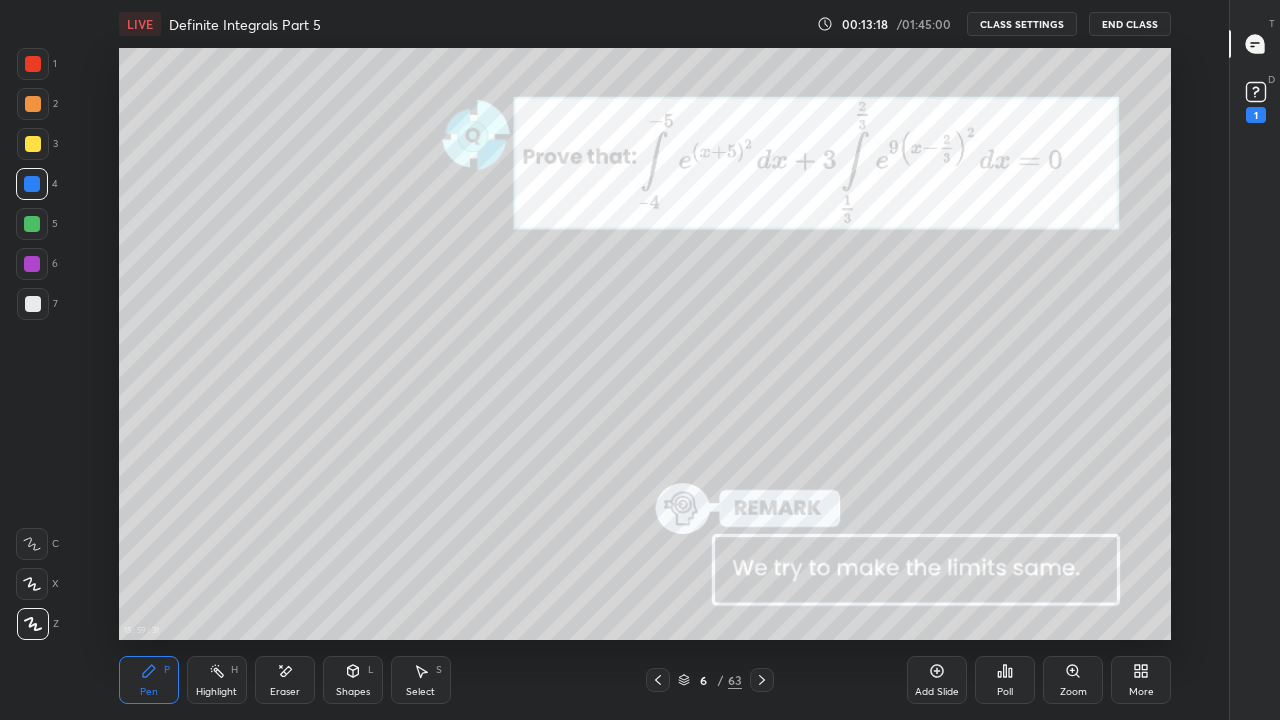 click on "Eraser" at bounding box center [285, 692] 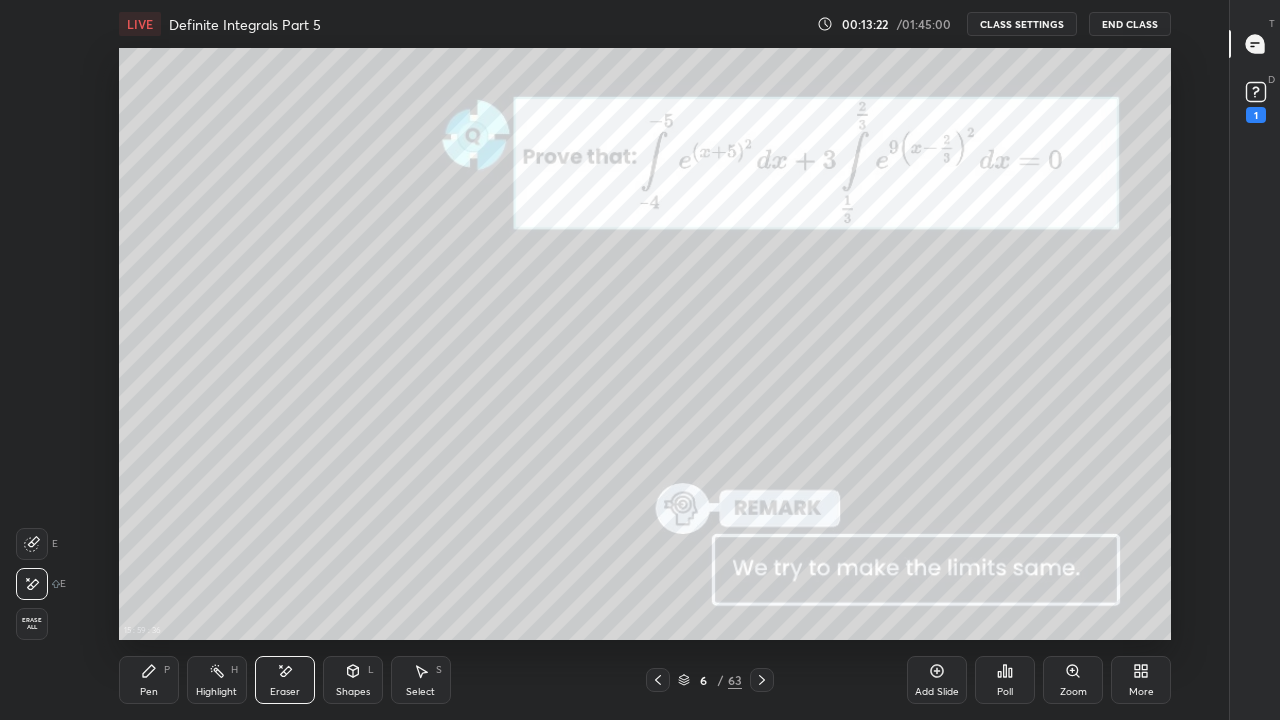 click on "Pen" at bounding box center (149, 692) 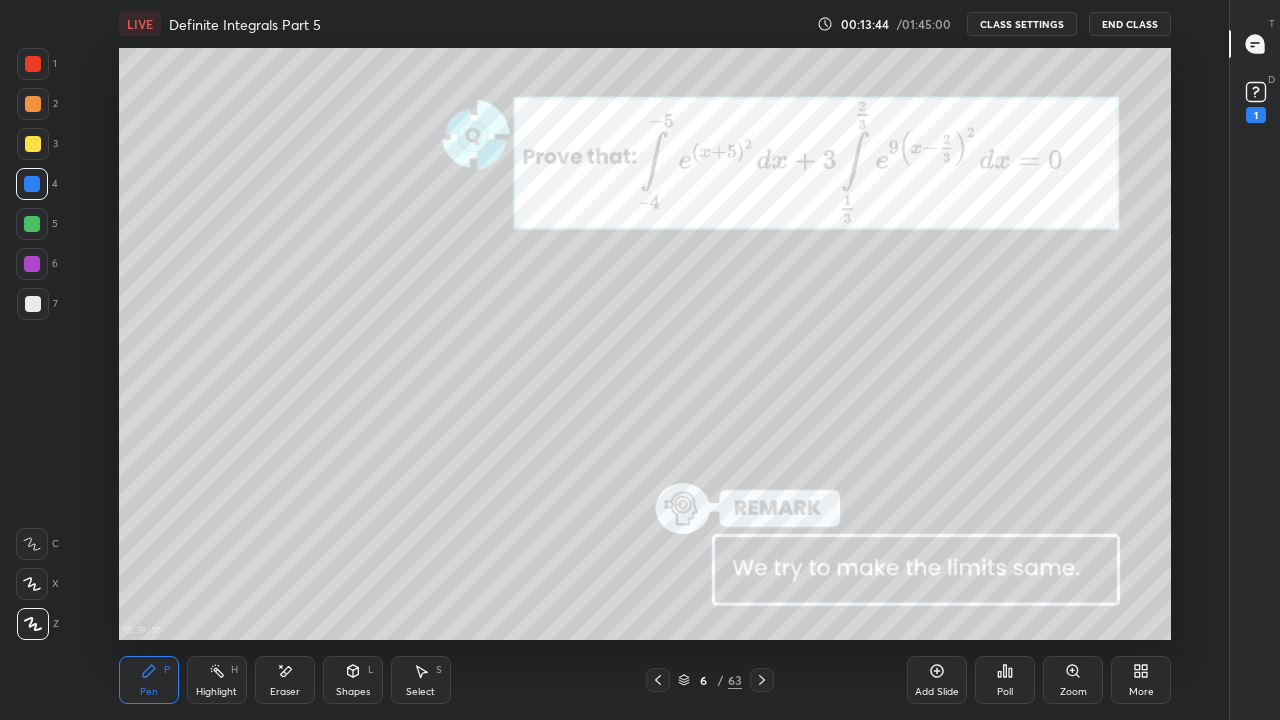 click on "Eraser" at bounding box center [285, 692] 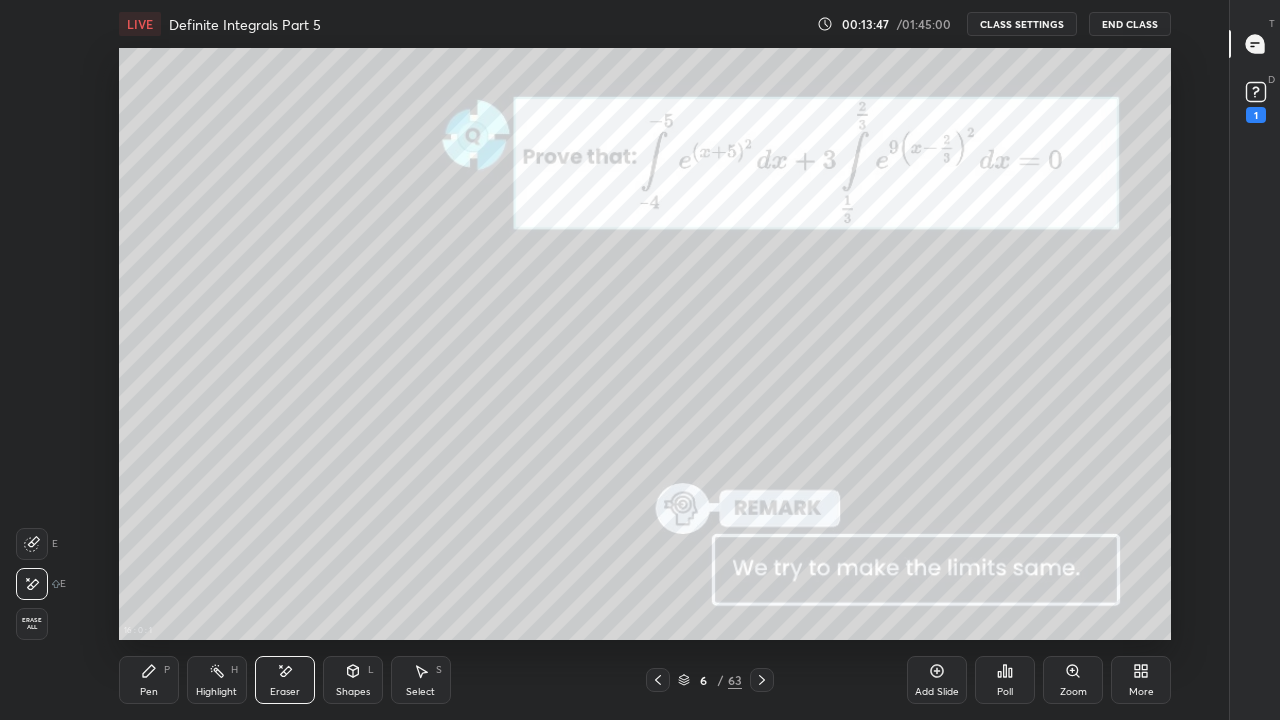 click on "Pen" at bounding box center [149, 692] 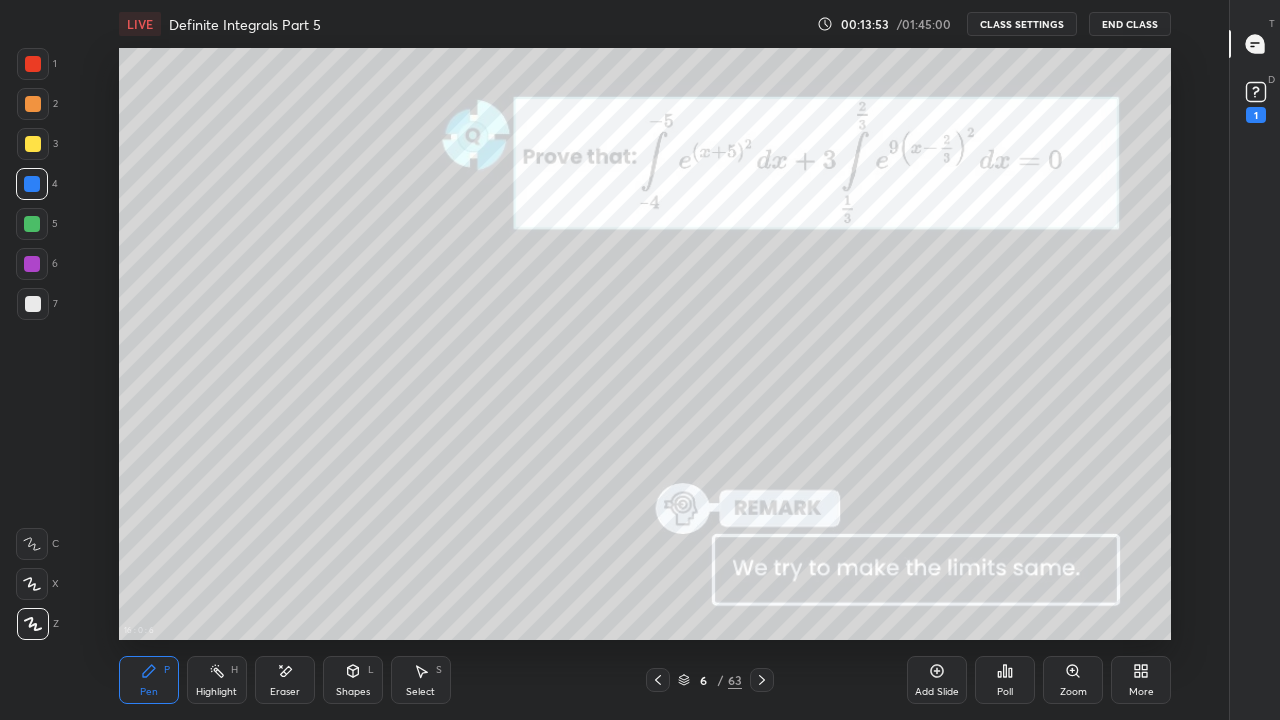 click at bounding box center [33, 304] 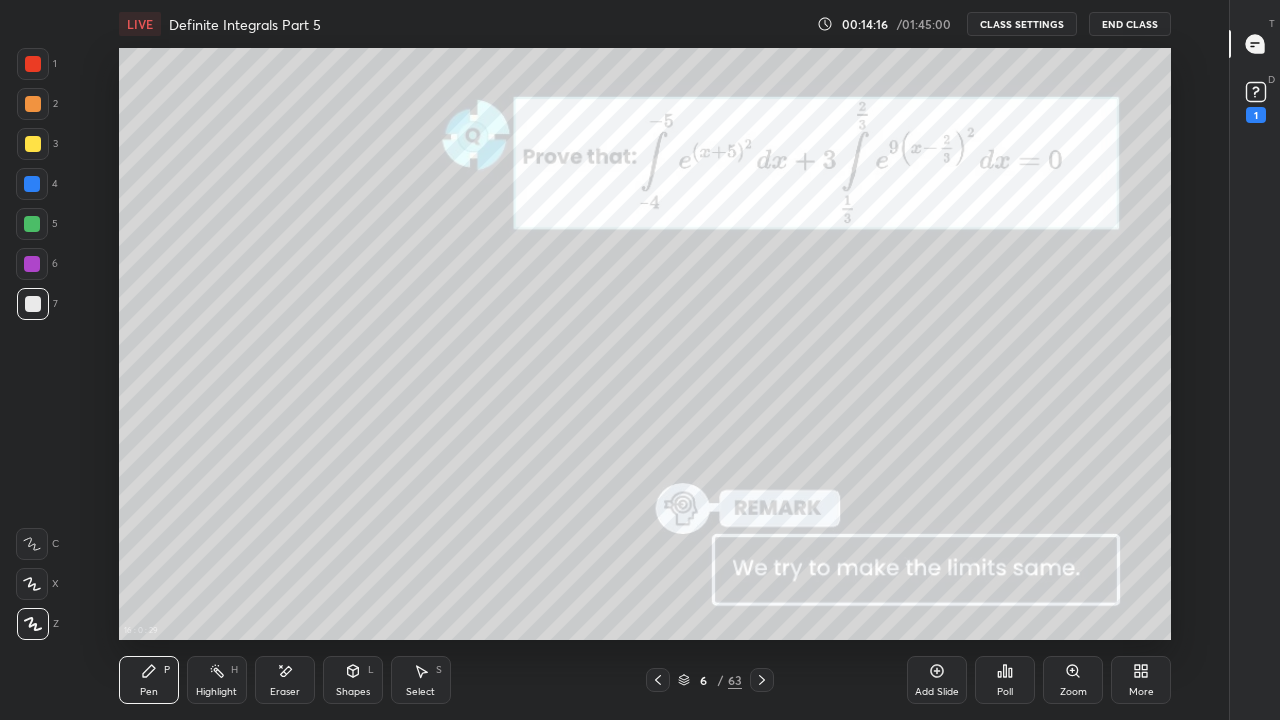 click on "CLASS SETTINGS" at bounding box center (1022, 24) 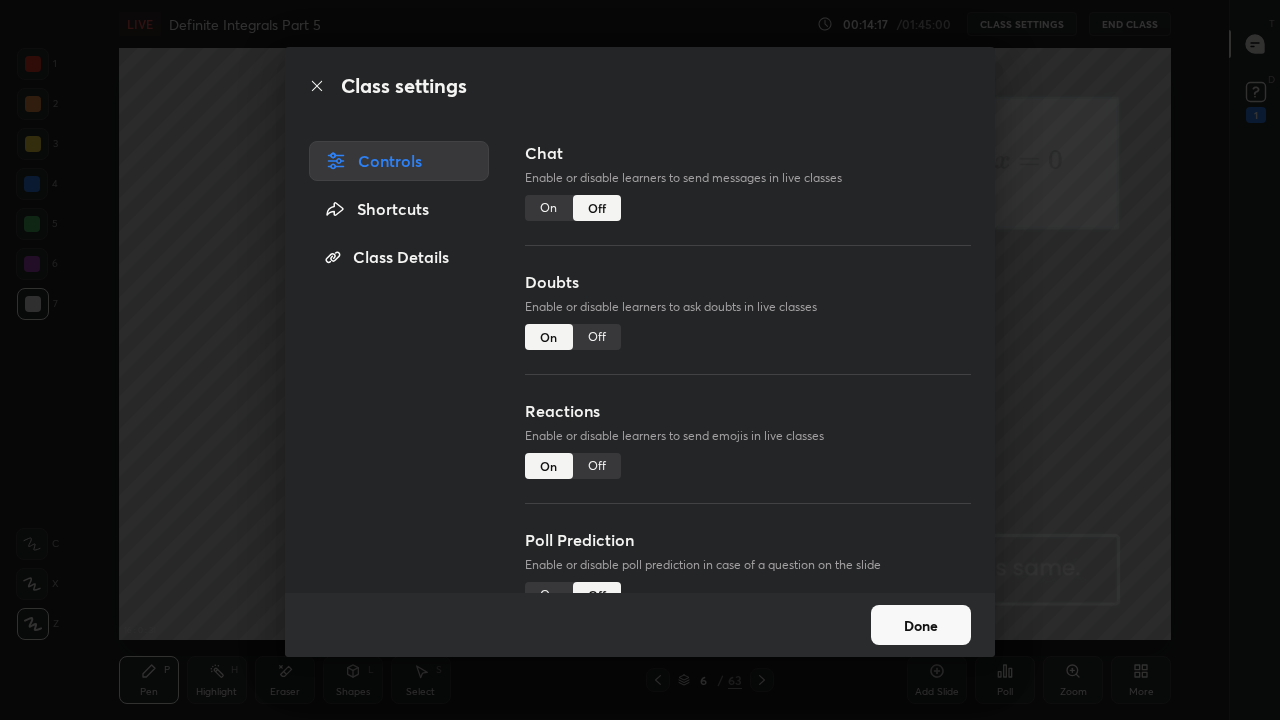 click on "On" at bounding box center (549, 208) 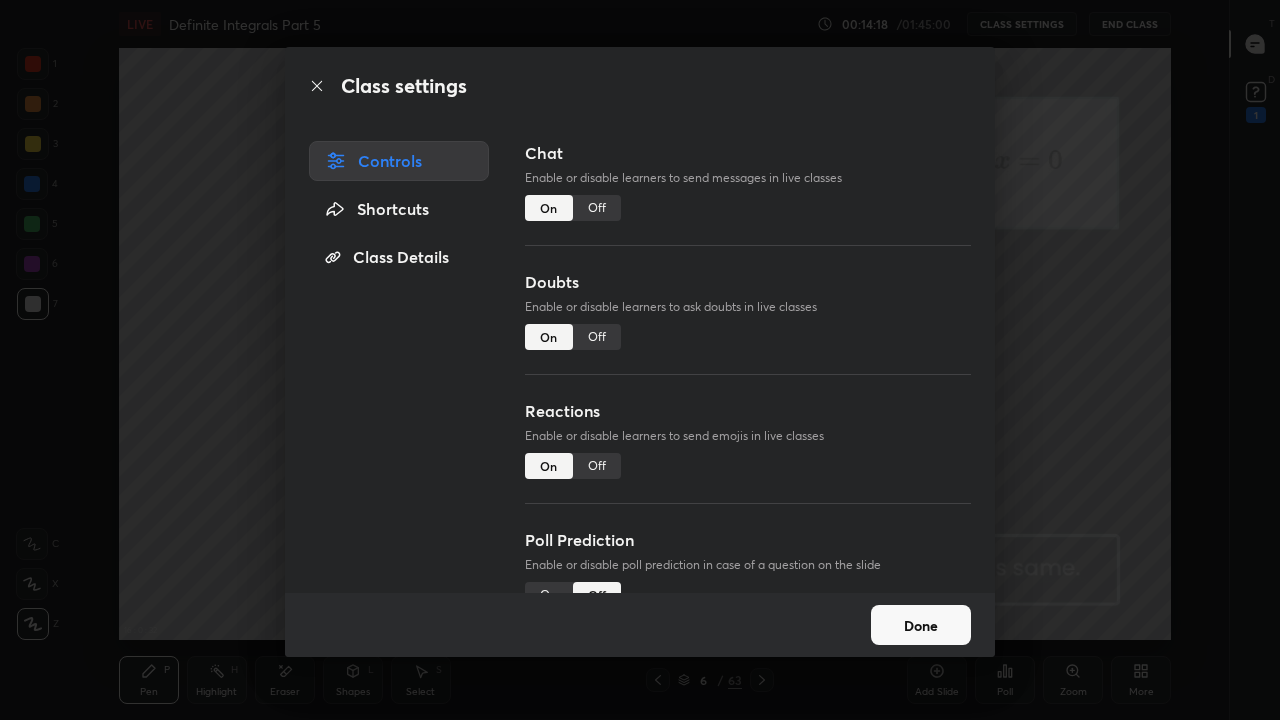 click on "Done" at bounding box center [921, 625] 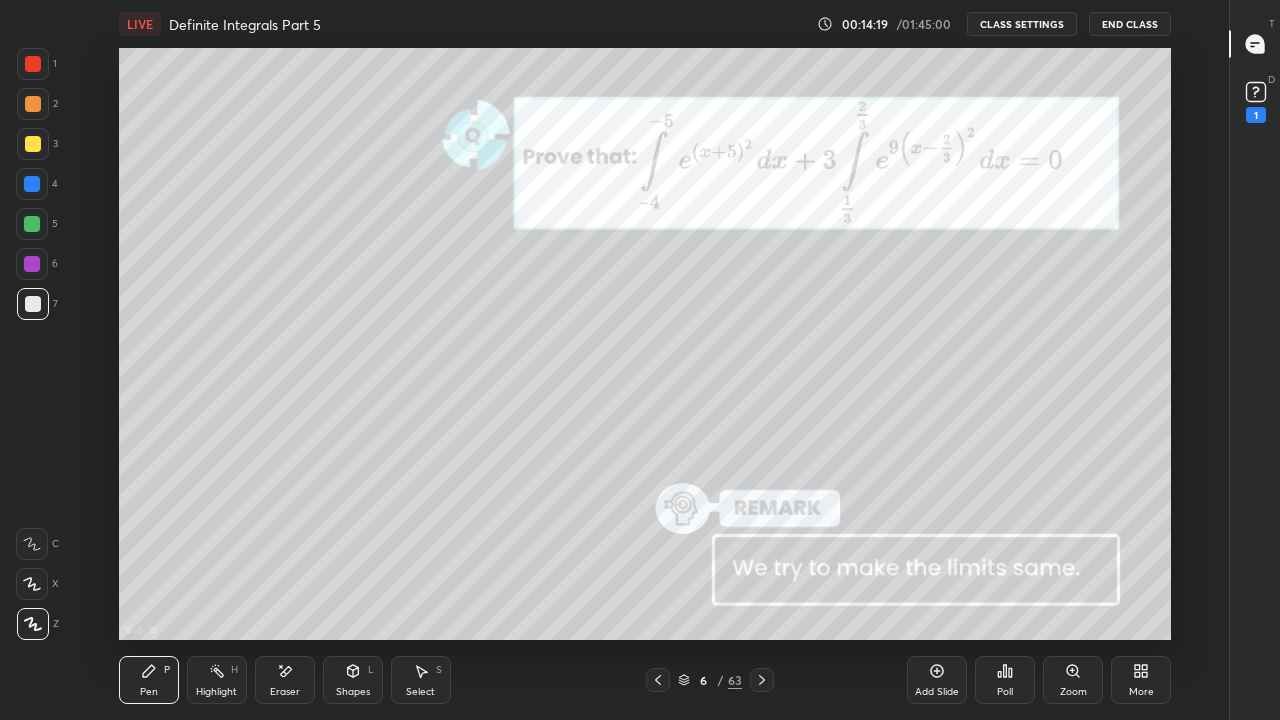 type on "x" 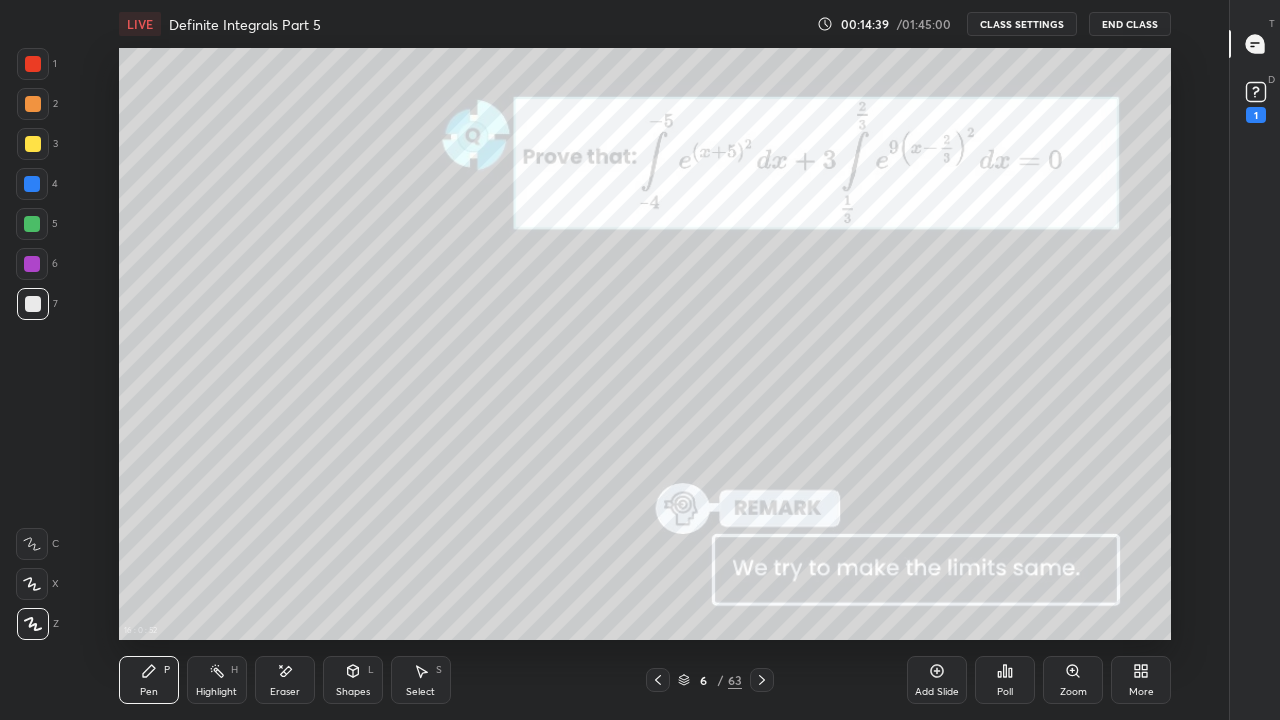 click on "CLASS SETTINGS" at bounding box center (1022, 24) 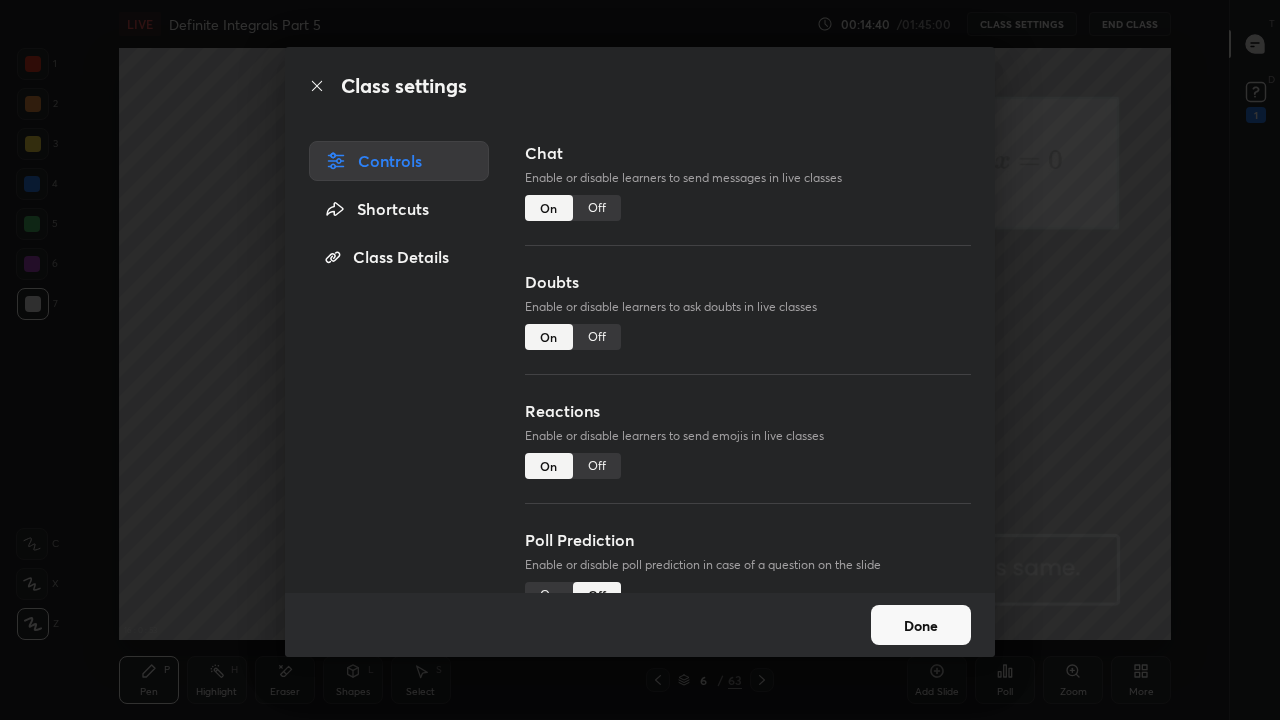 click on "Off" at bounding box center (597, 208) 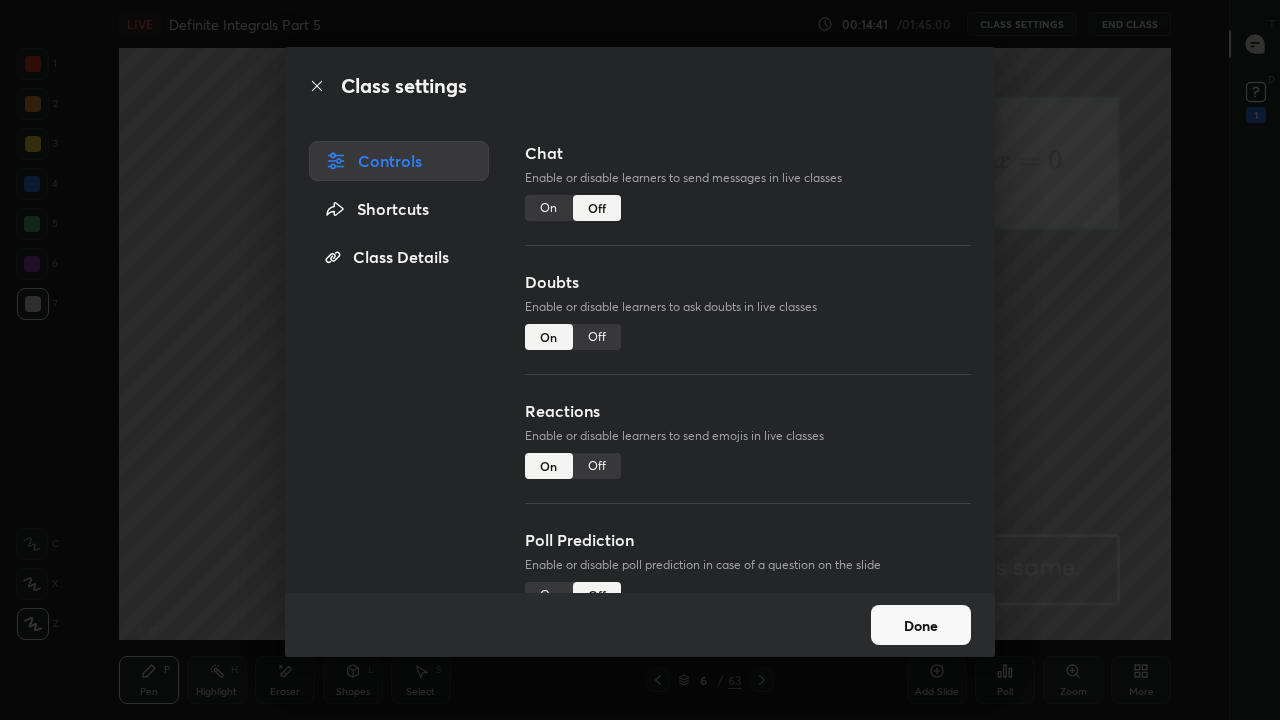 click on "Done" at bounding box center (921, 625) 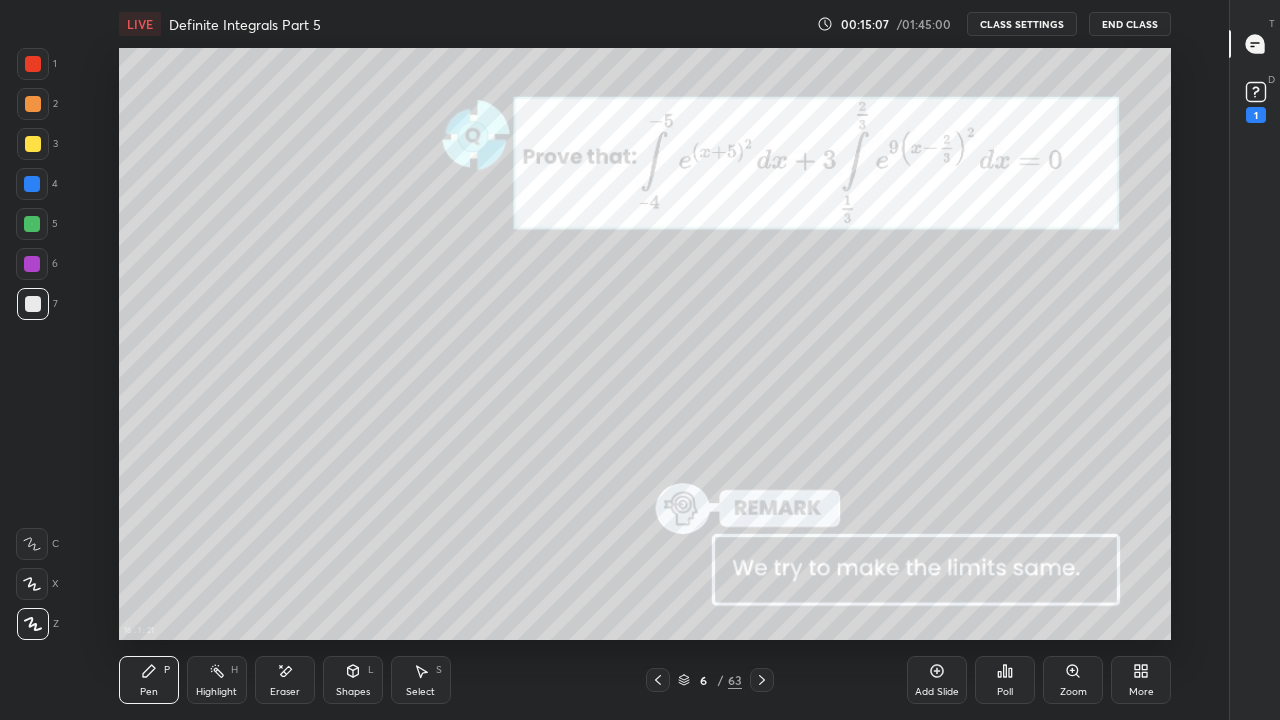 click 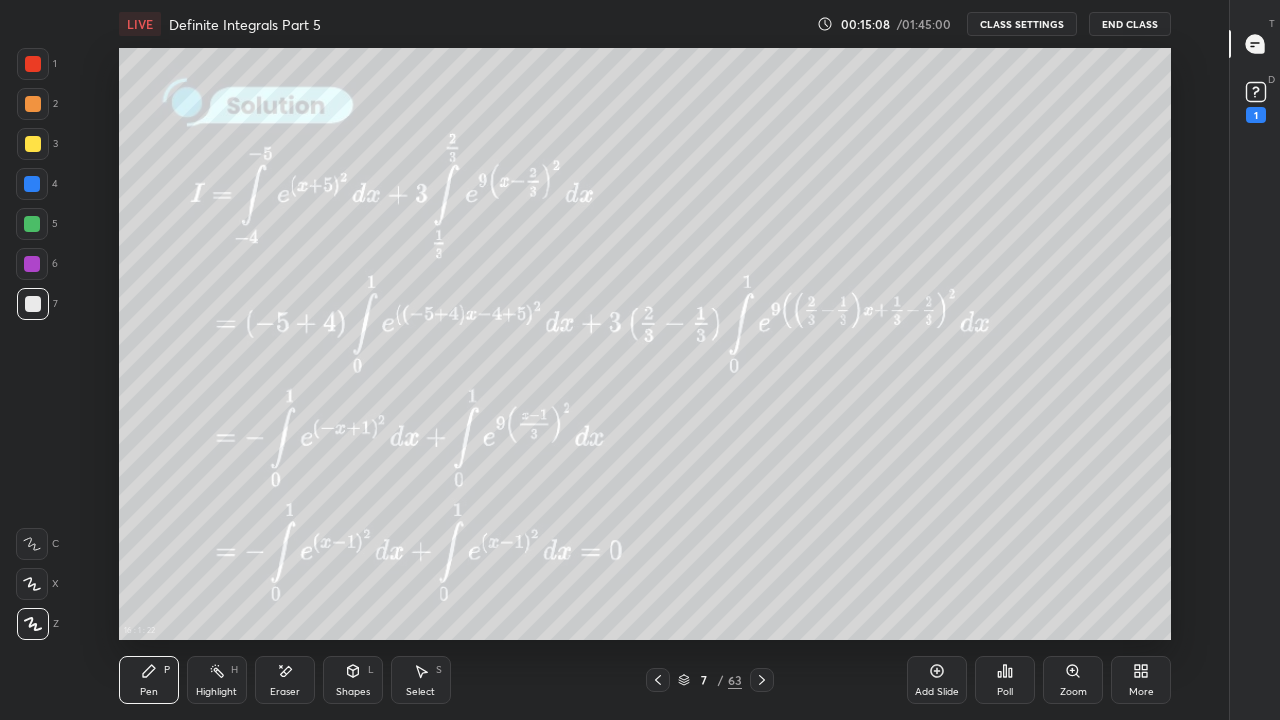 click 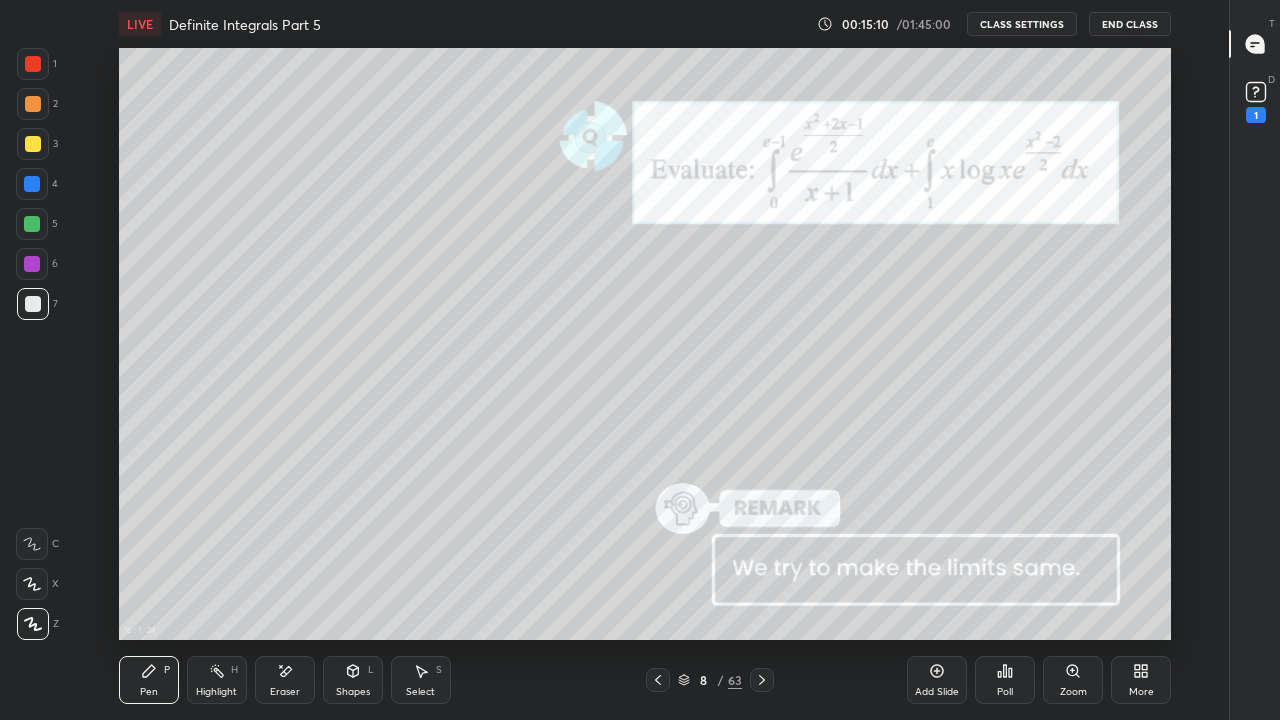 click at bounding box center (33, 304) 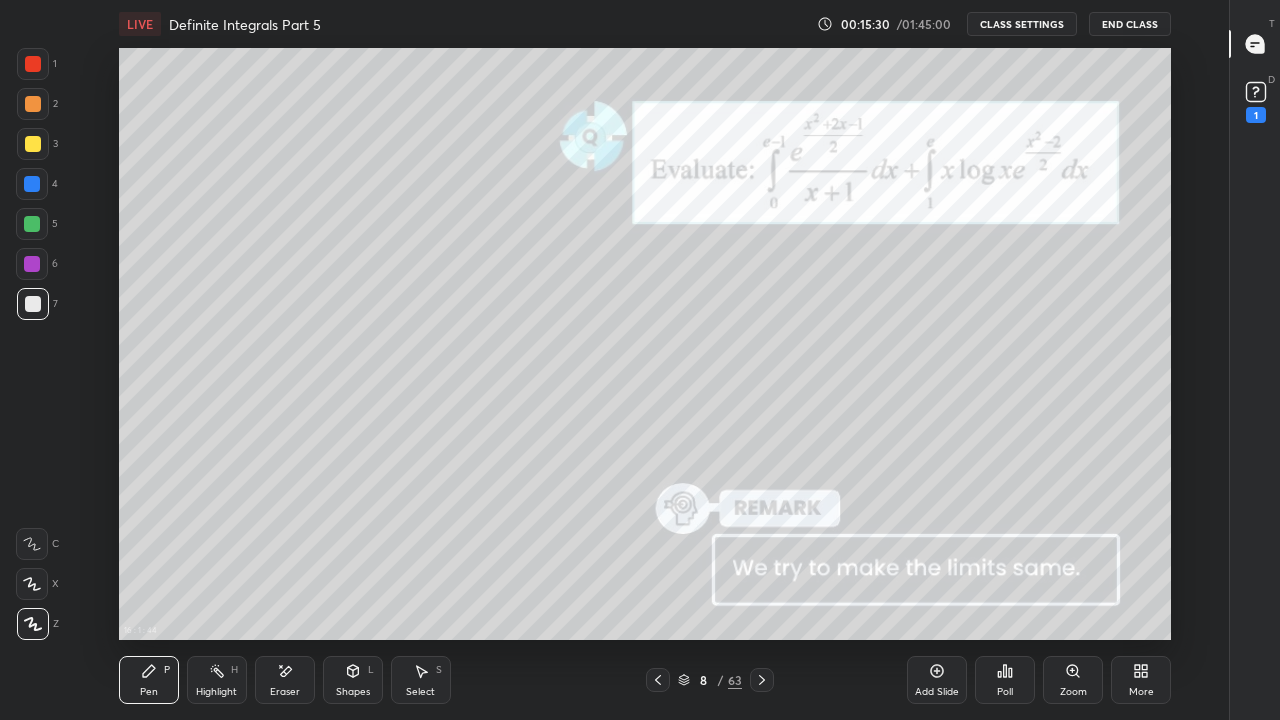 click at bounding box center [32, 184] 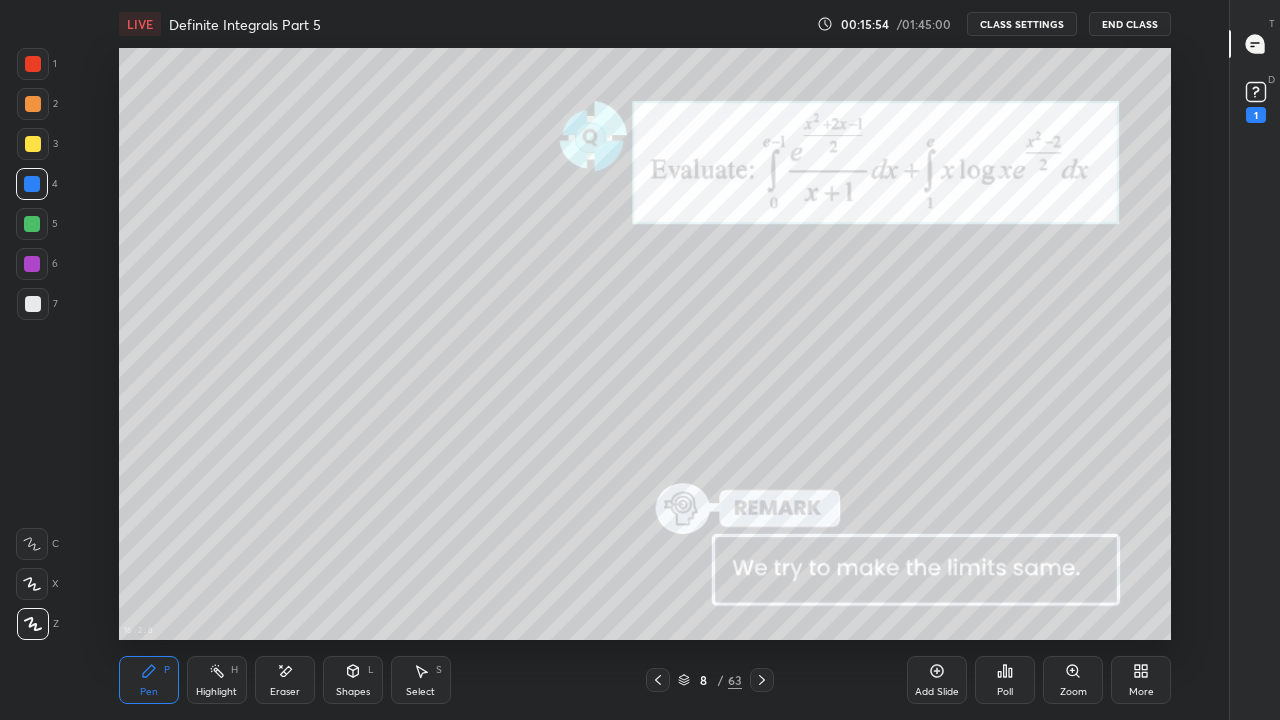 click on "Eraser" at bounding box center [285, 680] 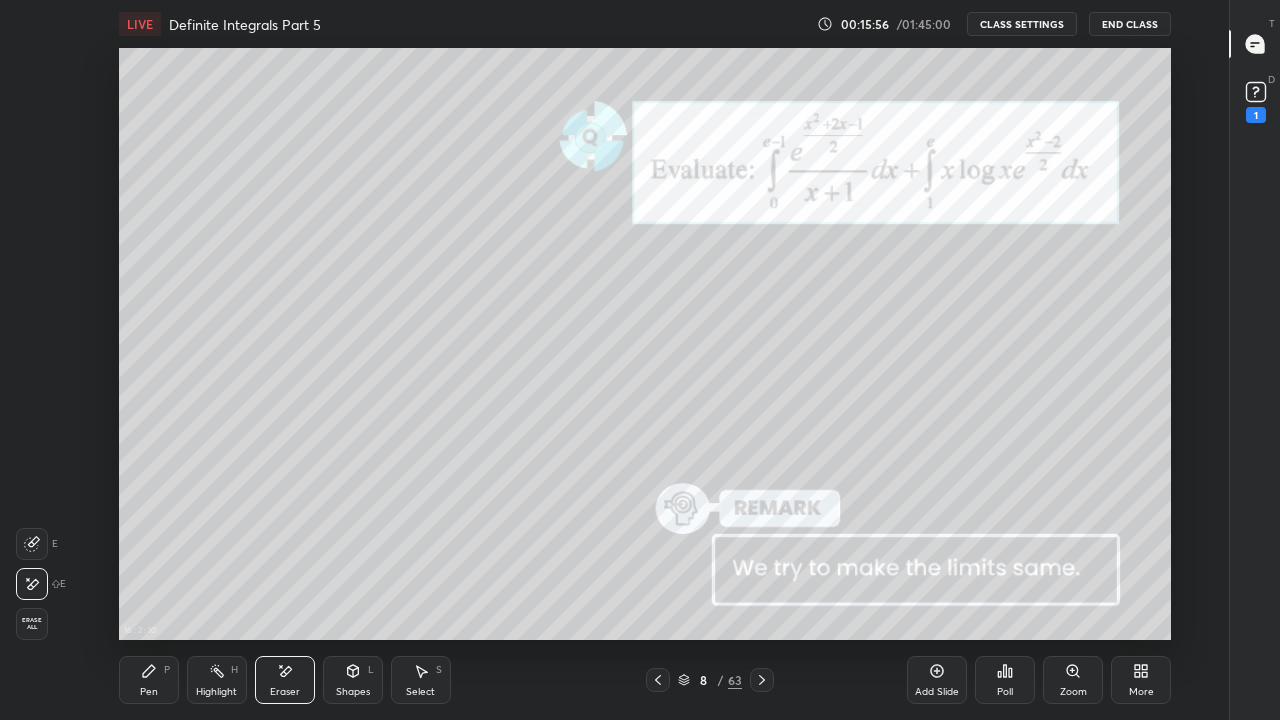 click on "Pen P" at bounding box center [149, 680] 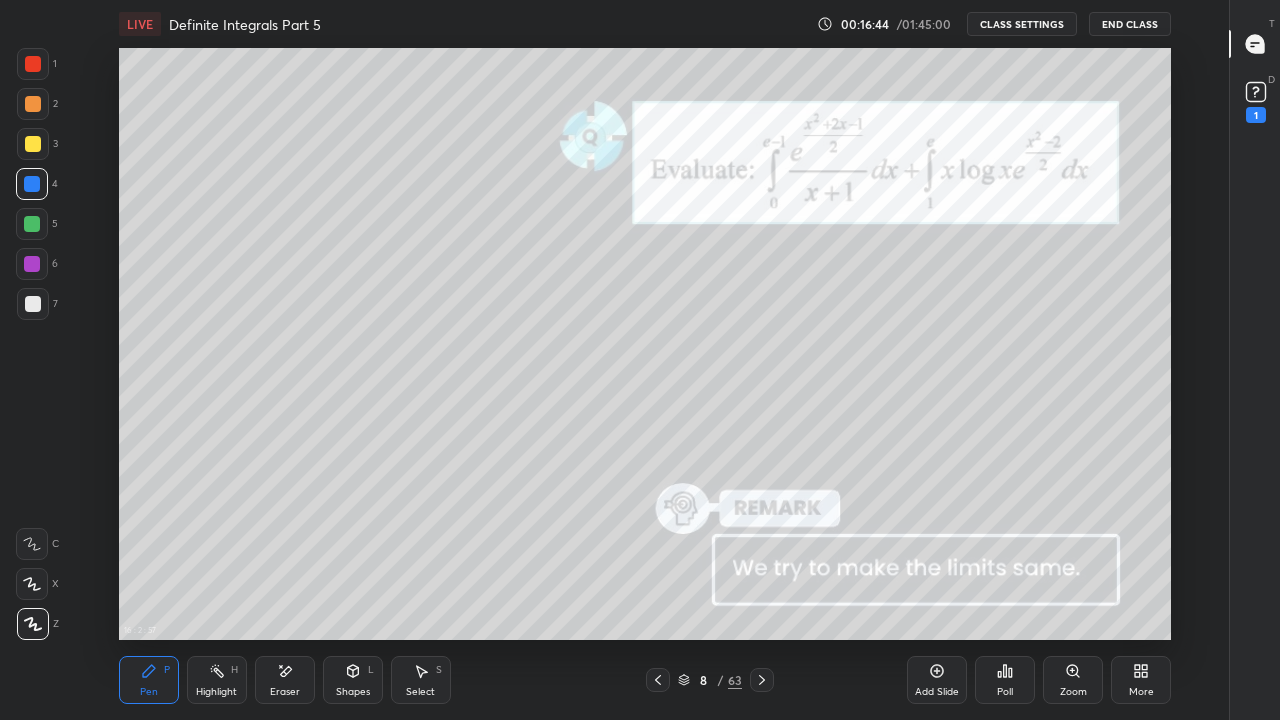 click 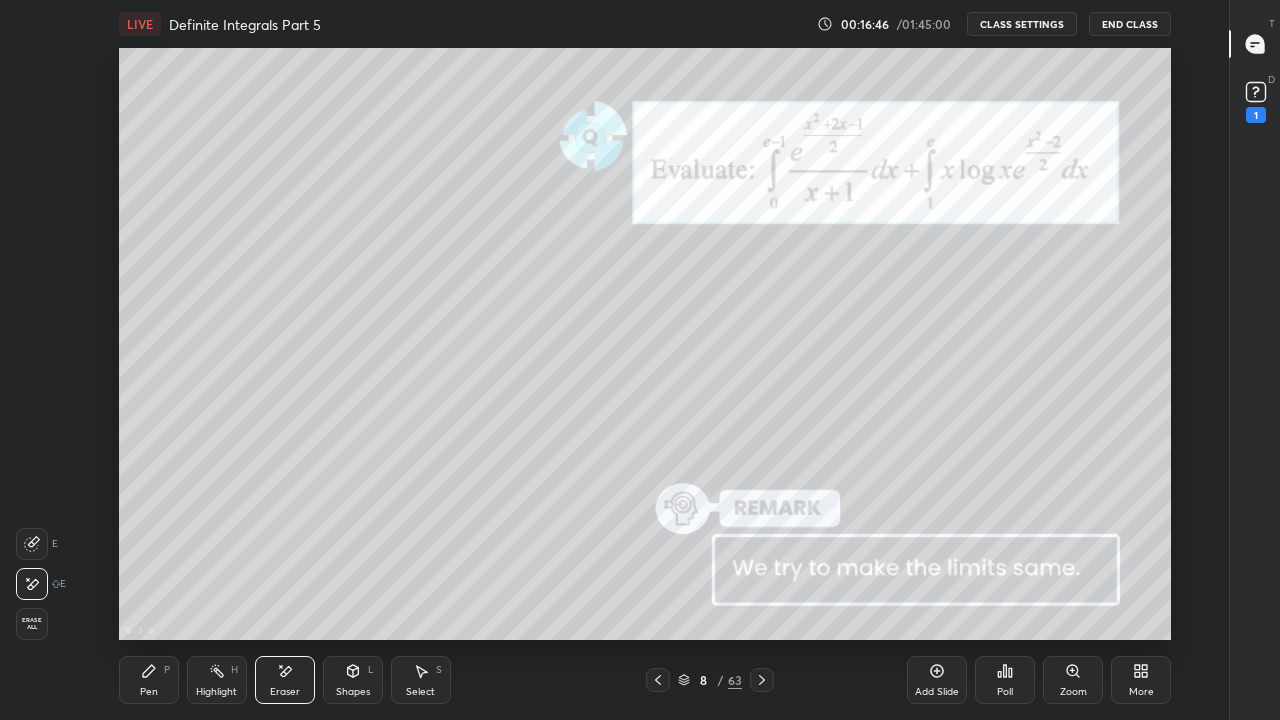 click 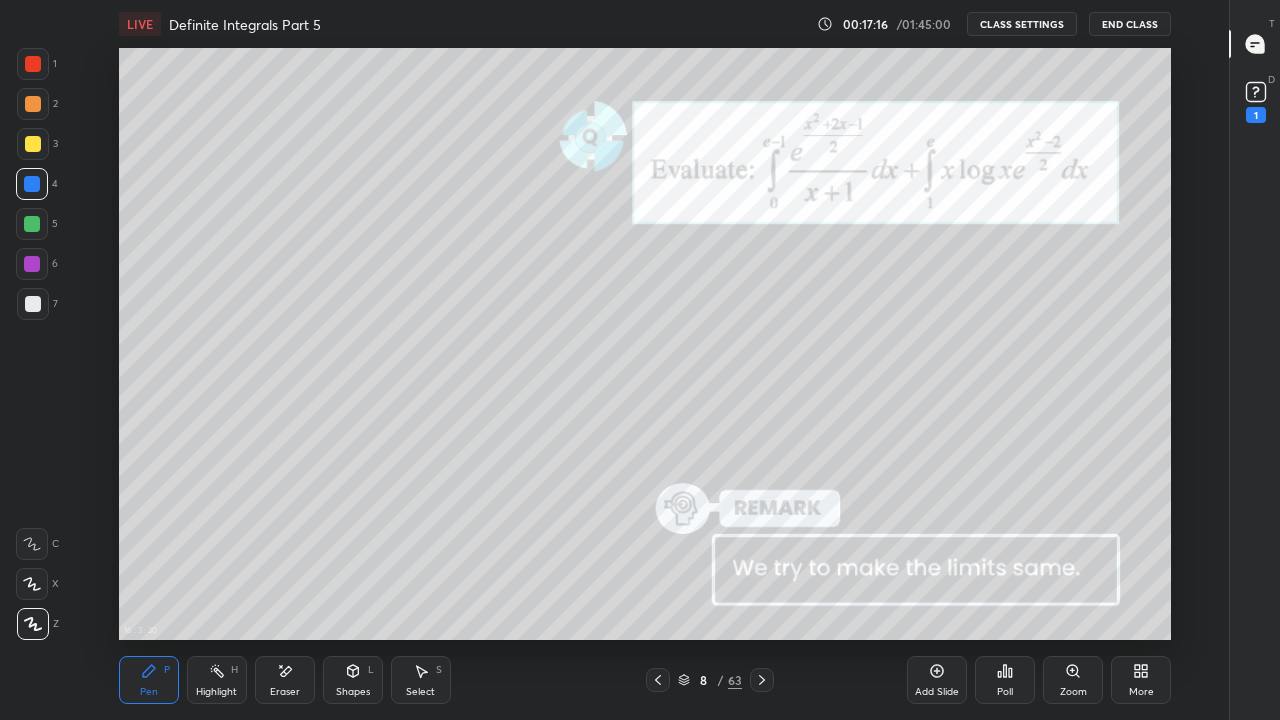 click at bounding box center (33, 304) 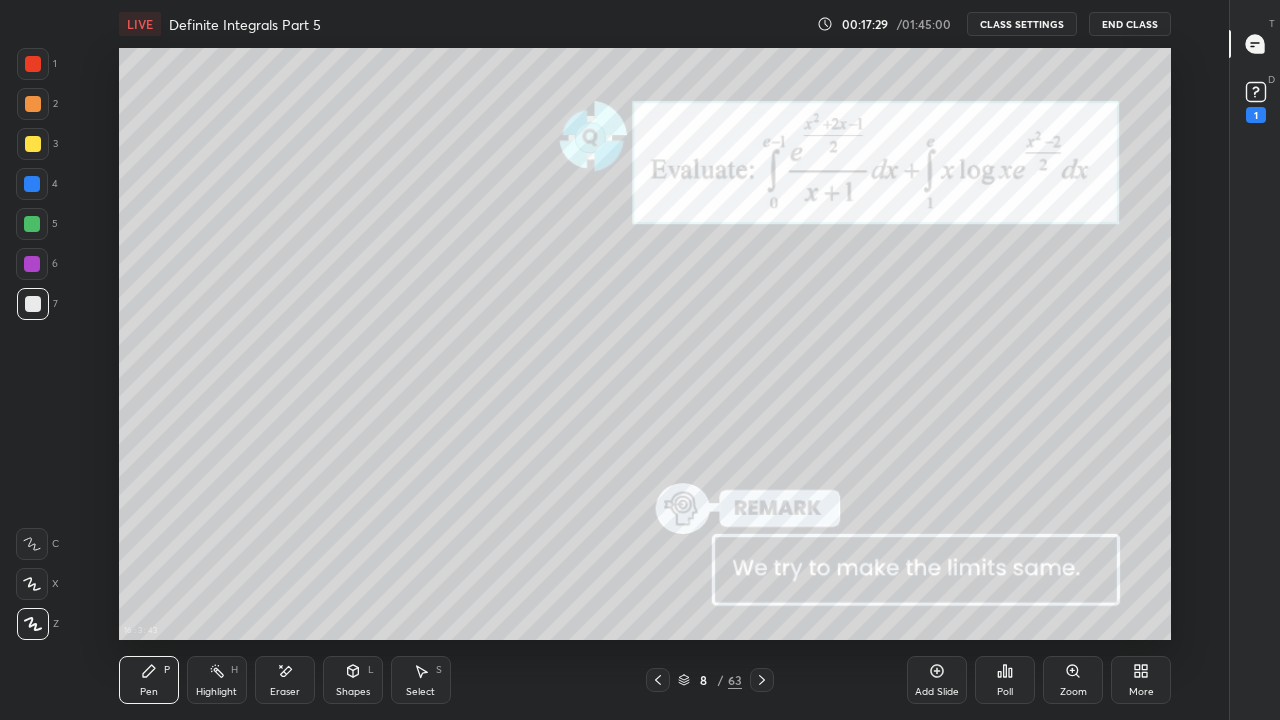 click on "Eraser" at bounding box center [285, 680] 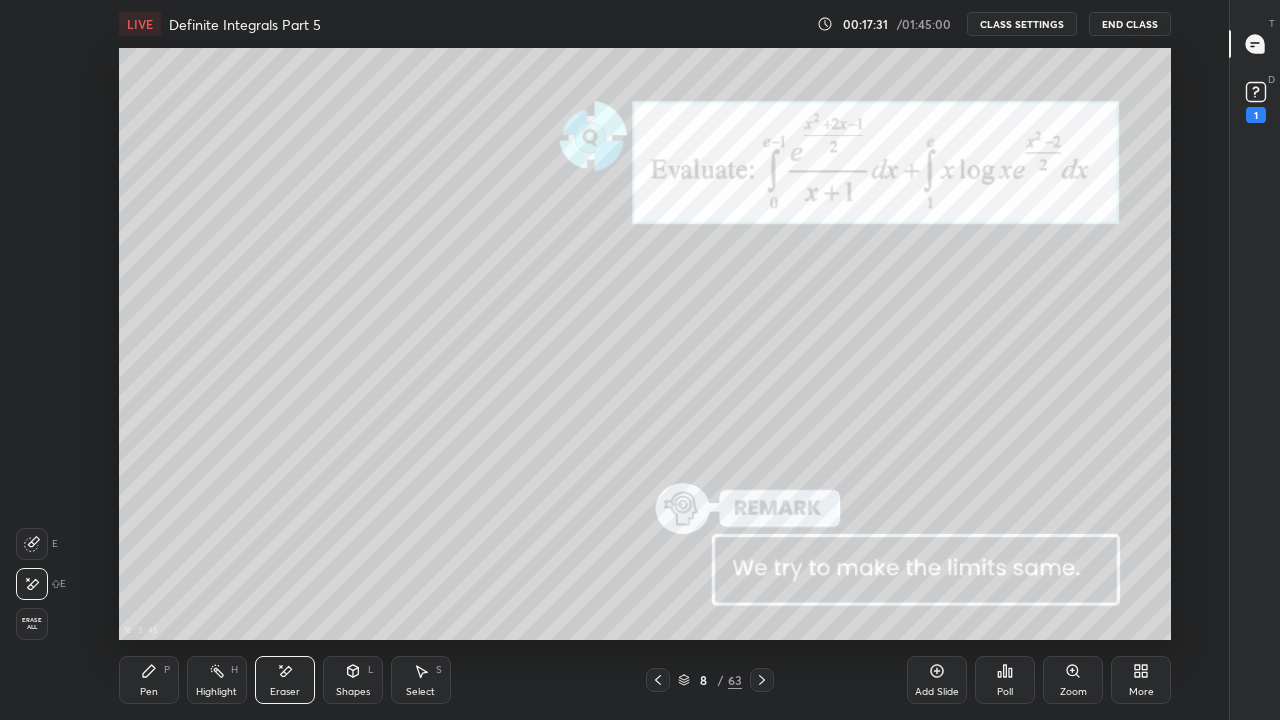 click 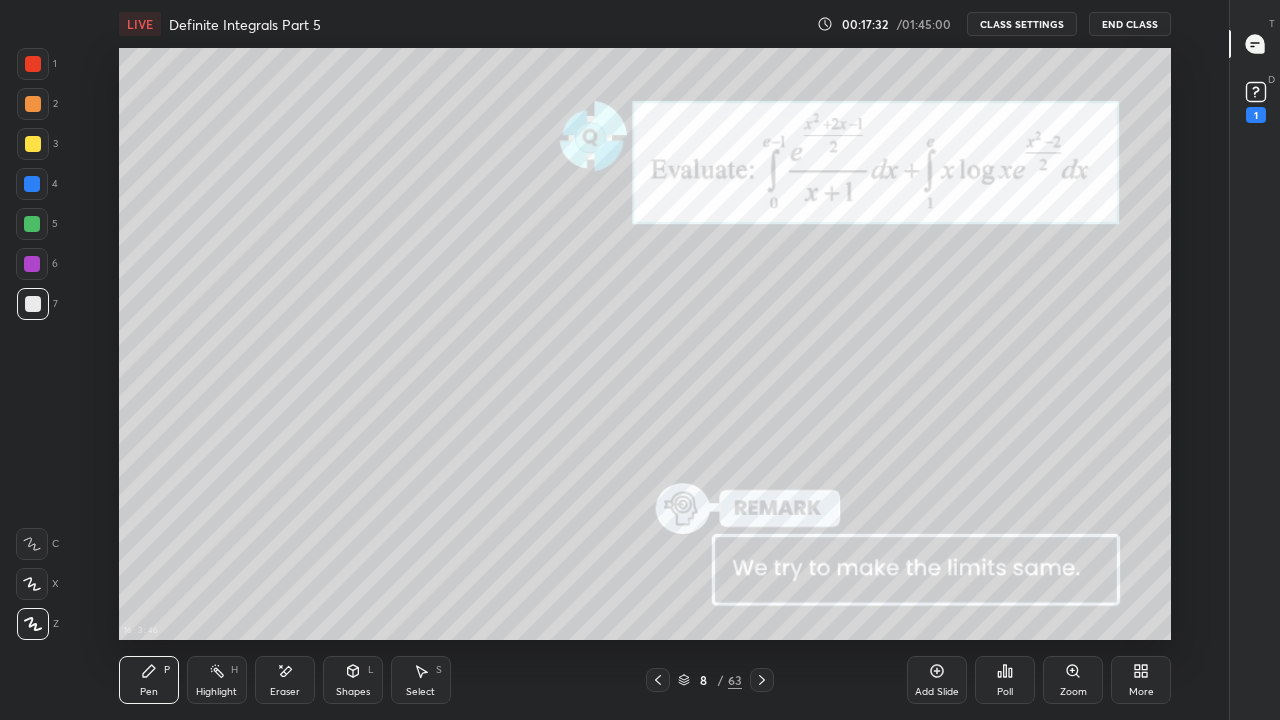 click at bounding box center [32, 184] 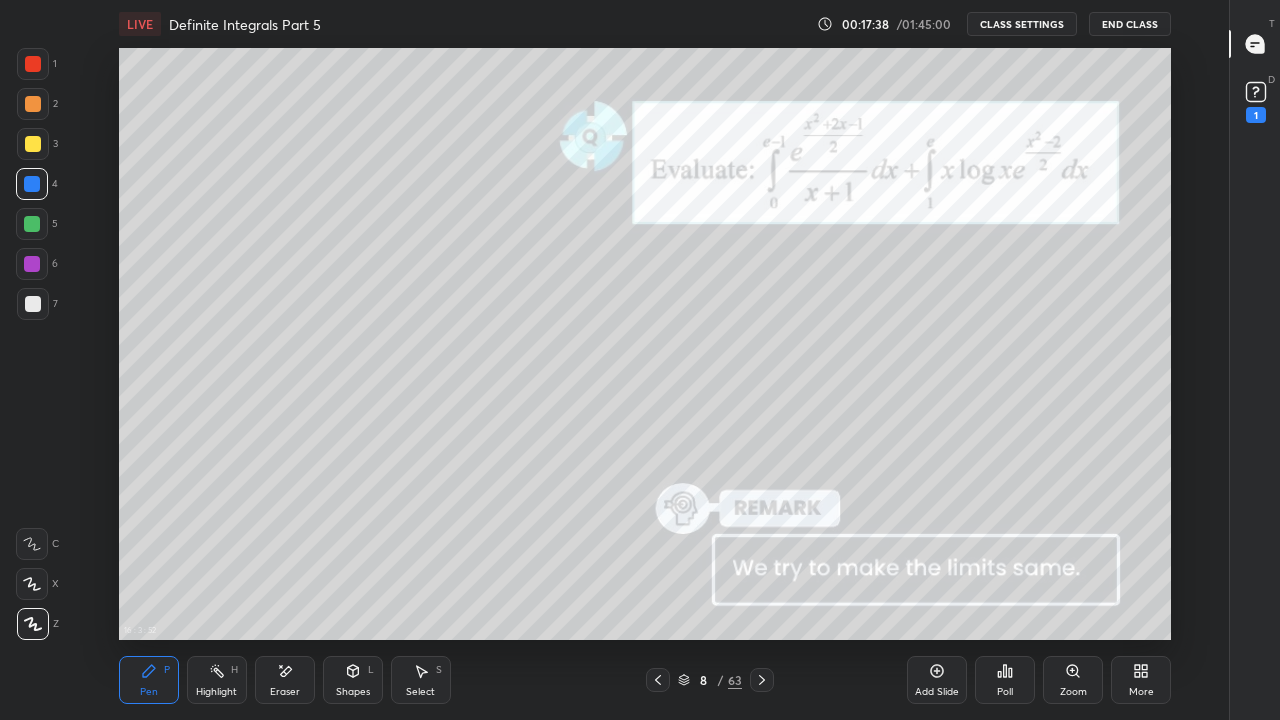 click at bounding box center [33, 304] 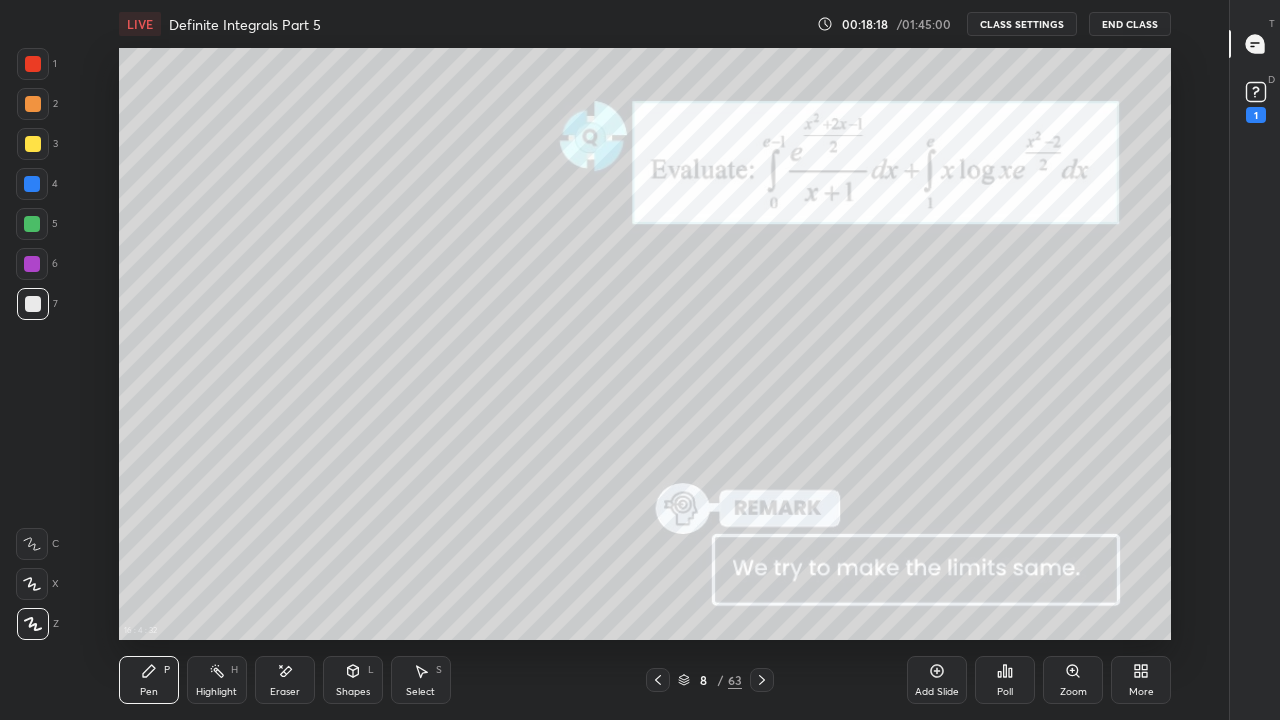 click on "Eraser" at bounding box center [285, 692] 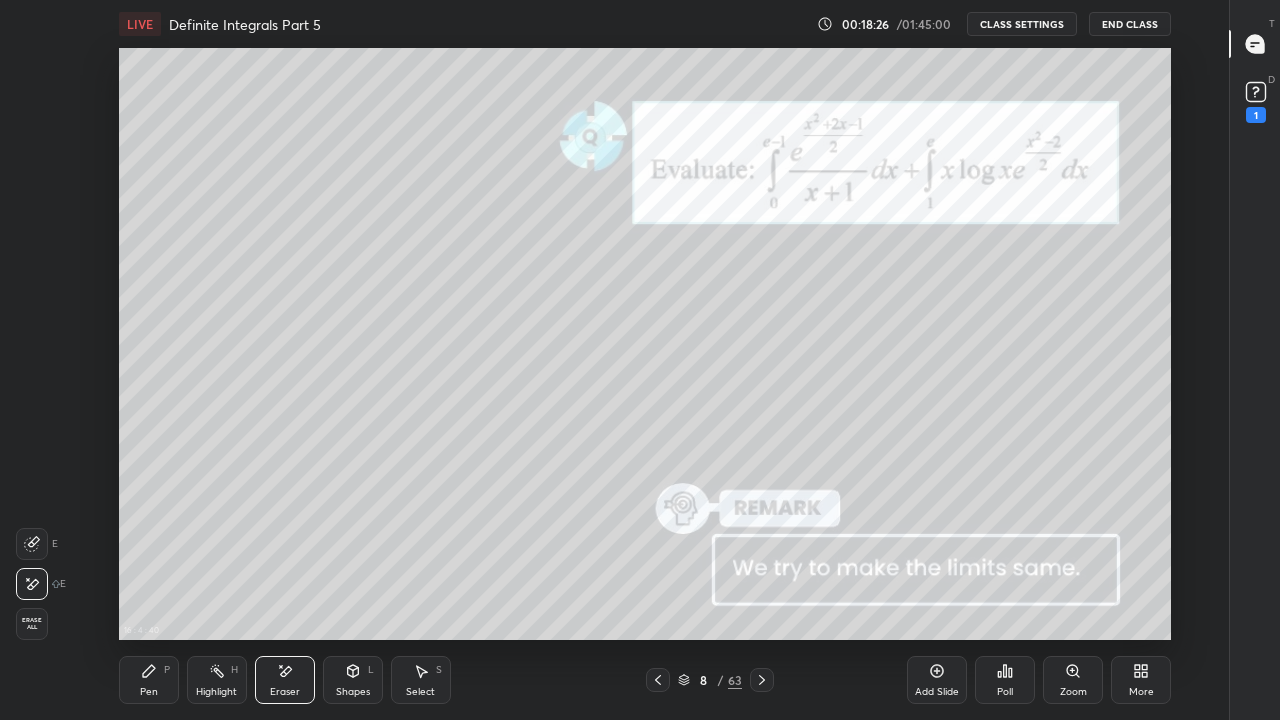 click on "Pen P" at bounding box center [149, 680] 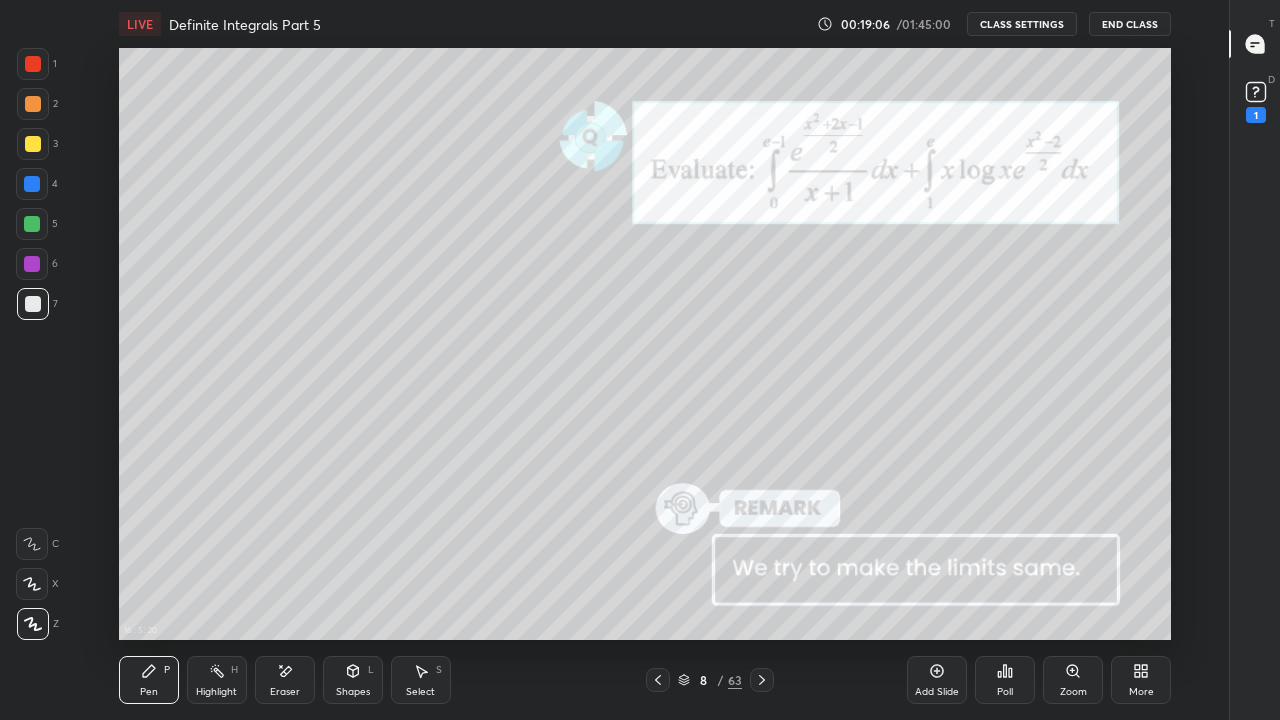 click on "Eraser" at bounding box center (285, 692) 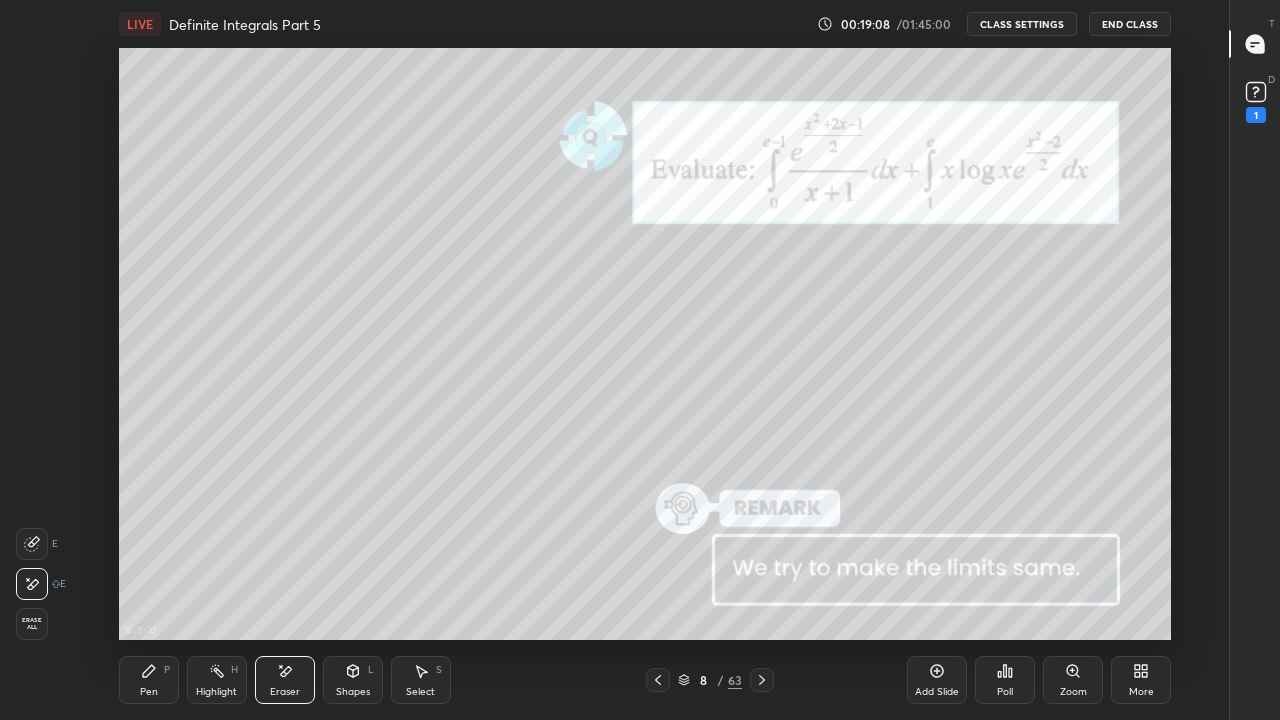click on "Pen" at bounding box center (149, 692) 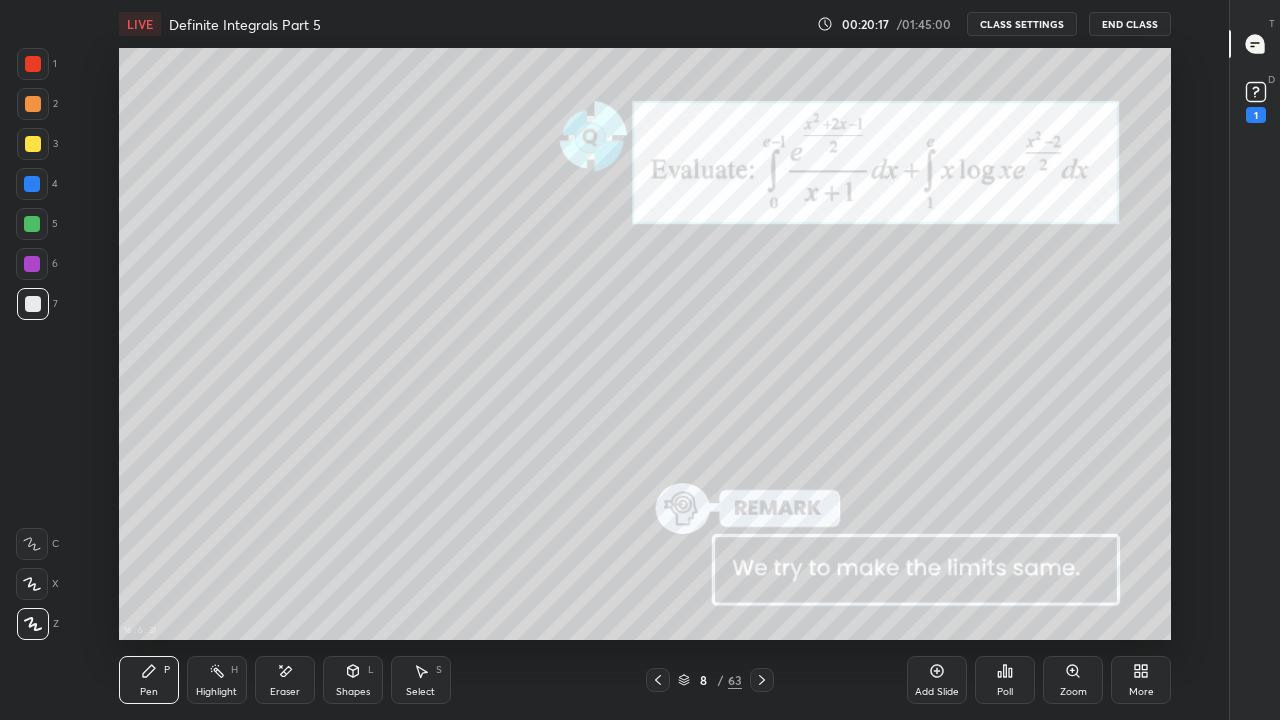 click at bounding box center [33, 144] 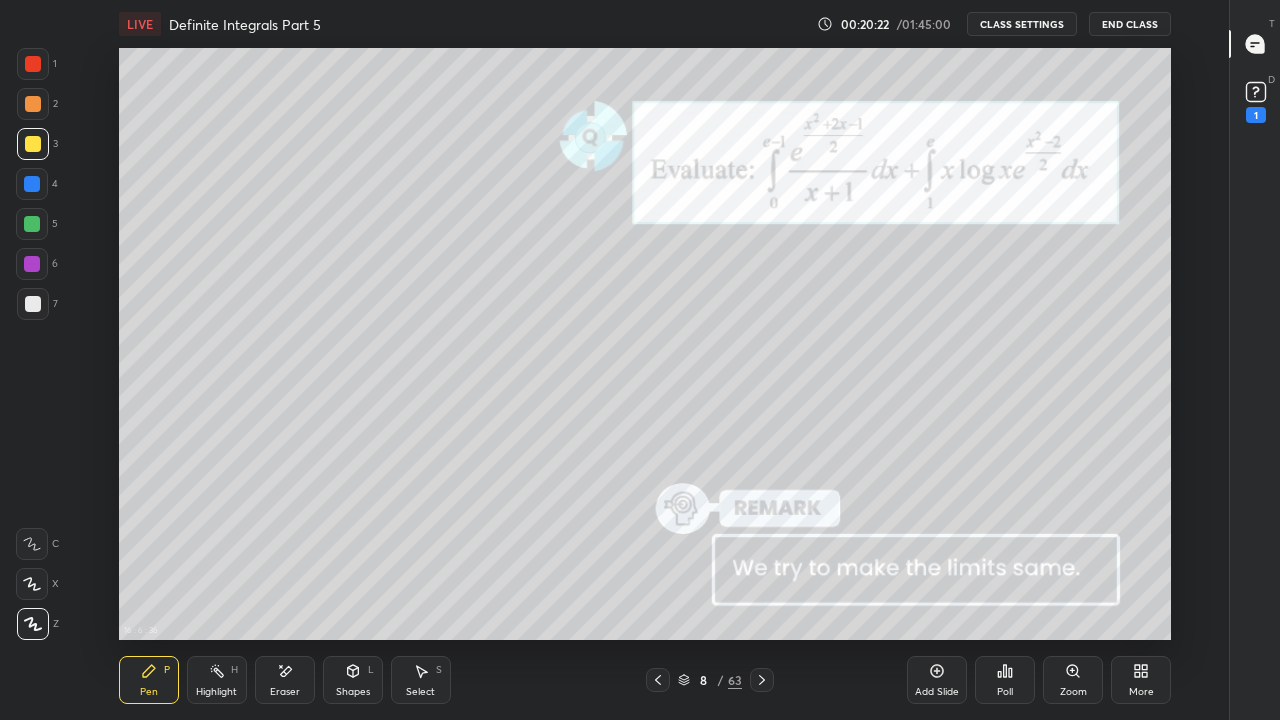 click on "Eraser" at bounding box center (285, 692) 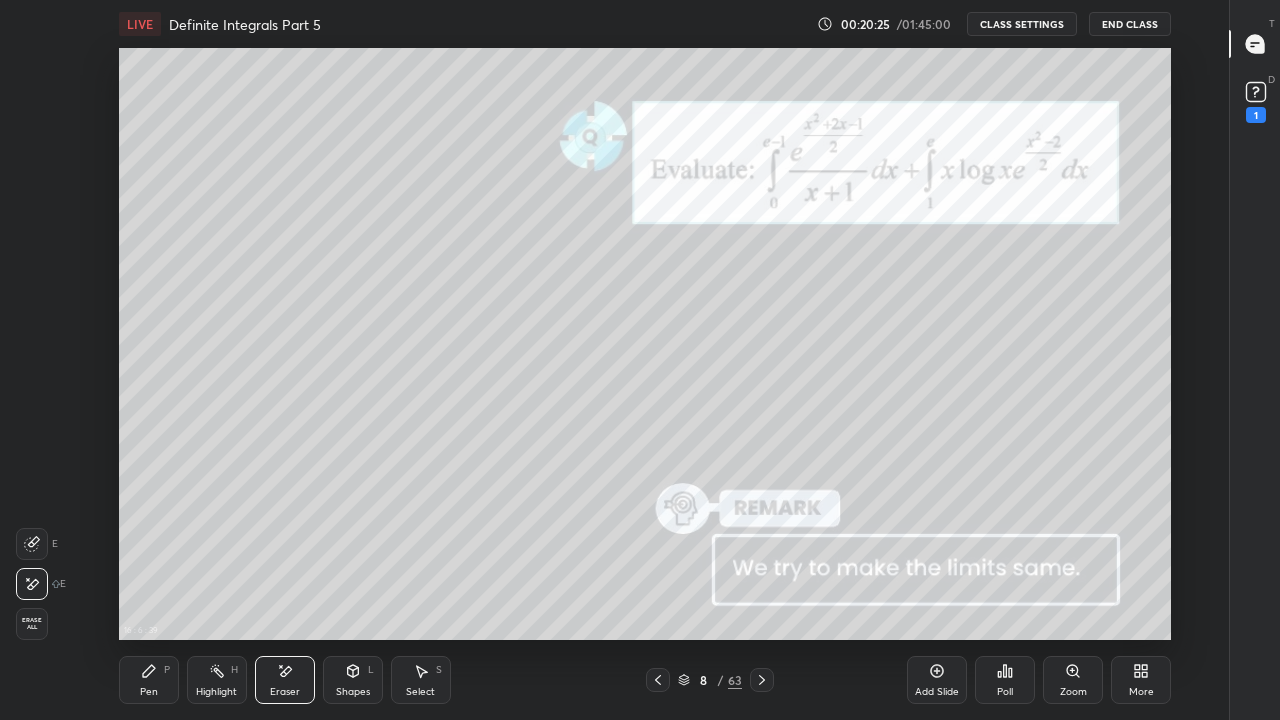 click on "Pen" at bounding box center (149, 692) 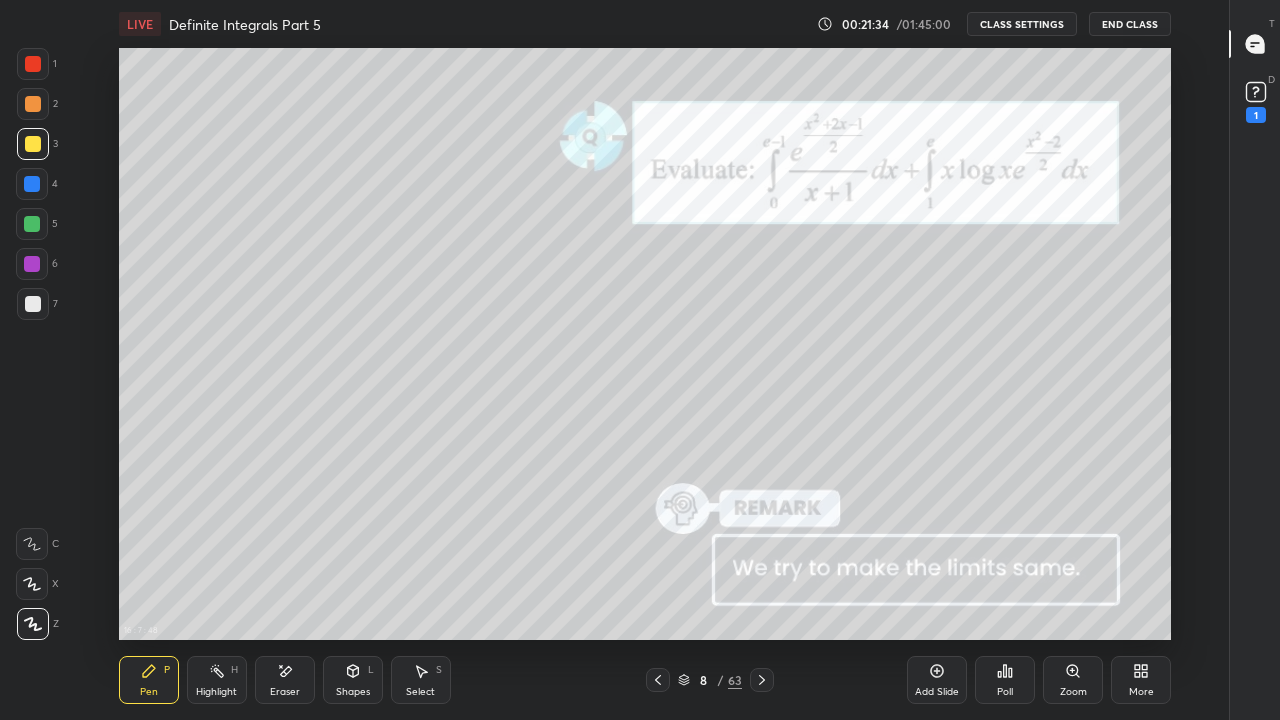 click at bounding box center [32, 224] 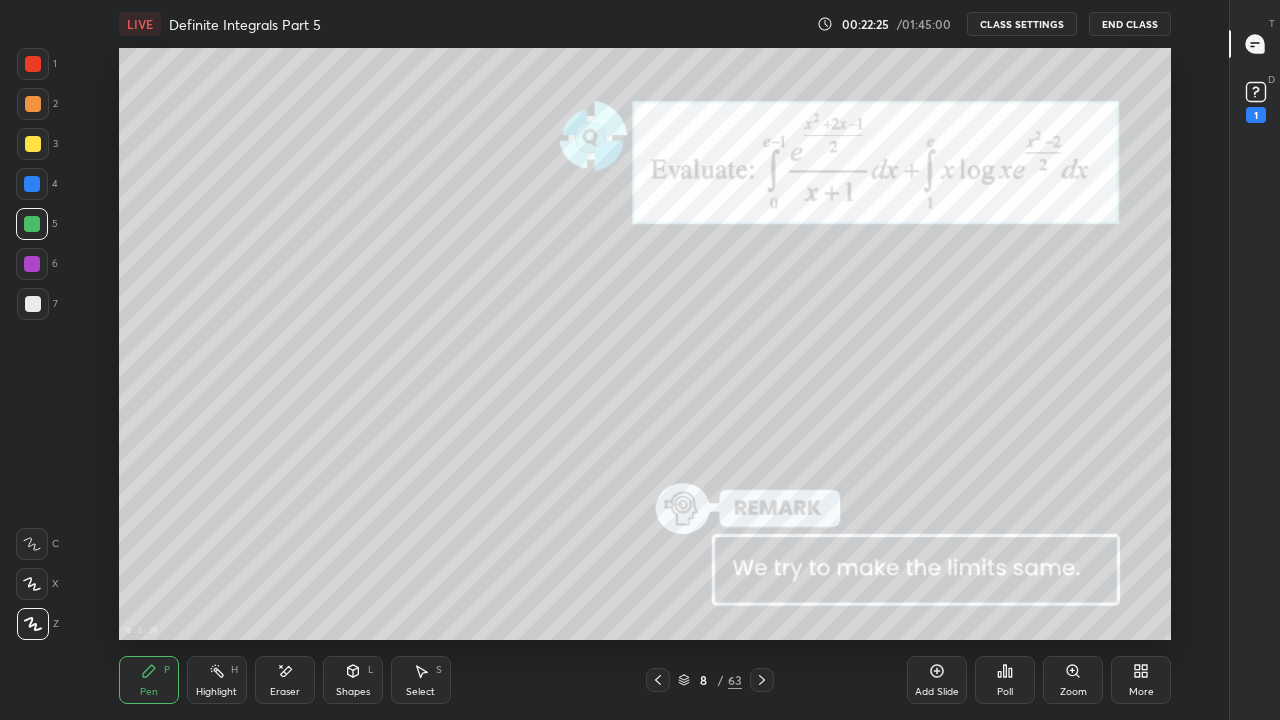 click at bounding box center [33, 304] 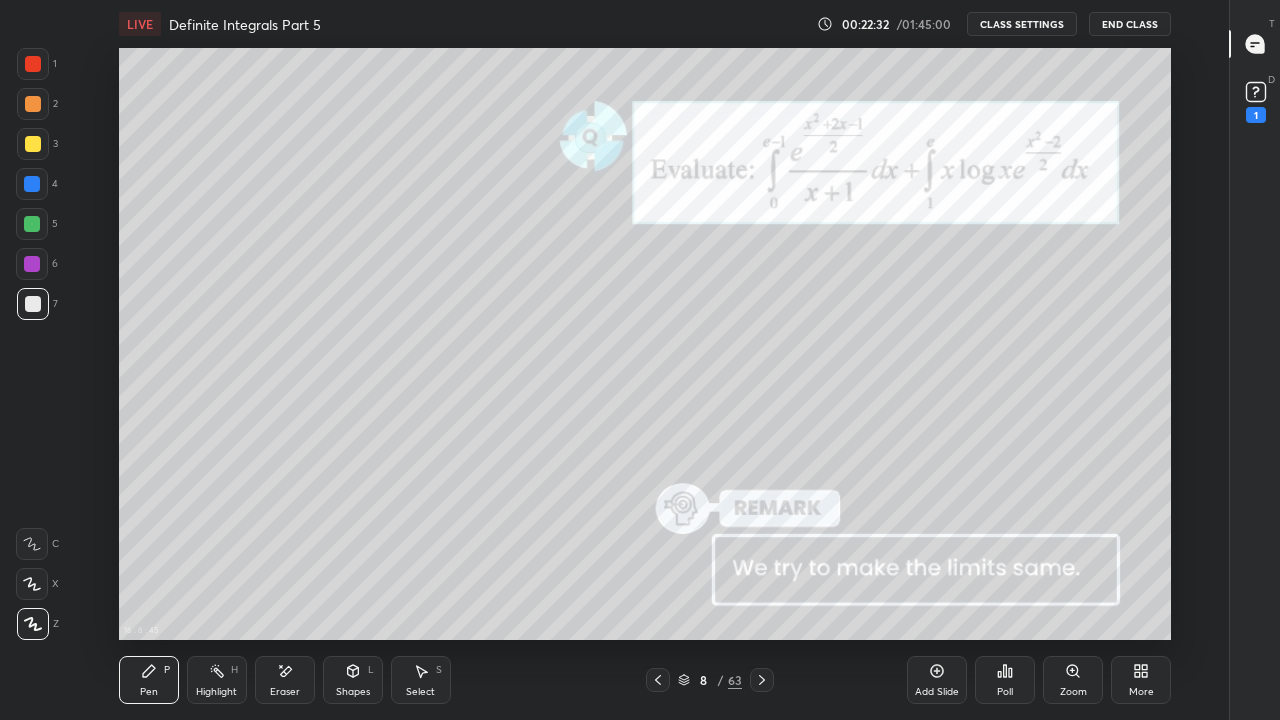 click at bounding box center [33, 144] 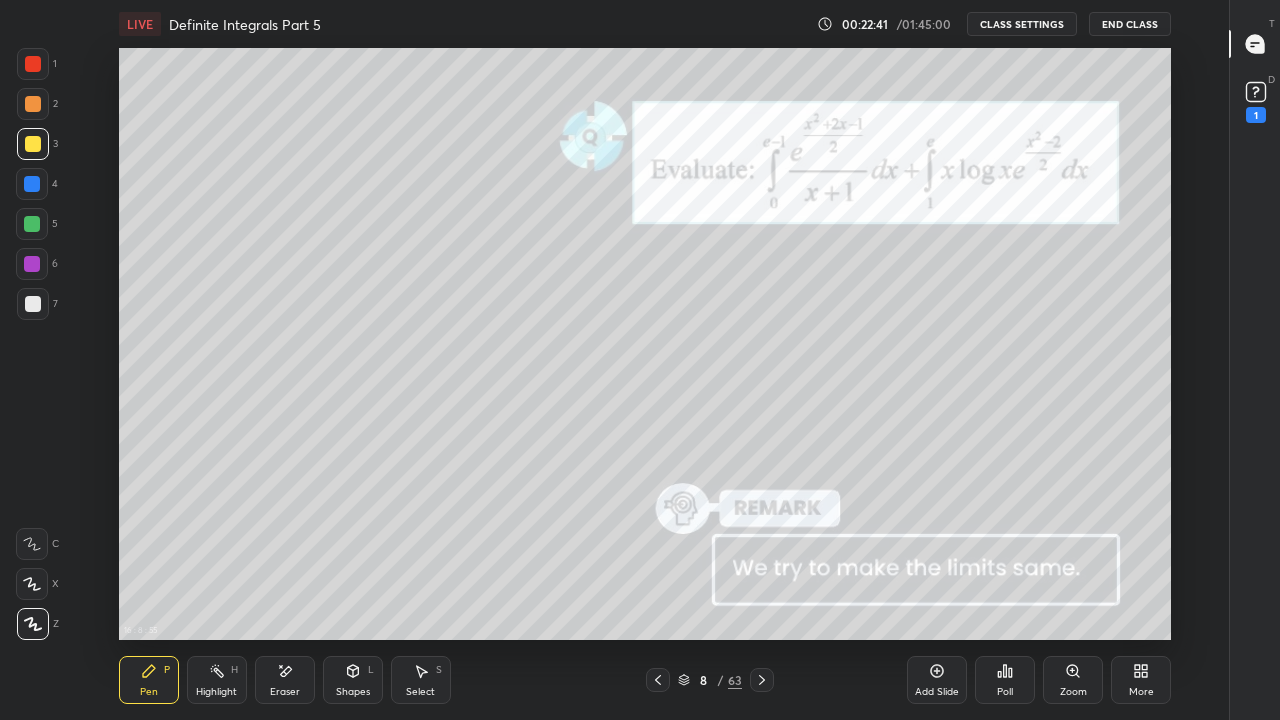 click on "Eraser" at bounding box center [285, 692] 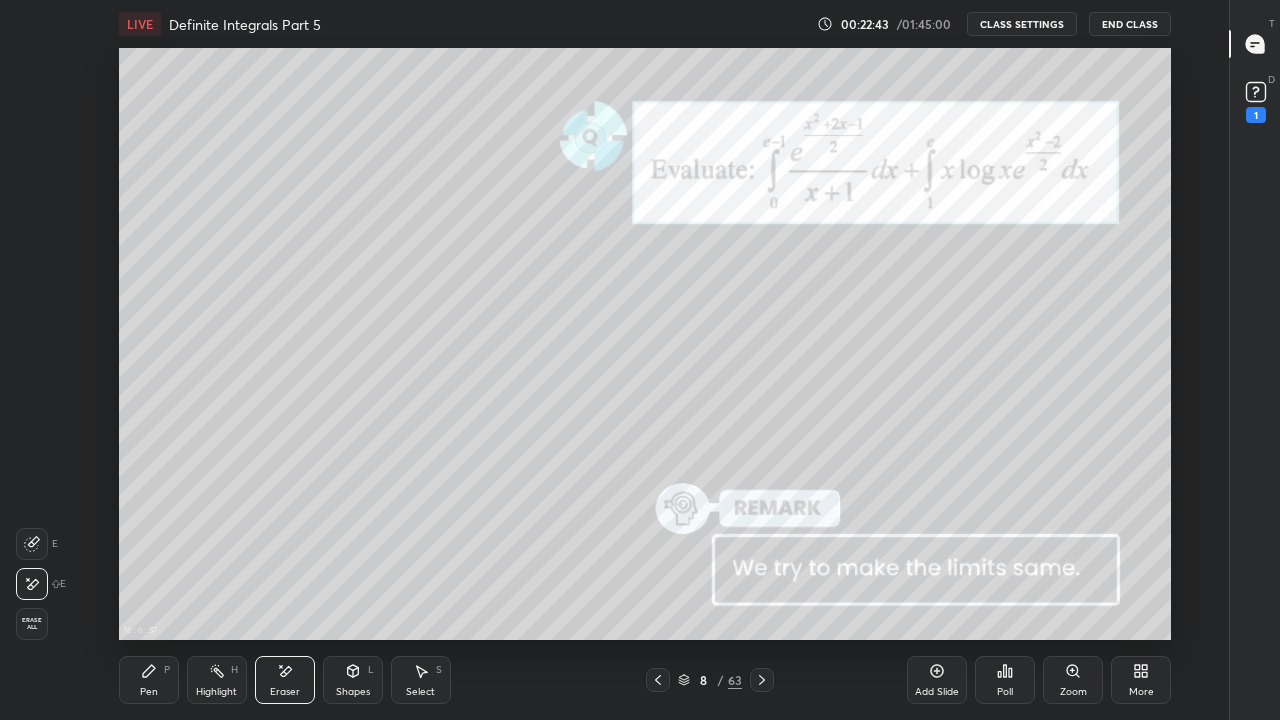 click on "Pen" at bounding box center (149, 692) 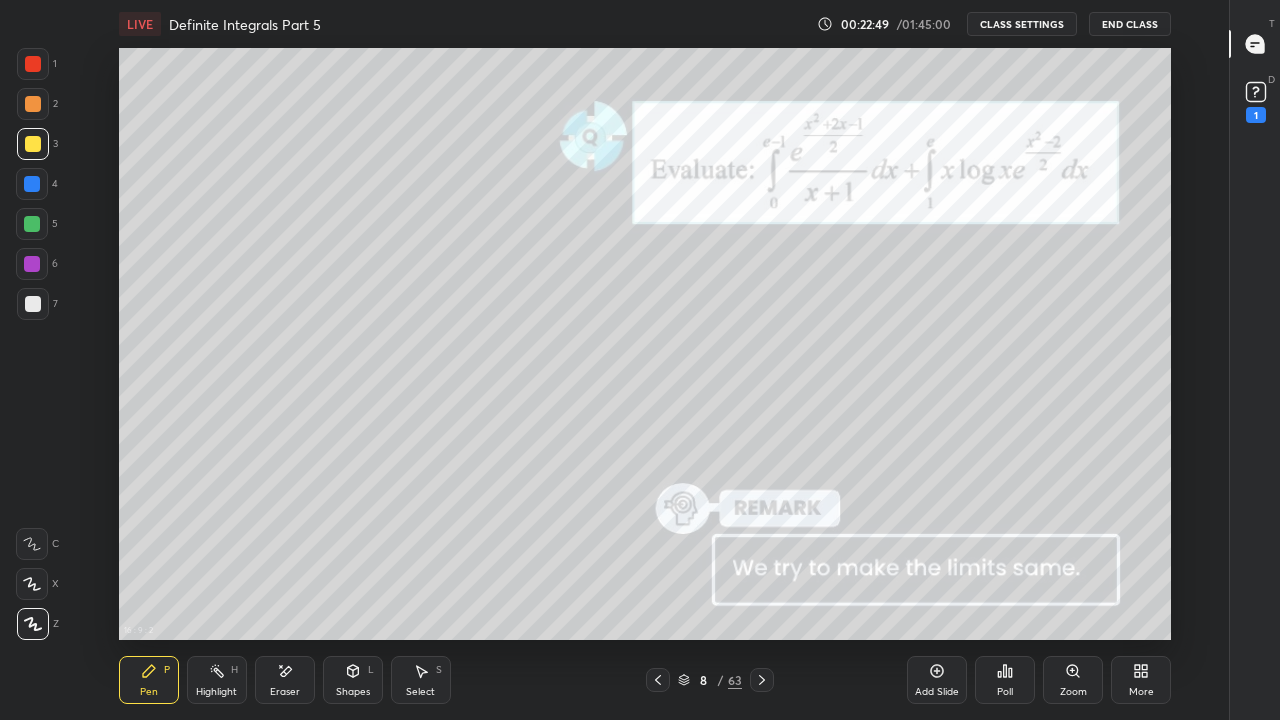 click at bounding box center [33, 64] 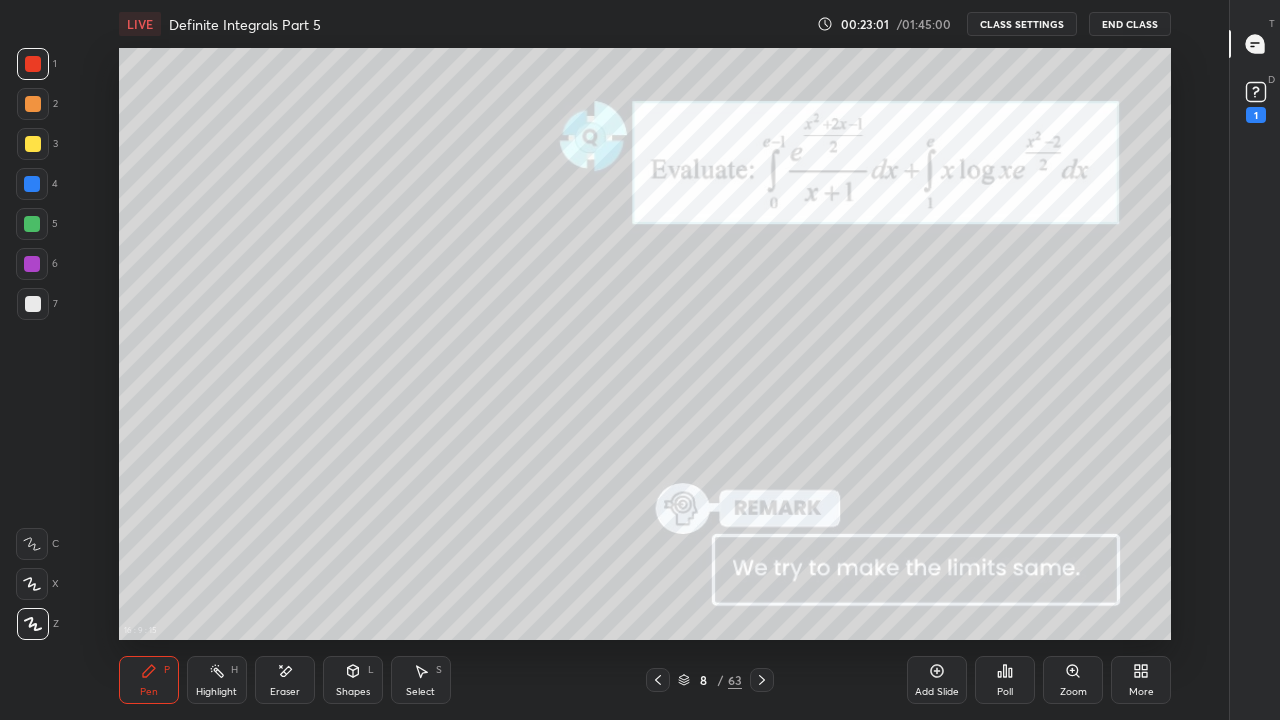 click at bounding box center (33, 304) 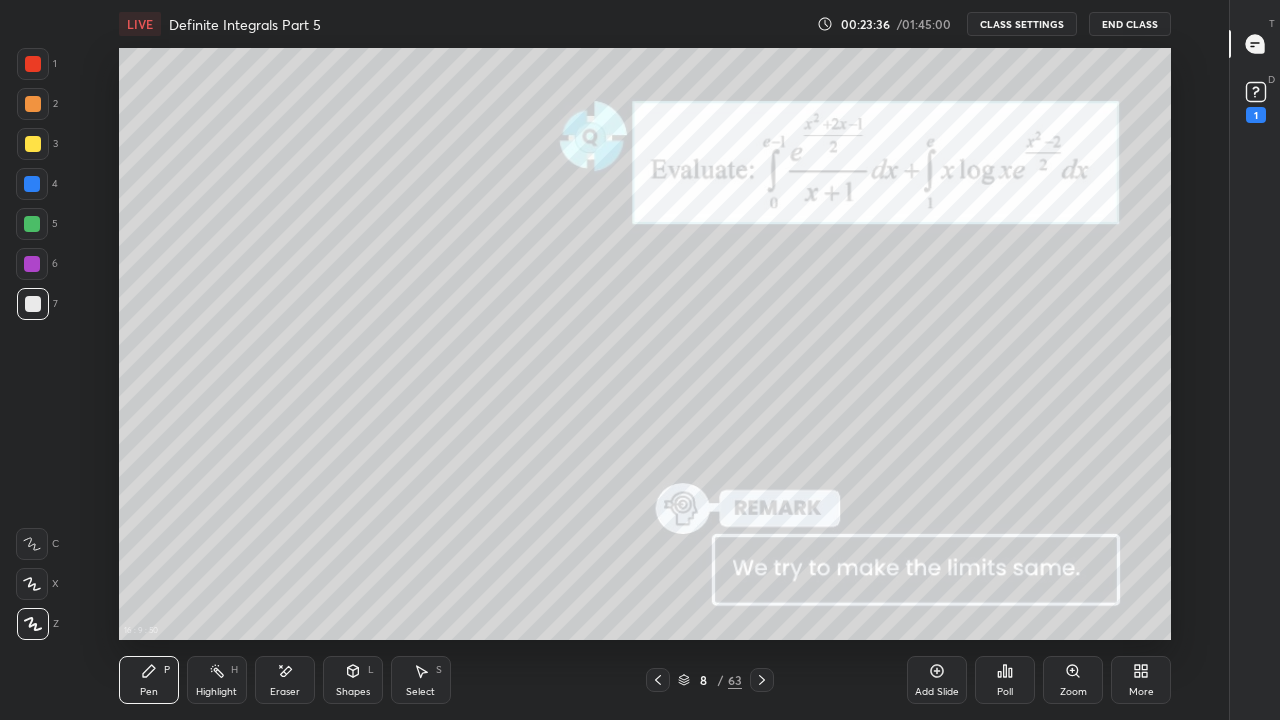 click 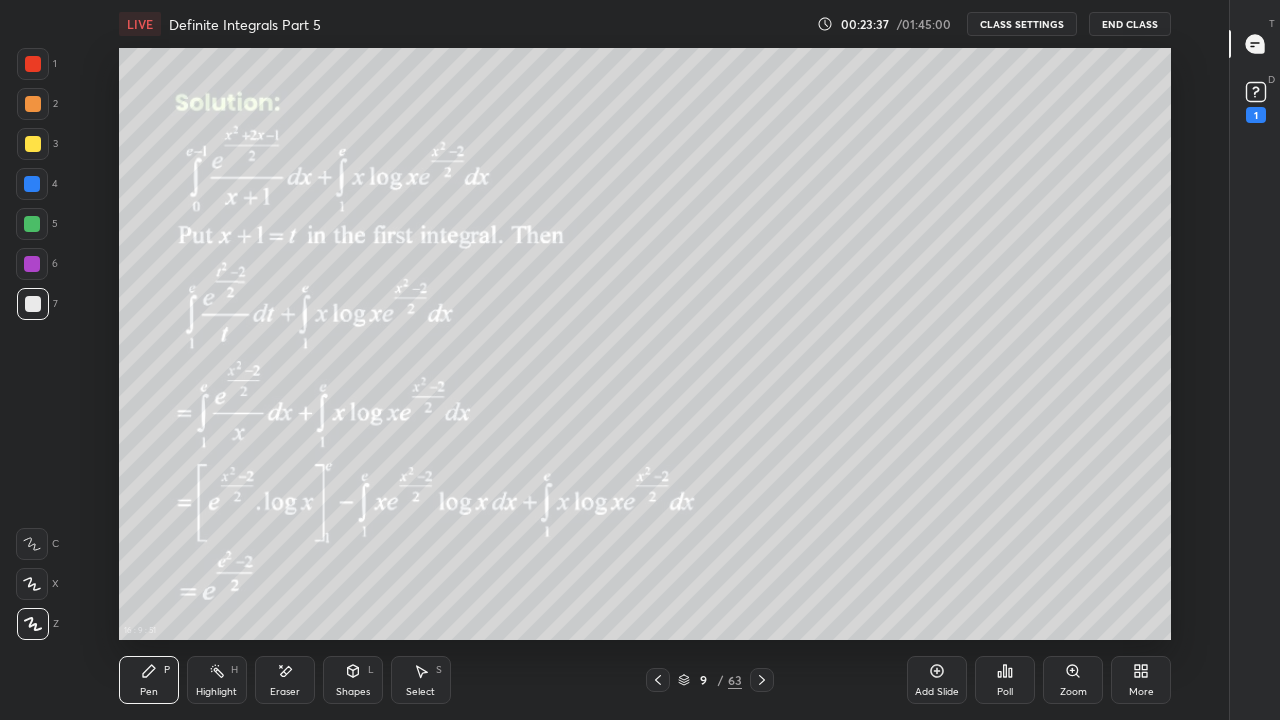 click 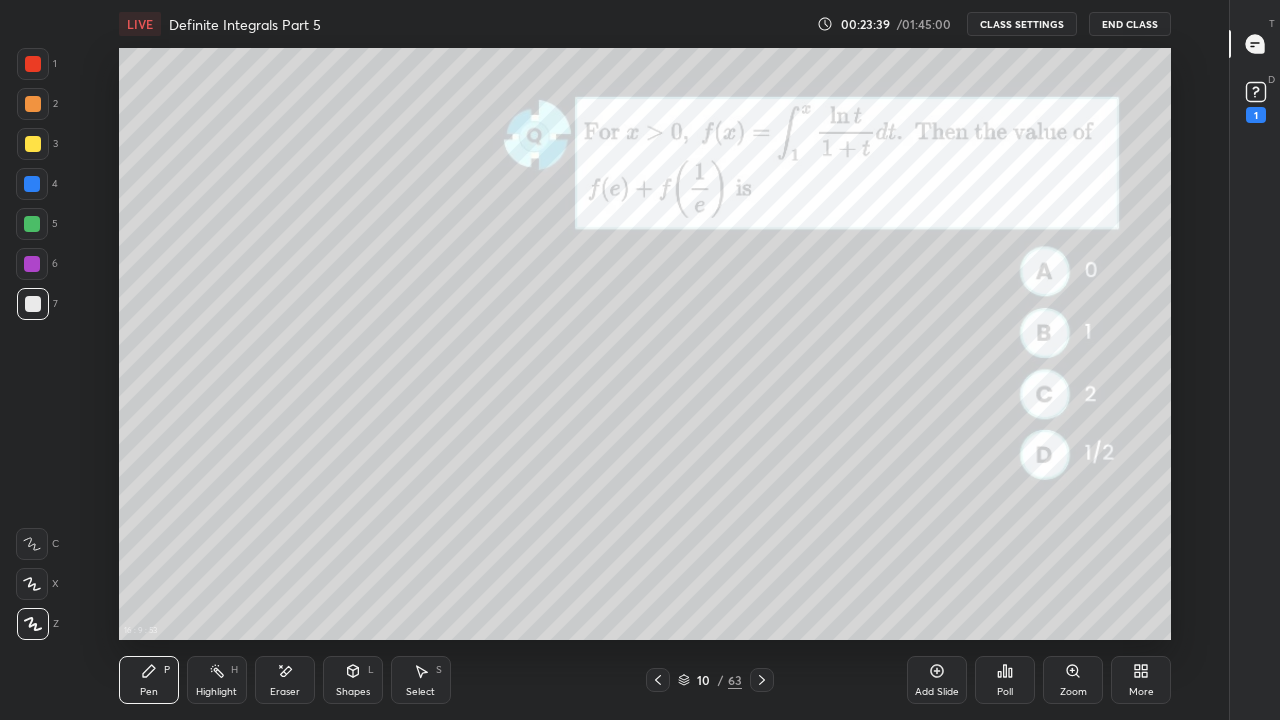 click 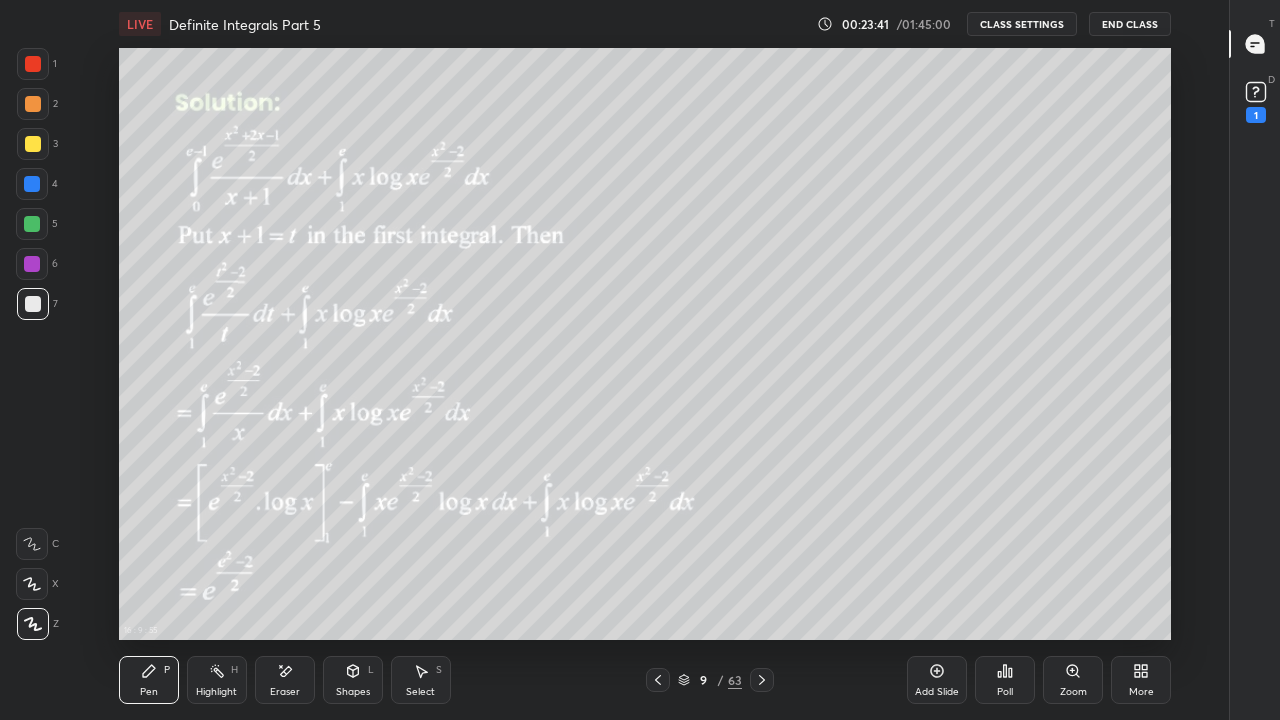 click 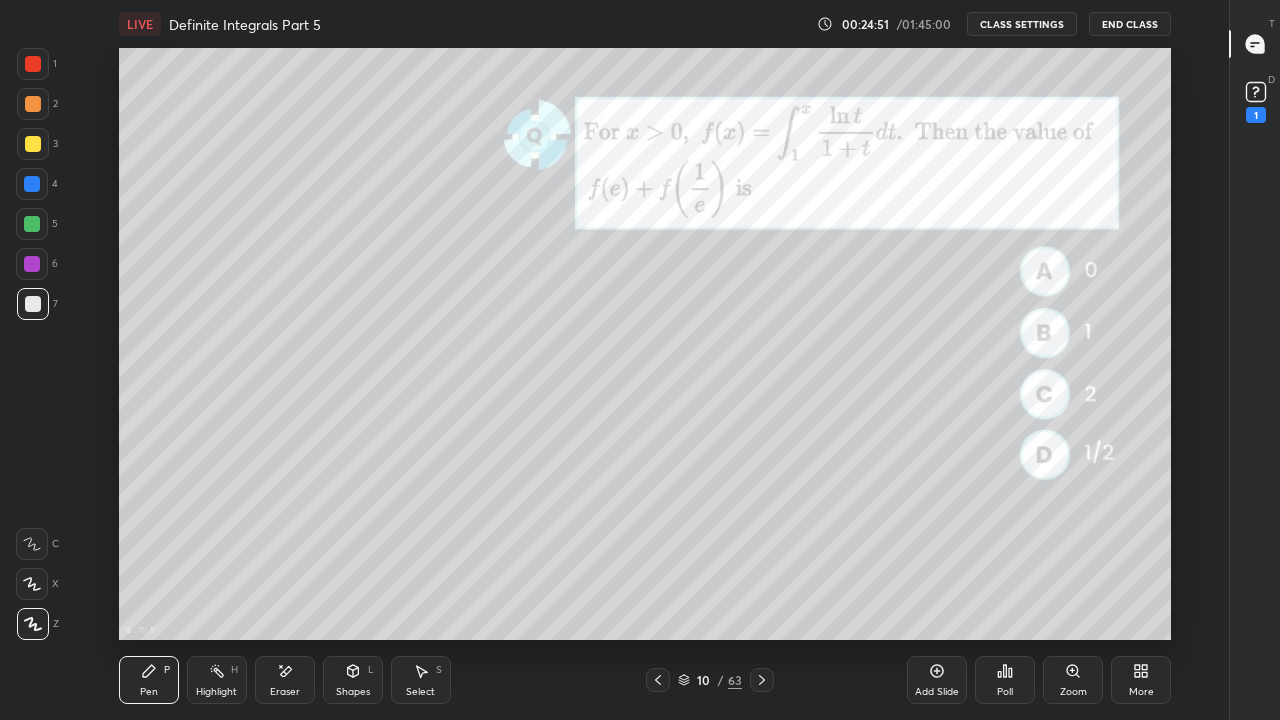 click 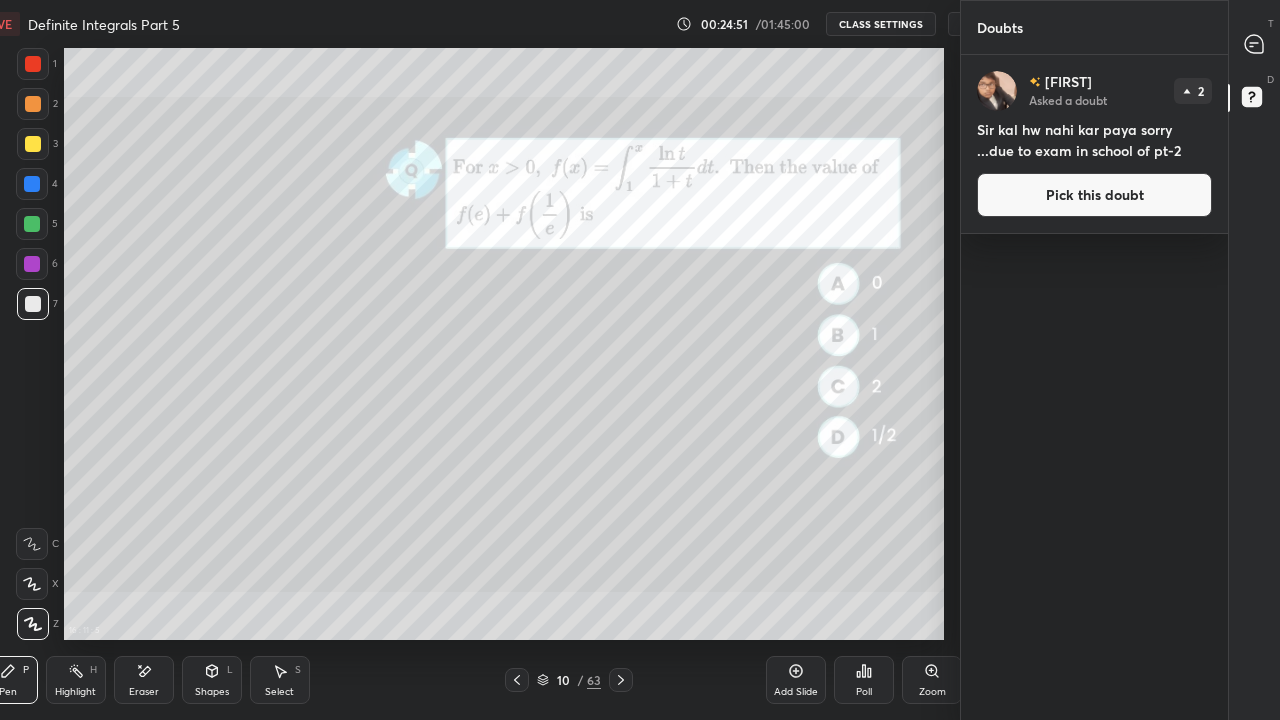 scroll, scrollTop: 592, scrollLeft: 958, axis: both 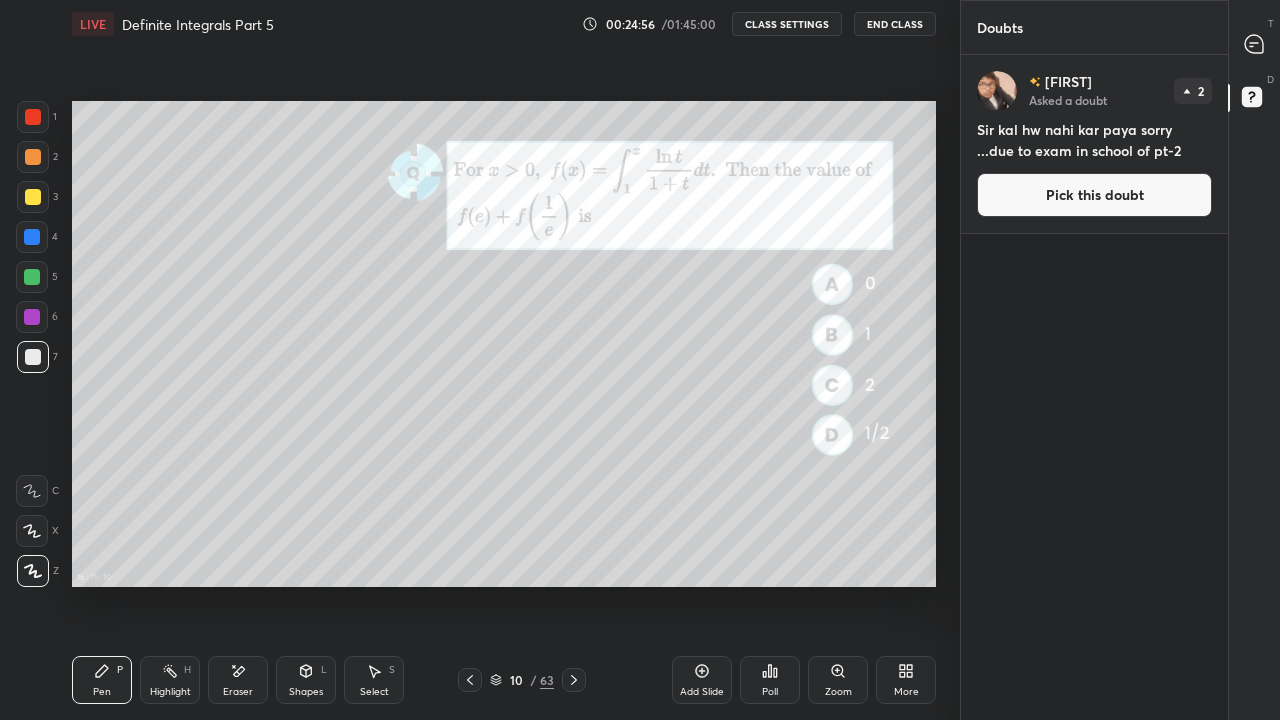 click 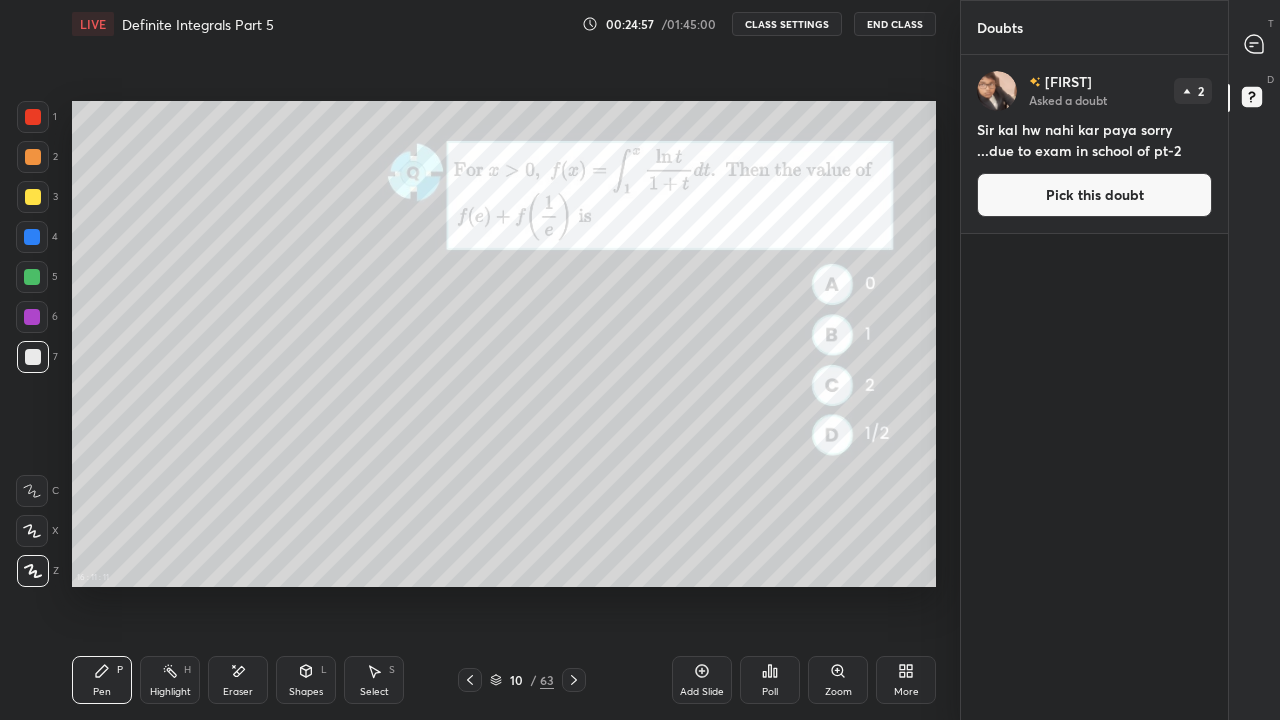 click on "More" at bounding box center (906, 692) 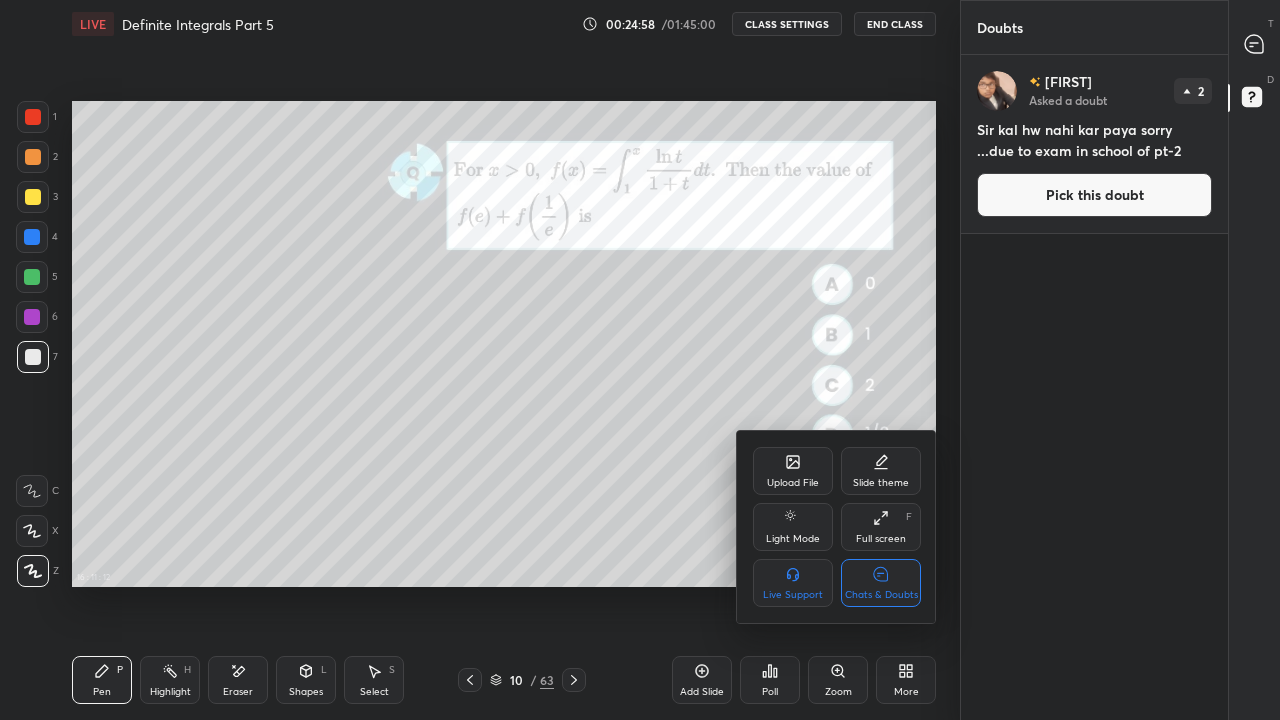 click on "Chats & Doubts" at bounding box center (881, 583) 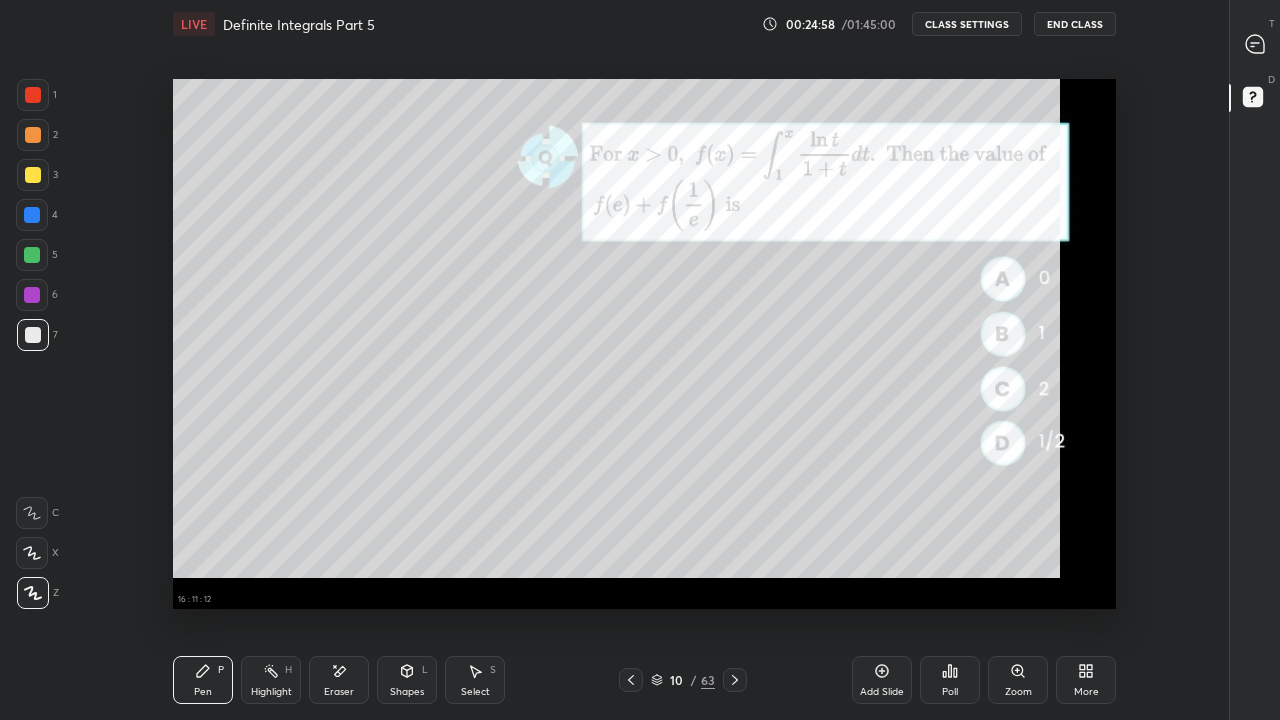 scroll, scrollTop: 7, scrollLeft: 1, axis: both 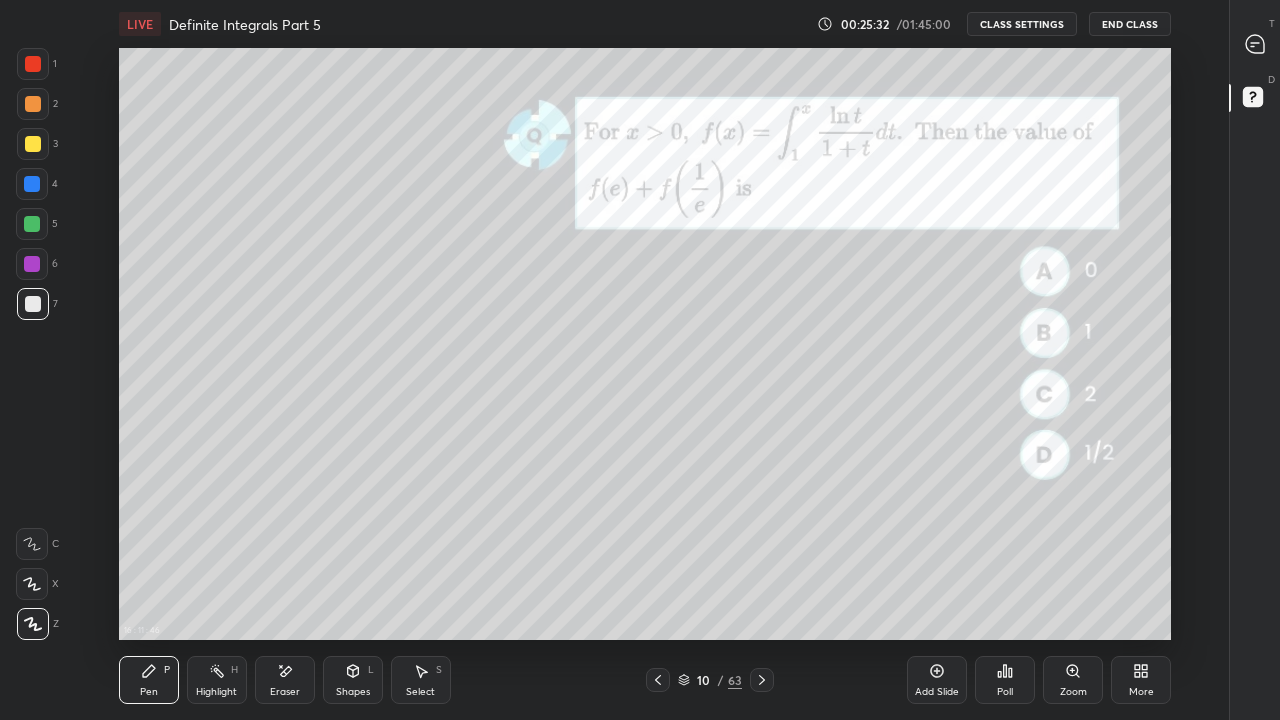 click at bounding box center (33, 144) 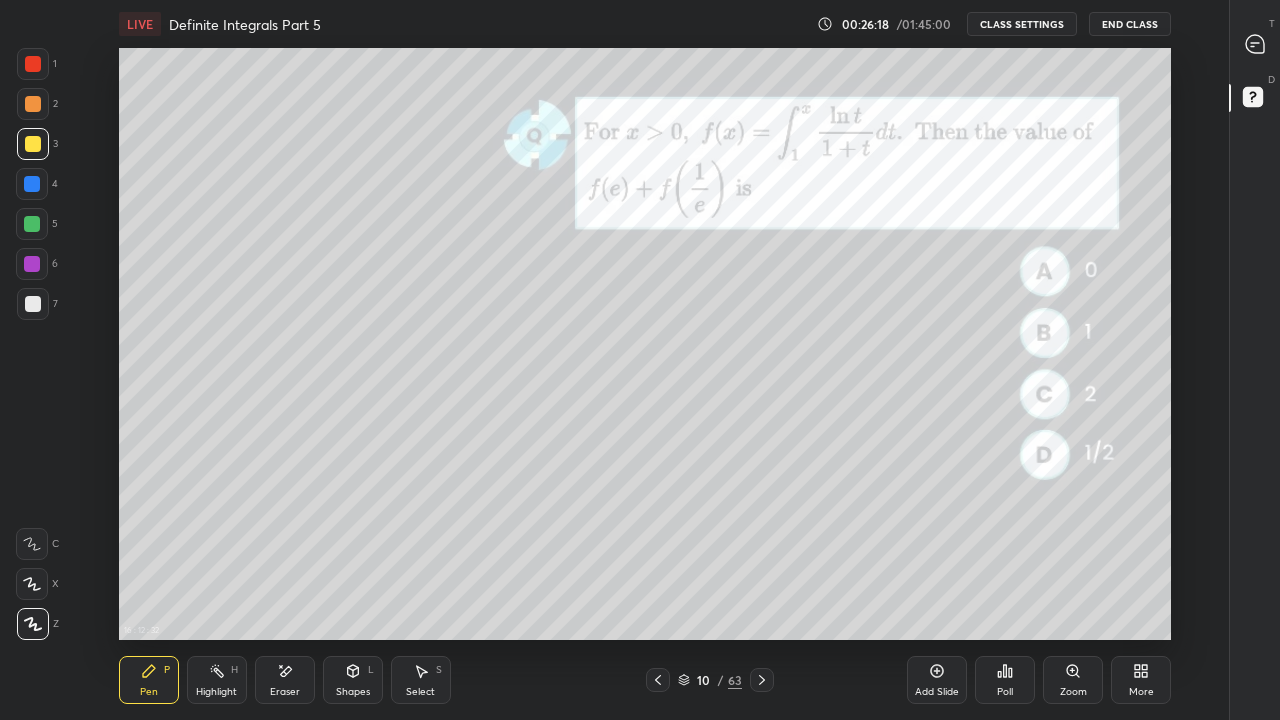 click on "Eraser" at bounding box center [285, 692] 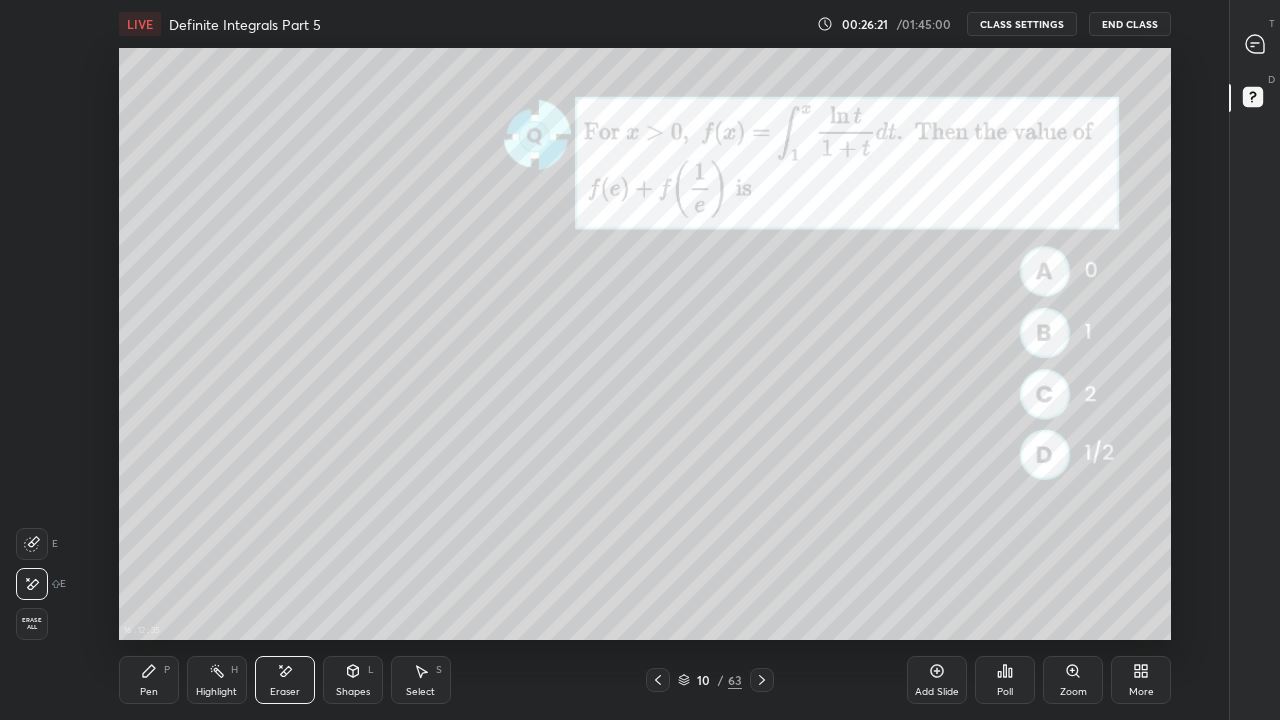click on "Pen" at bounding box center [149, 692] 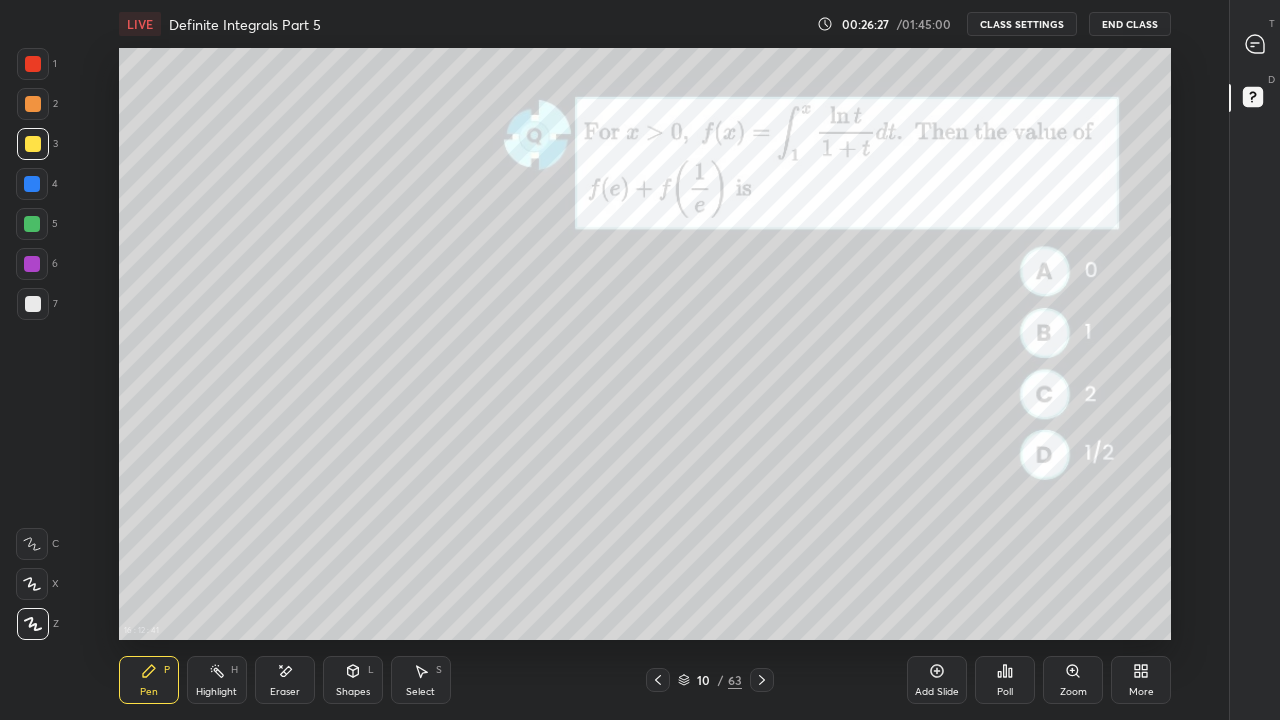click on "Eraser" at bounding box center [285, 692] 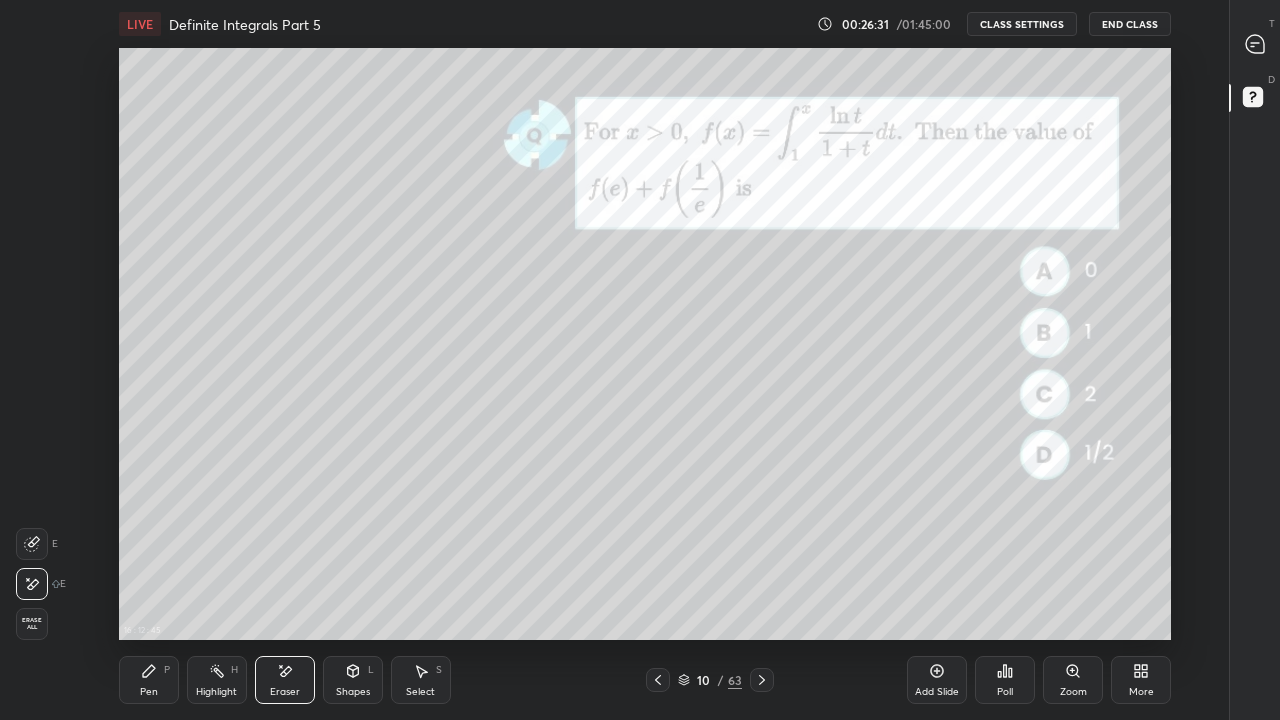click on "Pen" at bounding box center (149, 692) 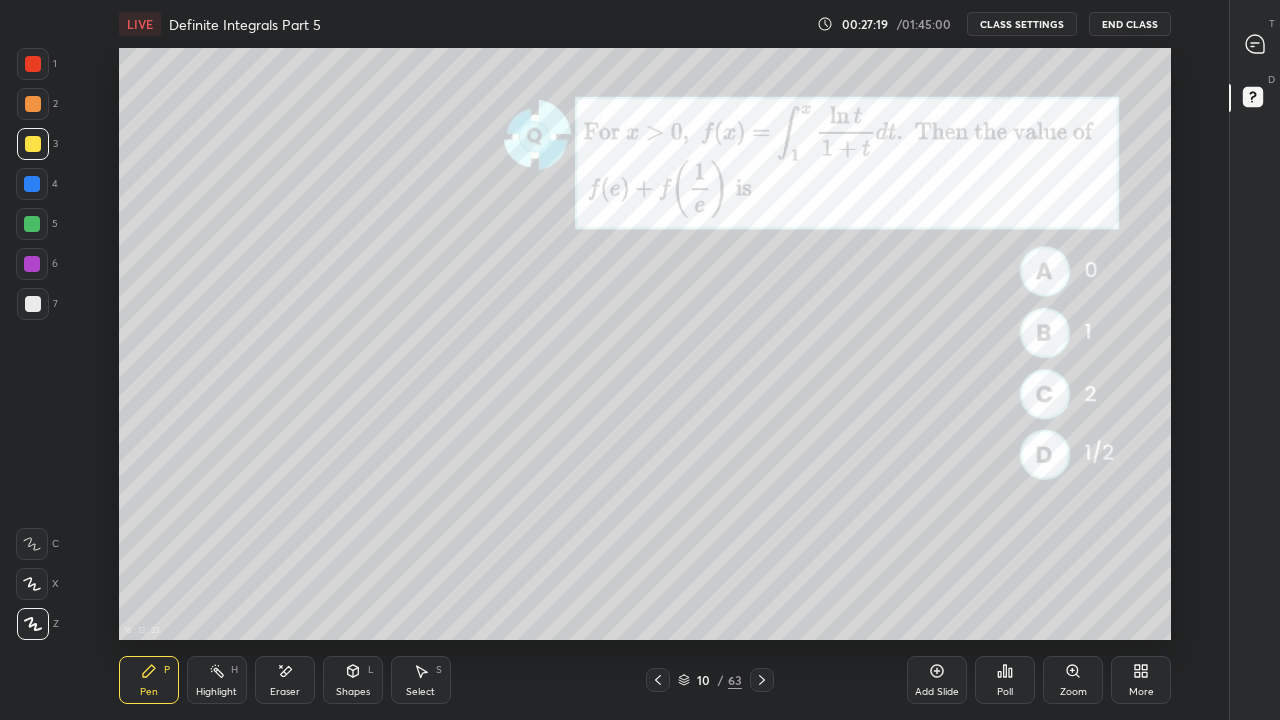 click on "Eraser" at bounding box center (285, 692) 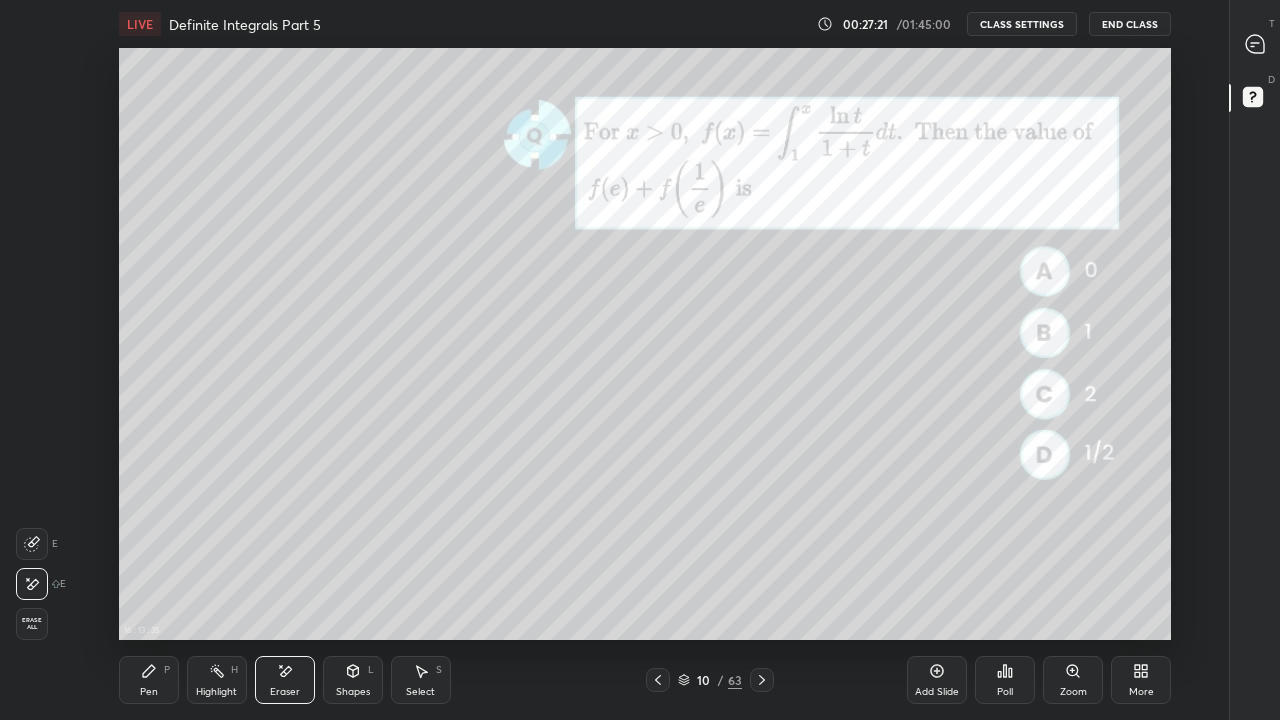 click on "Pen" at bounding box center (149, 692) 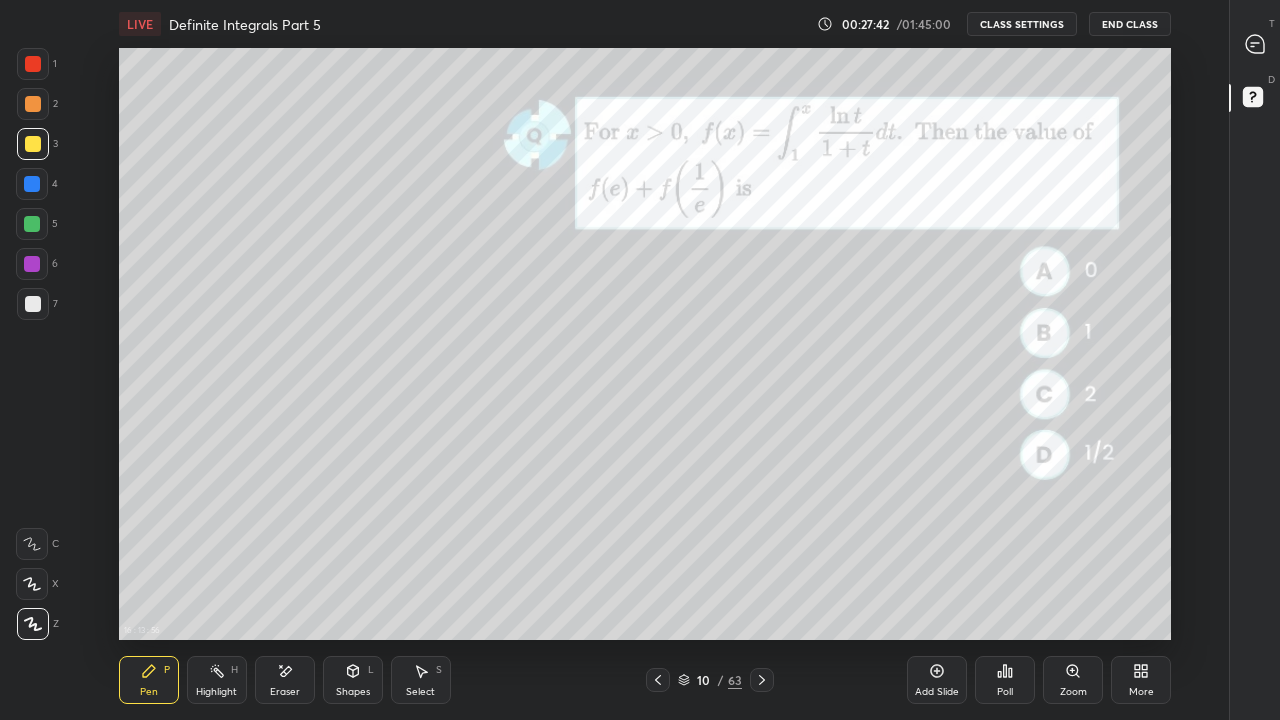 click on "Eraser" at bounding box center (285, 692) 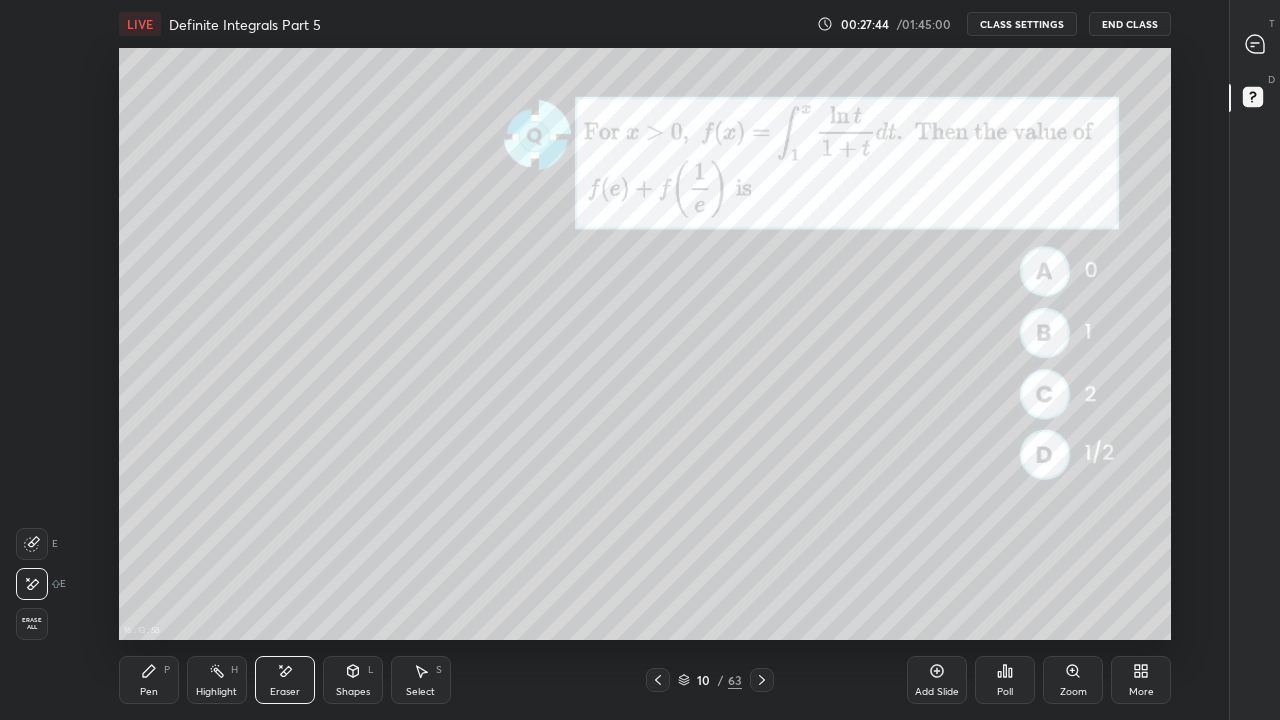 click on "Pen" at bounding box center [149, 692] 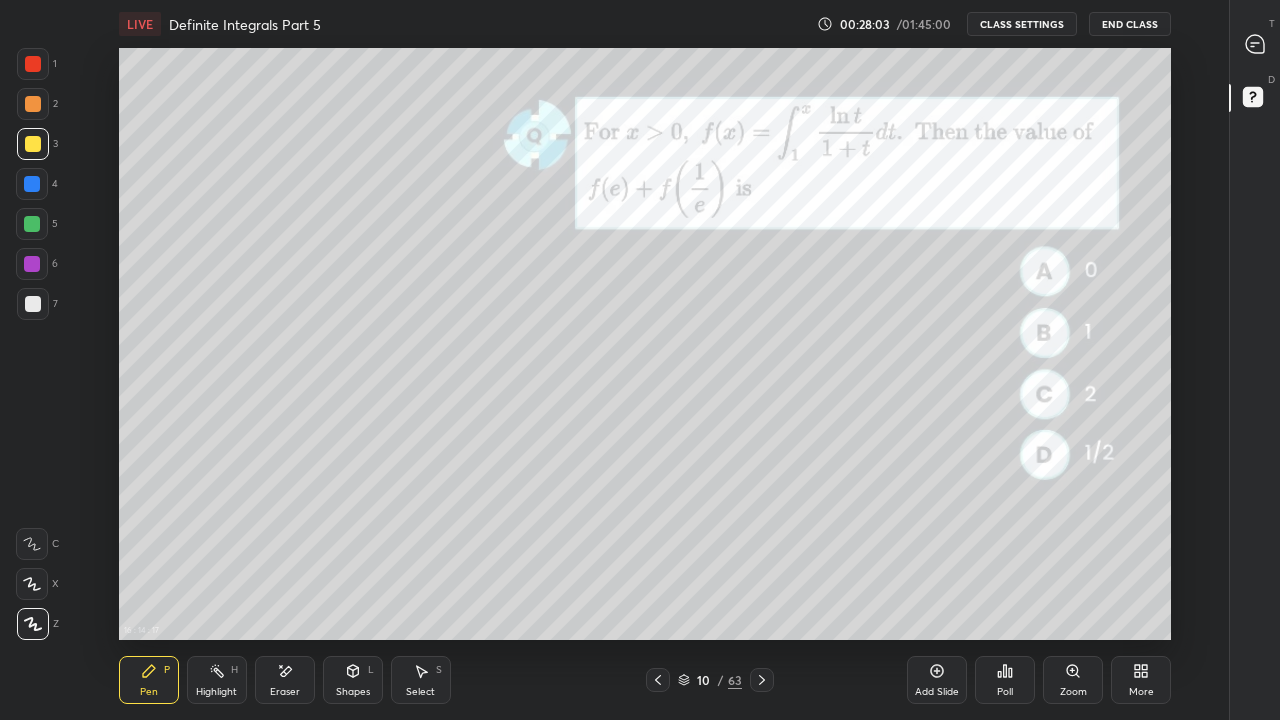 click on "CLASS SETTINGS" at bounding box center [1022, 24] 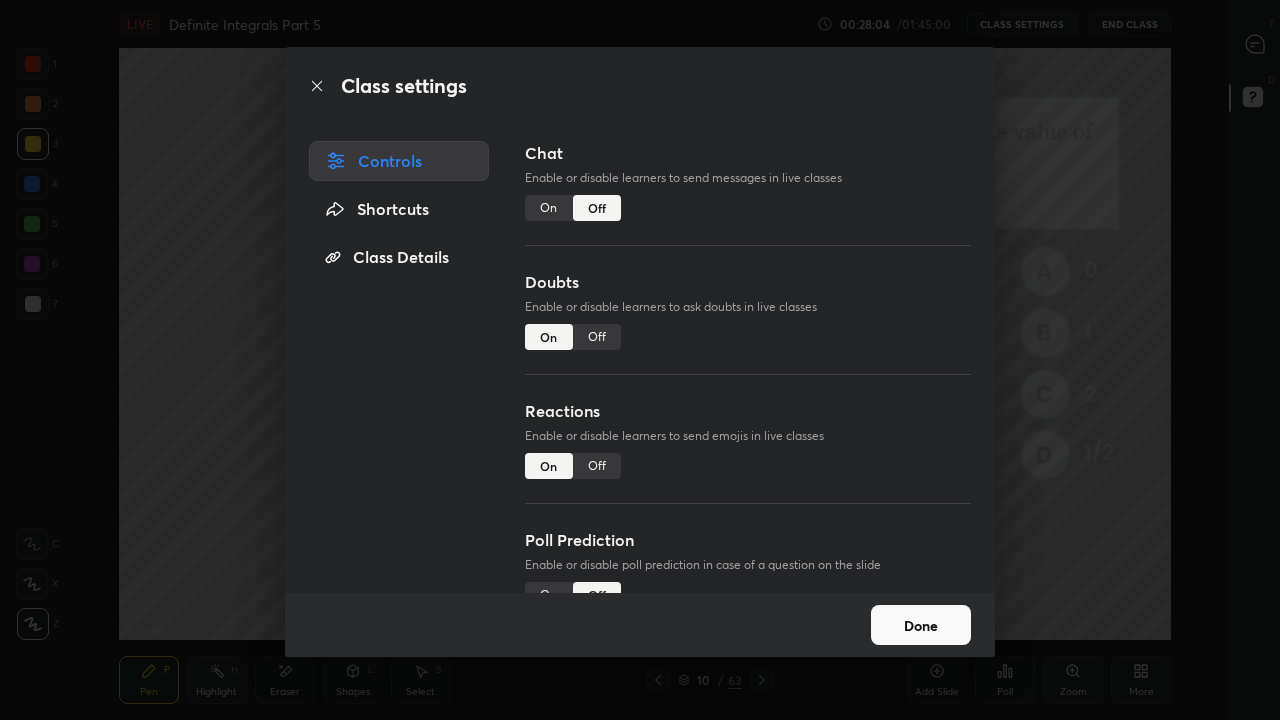 click on "On" at bounding box center [549, 208] 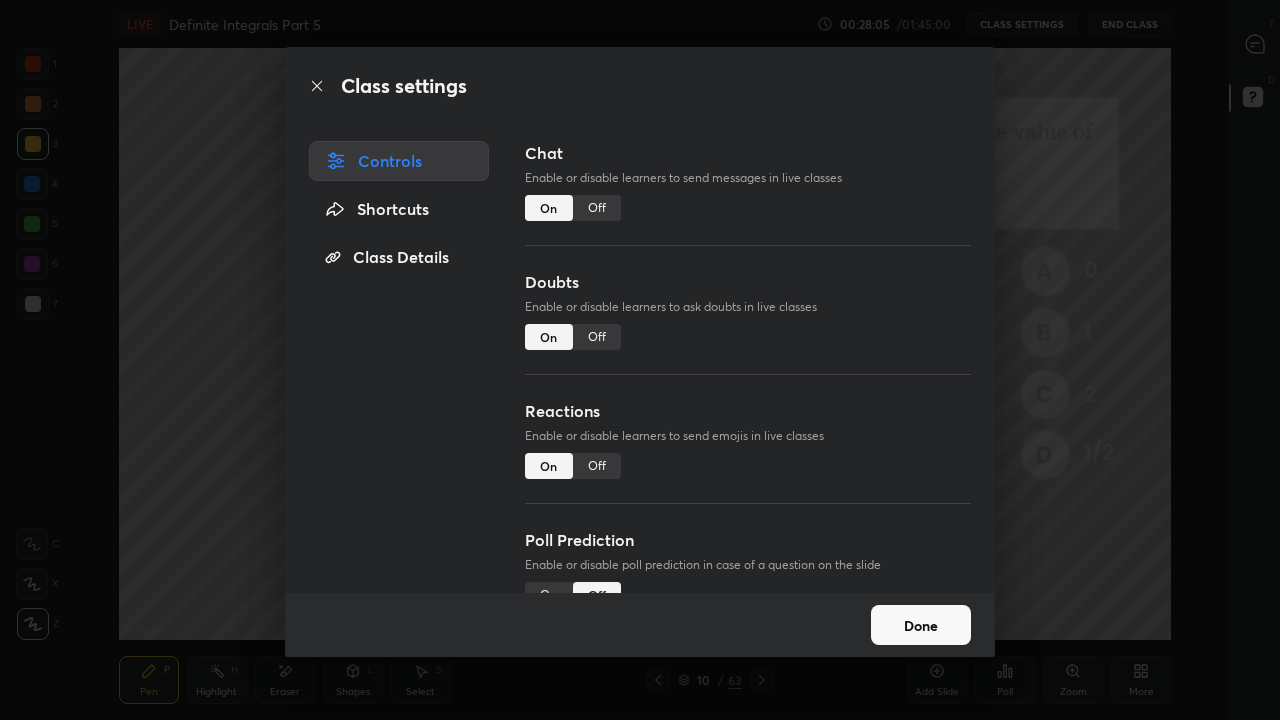 click on "Done" at bounding box center [921, 625] 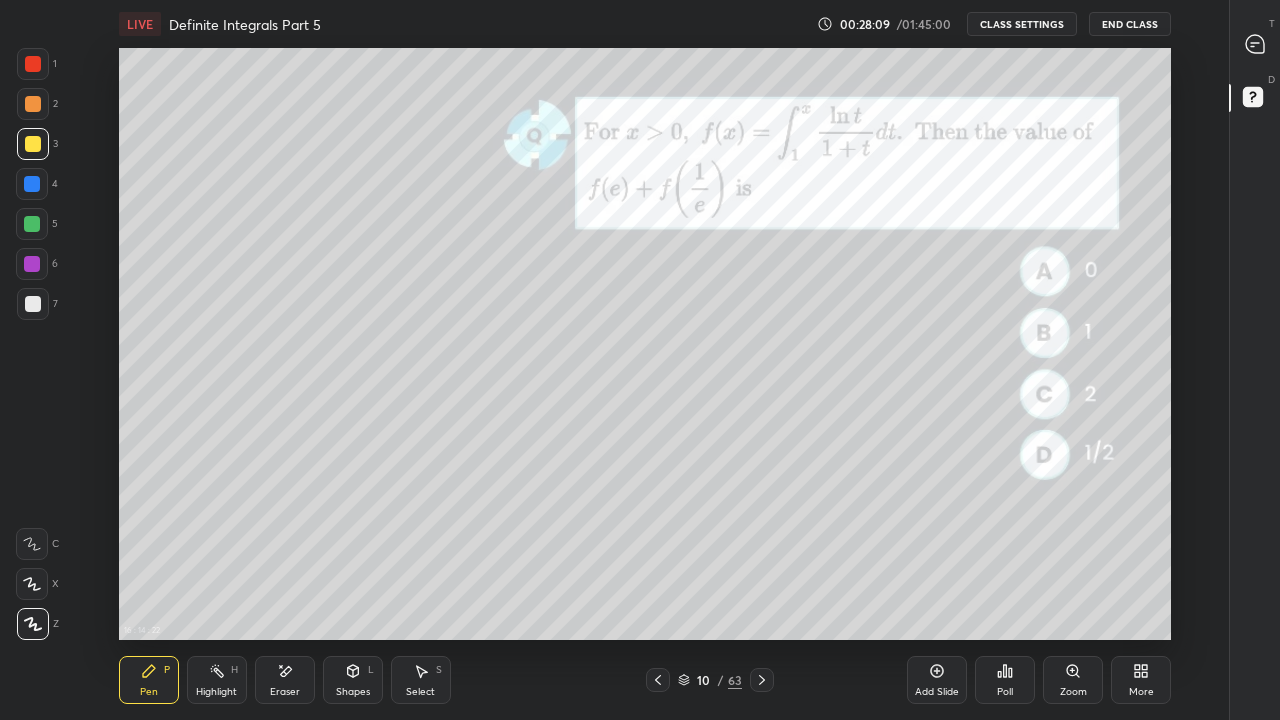 click 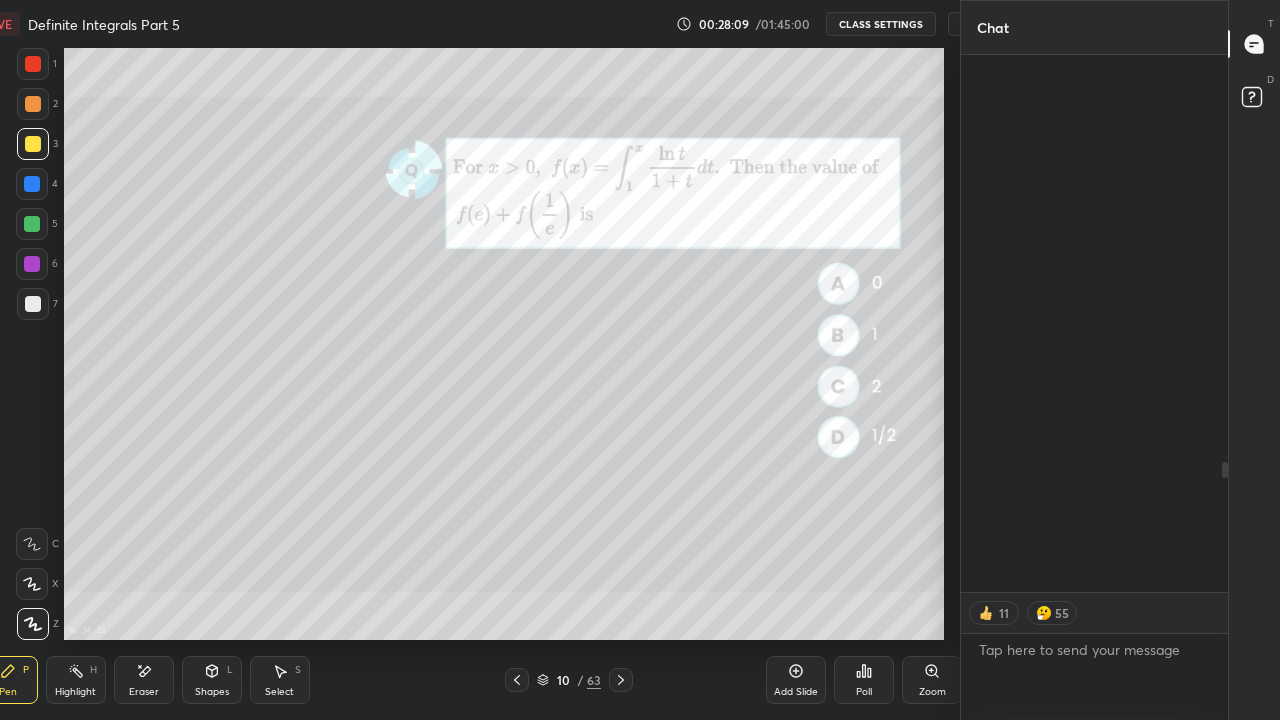 scroll, scrollTop: 592, scrollLeft: 1082, axis: both 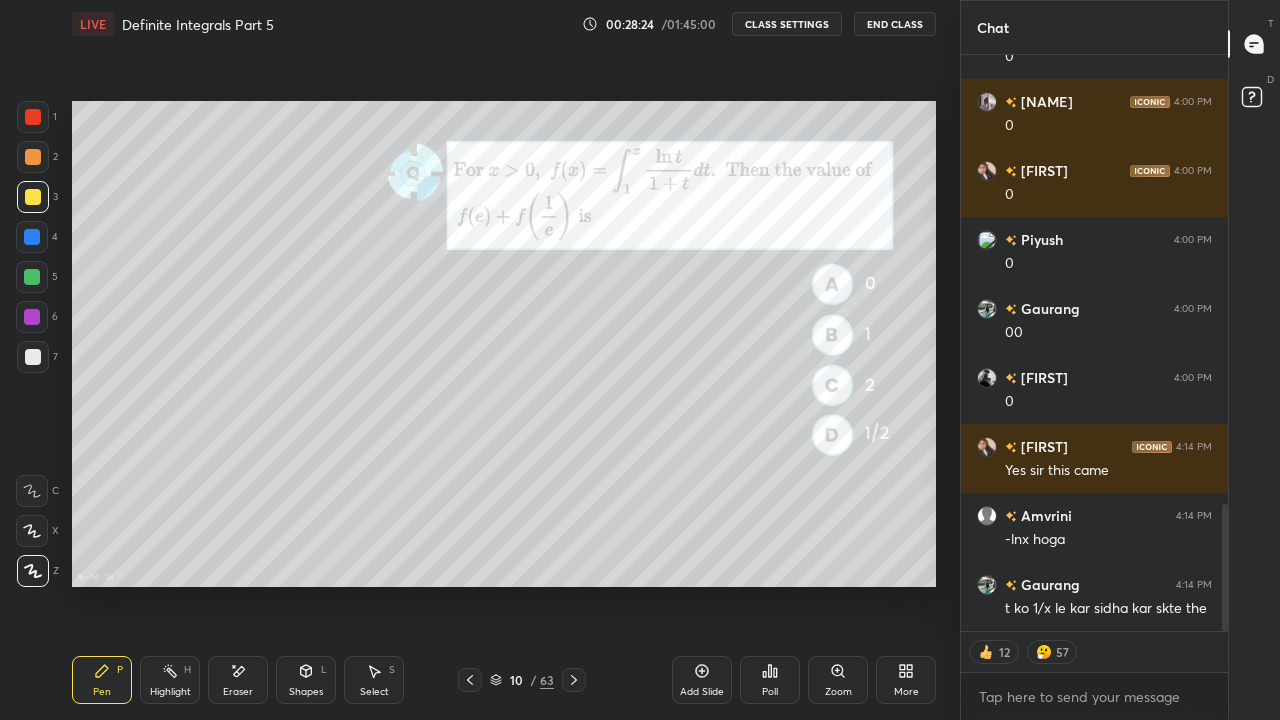 type on "x" 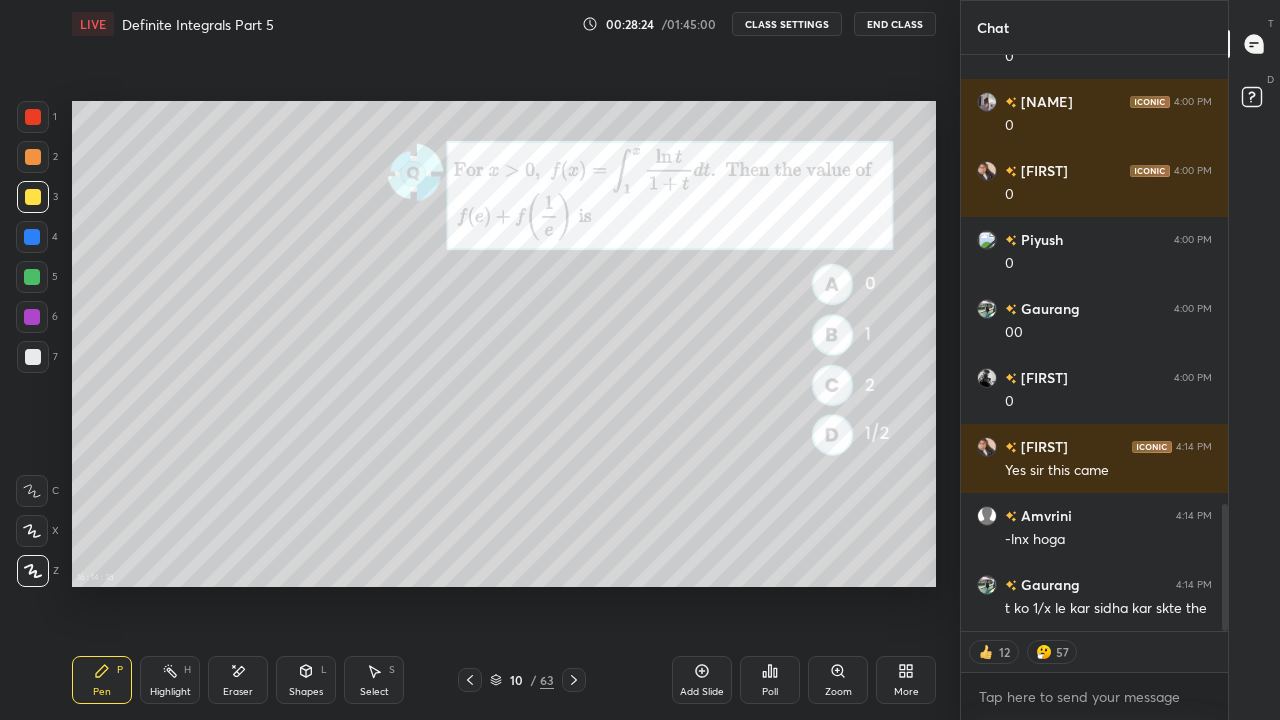 scroll, scrollTop: 7, scrollLeft: 7, axis: both 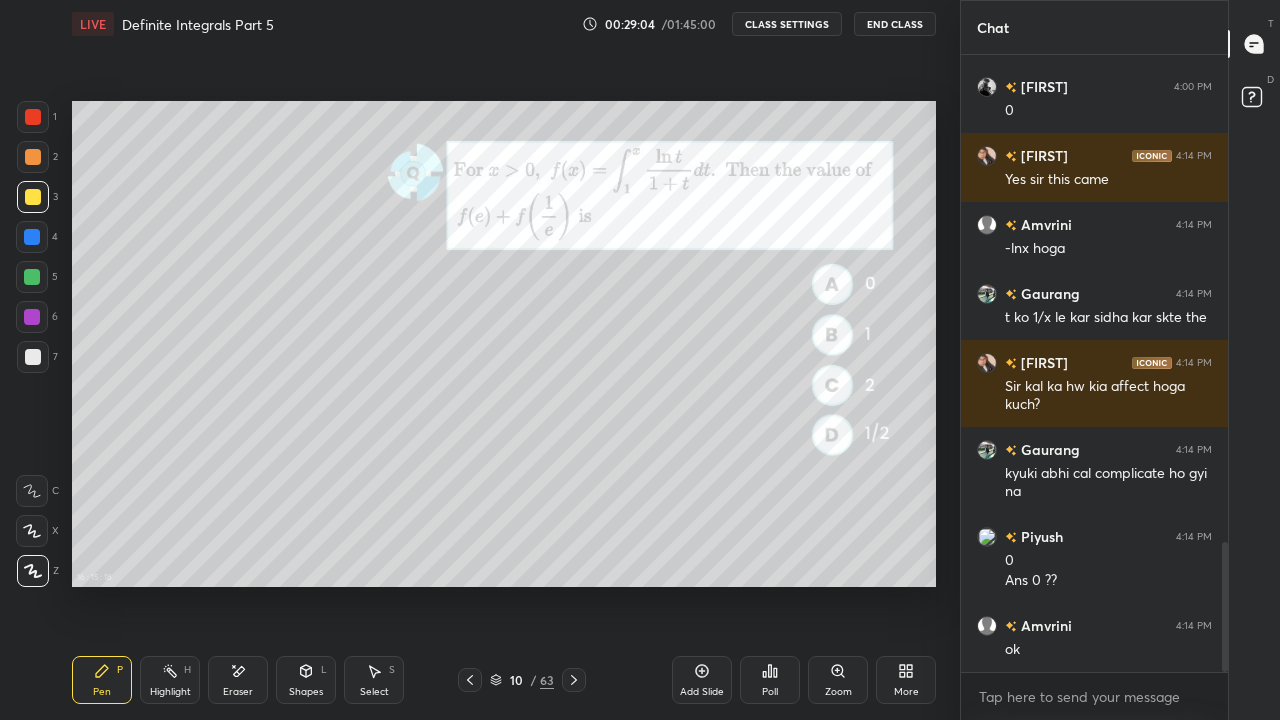 click on "CLASS SETTINGS" at bounding box center [787, 24] 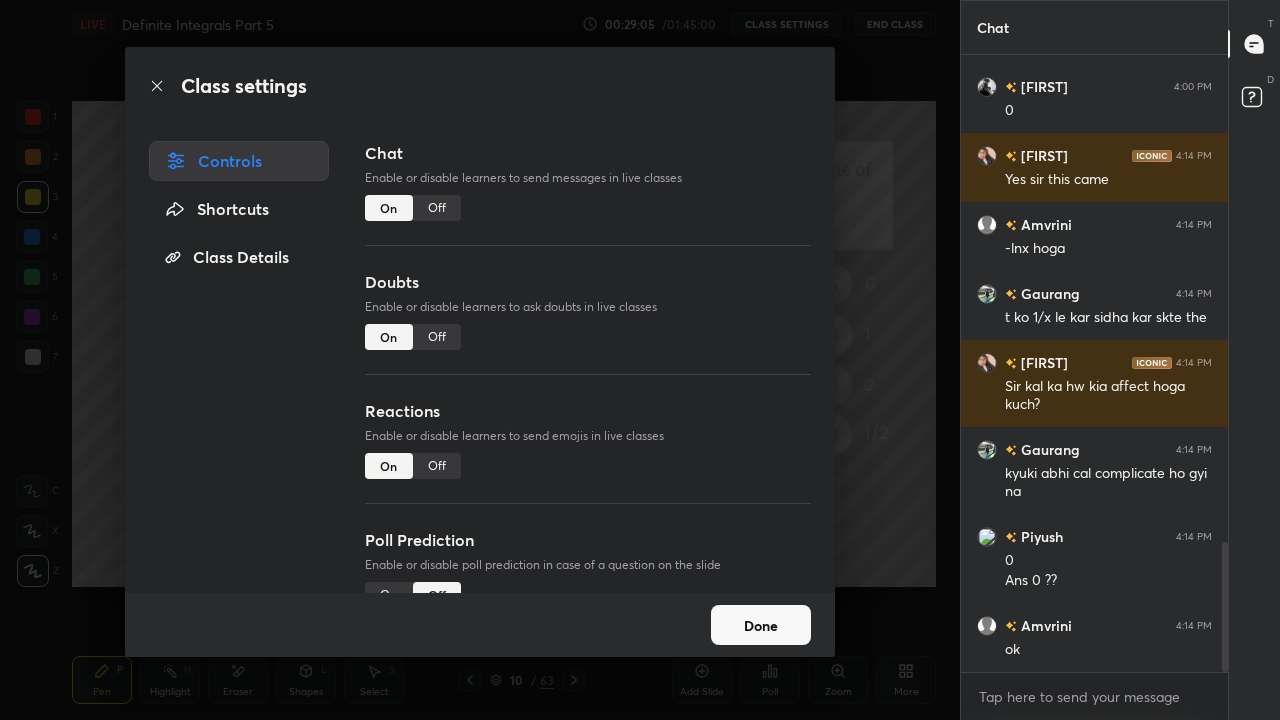 click on "Off" at bounding box center [437, 208] 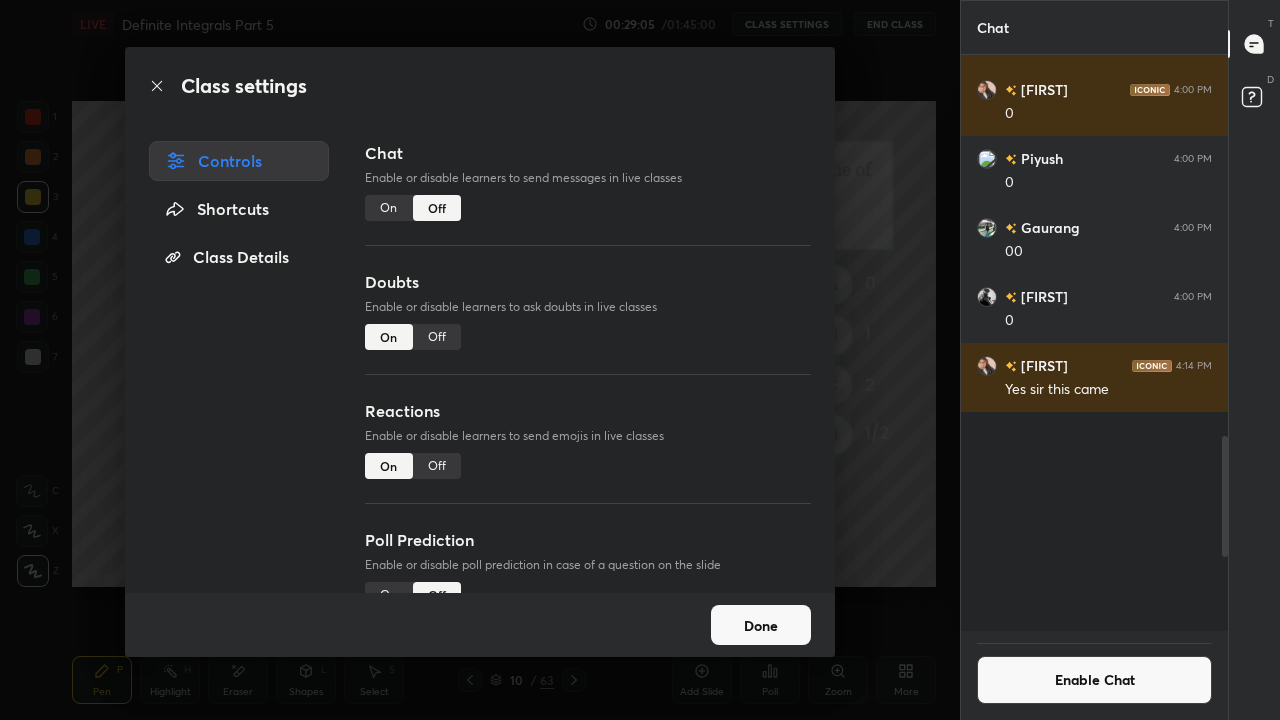 scroll, scrollTop: 1741, scrollLeft: 0, axis: vertical 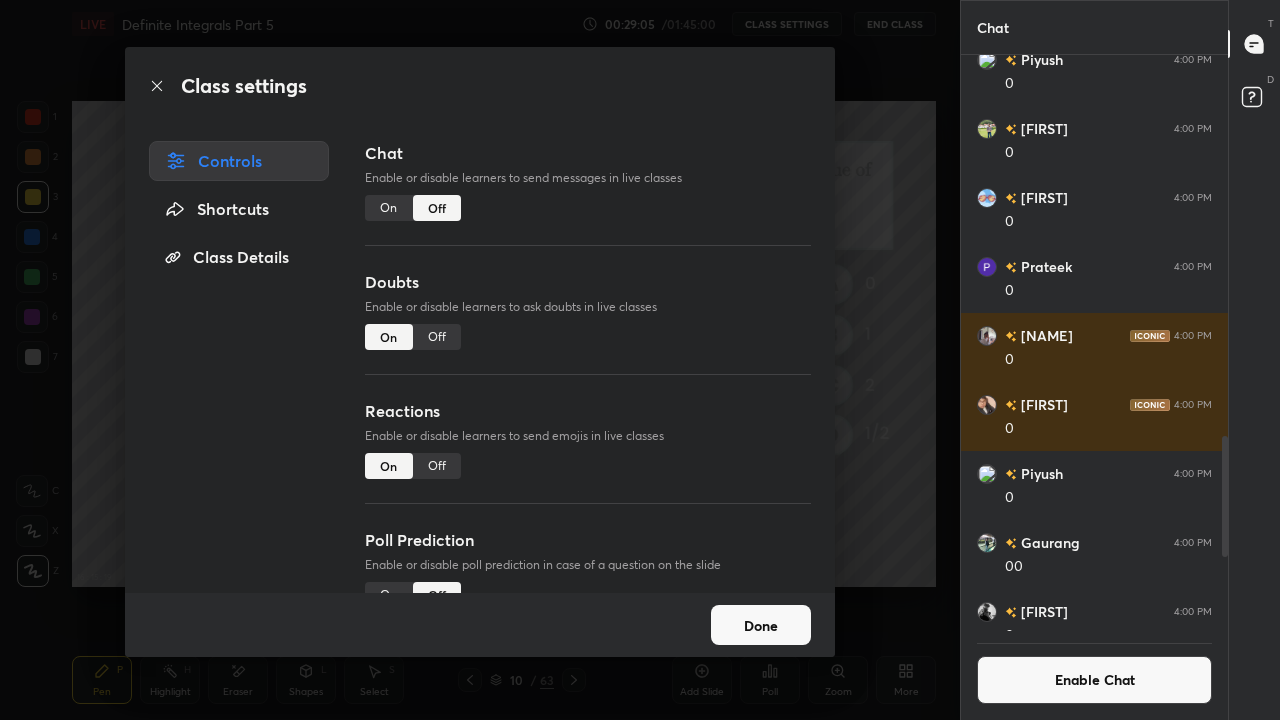 click on "Done" at bounding box center [761, 625] 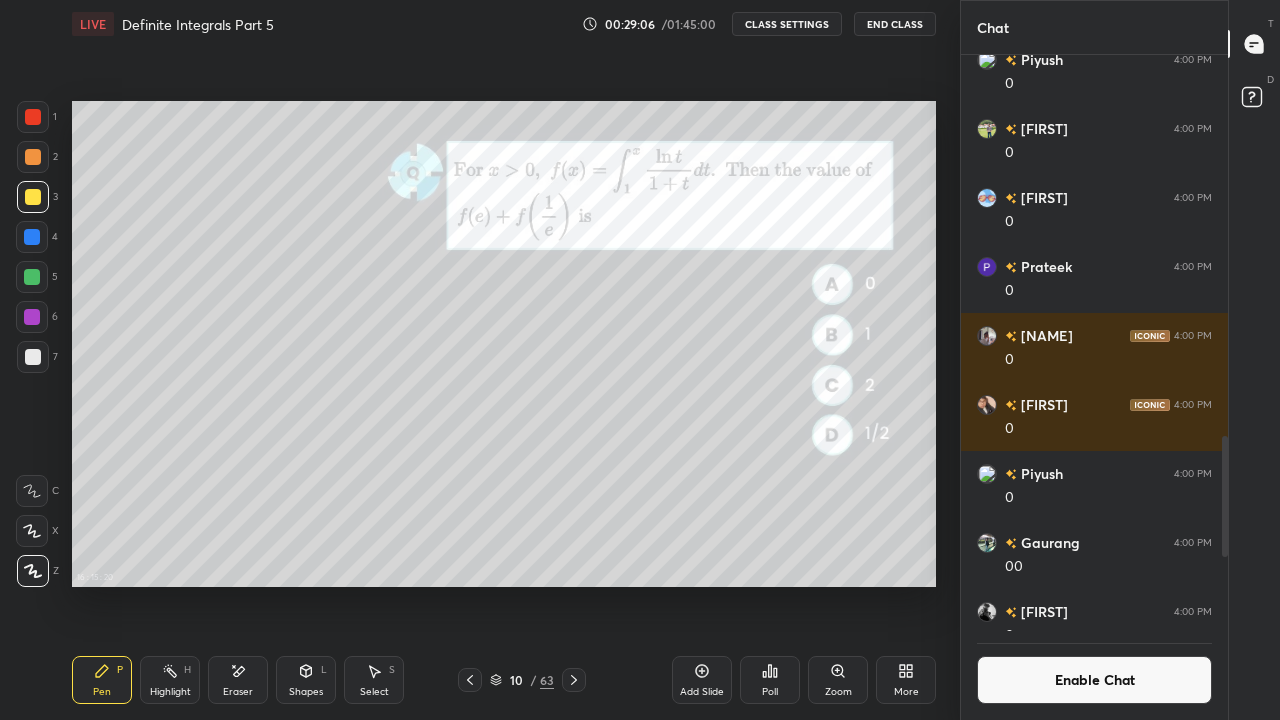 click on "More" at bounding box center (906, 680) 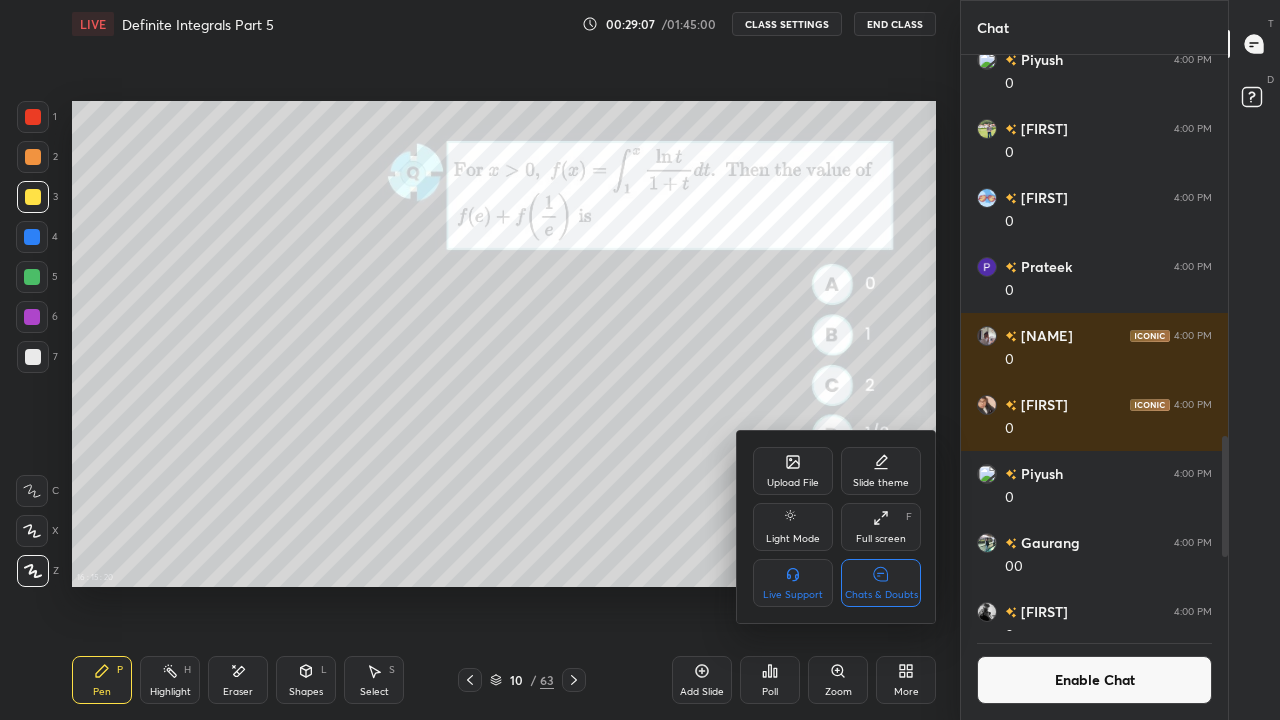 click on "Chats & Doubts" at bounding box center [881, 583] 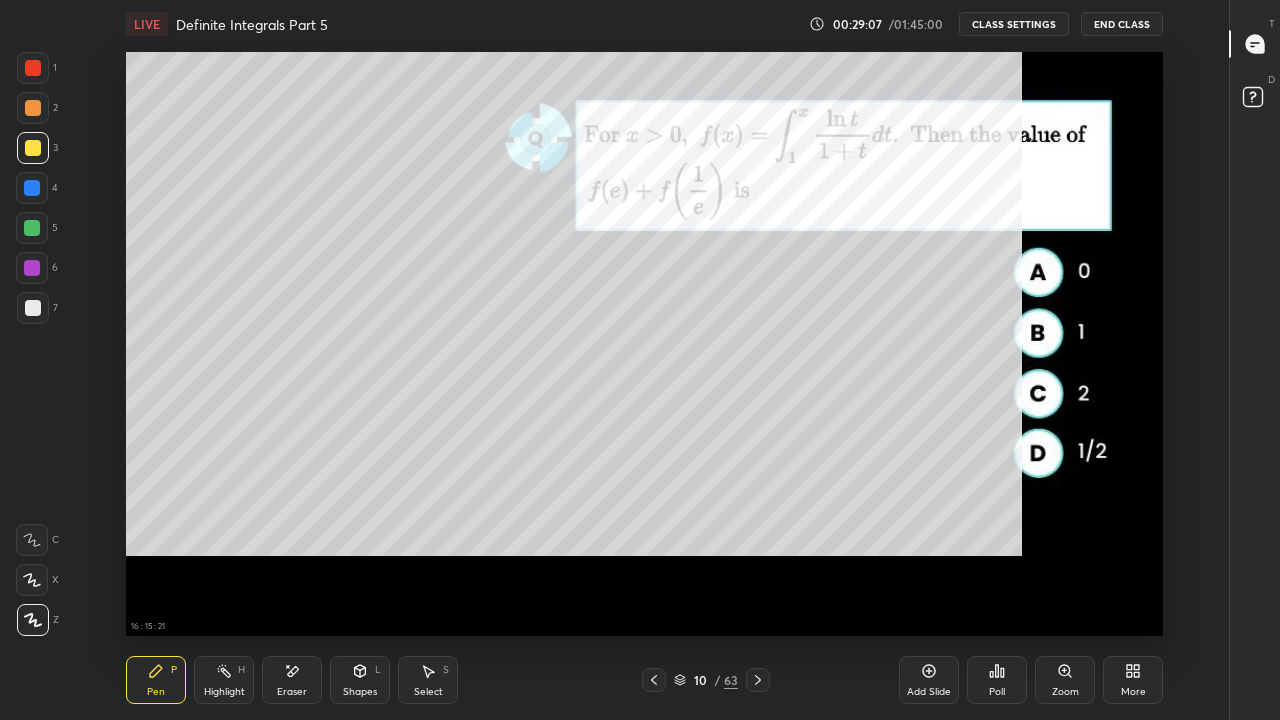 scroll, scrollTop: 7, scrollLeft: 1, axis: both 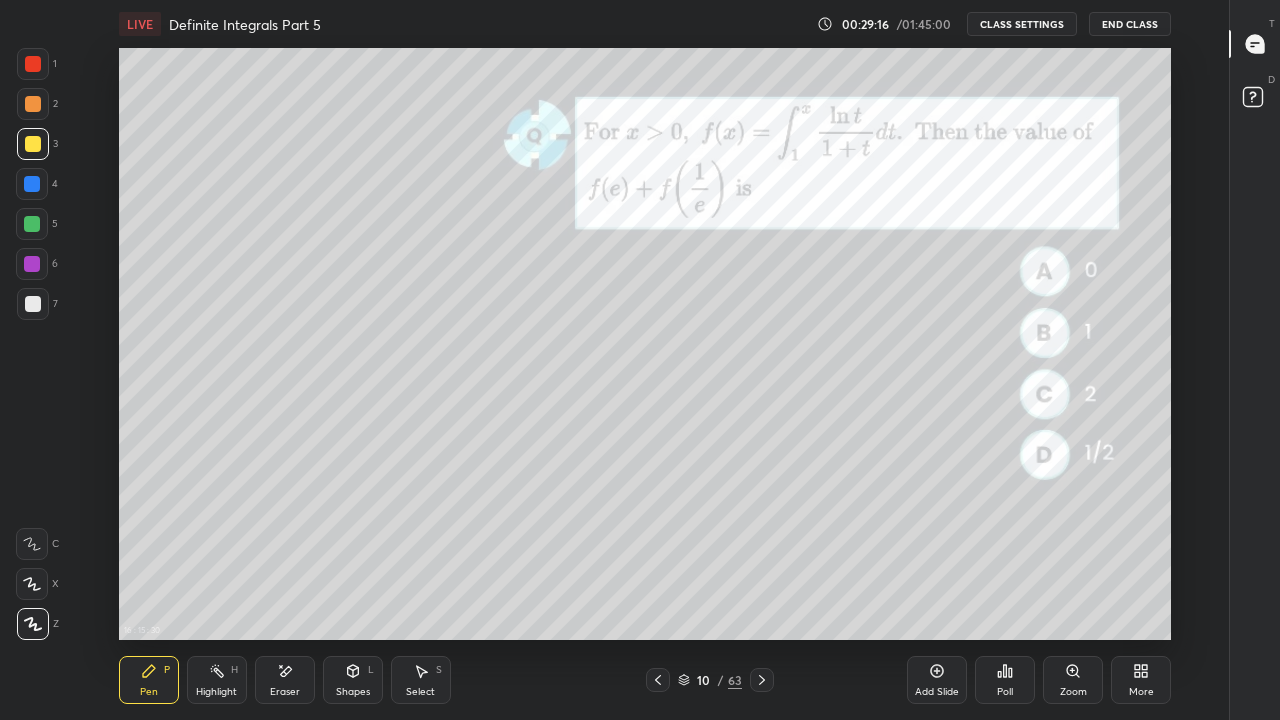 click at bounding box center [33, 304] 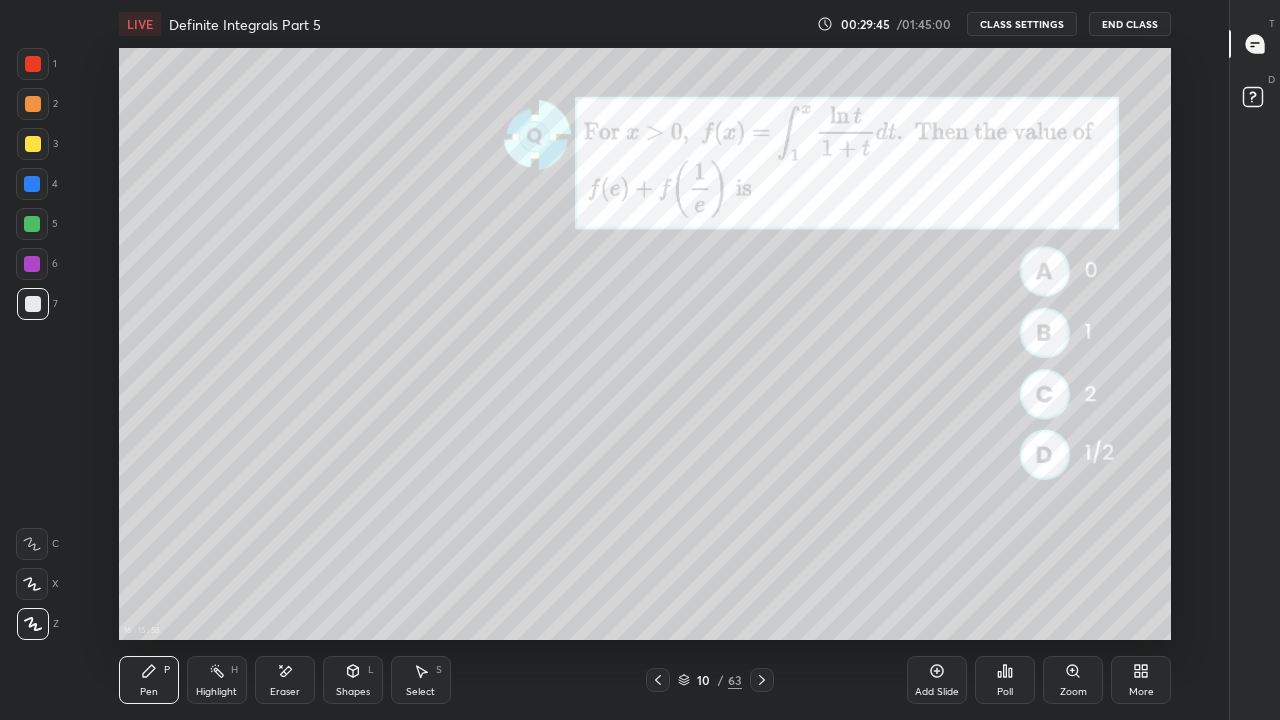 click on "Eraser" at bounding box center (285, 692) 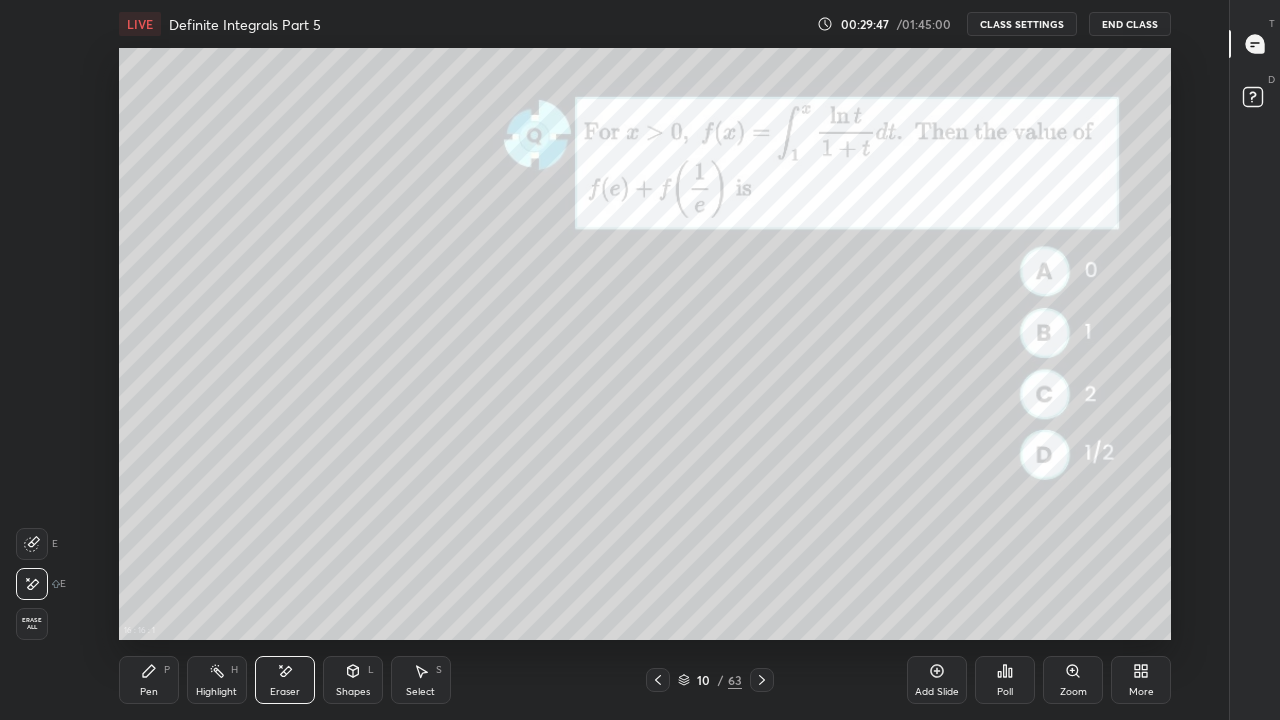 click on "Pen P" at bounding box center [149, 680] 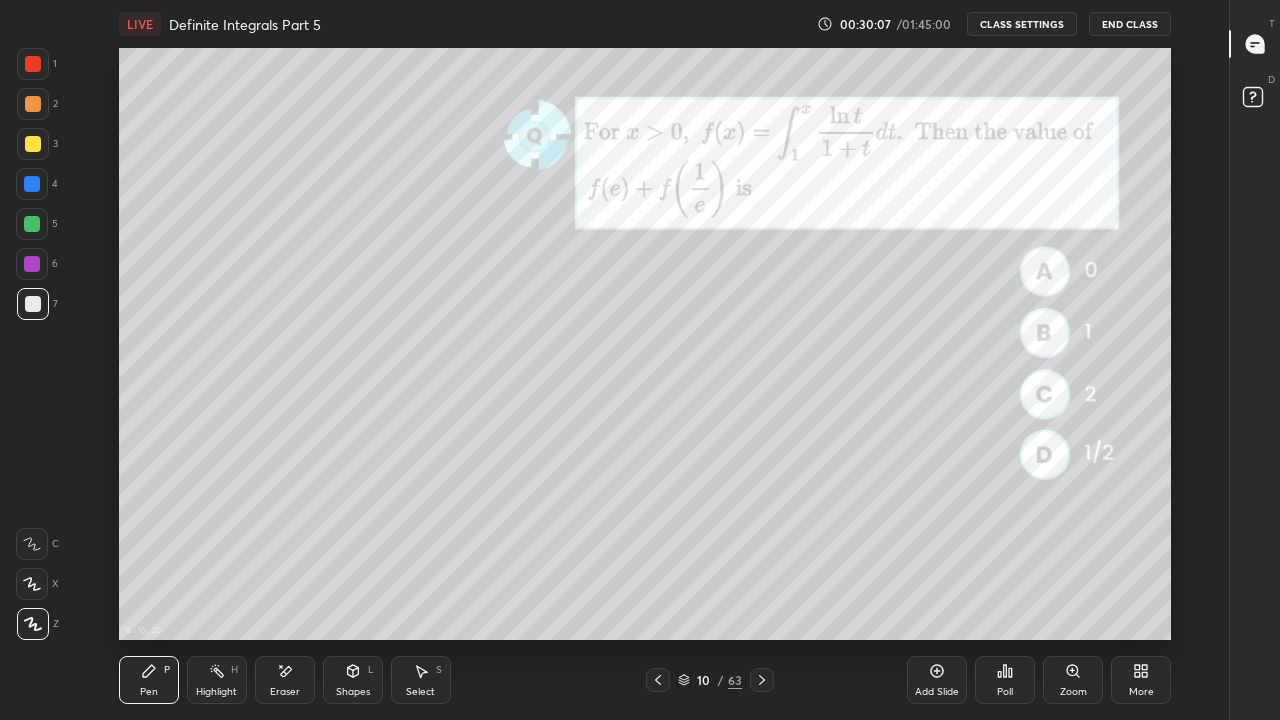click on "Eraser" at bounding box center [285, 692] 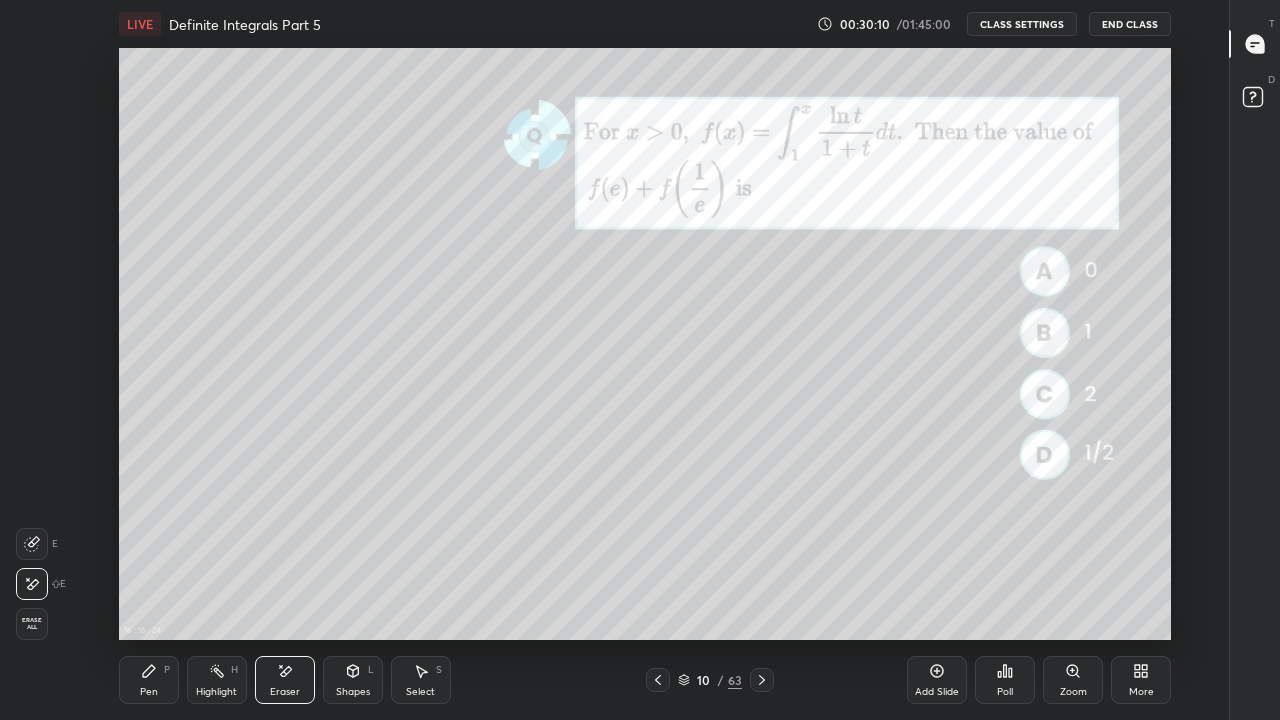 click on "Pen P" at bounding box center (149, 680) 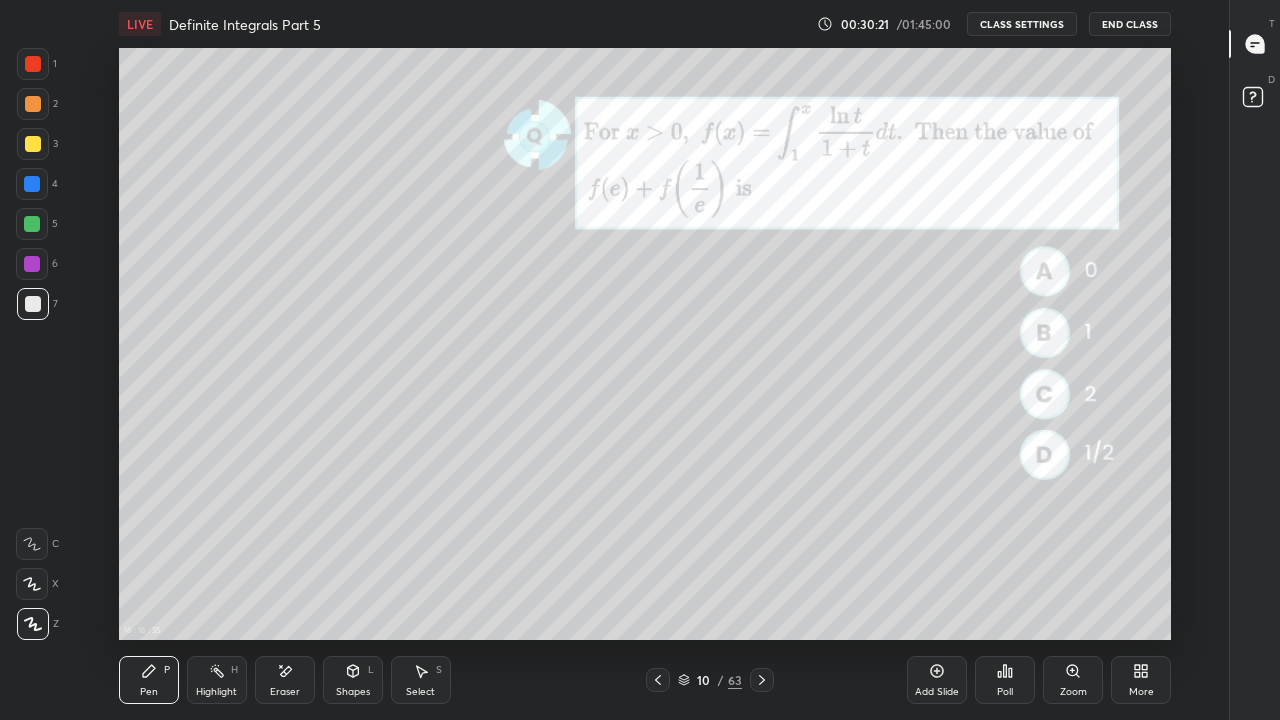 click on "CLASS SETTINGS" at bounding box center (1022, 24) 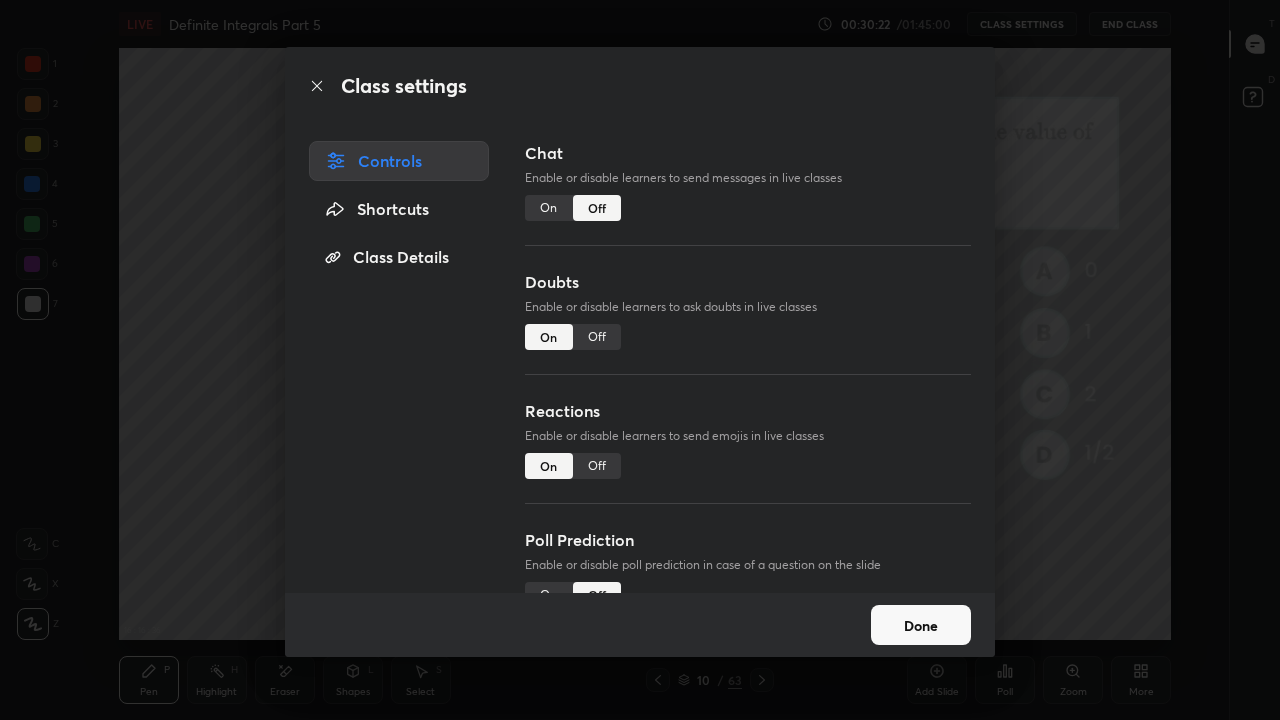 click on "On" at bounding box center [549, 208] 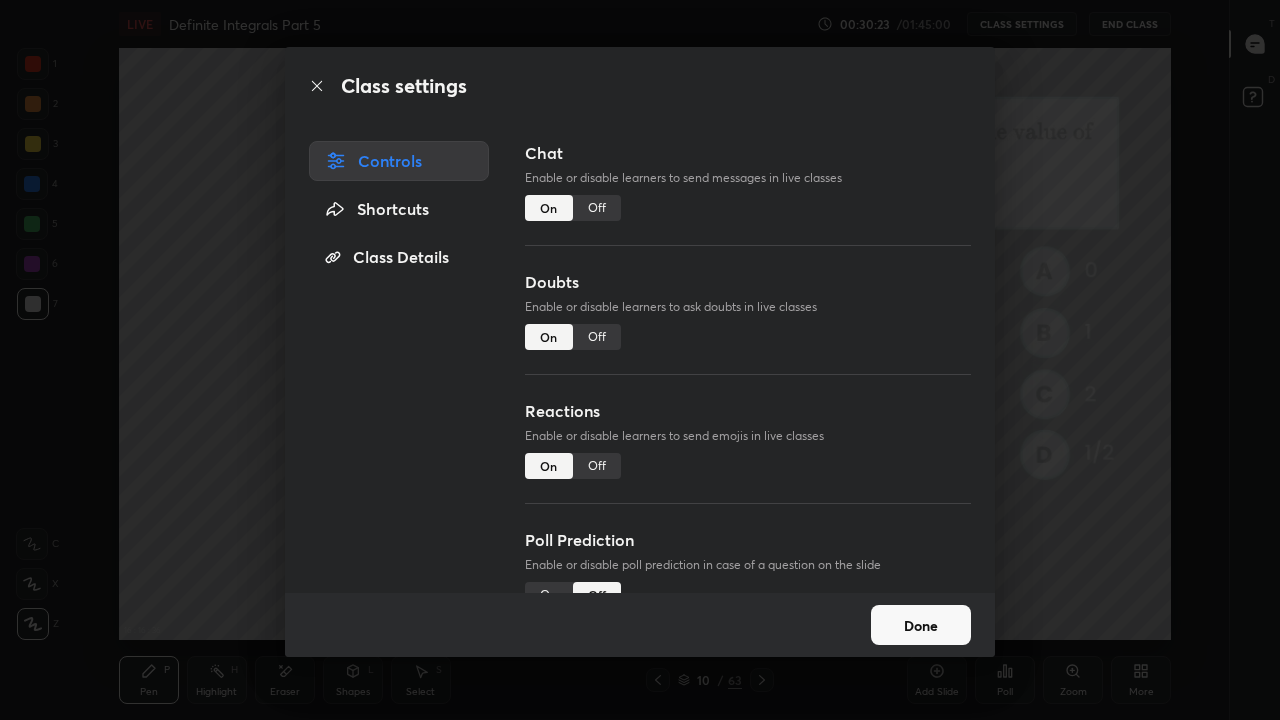 scroll, scrollTop: 7, scrollLeft: 1, axis: both 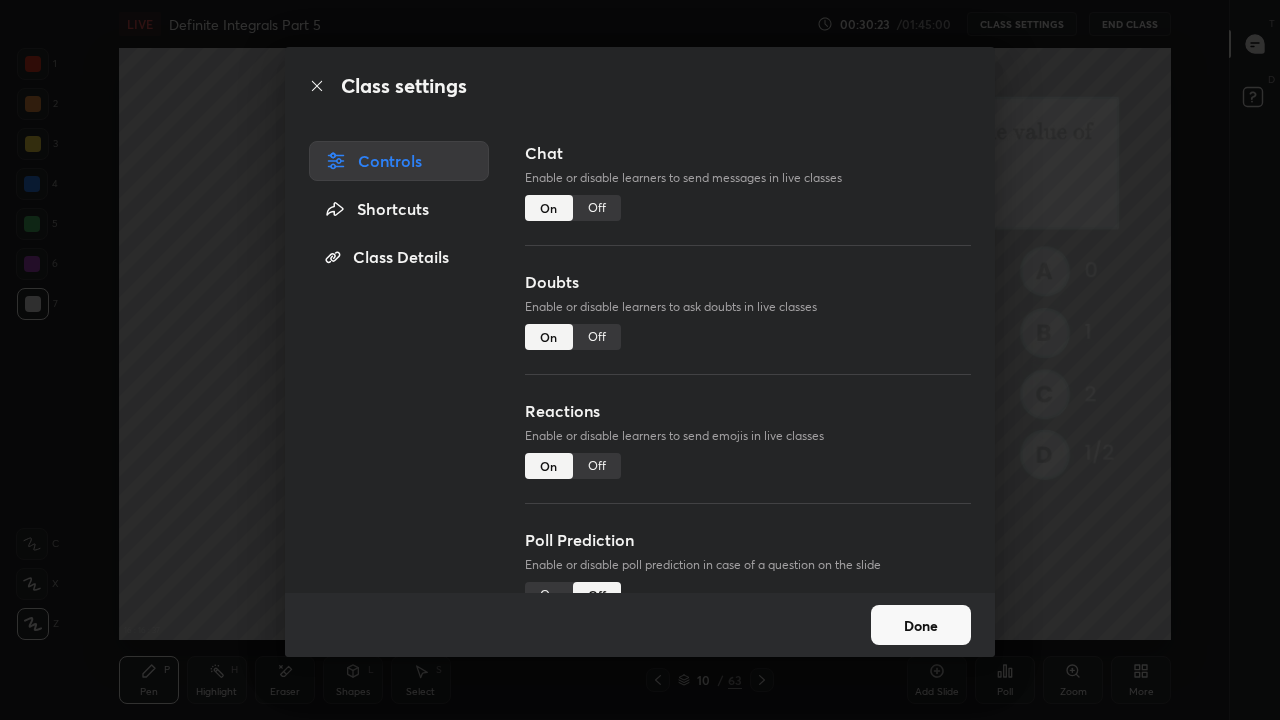 click on "Done" at bounding box center (921, 625) 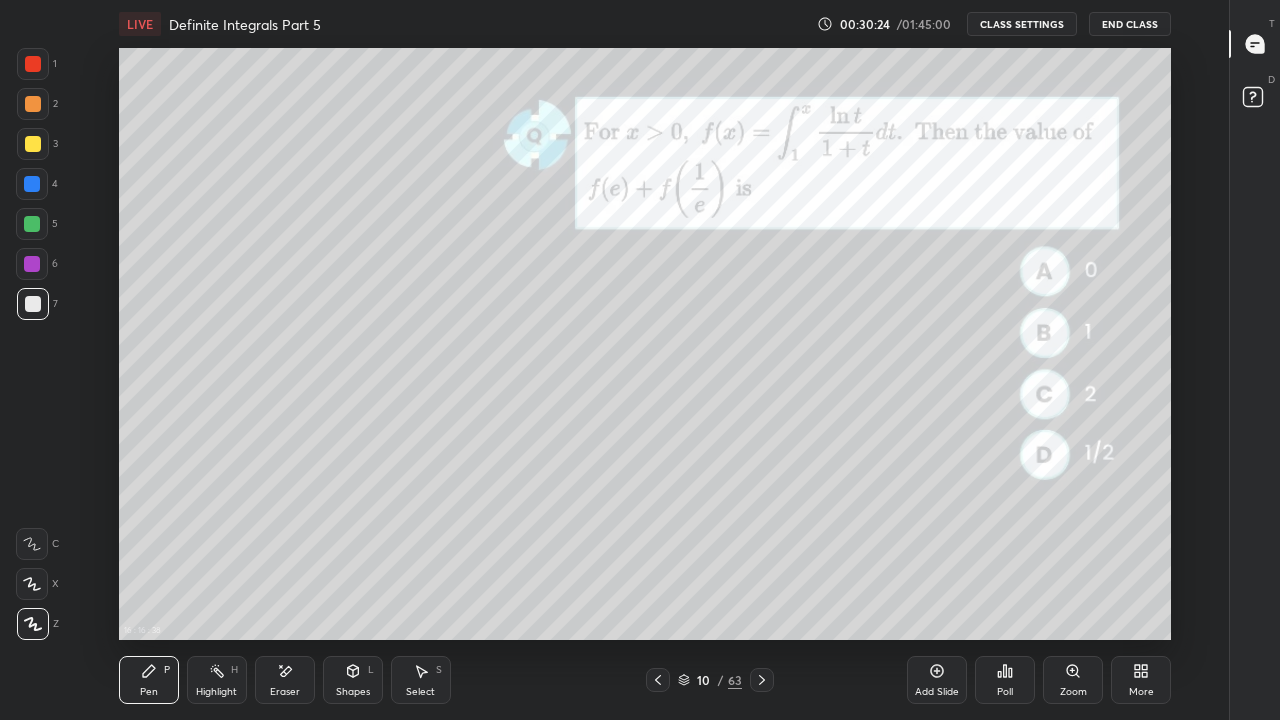 click 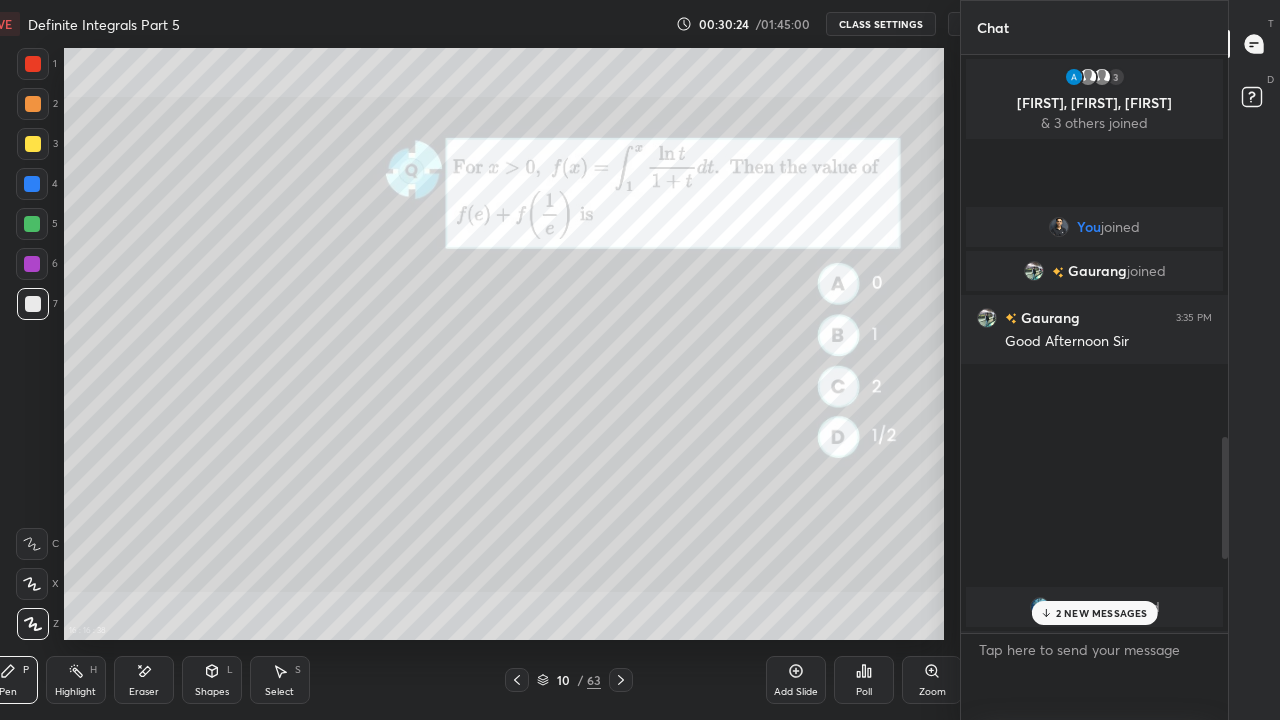 scroll, scrollTop: 592, scrollLeft: 1052, axis: both 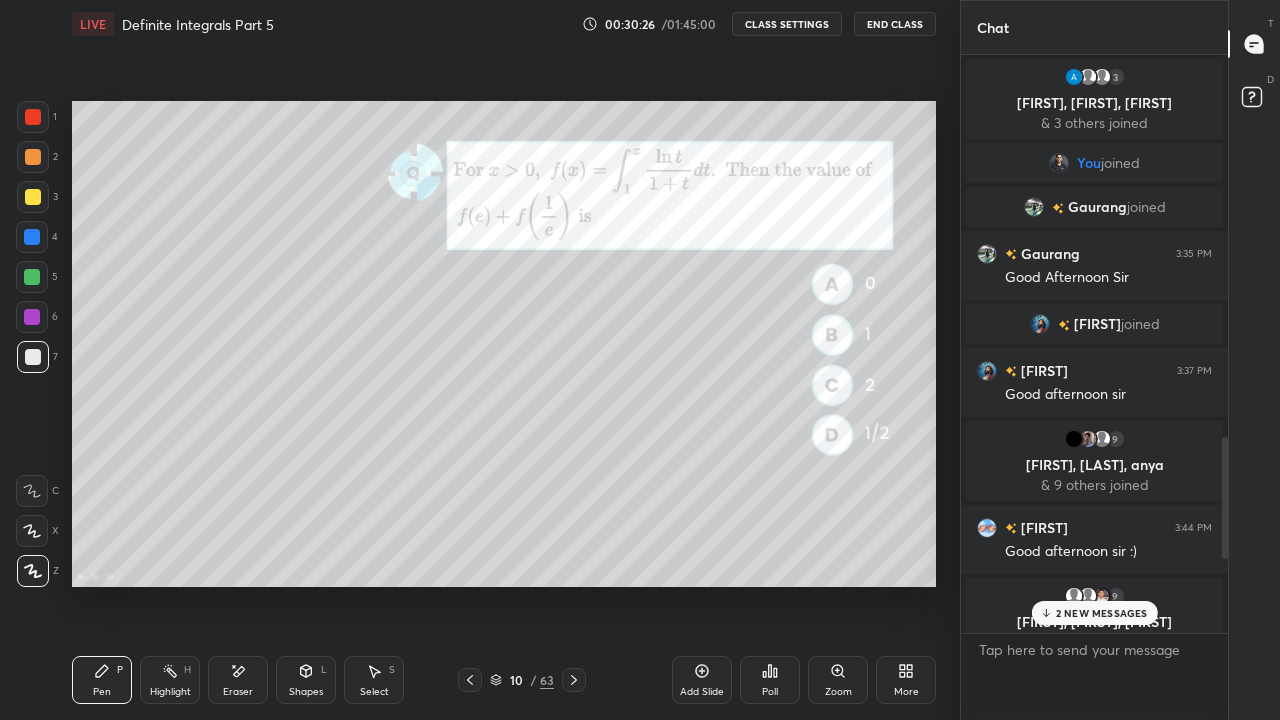 click on "2 NEW MESSAGES" at bounding box center [1102, 613] 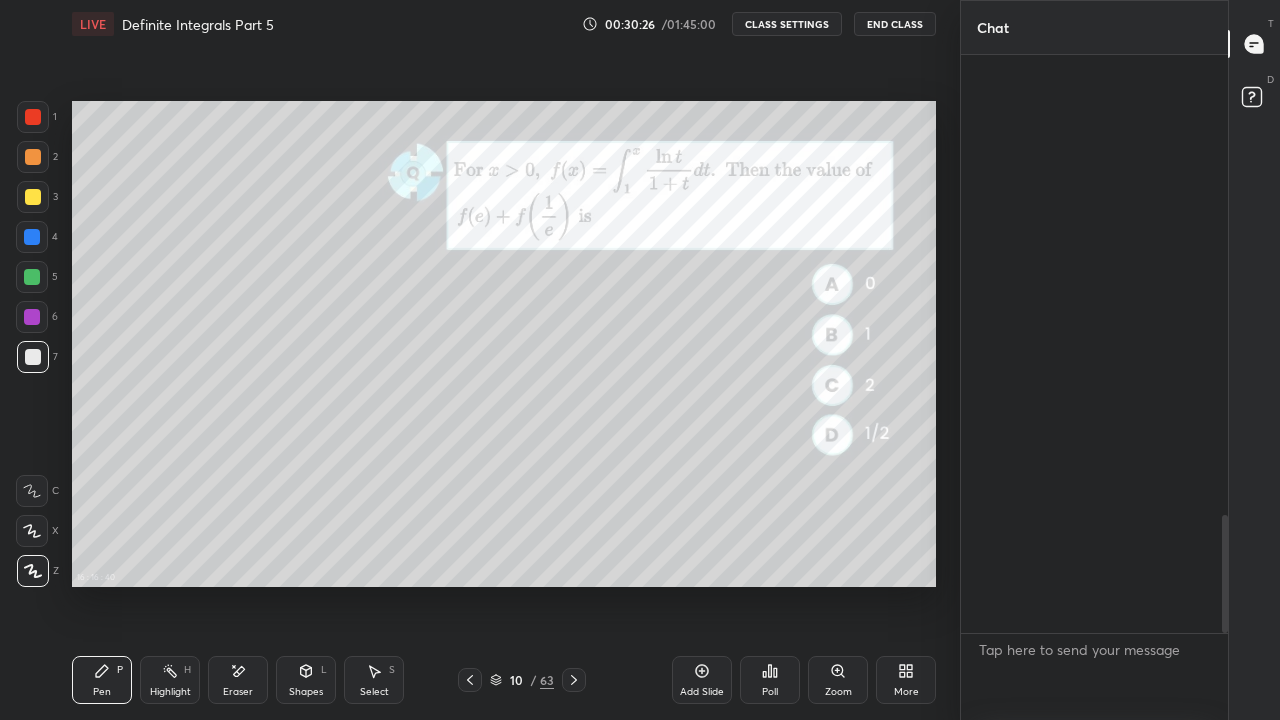 scroll, scrollTop: 2261, scrollLeft: 0, axis: vertical 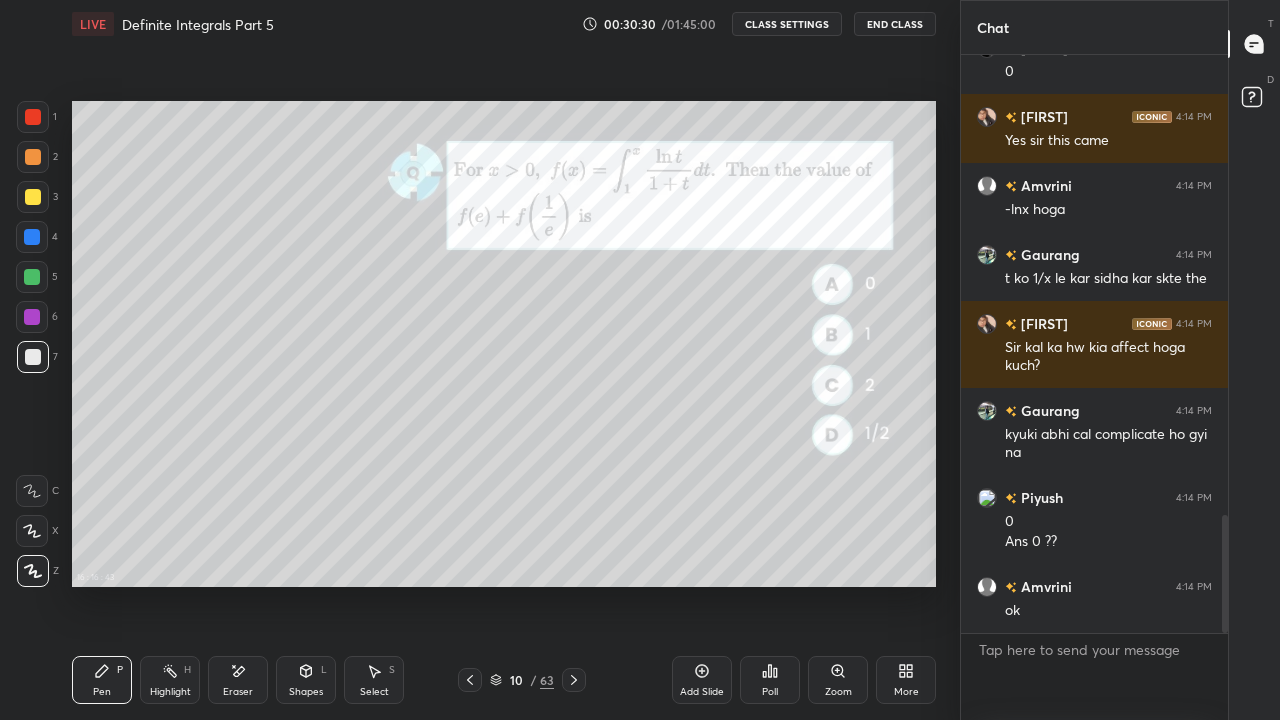 click at bounding box center [33, 197] 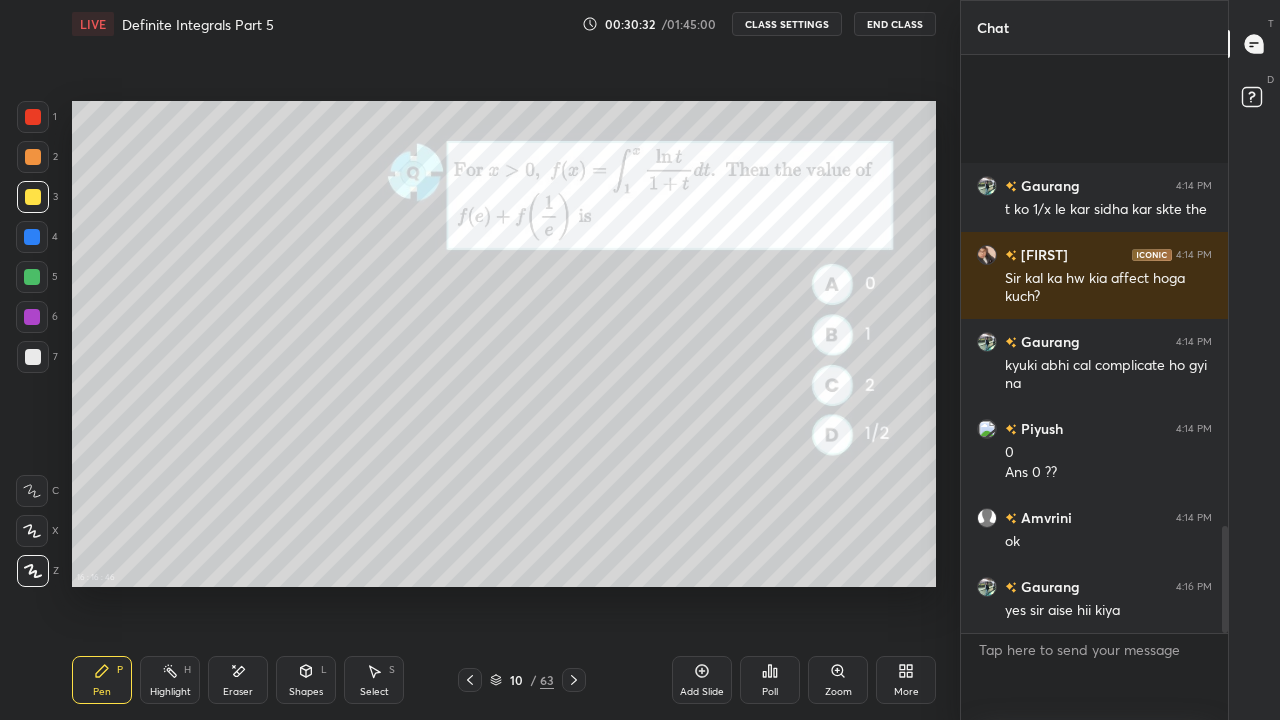 scroll, scrollTop: 2537, scrollLeft: 0, axis: vertical 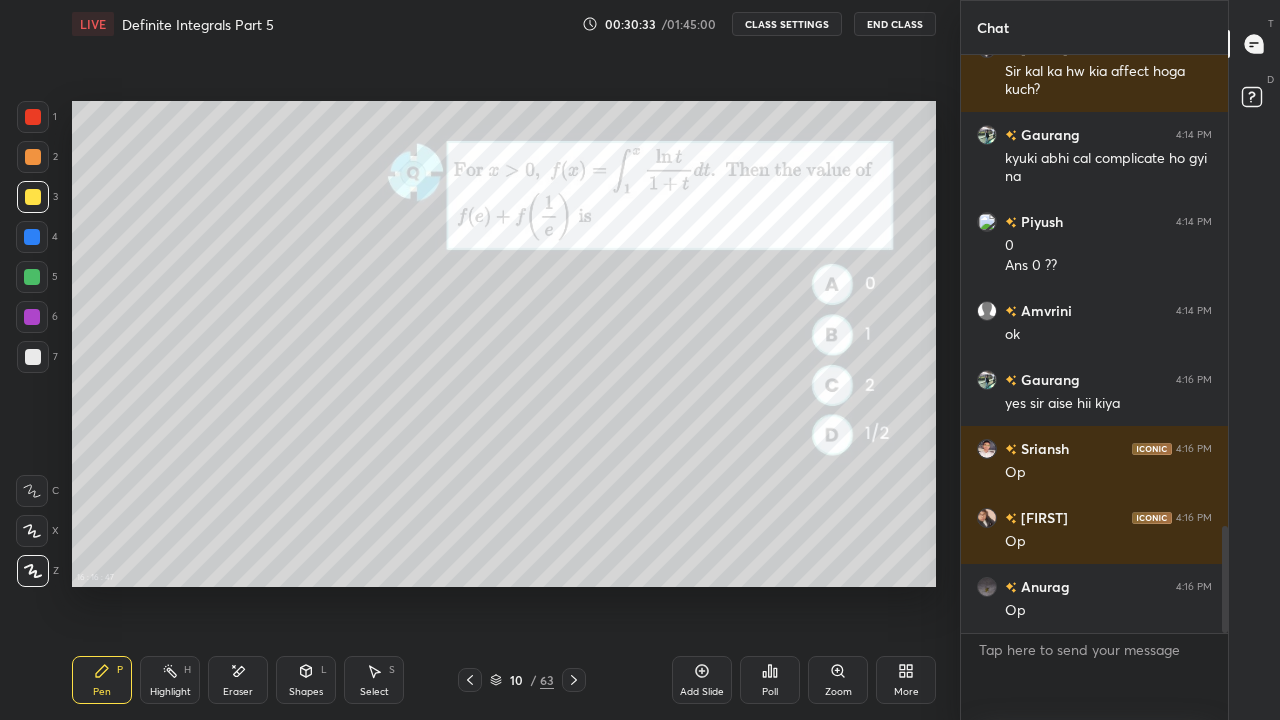 click at bounding box center (33, 357) 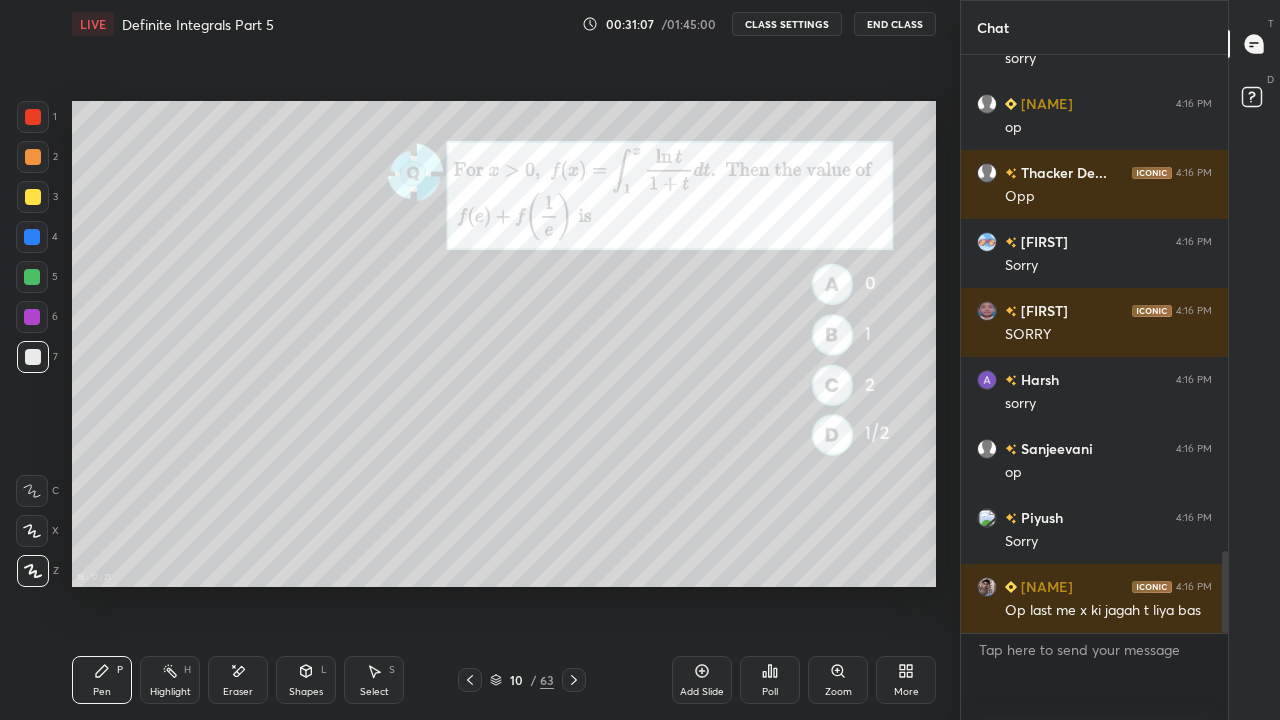 scroll, scrollTop: 3572, scrollLeft: 0, axis: vertical 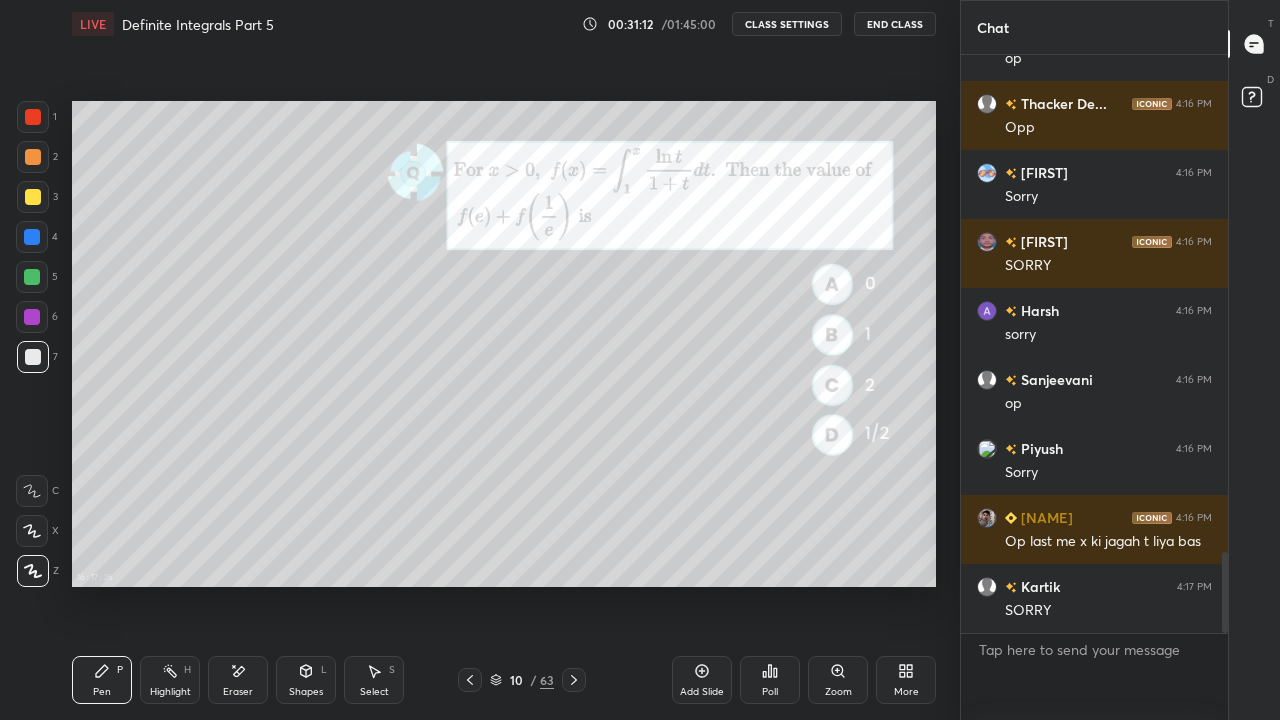 click on "CLASS SETTINGS" at bounding box center (787, 24) 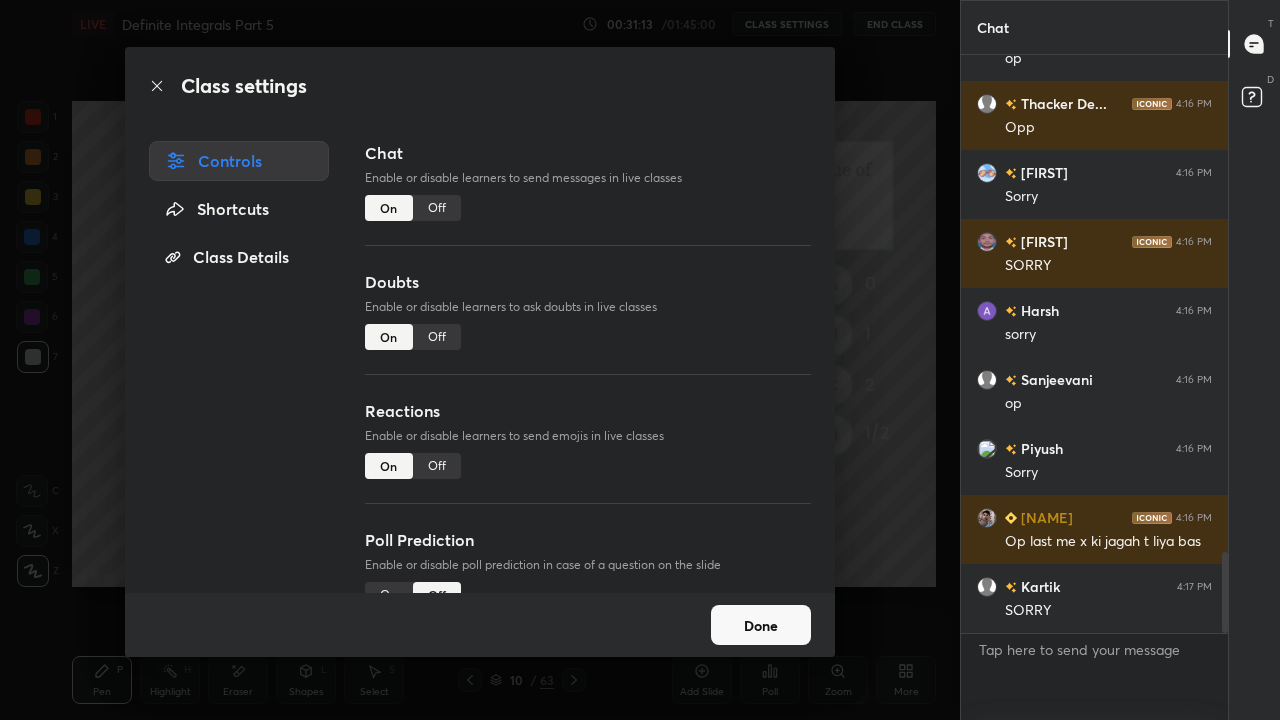 click on "Off" at bounding box center (437, 208) 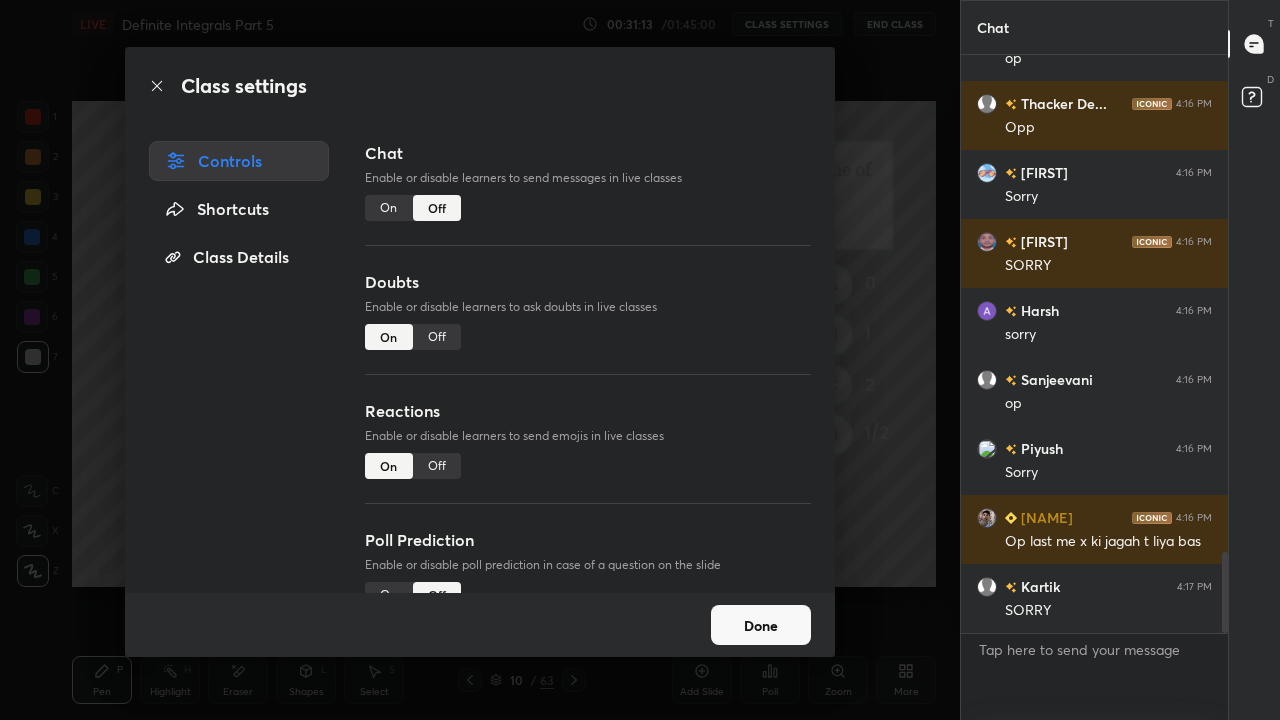 scroll, scrollTop: 2710, scrollLeft: 0, axis: vertical 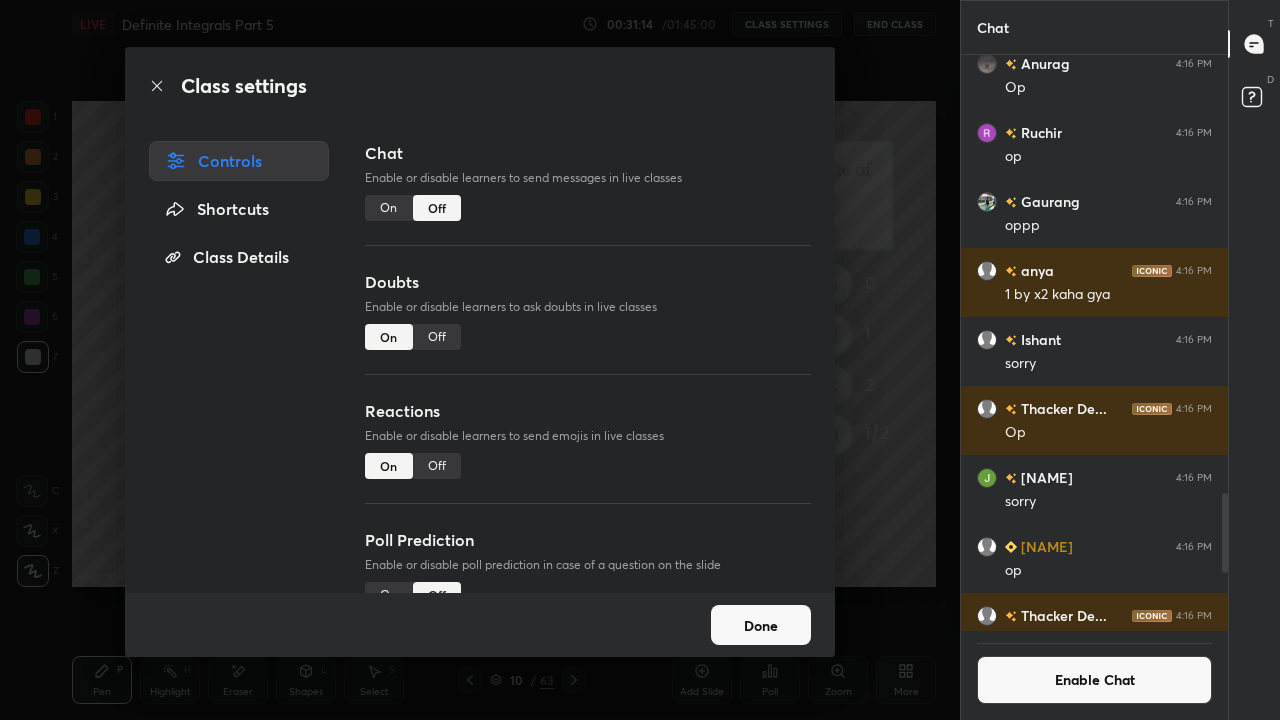 click on "Done" at bounding box center [761, 625] 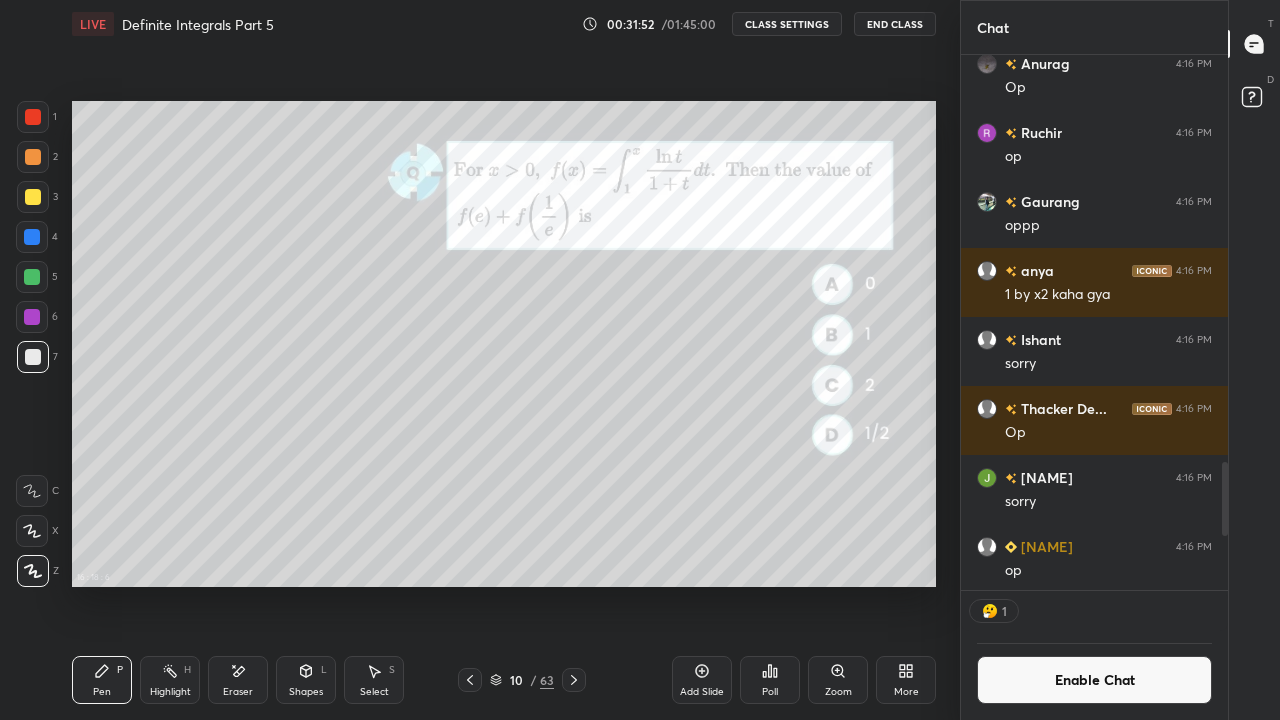 scroll, scrollTop: 529, scrollLeft: 261, axis: both 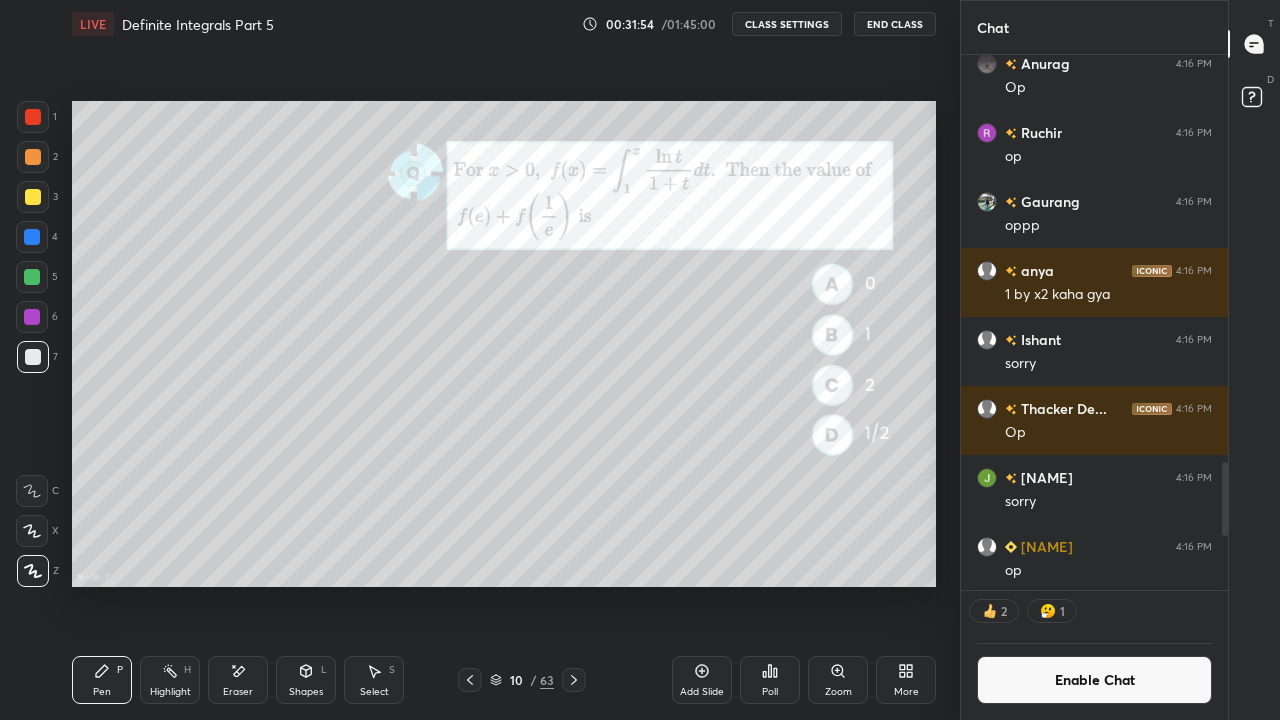 click at bounding box center [32, 237] 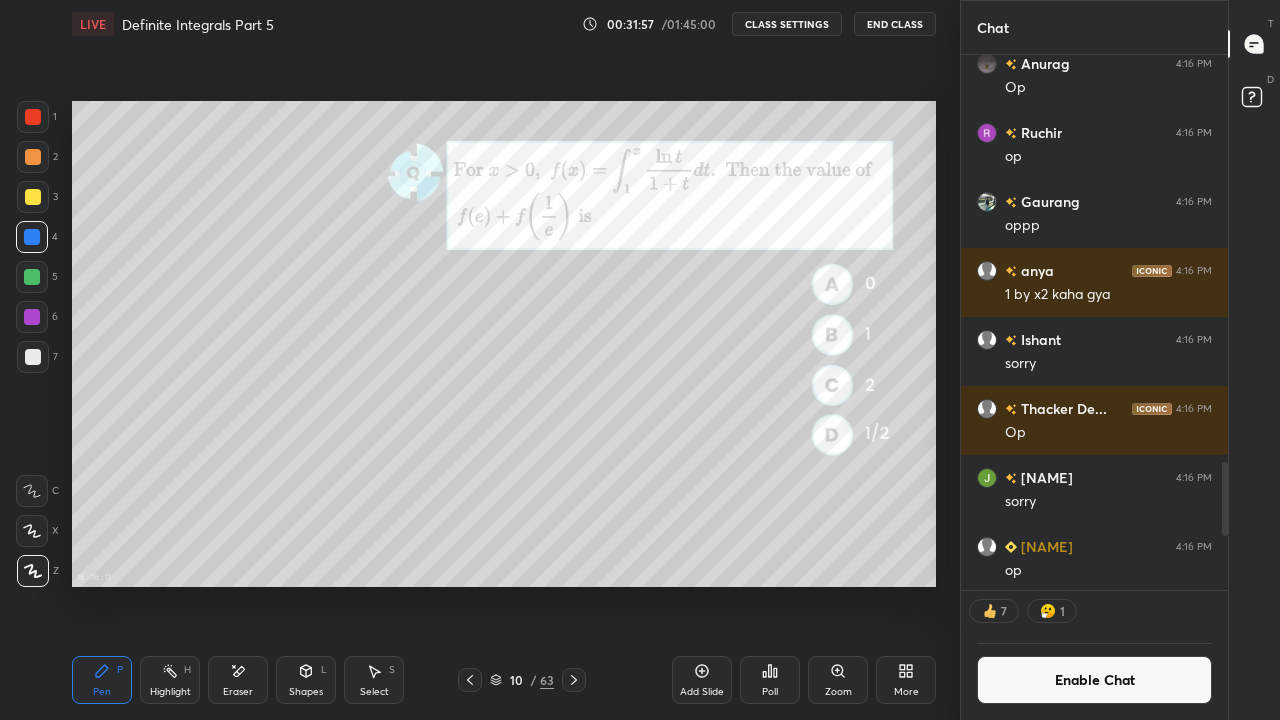 click 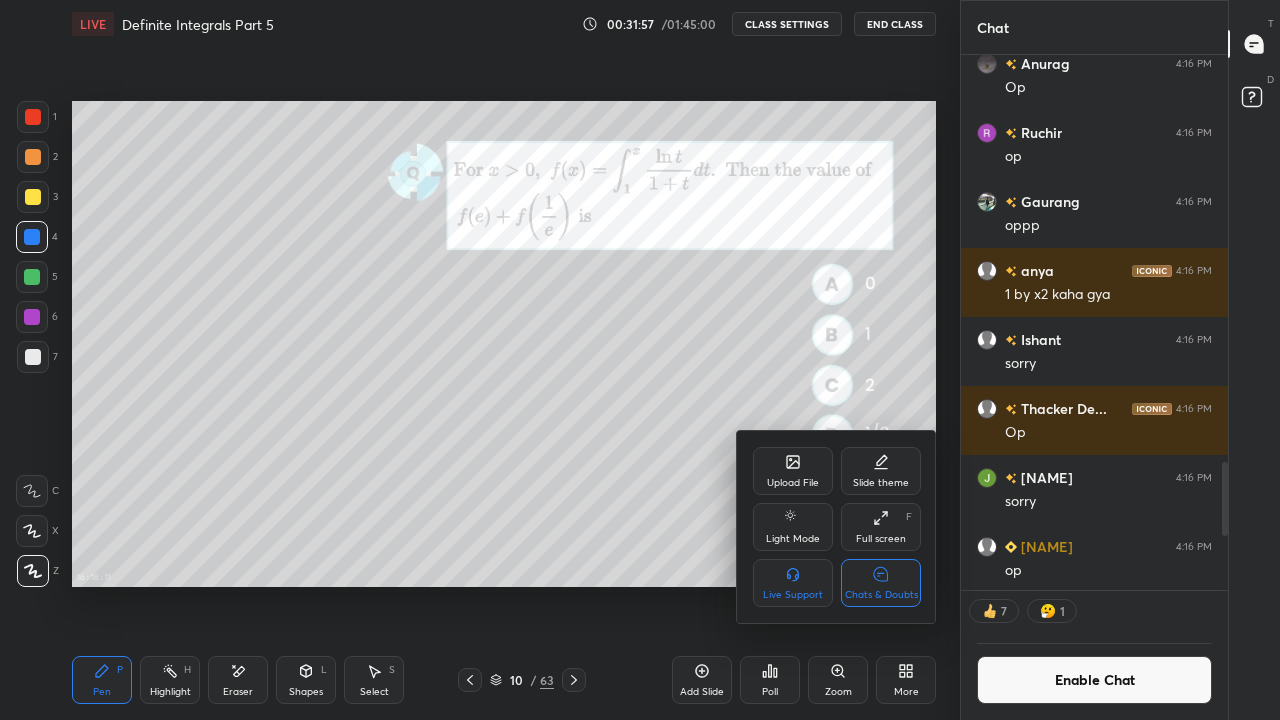 click 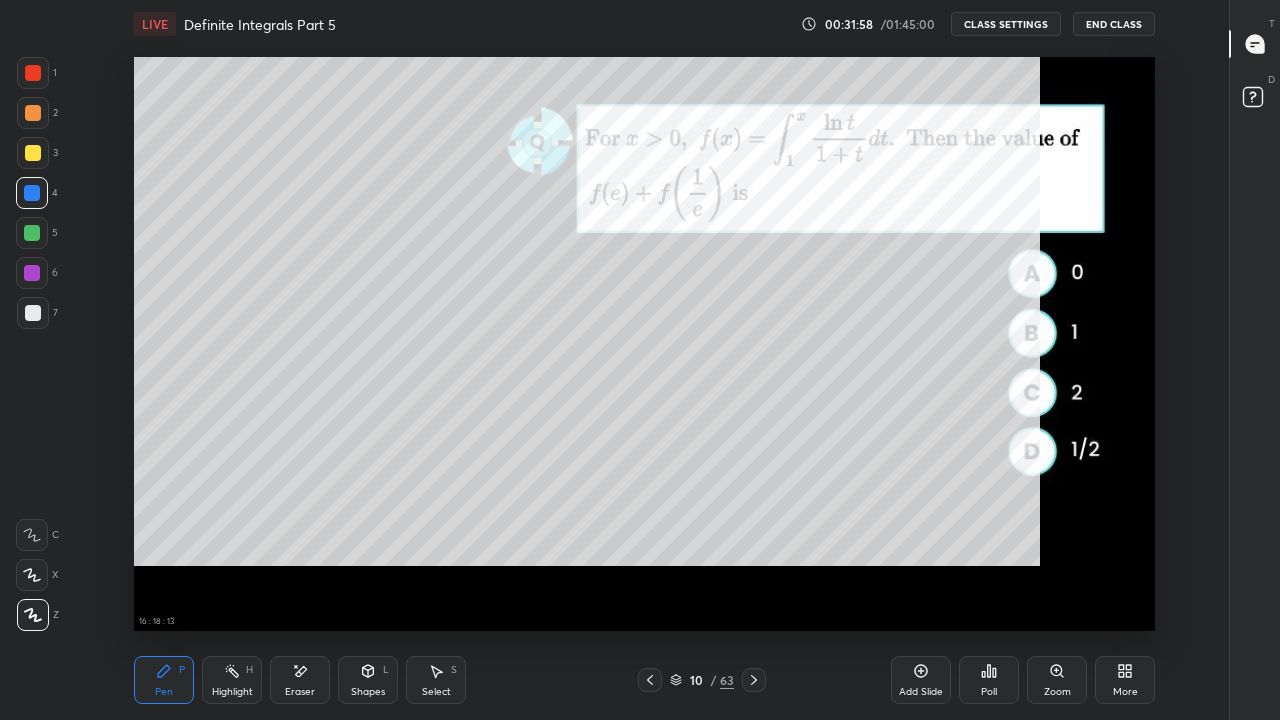 scroll, scrollTop: 7, scrollLeft: 1, axis: both 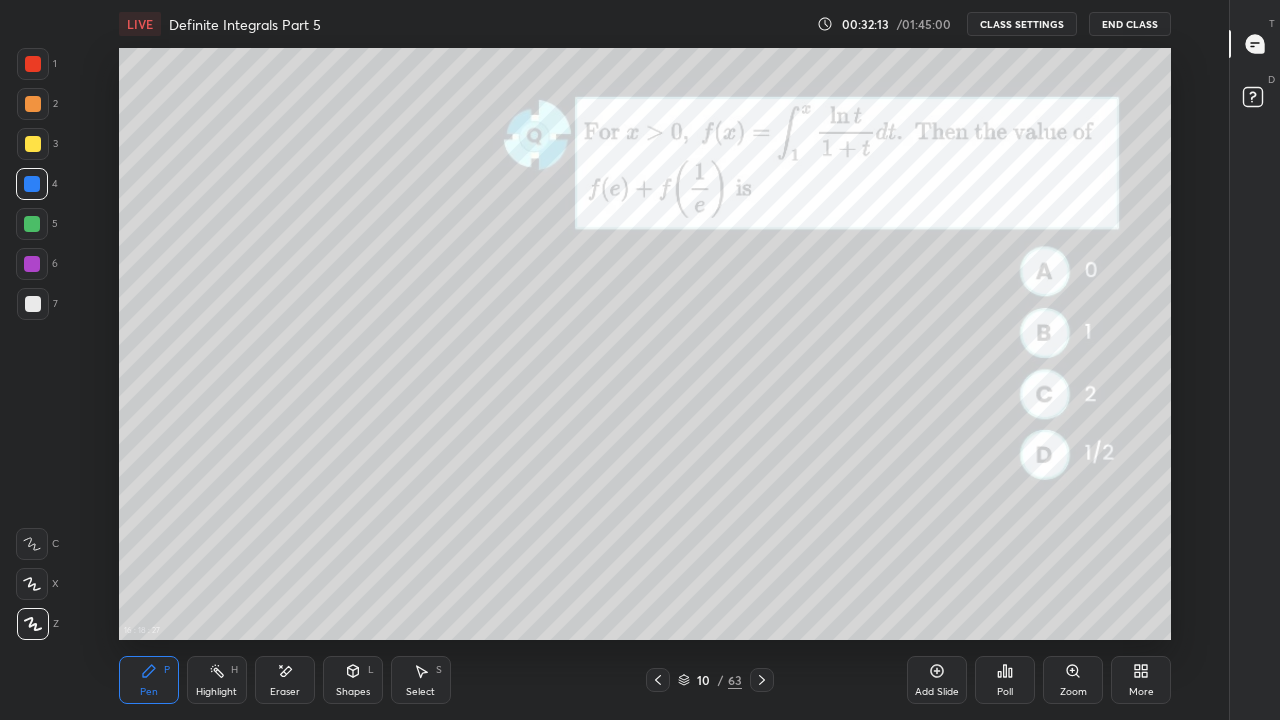 click on "Eraser" at bounding box center (285, 680) 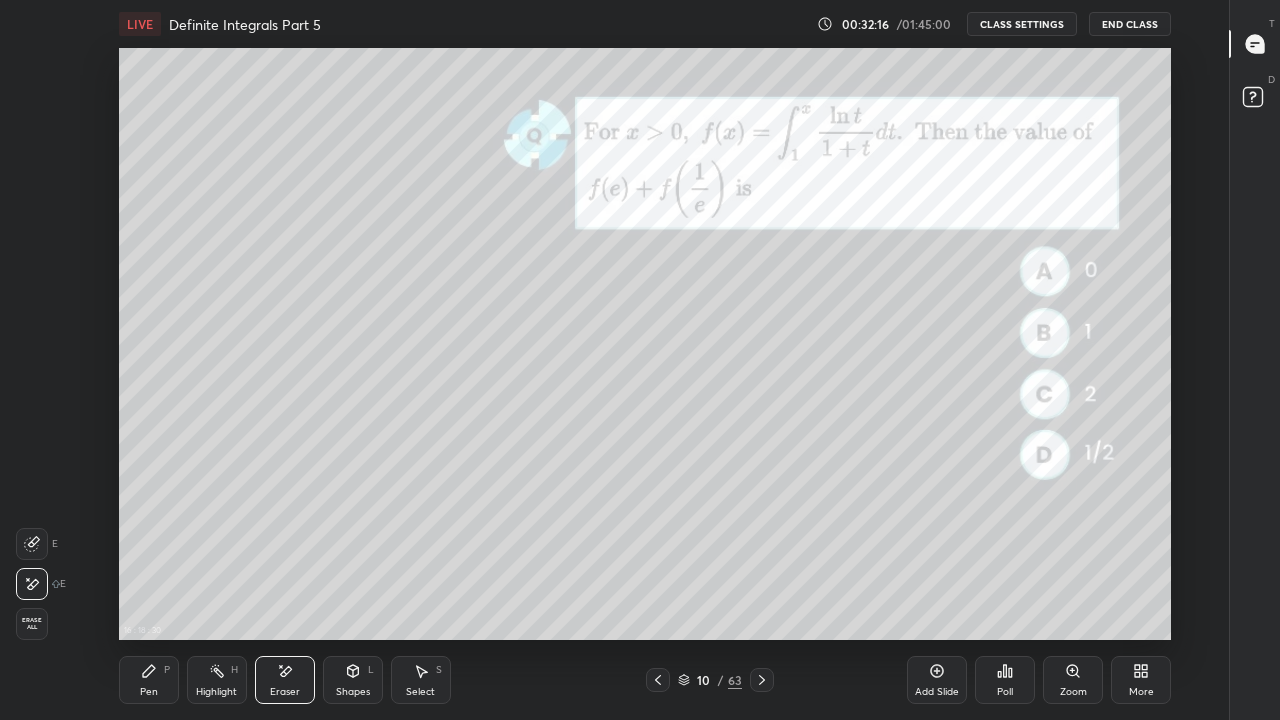 click on "Pen P" at bounding box center (149, 680) 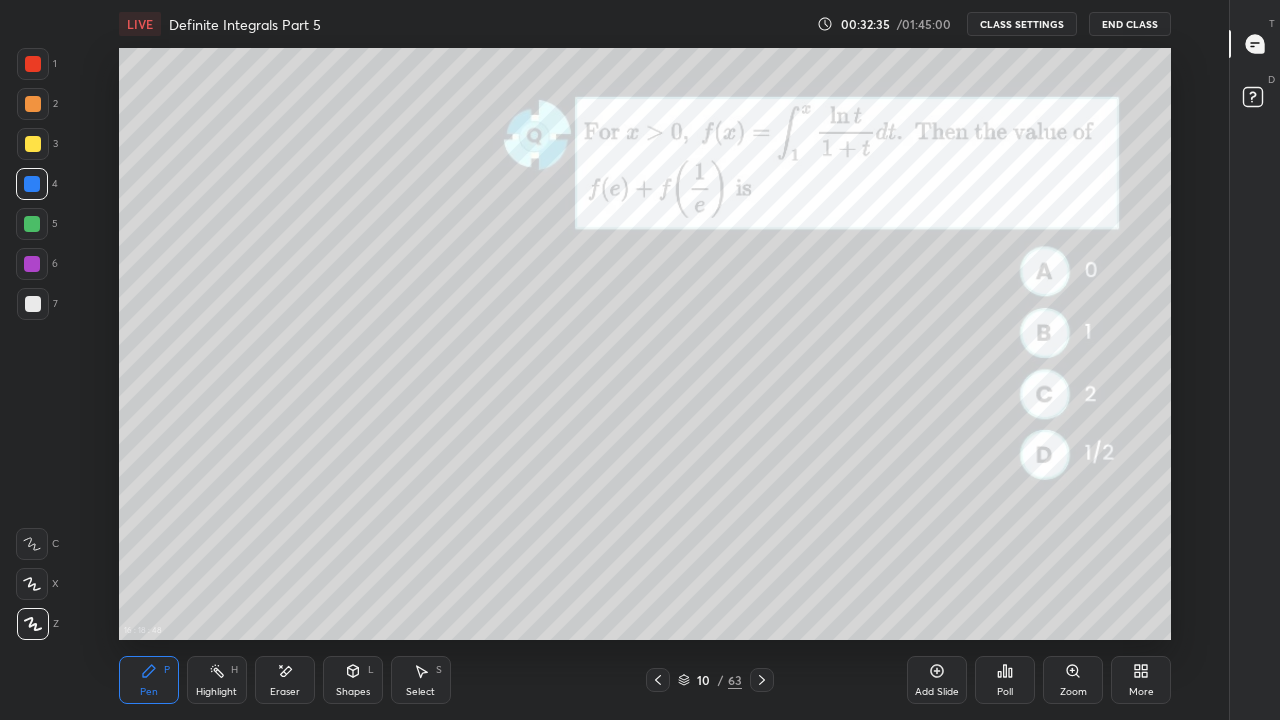 click 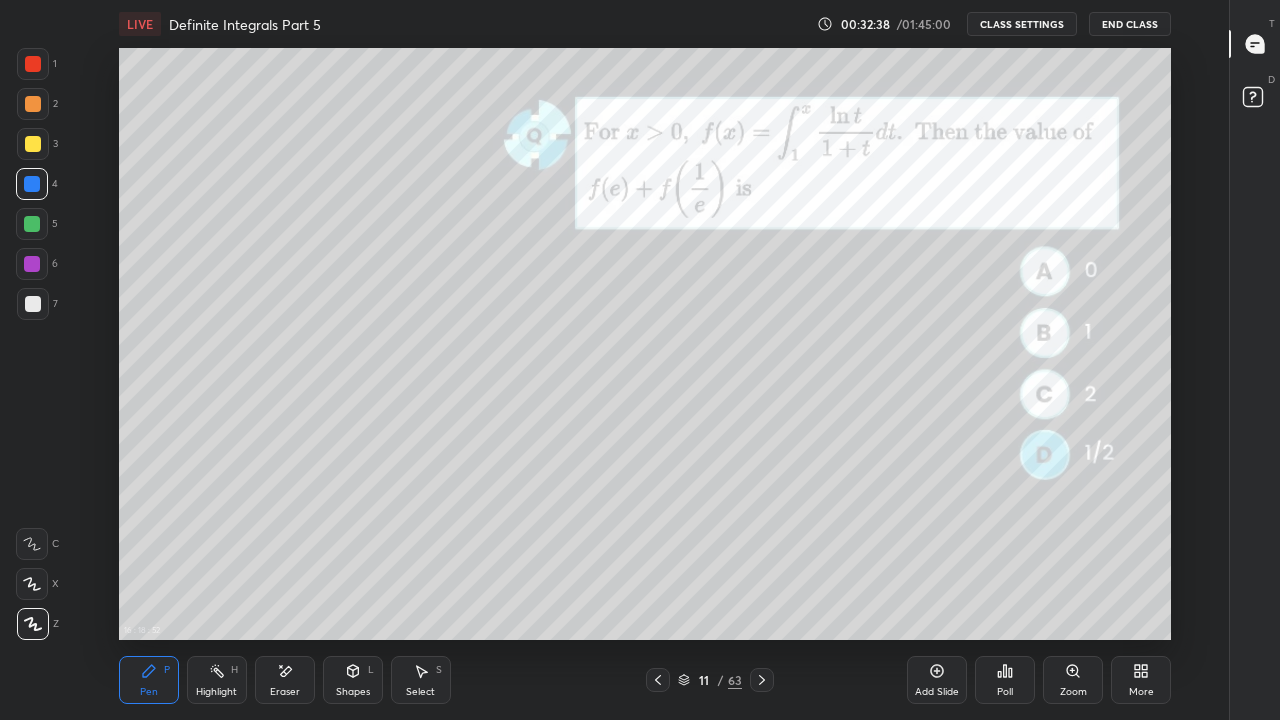 click 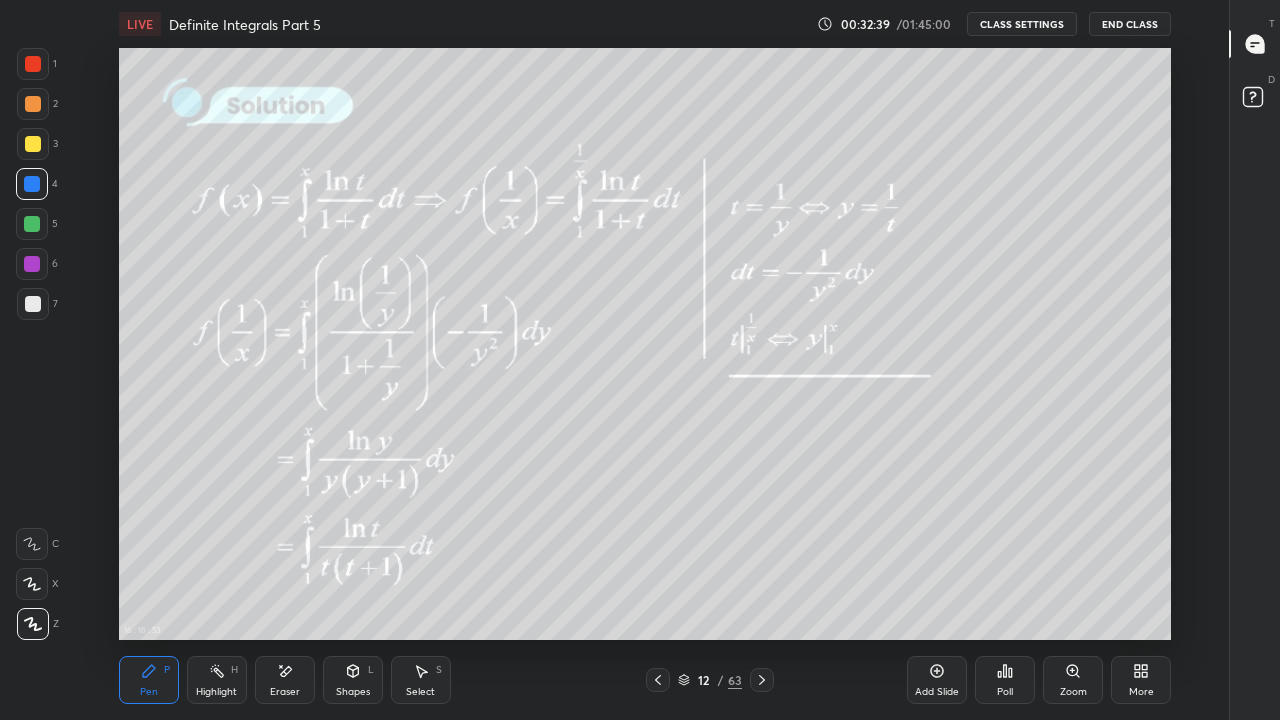 click 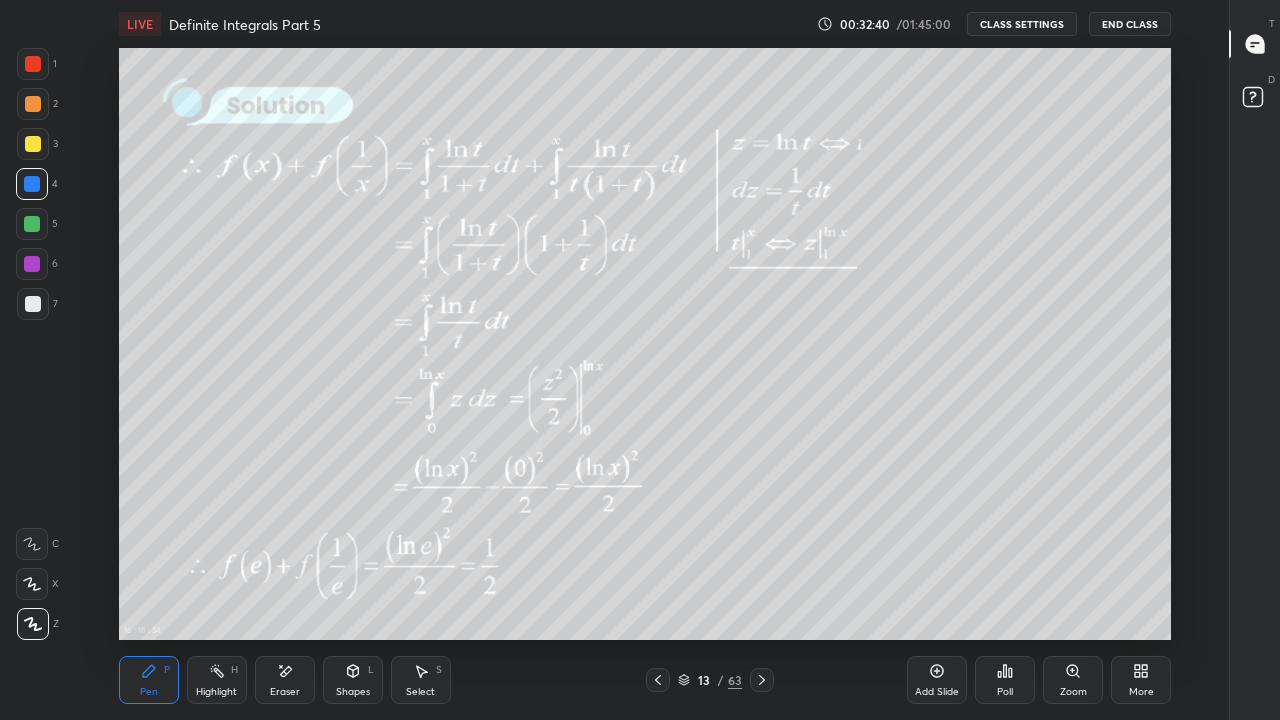 click at bounding box center [762, 680] 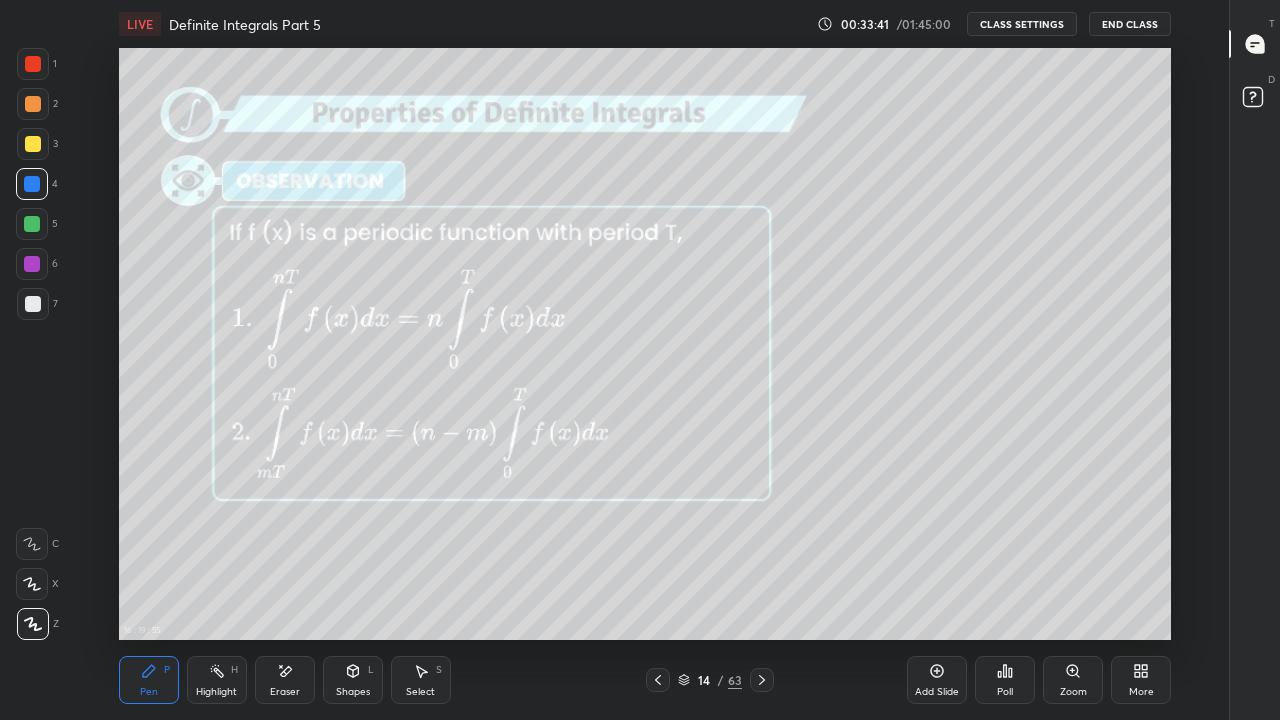click 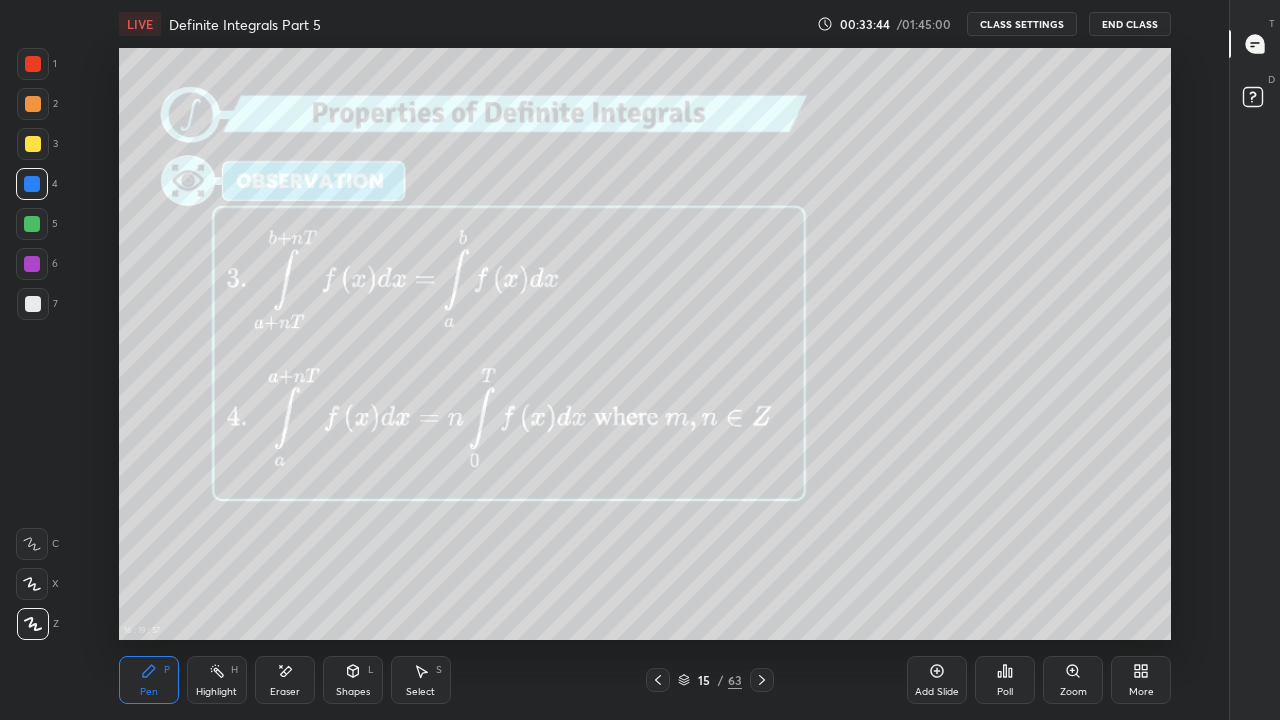 click 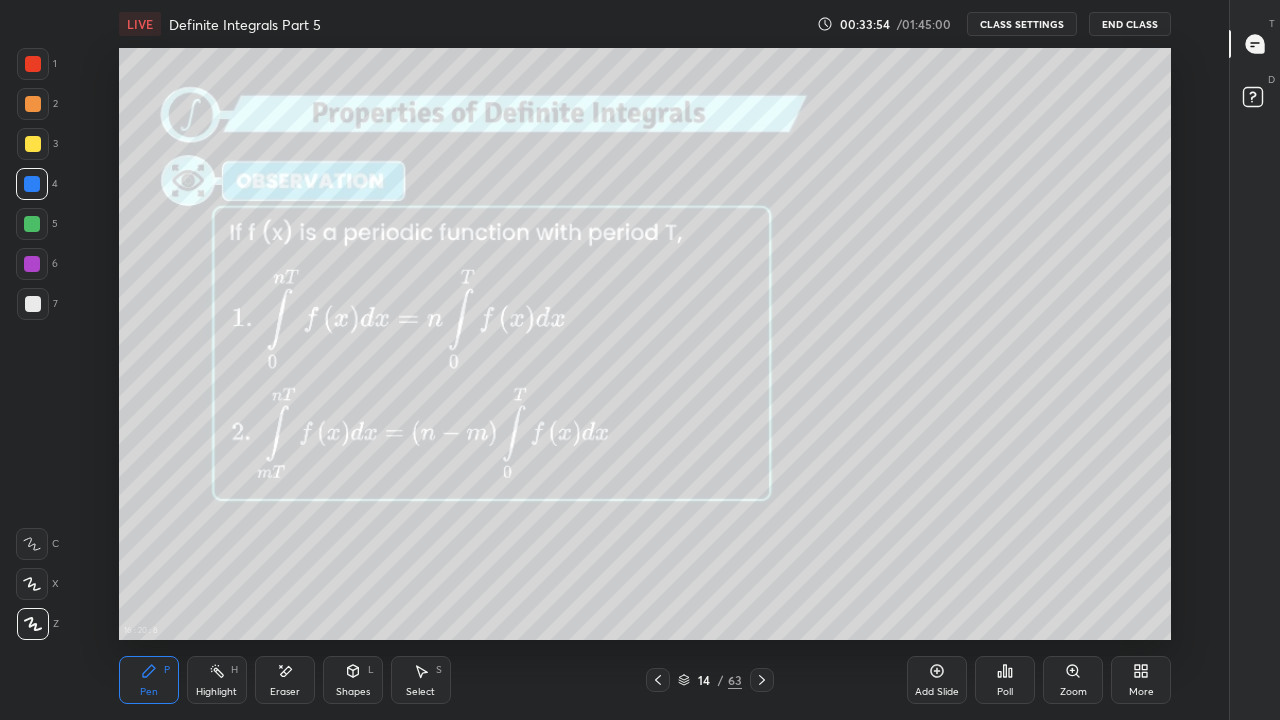 click at bounding box center (33, 144) 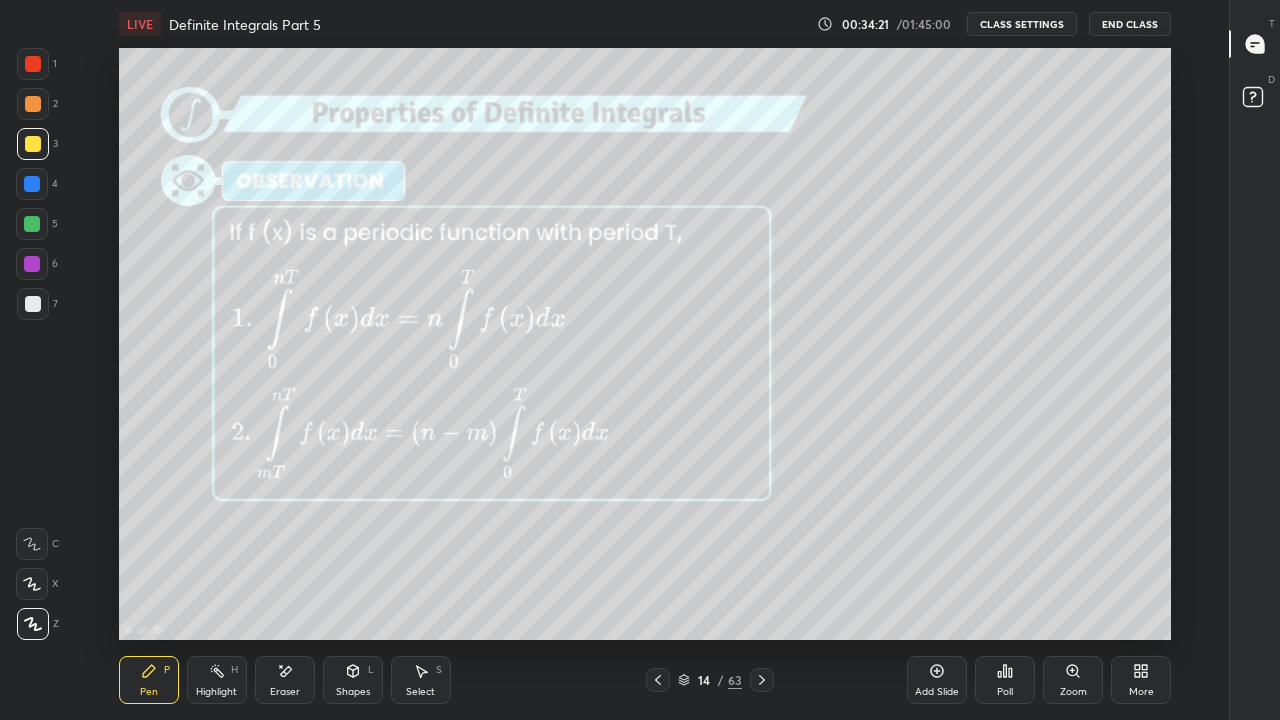 click on "Eraser" at bounding box center [285, 692] 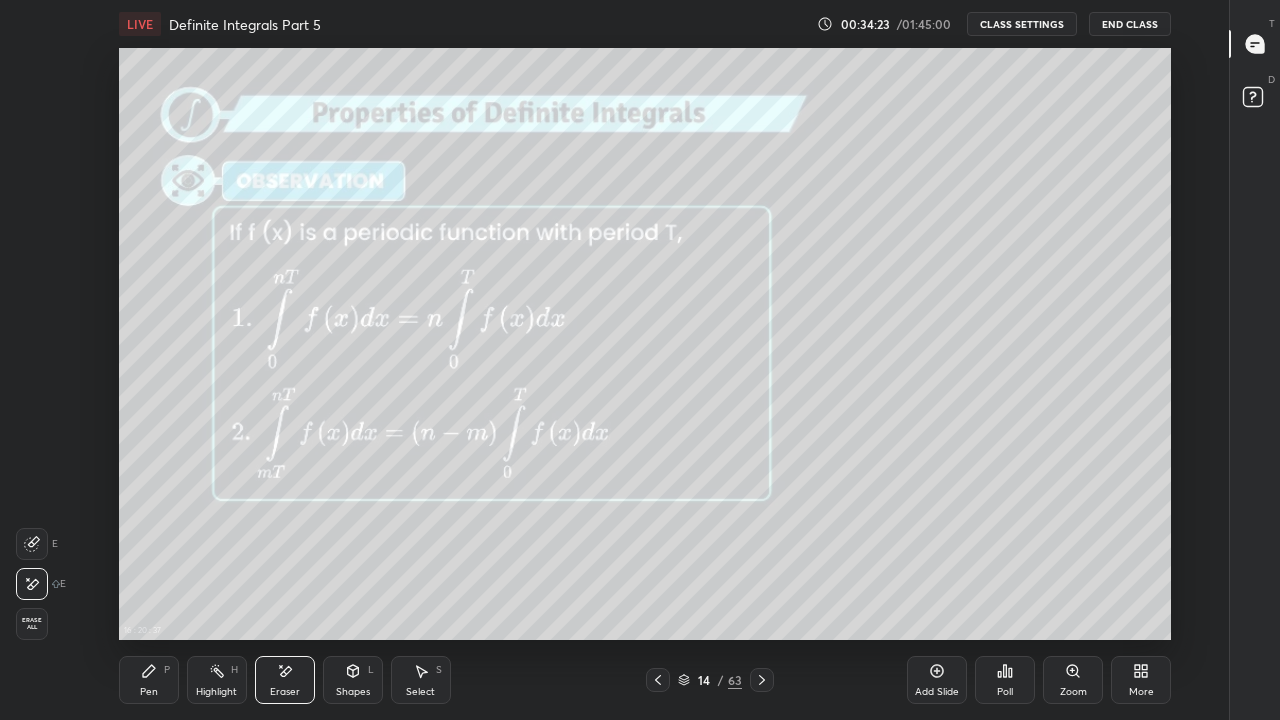 click on "Pen P" at bounding box center (149, 680) 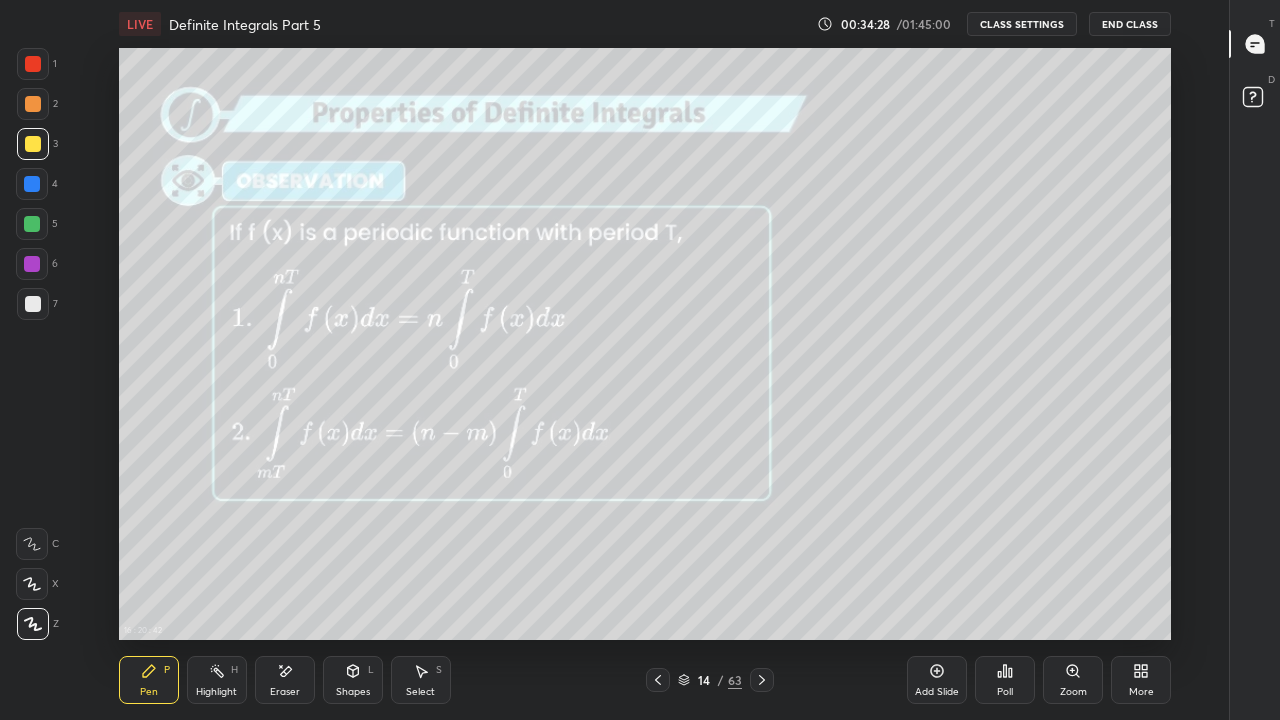 click on "Eraser" at bounding box center (285, 680) 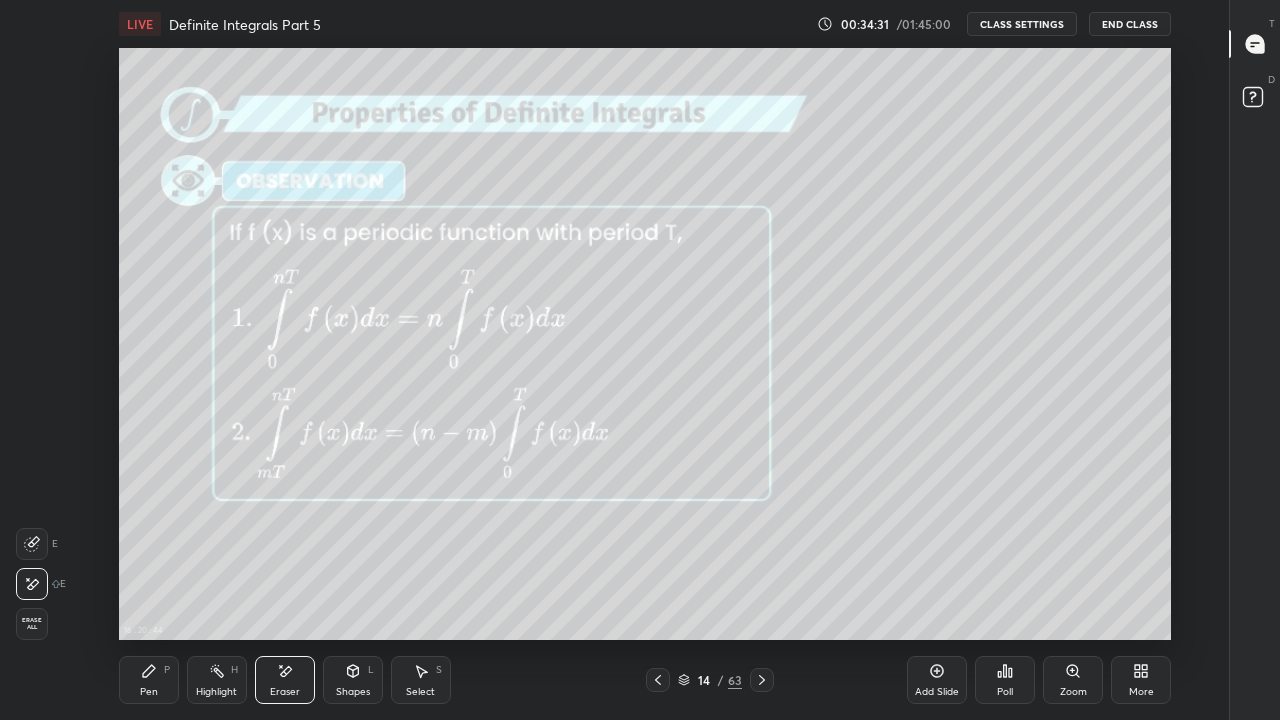 click on "Pen P" at bounding box center [149, 680] 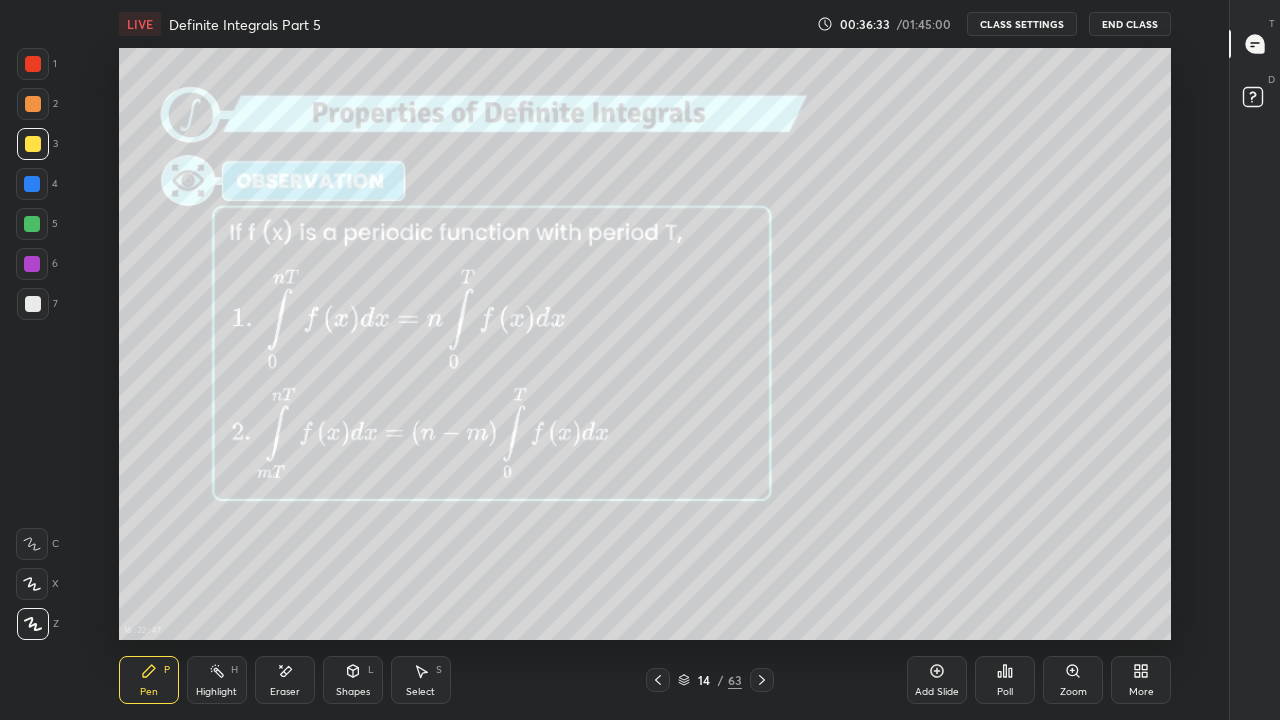 click 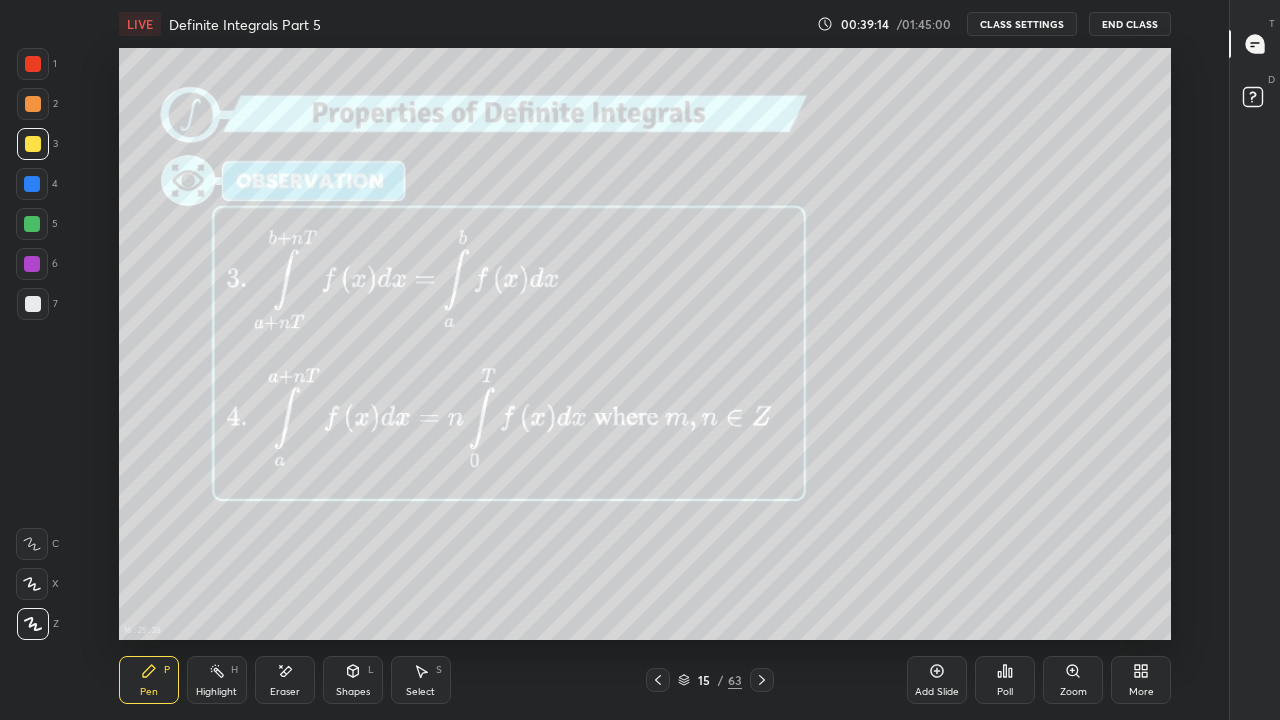 click on "CLASS SETTINGS" at bounding box center (1022, 24) 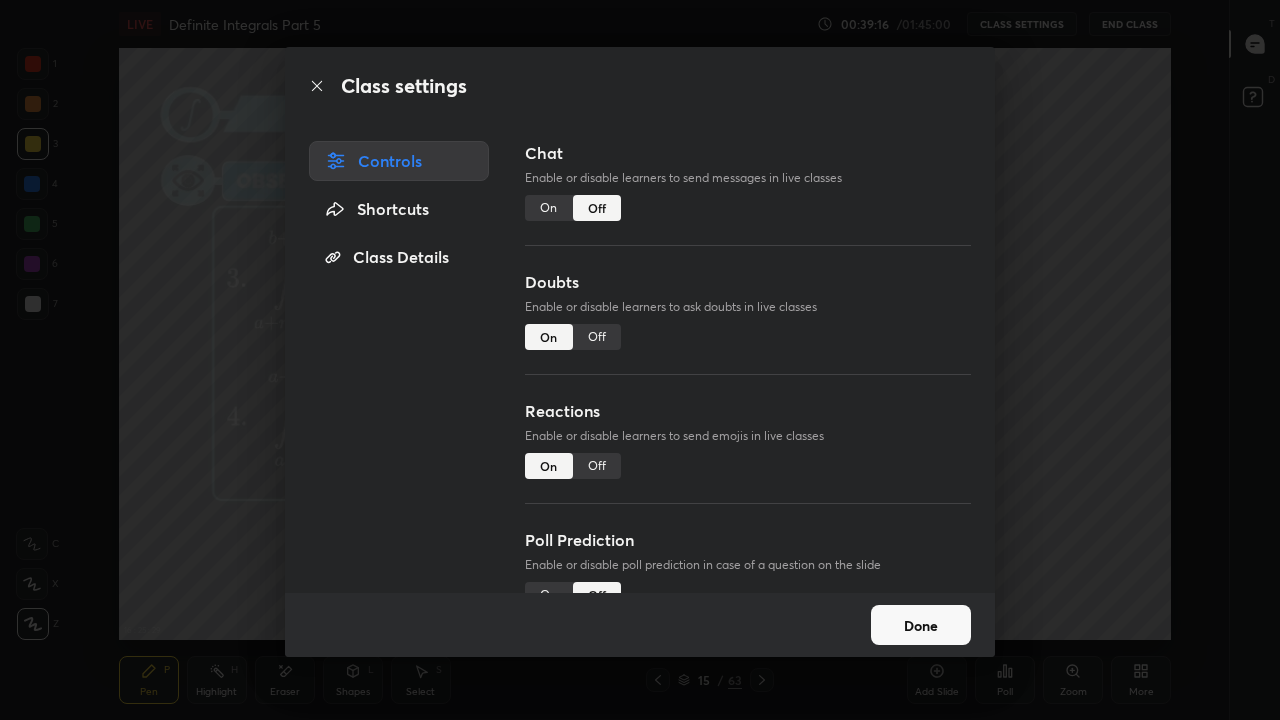 click on "On" at bounding box center (549, 208) 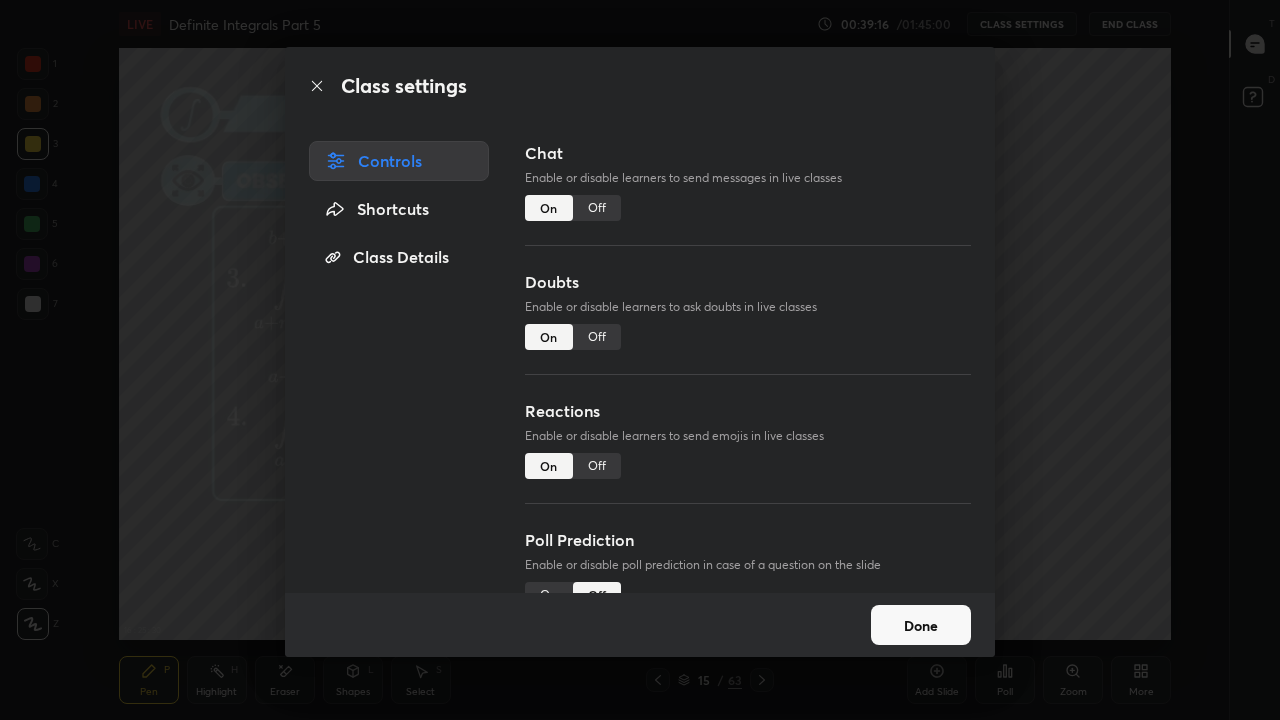 click on "Done" at bounding box center [921, 625] 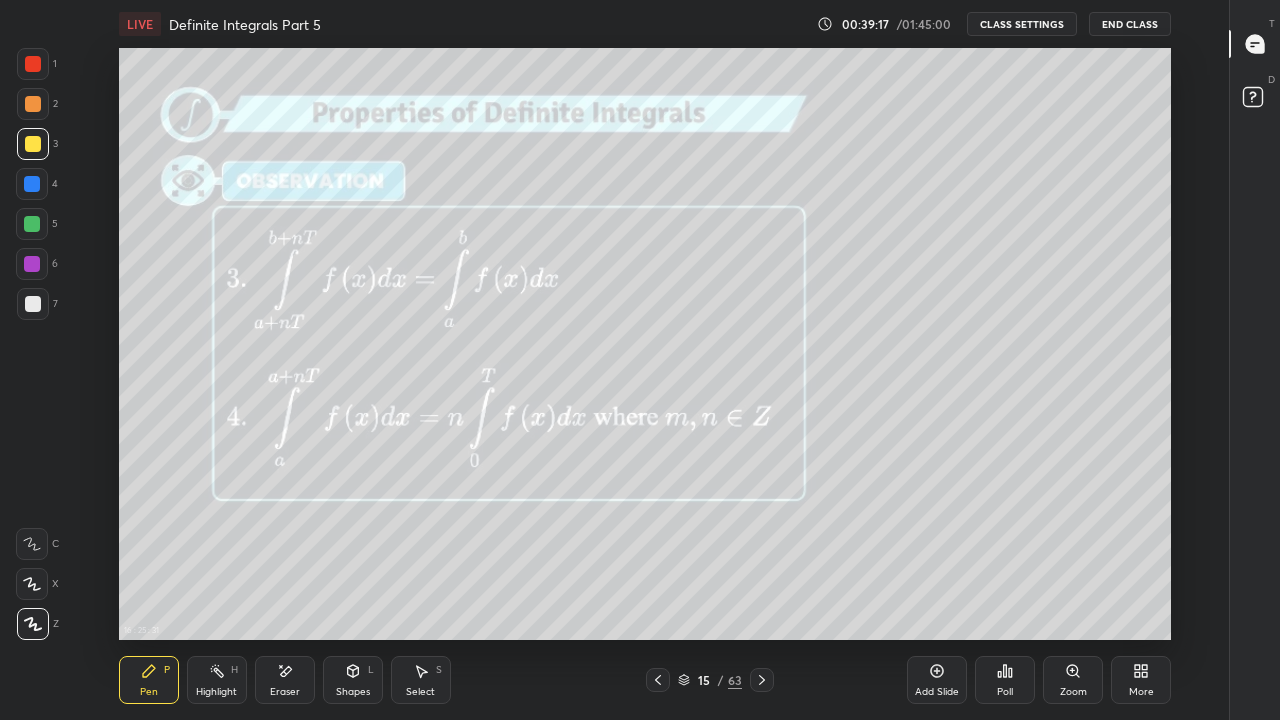 click 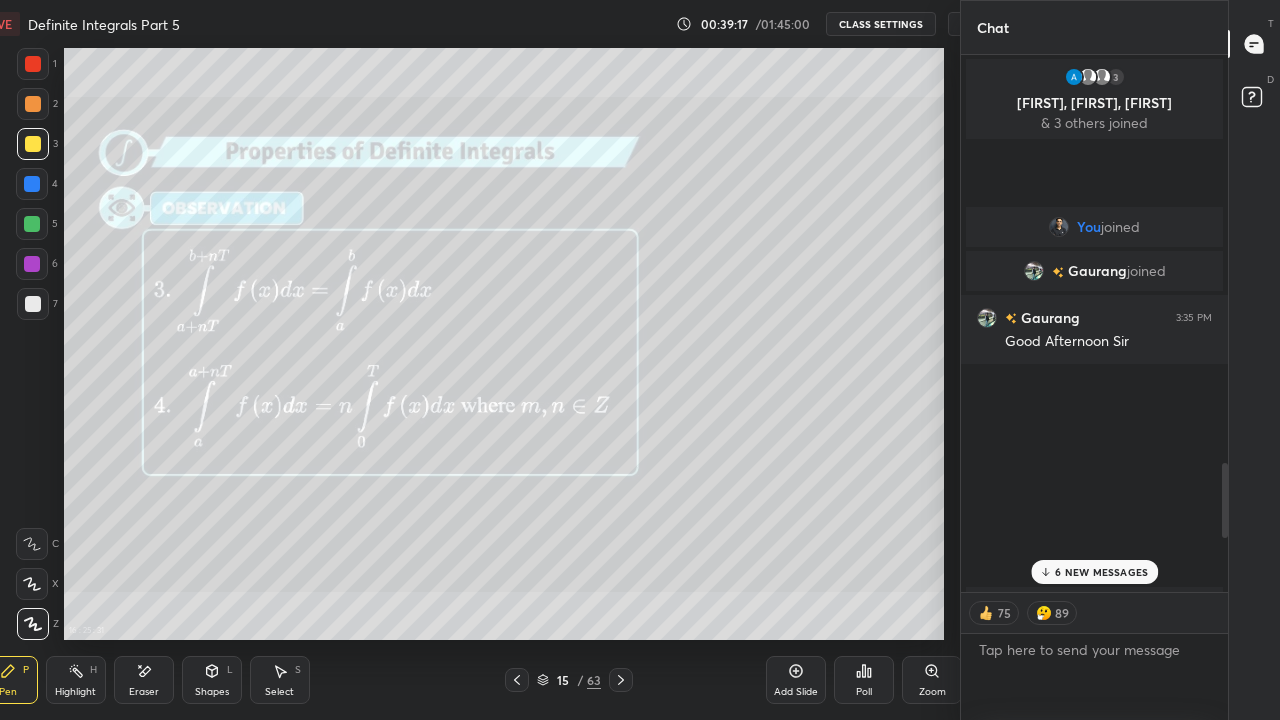 scroll, scrollTop: 592, scrollLeft: 885, axis: both 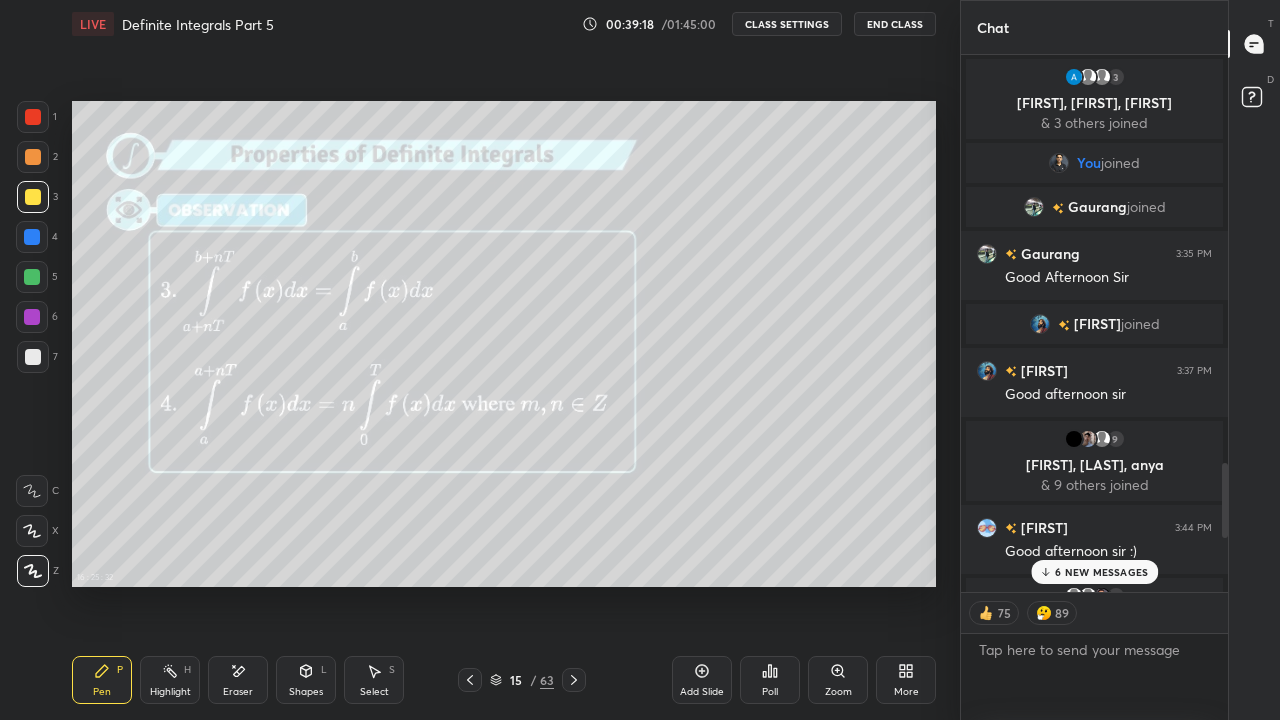 click on "6 NEW MESSAGES" at bounding box center [1101, 572] 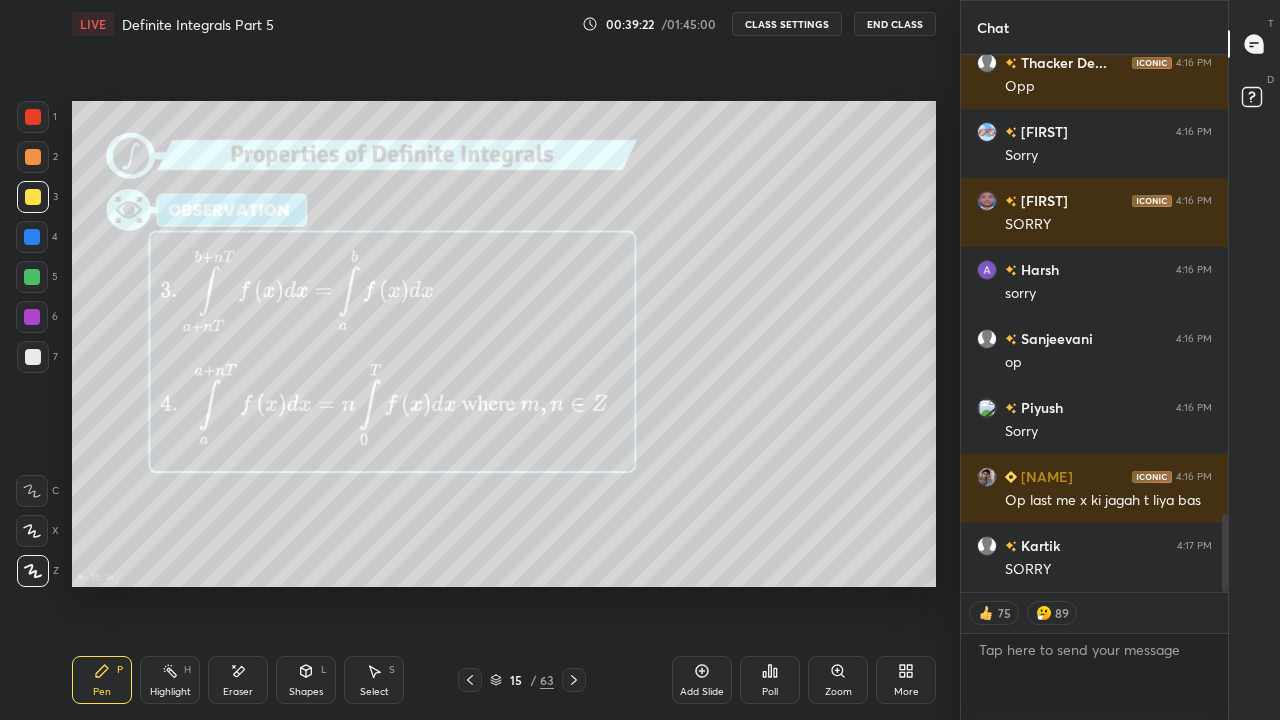 click on "Eraser" at bounding box center (238, 692) 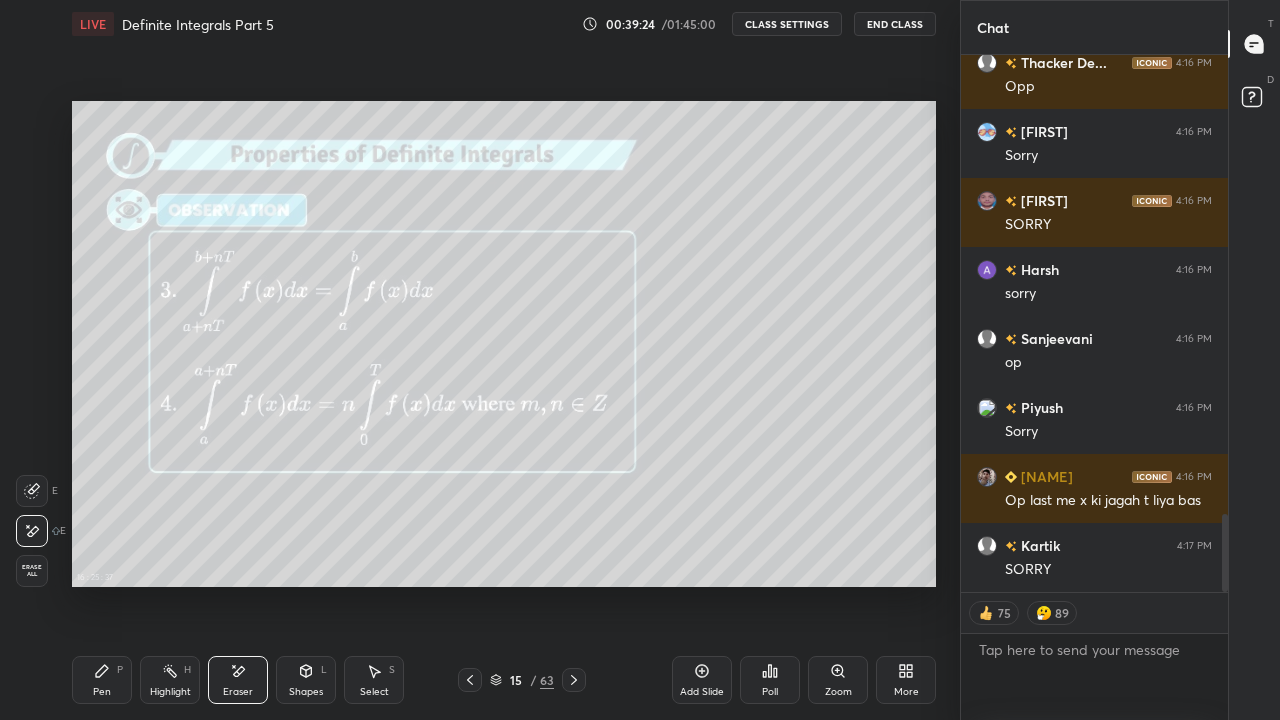 click on "Erase all" at bounding box center [32, 571] 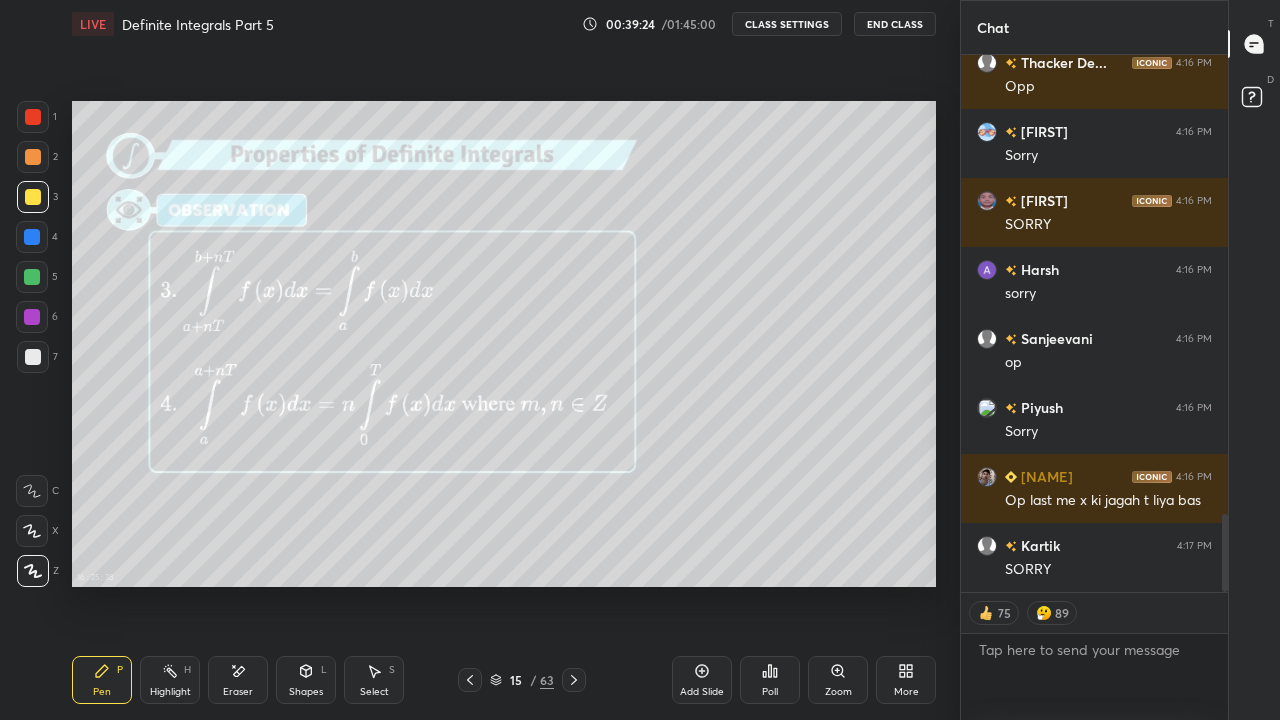 scroll, scrollTop: 7, scrollLeft: 7, axis: both 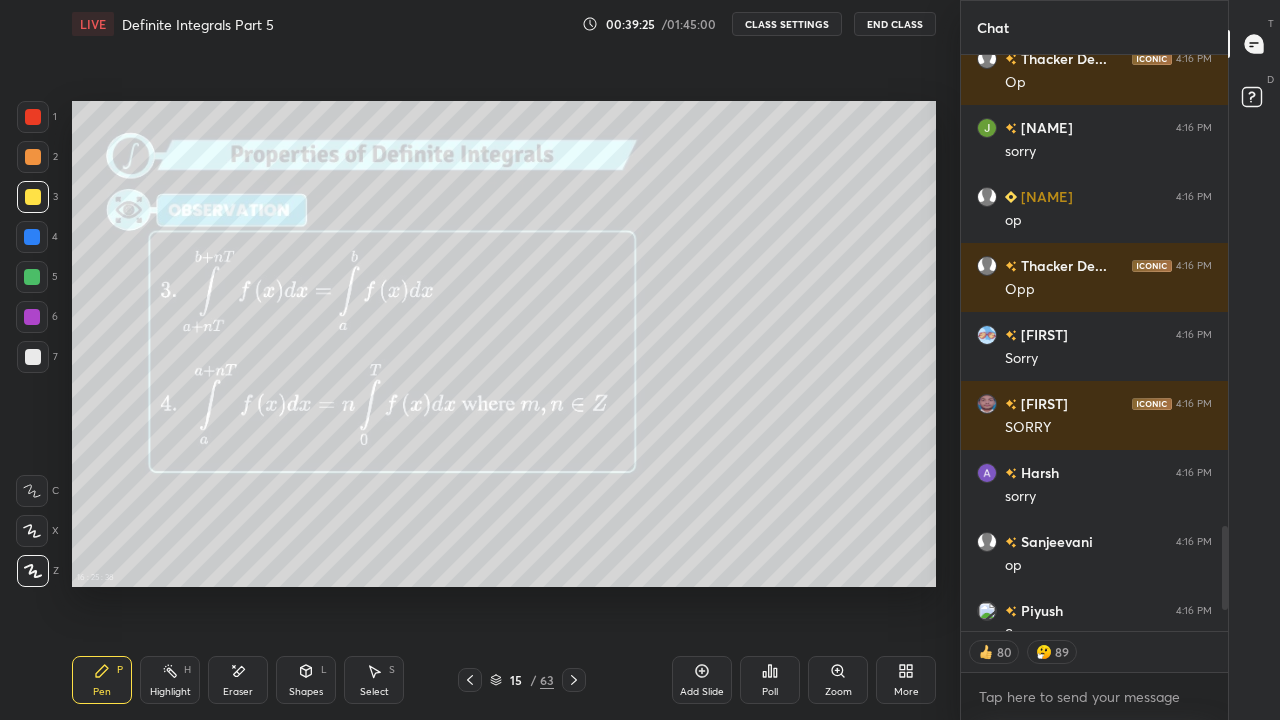 click at bounding box center [33, 357] 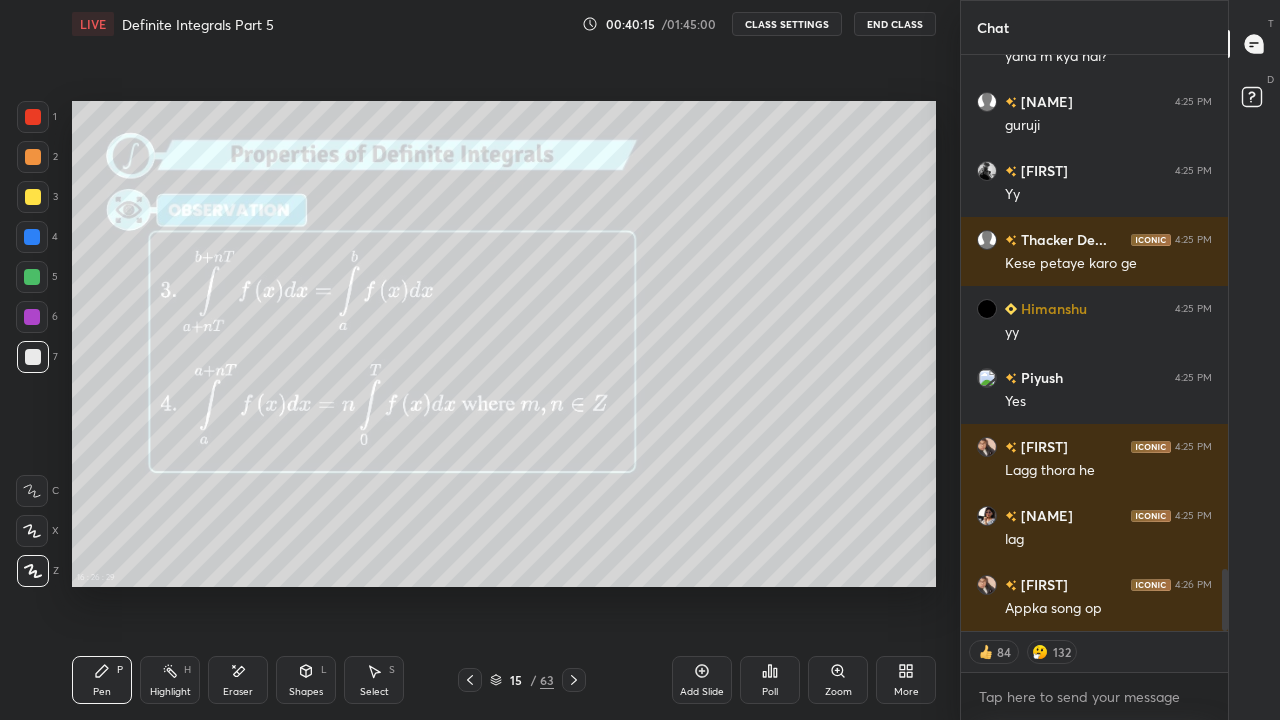 scroll, scrollTop: 4738, scrollLeft: 0, axis: vertical 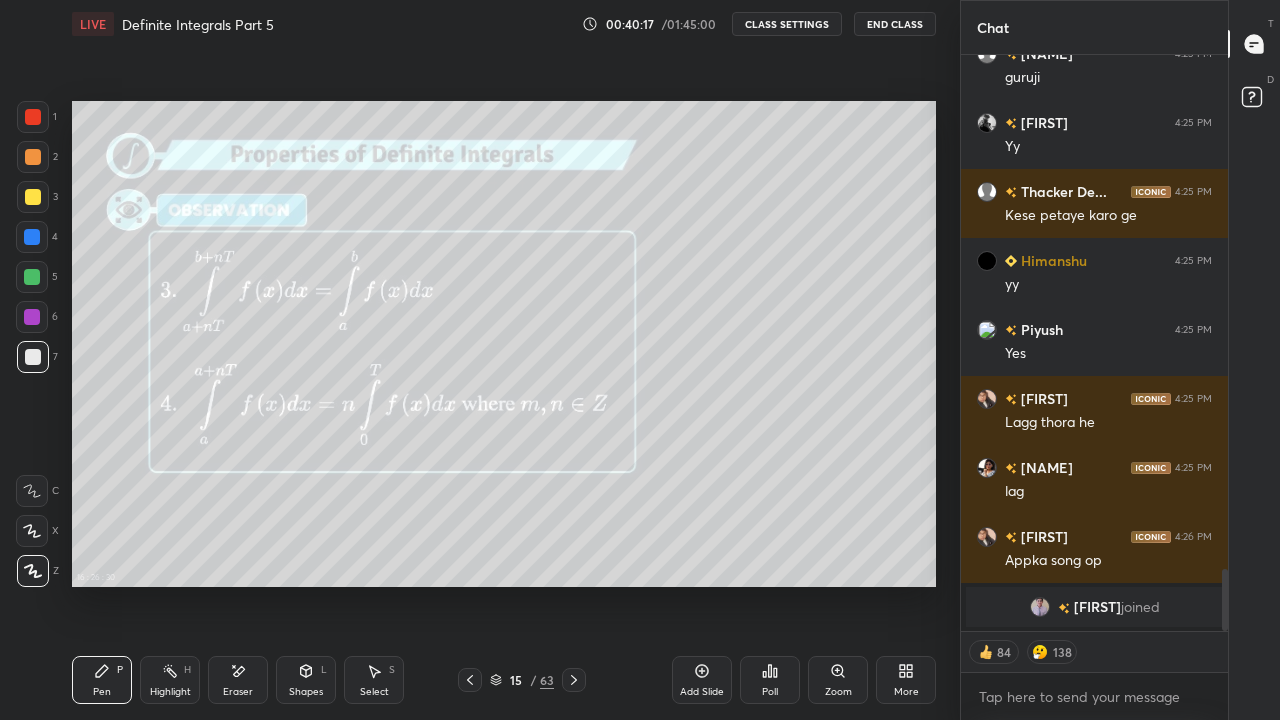 click on "CLASS SETTINGS" at bounding box center (787, 24) 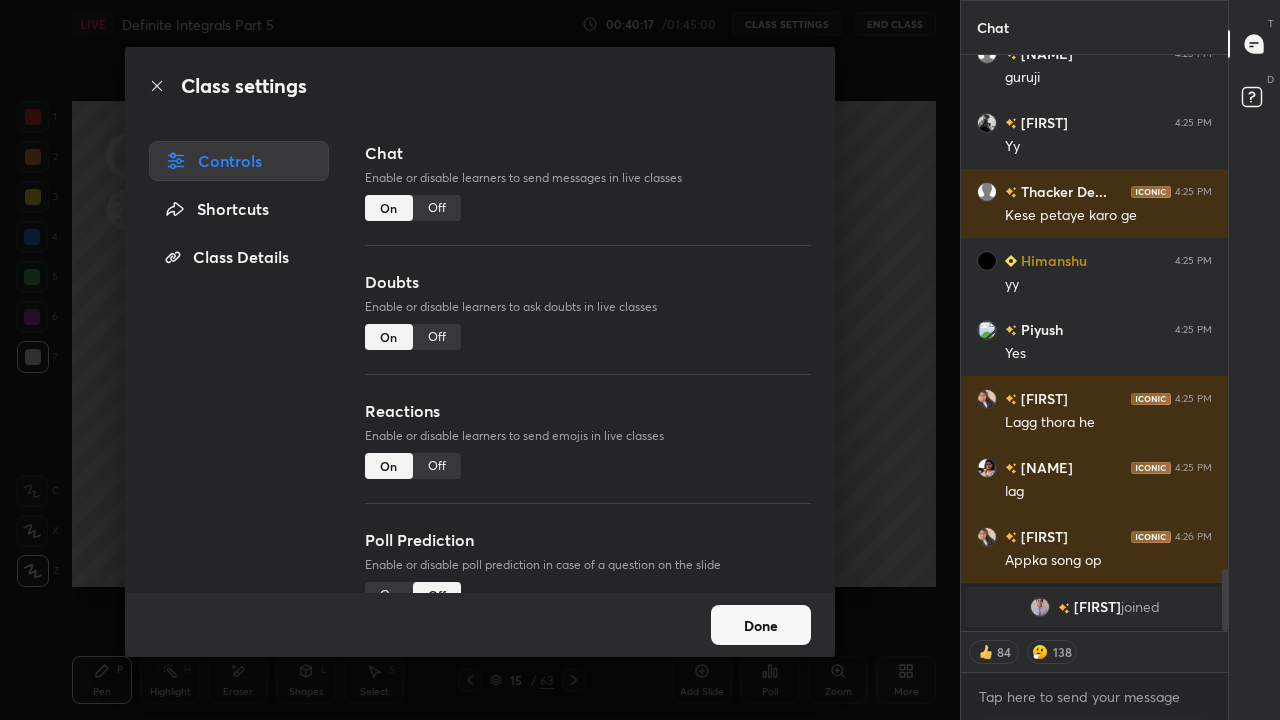 type on "x" 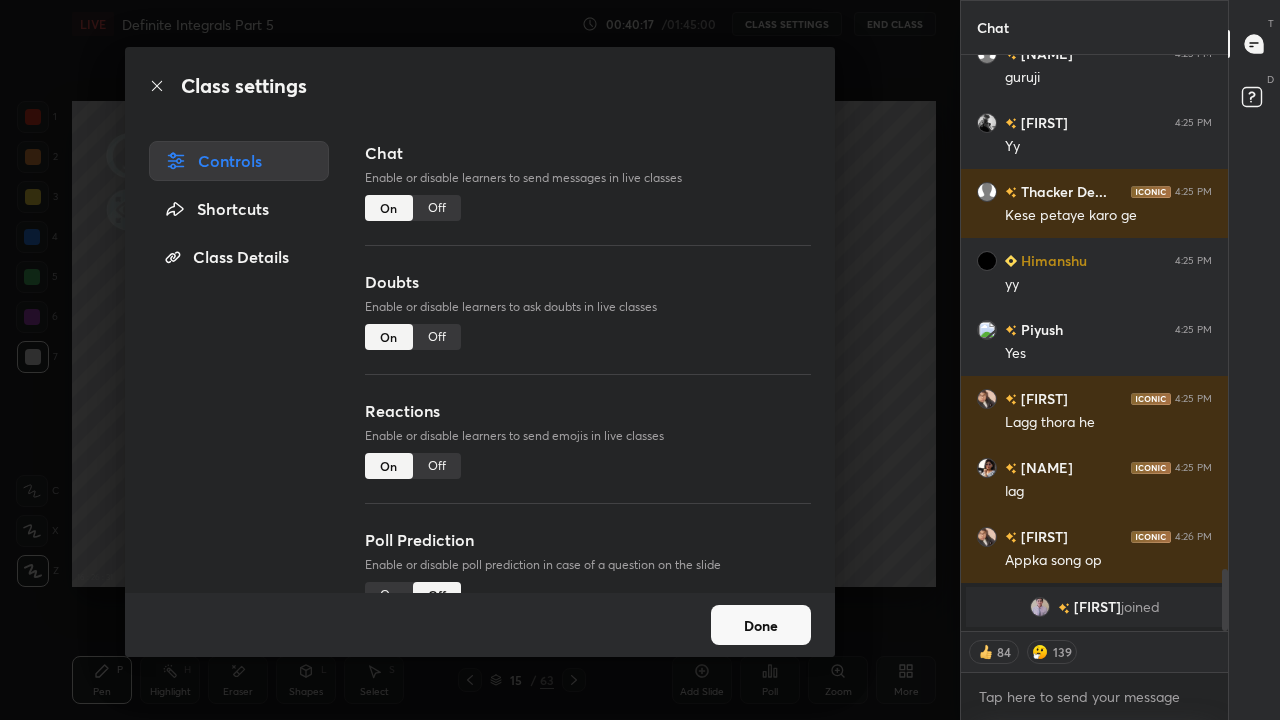 click on "Off" at bounding box center [437, 208] 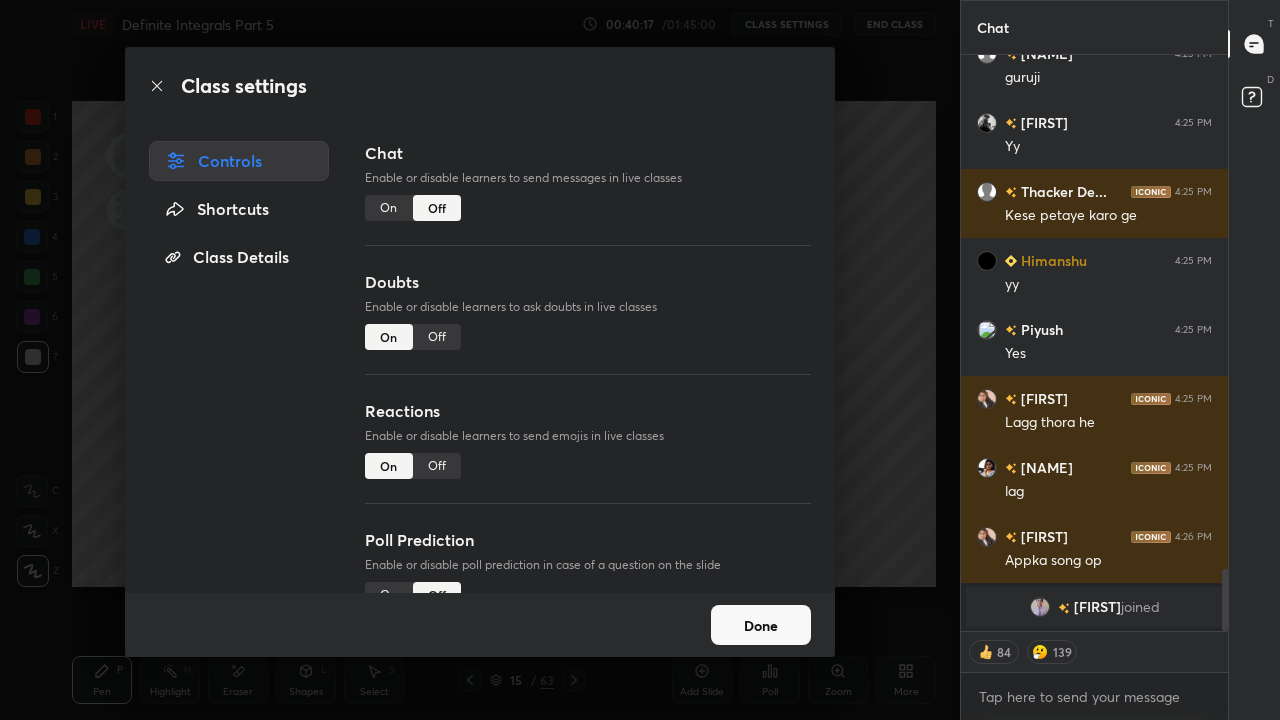 scroll, scrollTop: 3741, scrollLeft: 0, axis: vertical 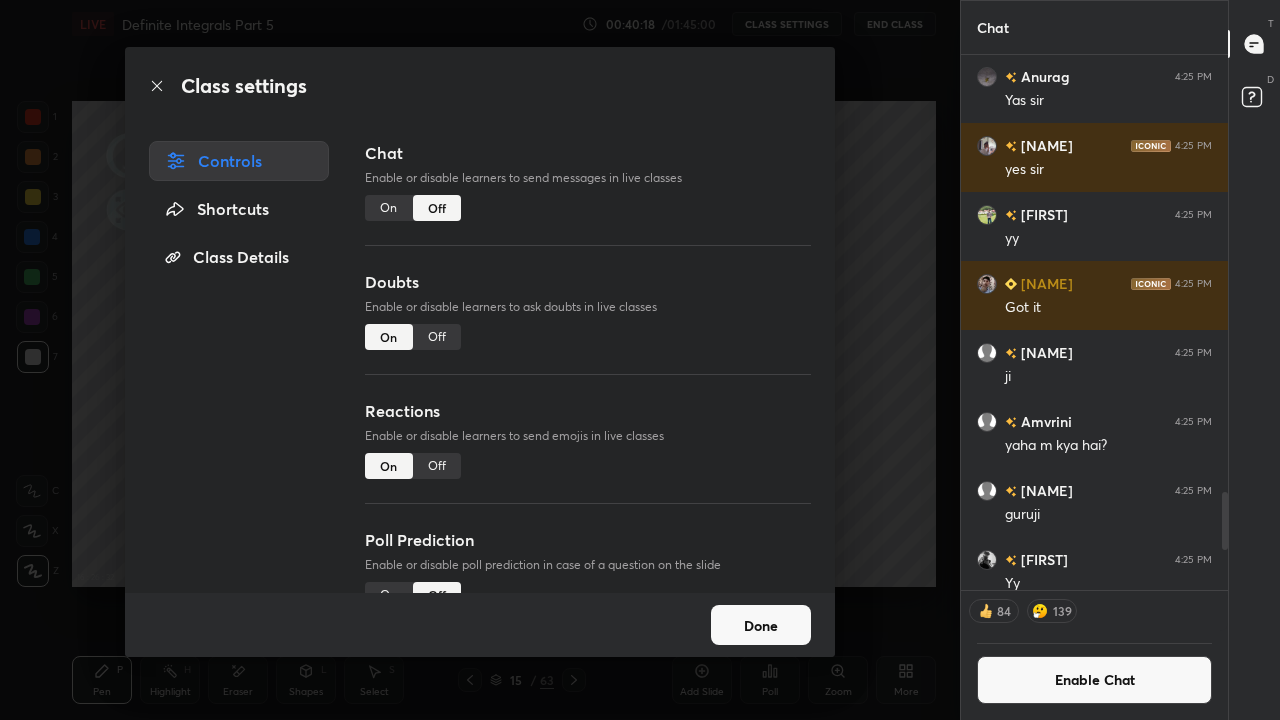 click on "Done" at bounding box center [761, 625] 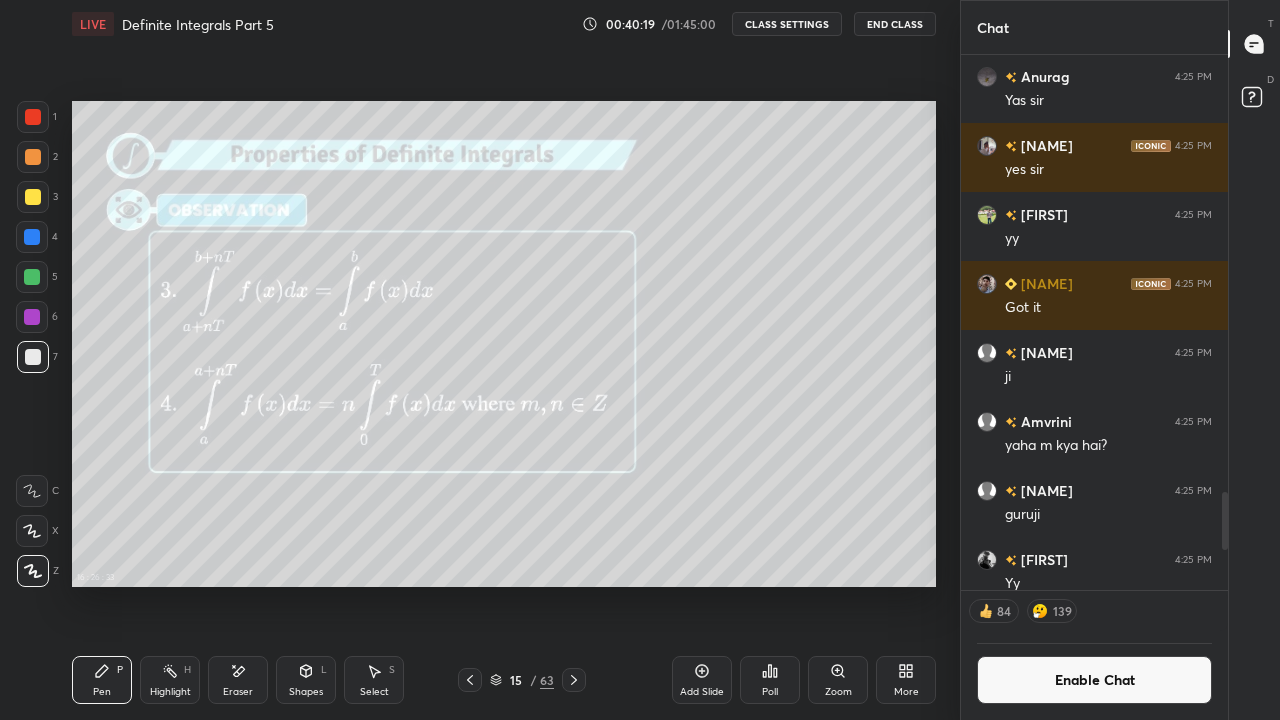 click on "More" at bounding box center [906, 680] 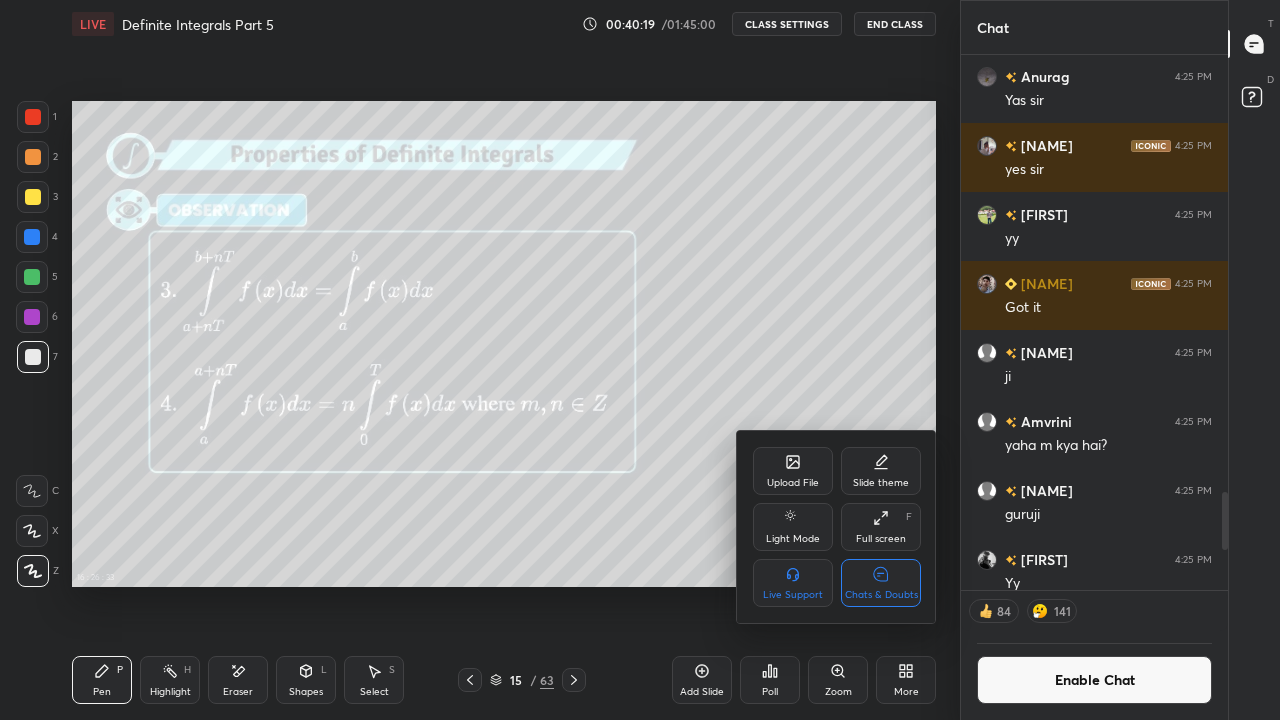 click 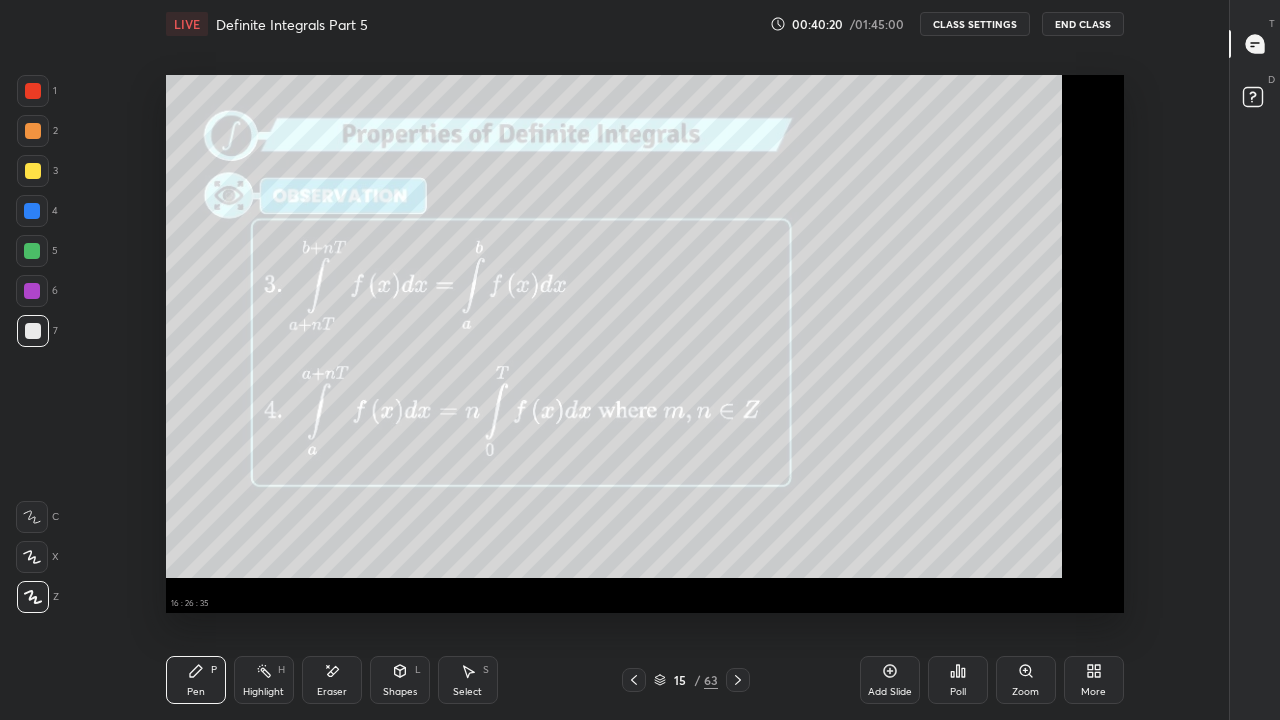 scroll, scrollTop: 7, scrollLeft: 1, axis: both 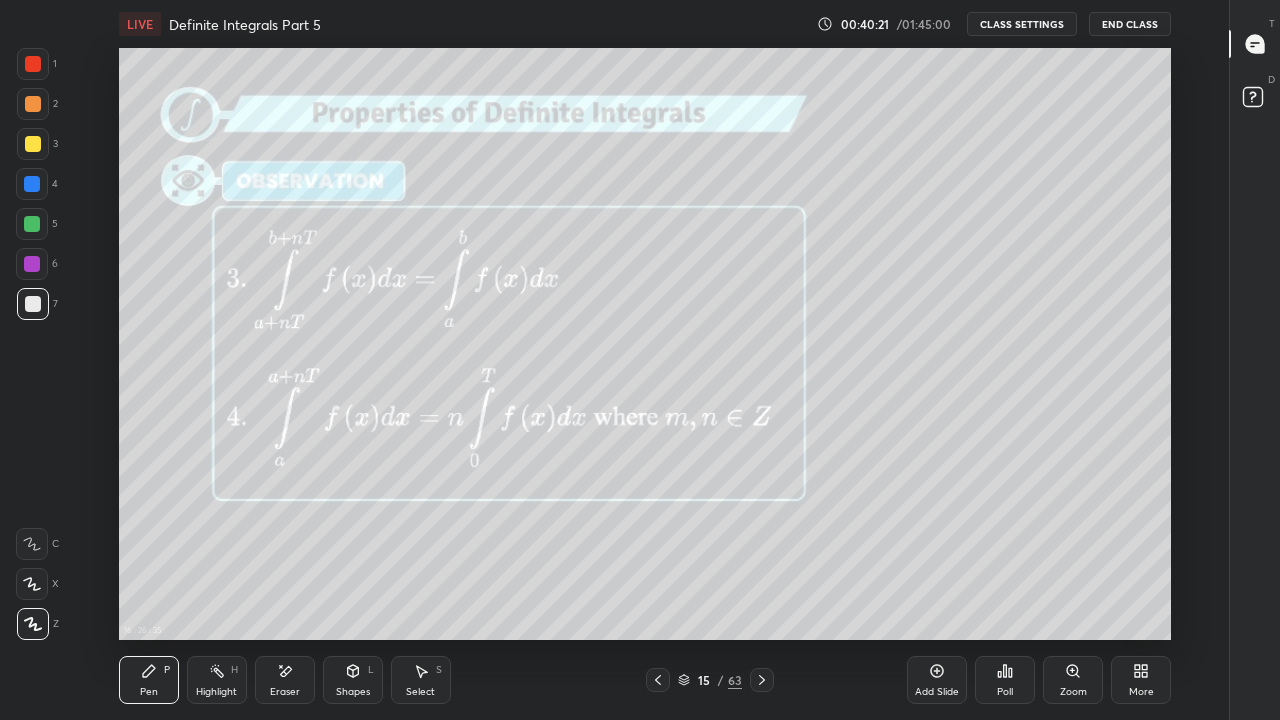 click 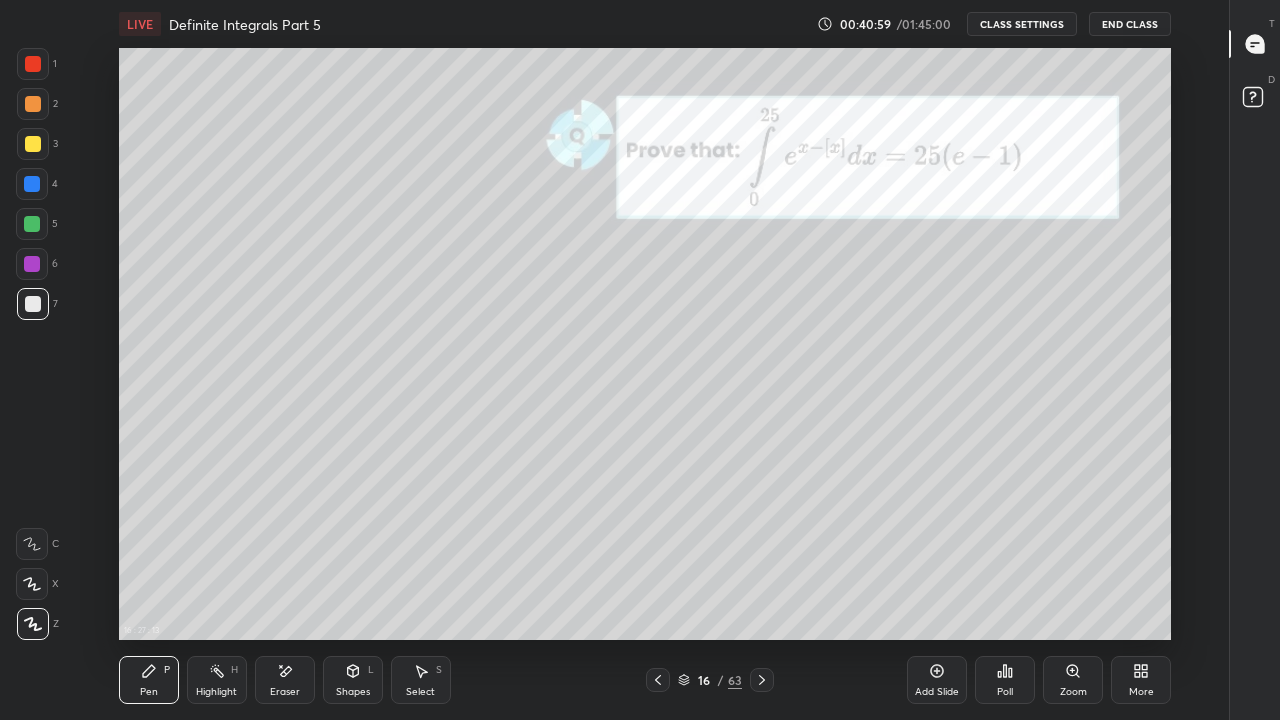 click on "CLASS SETTINGS" at bounding box center [1022, 24] 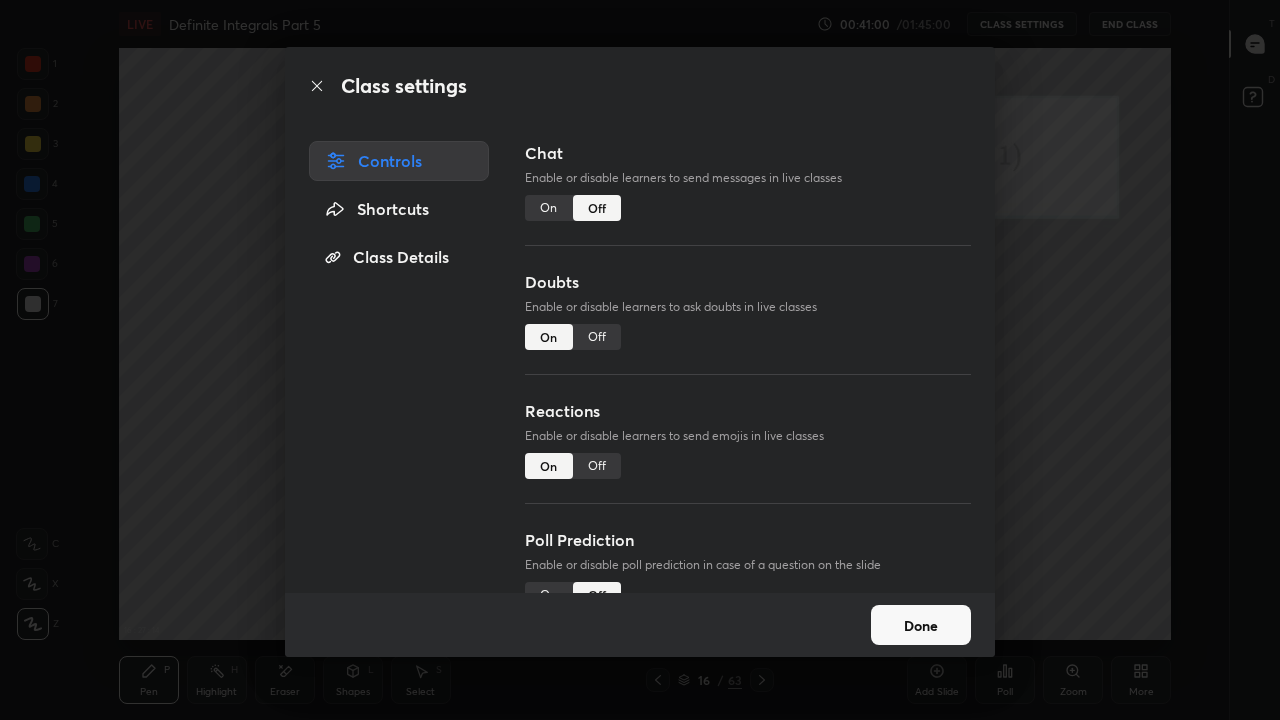 click on "On" at bounding box center [549, 208] 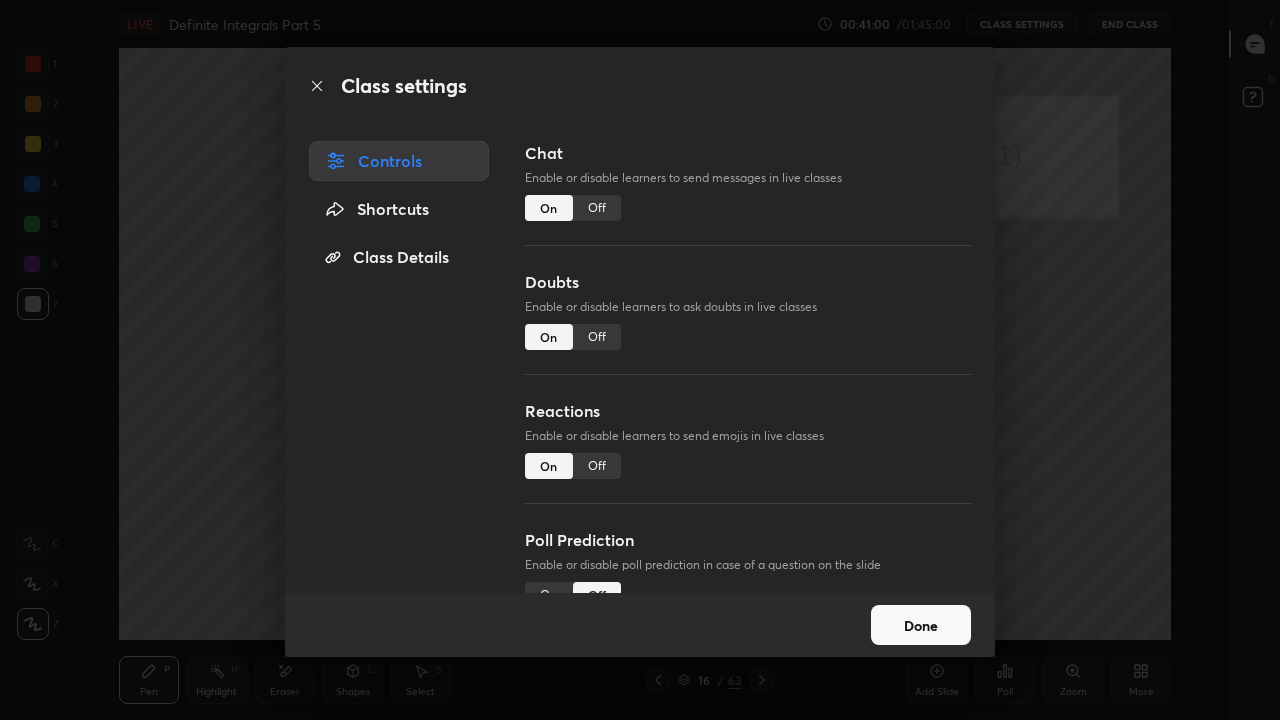scroll, scrollTop: 7, scrollLeft: 1, axis: both 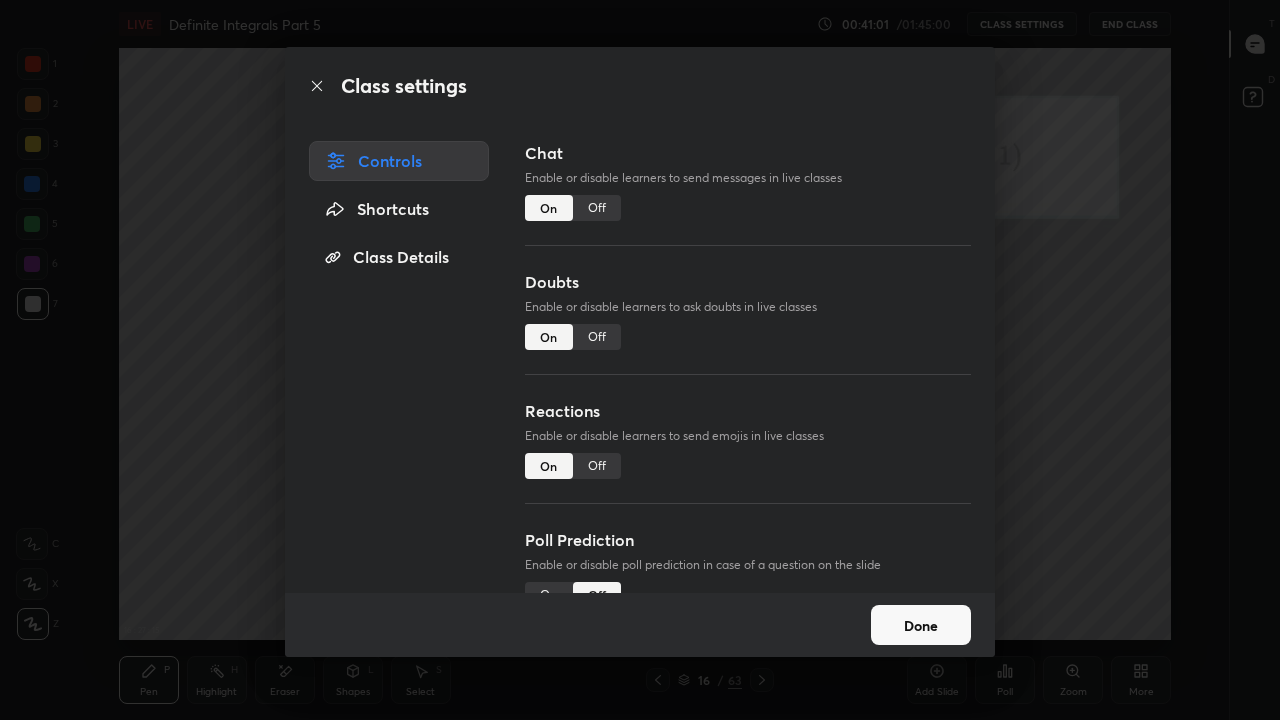 click on "Done" at bounding box center (921, 625) 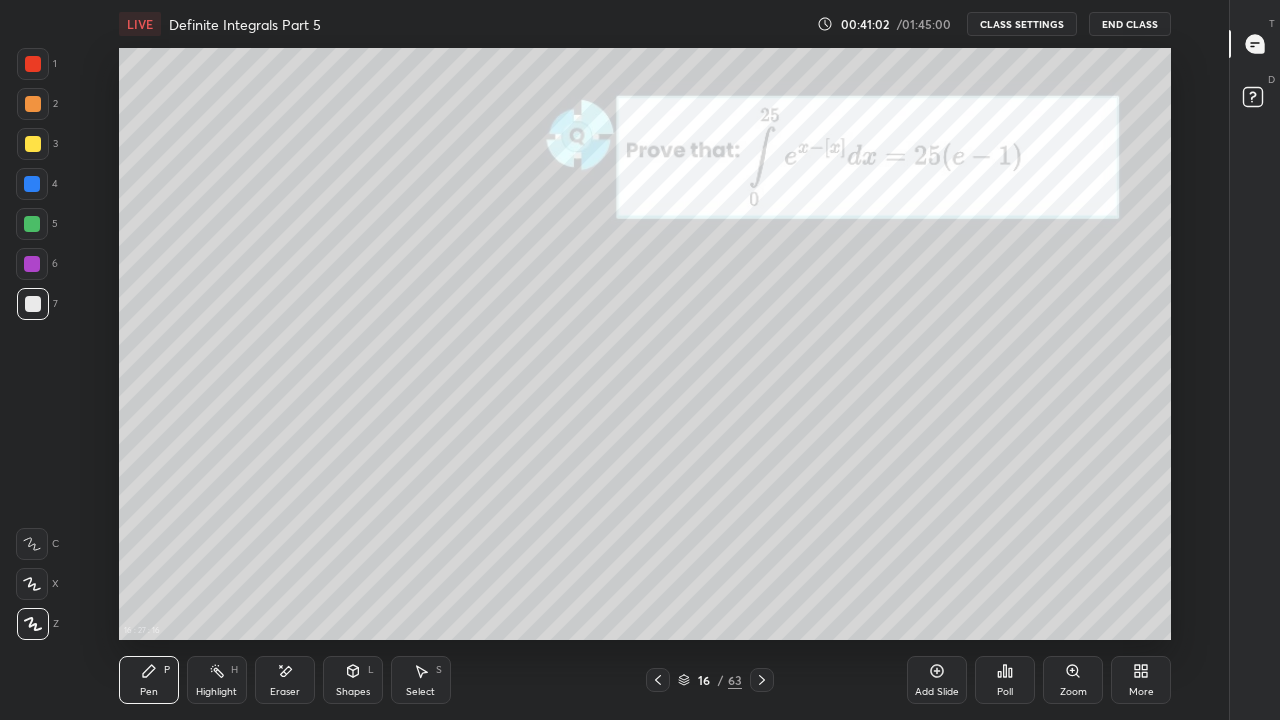 click 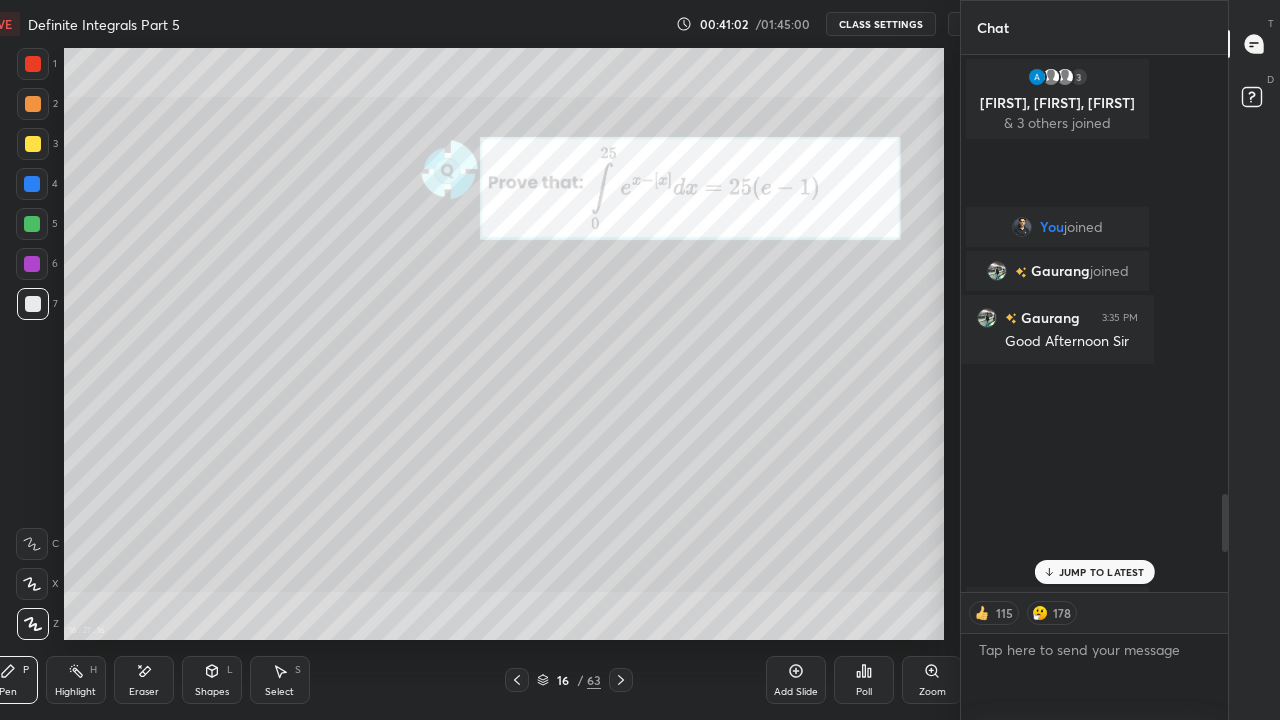 scroll, scrollTop: 592, scrollLeft: 1096, axis: both 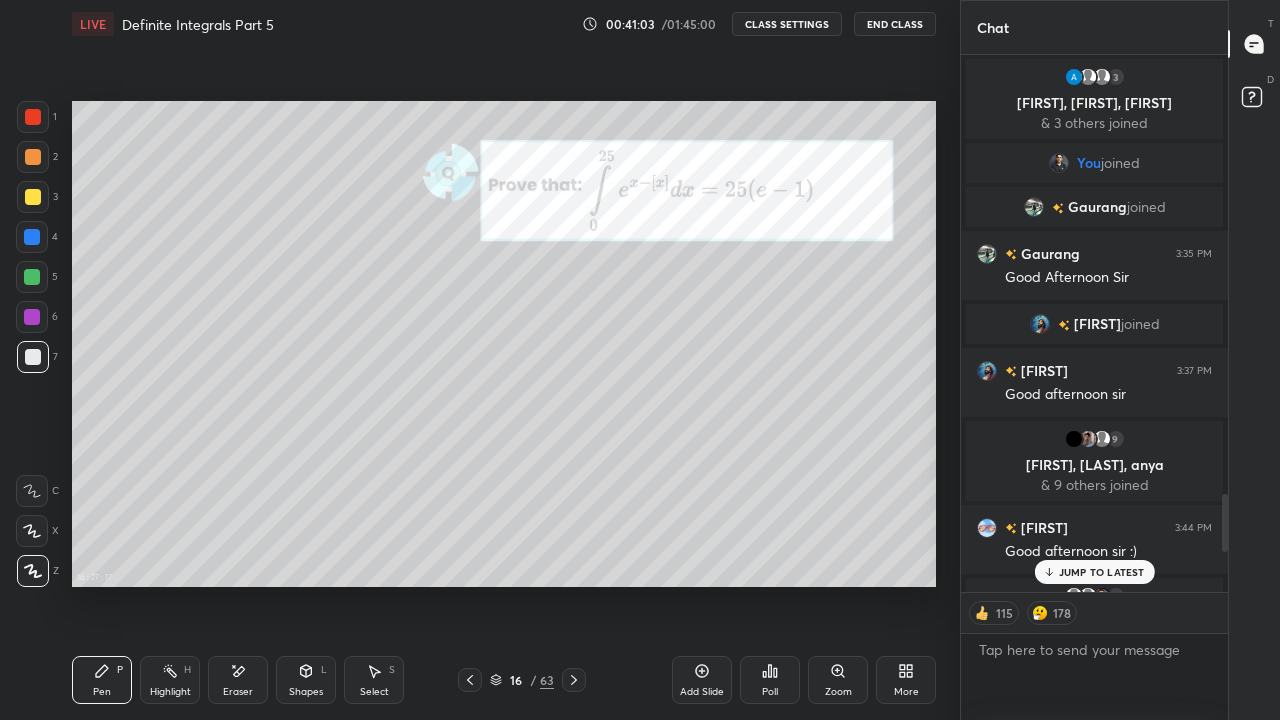 click on "JUMP TO LATEST" at bounding box center [1102, 572] 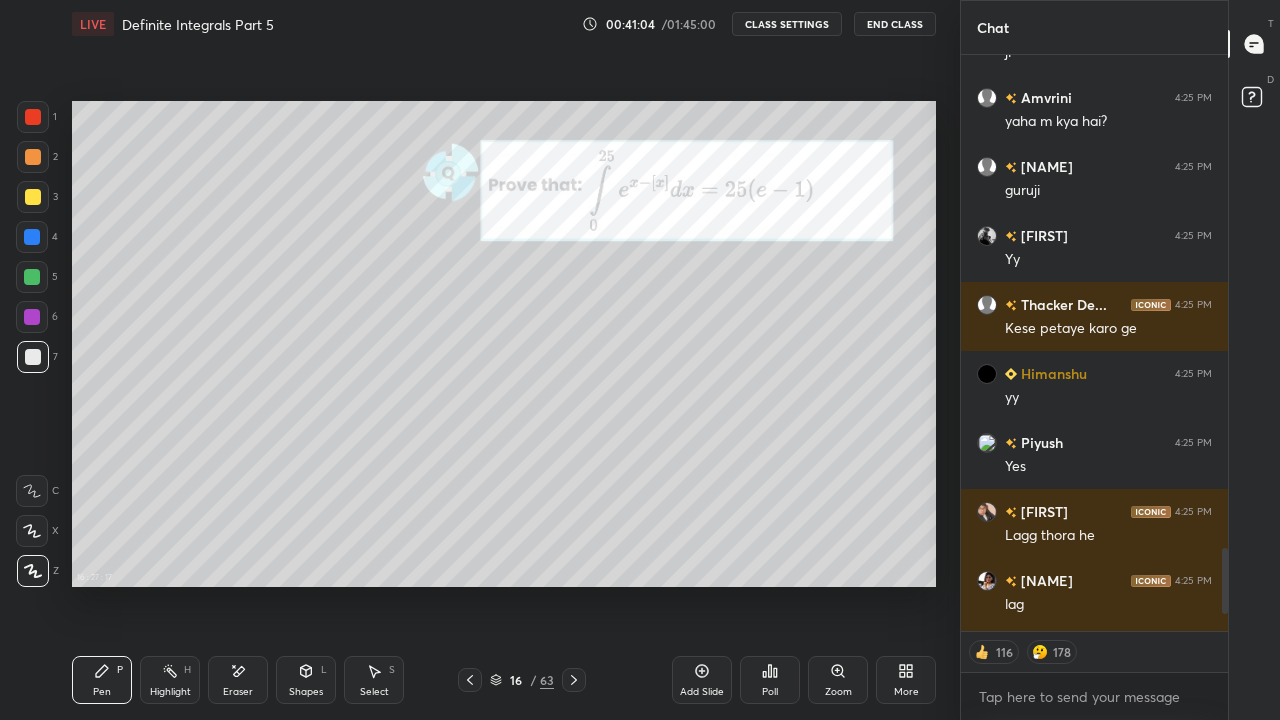 scroll, scrollTop: 7, scrollLeft: 7, axis: both 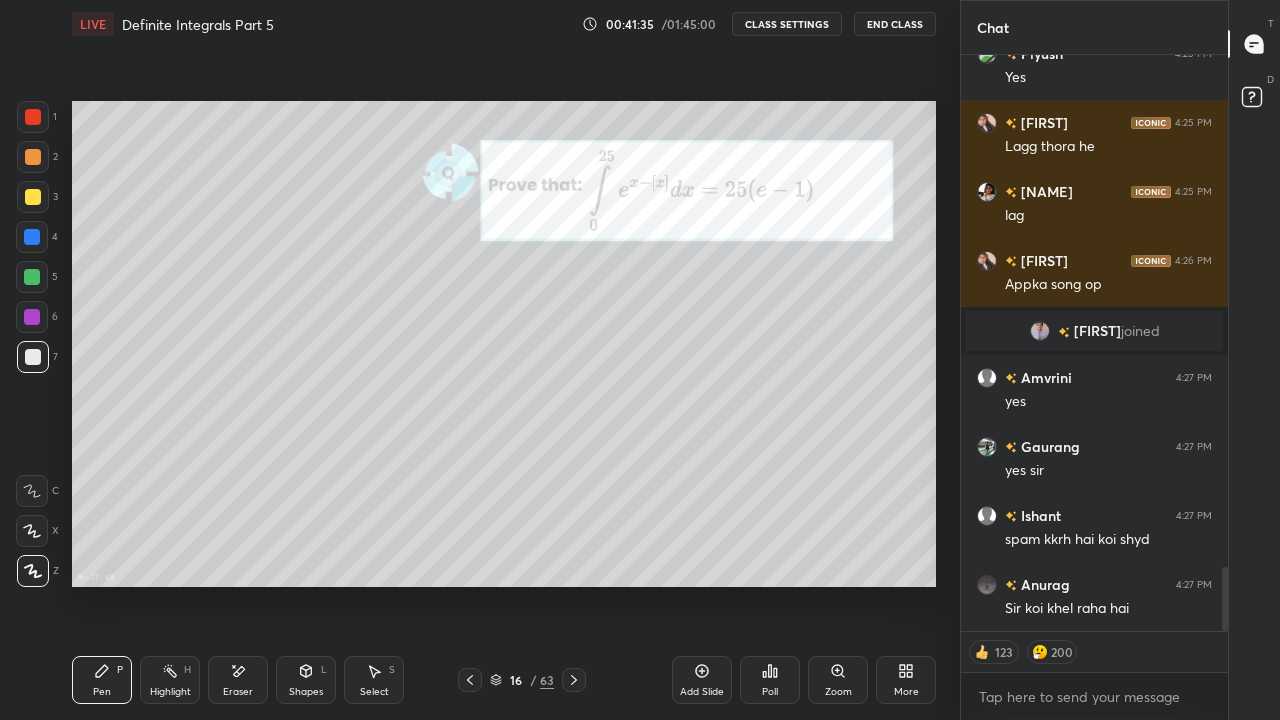 type on "x" 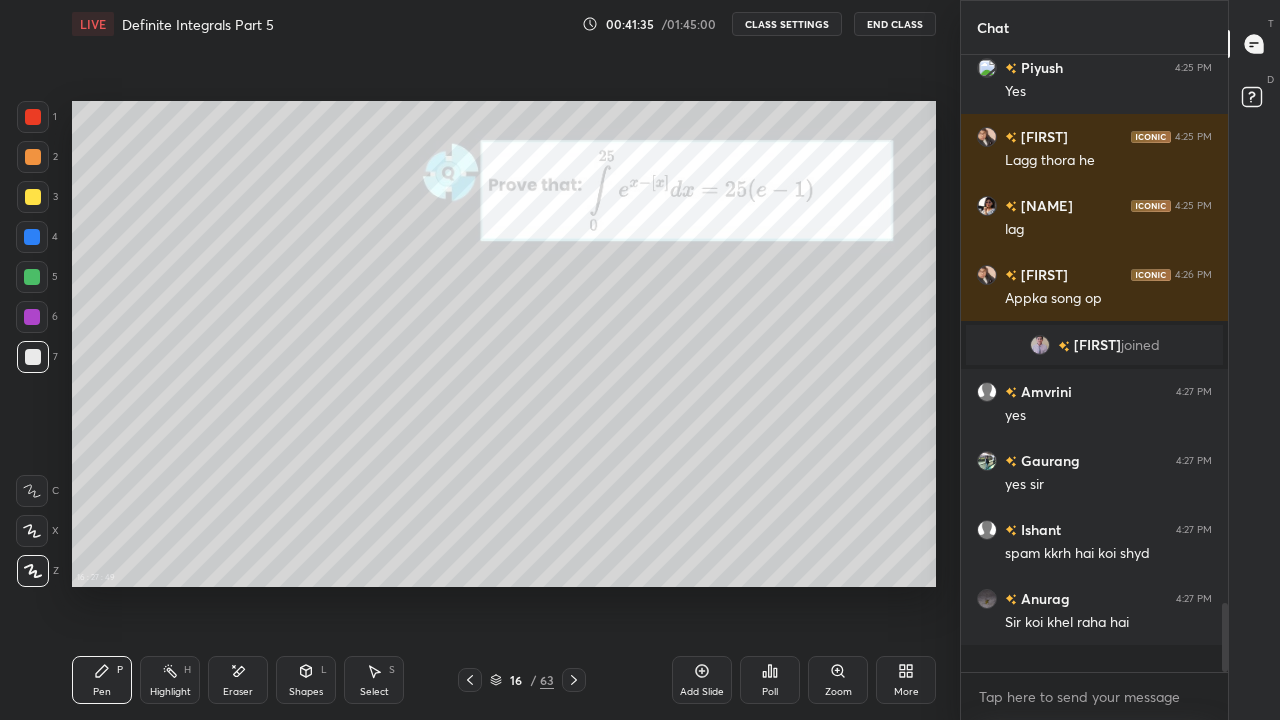 scroll, scrollTop: 7, scrollLeft: 7, axis: both 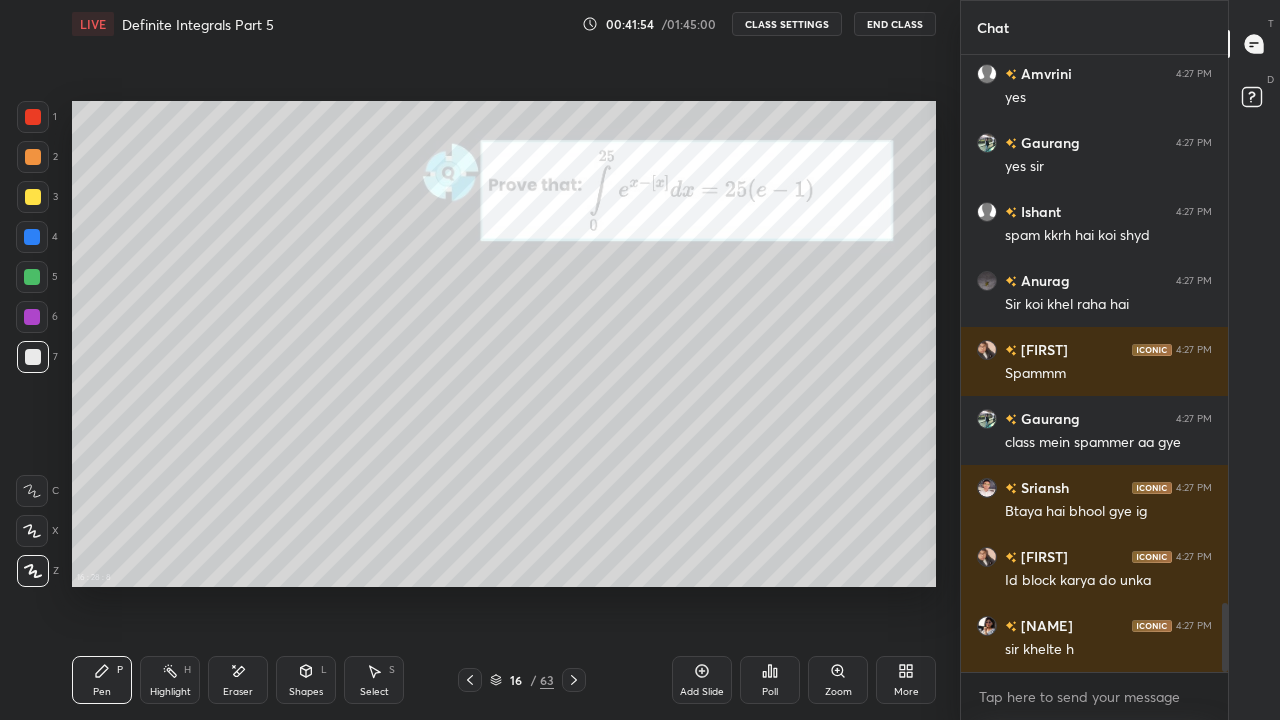 click on "CLASS SETTINGS" at bounding box center (787, 24) 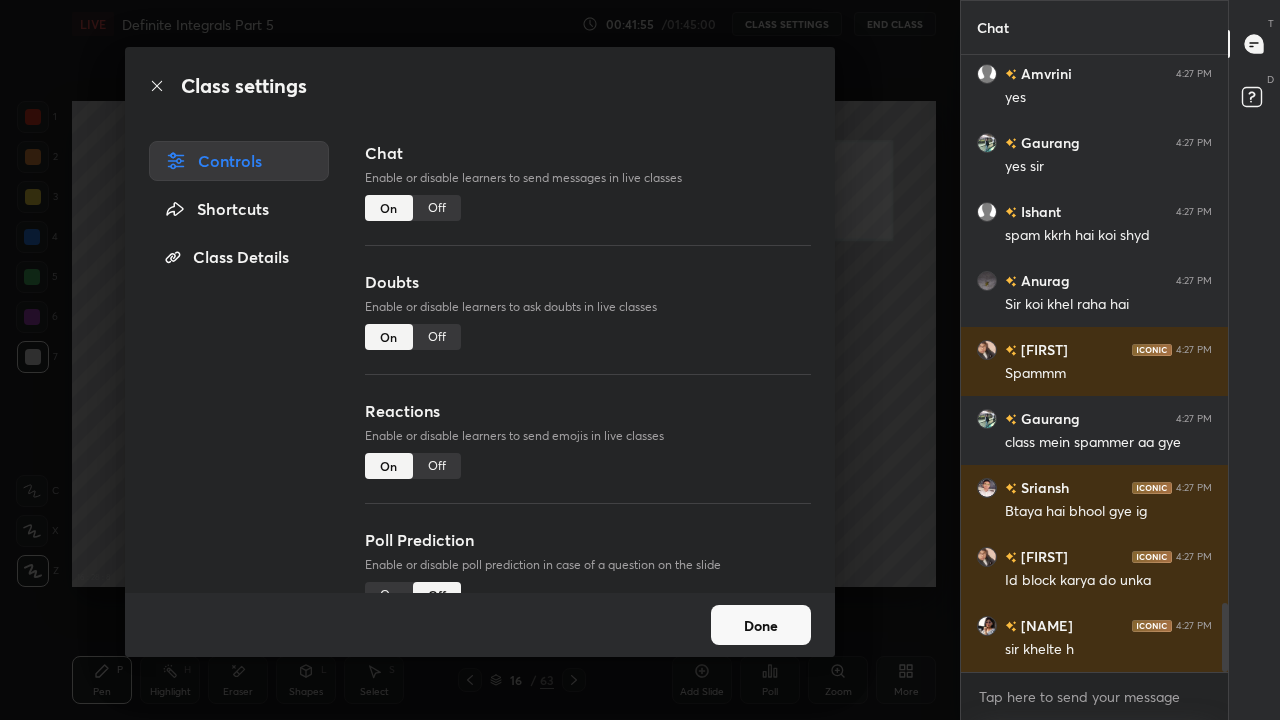 click on "Off" at bounding box center [437, 208] 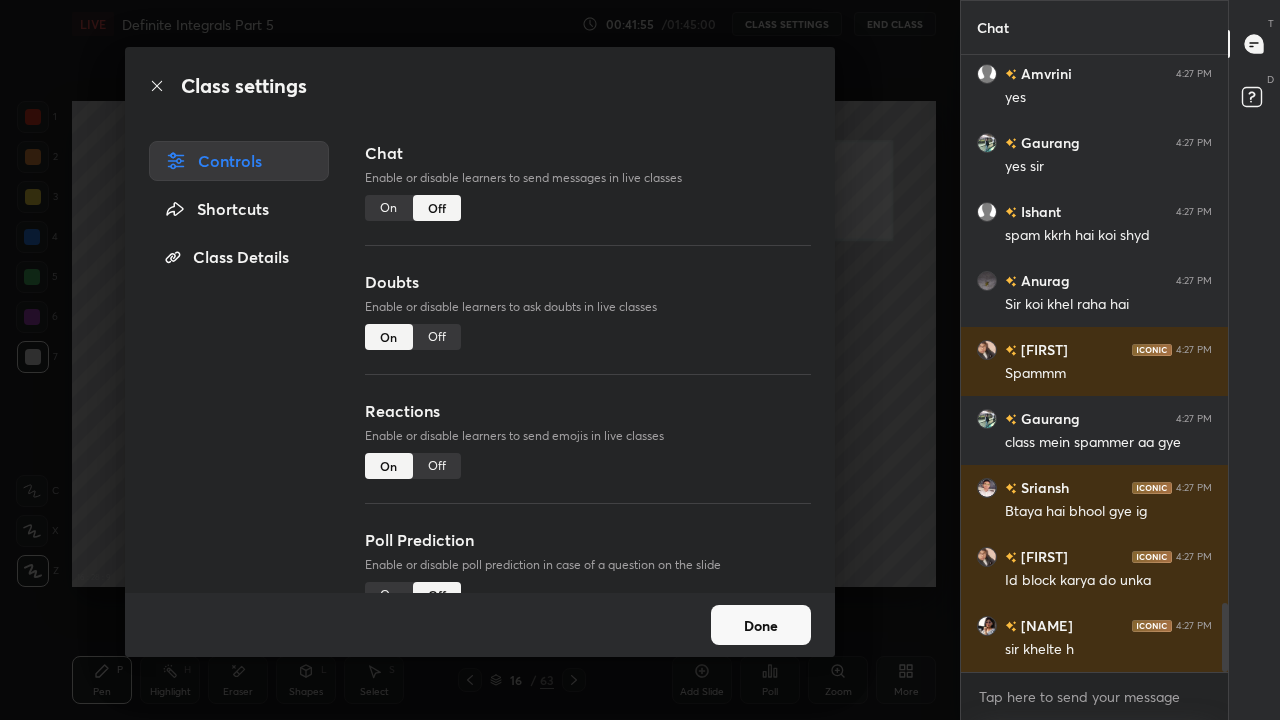 scroll, scrollTop: 4171, scrollLeft: 0, axis: vertical 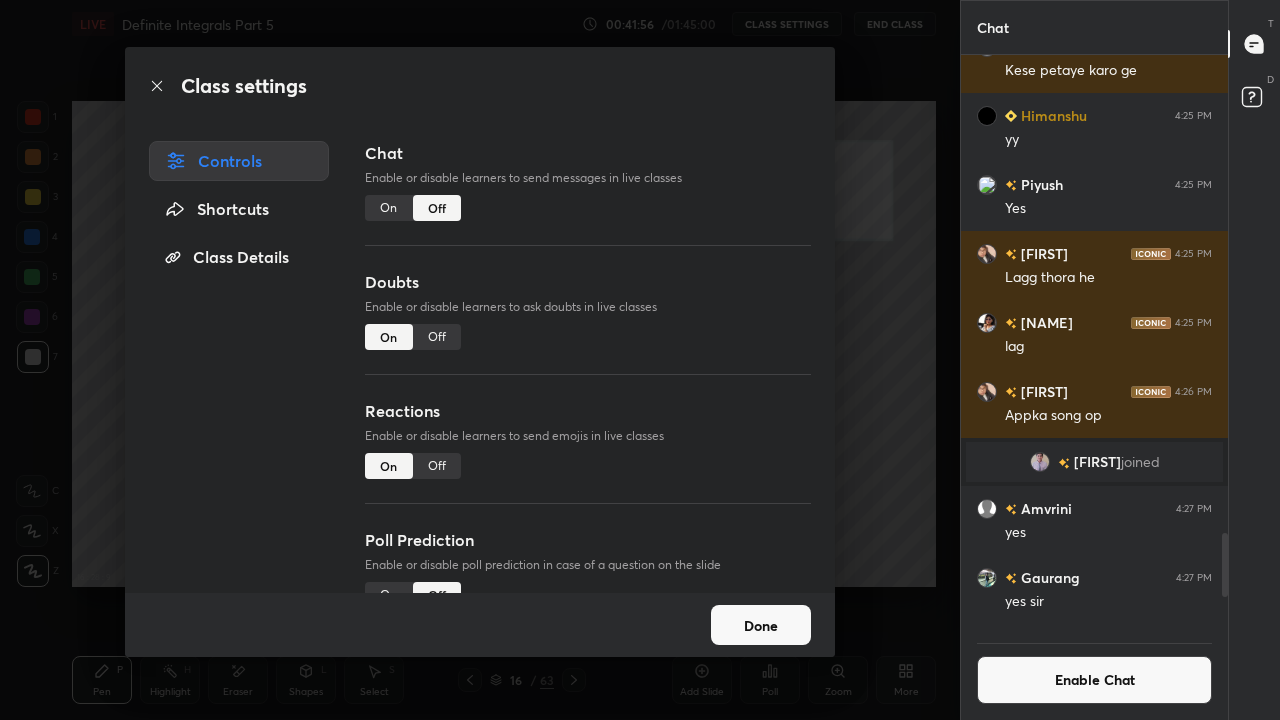 click on "Done" at bounding box center (761, 625) 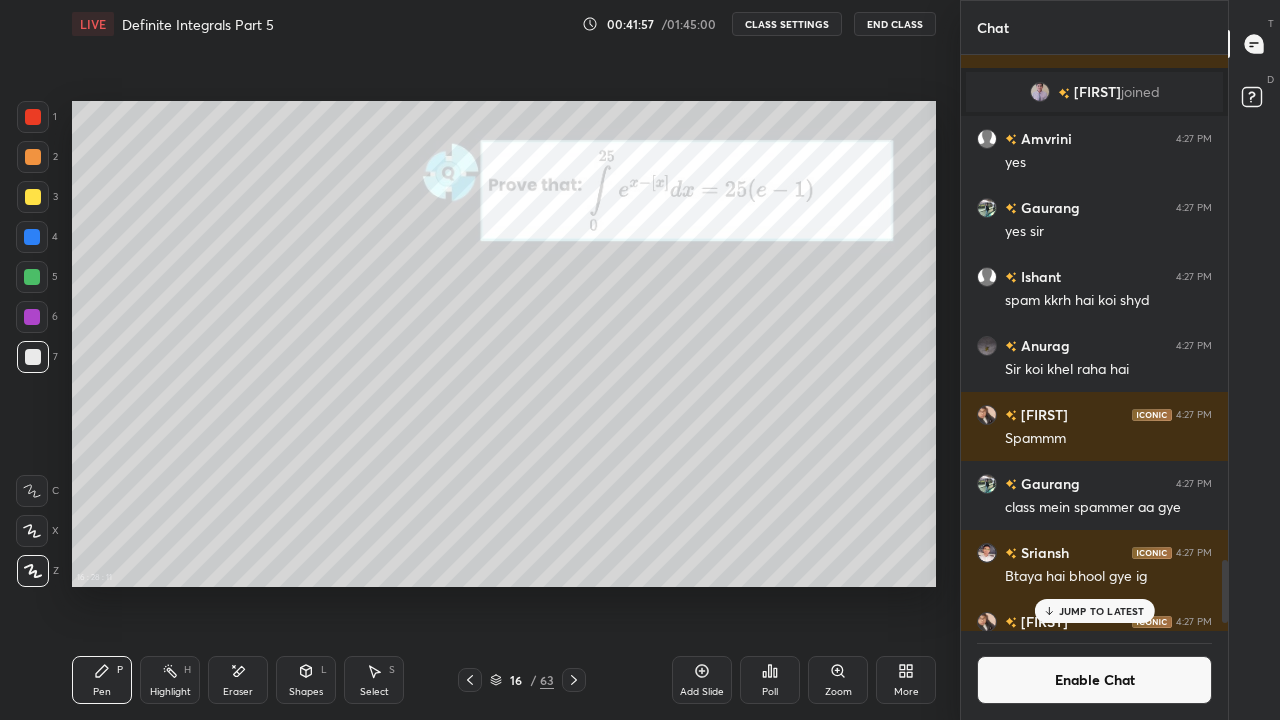 scroll, scrollTop: 4647, scrollLeft: 0, axis: vertical 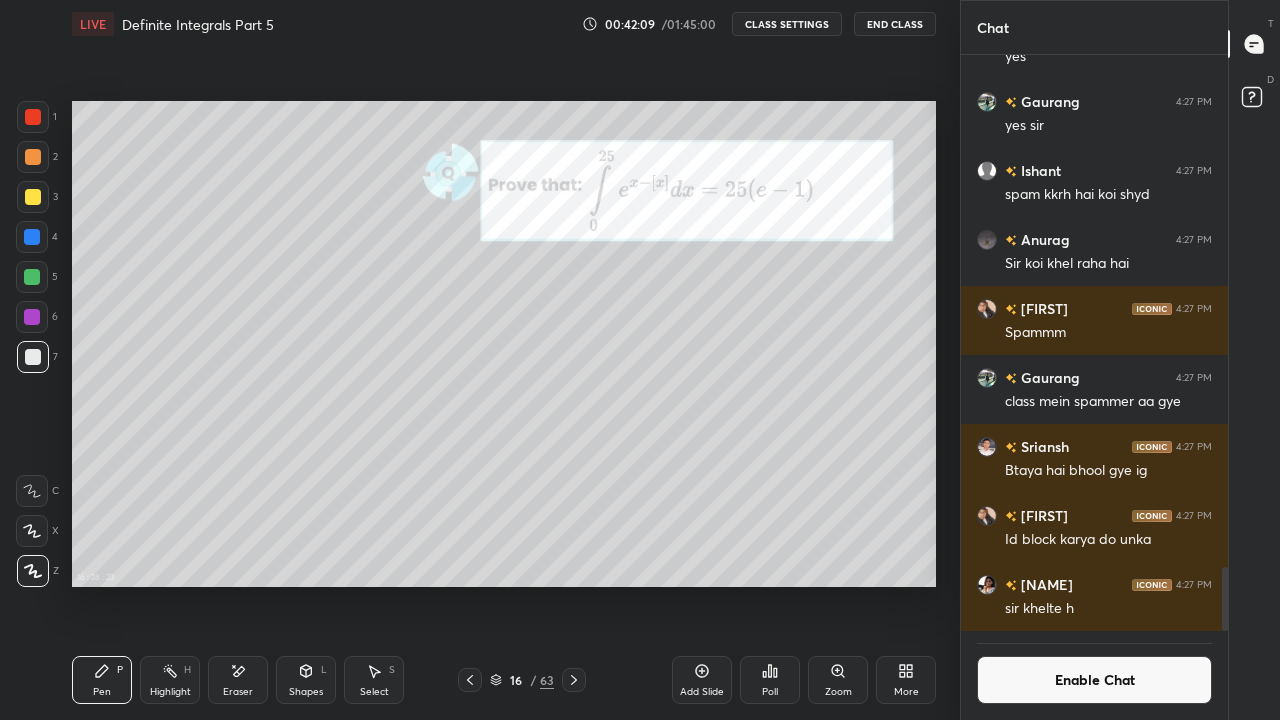 click 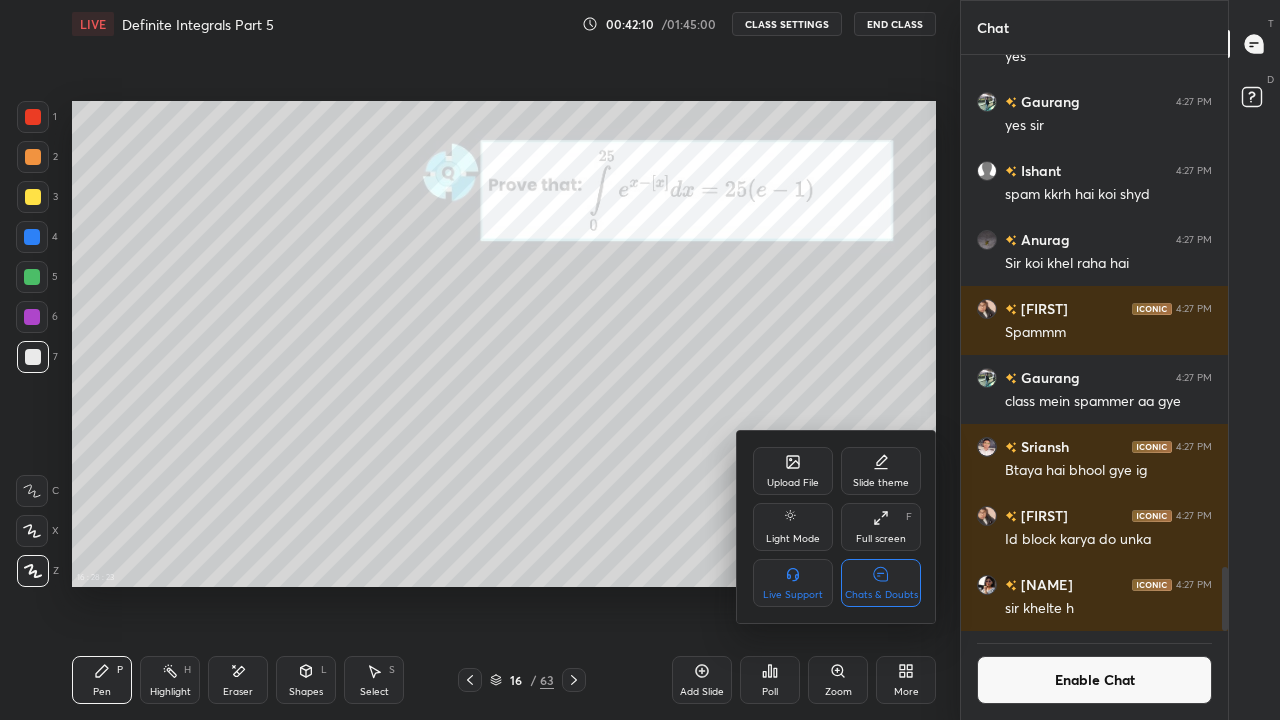 click on "Chats & Doubts" at bounding box center (881, 595) 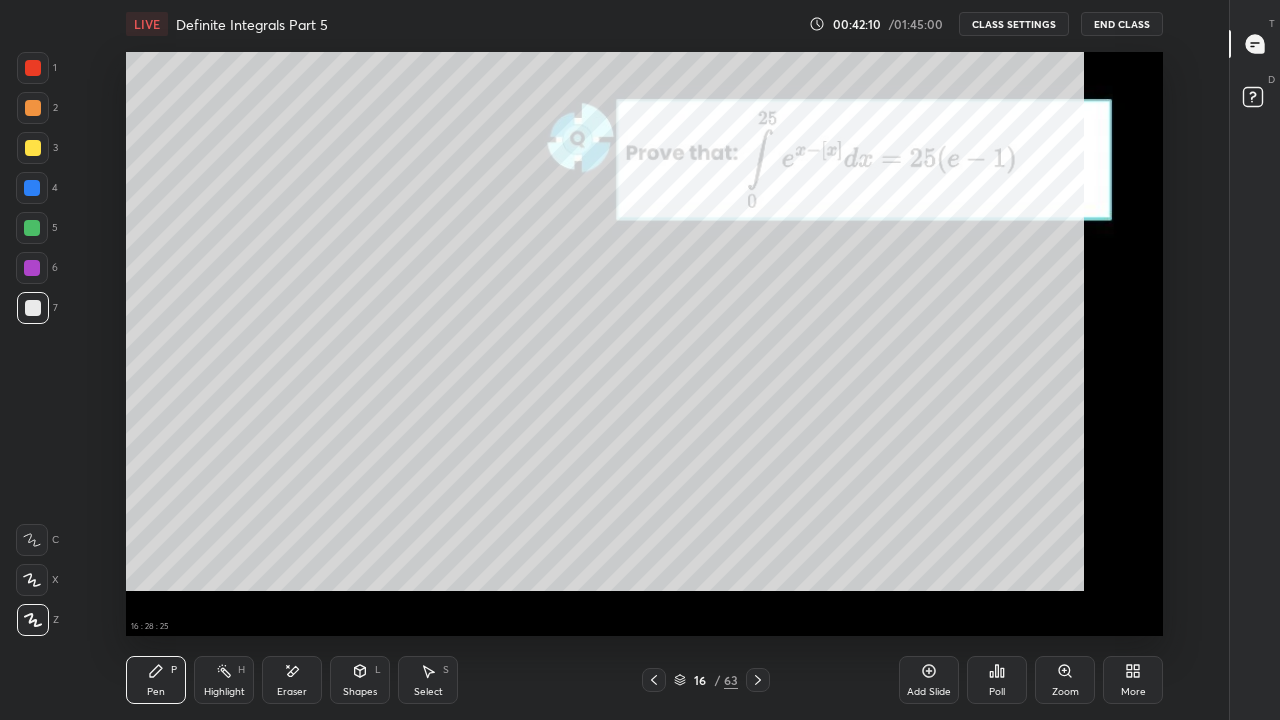 scroll, scrollTop: 7, scrollLeft: 1, axis: both 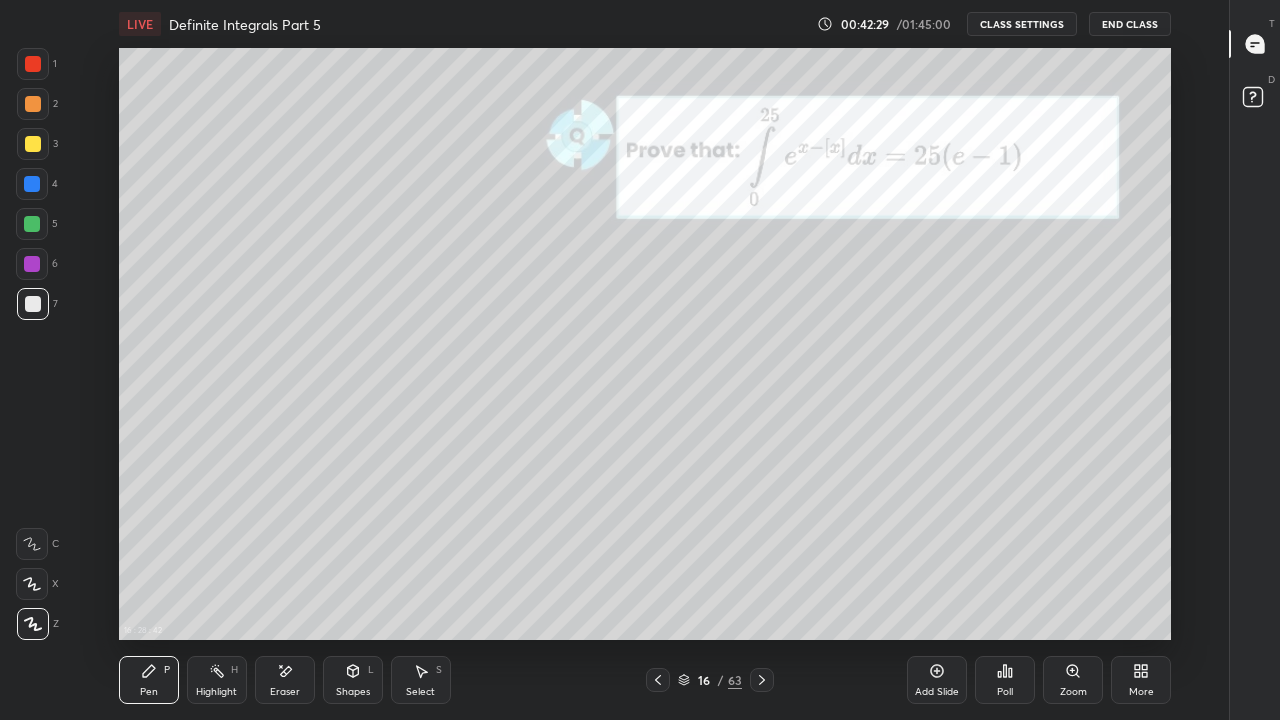 click 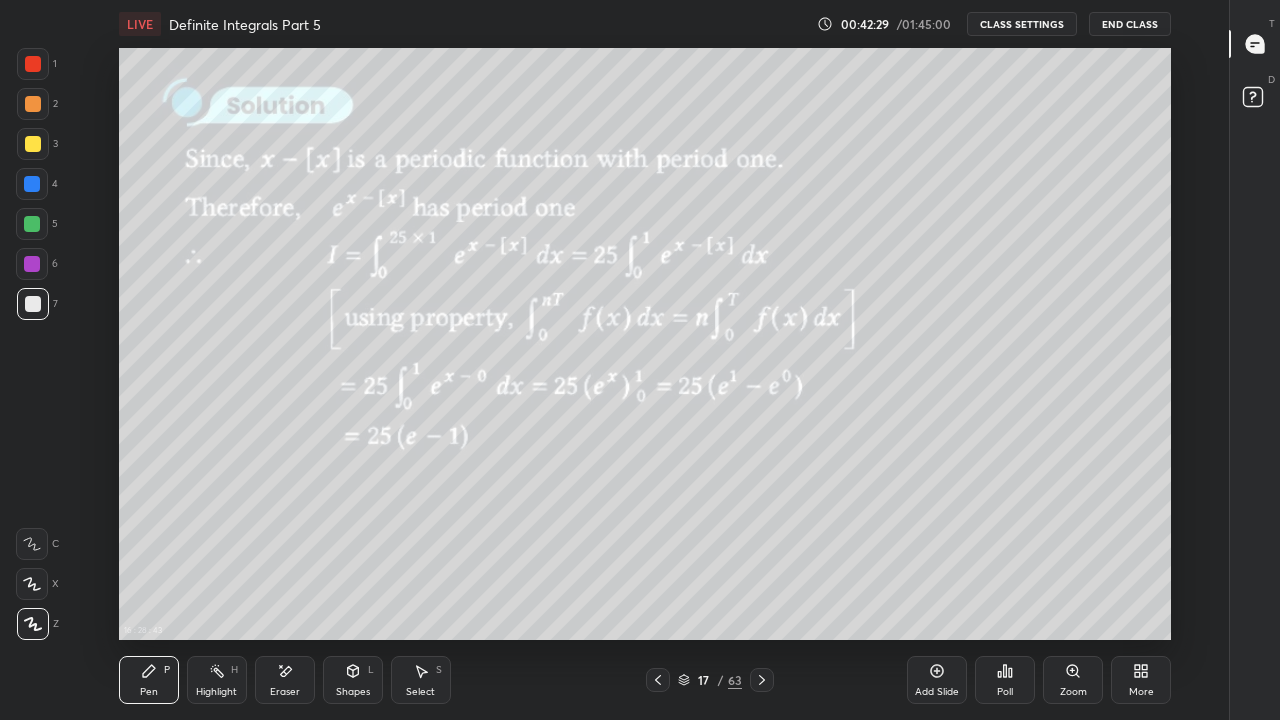 click 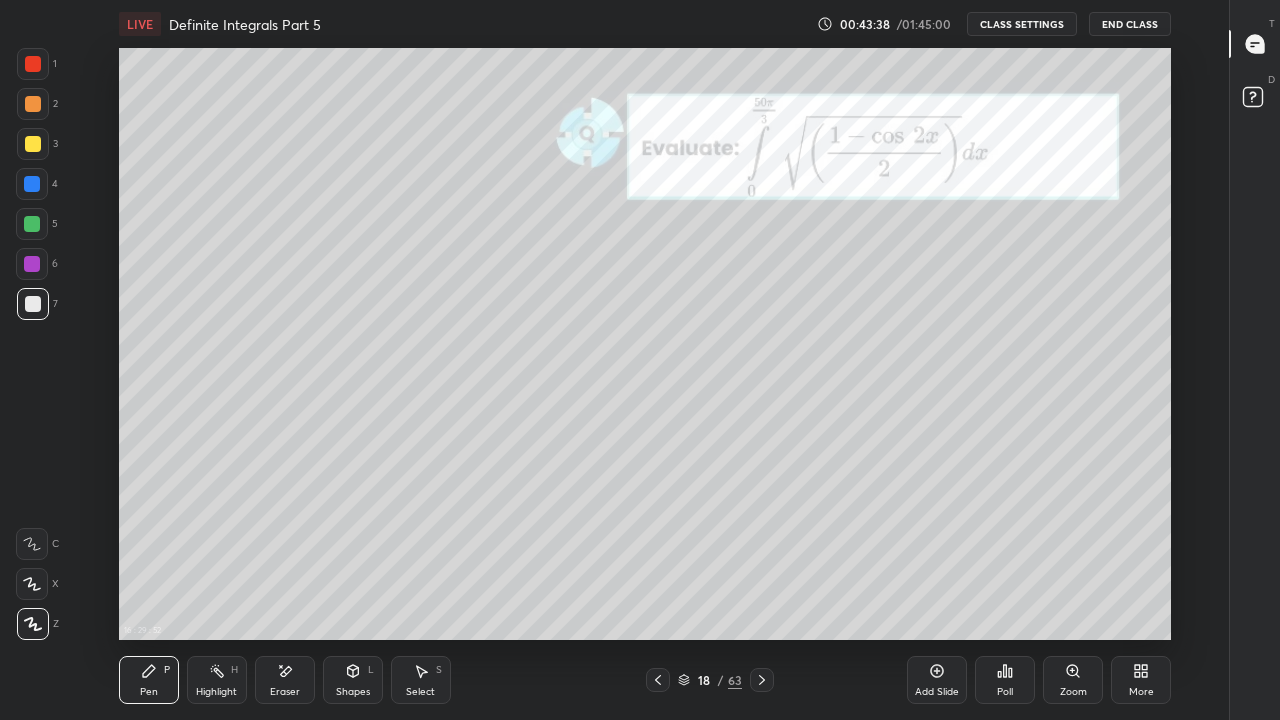 click at bounding box center (32, 224) 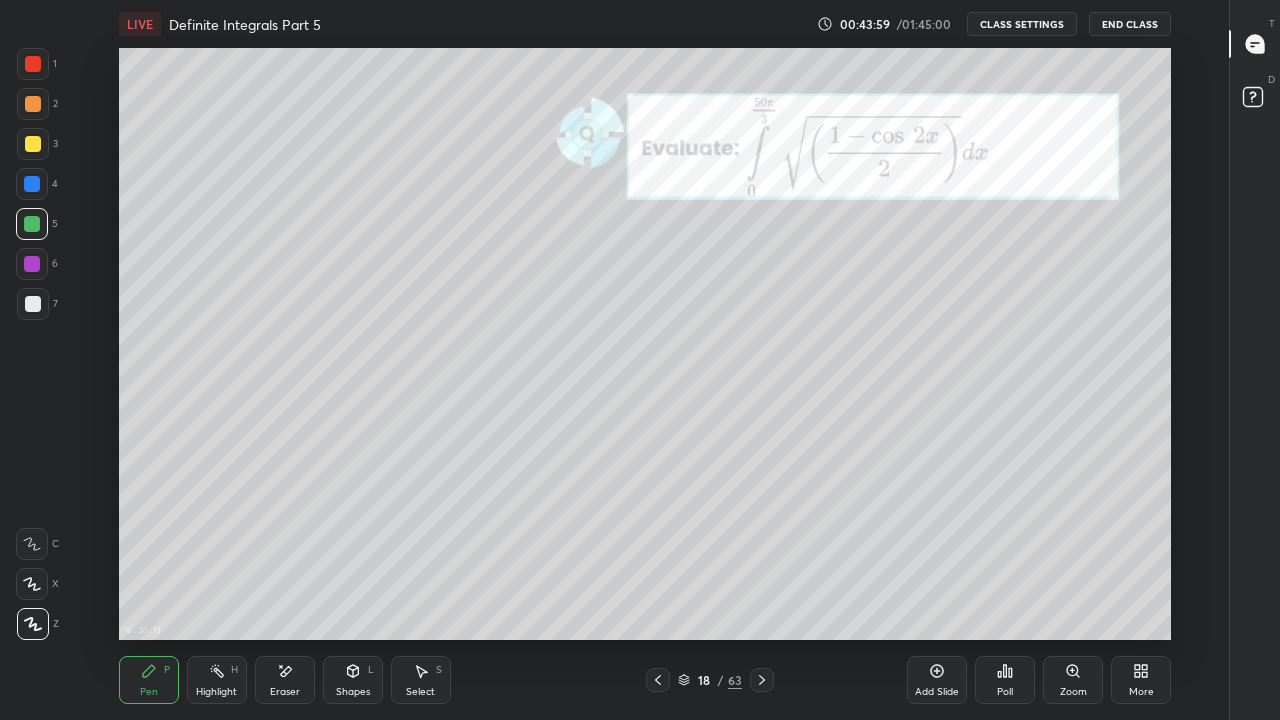 click at bounding box center [33, 304] 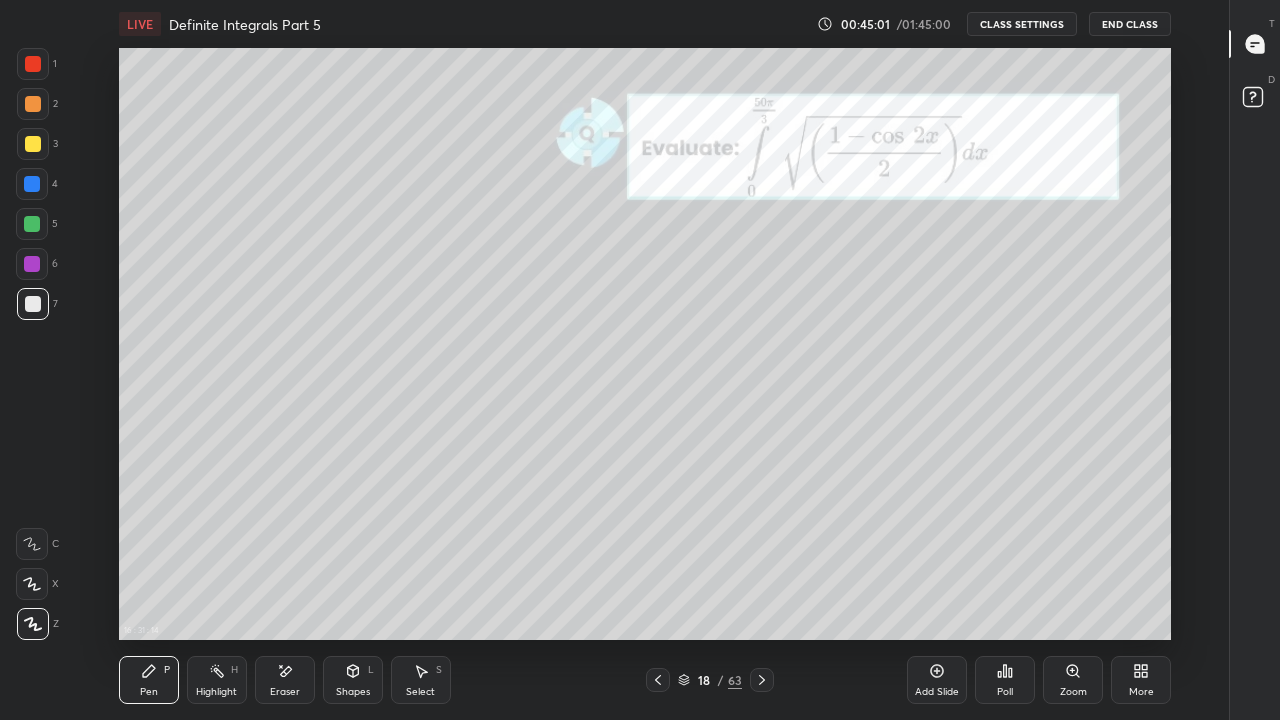 click 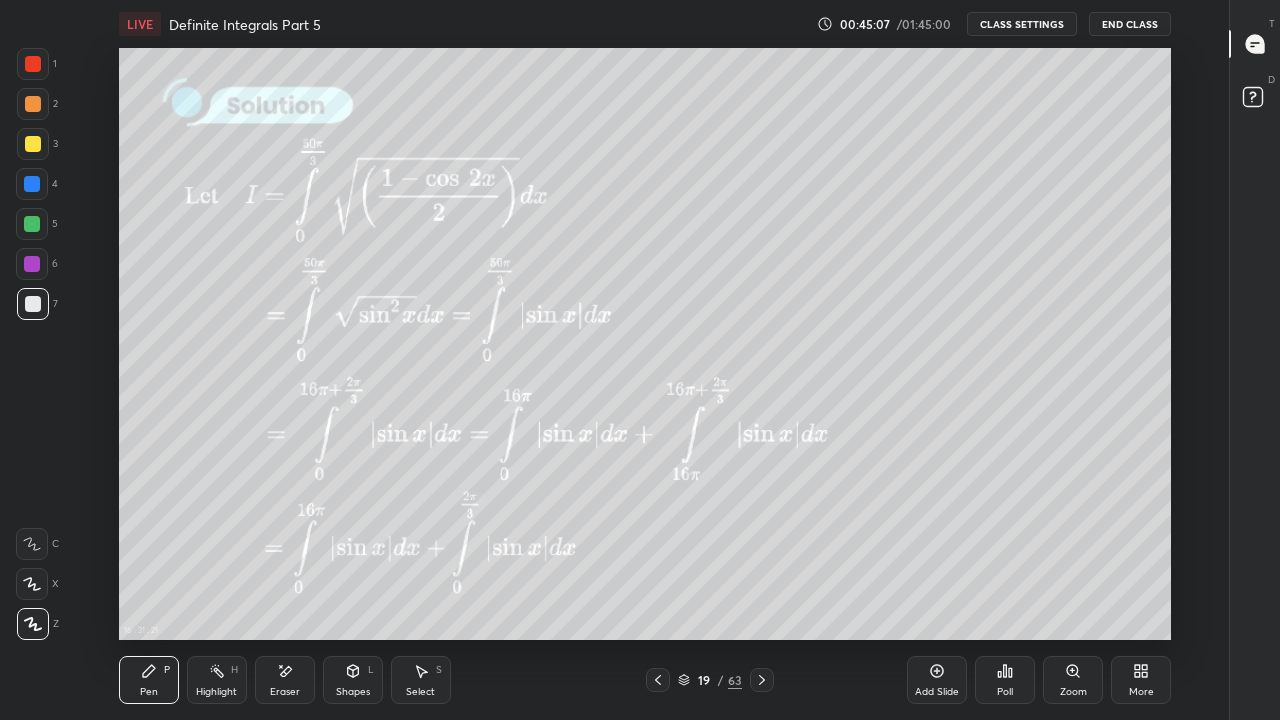 click 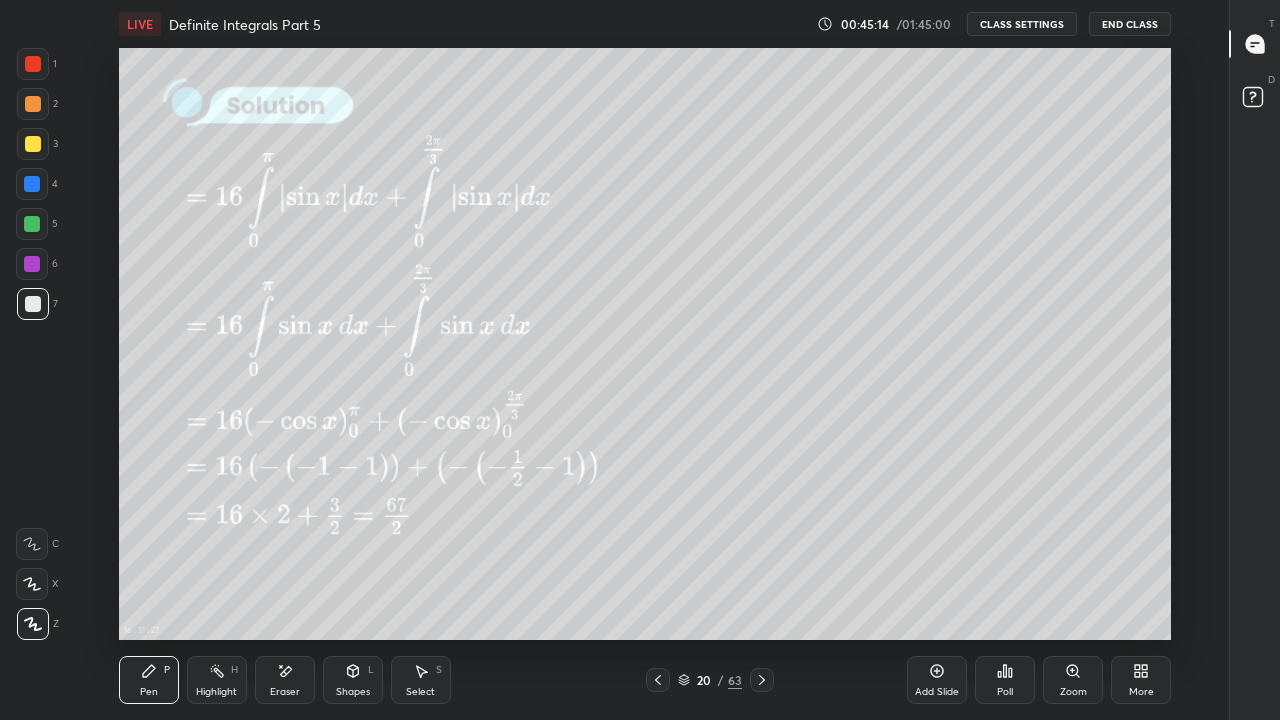click 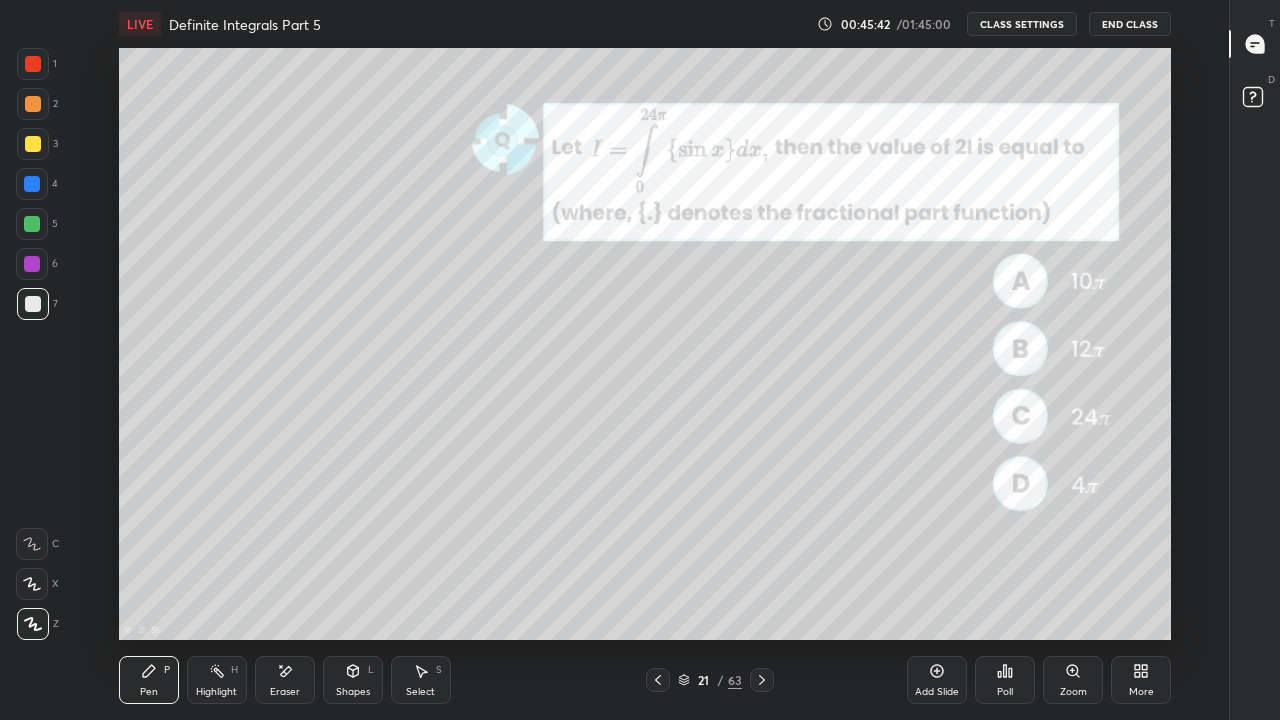 click 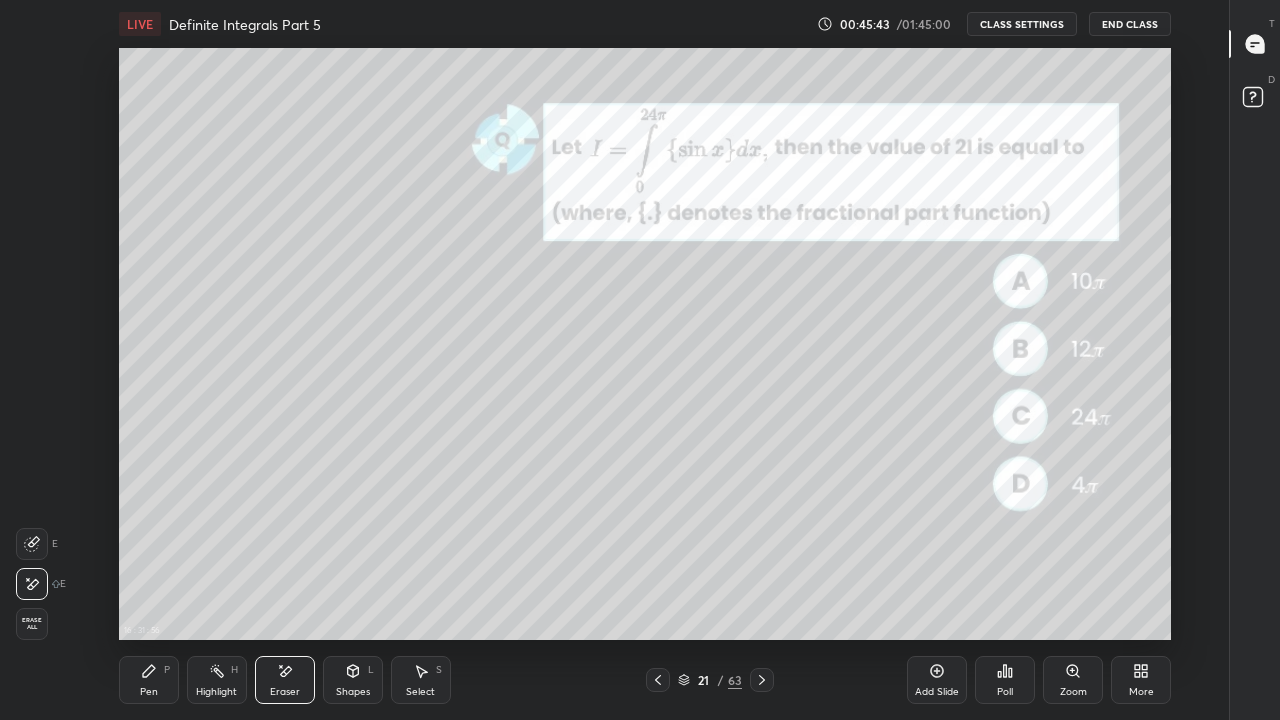 click on "Erase all" at bounding box center [32, 624] 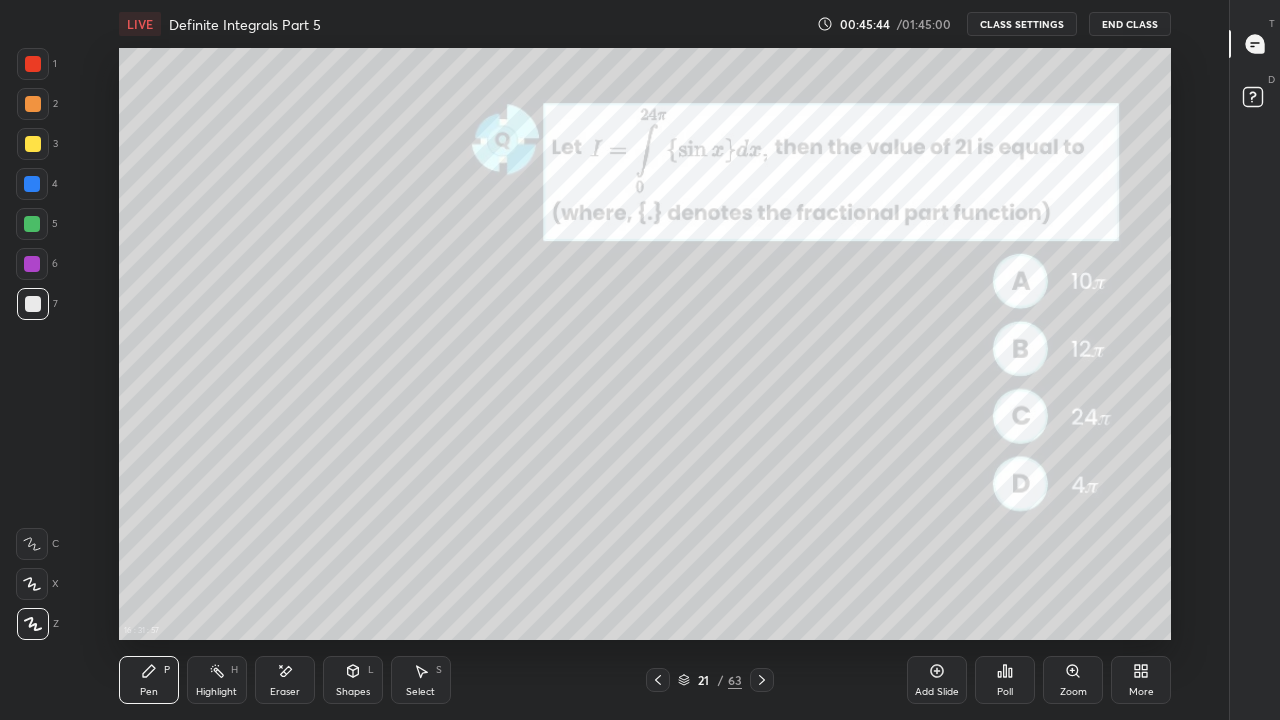 click at bounding box center [33, 304] 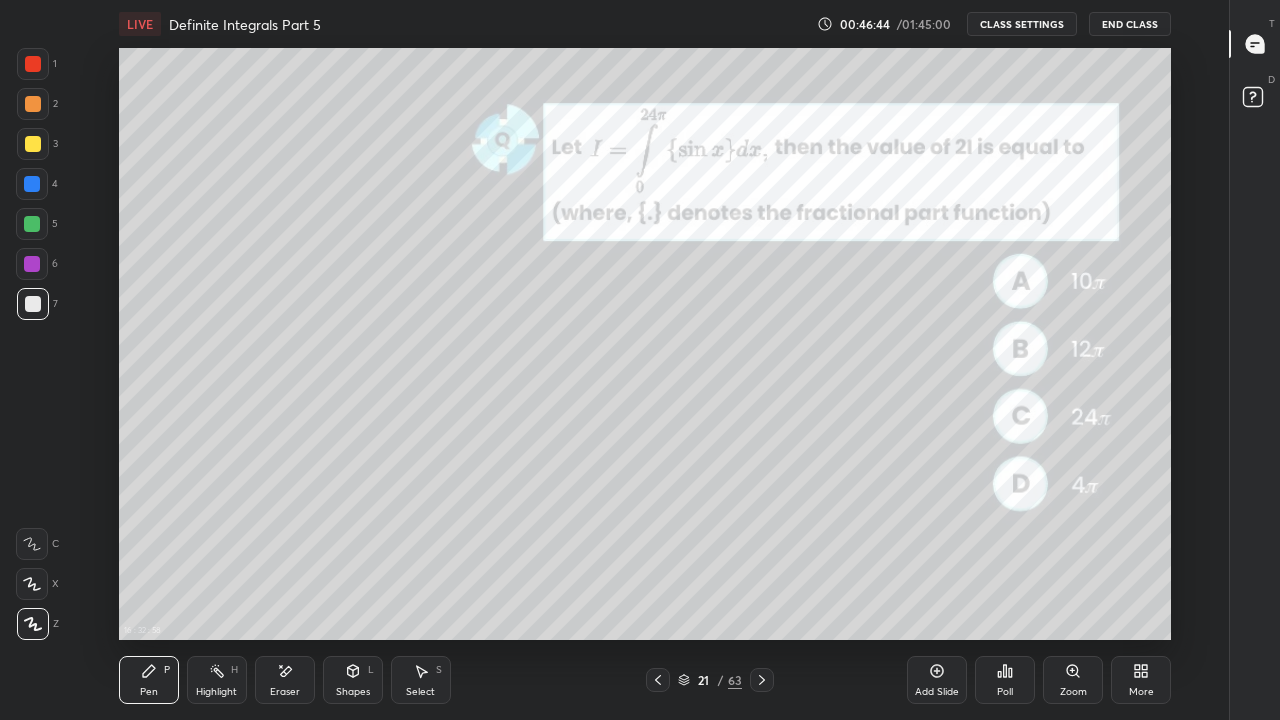 click at bounding box center (33, 144) 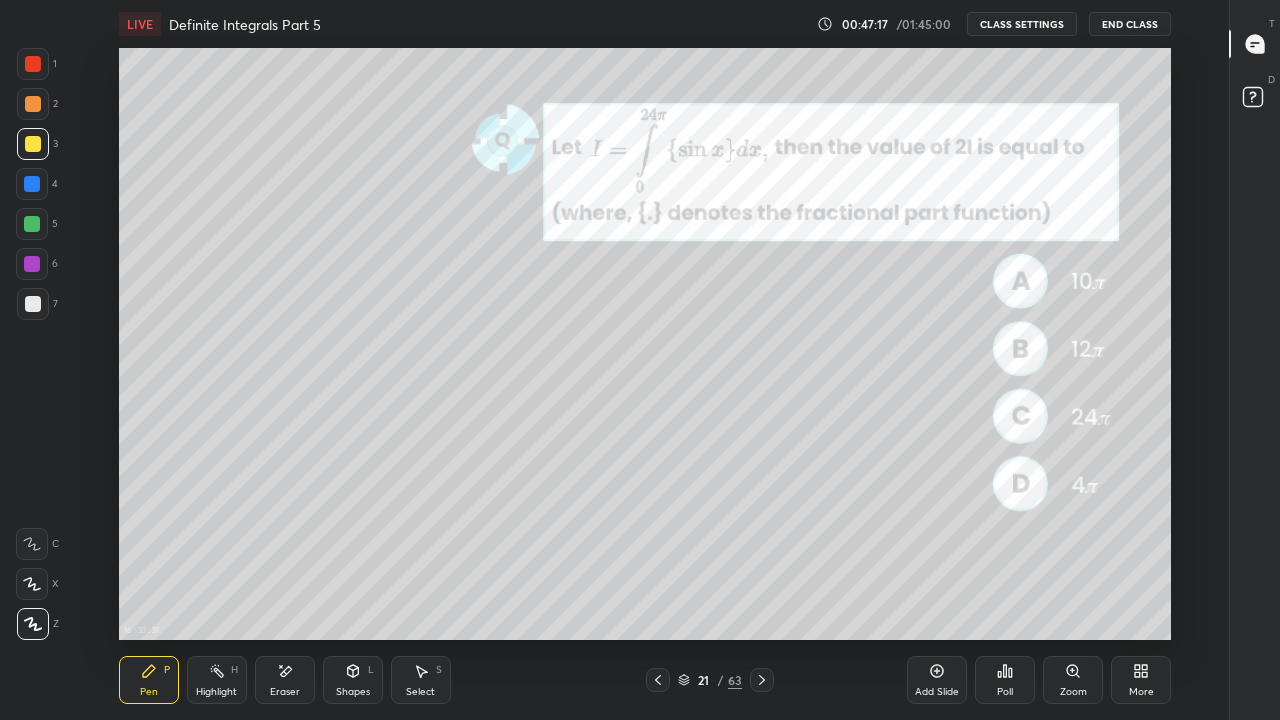 click at bounding box center [33, 304] 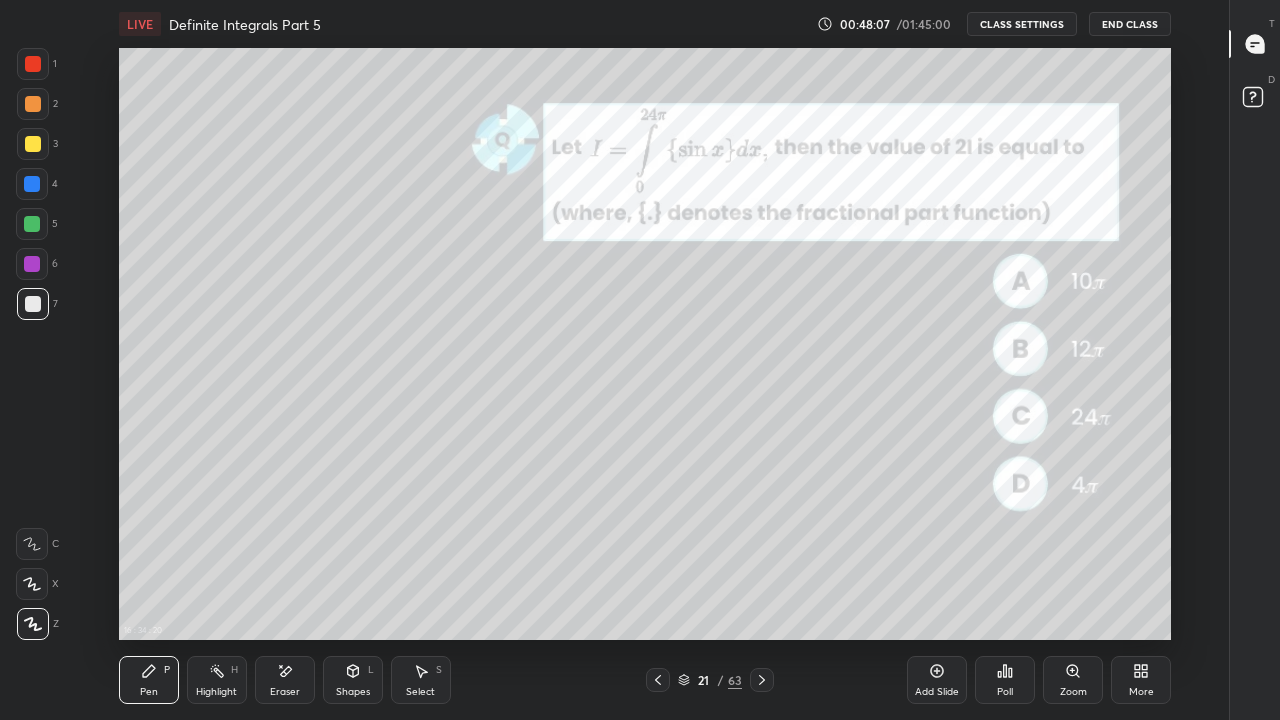 click at bounding box center (32, 224) 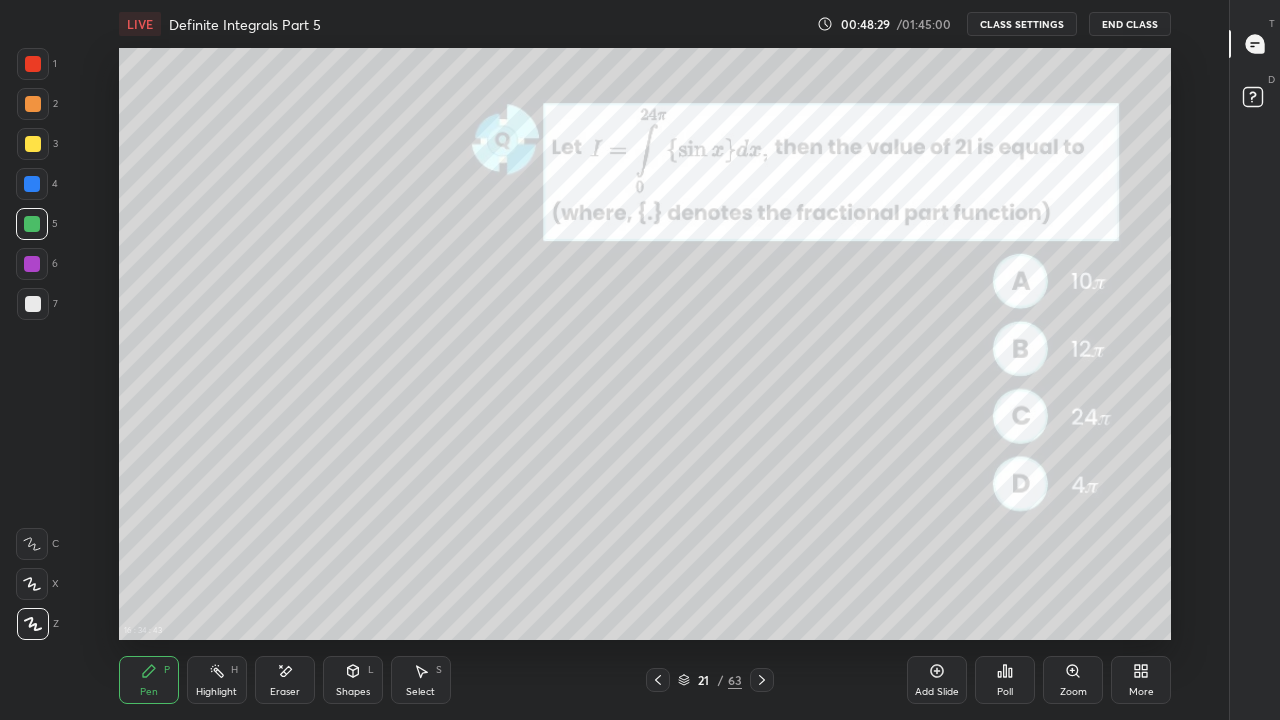 click on "CLASS SETTINGS" at bounding box center (1022, 24) 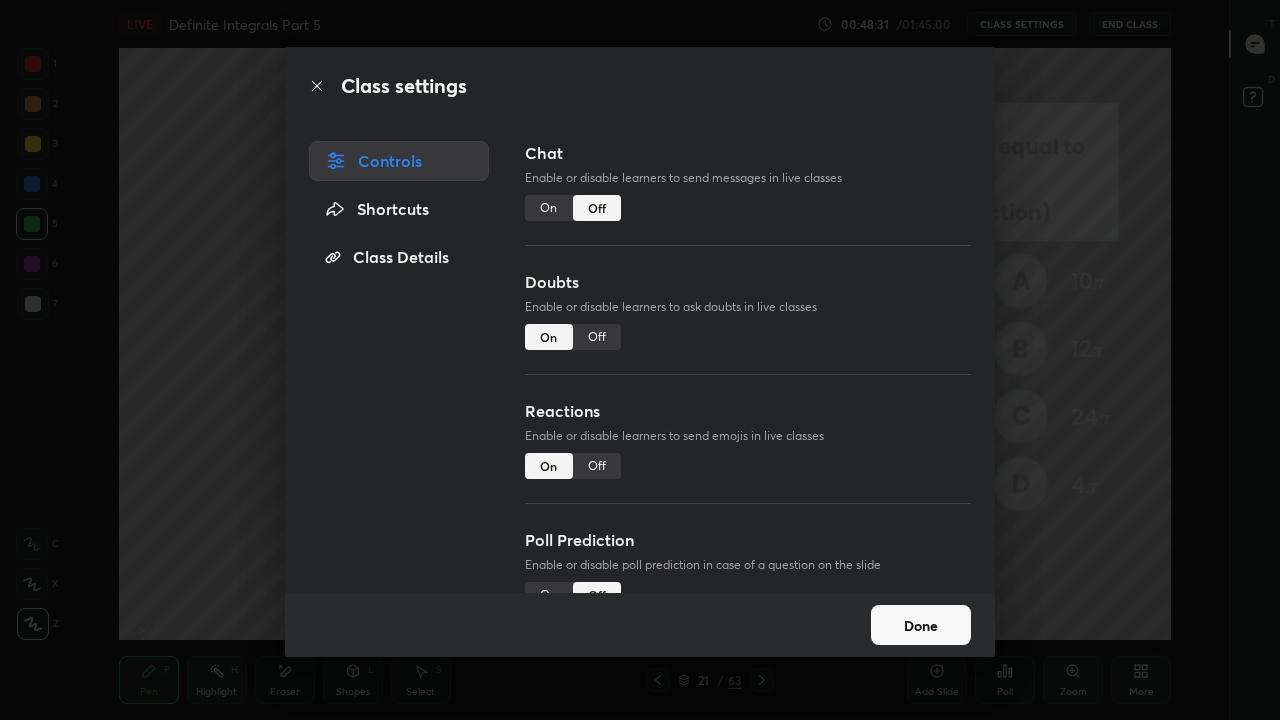 click on "On" at bounding box center (549, 208) 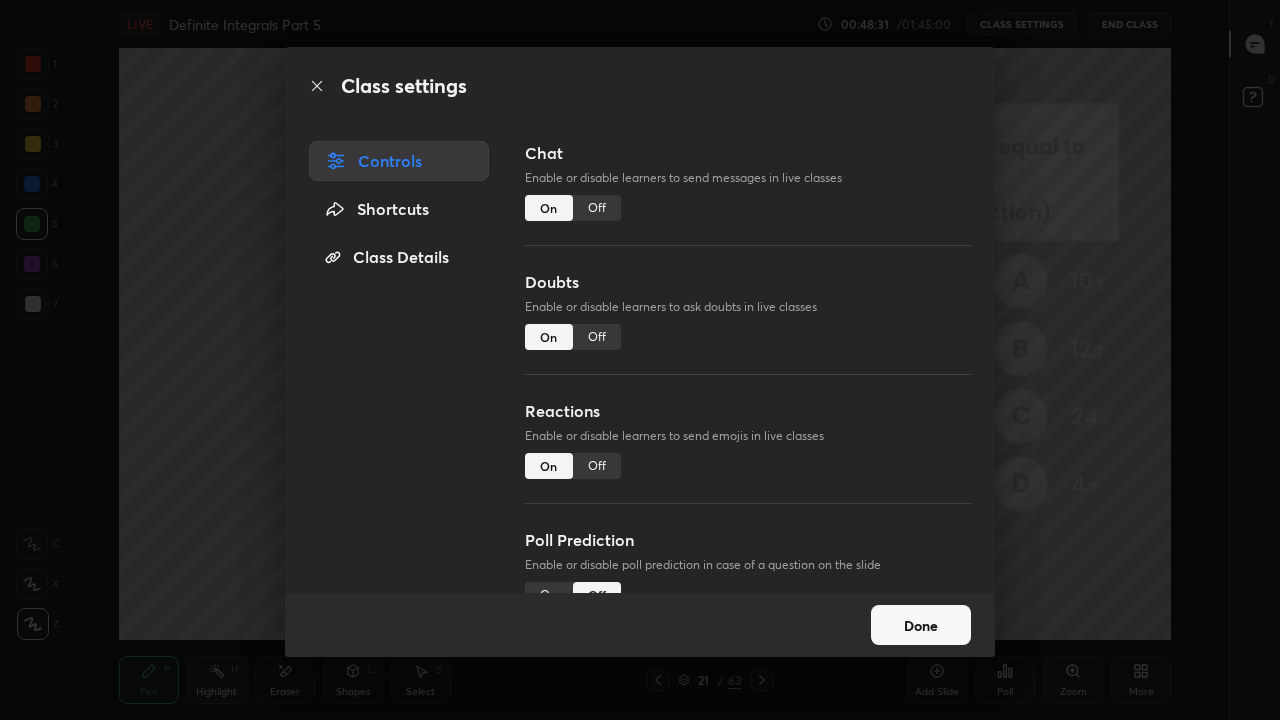 scroll, scrollTop: 7, scrollLeft: 1, axis: both 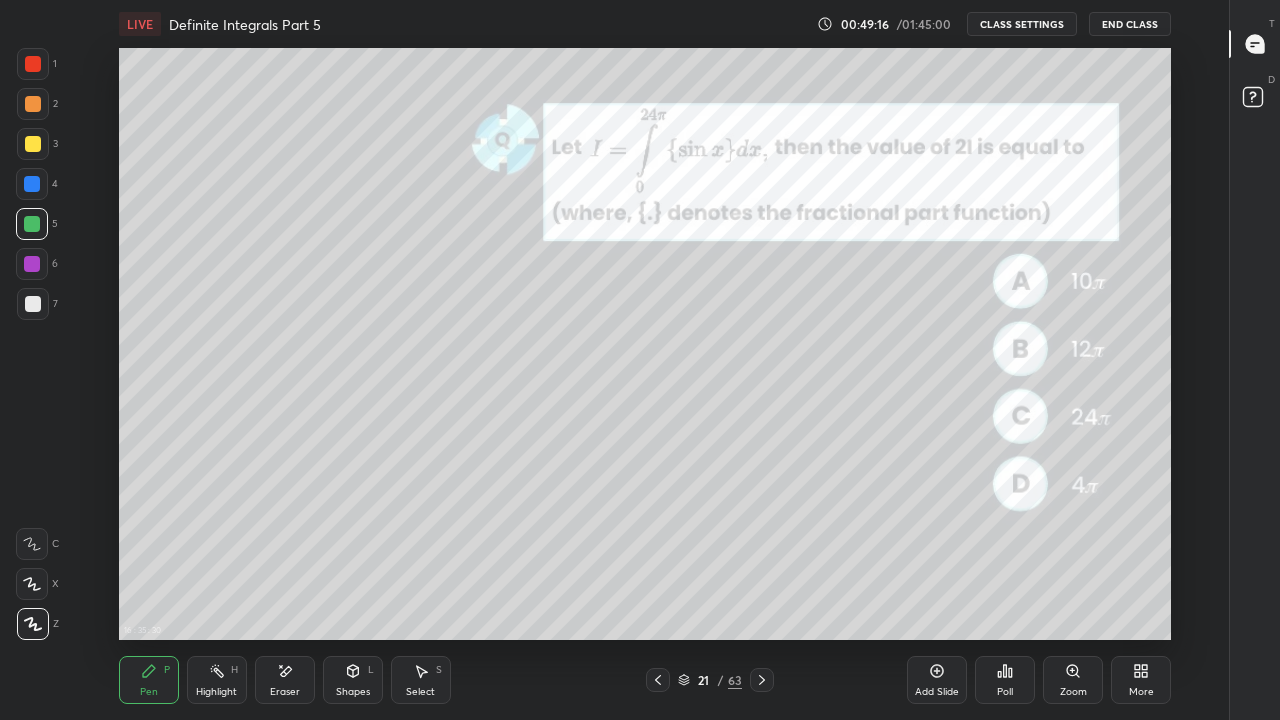 click on "CLASS SETTINGS" at bounding box center (1022, 24) 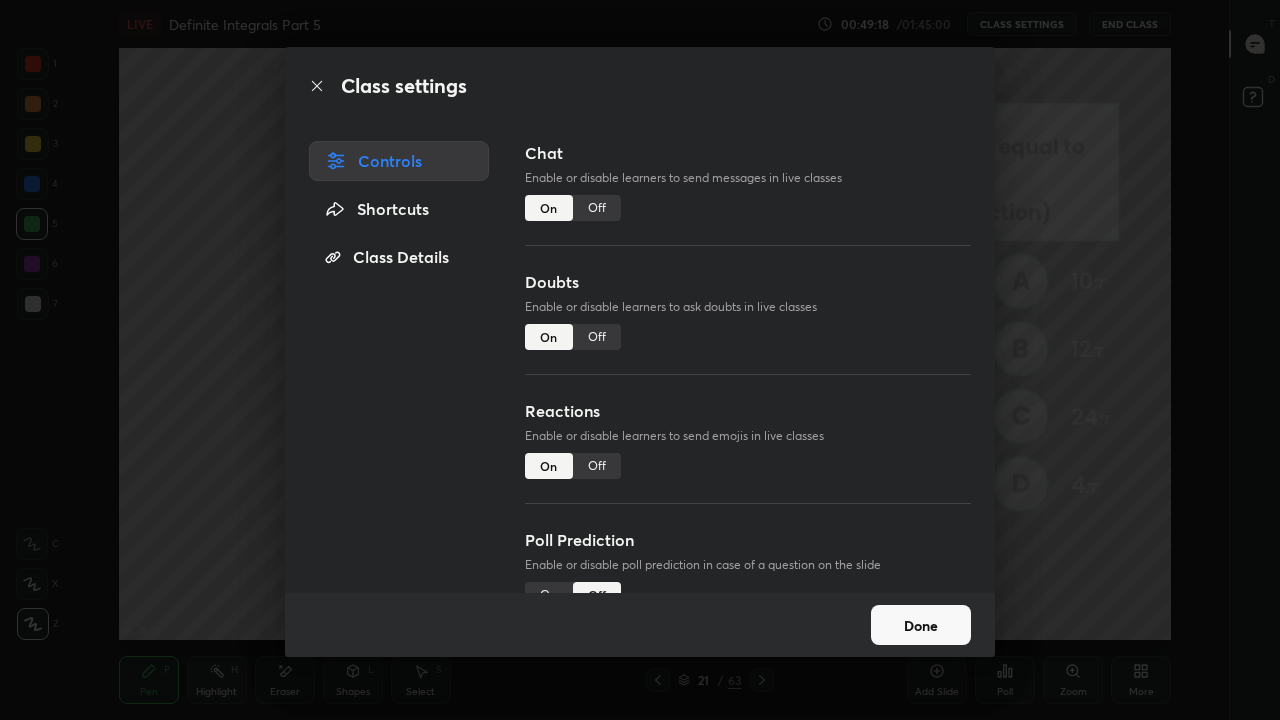 click on "Off" at bounding box center (597, 208) 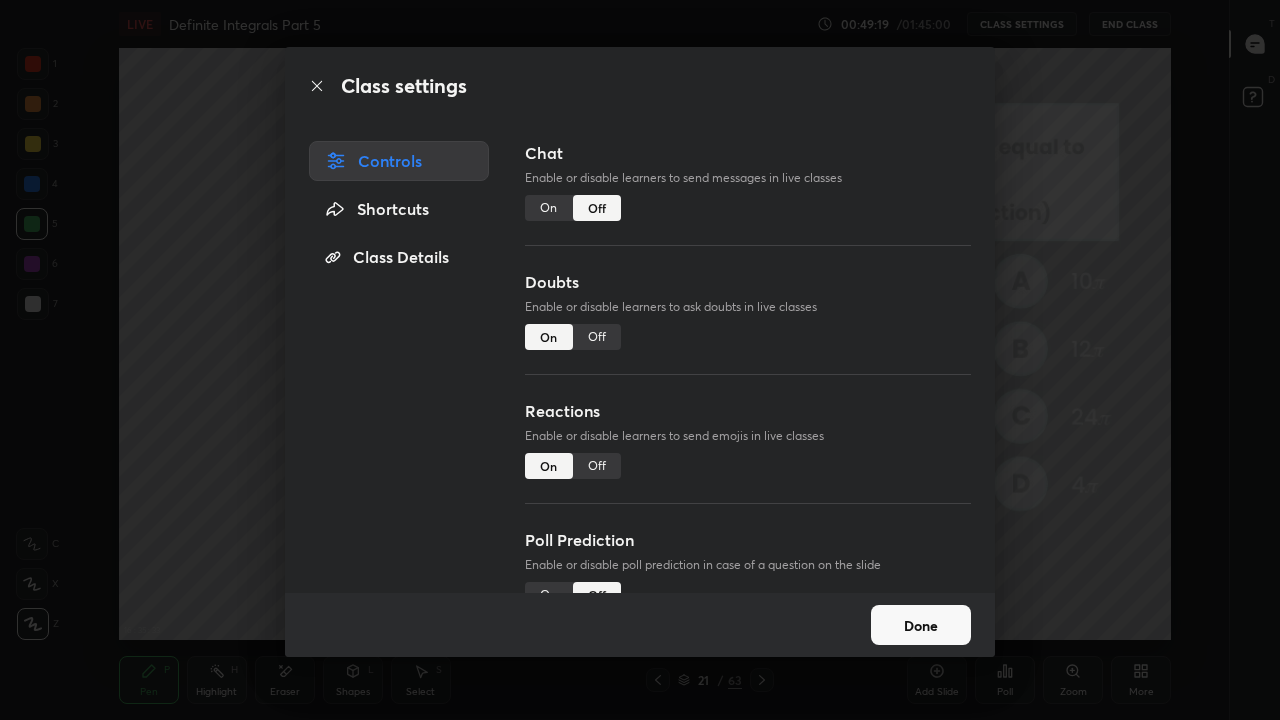 click on "Done" at bounding box center [921, 625] 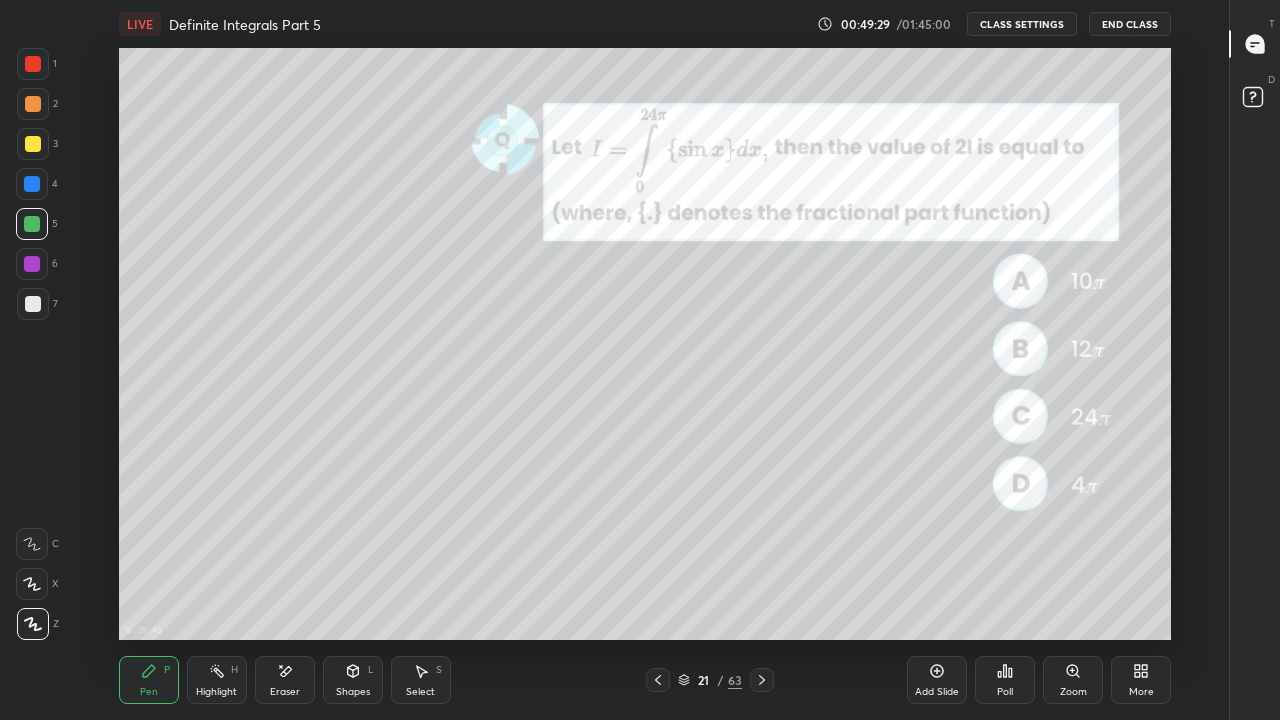 click at bounding box center (33, 304) 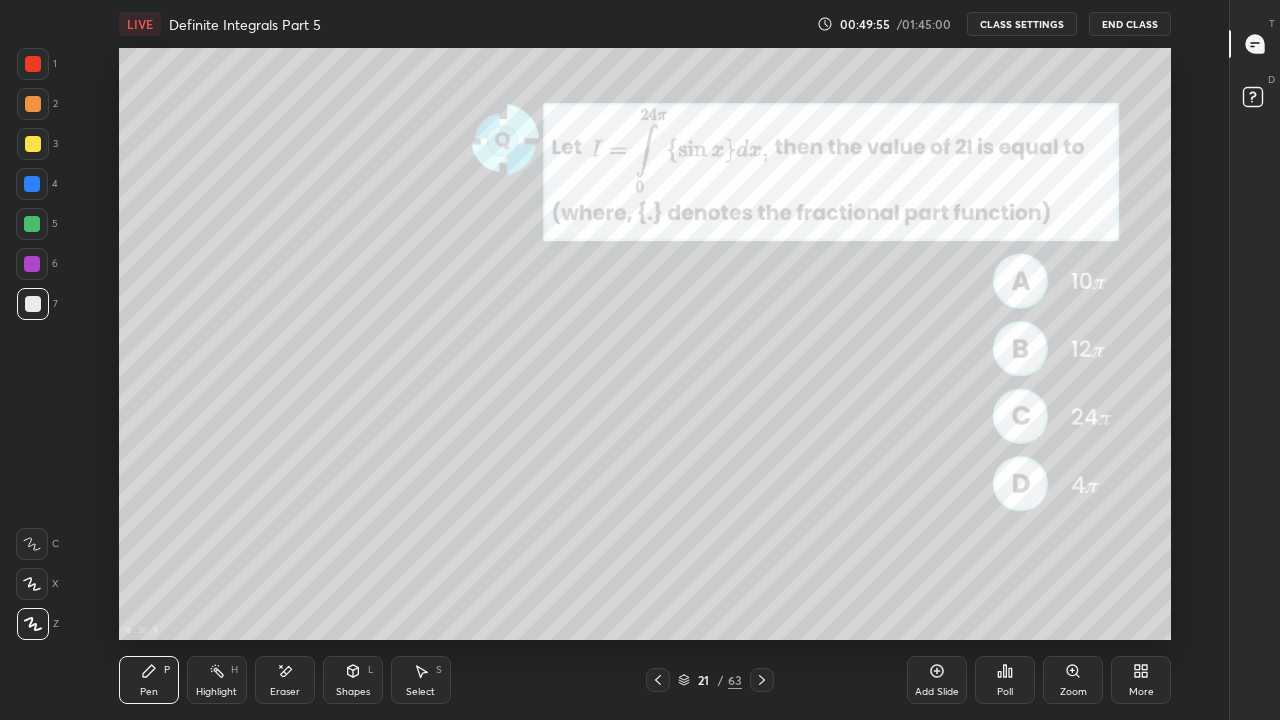 click at bounding box center (33, 144) 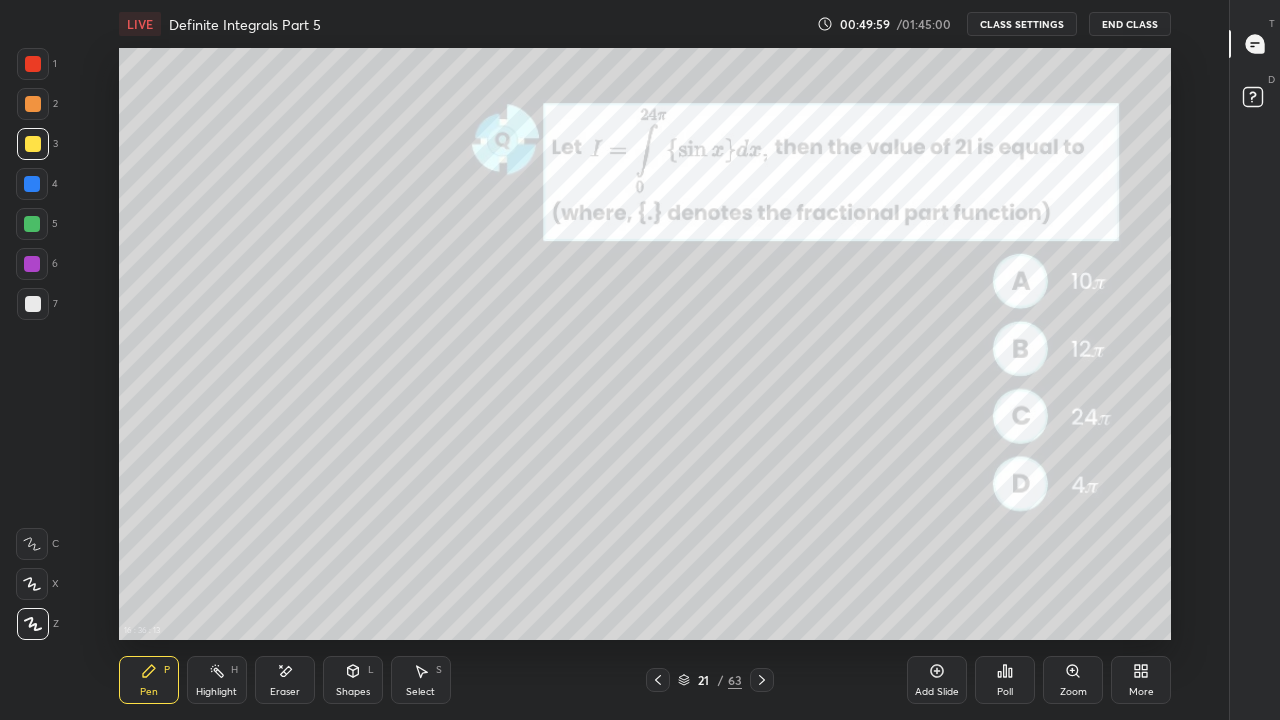 click at bounding box center (33, 304) 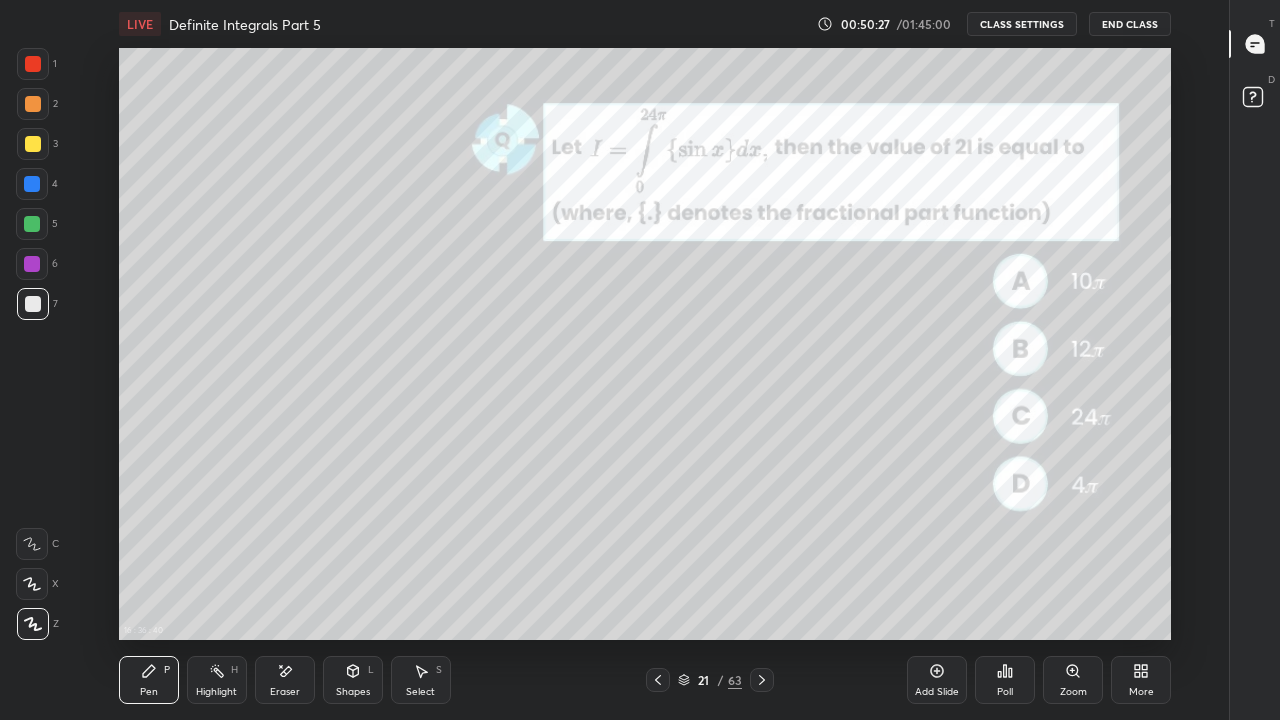 click 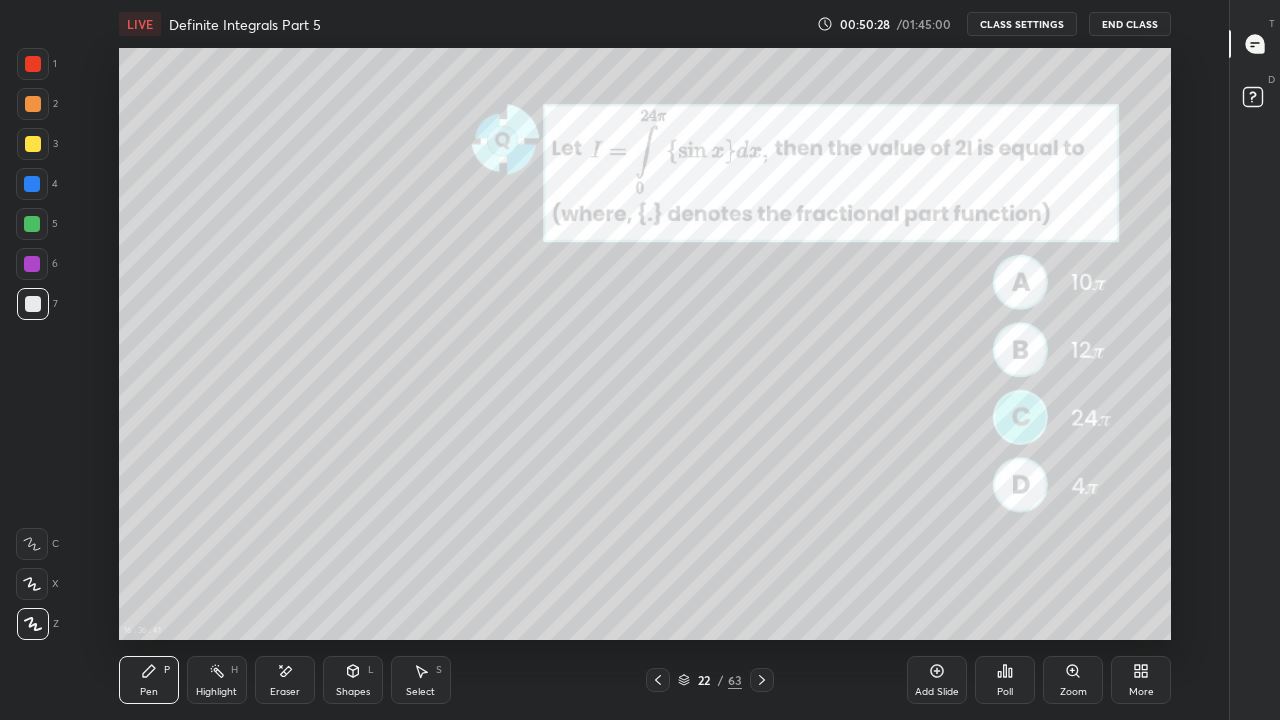 click 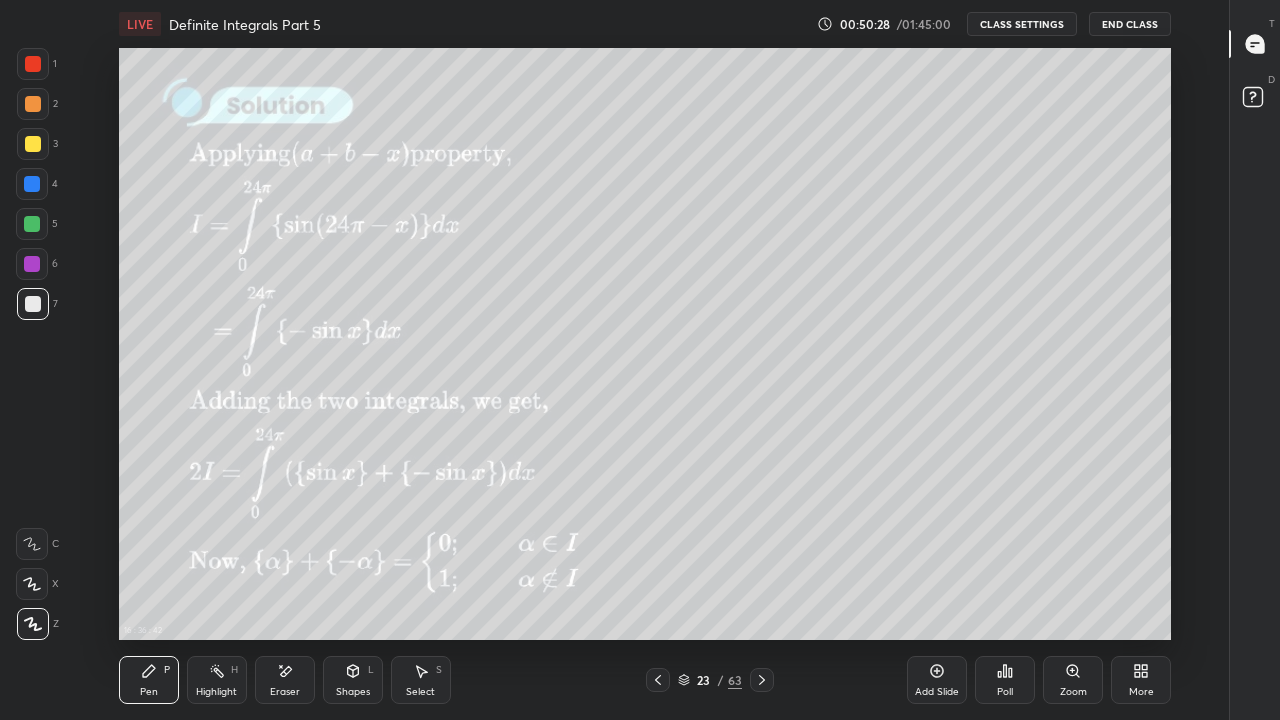 click 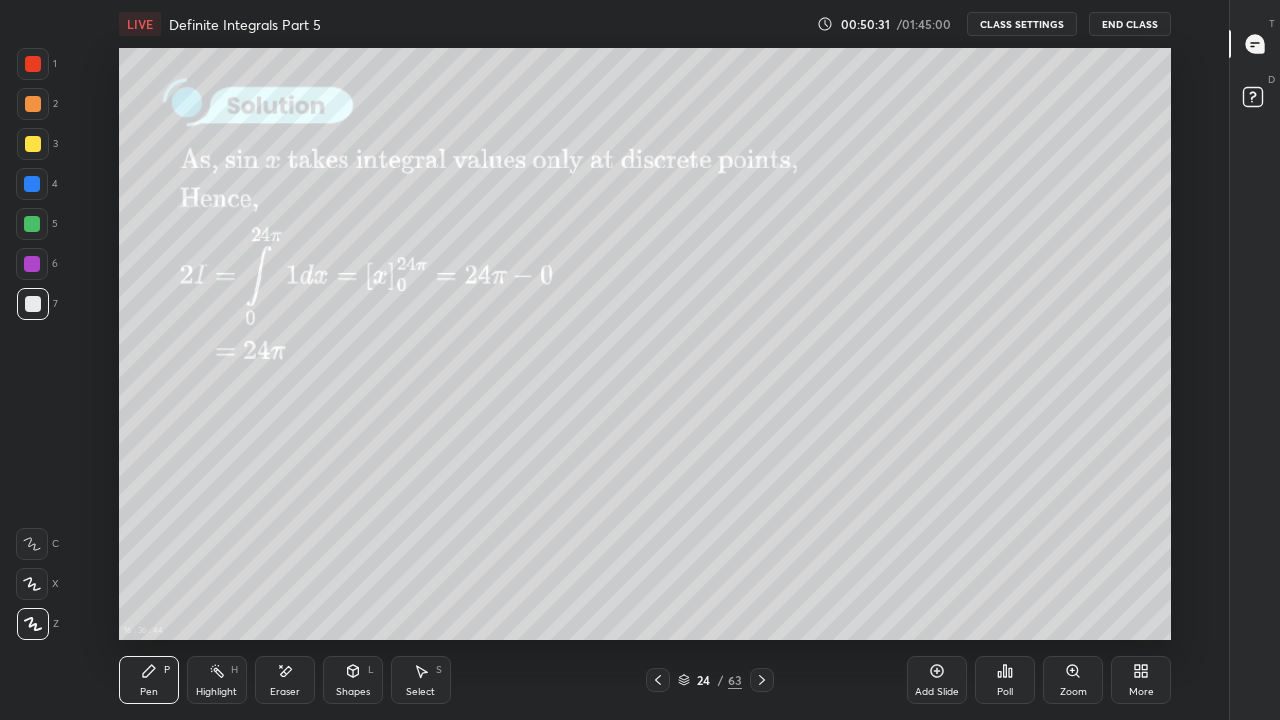 click 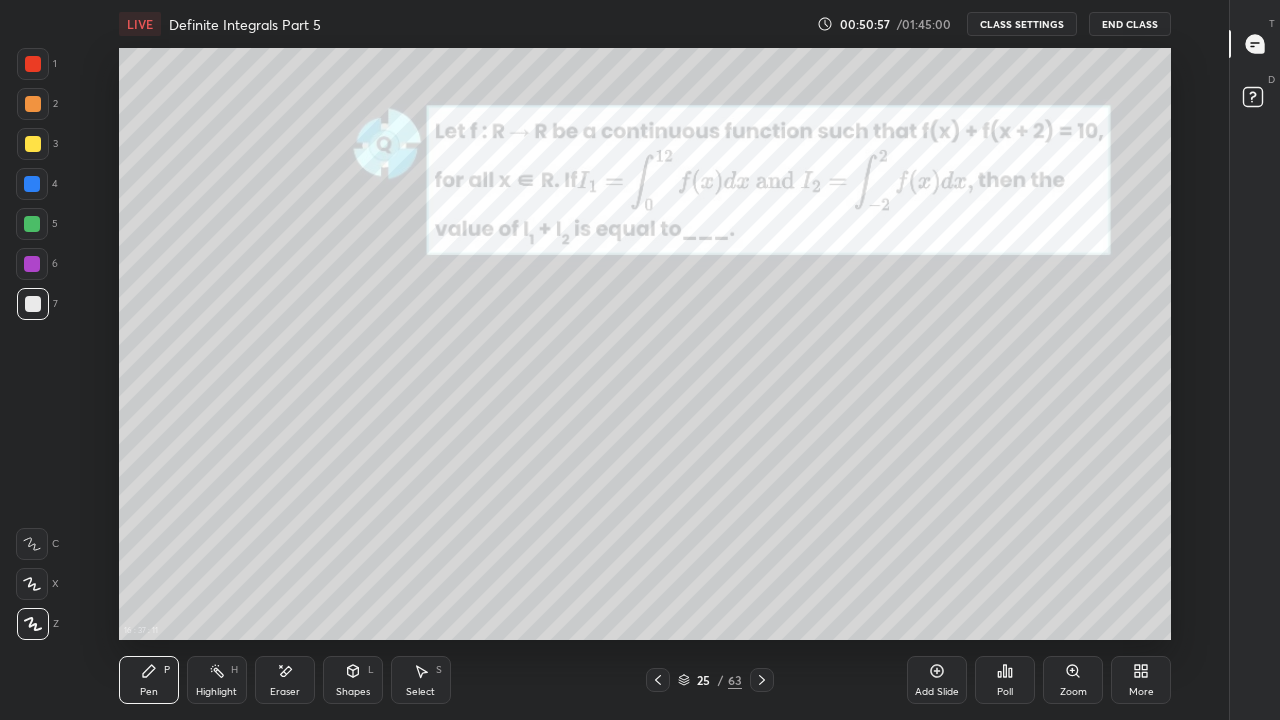 click at bounding box center (32, 224) 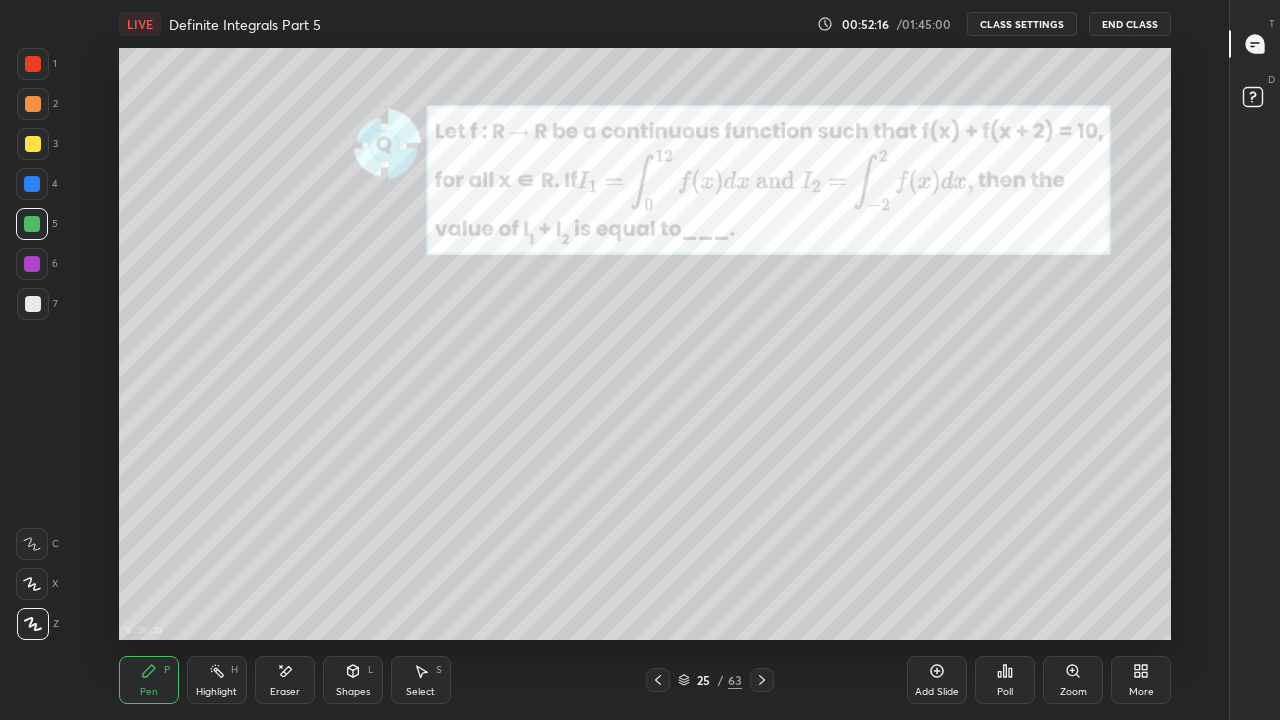 click at bounding box center [33, 144] 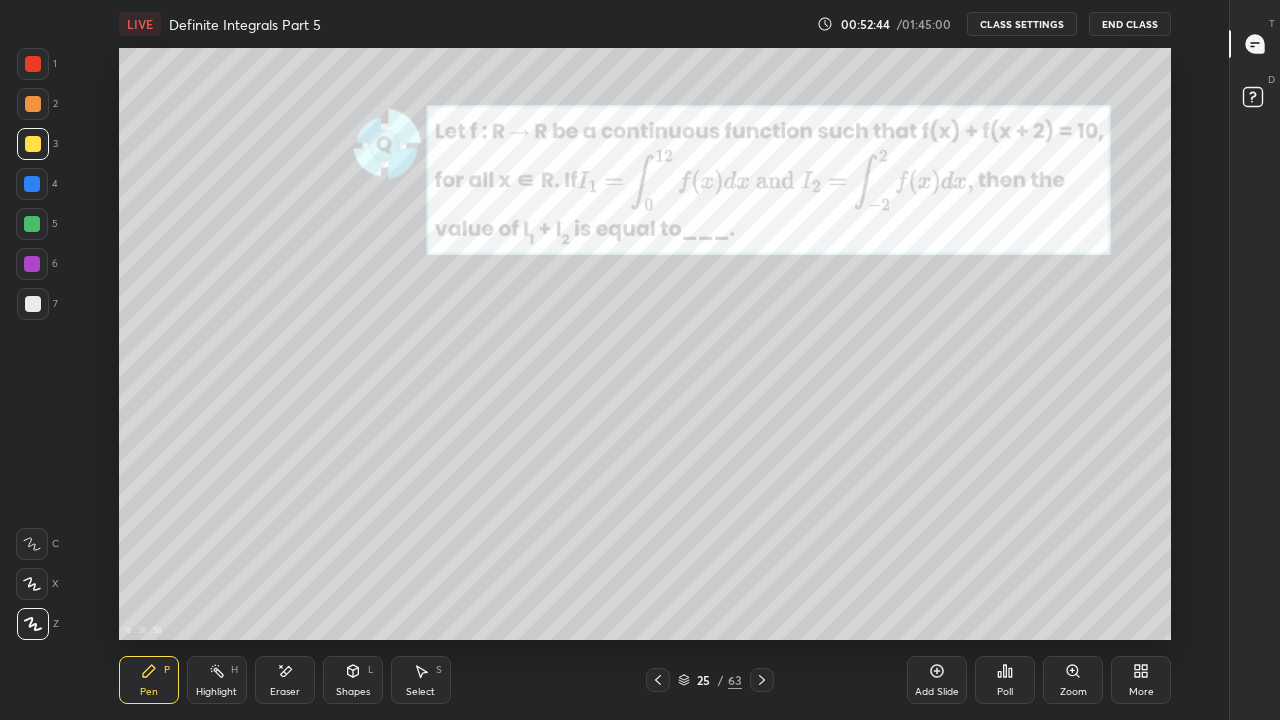 click at bounding box center [33, 304] 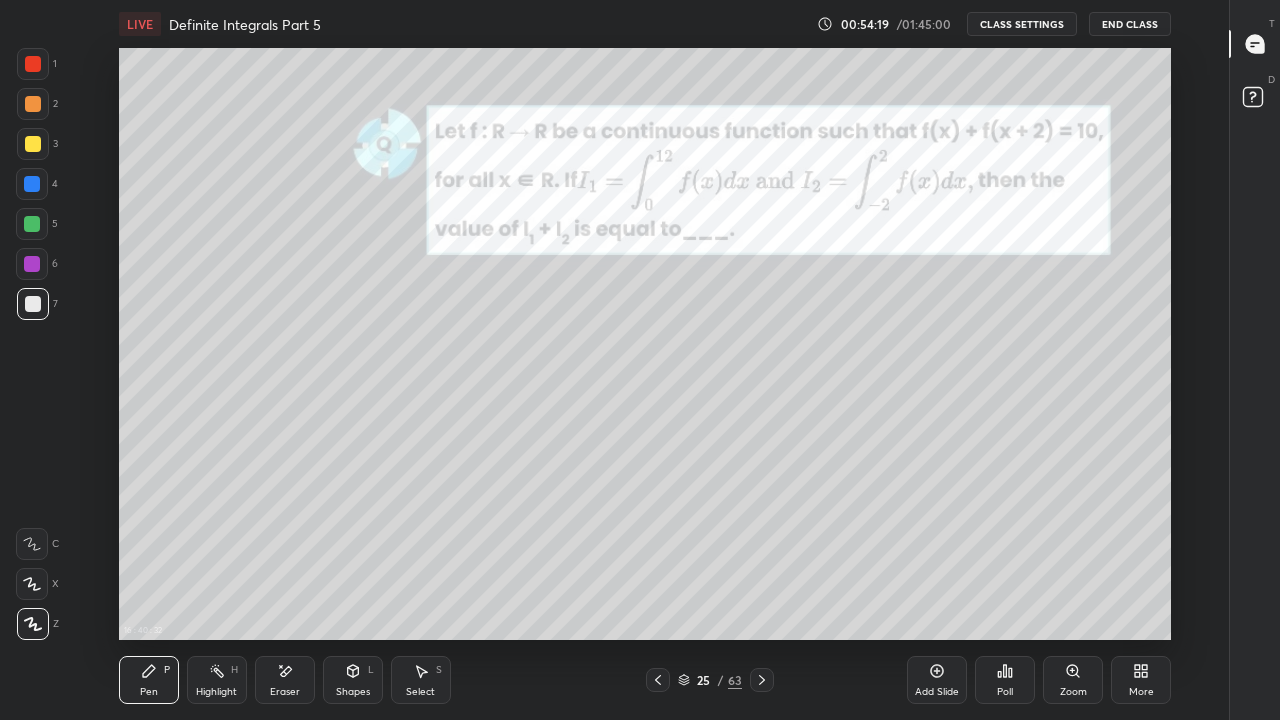 click on "CLASS SETTINGS" at bounding box center [1022, 24] 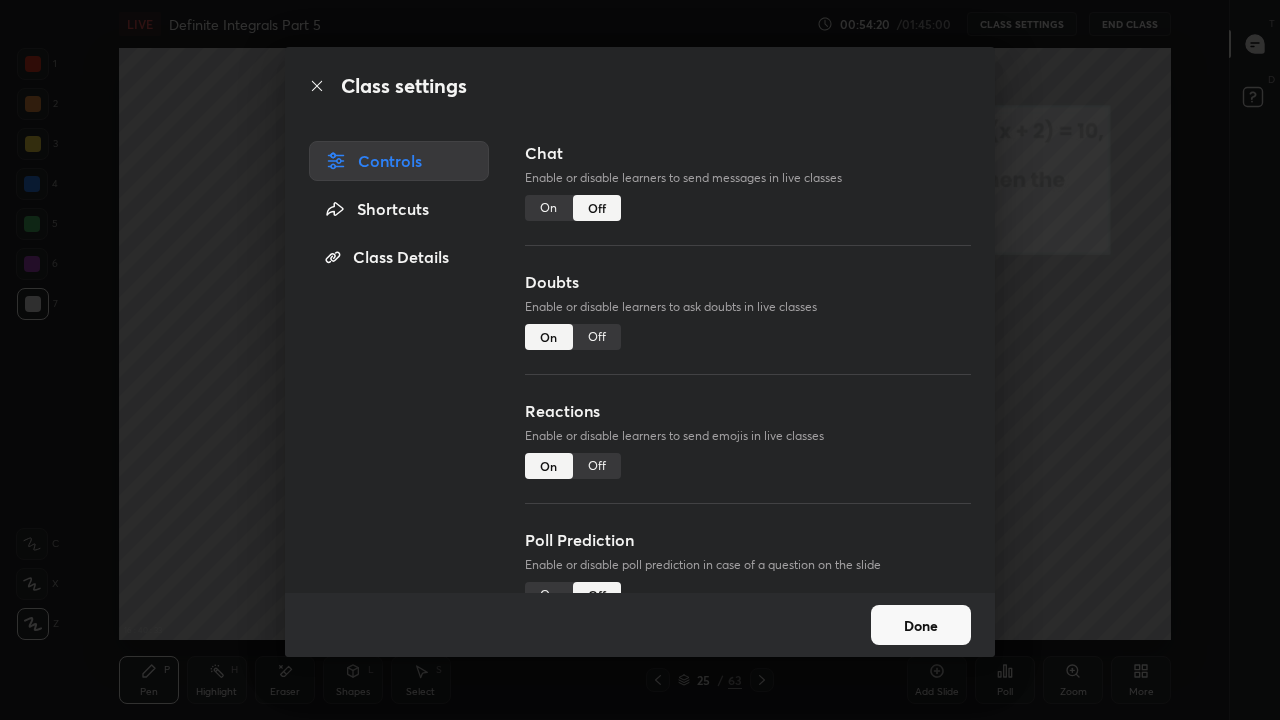 click on "On" at bounding box center (549, 208) 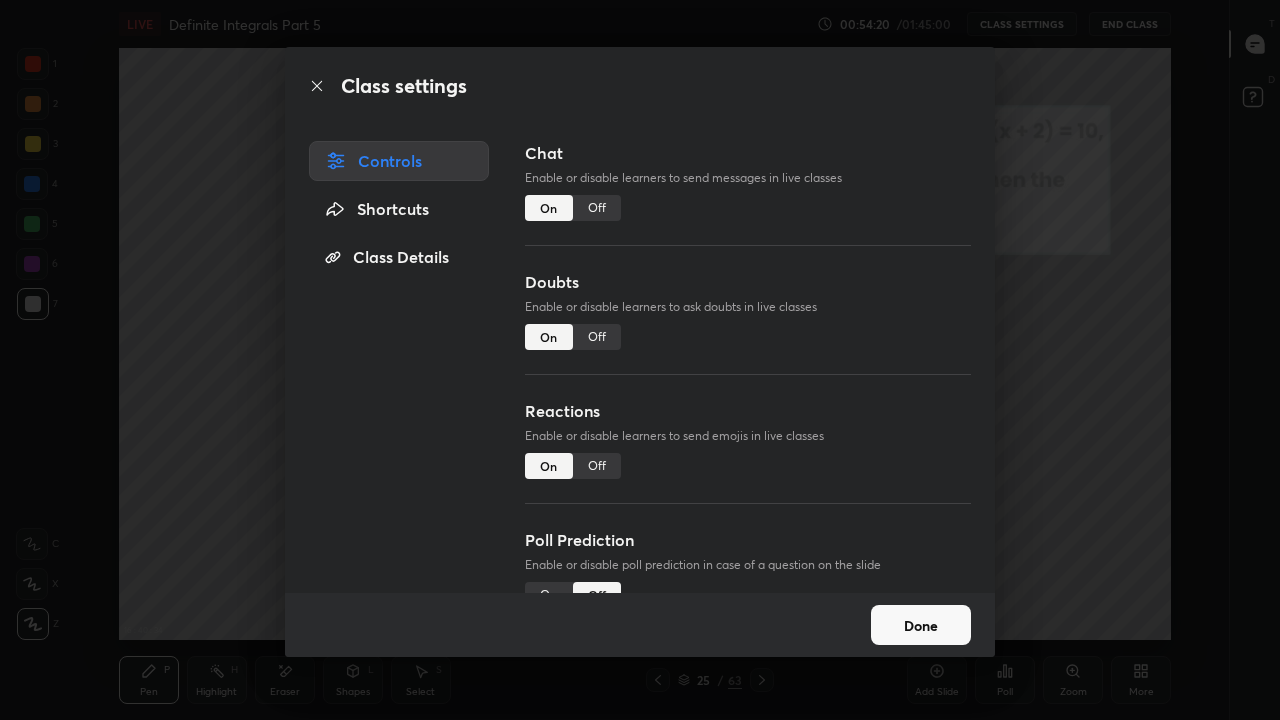scroll, scrollTop: 7, scrollLeft: 1, axis: both 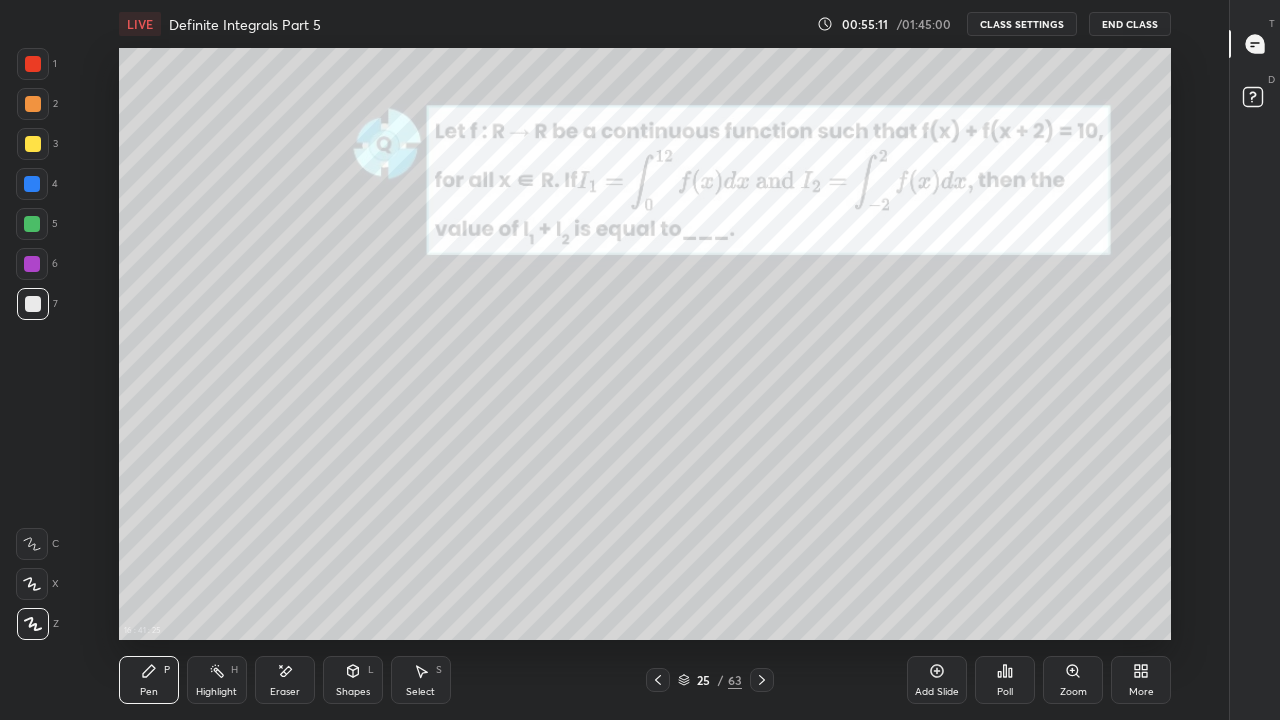 click on "CLASS SETTINGS" at bounding box center (1022, 24) 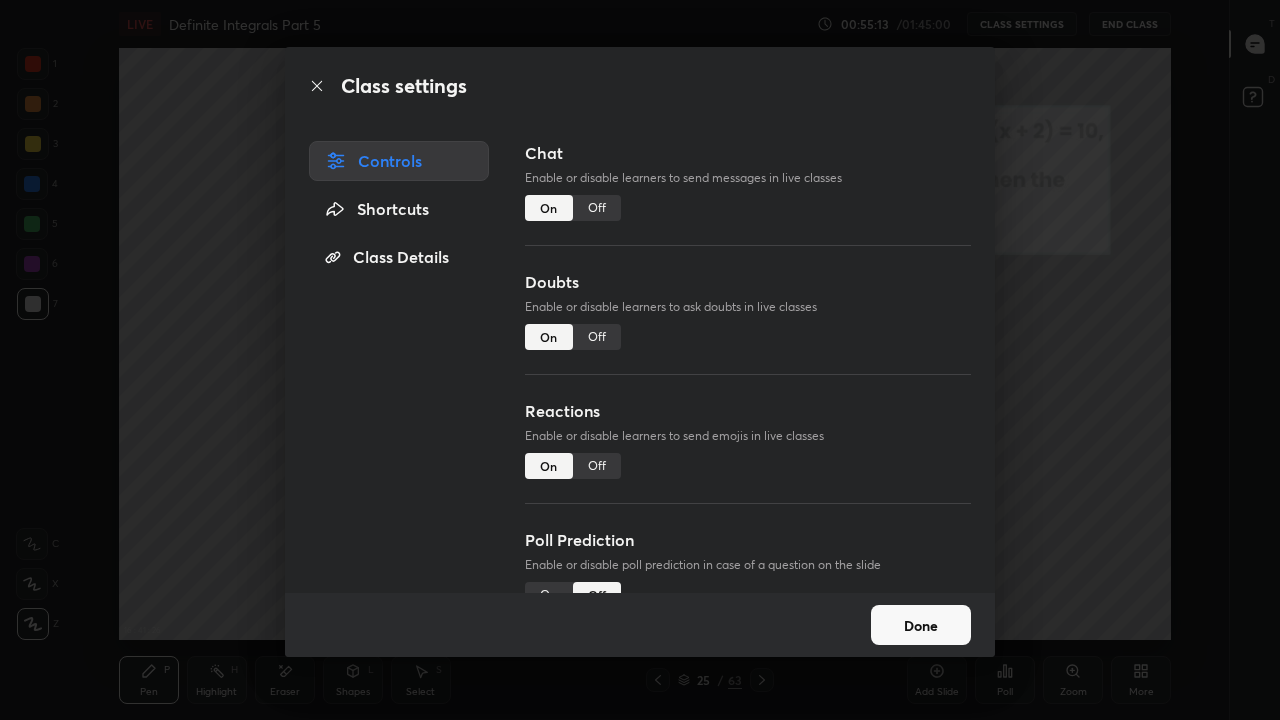 click on "Off" at bounding box center (597, 208) 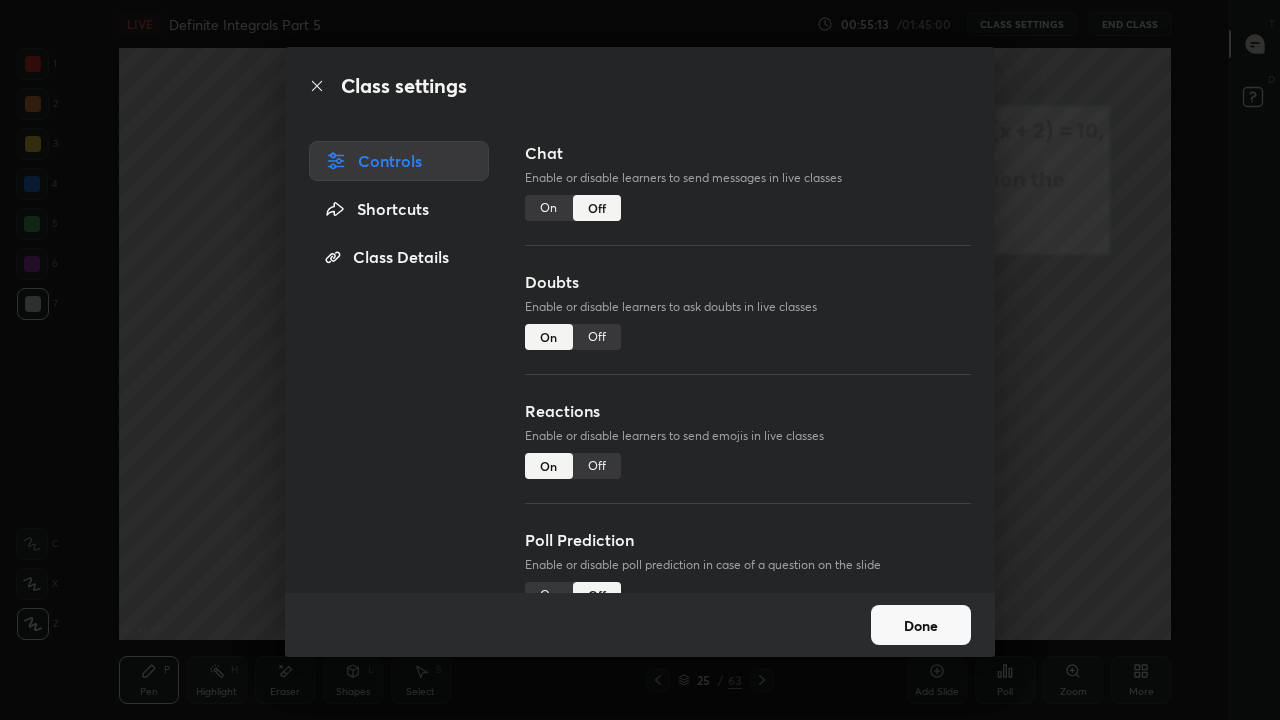 click on "Done" at bounding box center (921, 625) 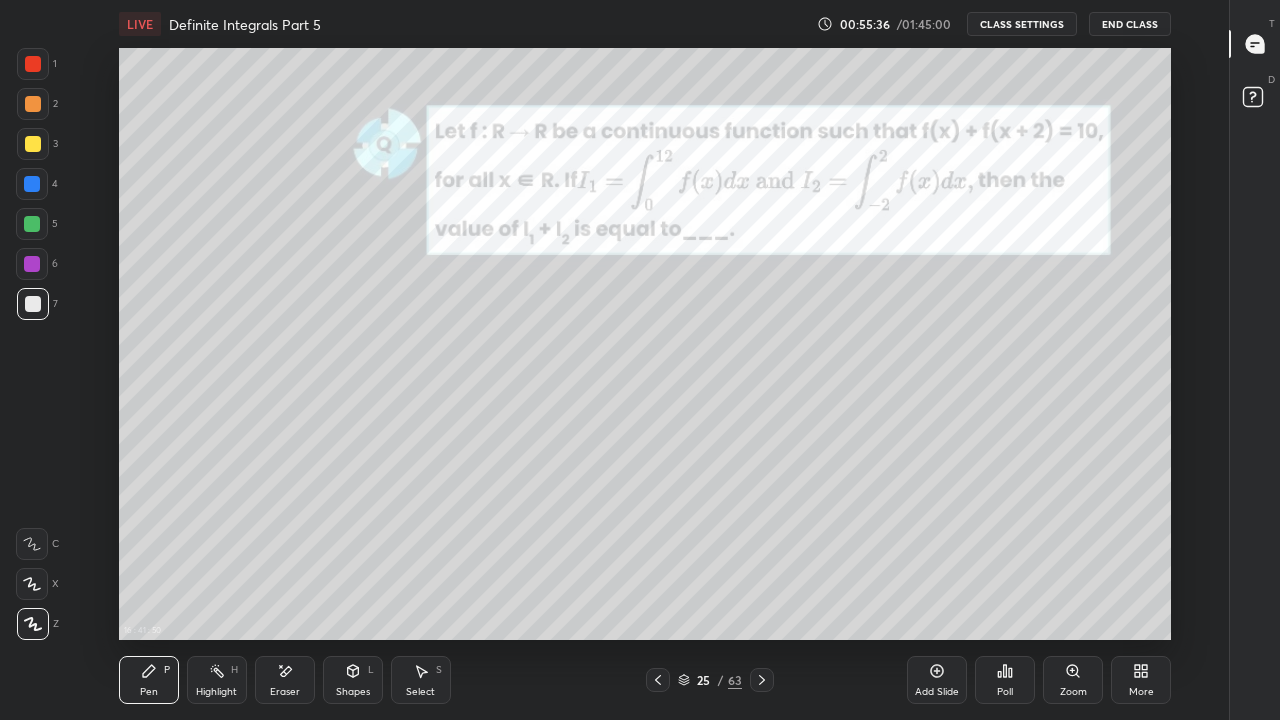 click at bounding box center (32, 184) 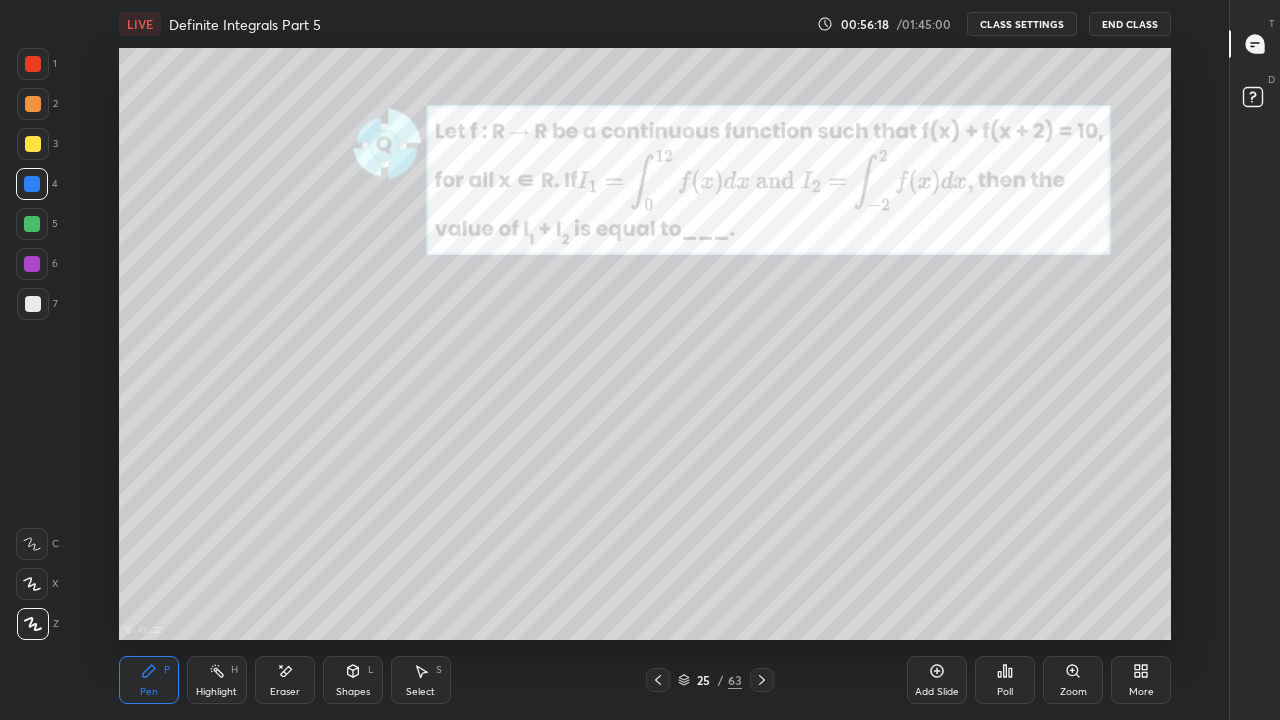 click 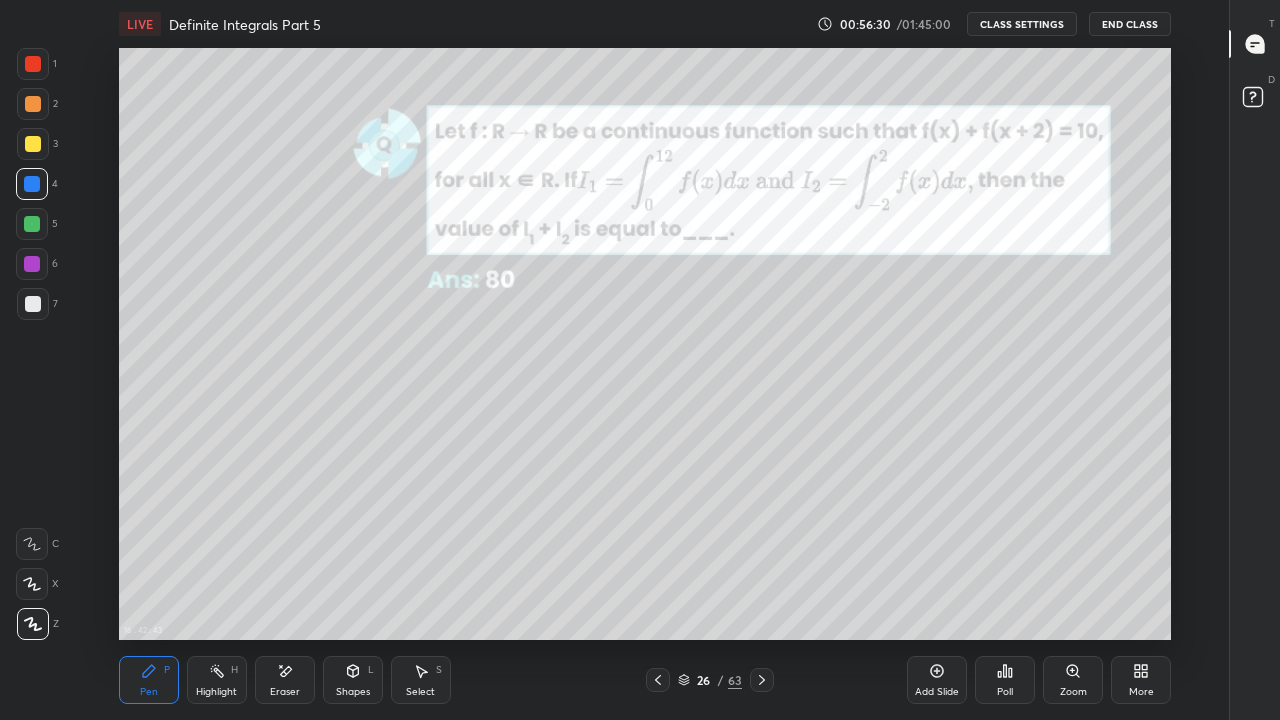 click at bounding box center (33, 304) 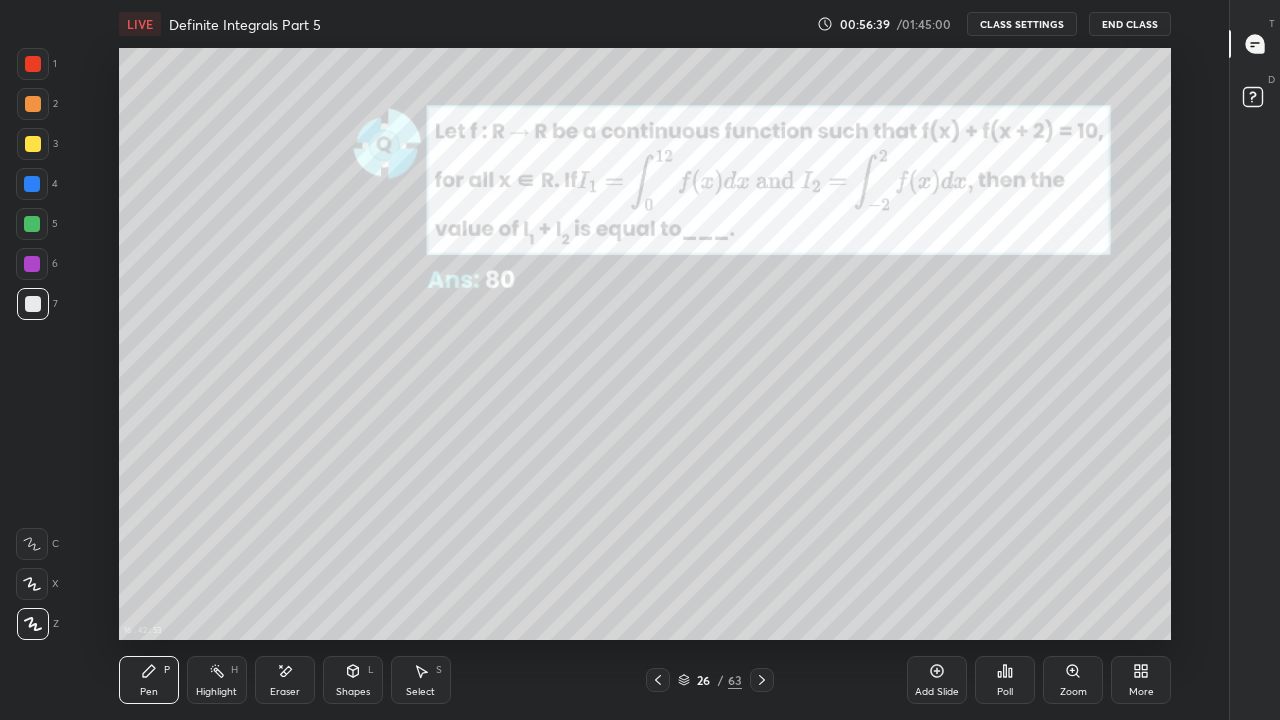 click on "Eraser" at bounding box center (285, 680) 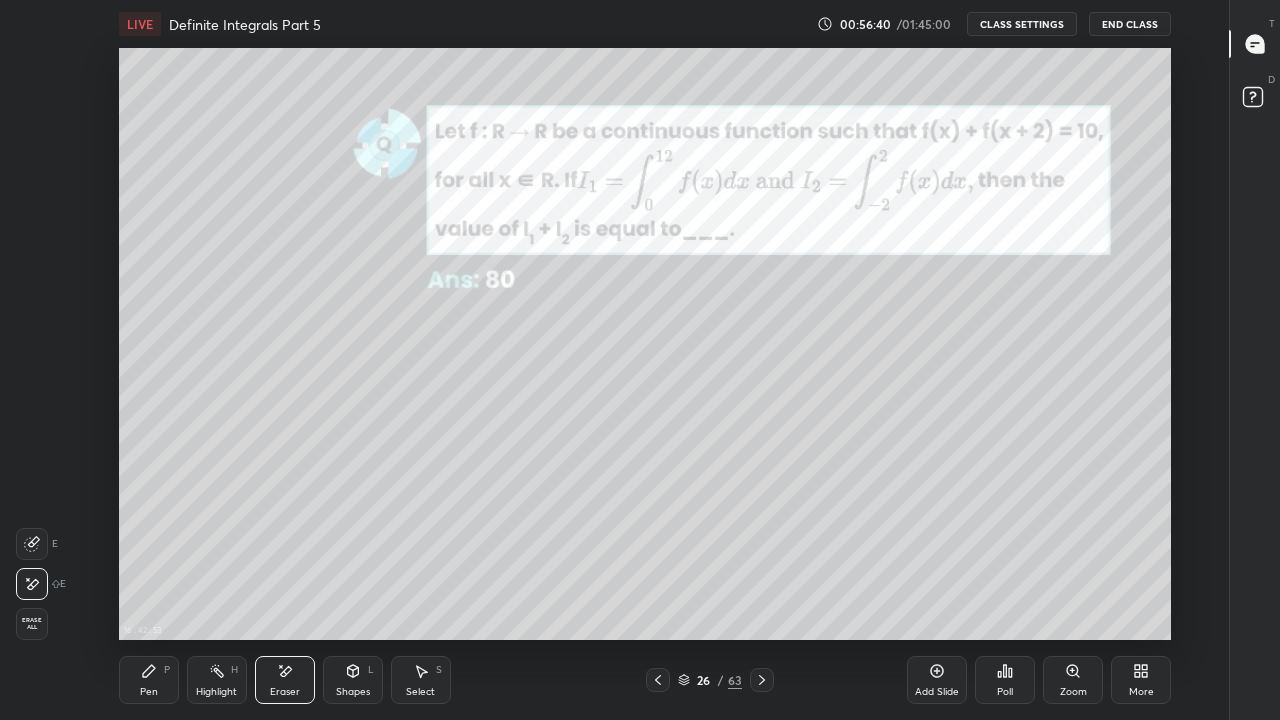 click on "Eraser" at bounding box center (285, 680) 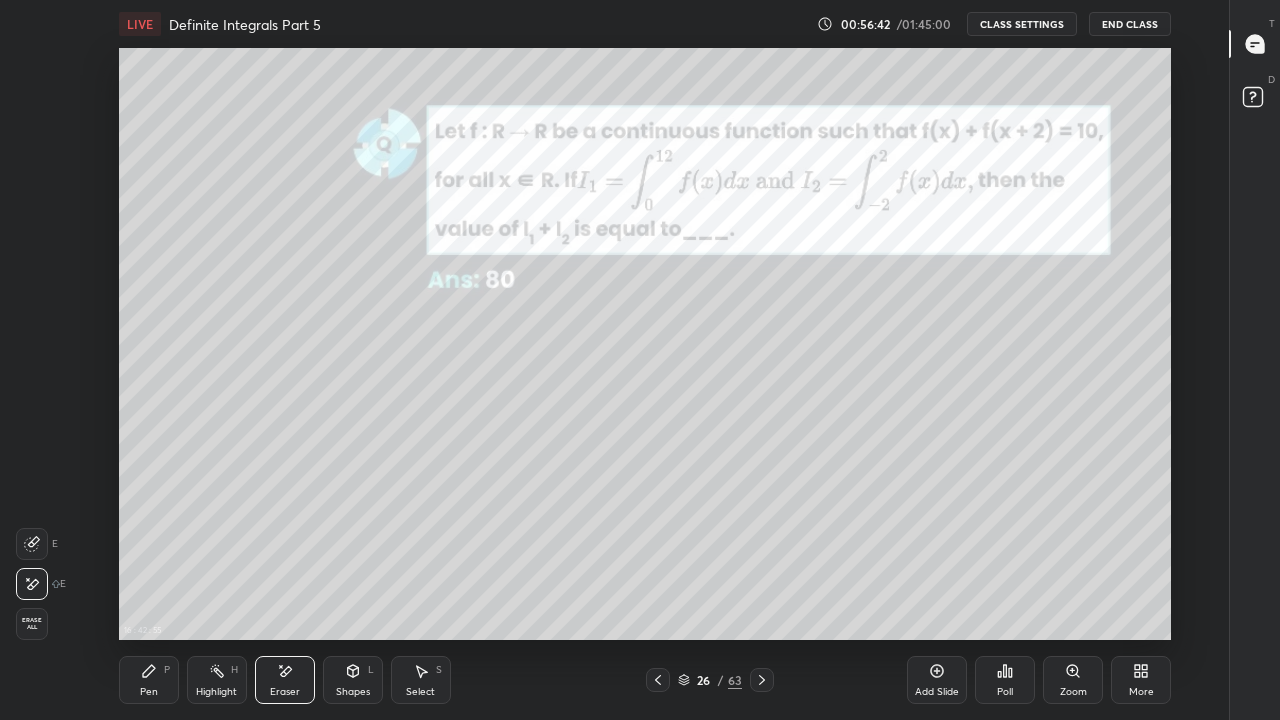 click on "Pen" at bounding box center (149, 692) 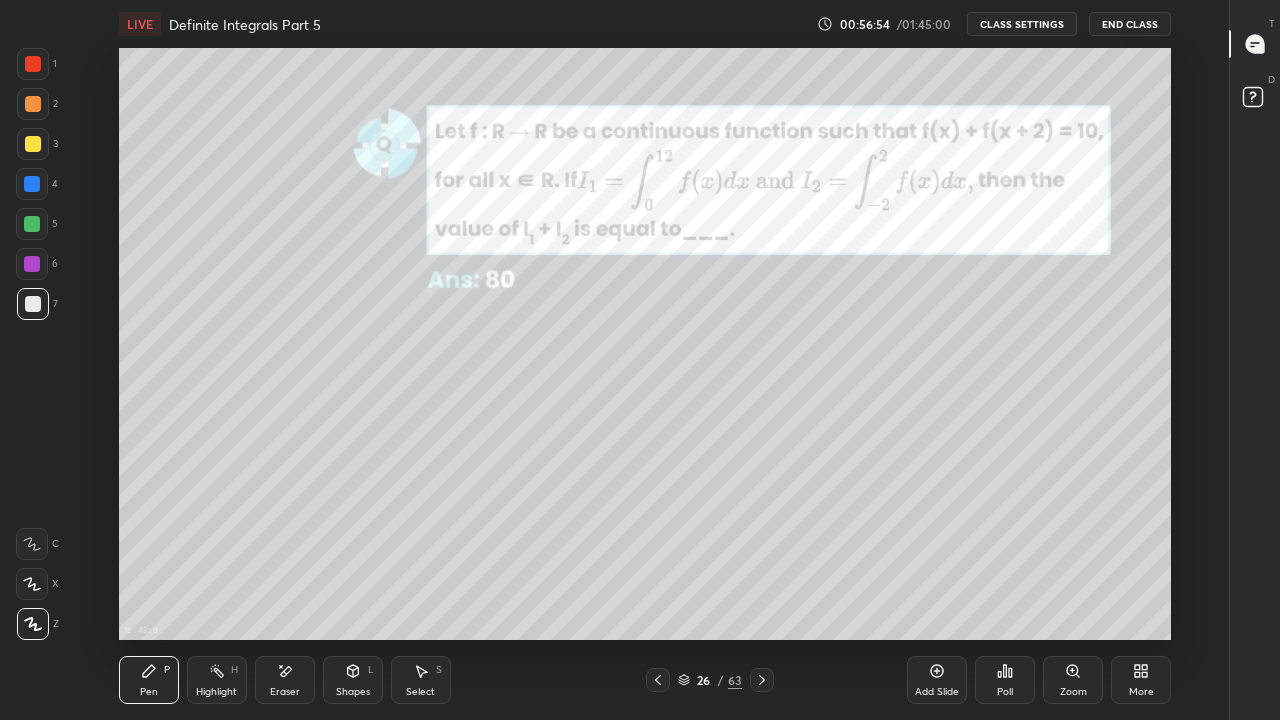 click on "CLASS SETTINGS" at bounding box center [1022, 24] 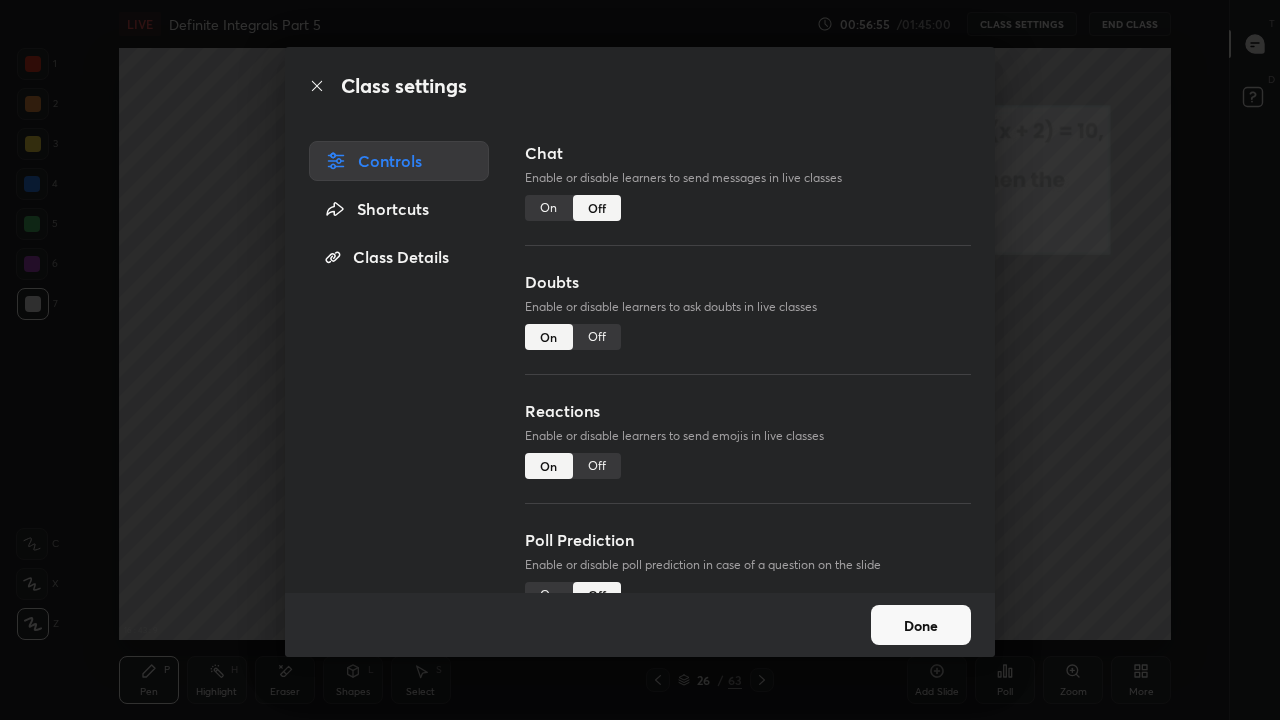 click on "On" at bounding box center (549, 208) 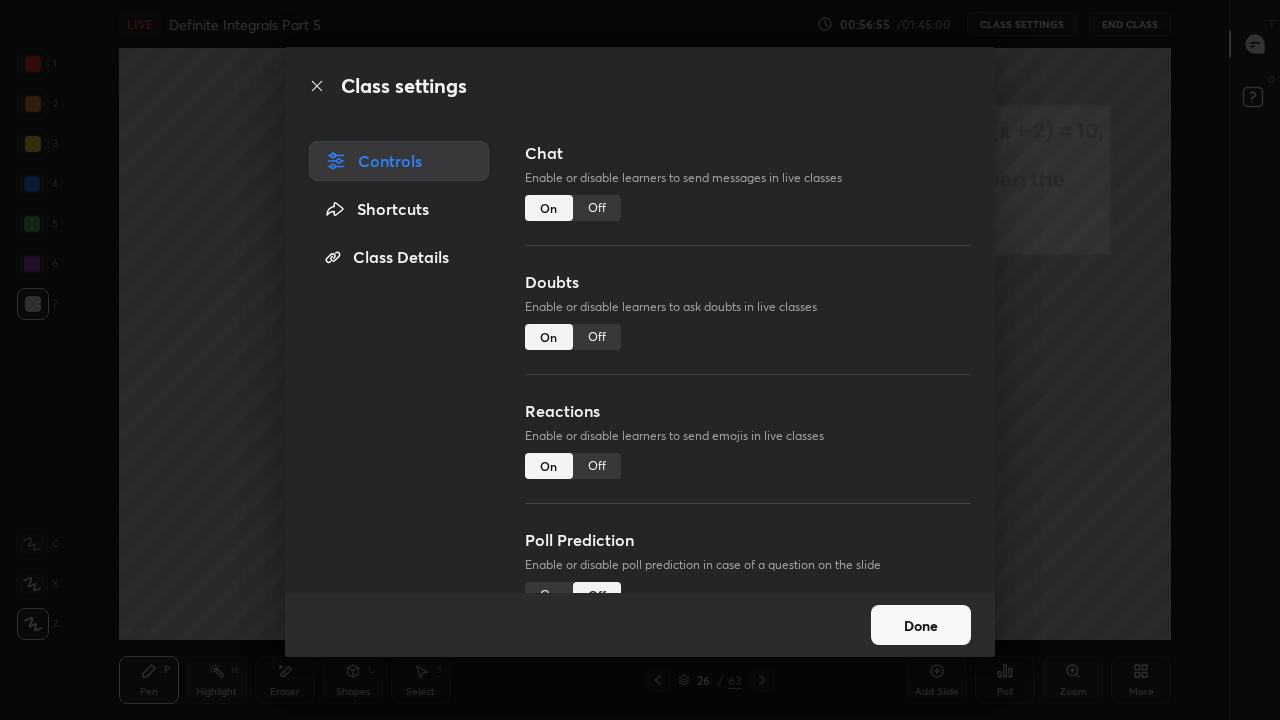 scroll, scrollTop: 7, scrollLeft: 1, axis: both 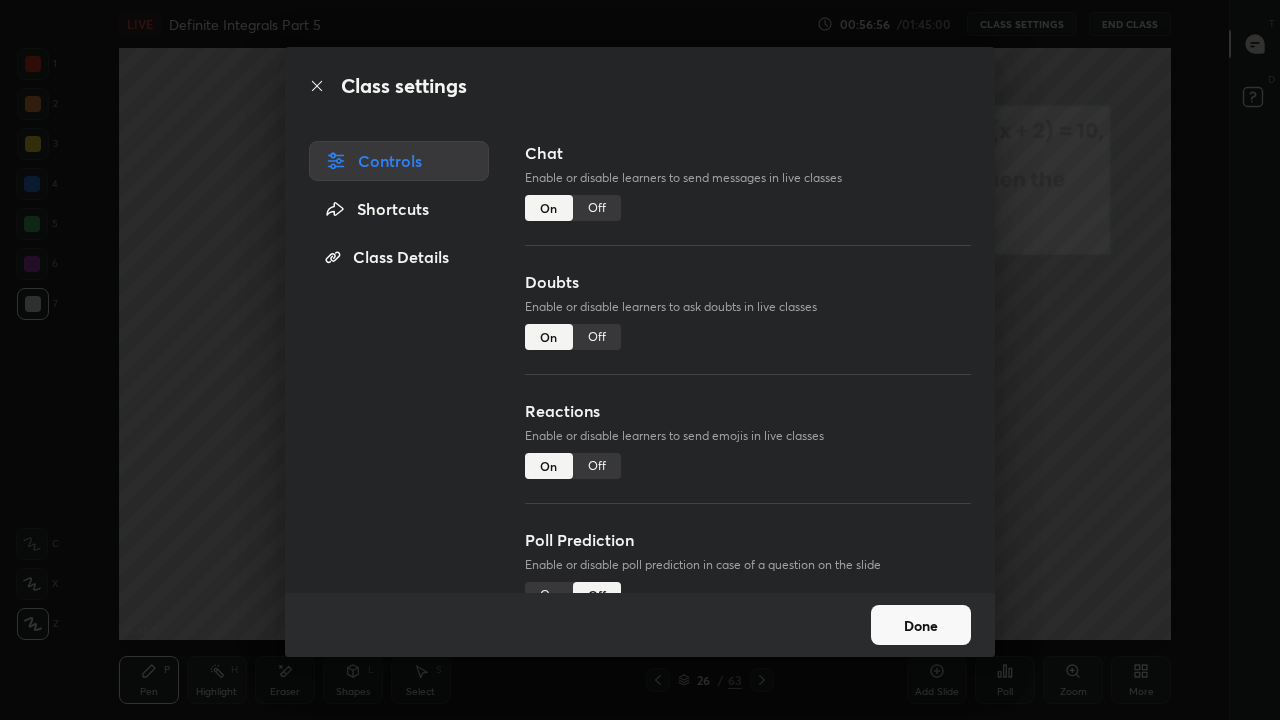 click on "Done" at bounding box center [921, 625] 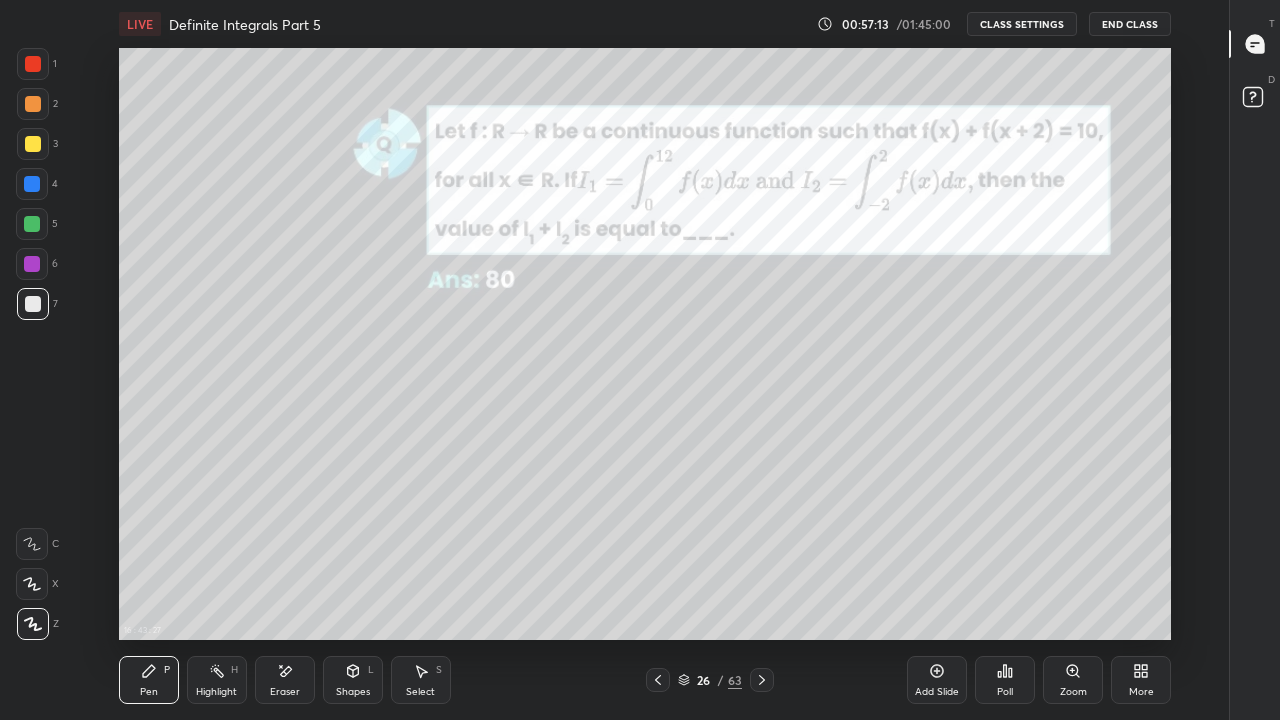 type on "x" 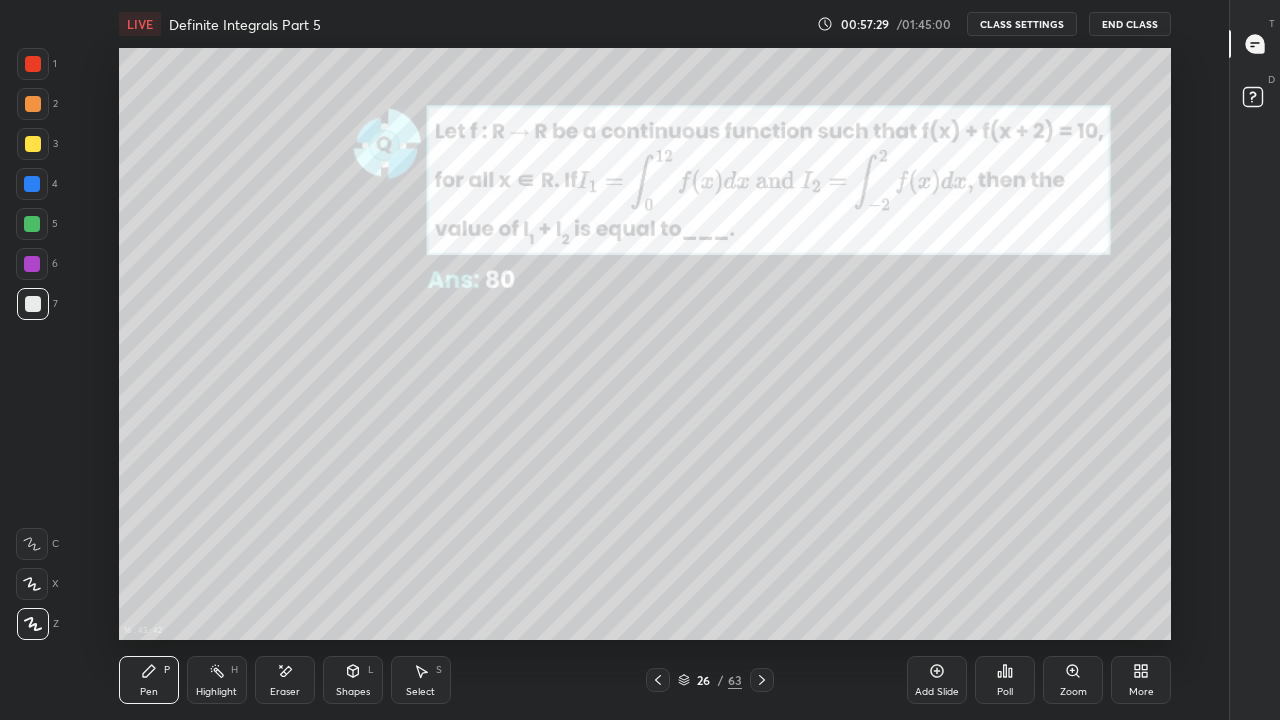click on "CLASS SETTINGS" at bounding box center (1022, 24) 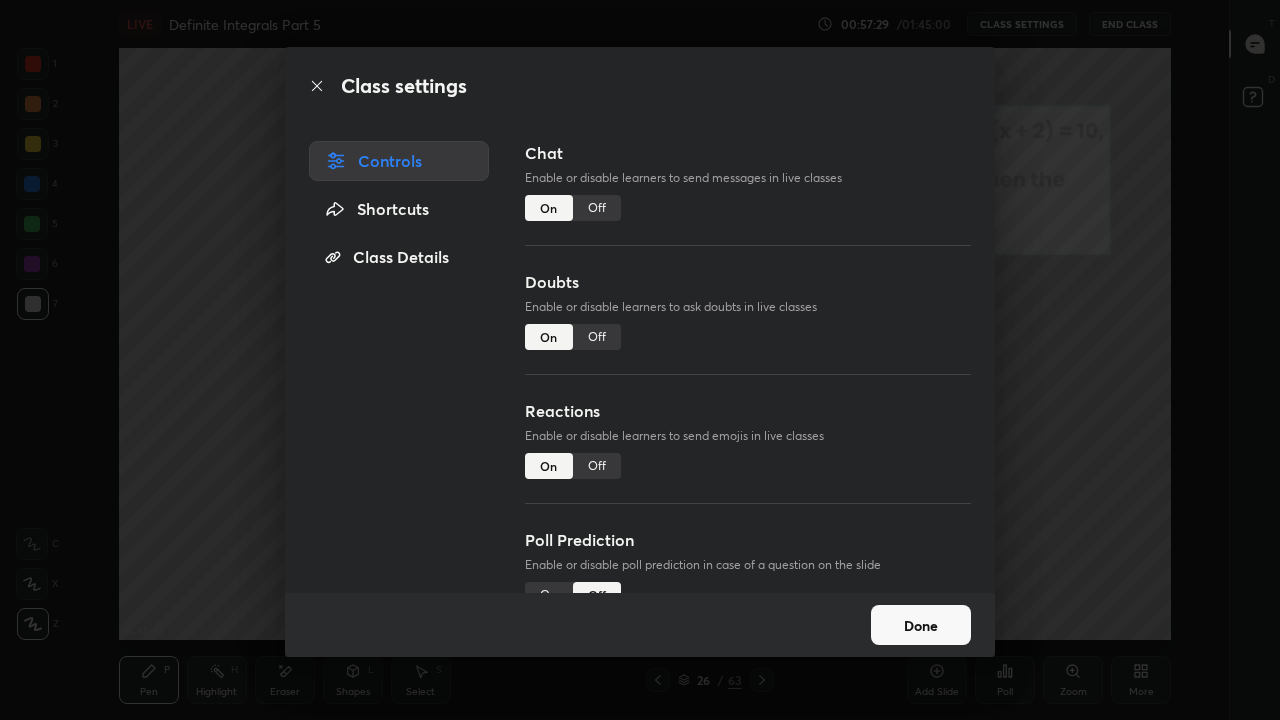 click on "Off" at bounding box center (597, 208) 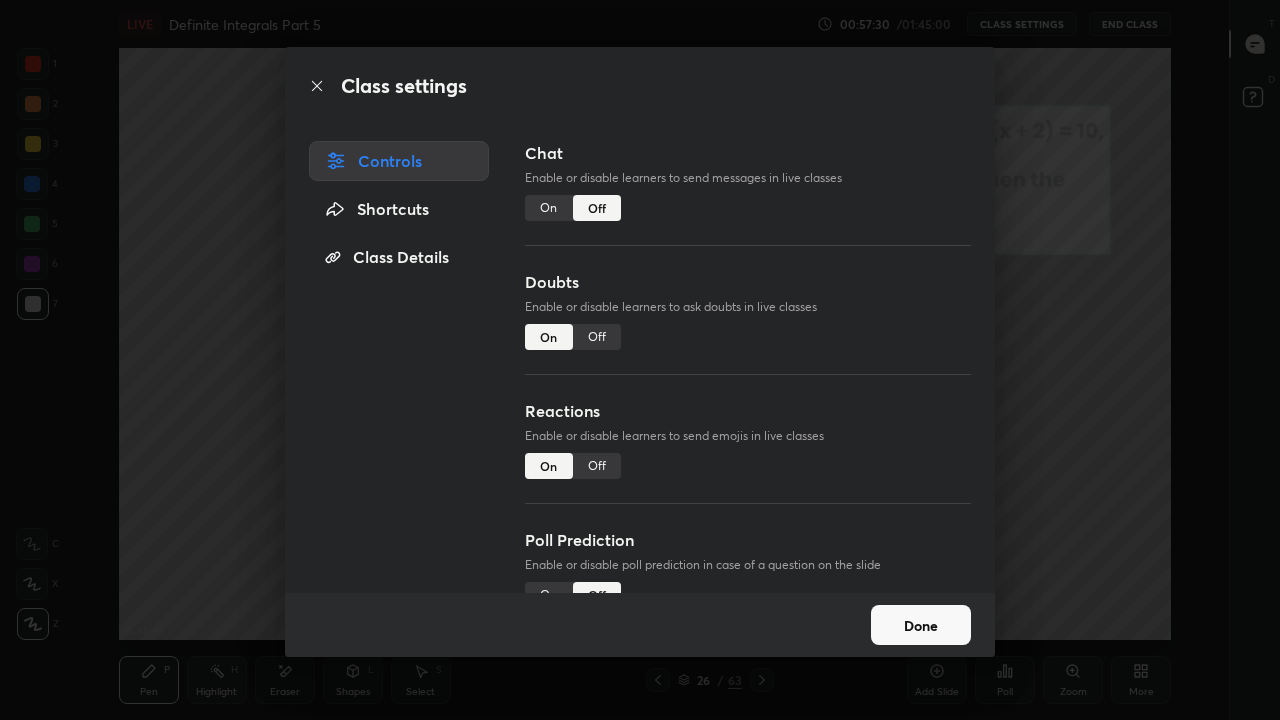 click on "Done" at bounding box center [921, 625] 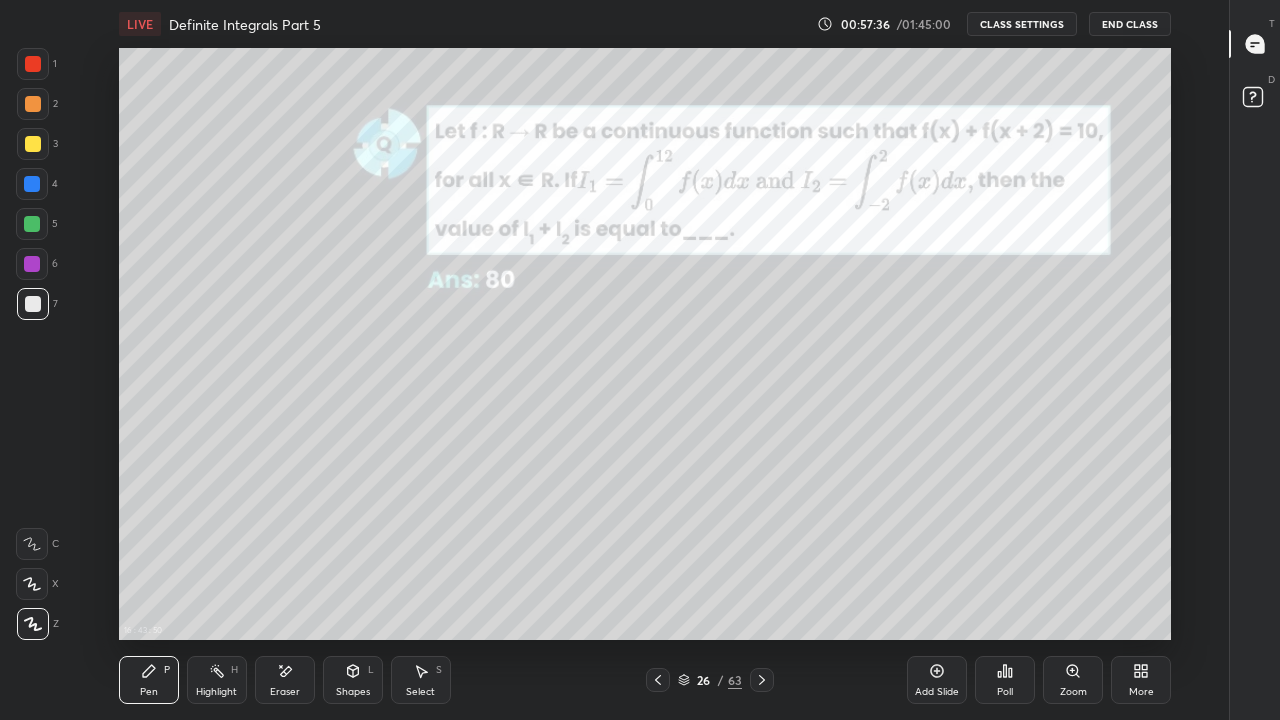 click 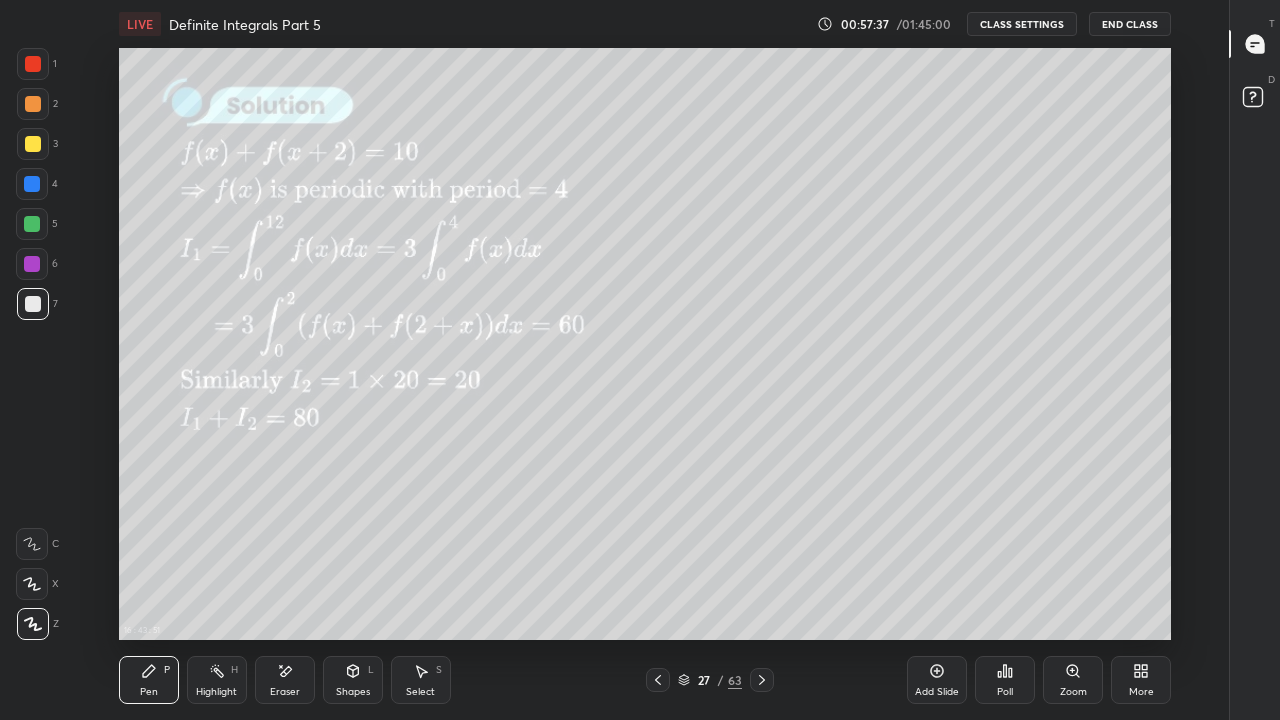 click at bounding box center (762, 680) 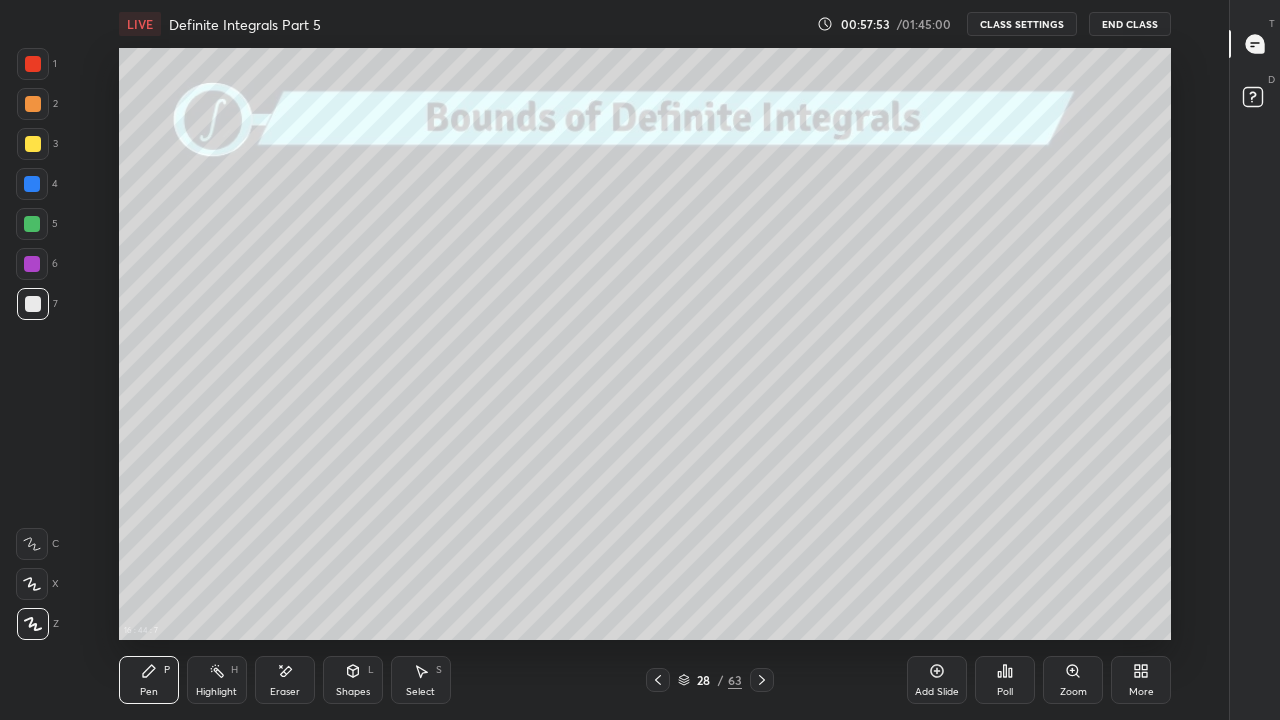 click 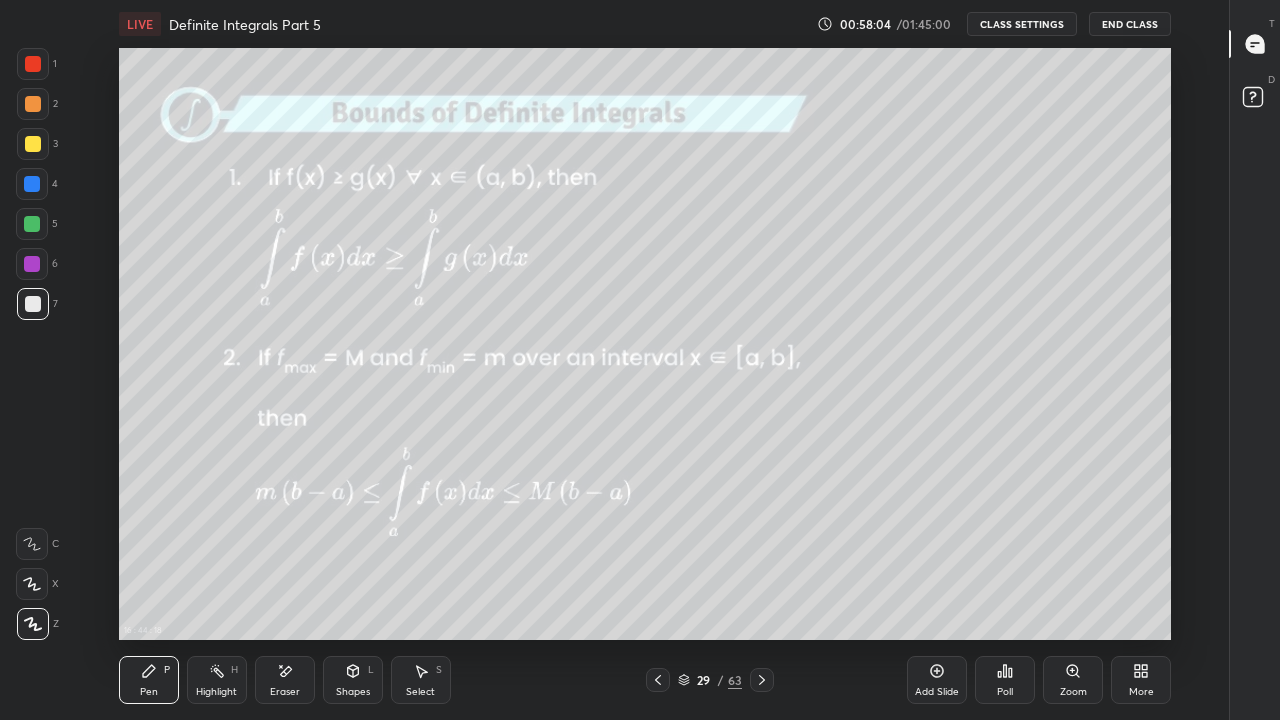 click 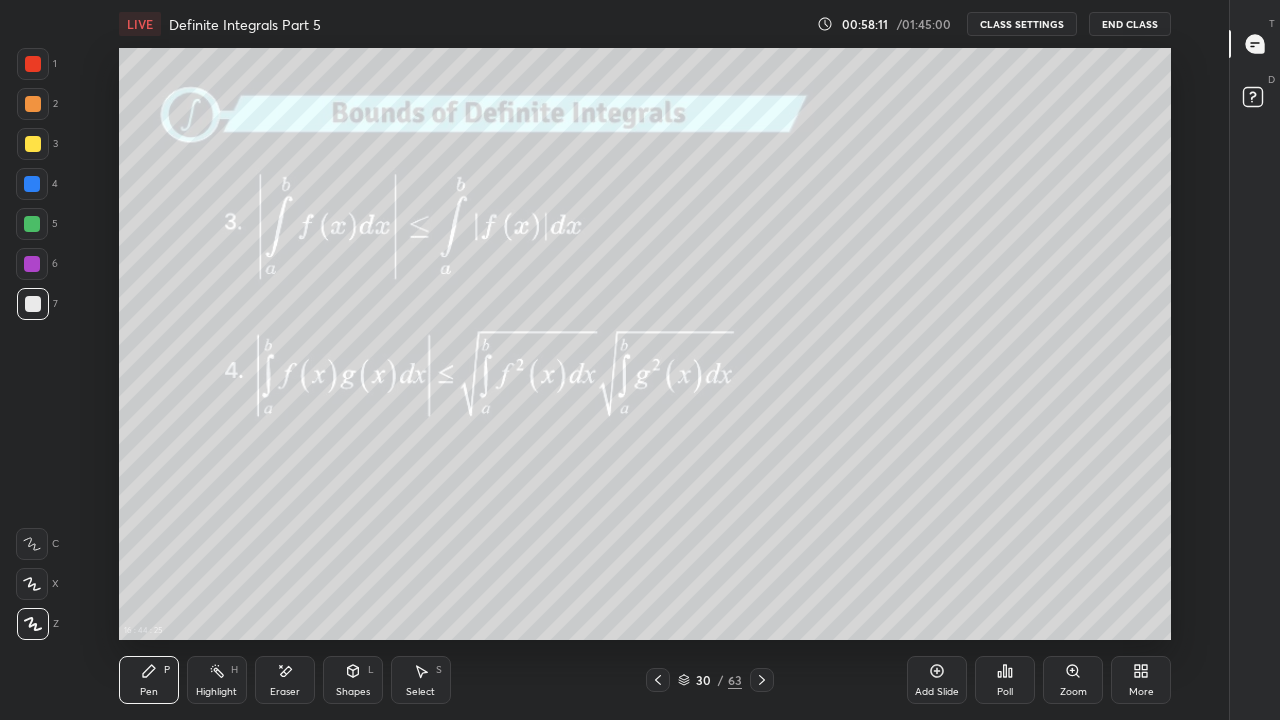 click 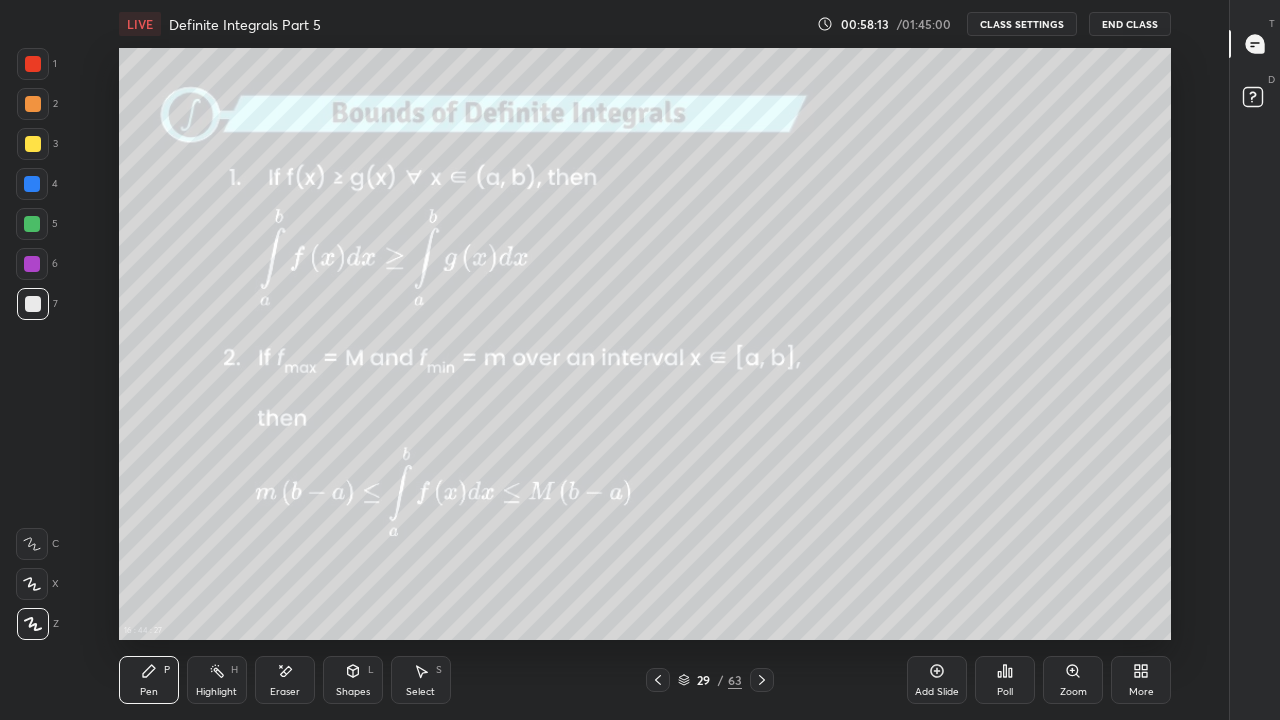 click at bounding box center [33, 144] 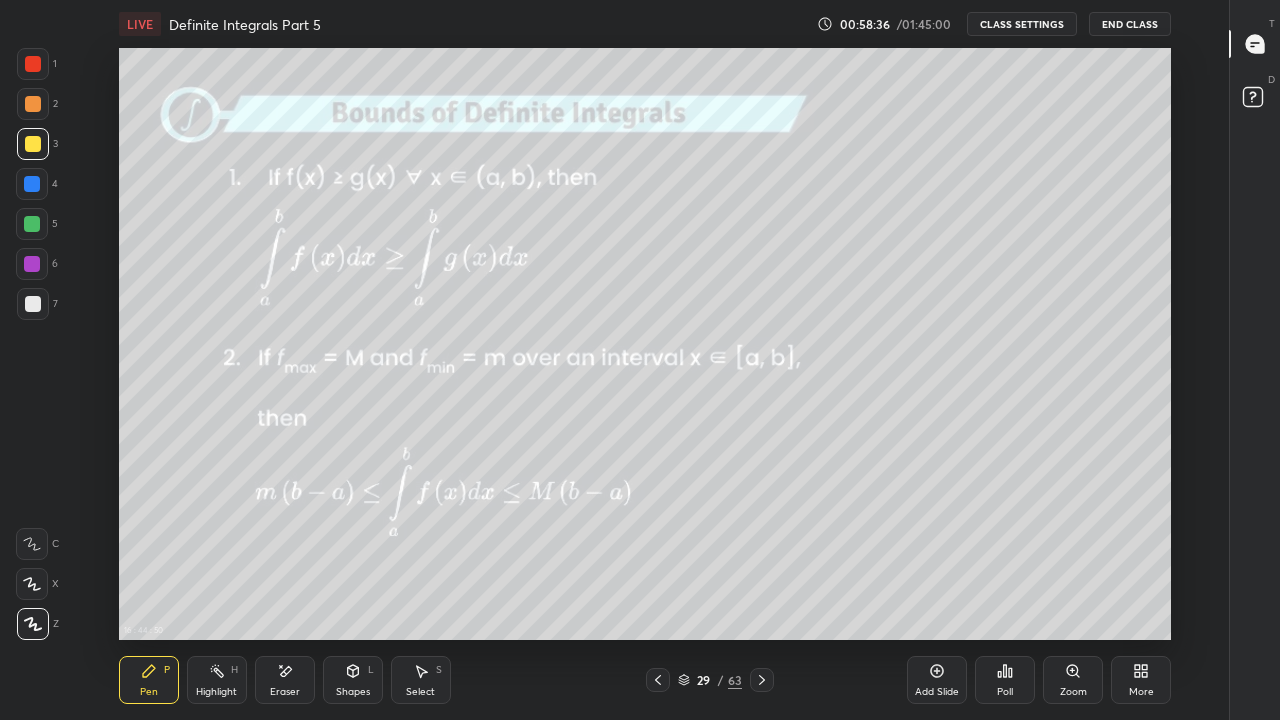 click at bounding box center [33, 304] 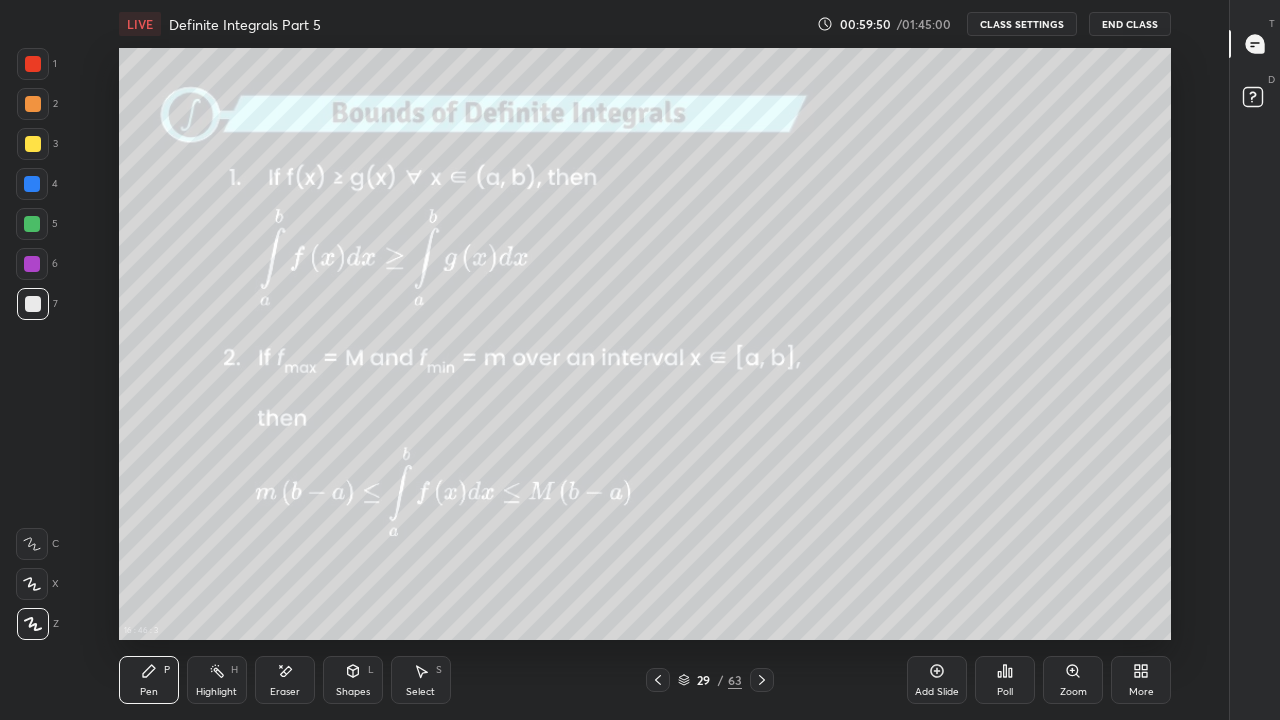 click on "Eraser" at bounding box center (285, 680) 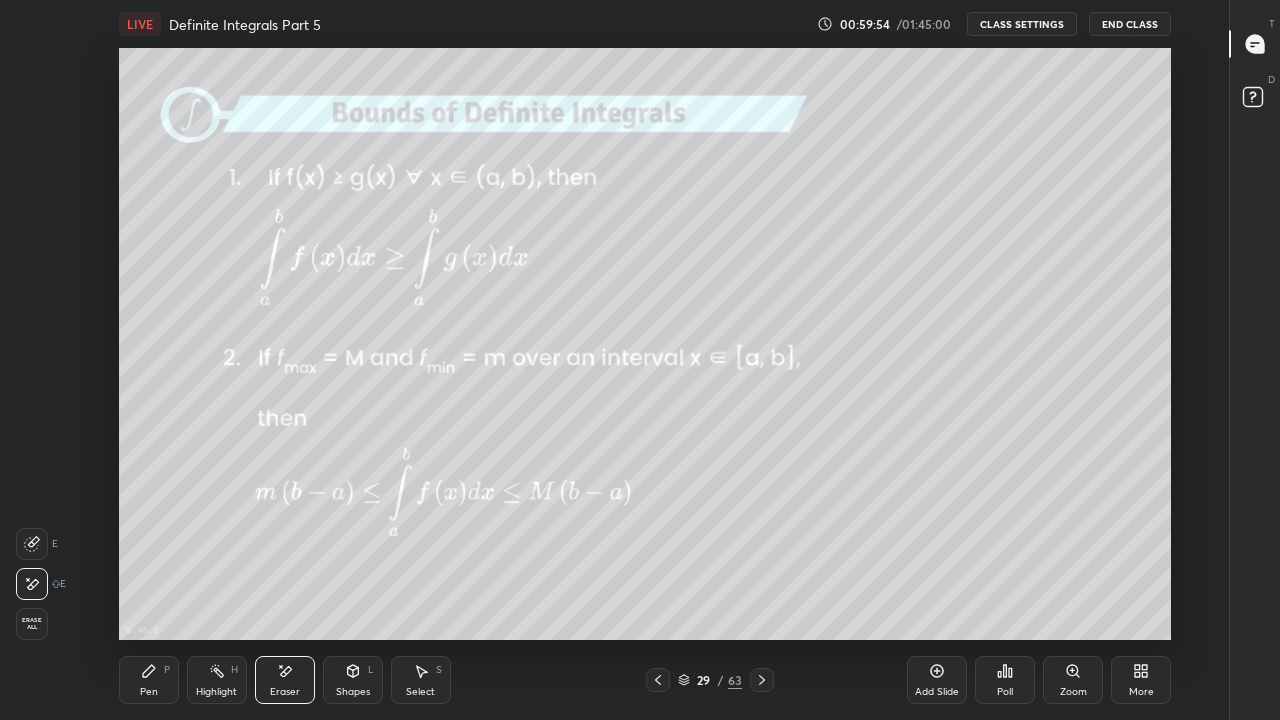 click 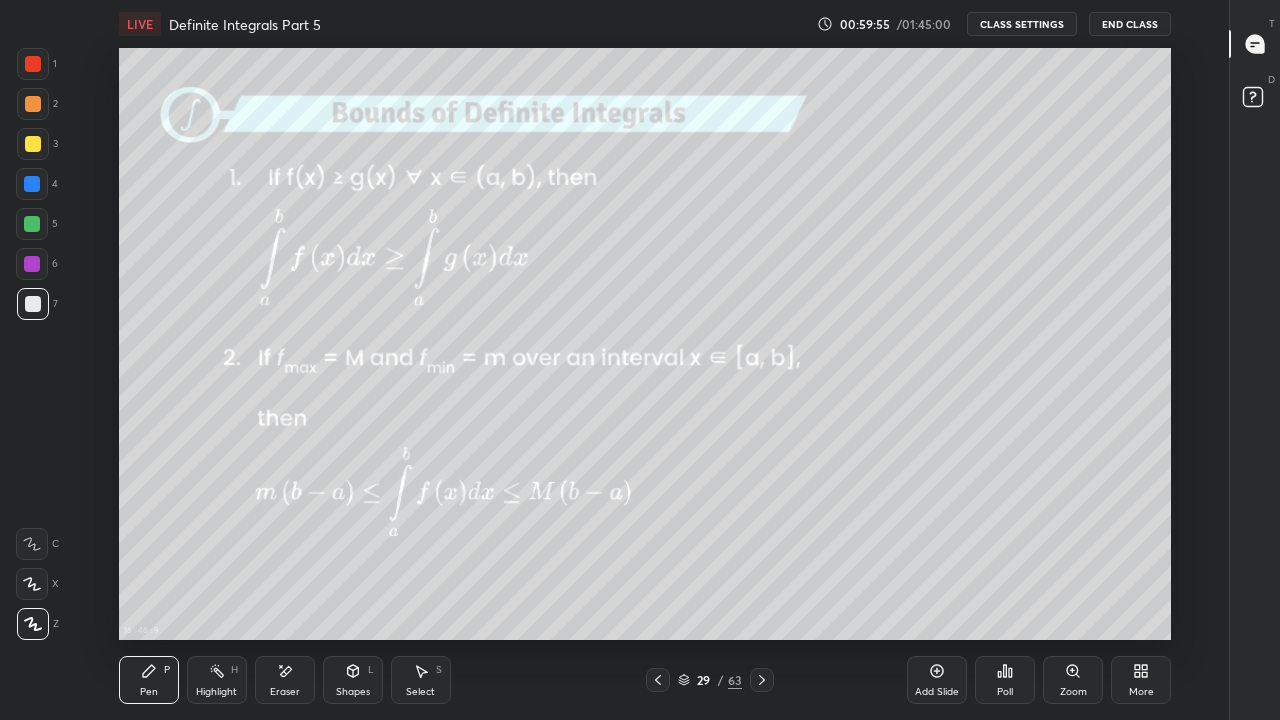 click at bounding box center [33, 144] 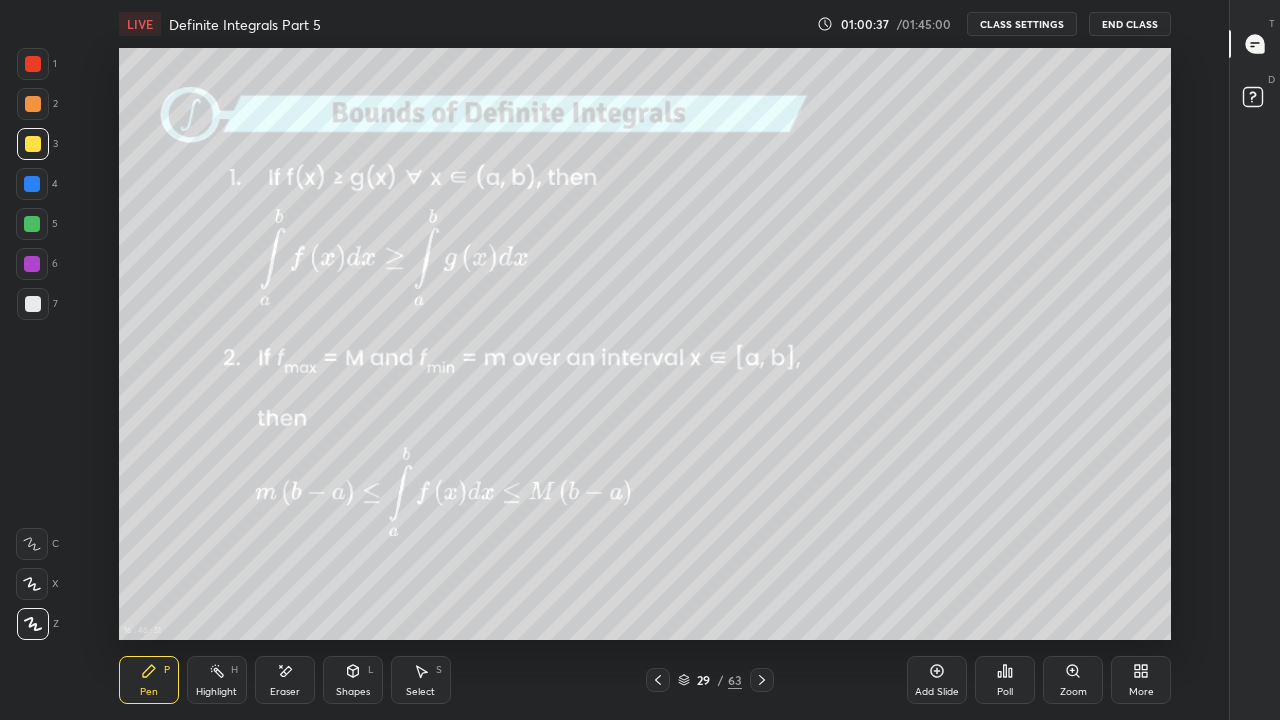 click on "Eraser" at bounding box center [285, 692] 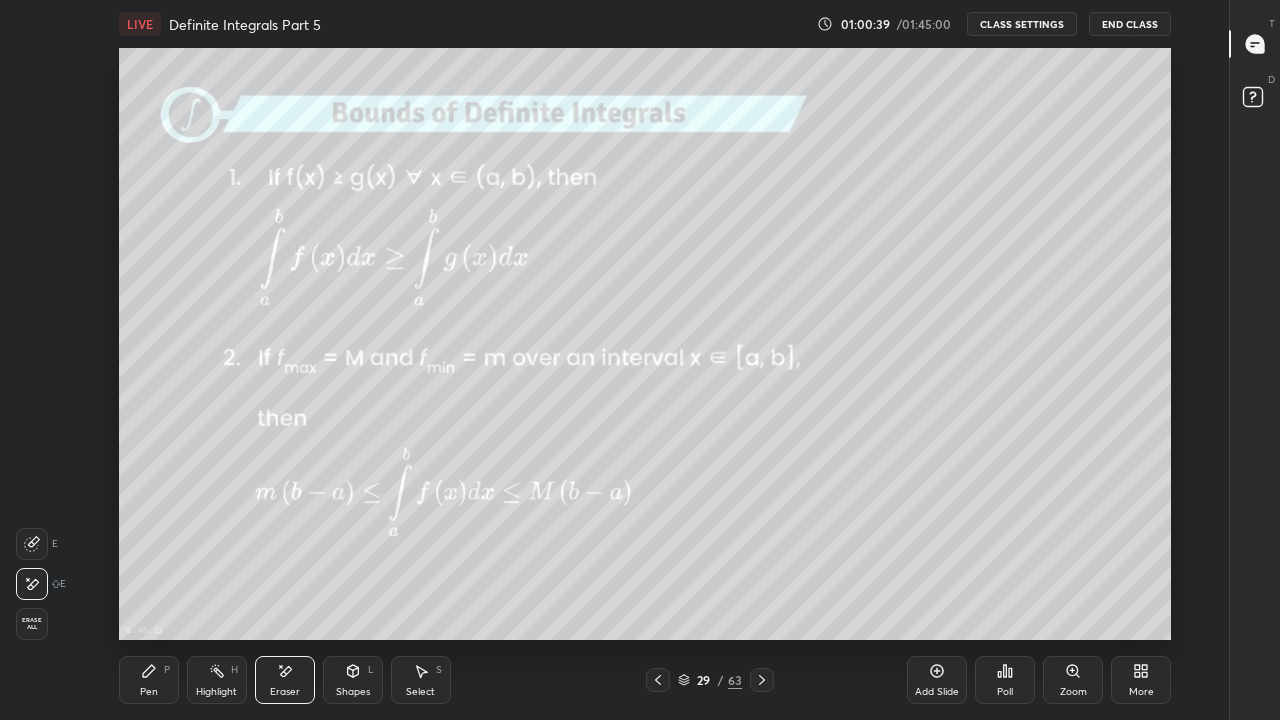 click on "Pen" at bounding box center (149, 692) 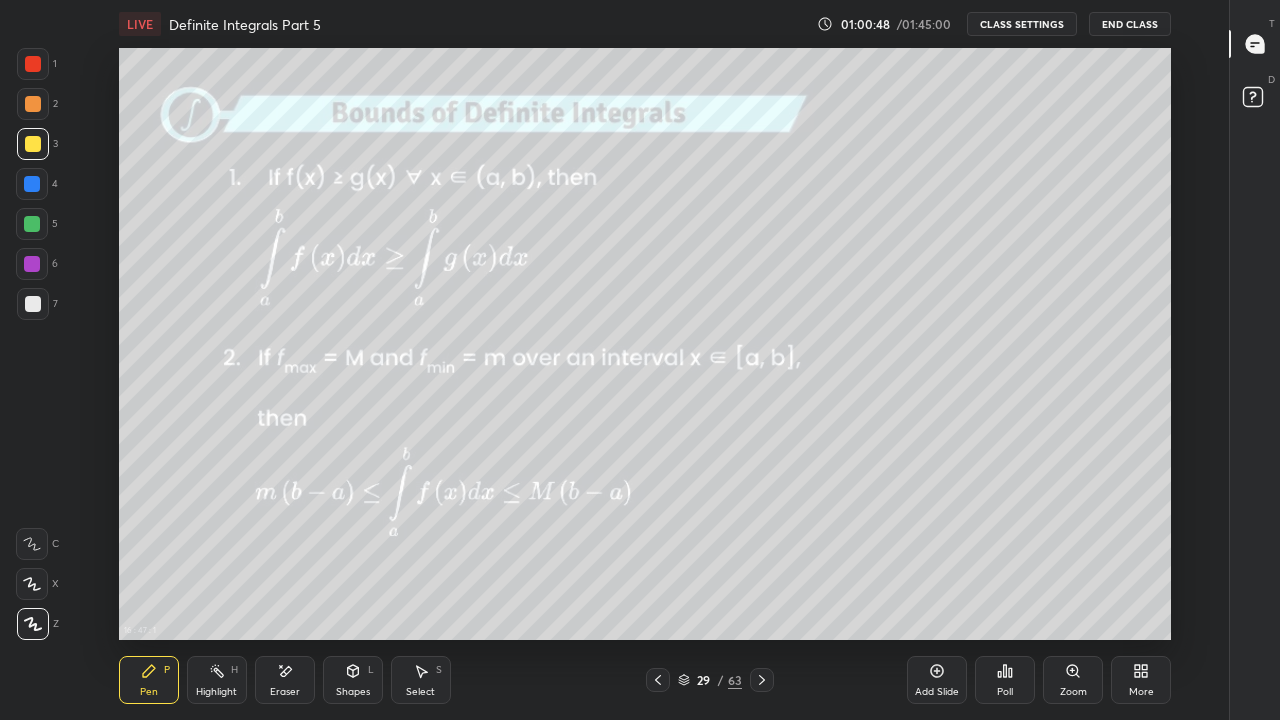 click at bounding box center (33, 304) 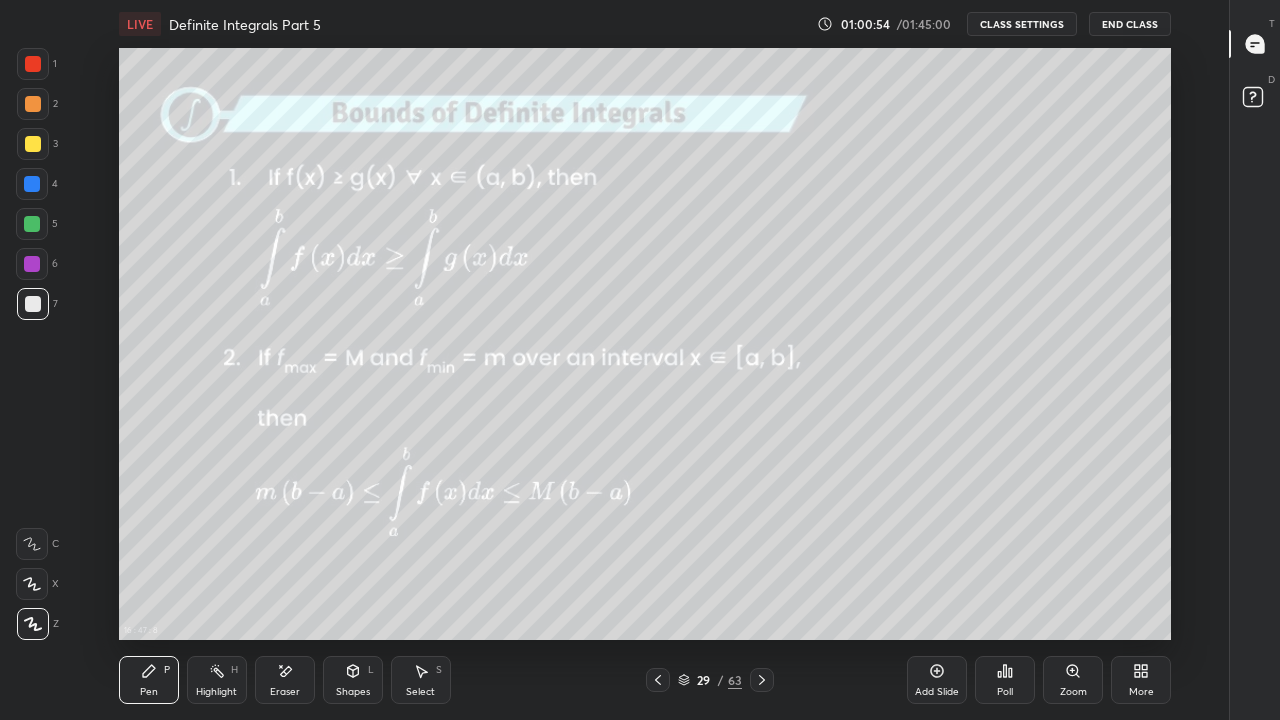 click at bounding box center [33, 144] 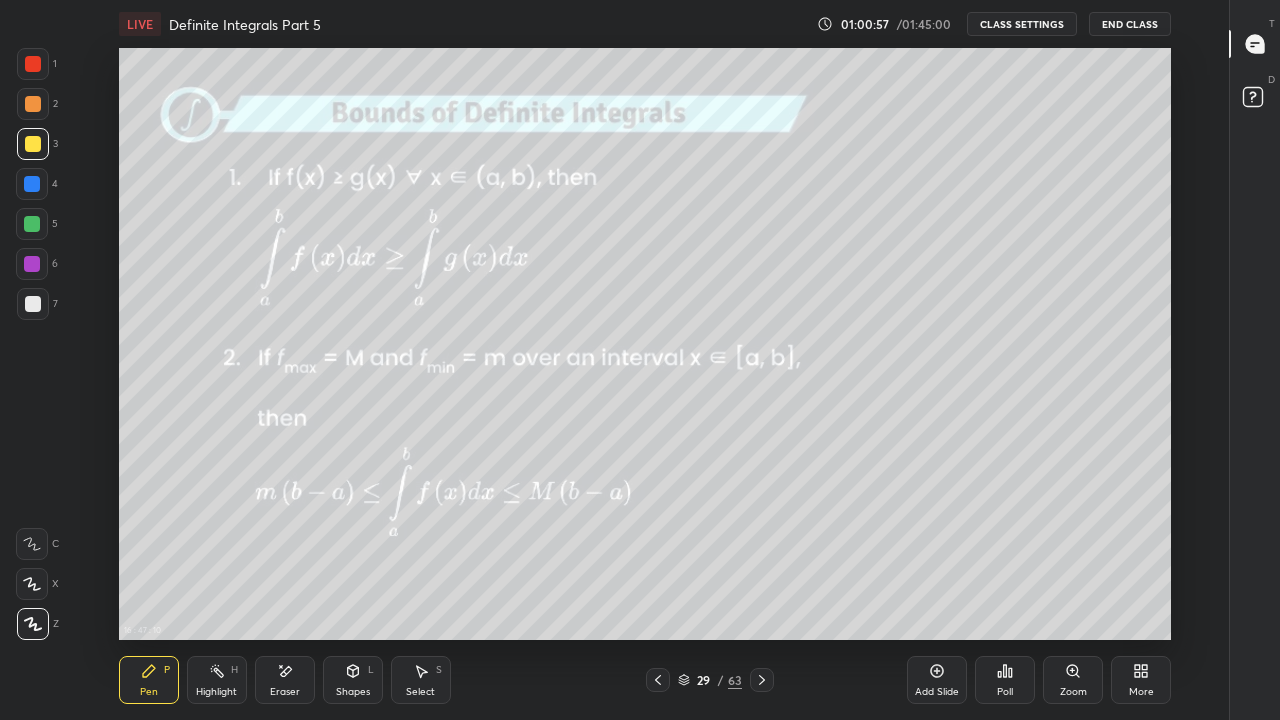 click at bounding box center (33, 304) 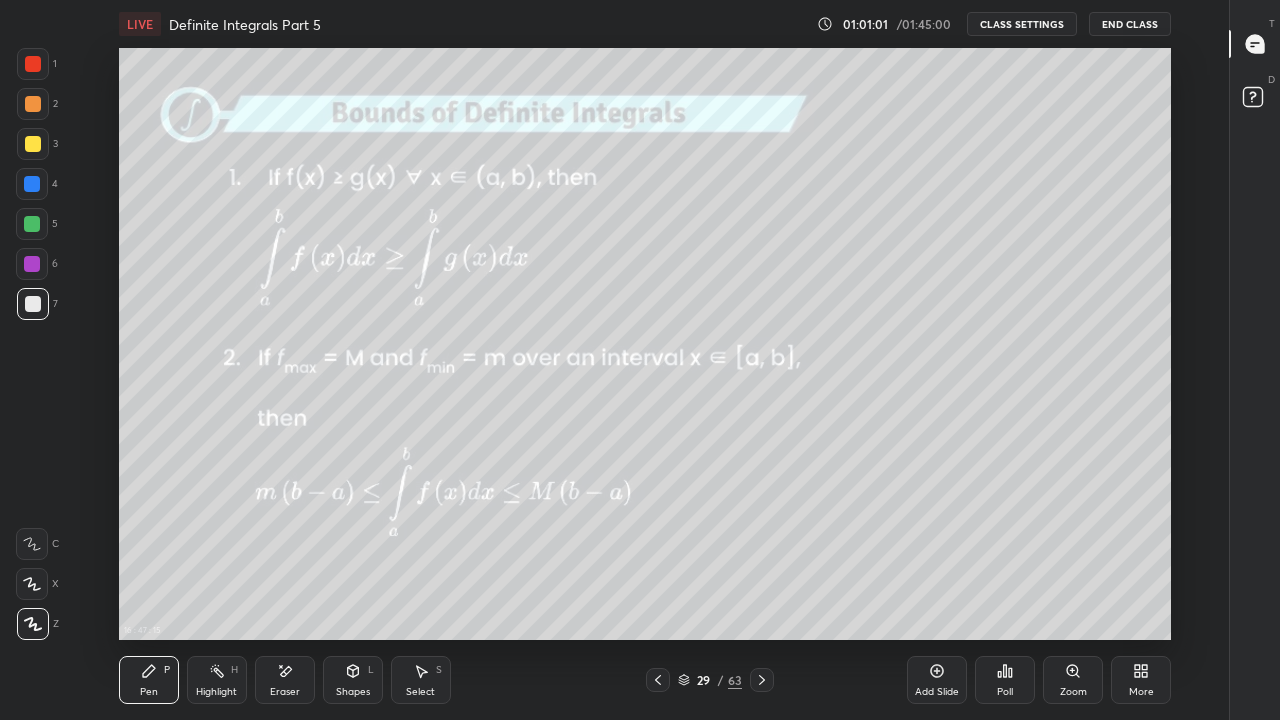 click at bounding box center [33, 144] 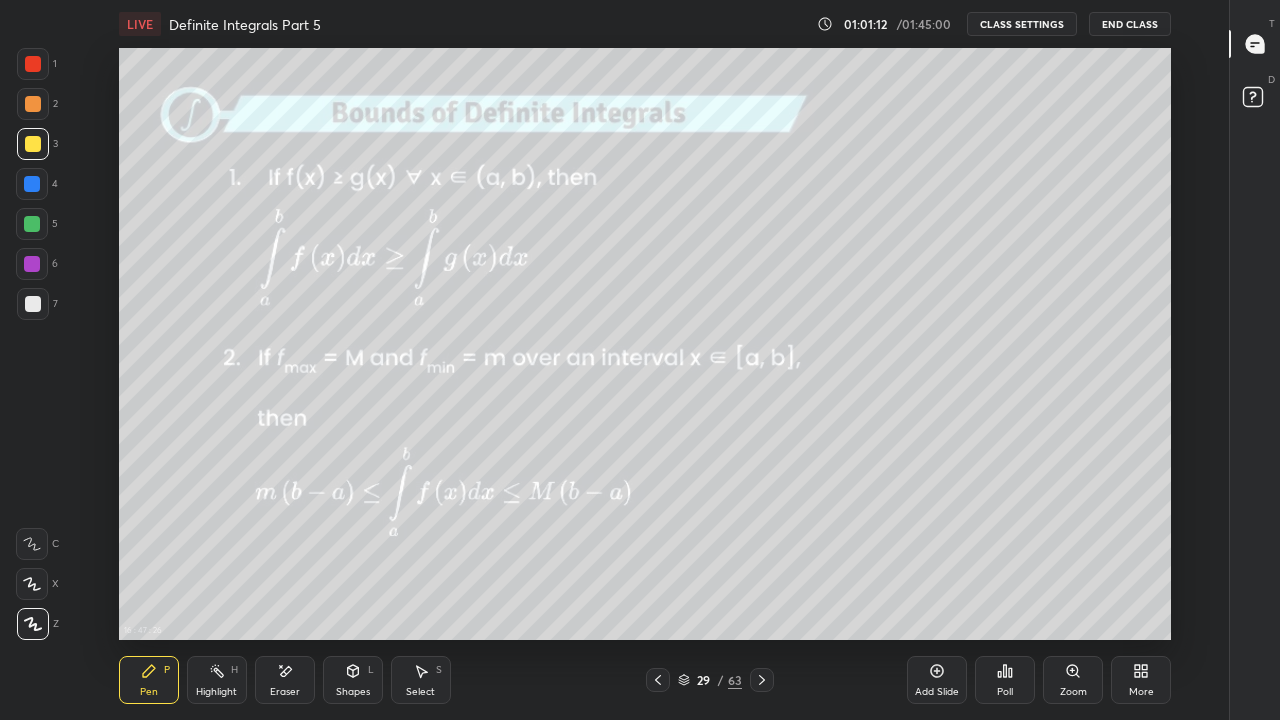 click at bounding box center [32, 184] 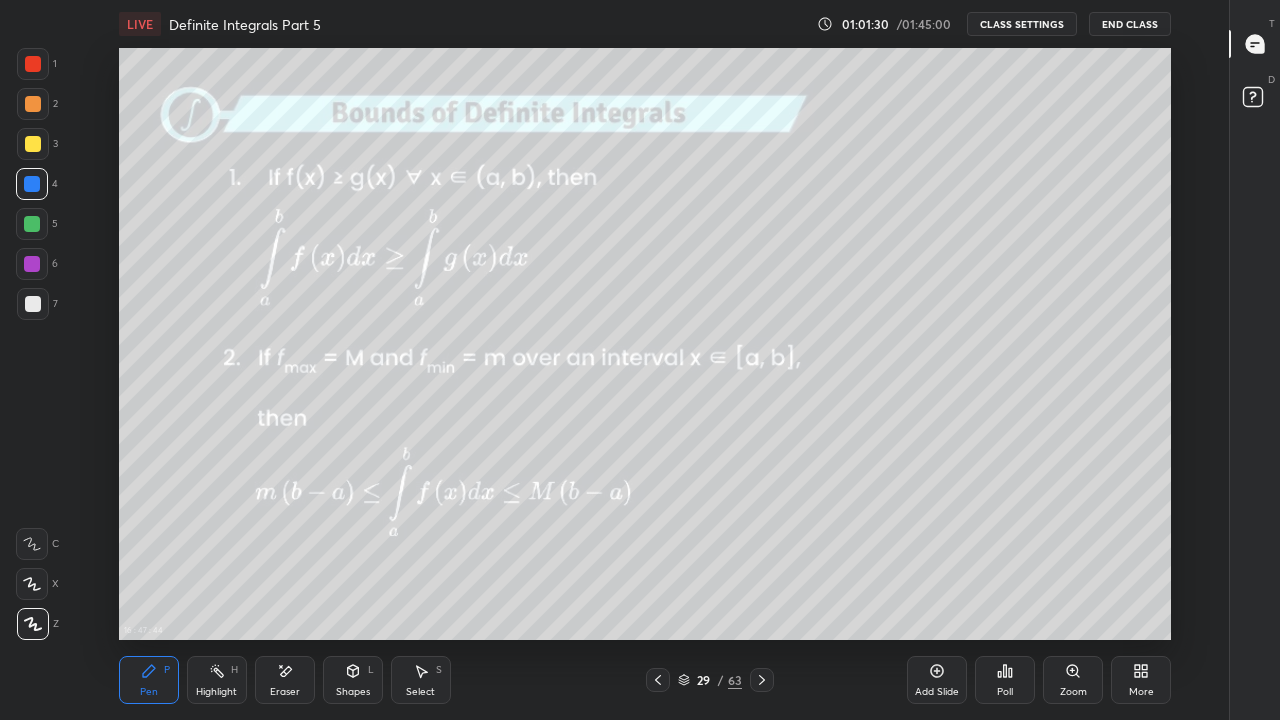 click at bounding box center (33, 304) 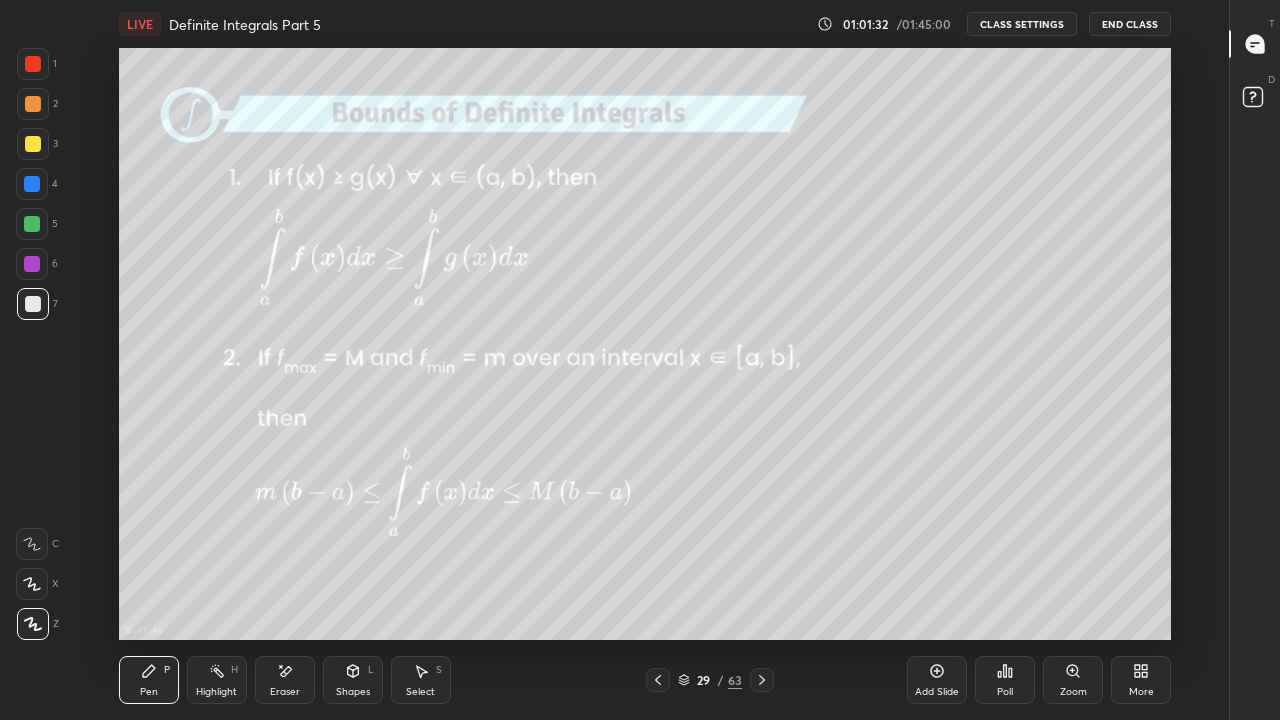 click at bounding box center [33, 144] 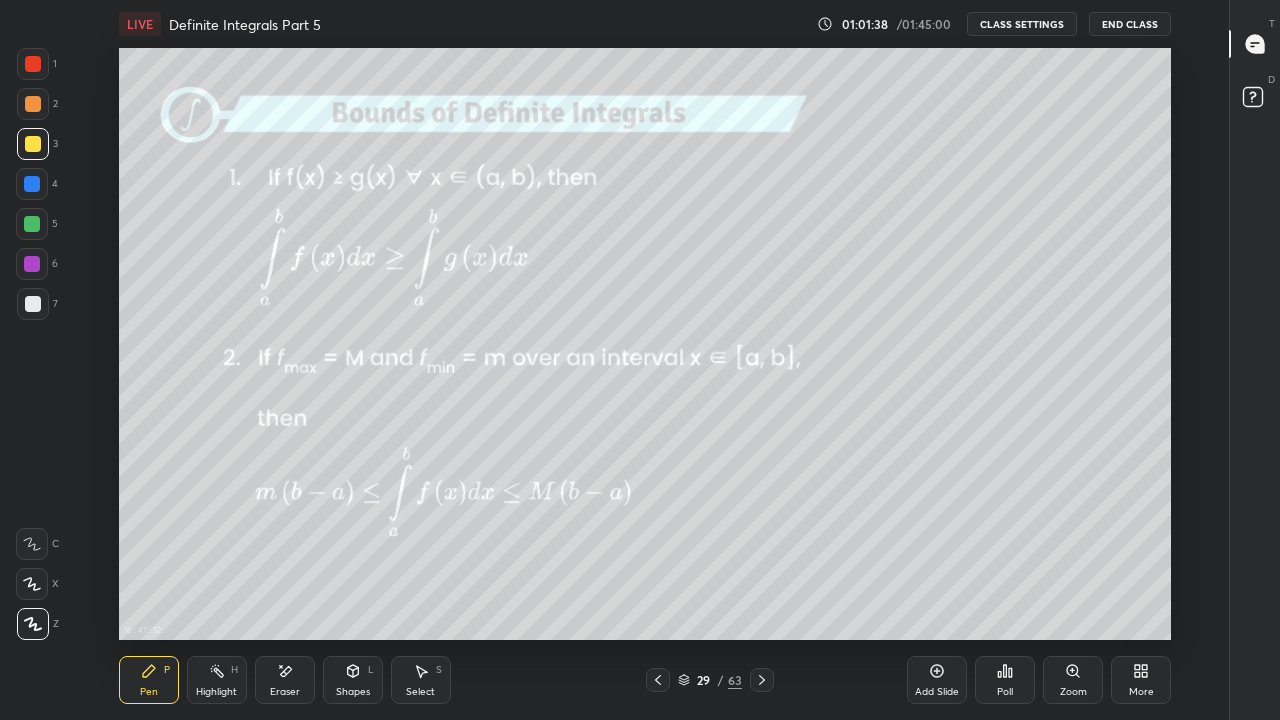 click 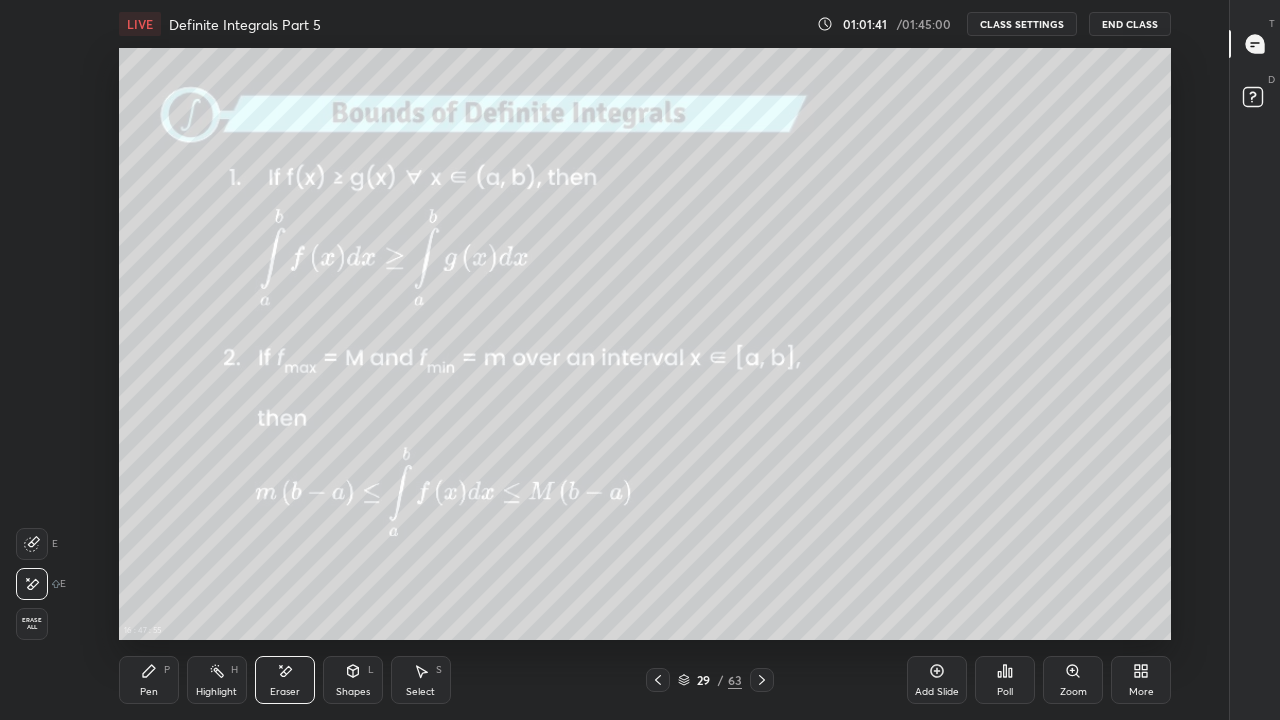 click on "Pen" at bounding box center (149, 692) 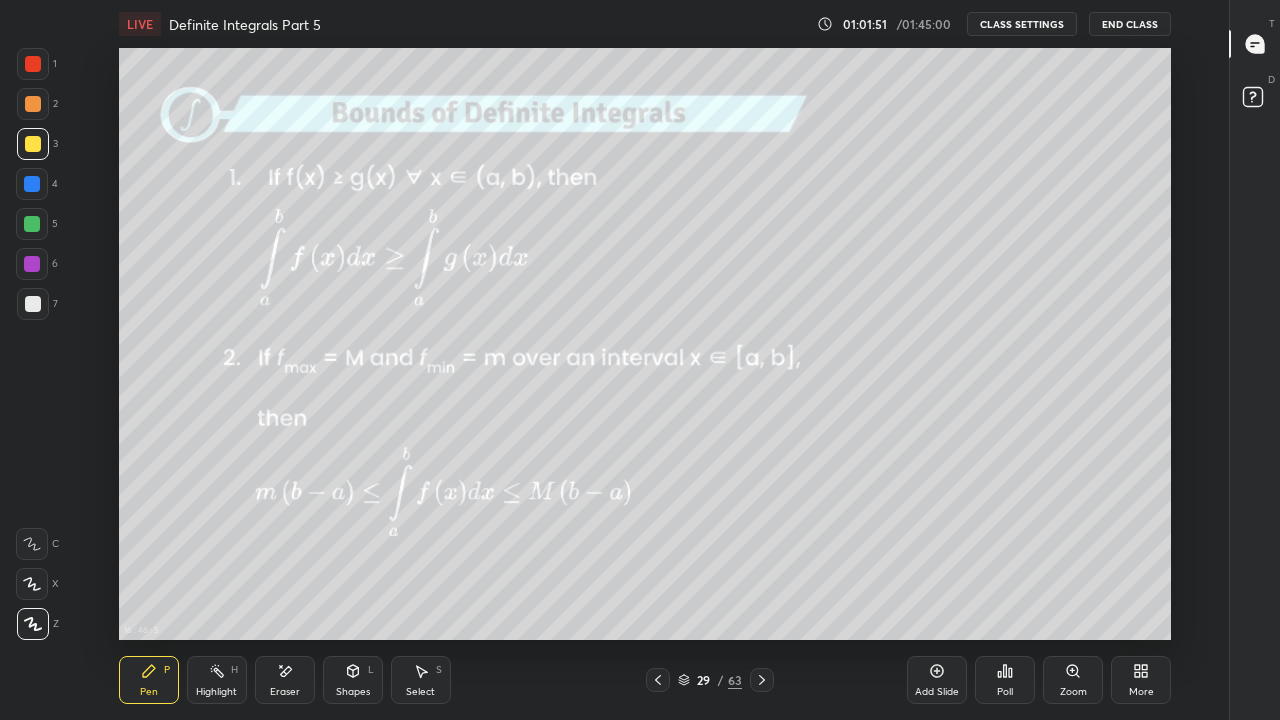 click at bounding box center [33, 304] 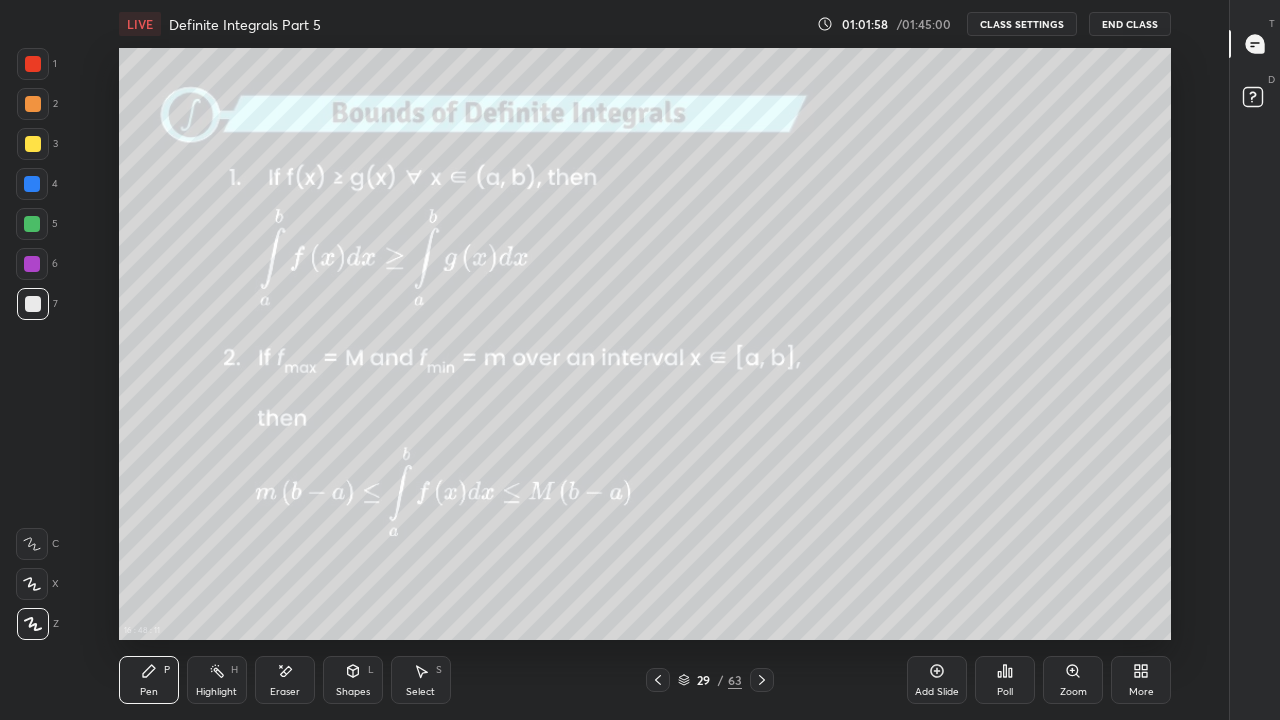 click 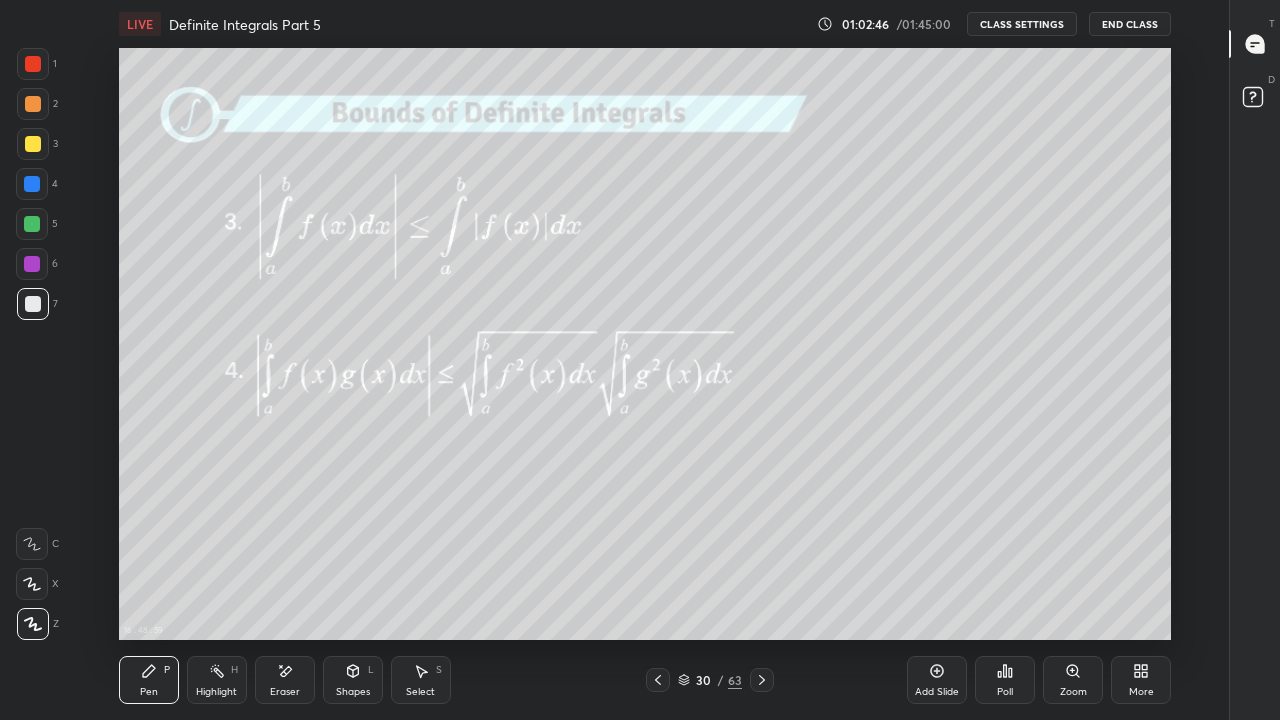 click on "Eraser" at bounding box center [285, 680] 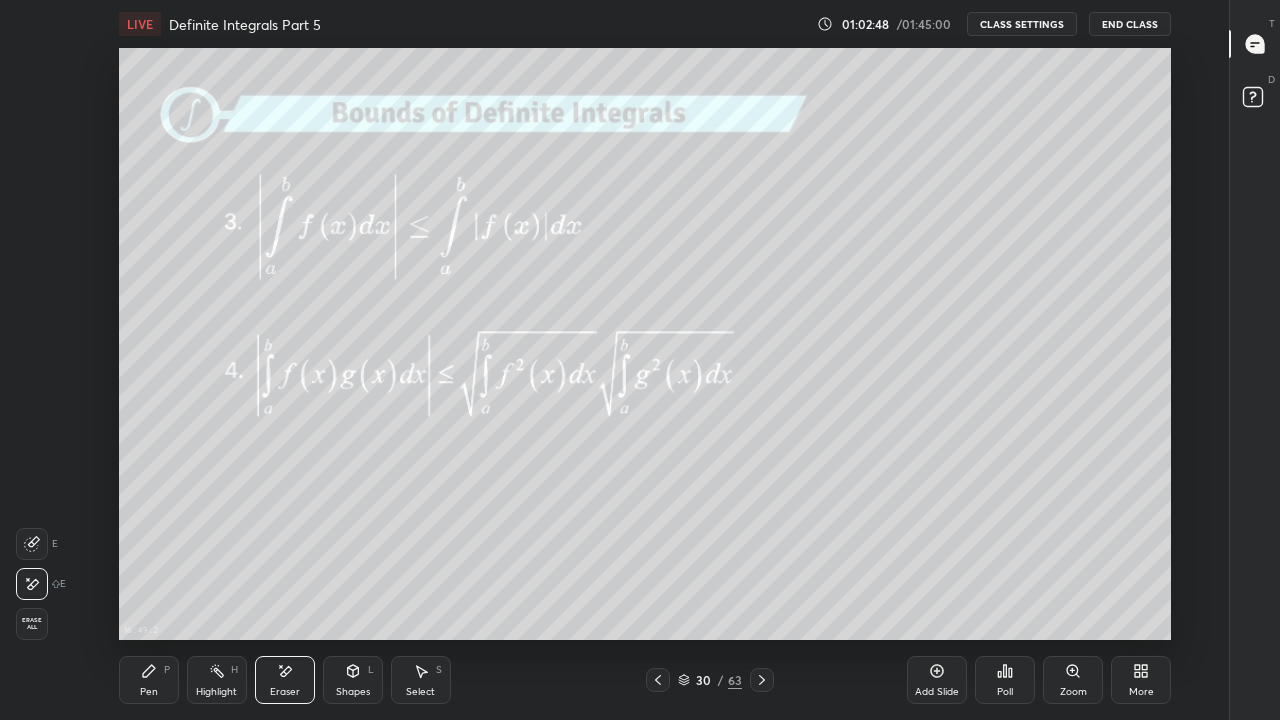 click on "Pen" at bounding box center (149, 692) 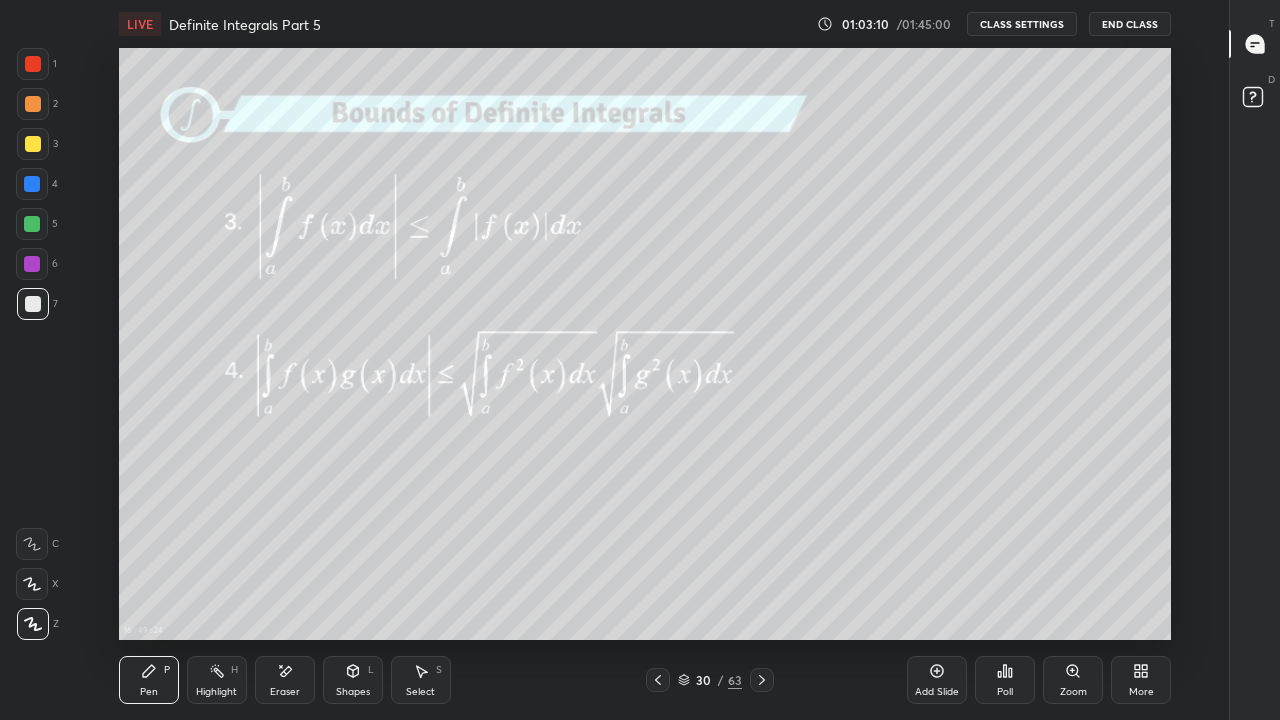 click 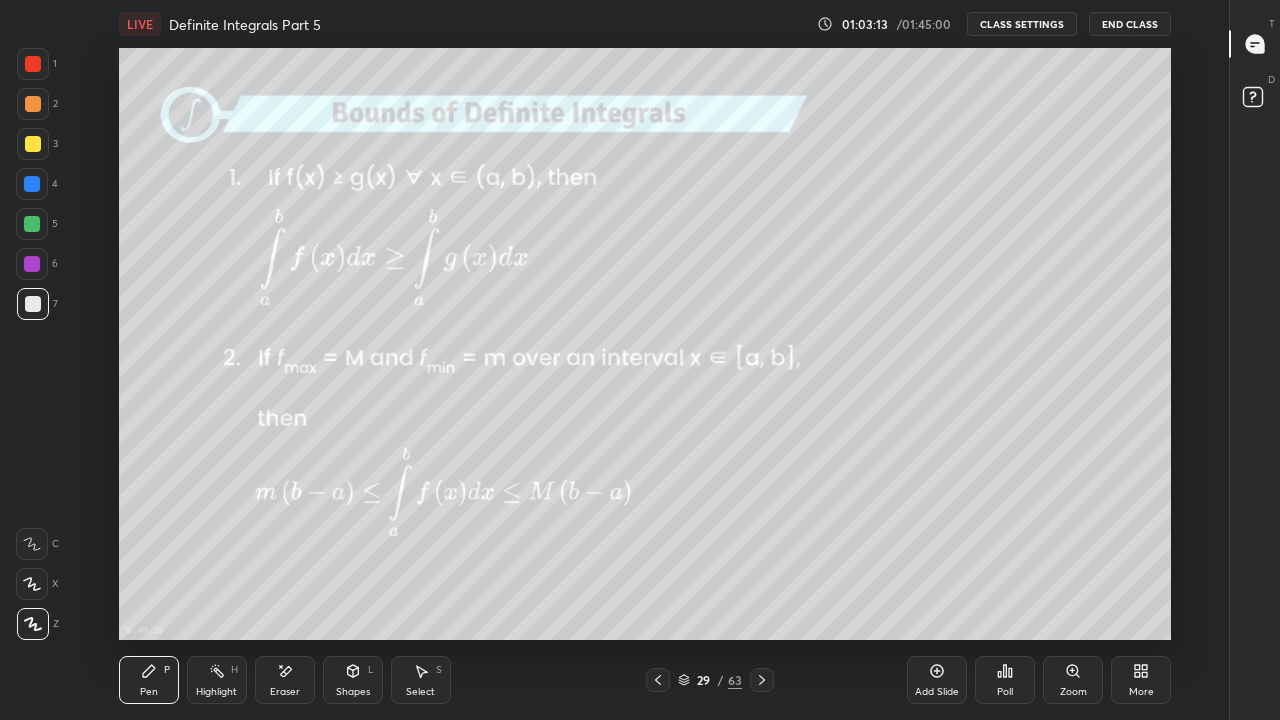 click 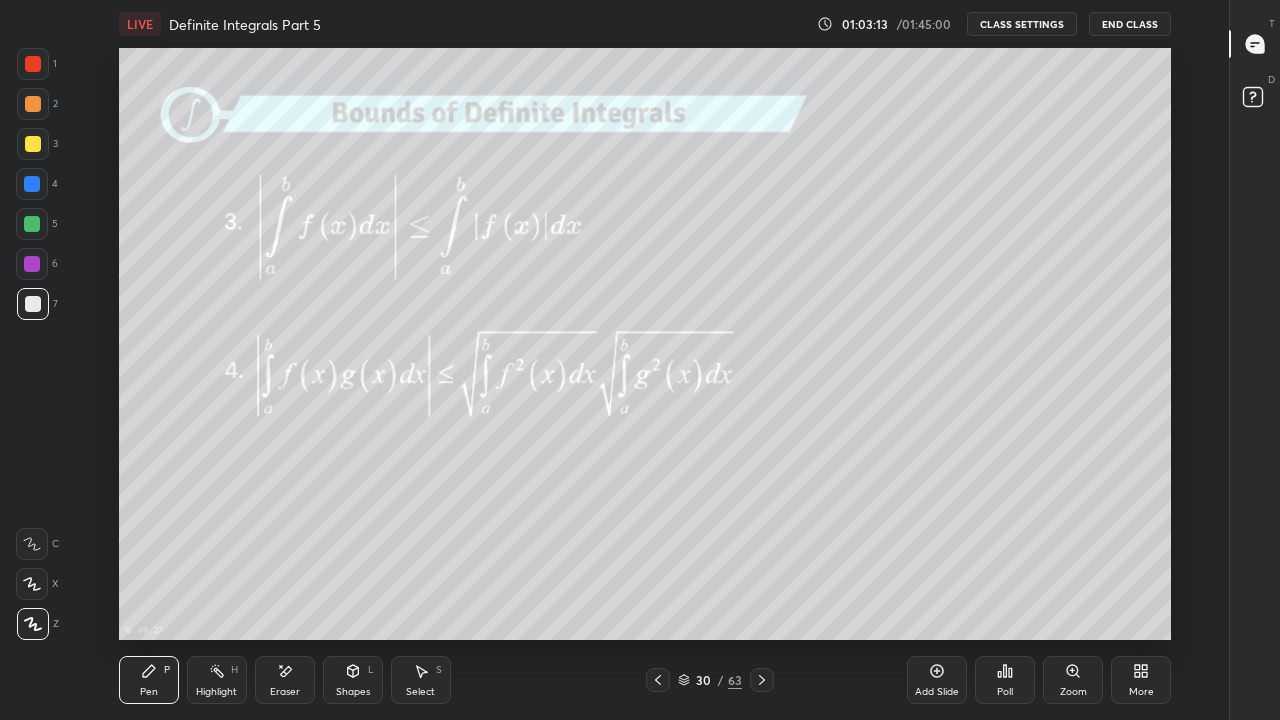 click 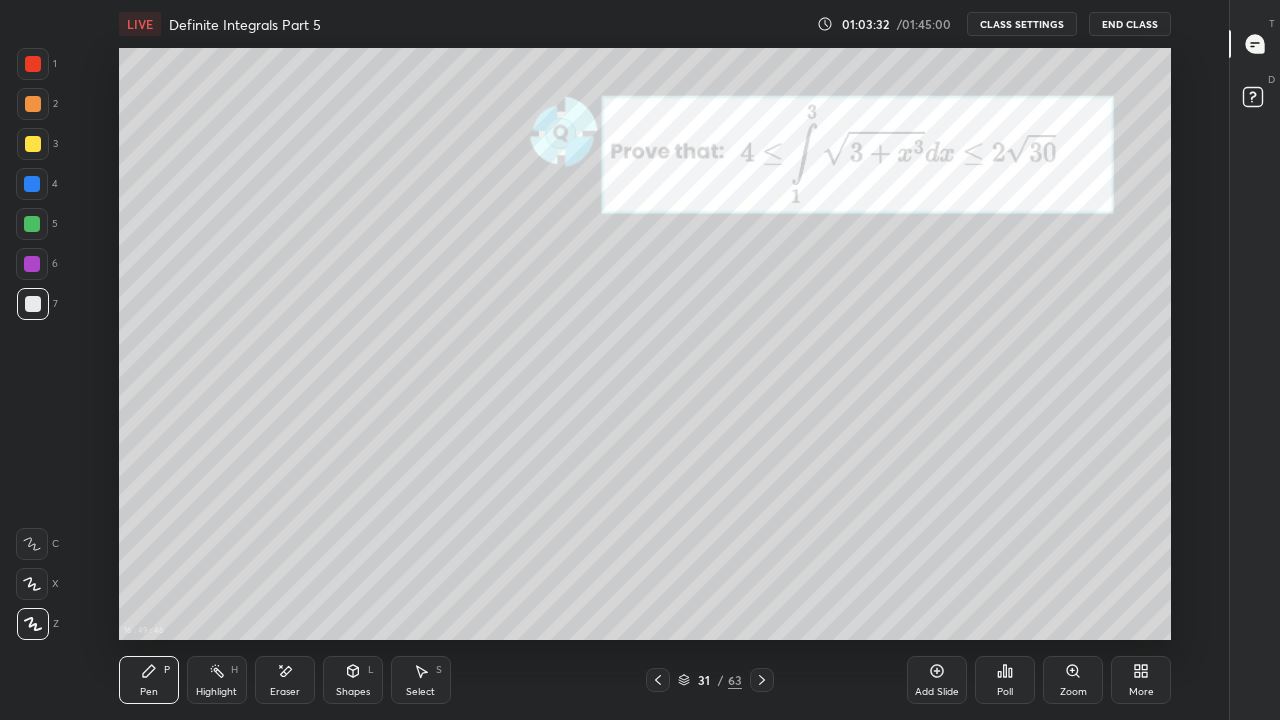 click at bounding box center [32, 224] 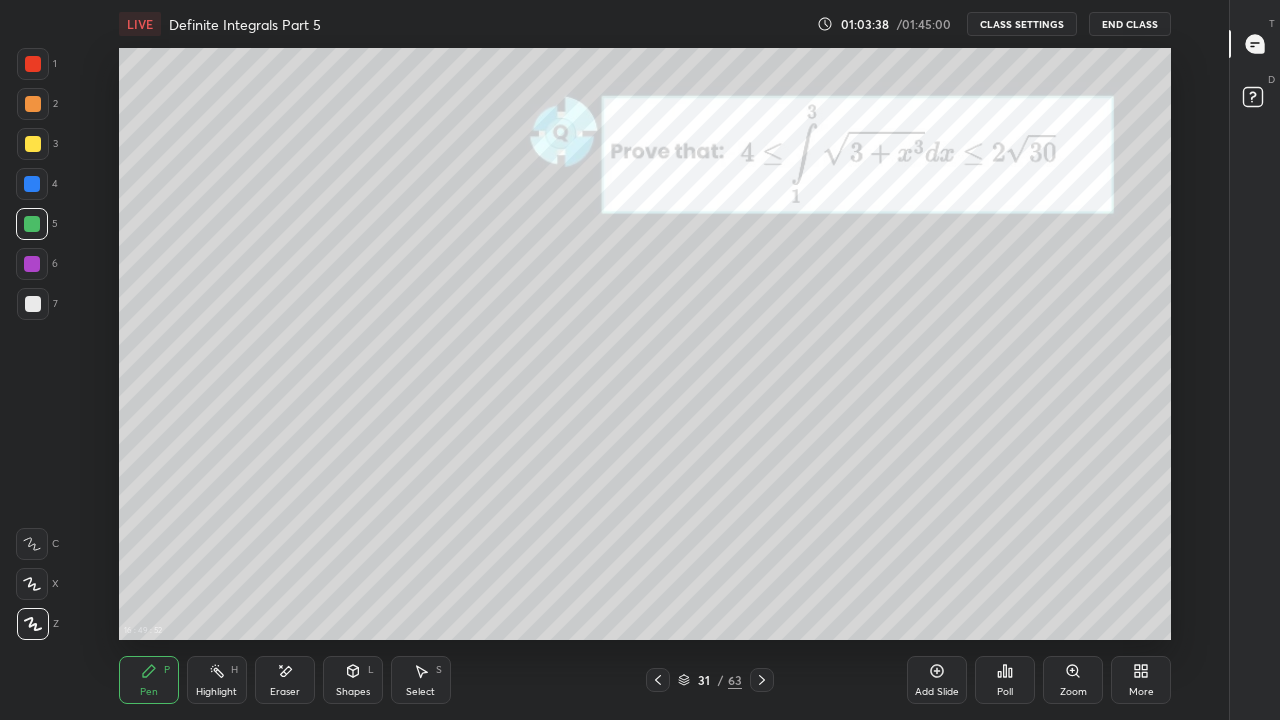click on "Eraser" at bounding box center [285, 680] 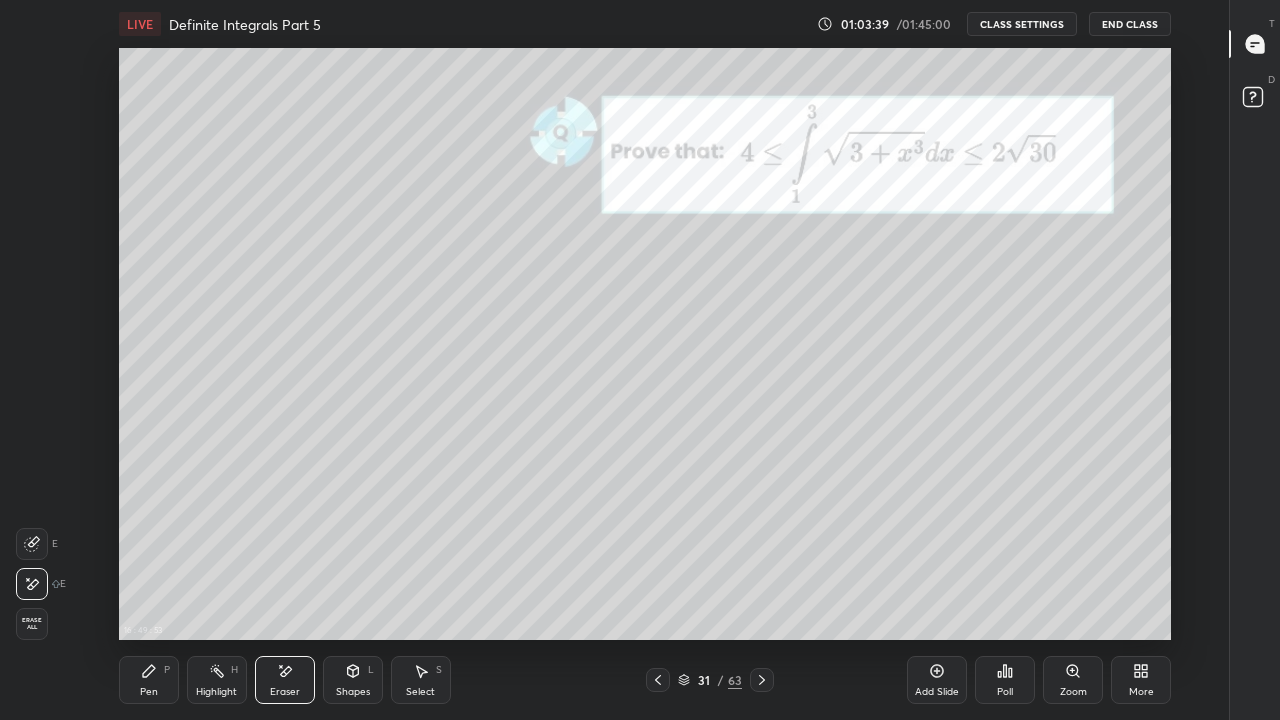 click on "Erase all" at bounding box center (32, 624) 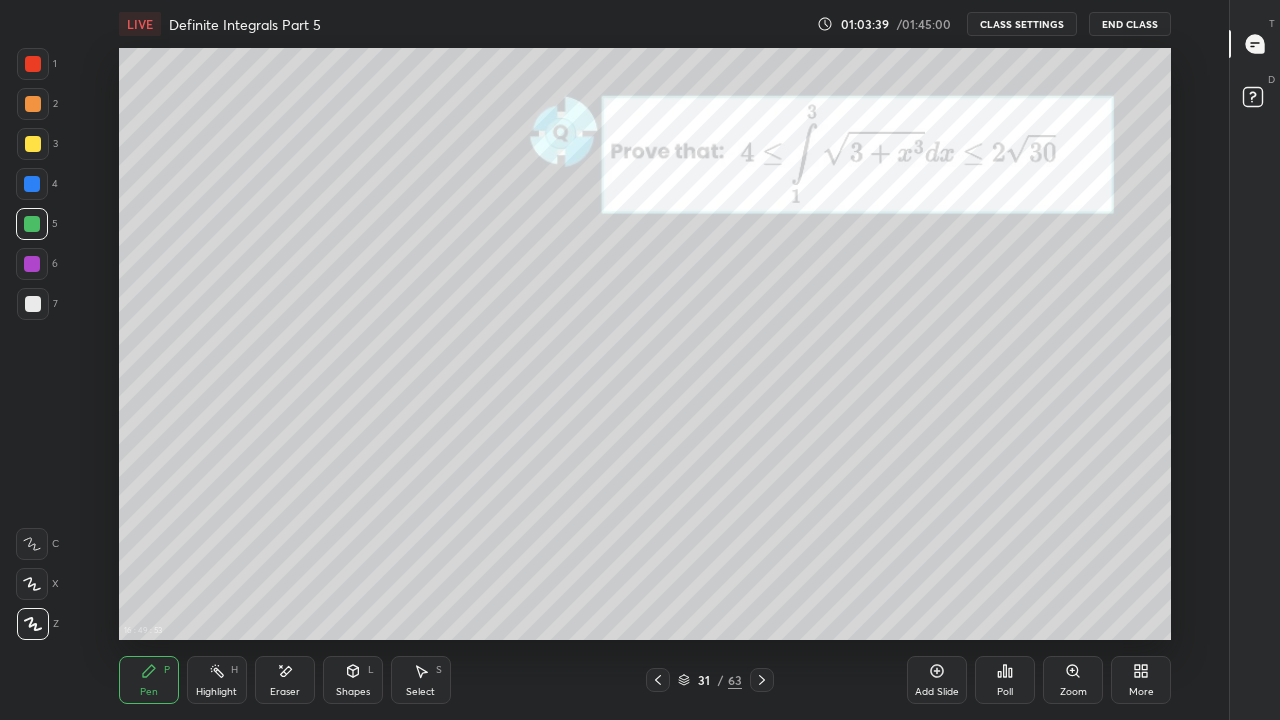 click on "Pen" at bounding box center (149, 692) 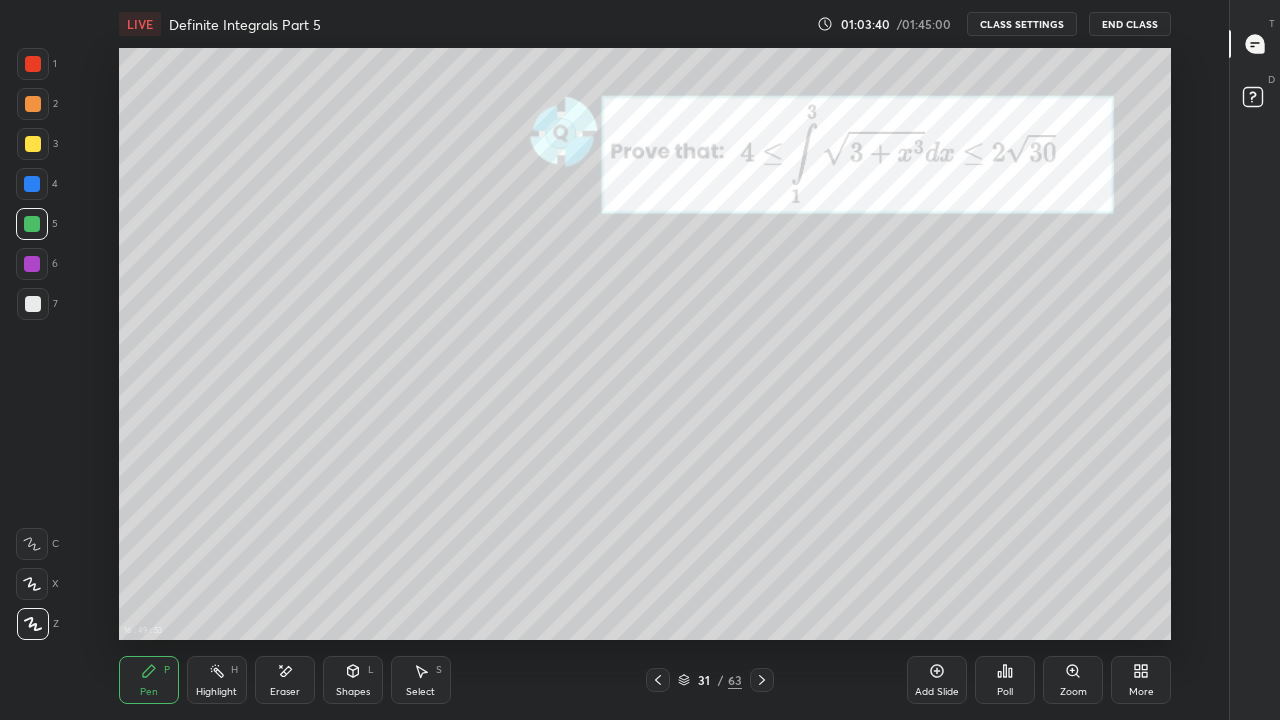click at bounding box center [33, 304] 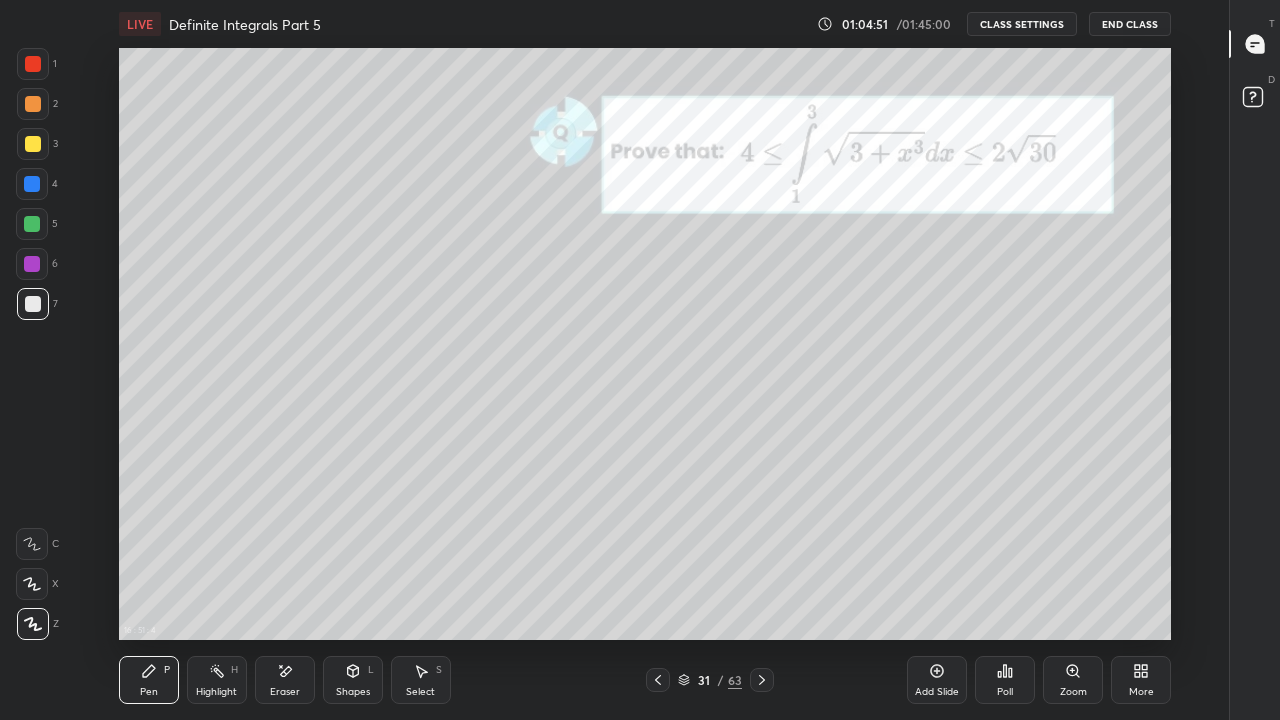 click 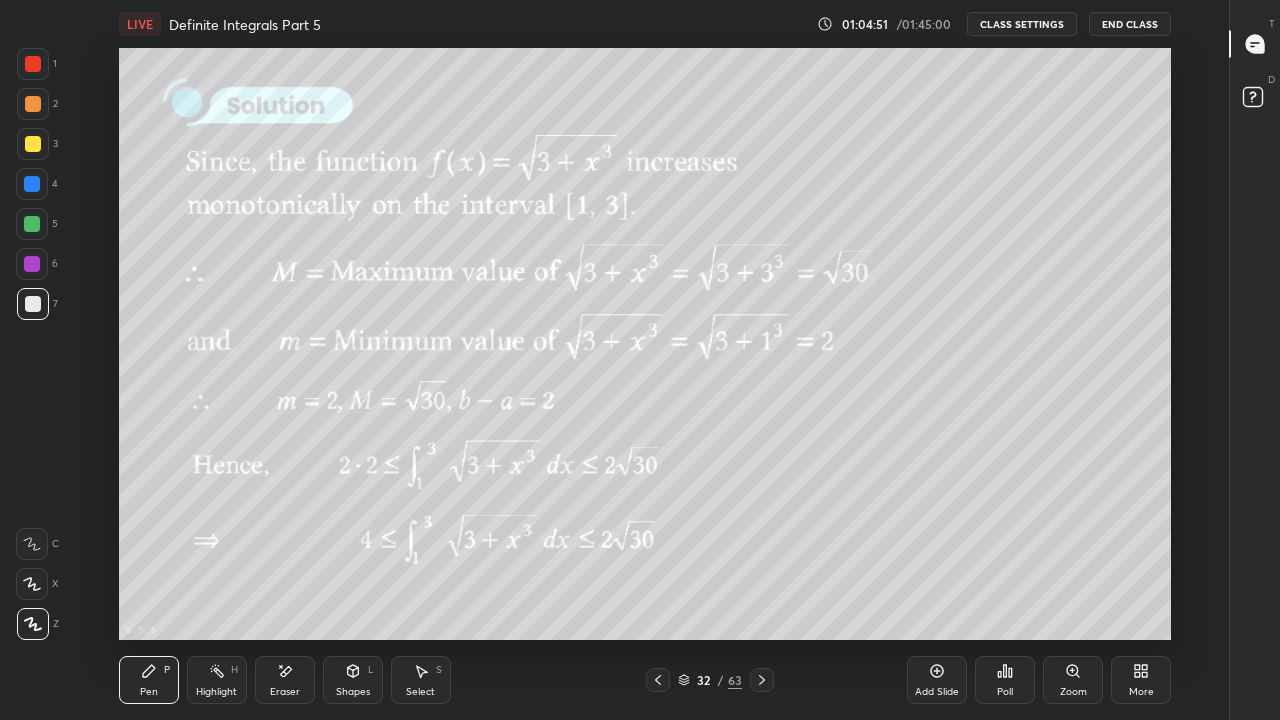 click 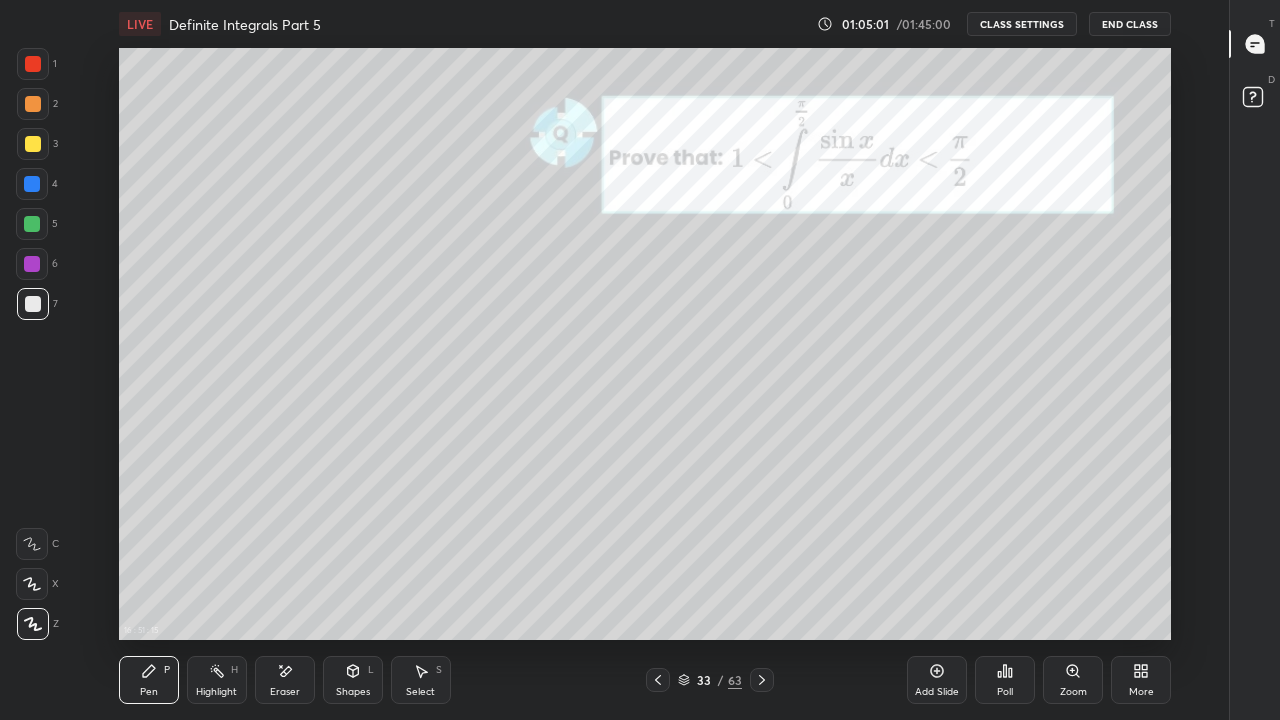 click 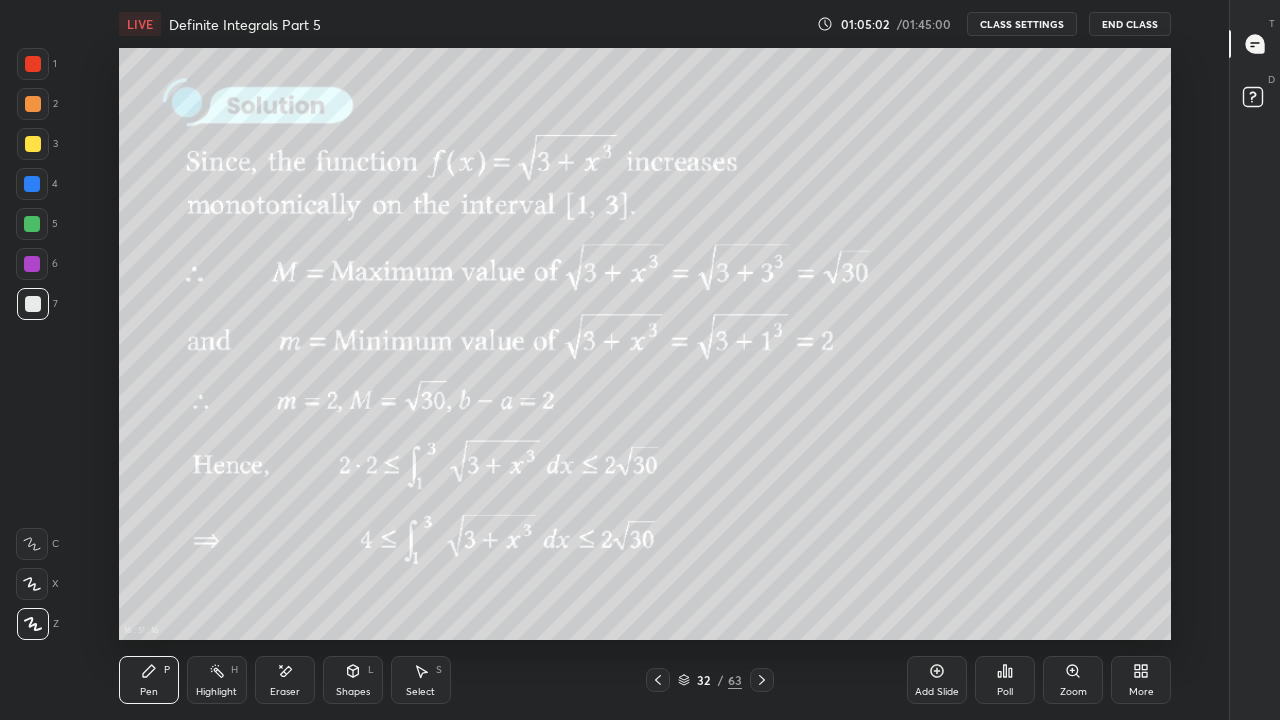 click at bounding box center (658, 680) 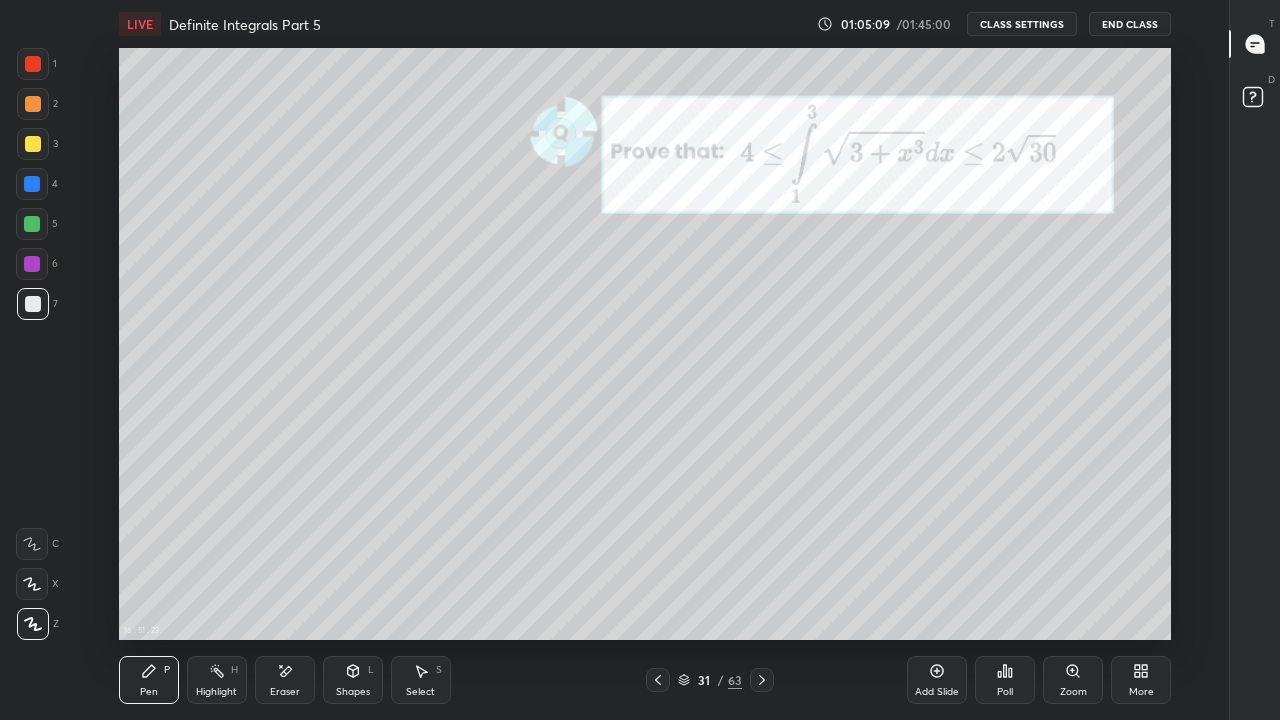 click 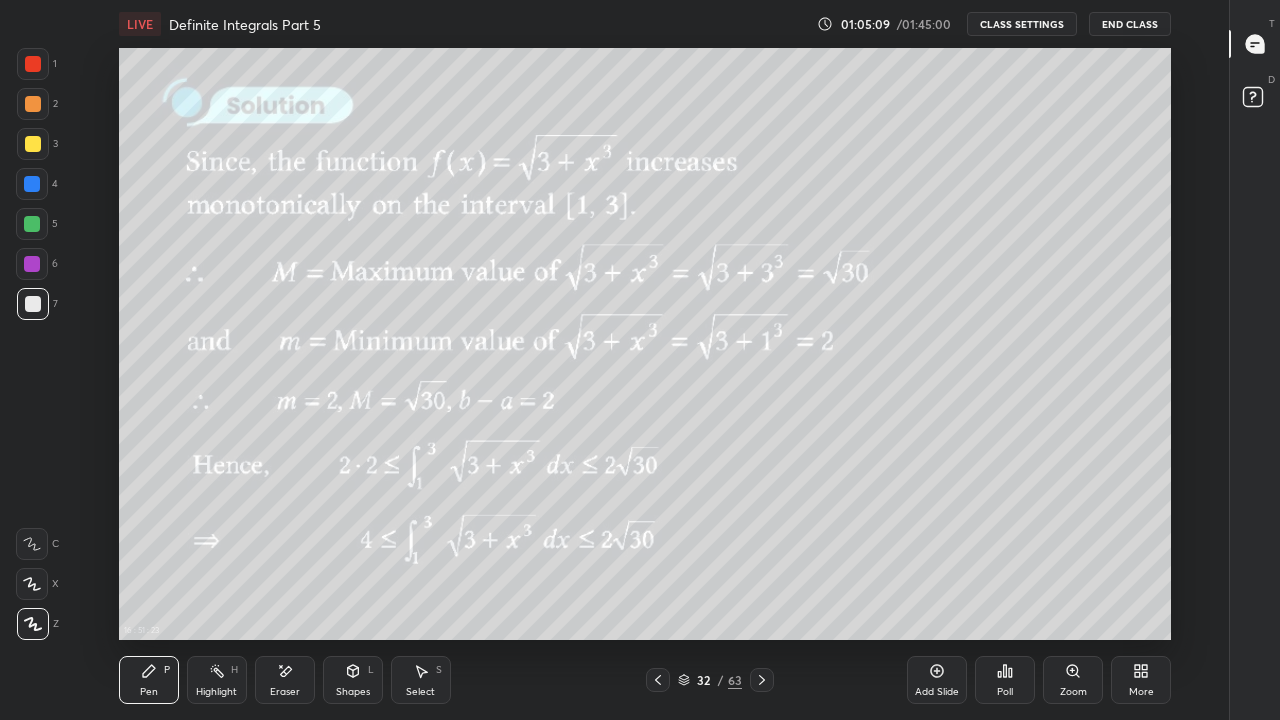 click 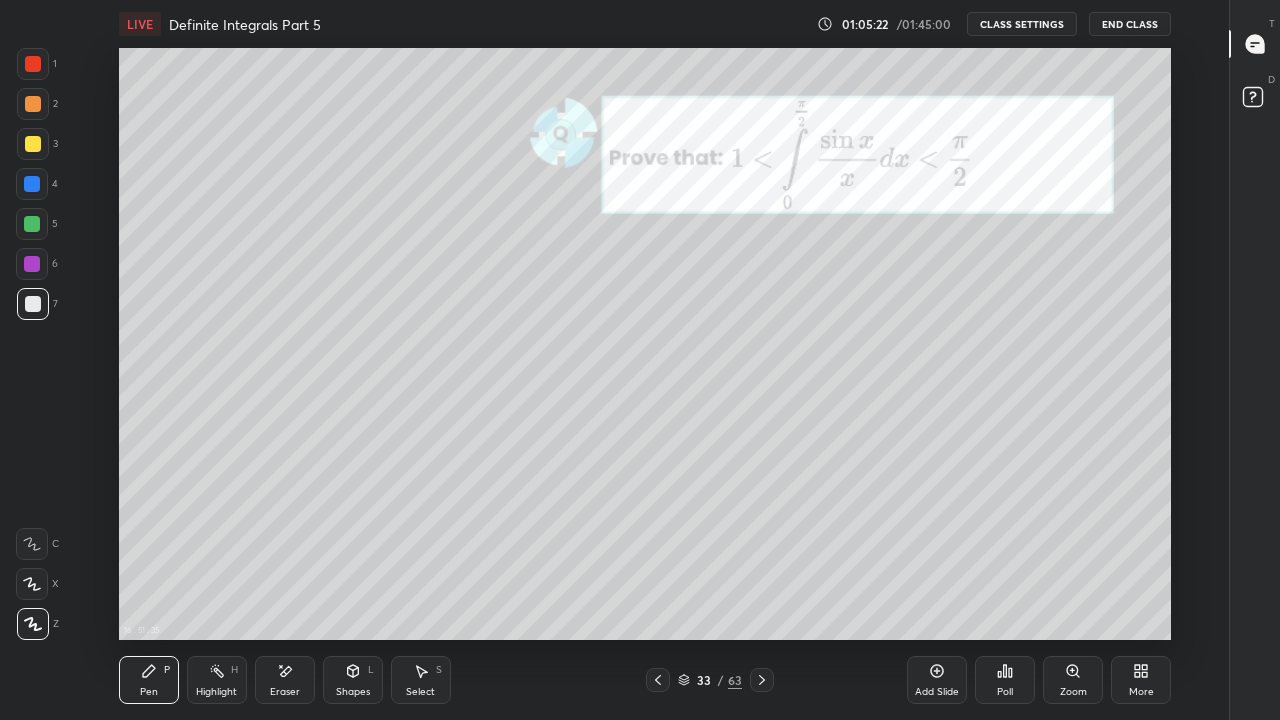 click at bounding box center (33, 144) 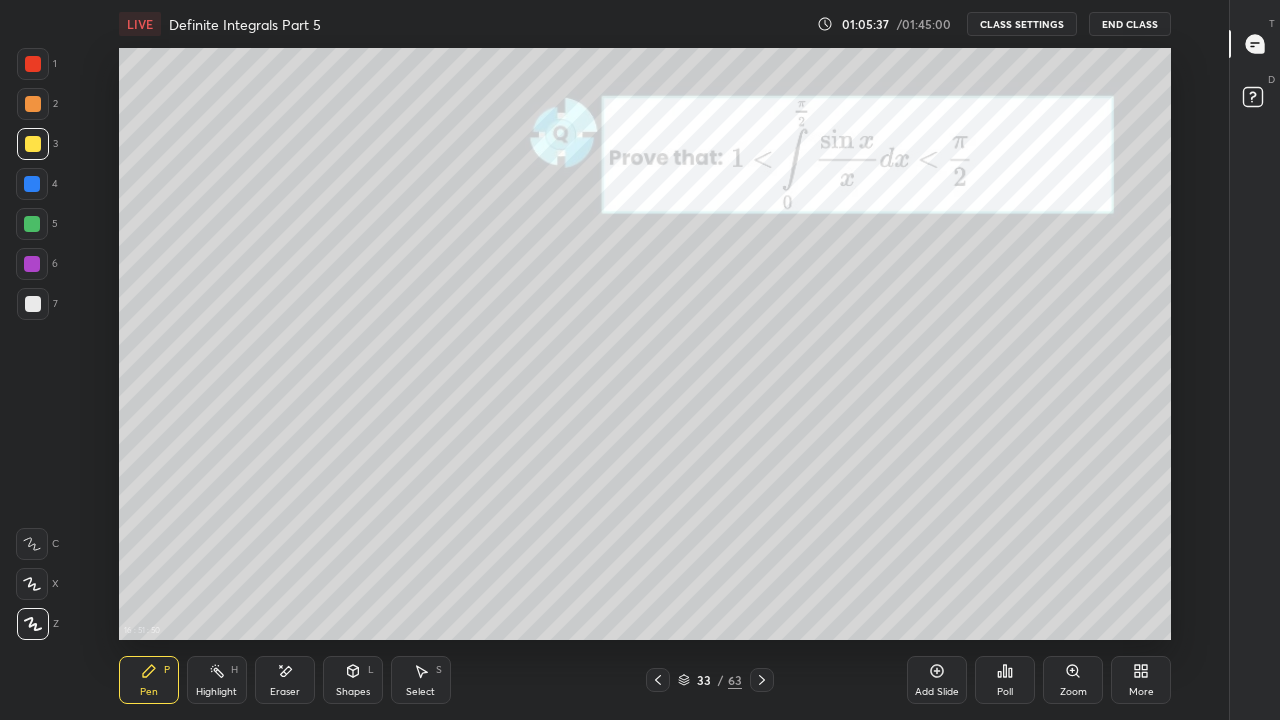 click at bounding box center [33, 304] 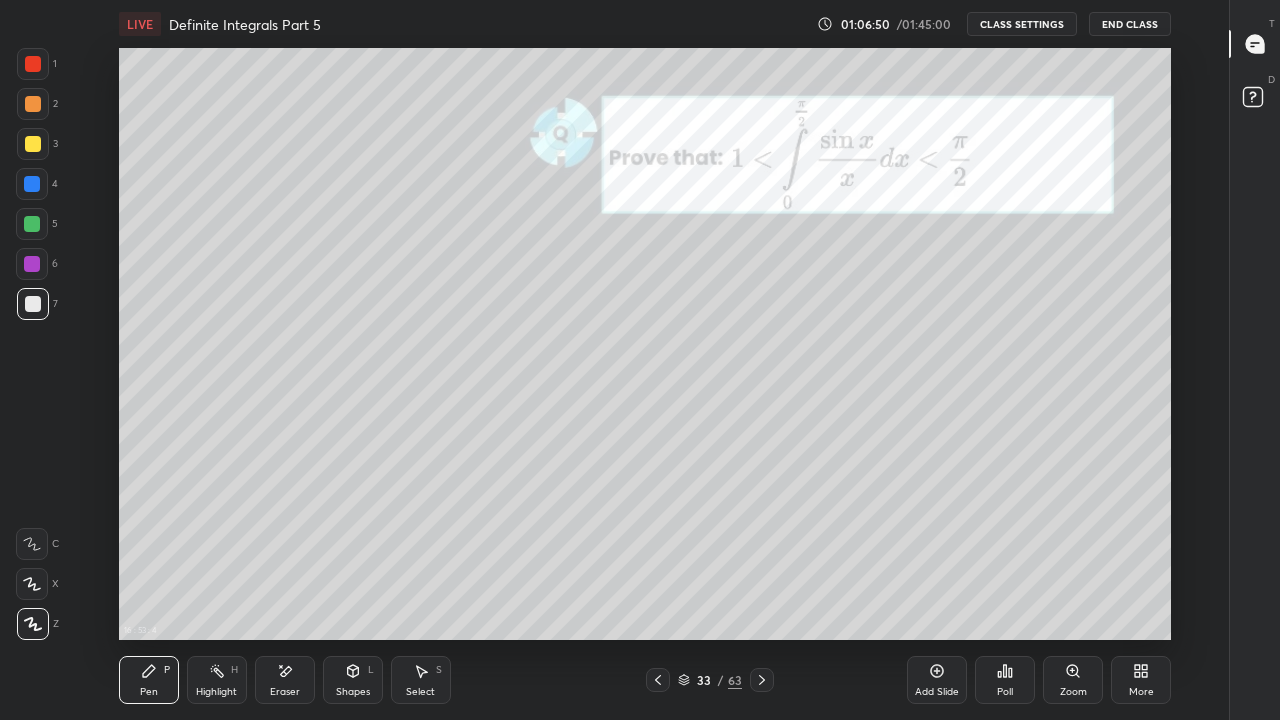 click at bounding box center [32, 184] 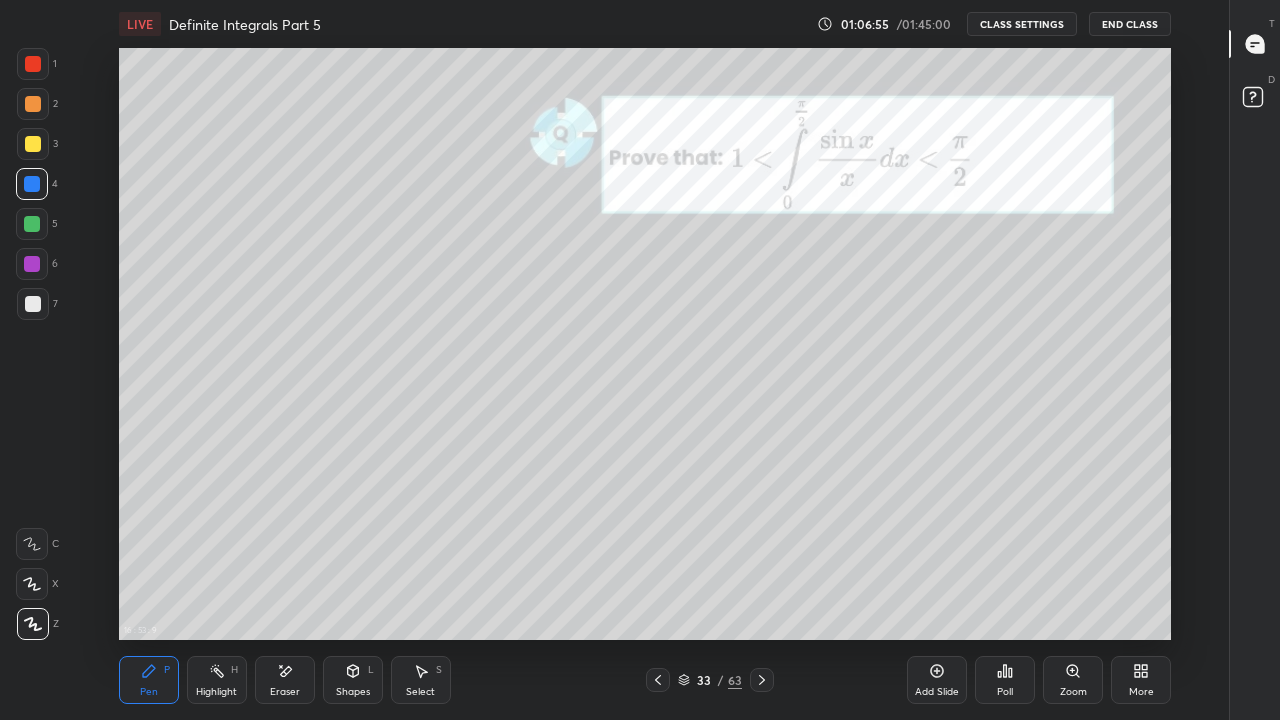 click on "Eraser" at bounding box center [285, 692] 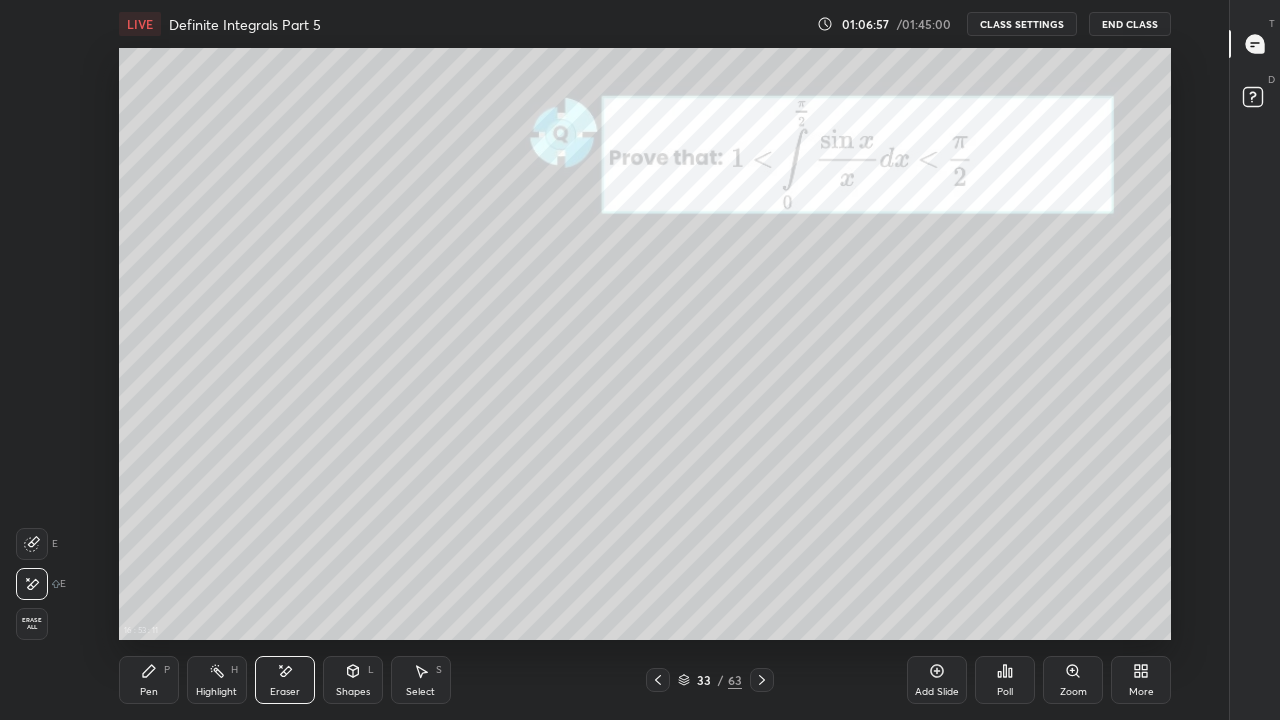 click 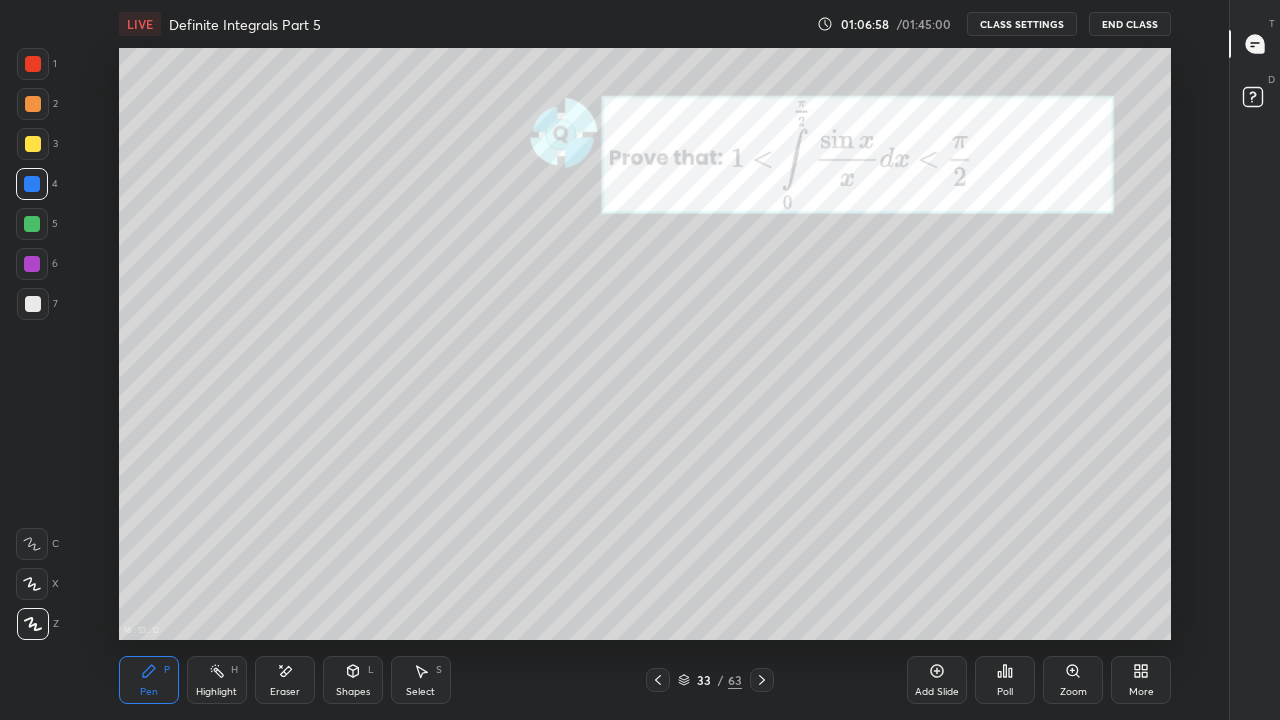 click at bounding box center (33, 304) 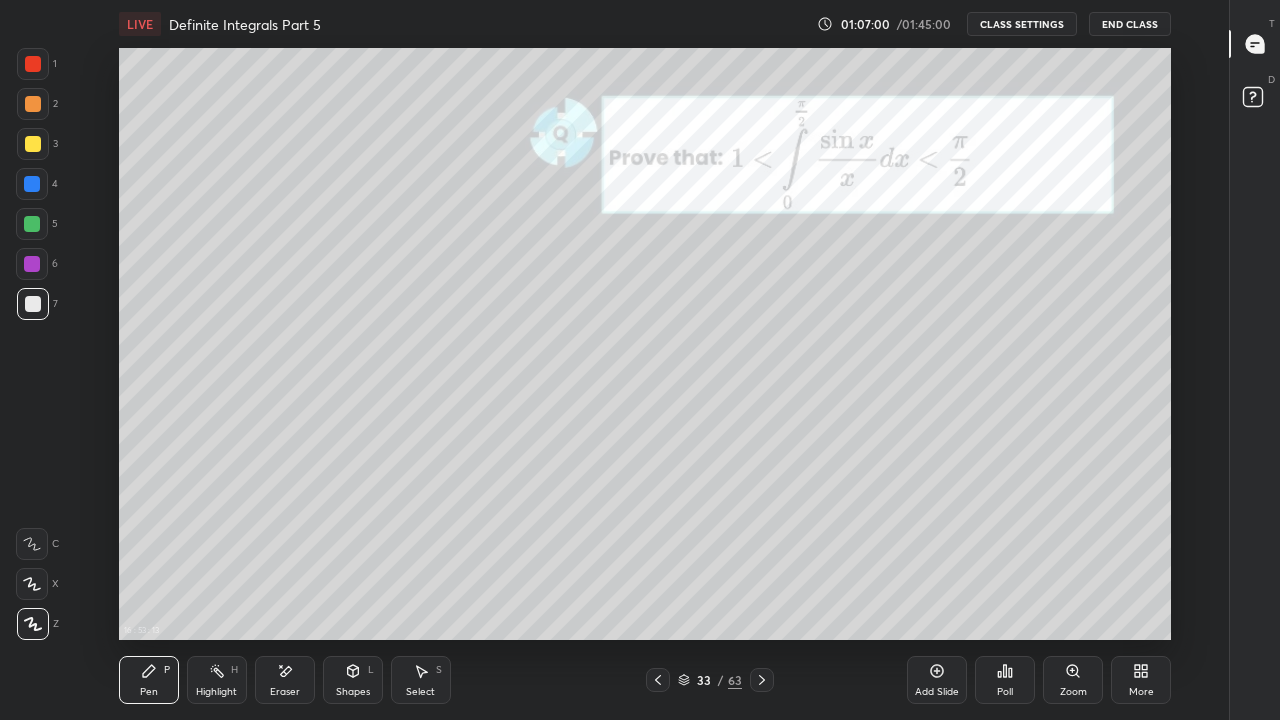 click at bounding box center (32, 184) 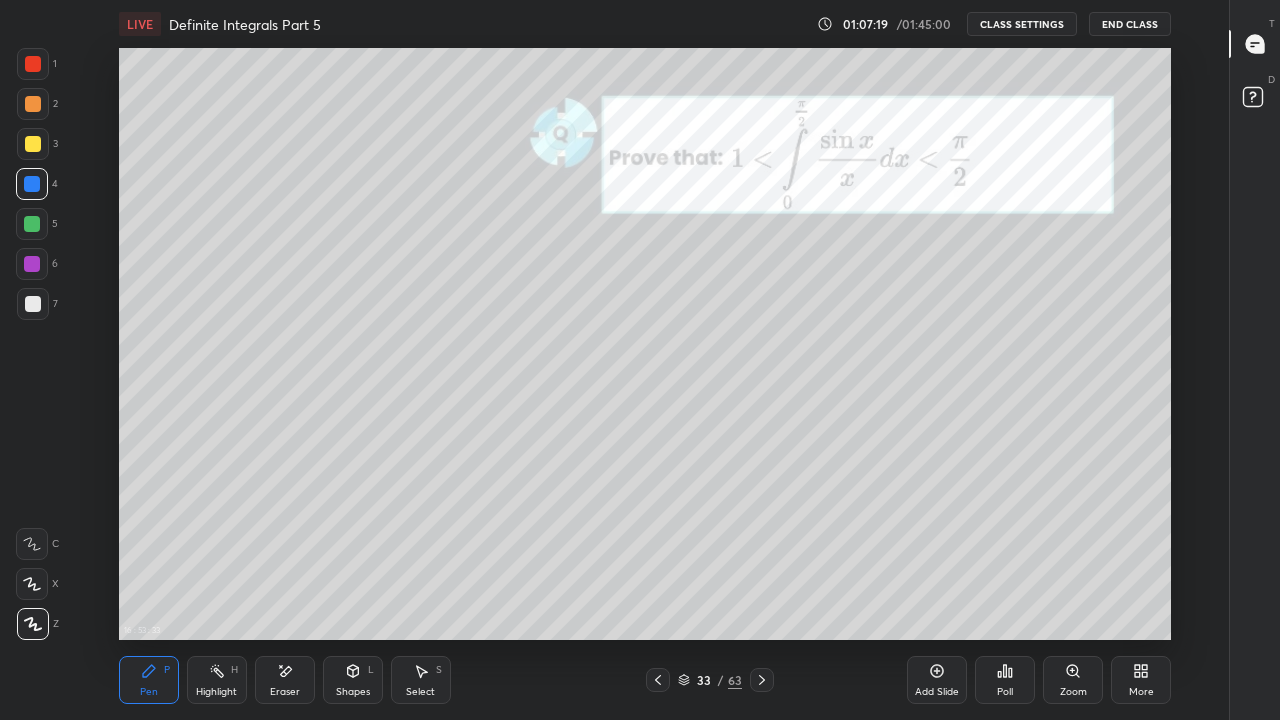 click at bounding box center (33, 304) 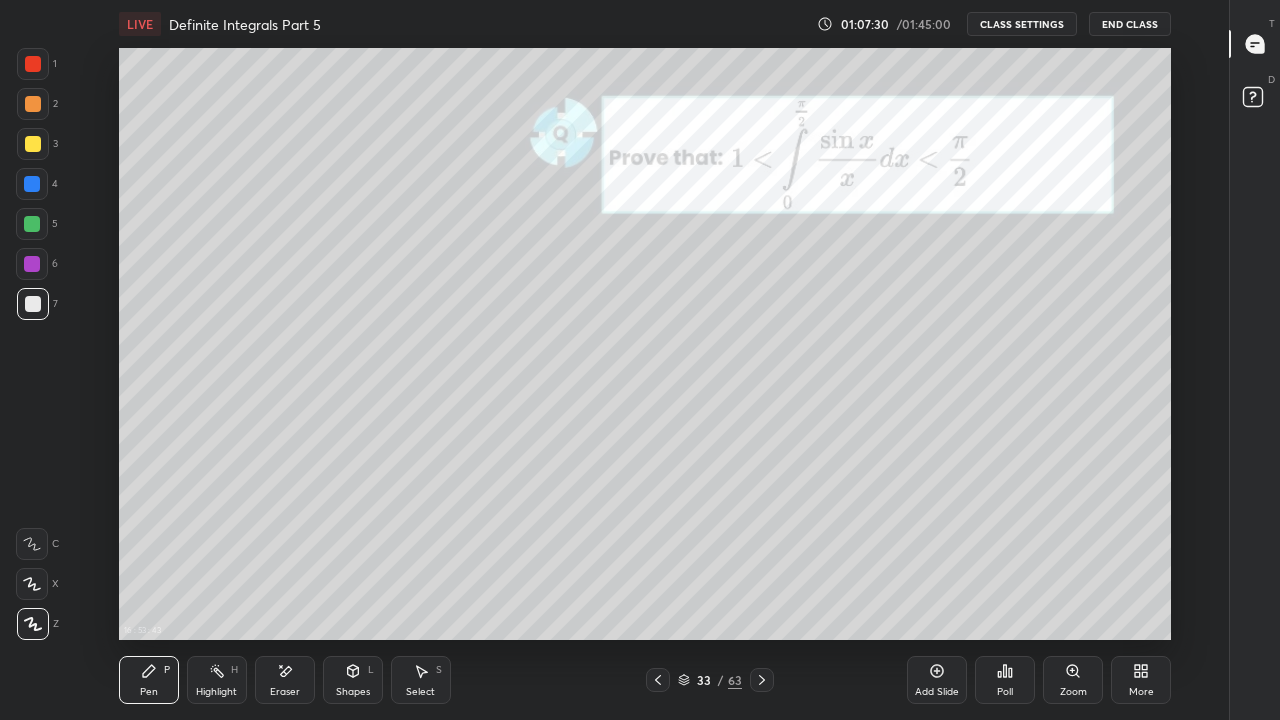 click at bounding box center [33, 304] 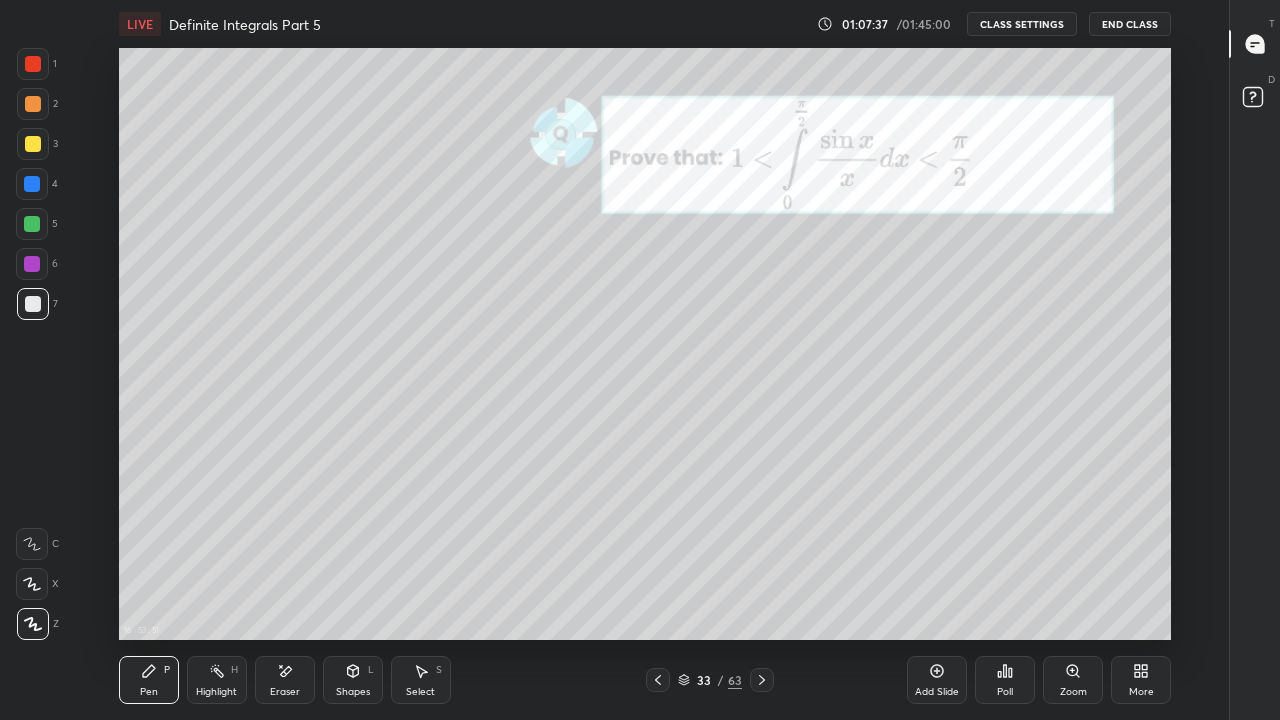 click 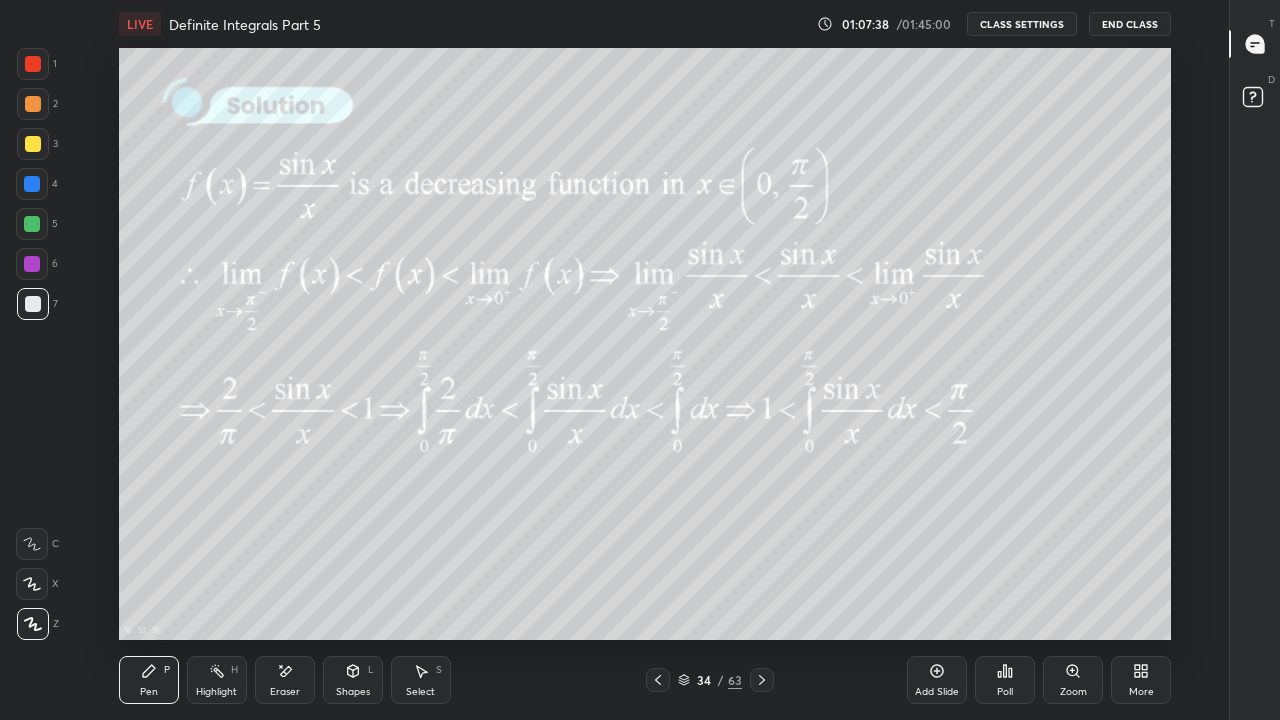 click 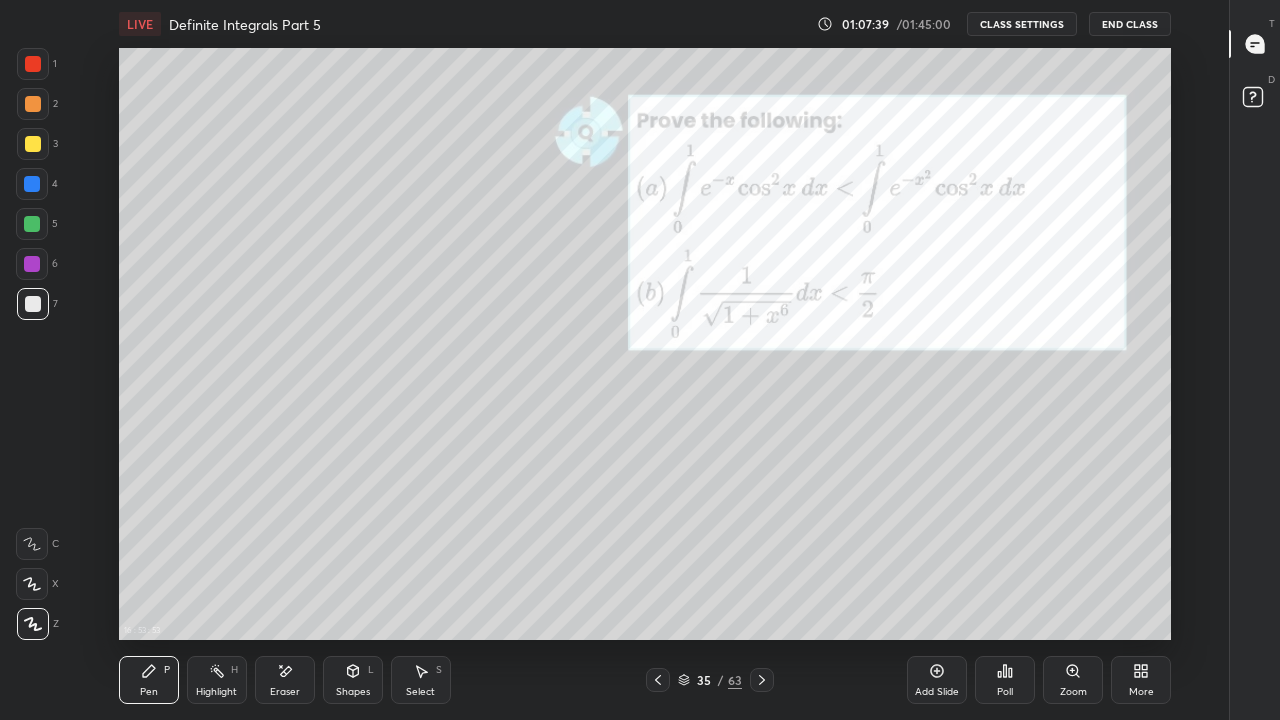 click 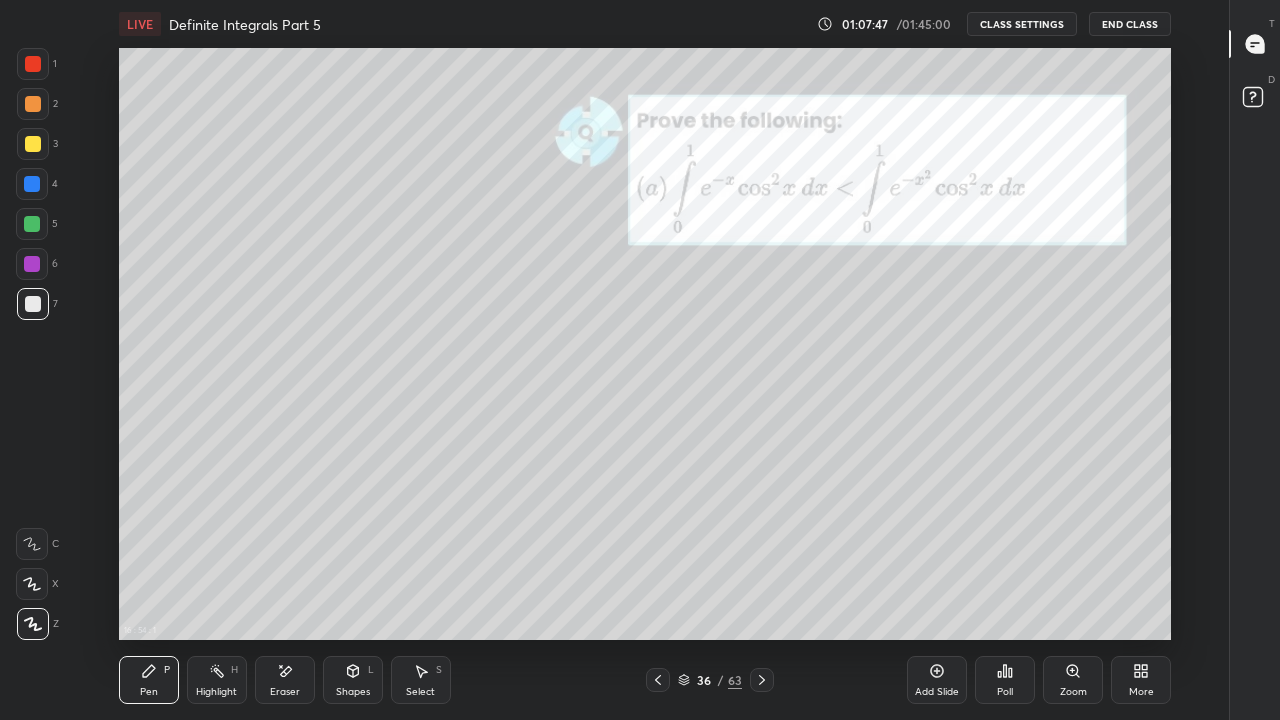 click at bounding box center [32, 184] 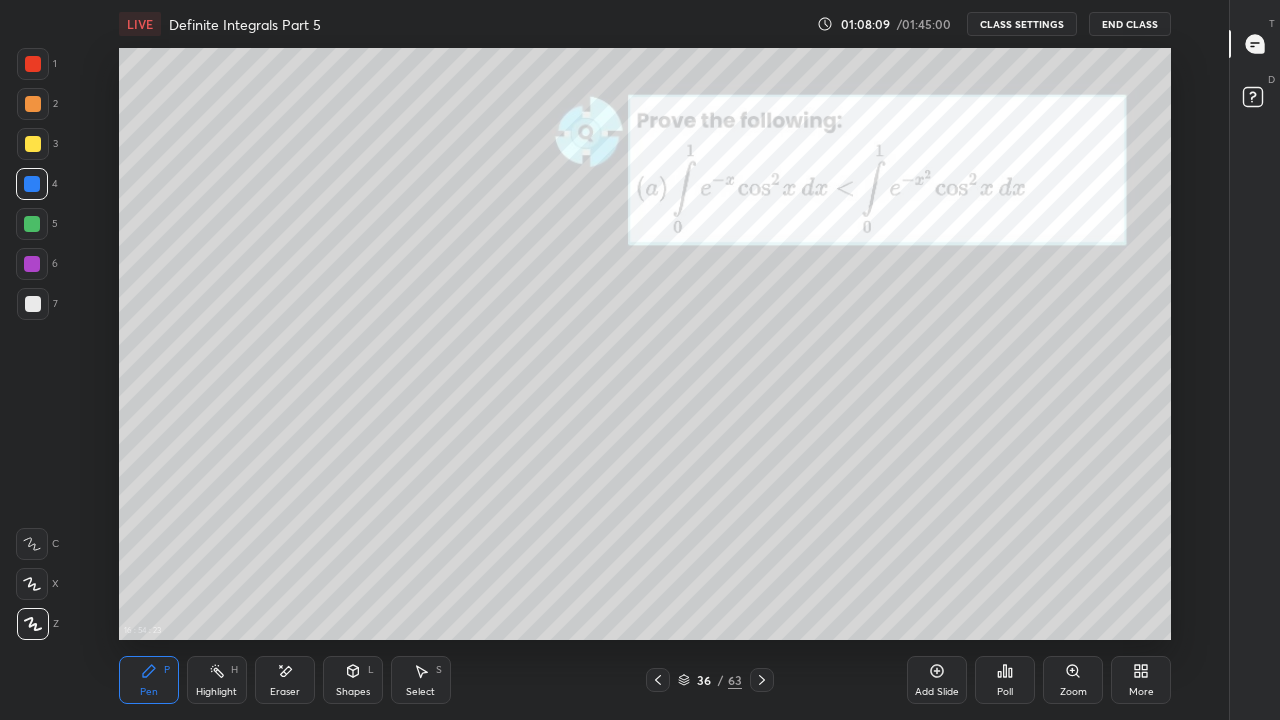 click at bounding box center [32, 224] 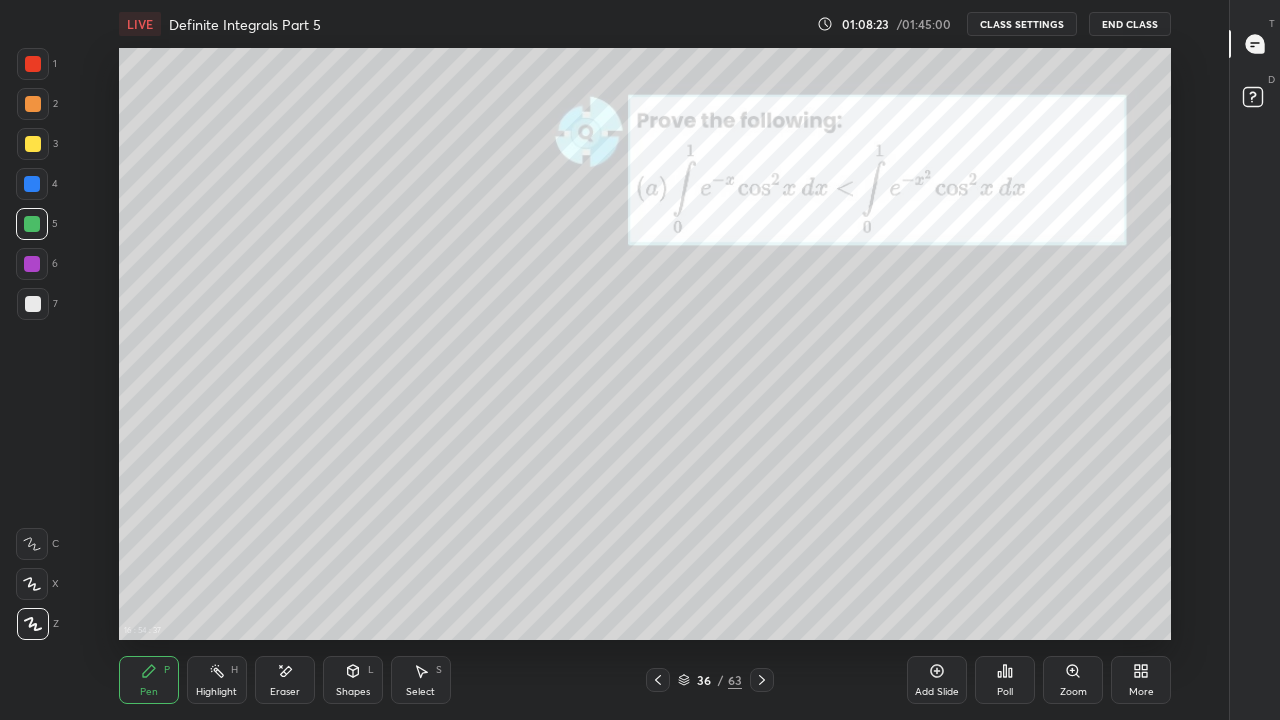 click on "Eraser" at bounding box center [285, 692] 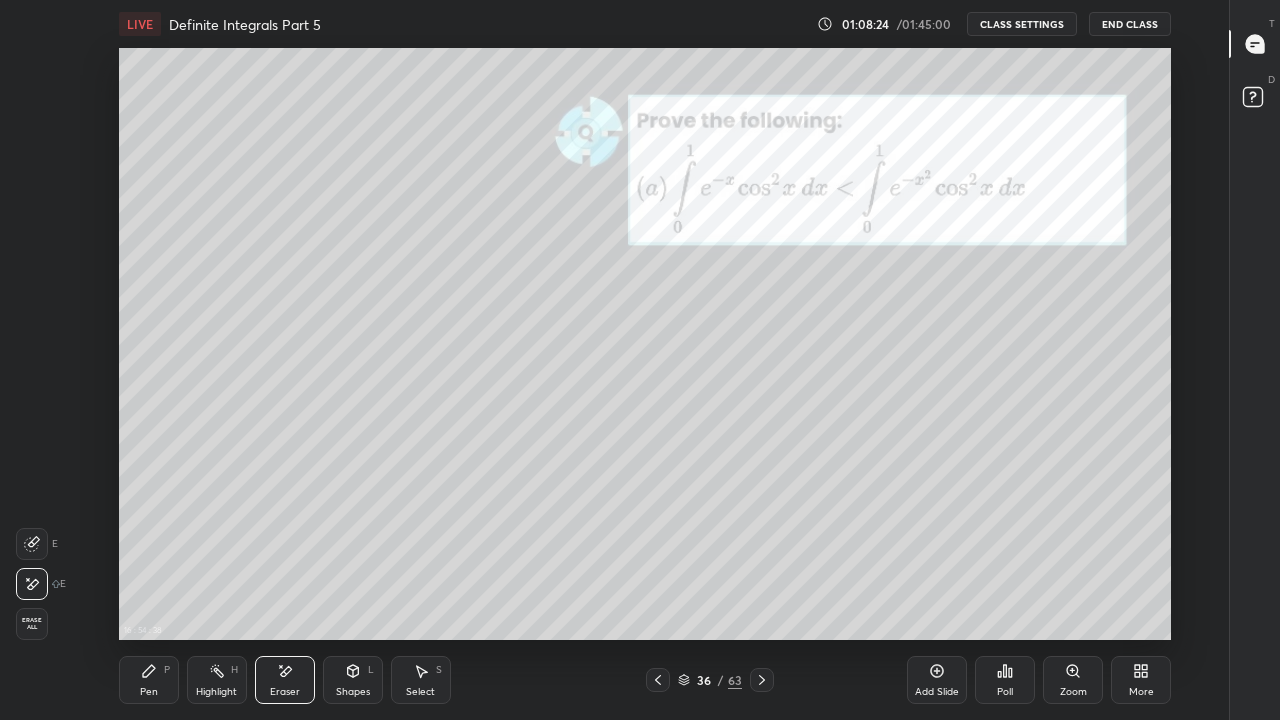 click on "Erase all" at bounding box center [32, 624] 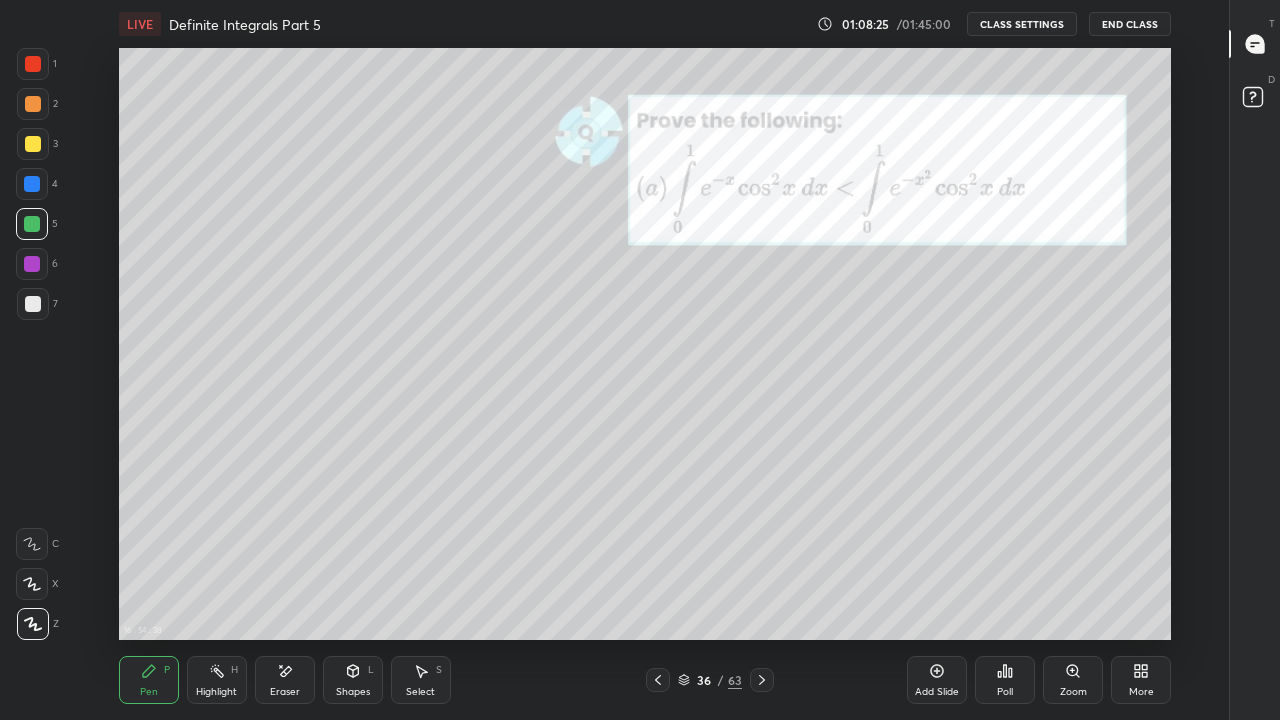 click at bounding box center [33, 304] 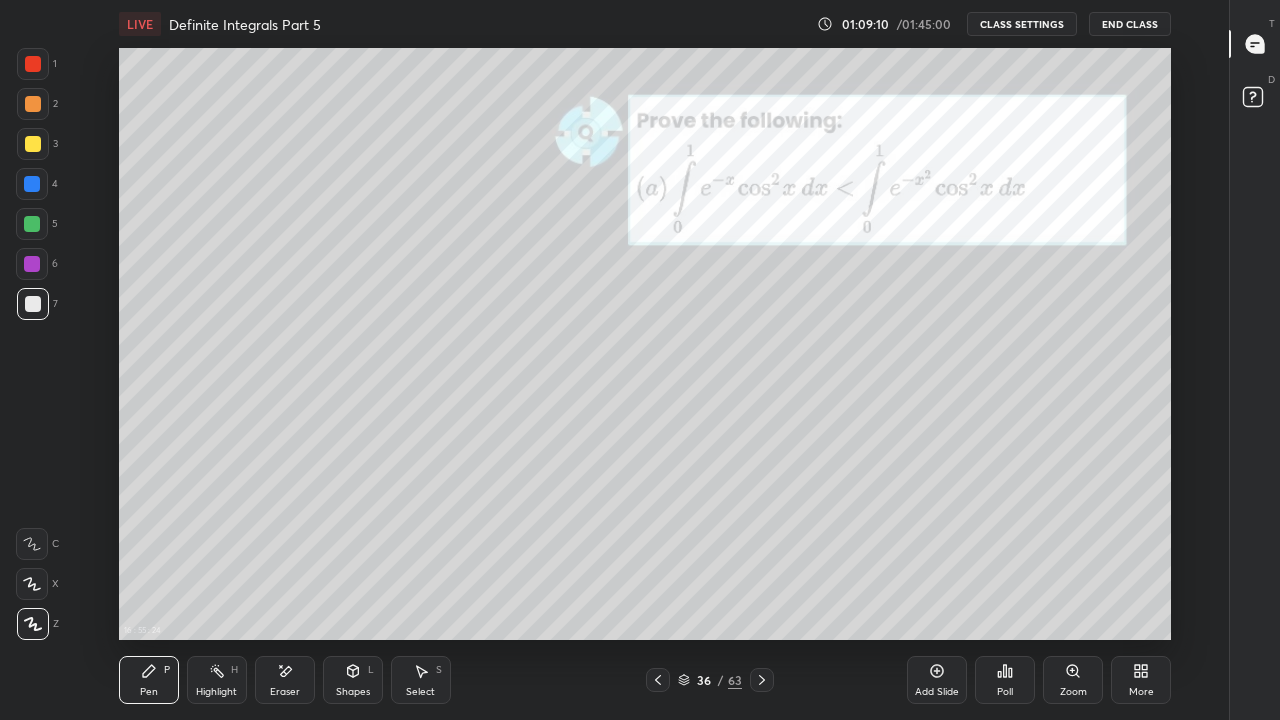 click on "Eraser" at bounding box center (285, 680) 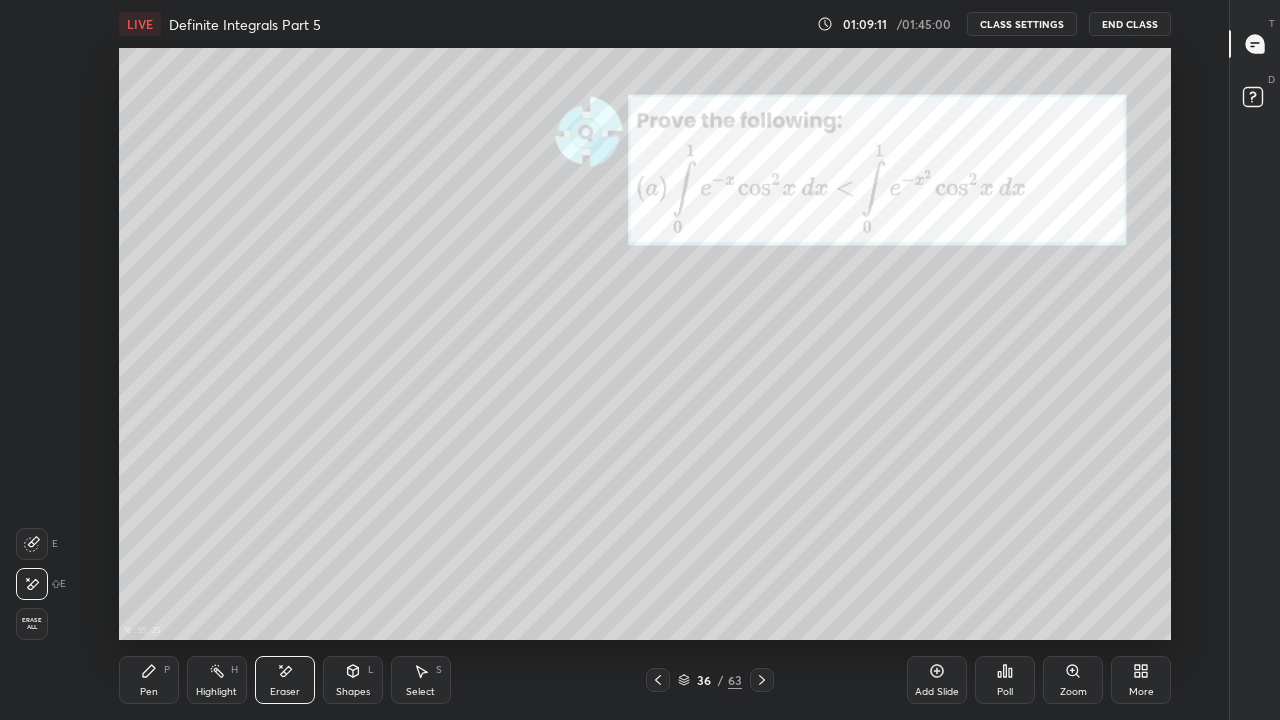 click on "Pen P" at bounding box center [149, 680] 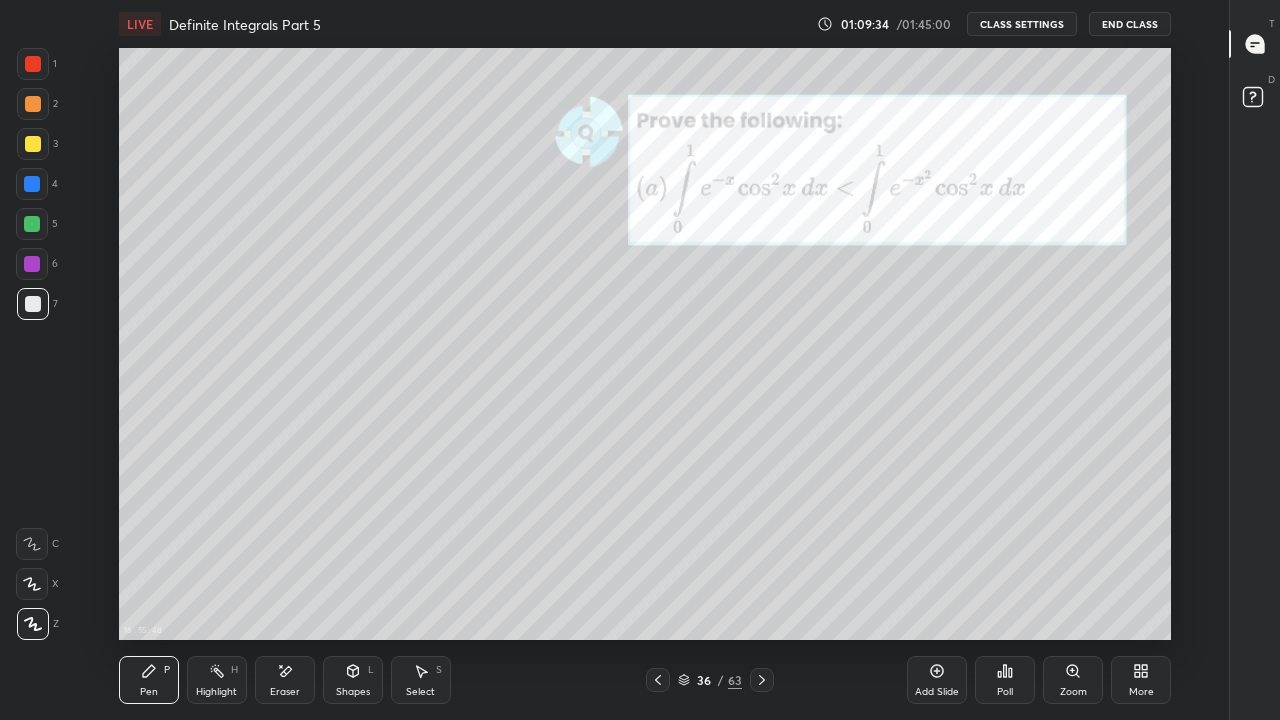 click at bounding box center (32, 184) 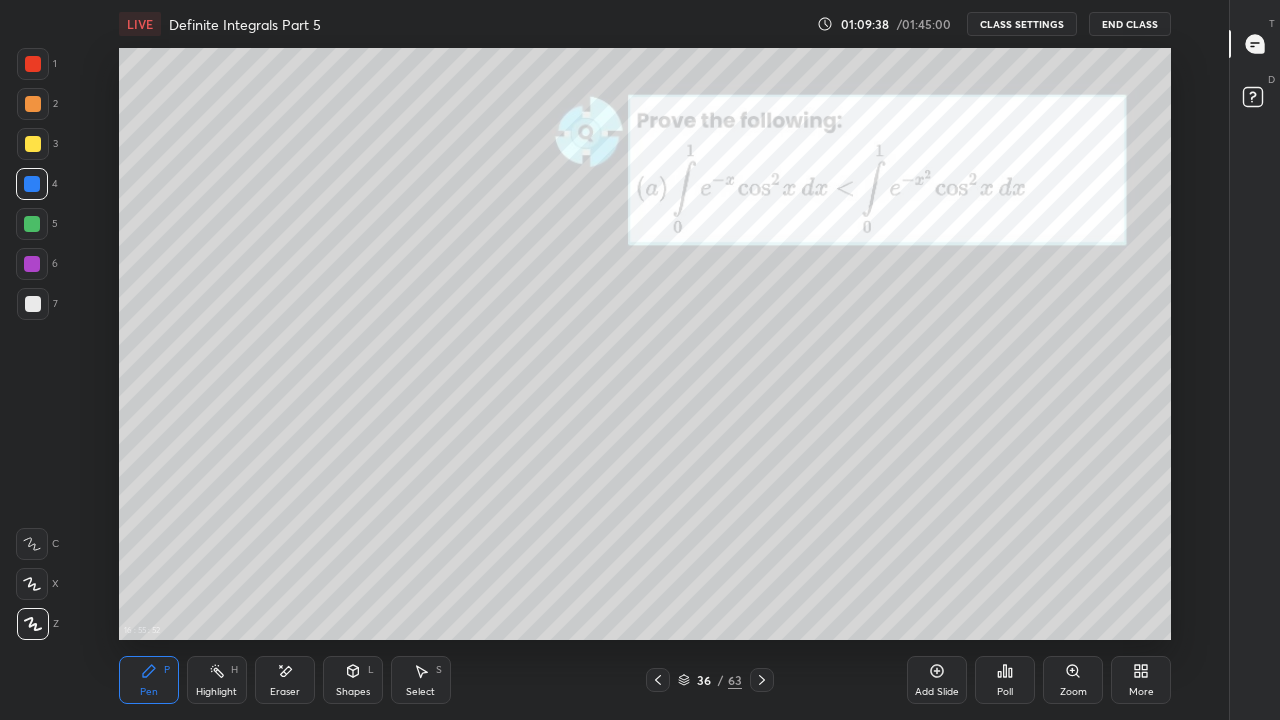 click at bounding box center (33, 304) 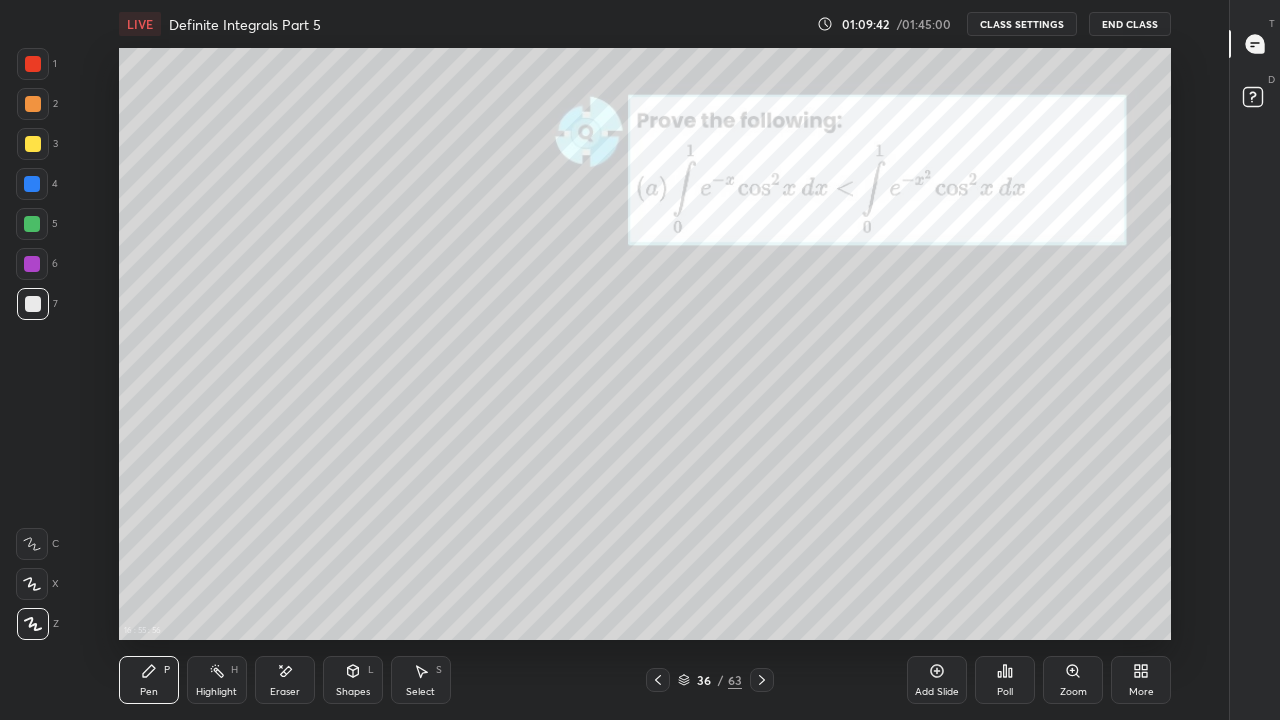 click 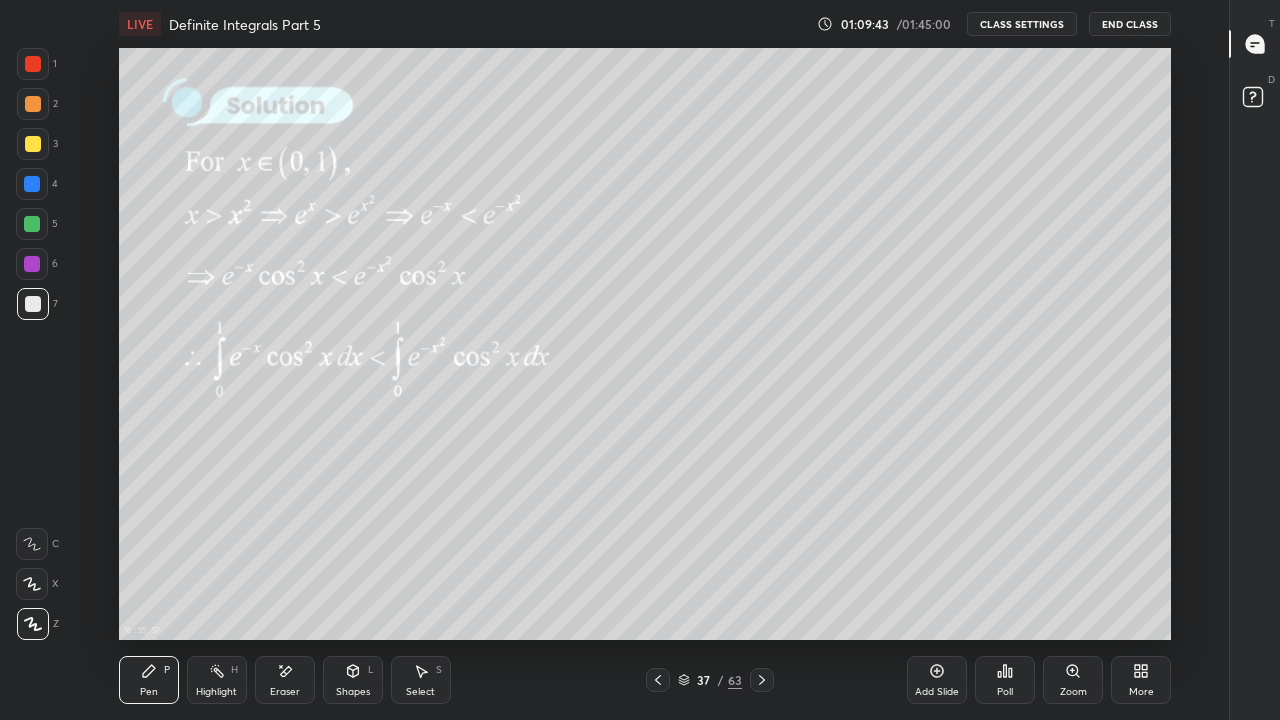 click 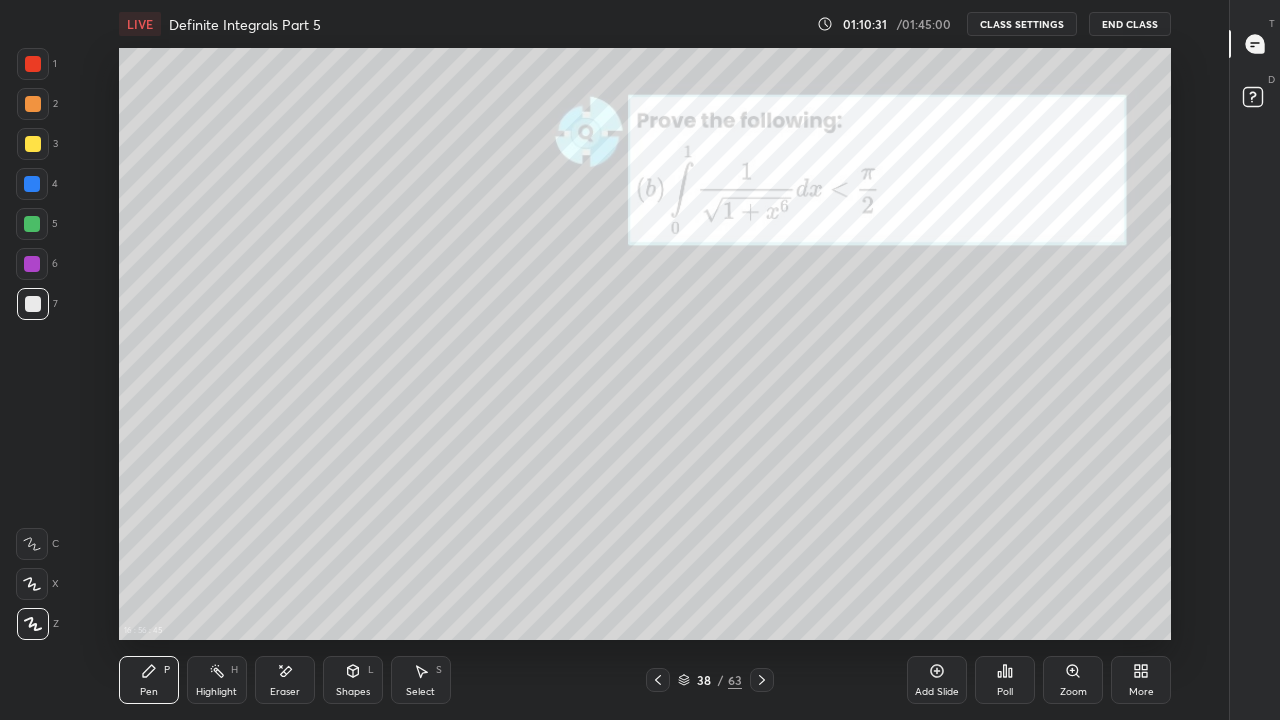 click 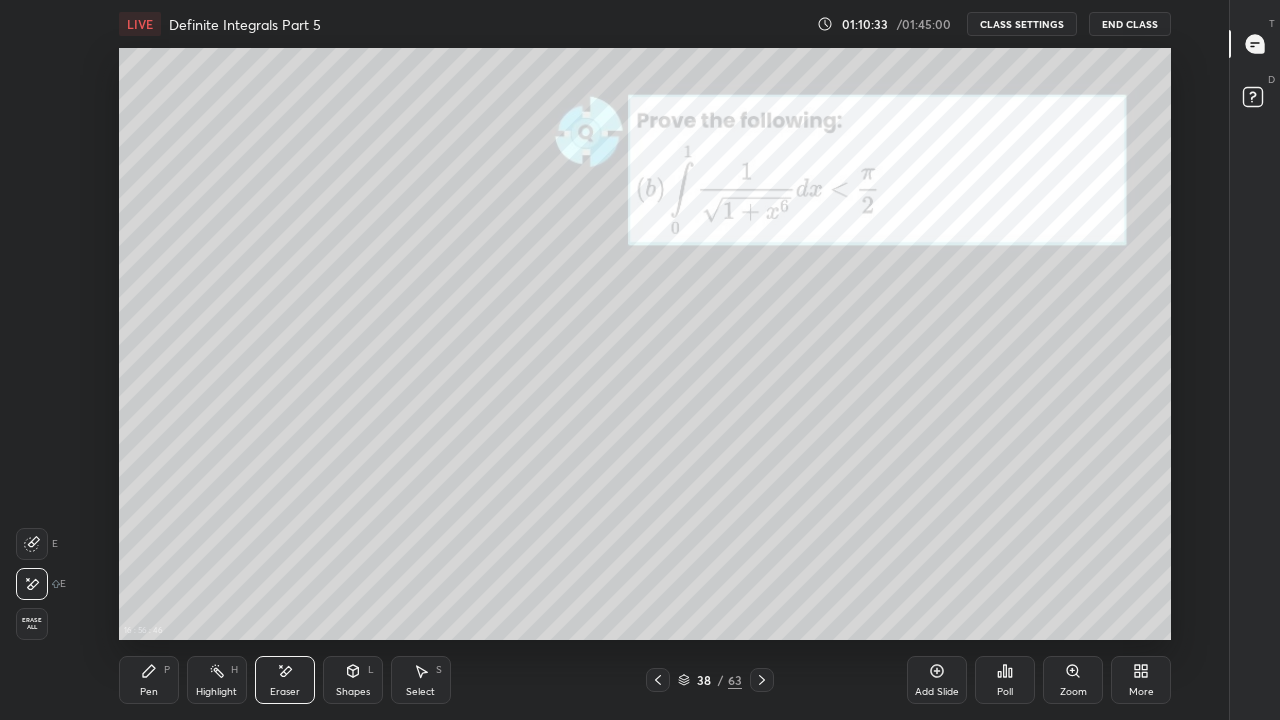 click on "Pen P" at bounding box center (149, 680) 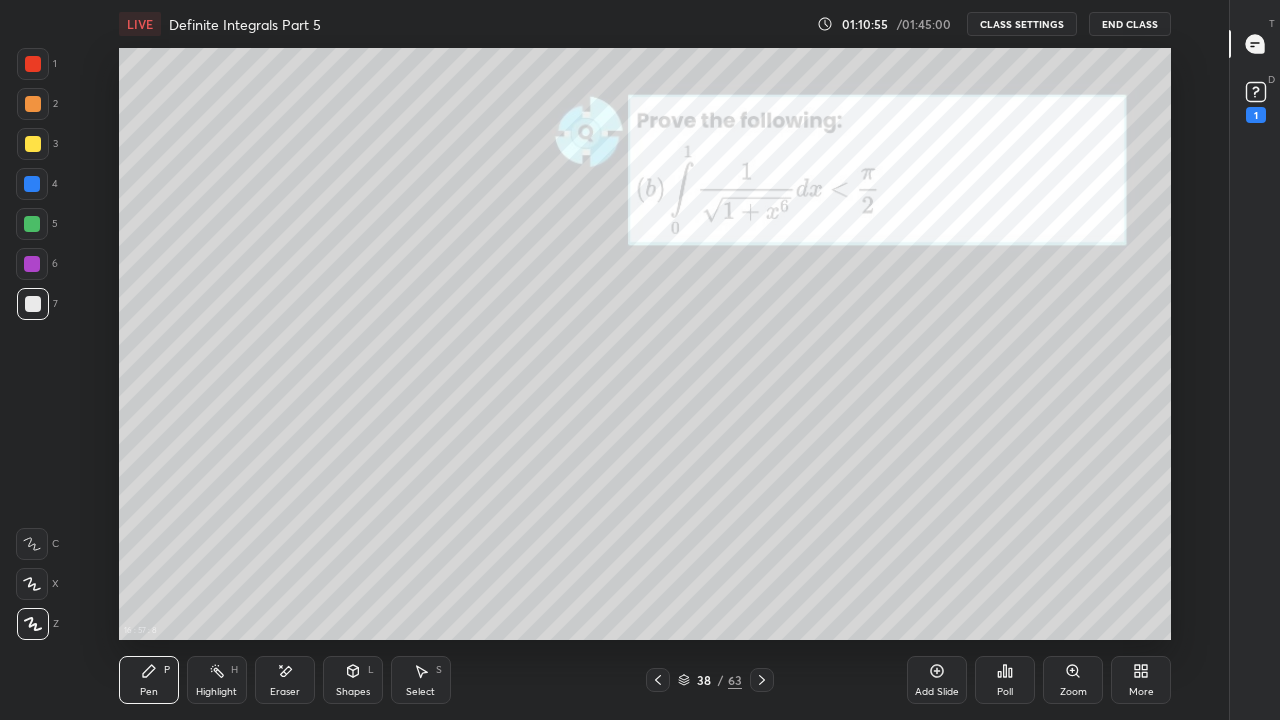 click on "Eraser" at bounding box center (285, 692) 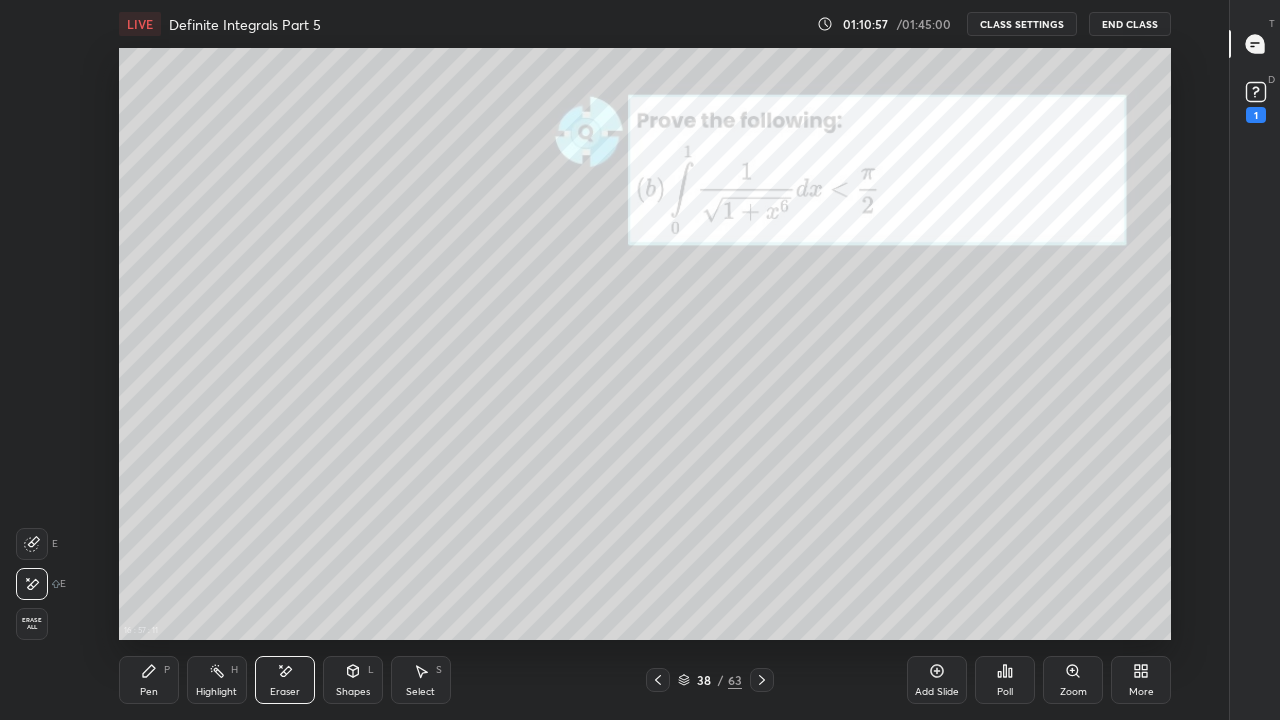 click on "Pen P" at bounding box center [149, 680] 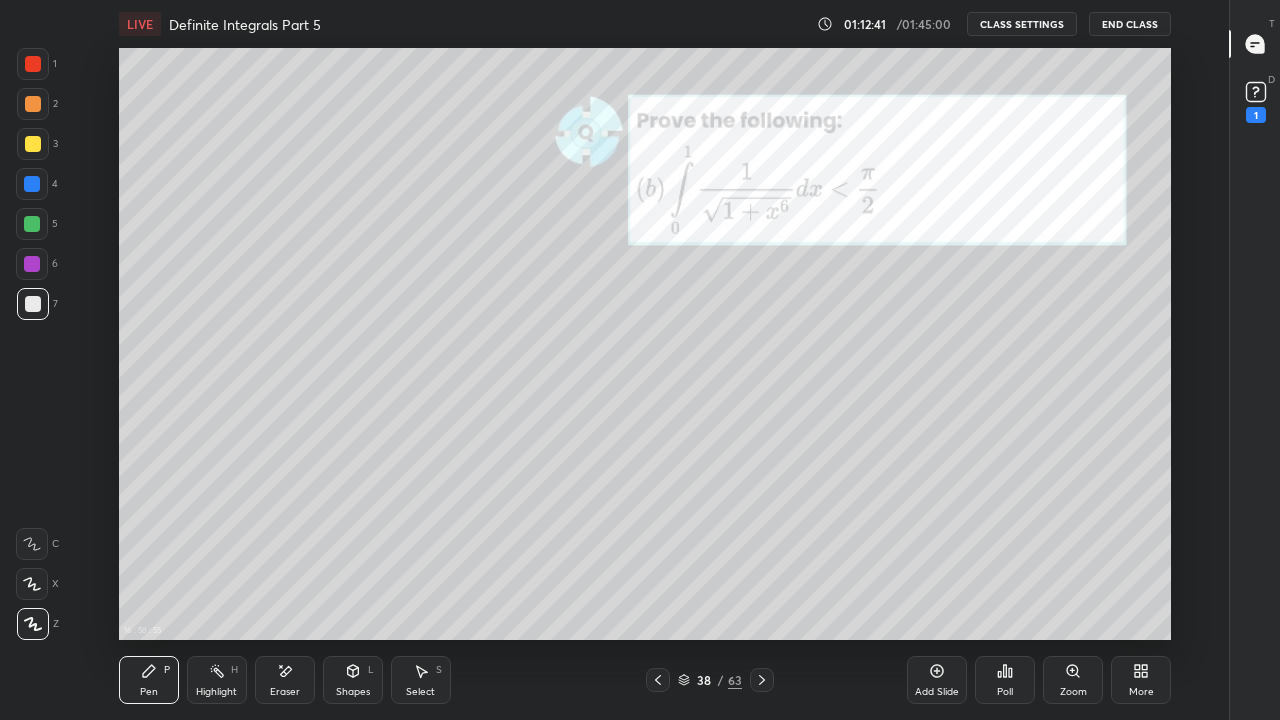click on "Eraser" at bounding box center [285, 692] 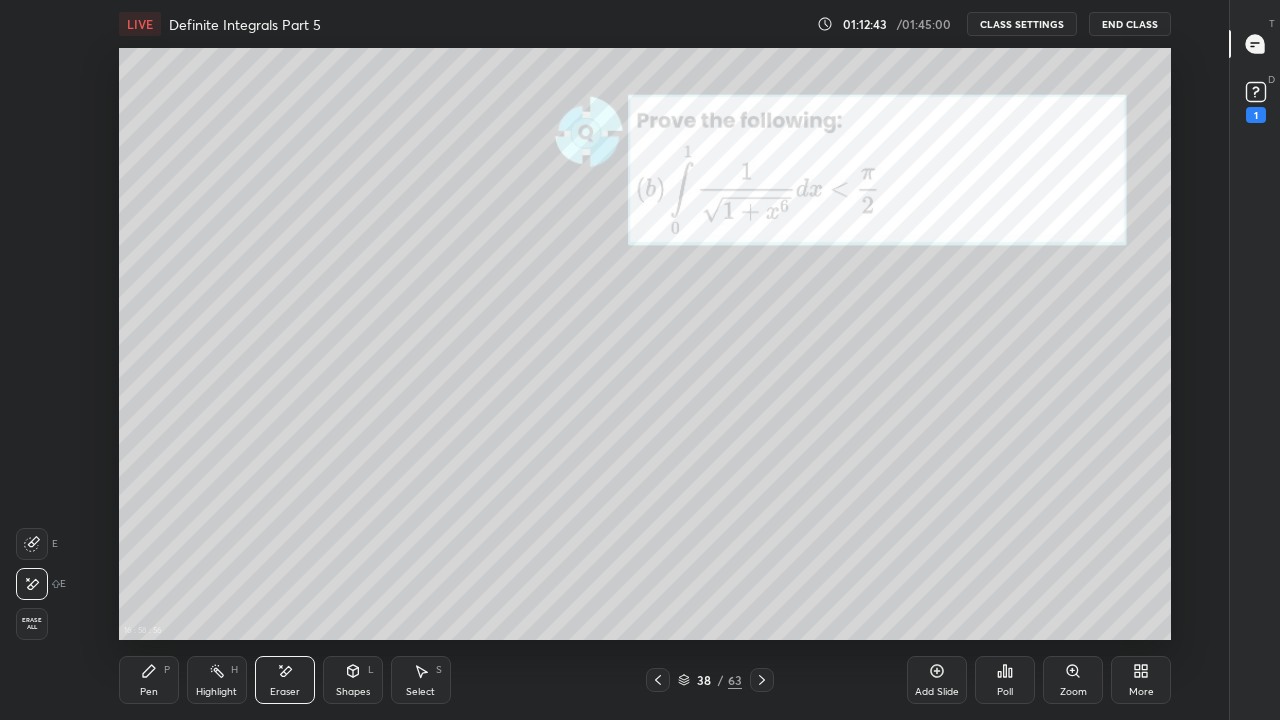click on "Pen" at bounding box center [149, 692] 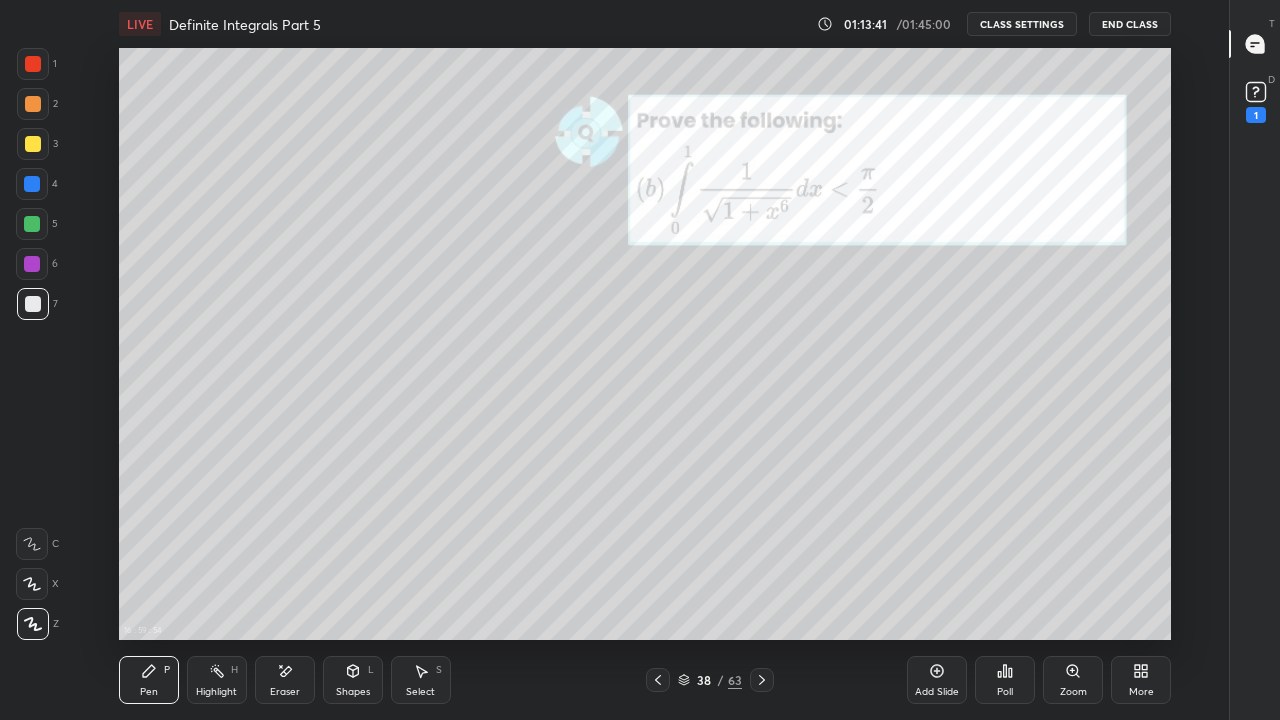 click on "16 : 59 : 54 Setting up your live class" at bounding box center [645, 344] 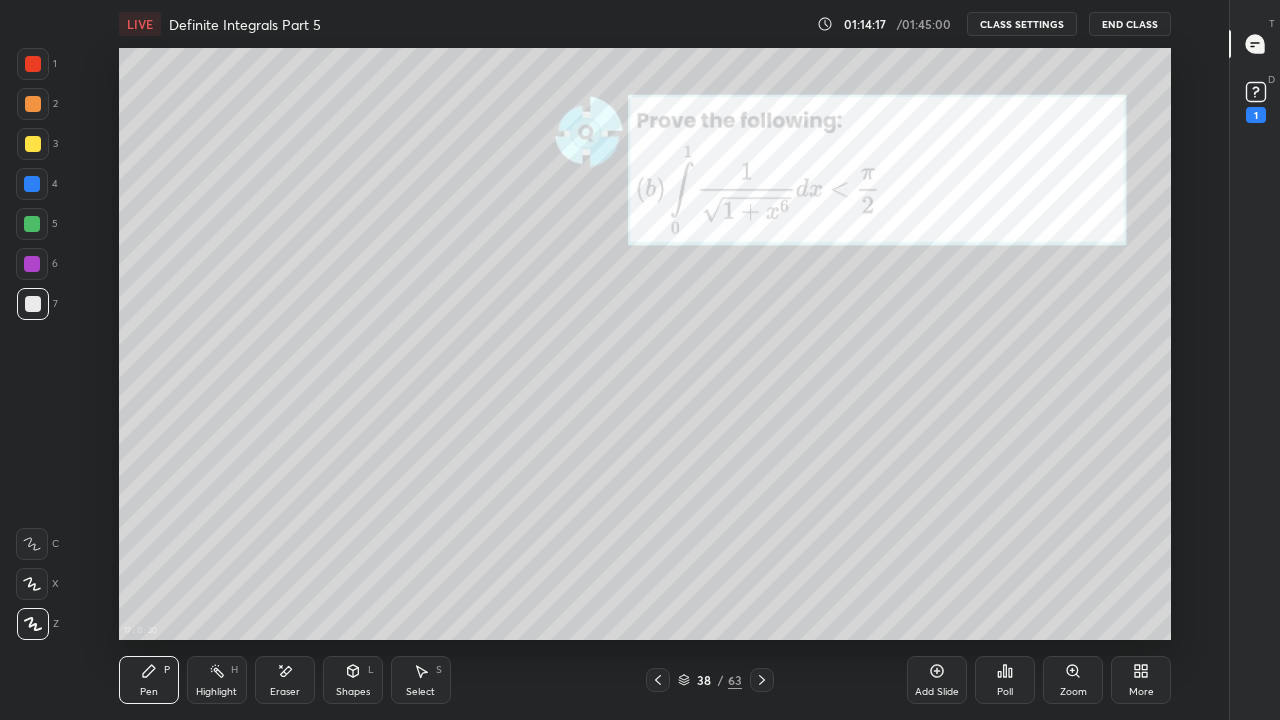 click at bounding box center [33, 144] 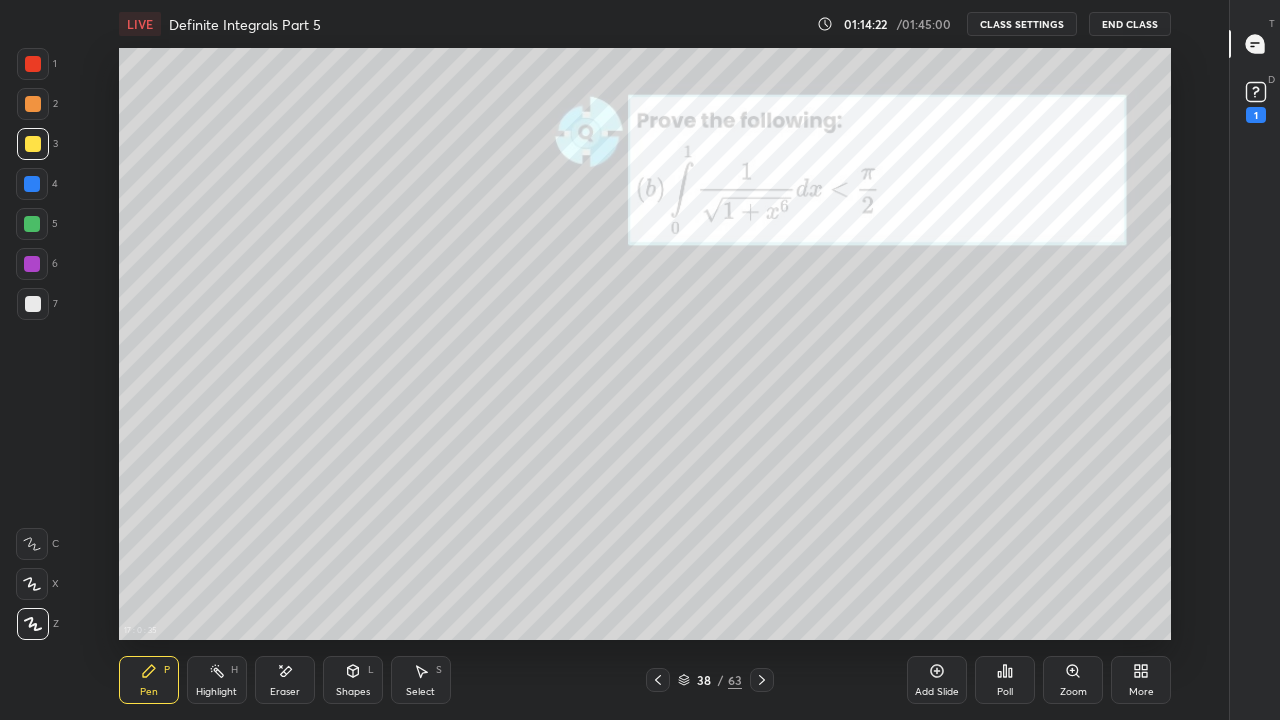 click 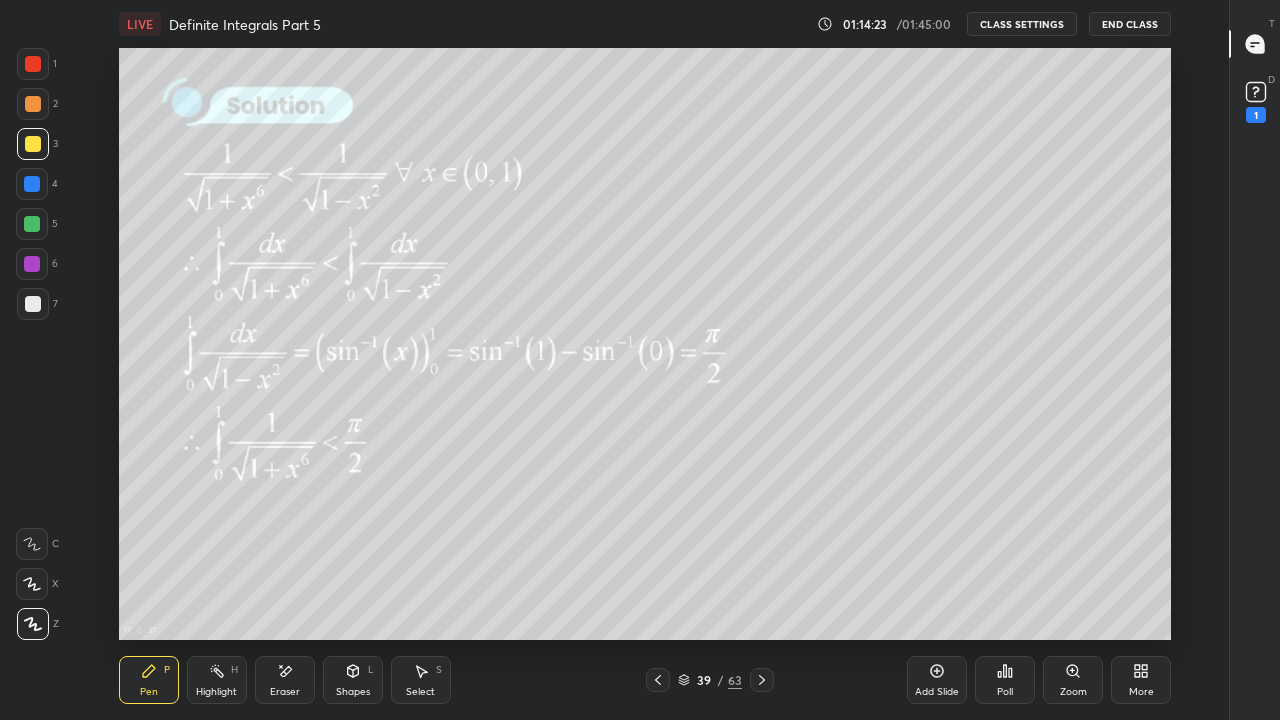 click 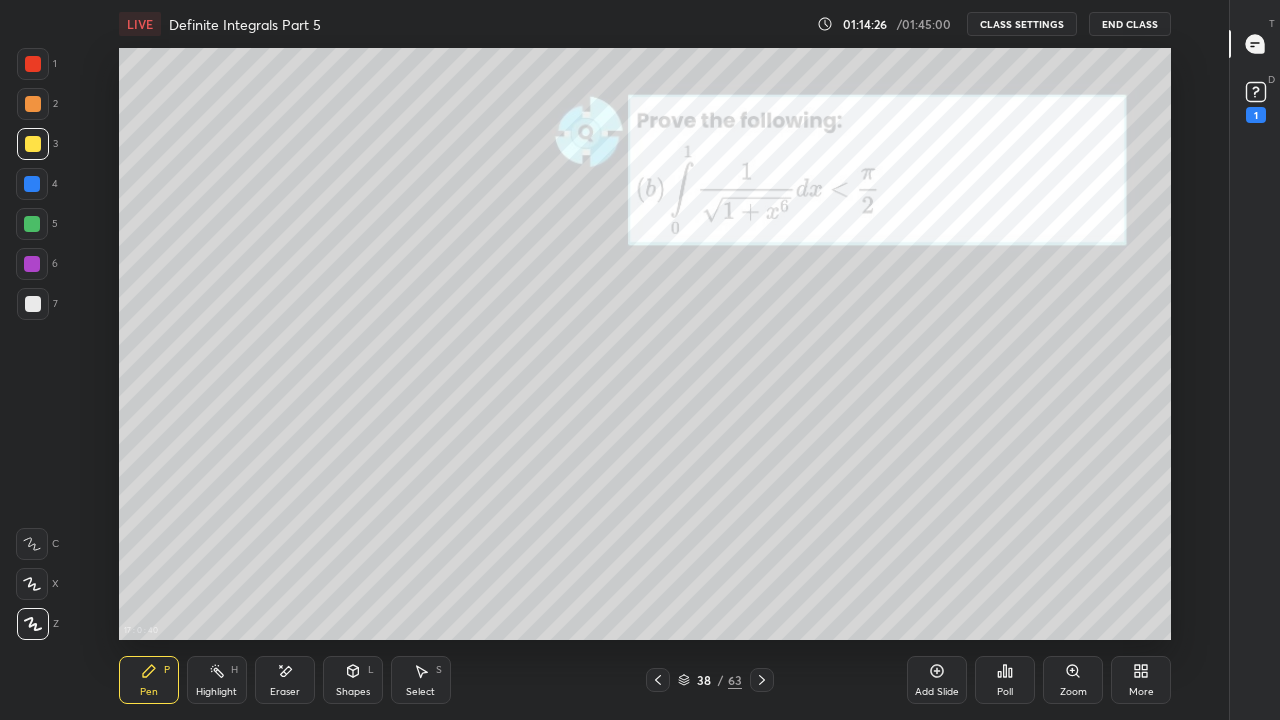 click on "Add Slide" at bounding box center (937, 680) 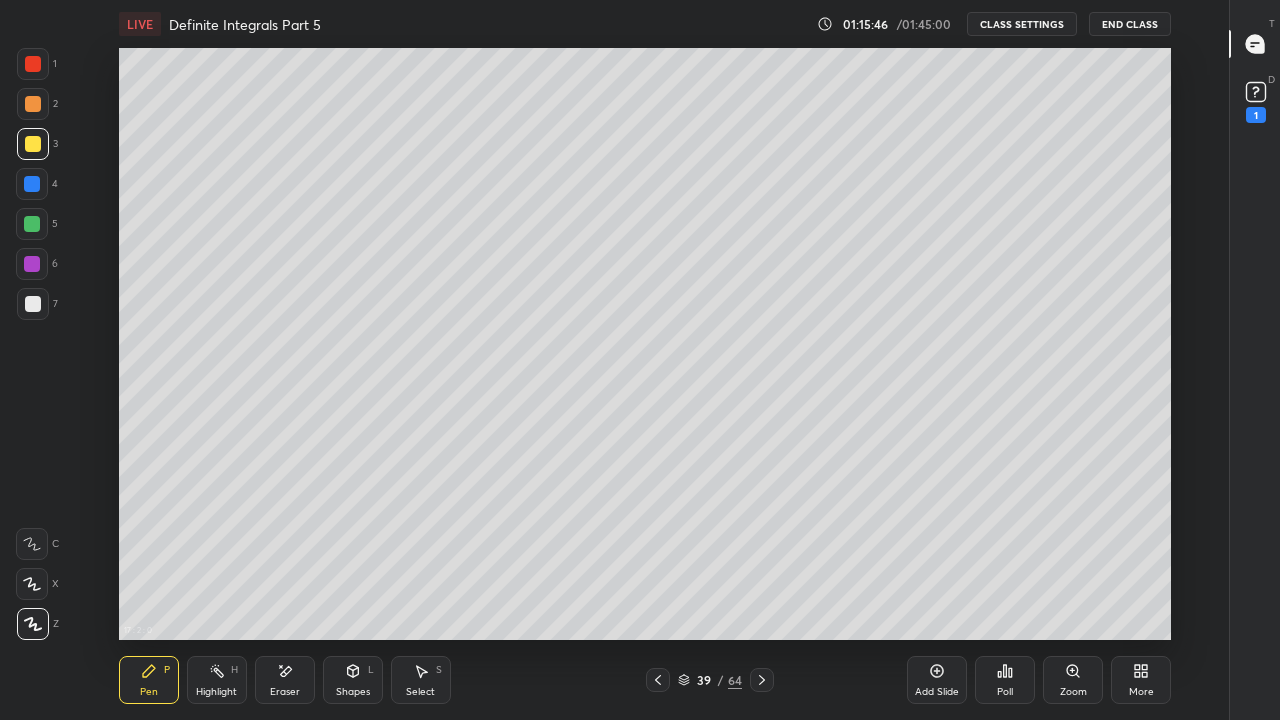 click at bounding box center [33, 304] 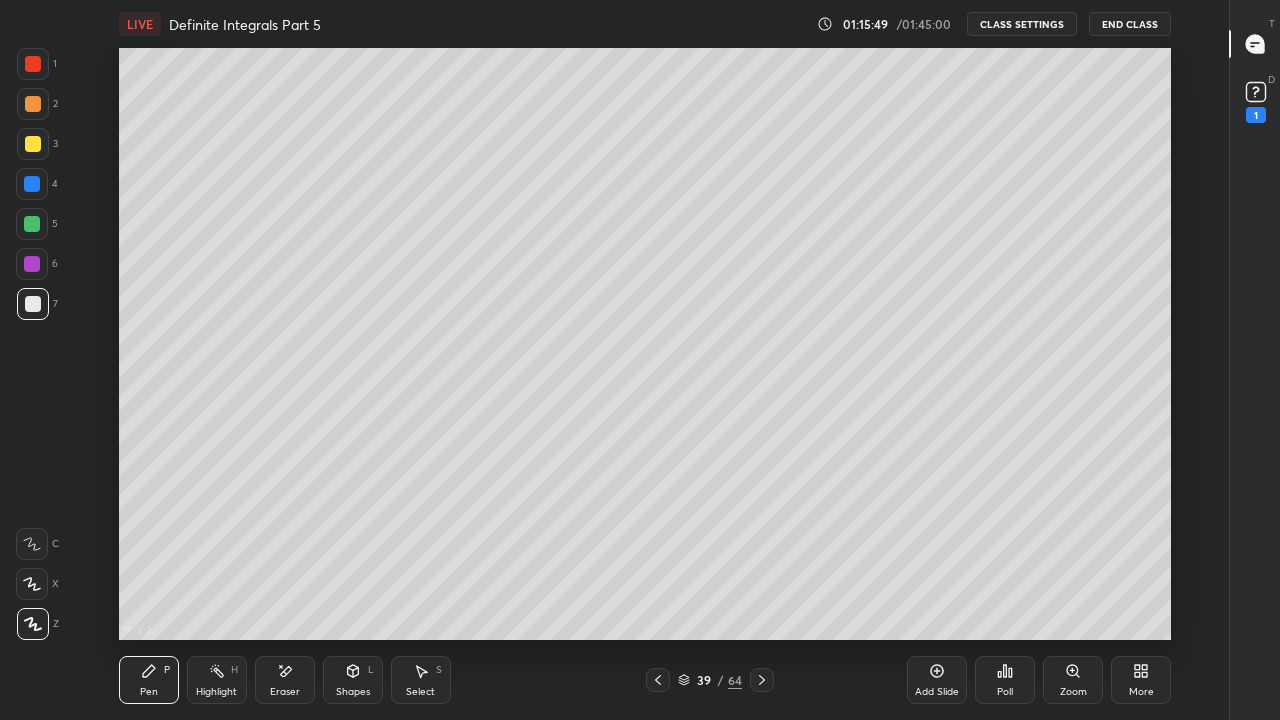 click 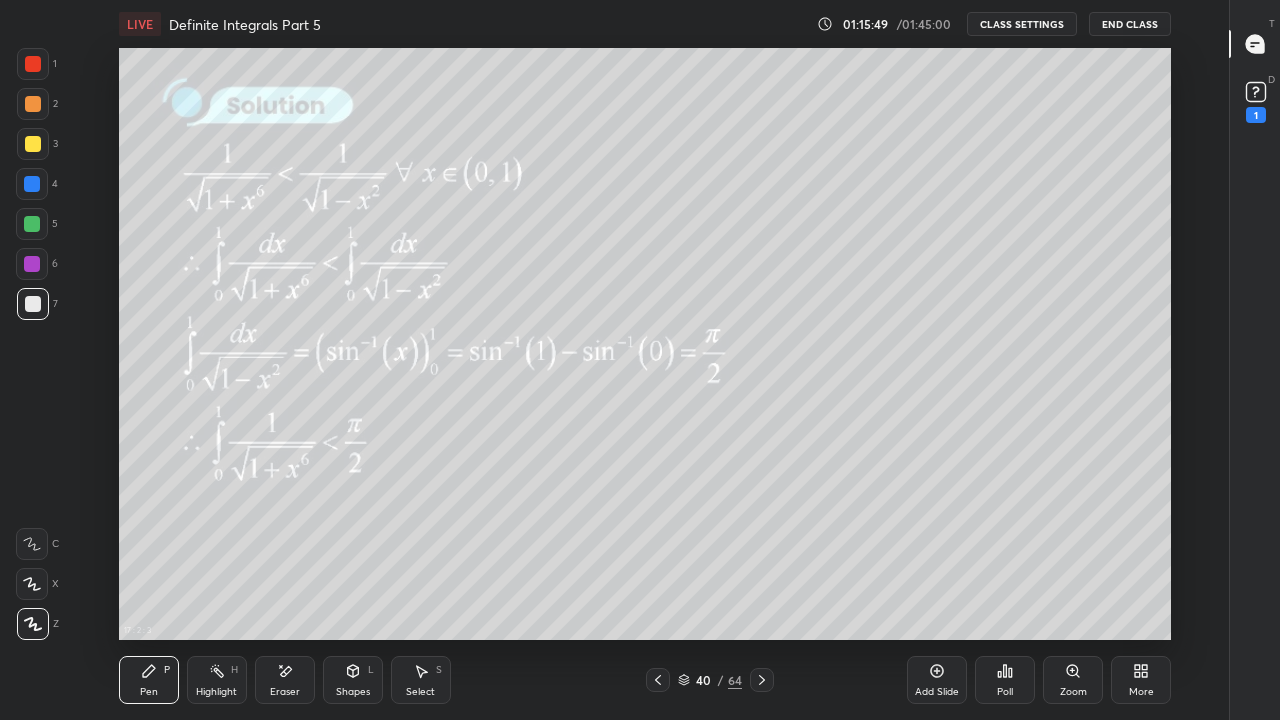 click 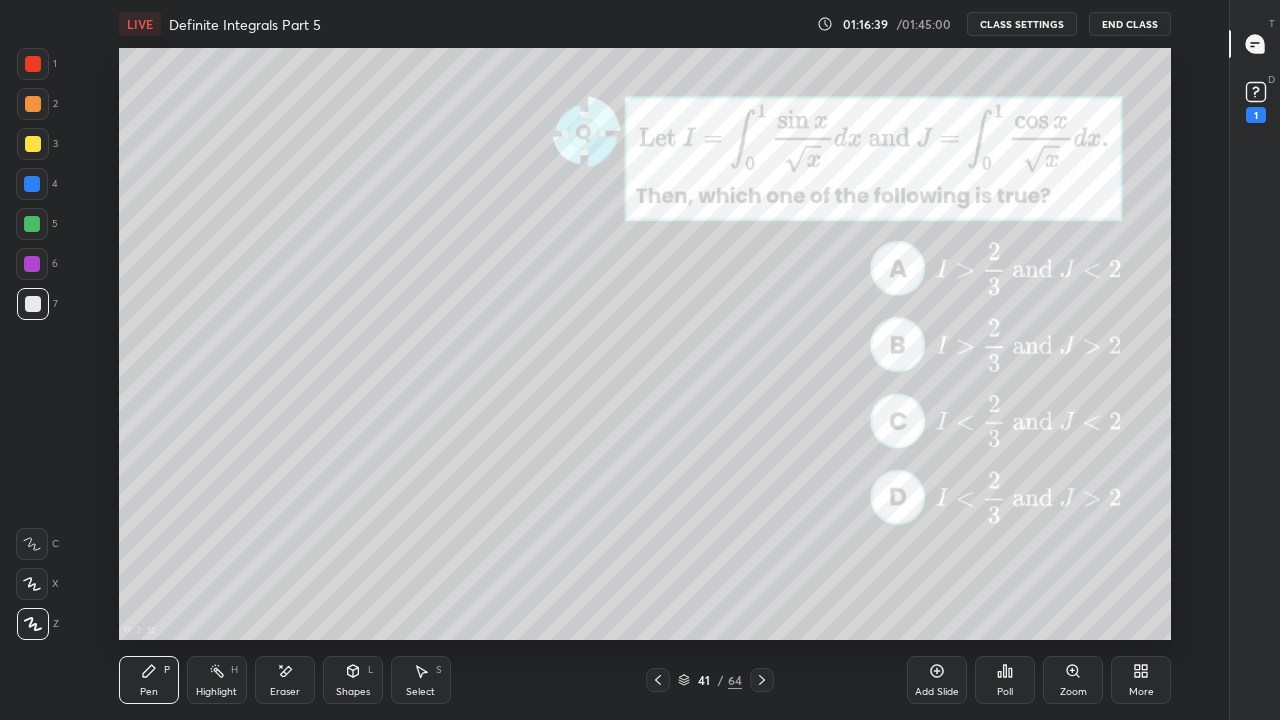 click at bounding box center (32, 224) 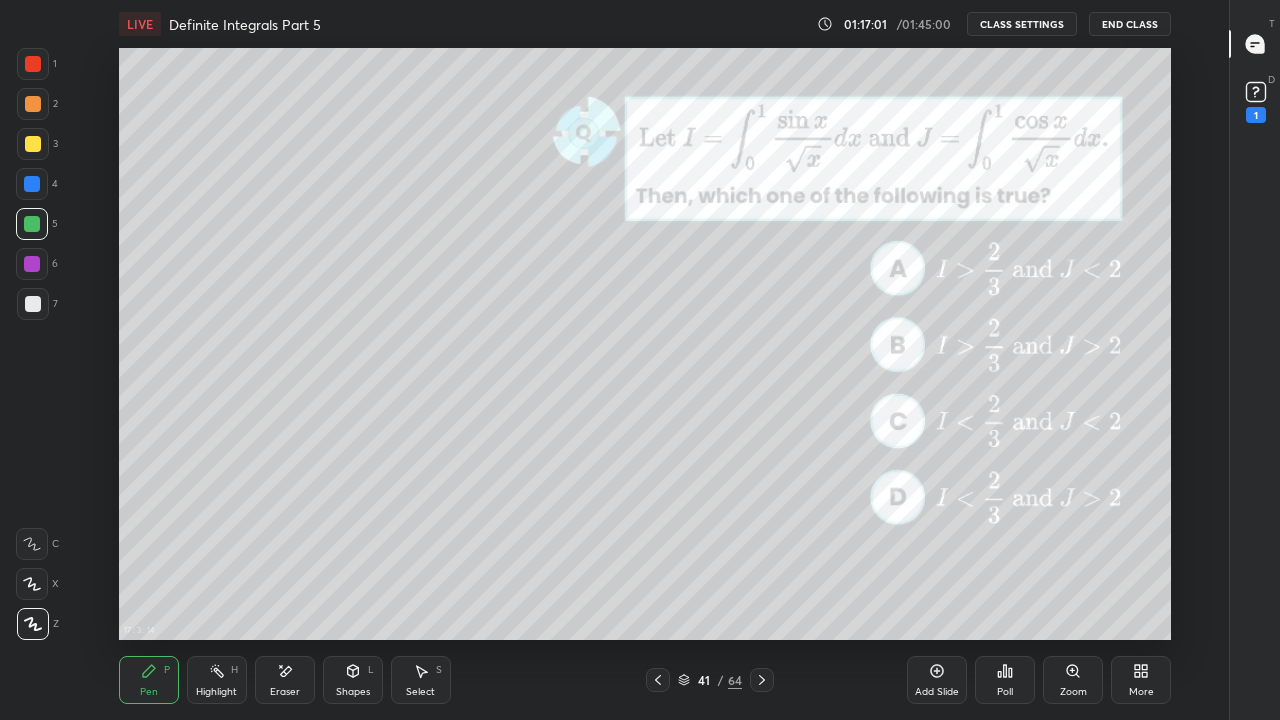 click on "Eraser" at bounding box center (285, 692) 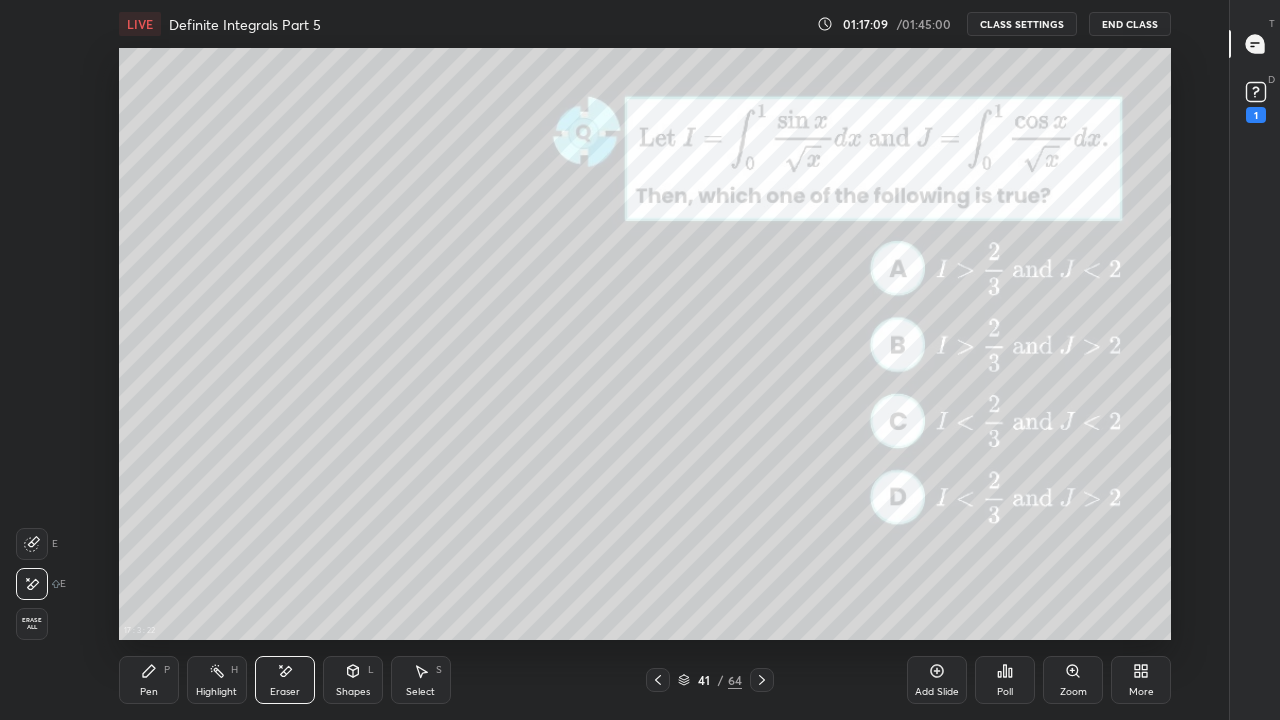 click 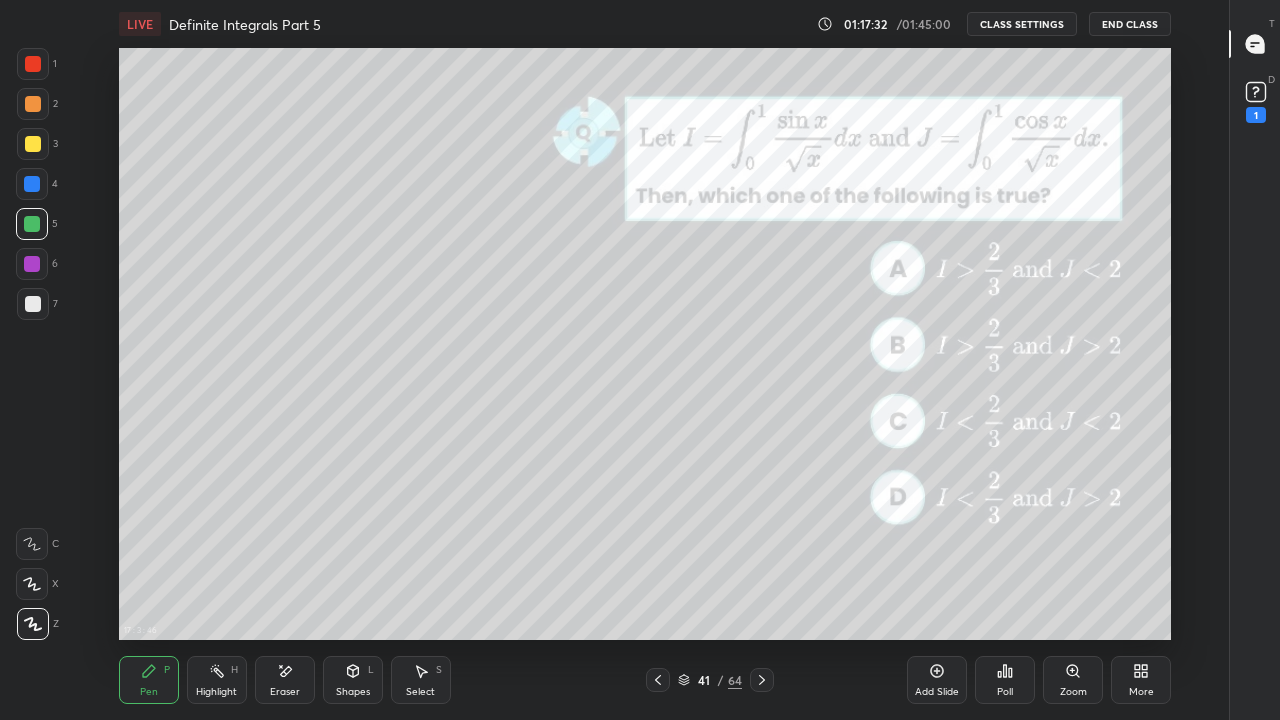 click at bounding box center (33, 304) 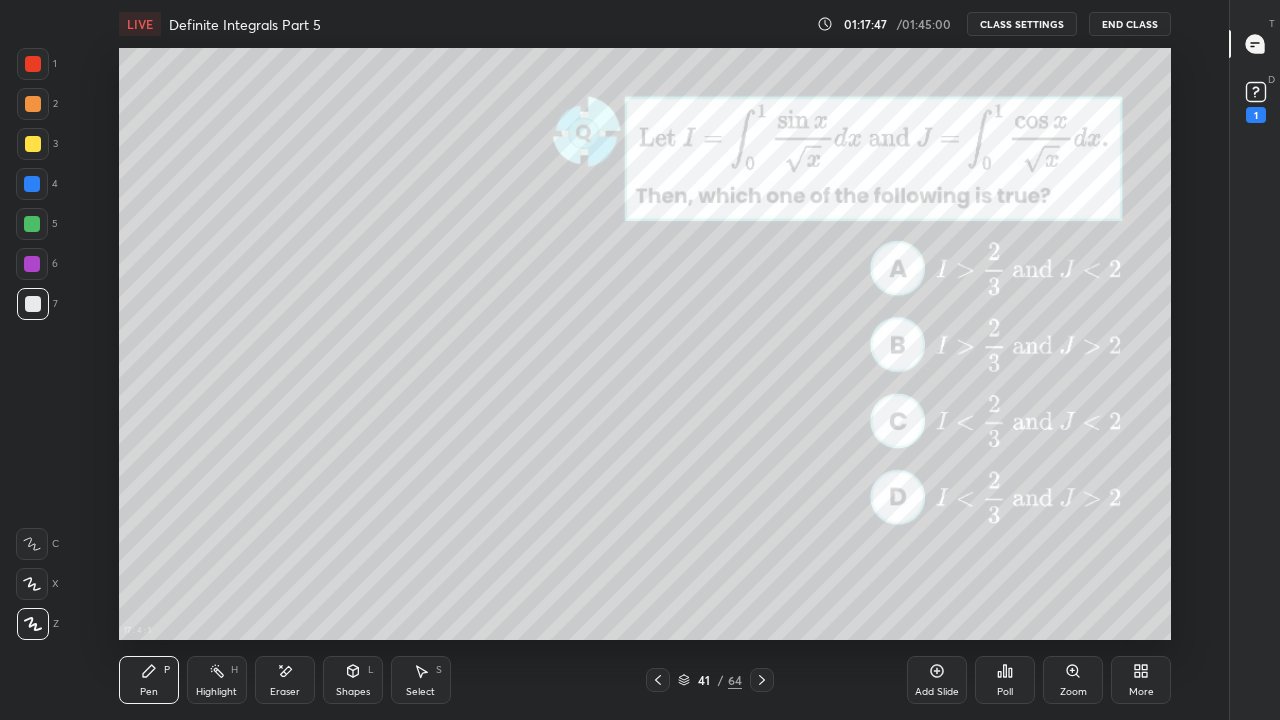 click at bounding box center [32, 184] 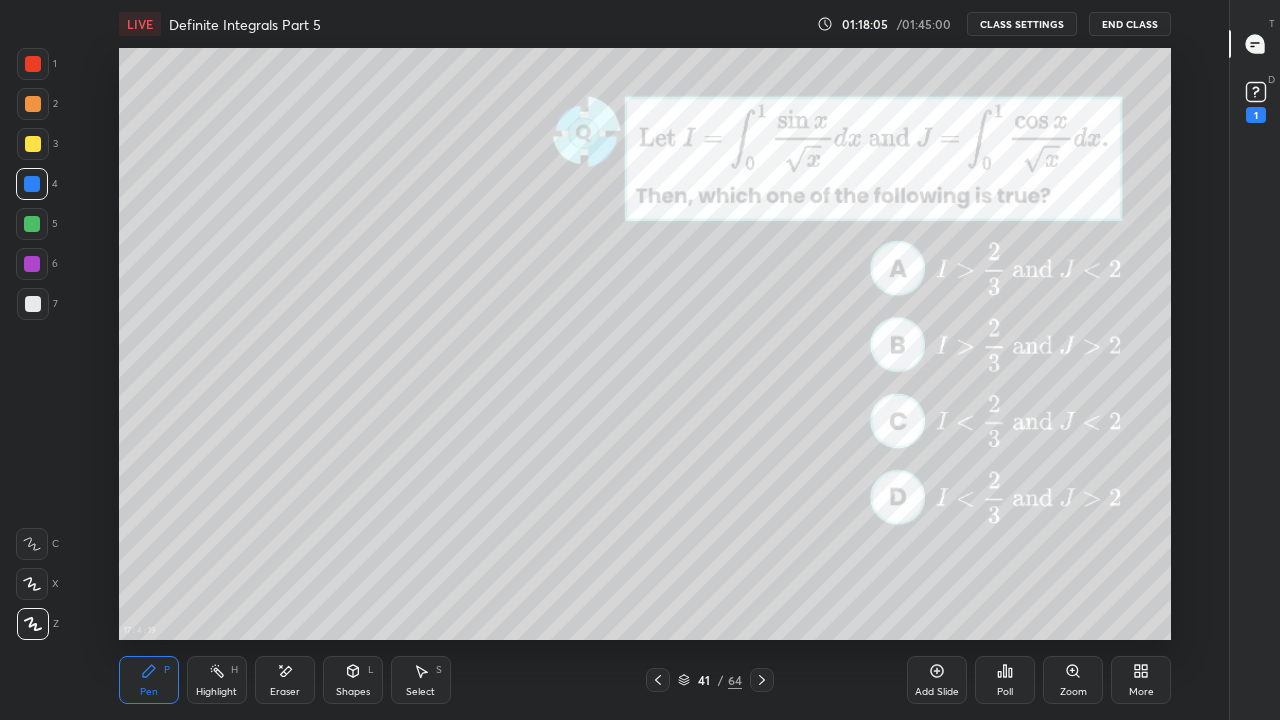 click at bounding box center (33, 304) 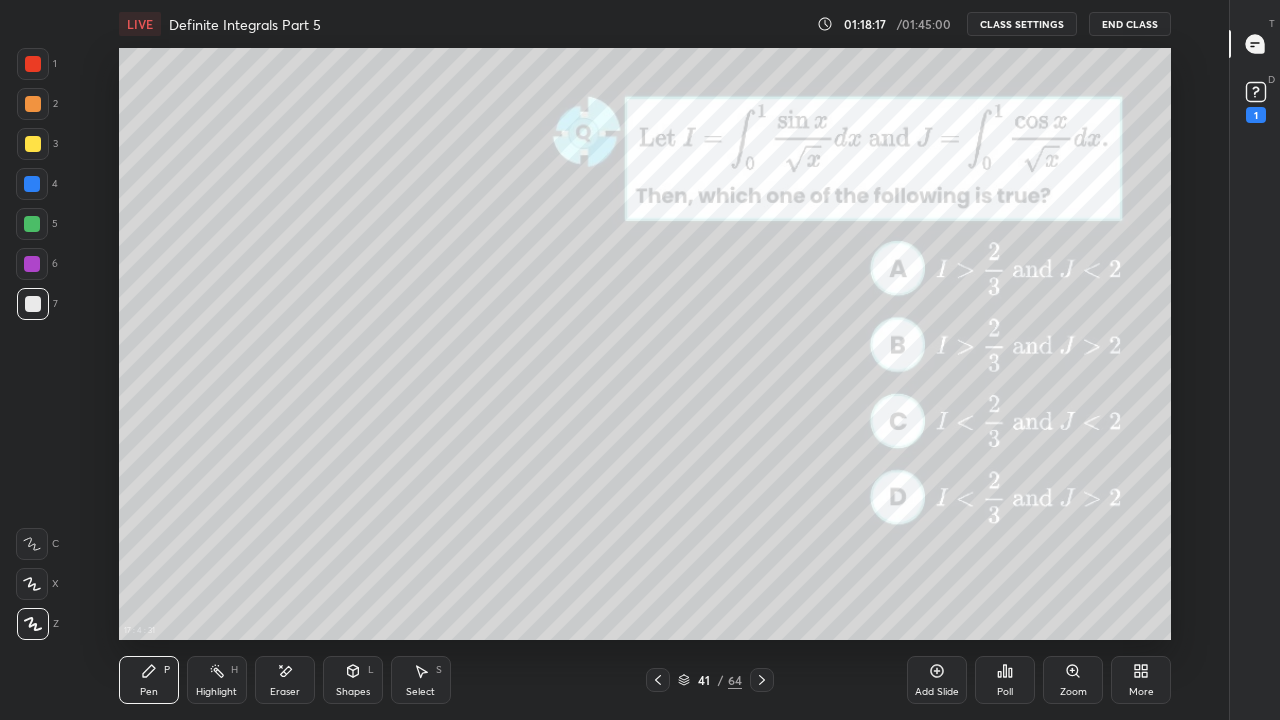 click 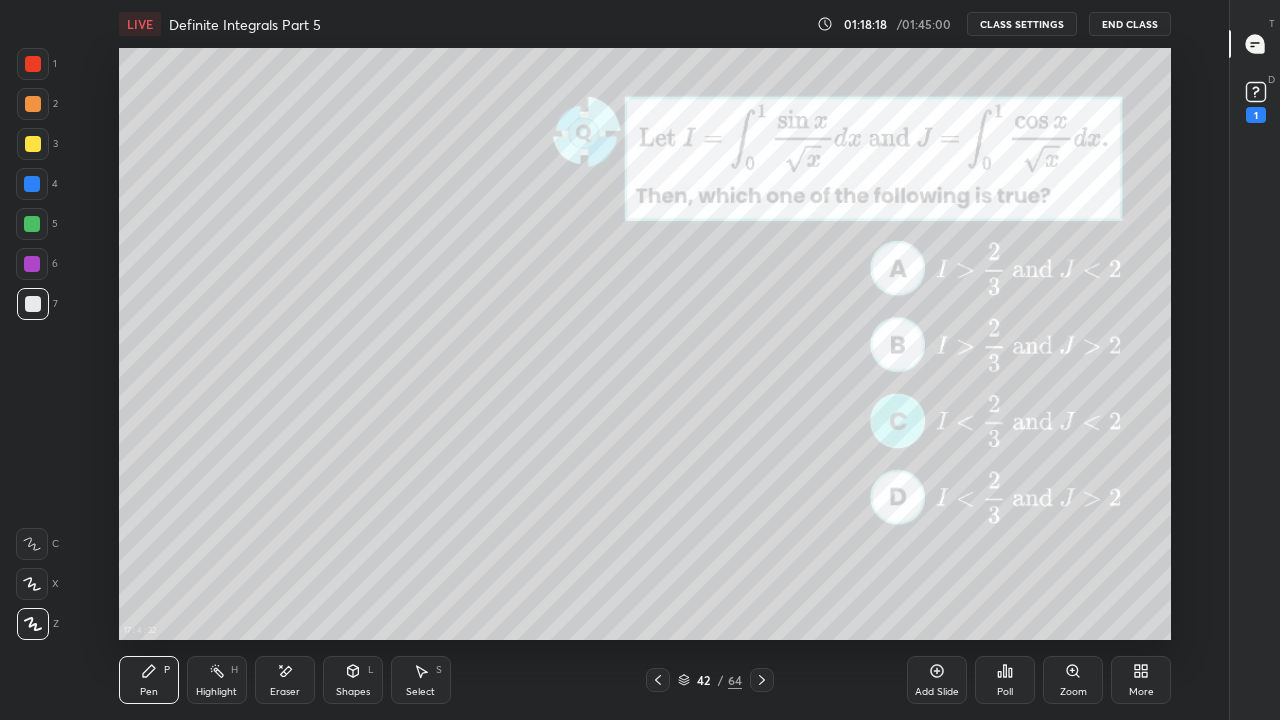 click 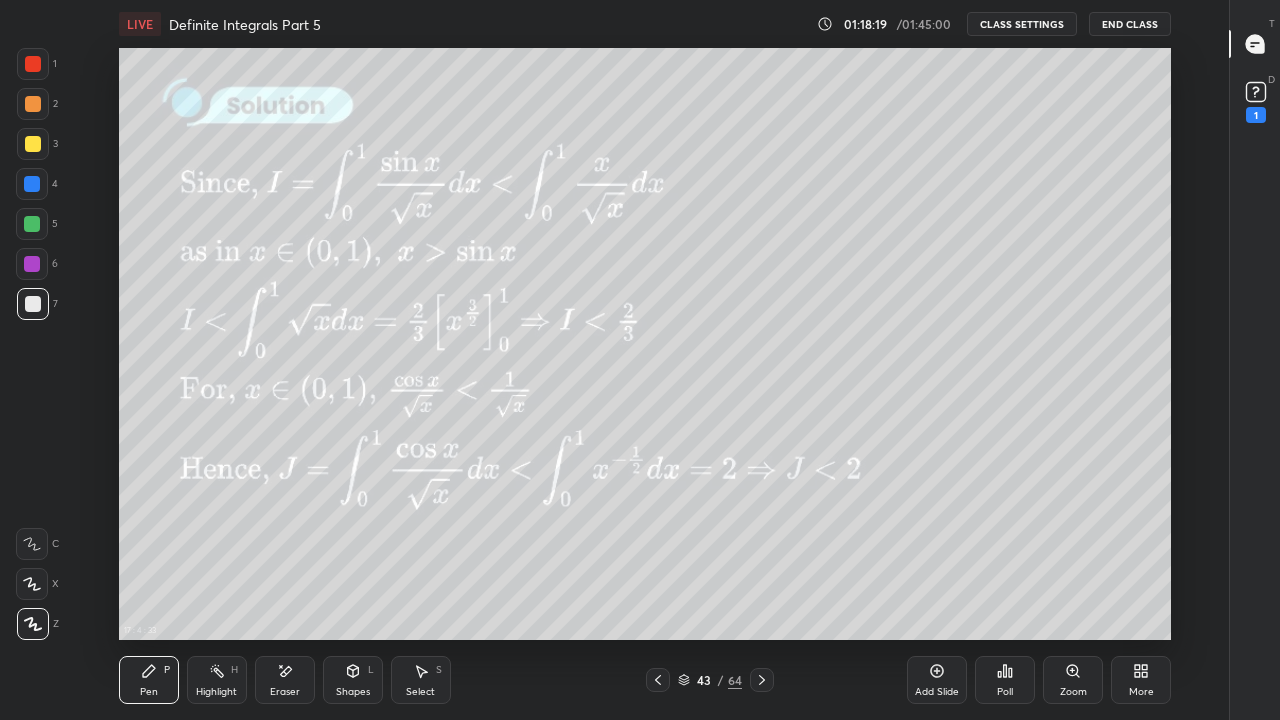 click 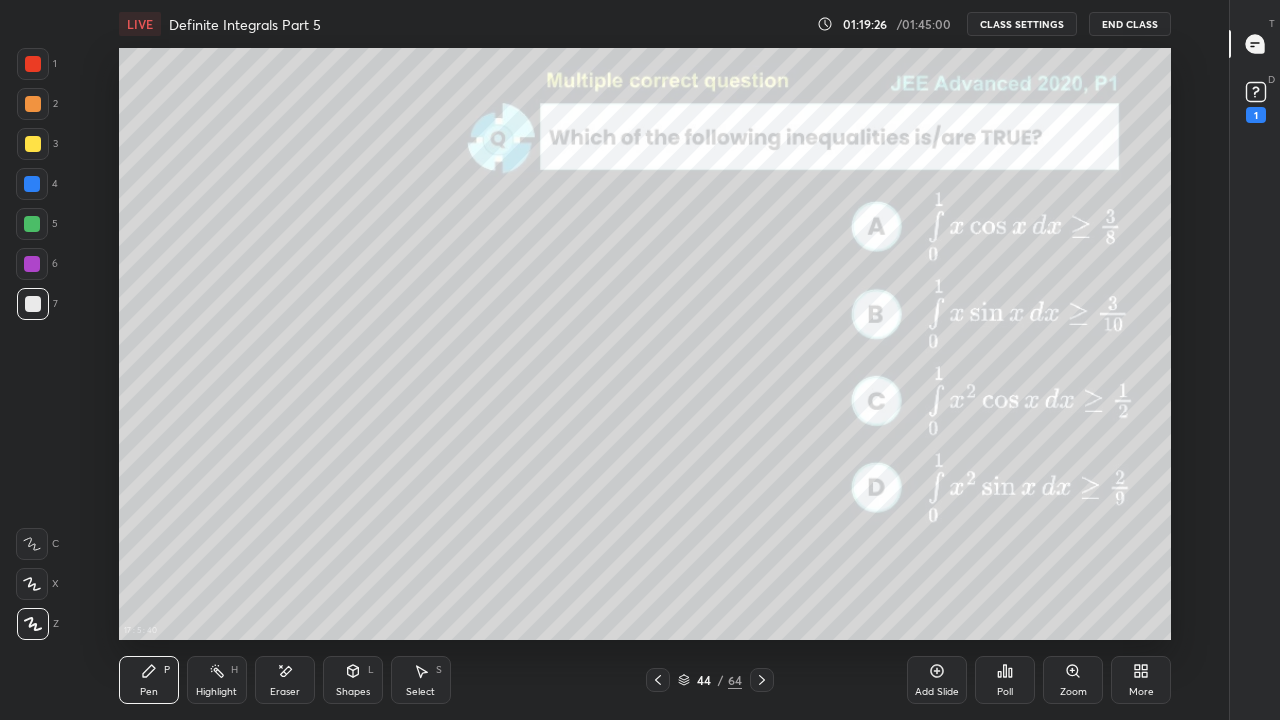click on "Eraser" at bounding box center (285, 692) 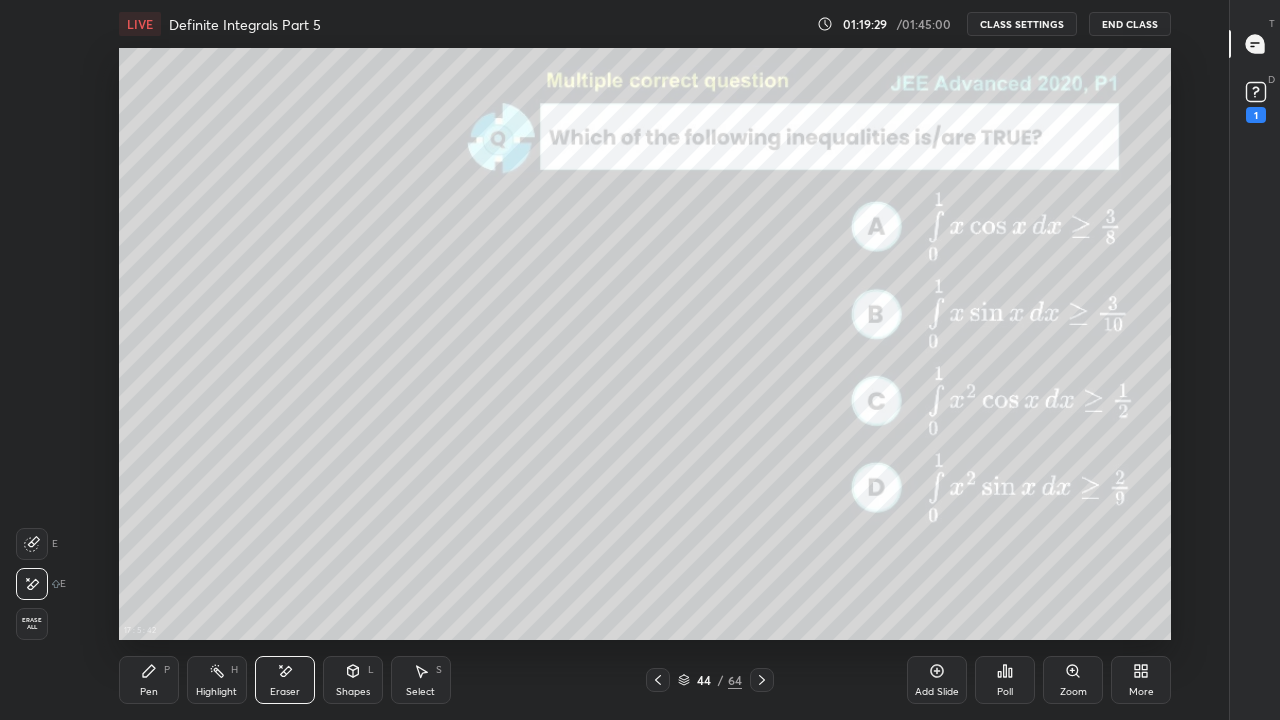click 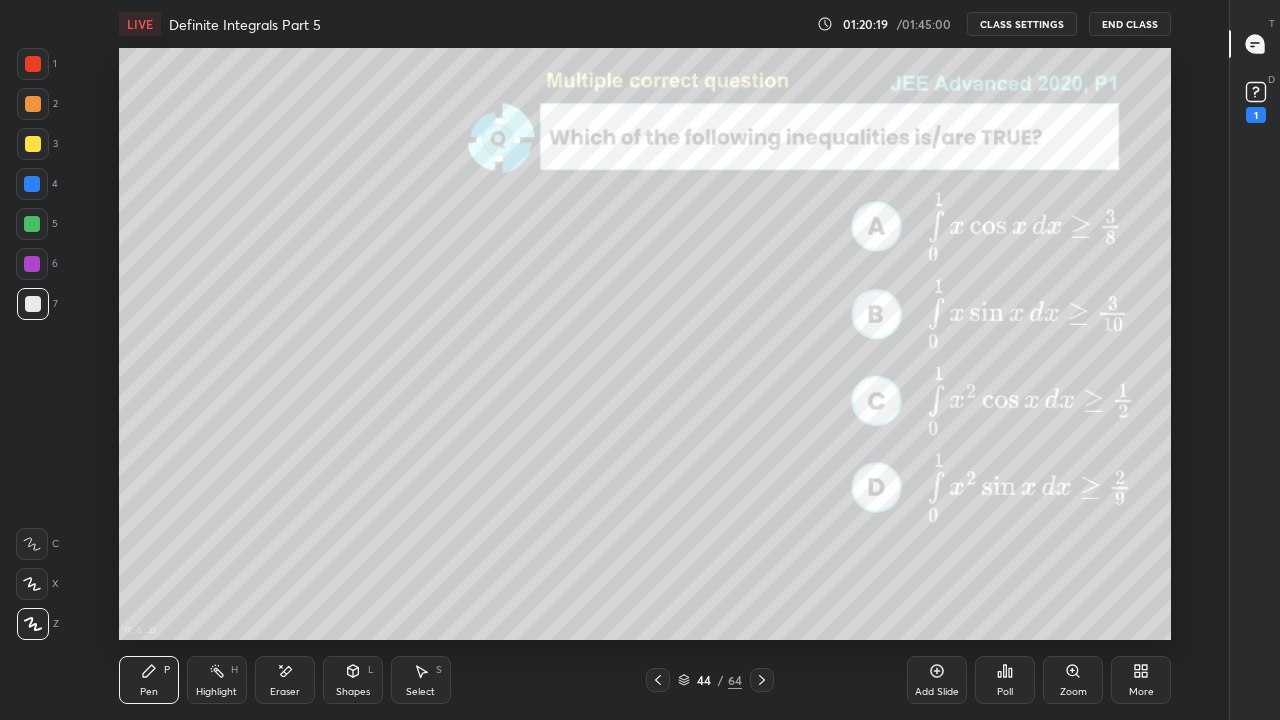 click on "Eraser" at bounding box center [285, 692] 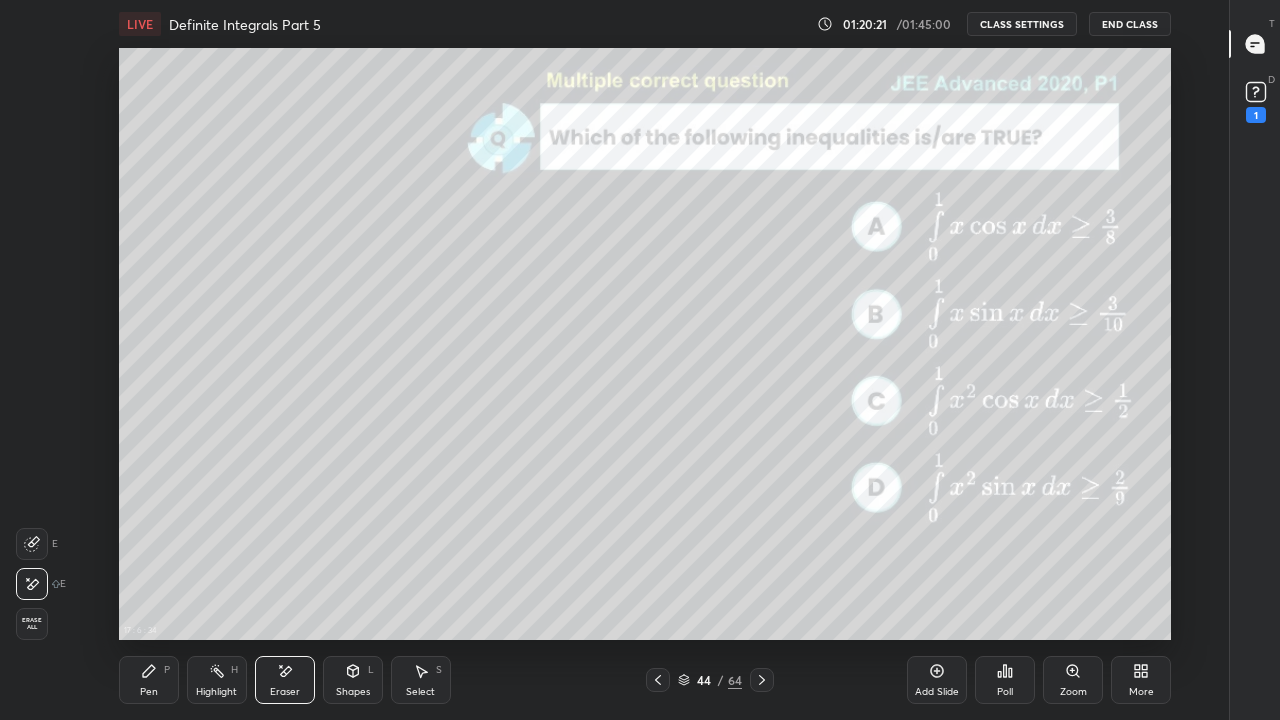 click on "Pen" at bounding box center (149, 692) 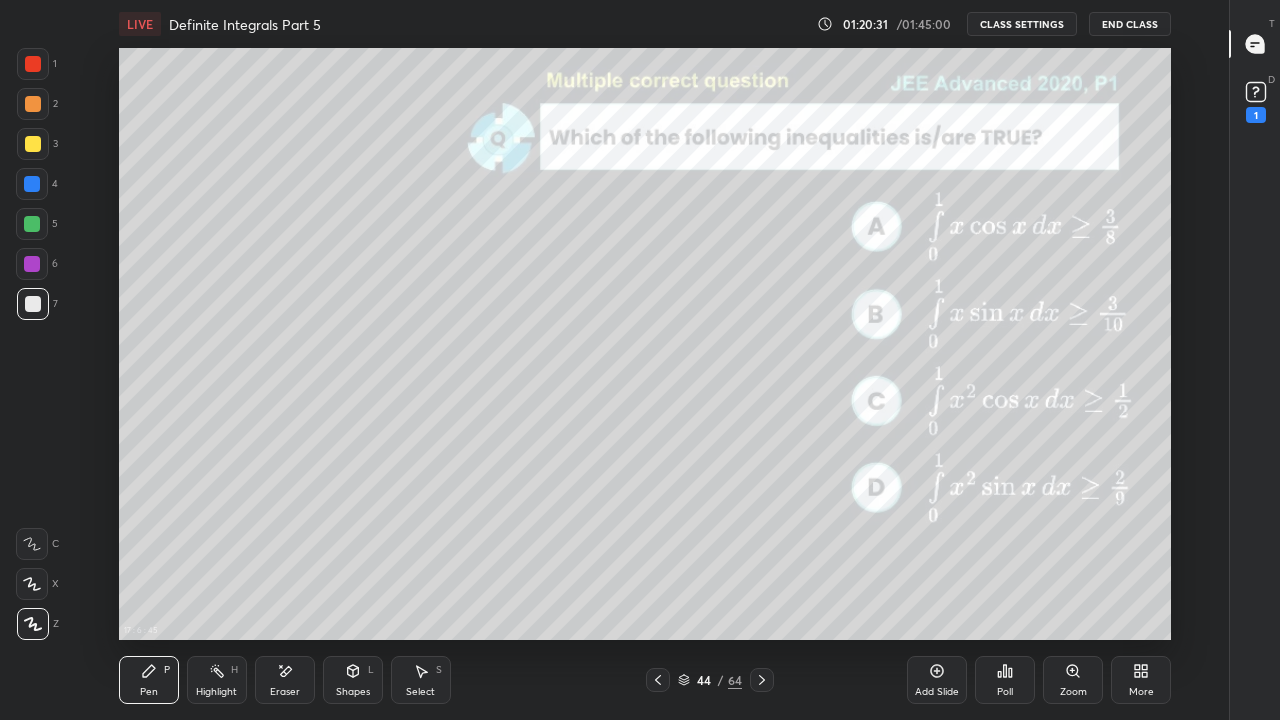 click at bounding box center (33, 144) 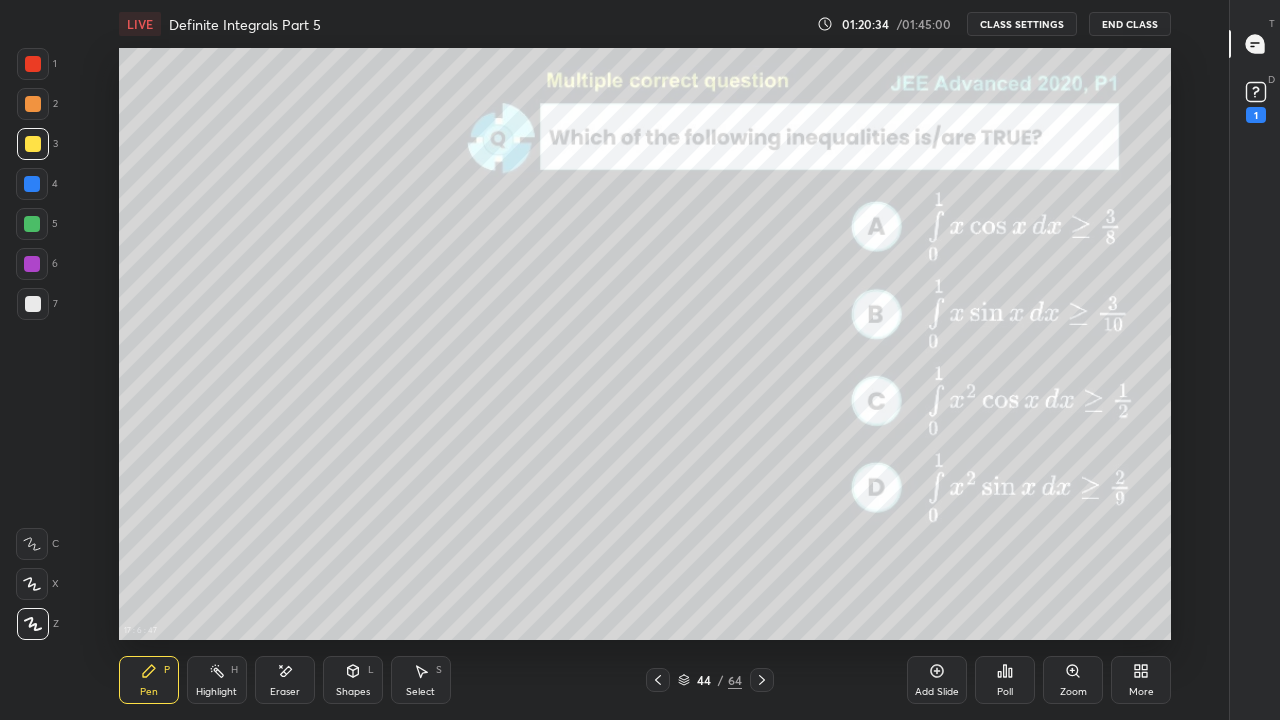 click at bounding box center [33, 304] 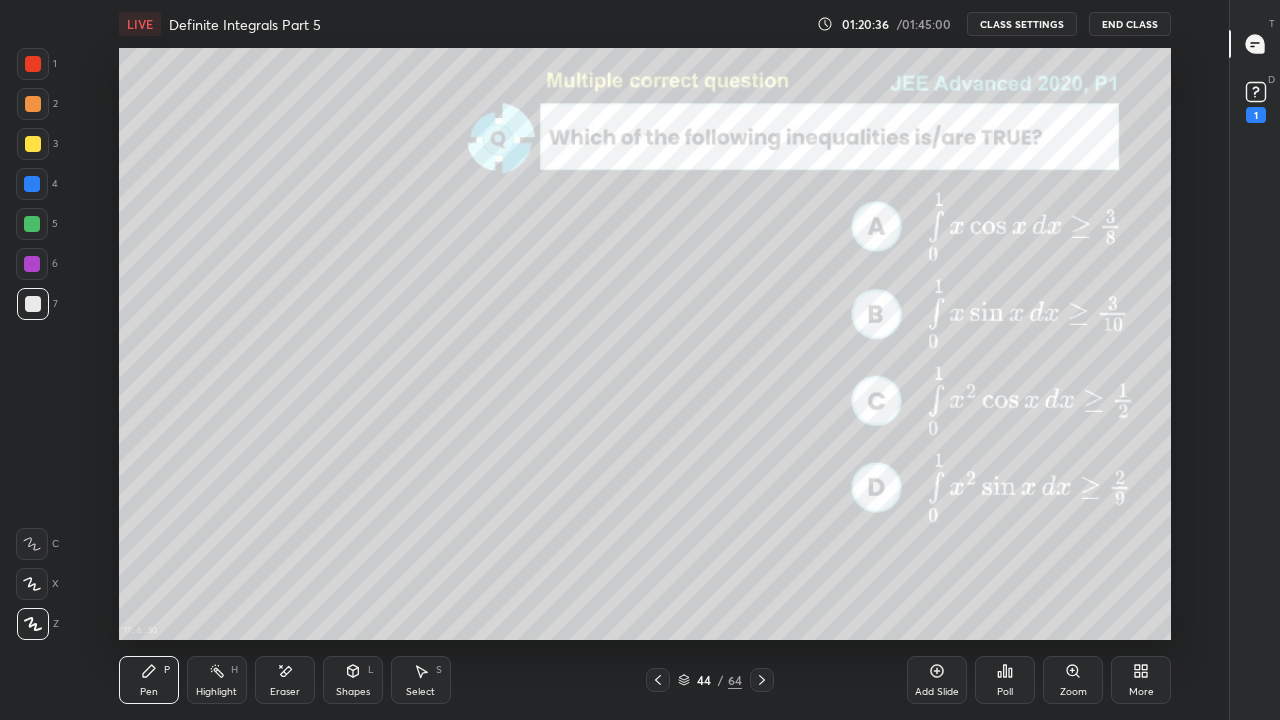 click at bounding box center [33, 144] 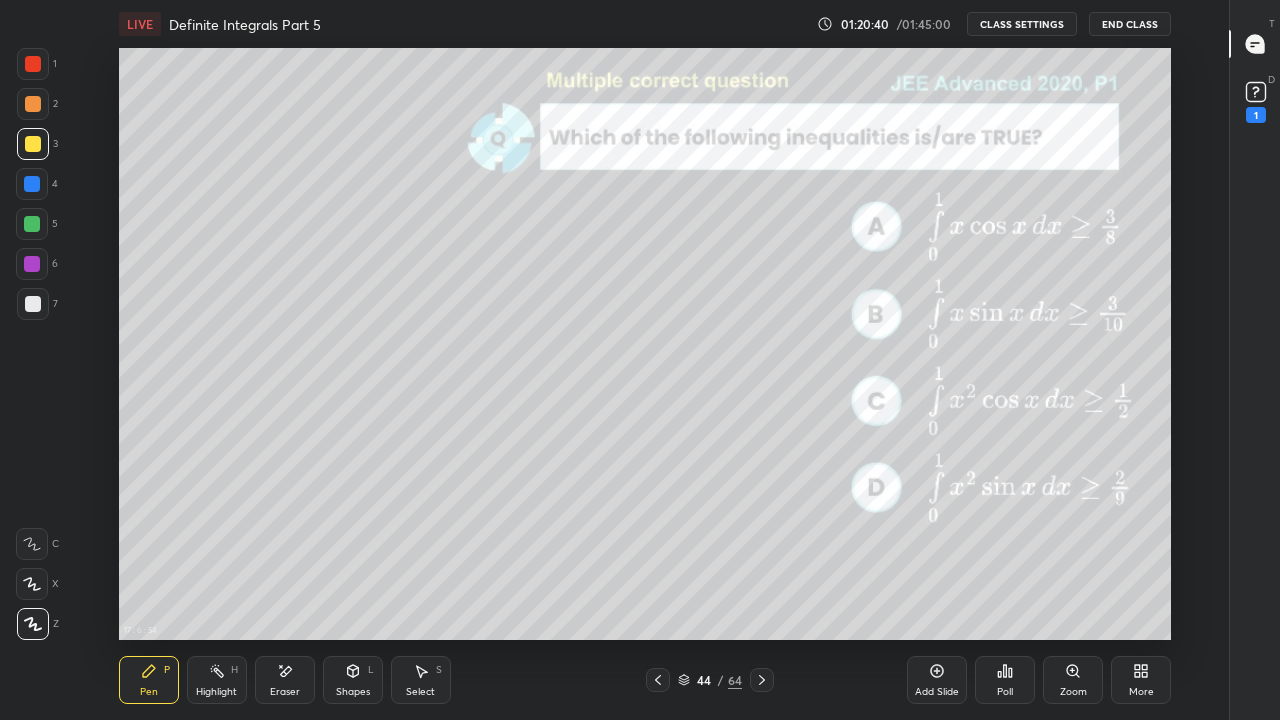 click on "Eraser" at bounding box center (285, 692) 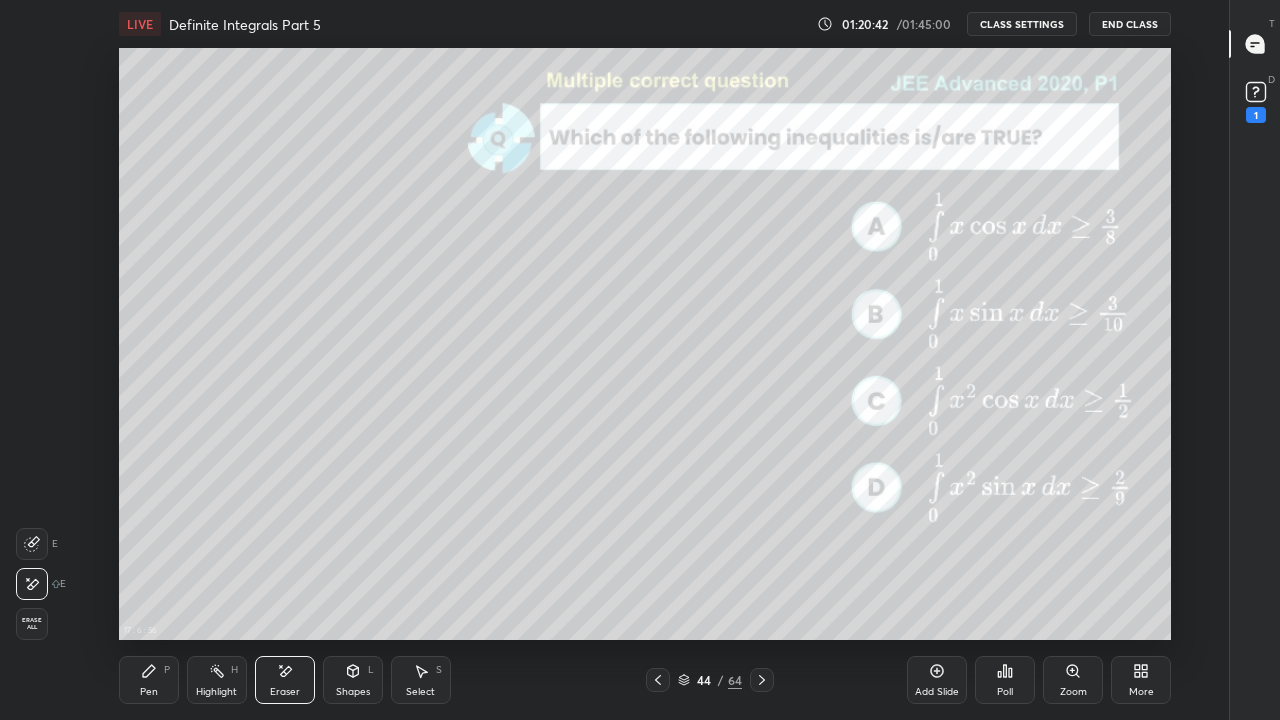 click on "Pen" at bounding box center [149, 692] 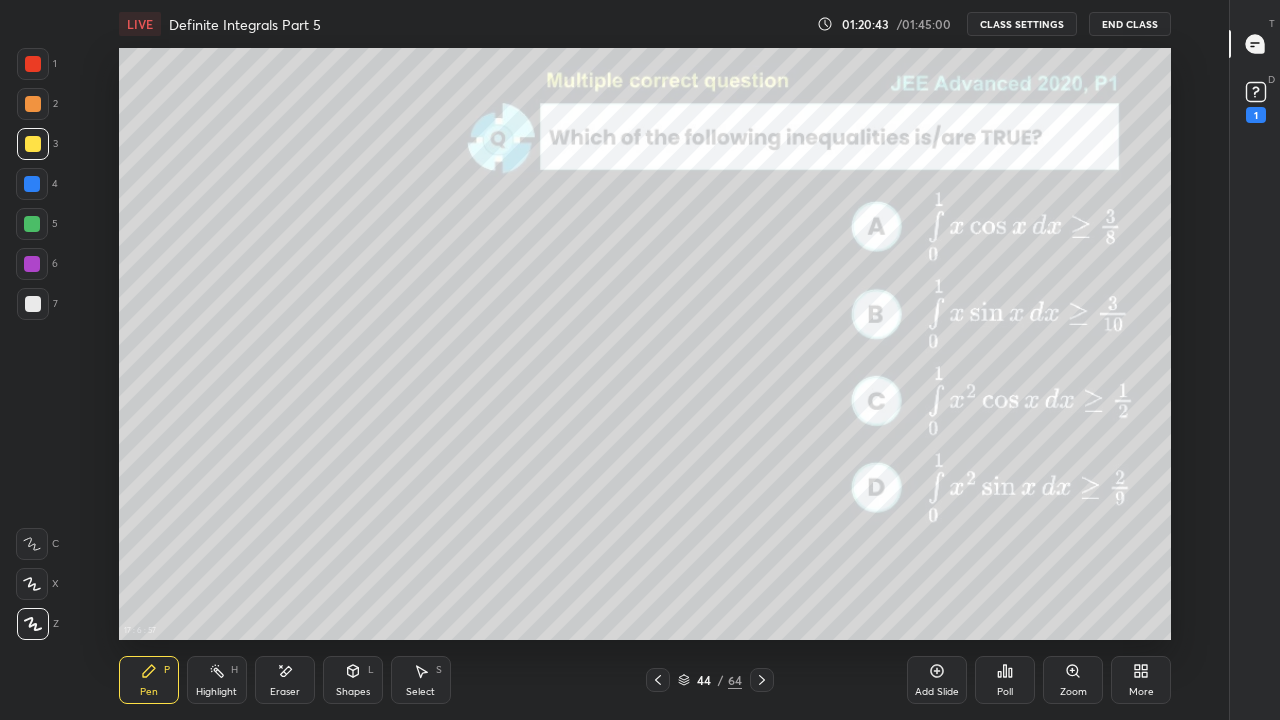 click on "Eraser" at bounding box center (285, 692) 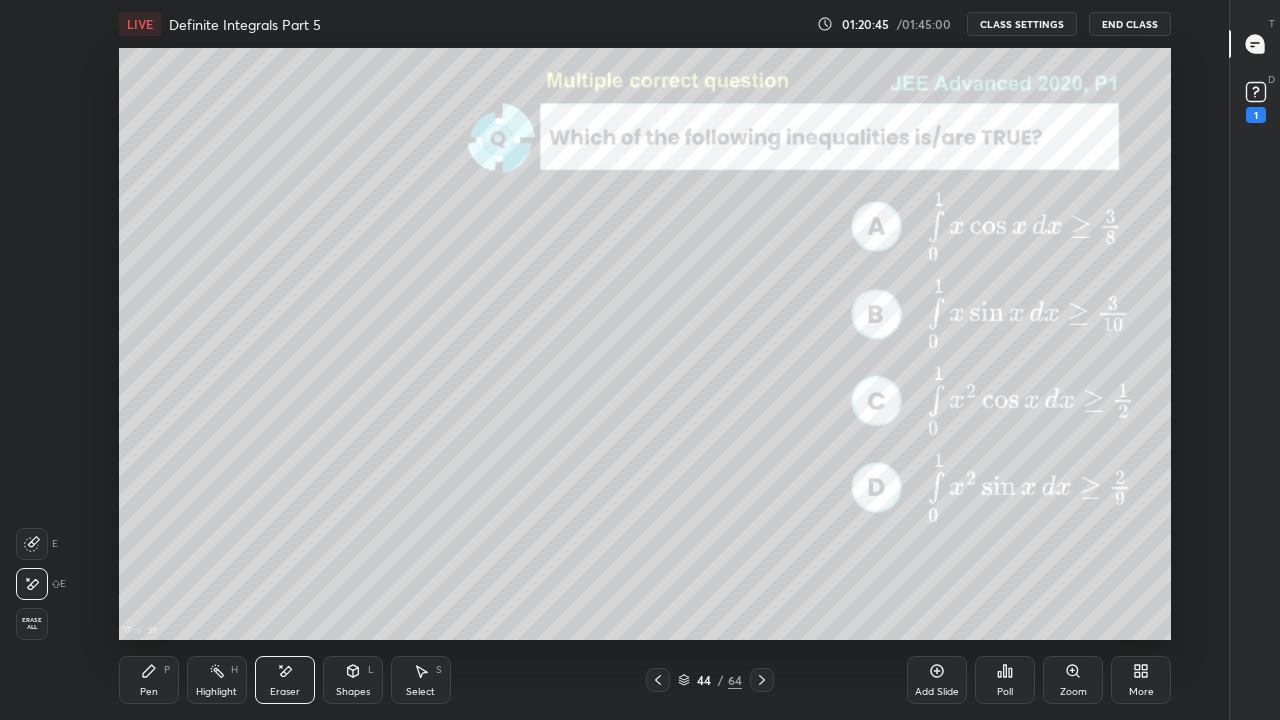 click on "Pen" at bounding box center [149, 692] 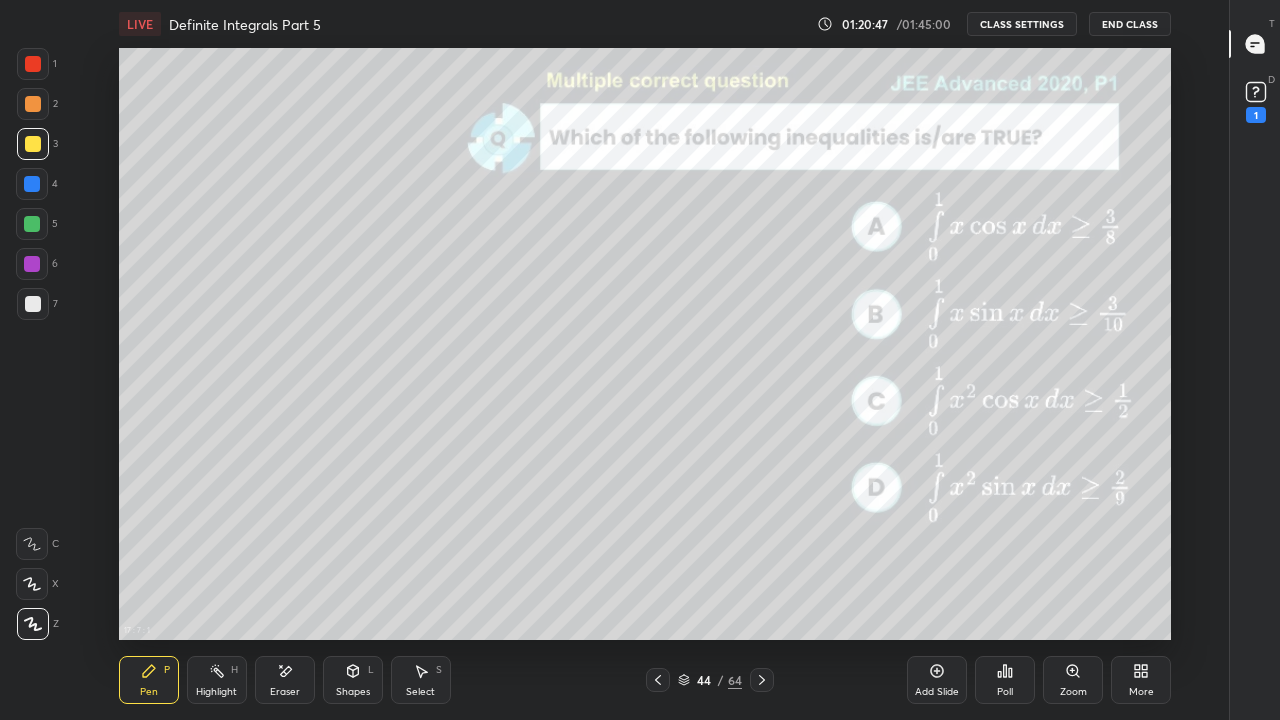 click at bounding box center (33, 304) 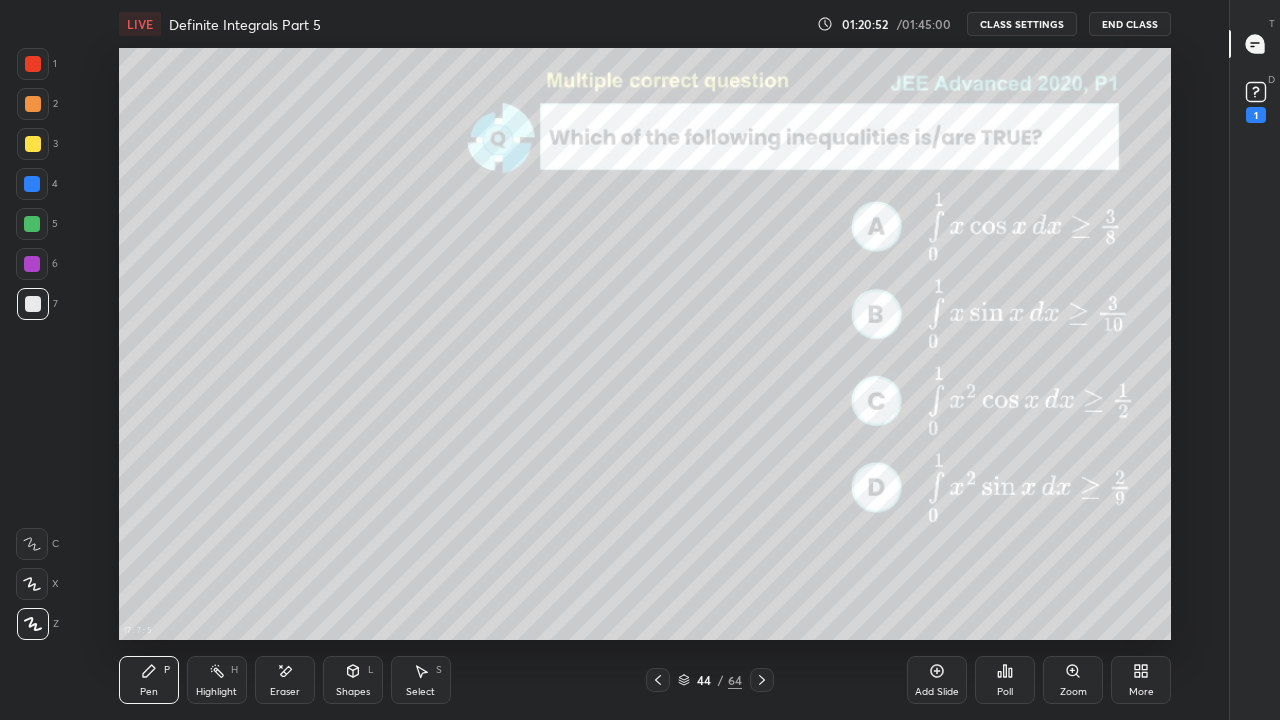 click at bounding box center [33, 144] 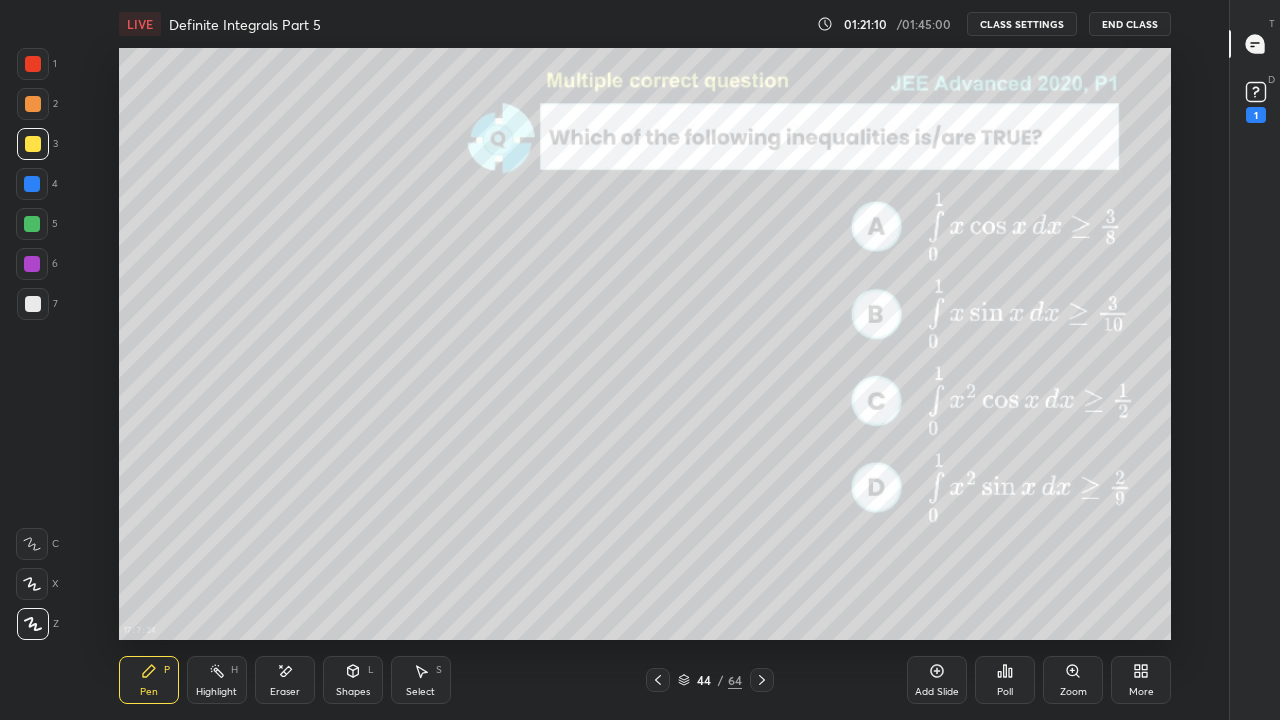 click 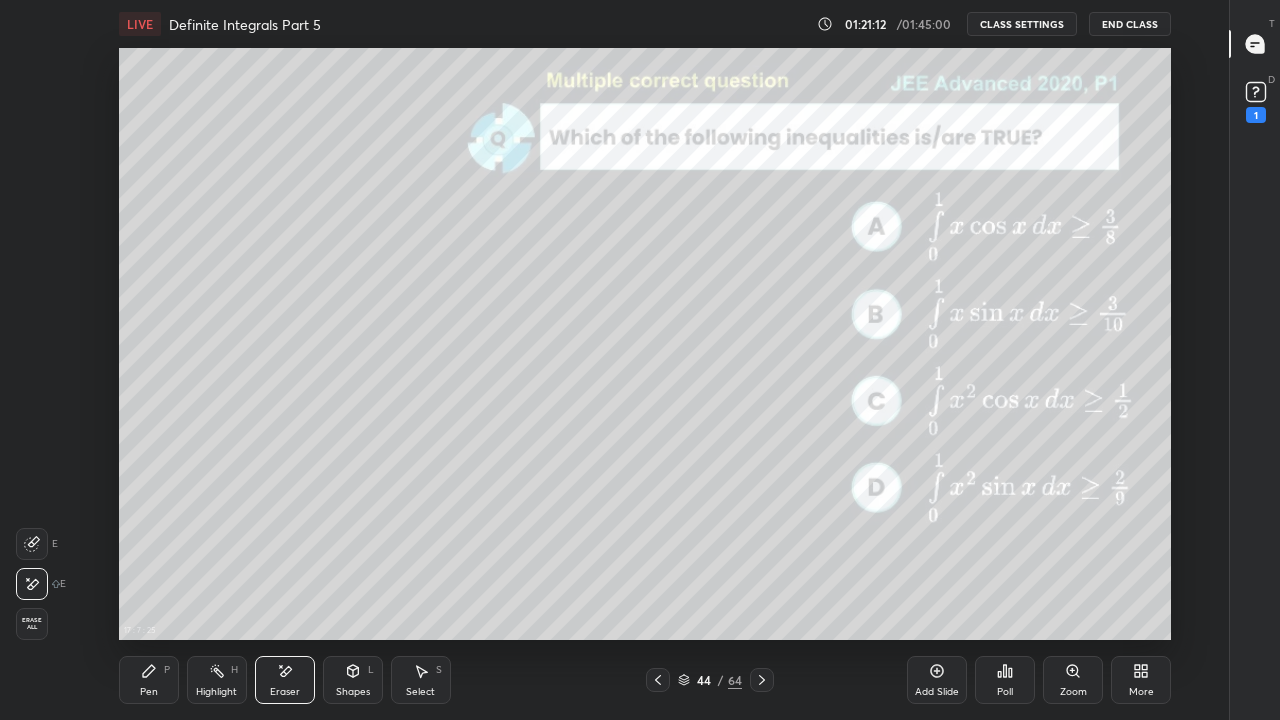 click on "Pen" at bounding box center [149, 692] 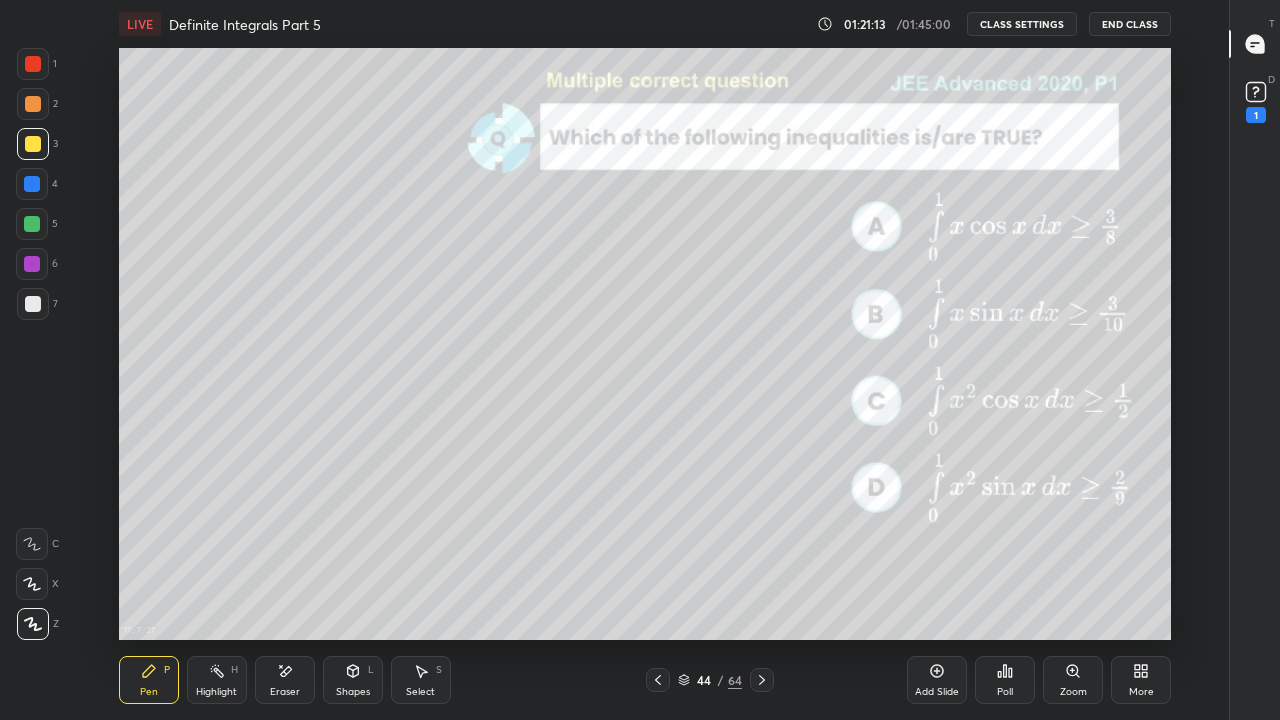 click at bounding box center [33, 304] 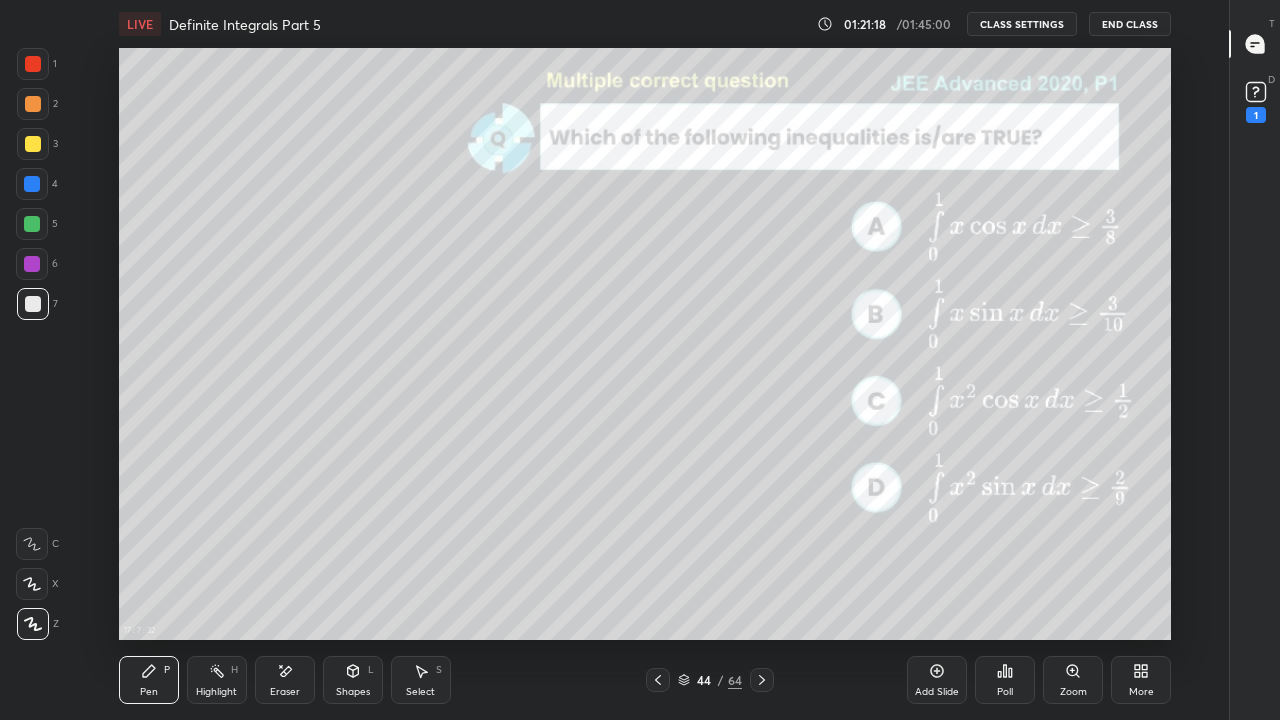 click at bounding box center [33, 144] 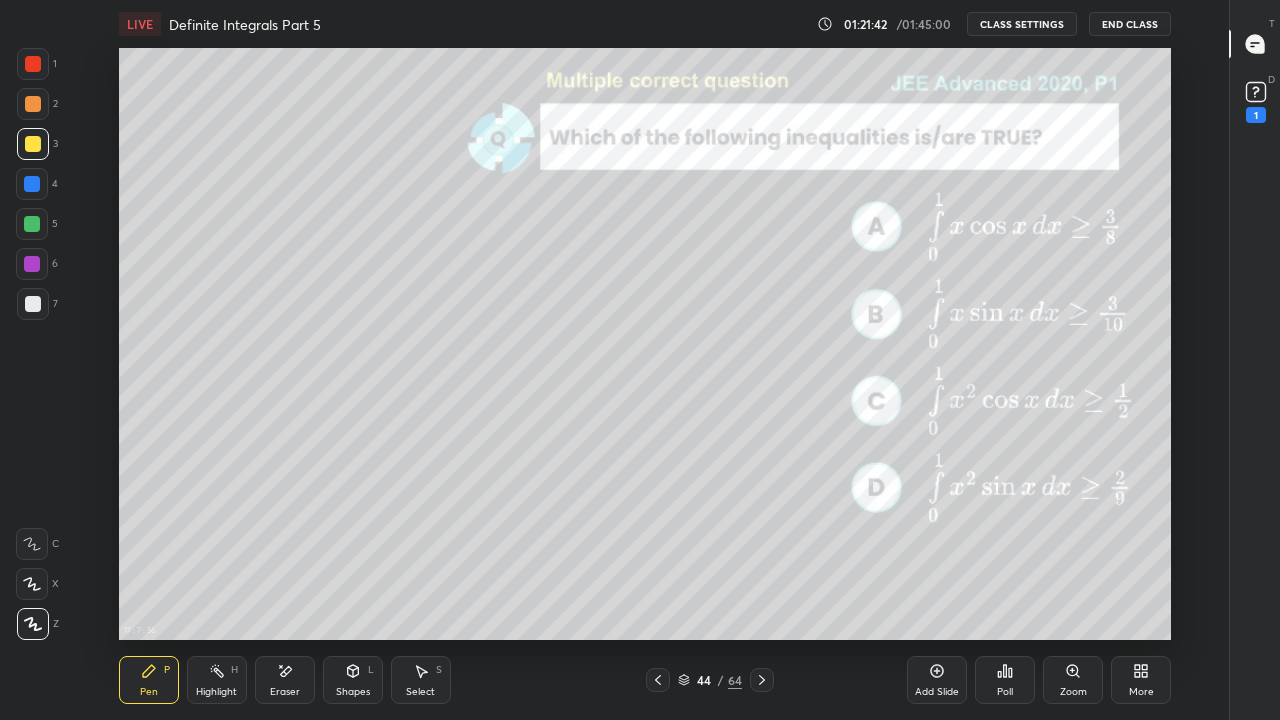 click at bounding box center [33, 304] 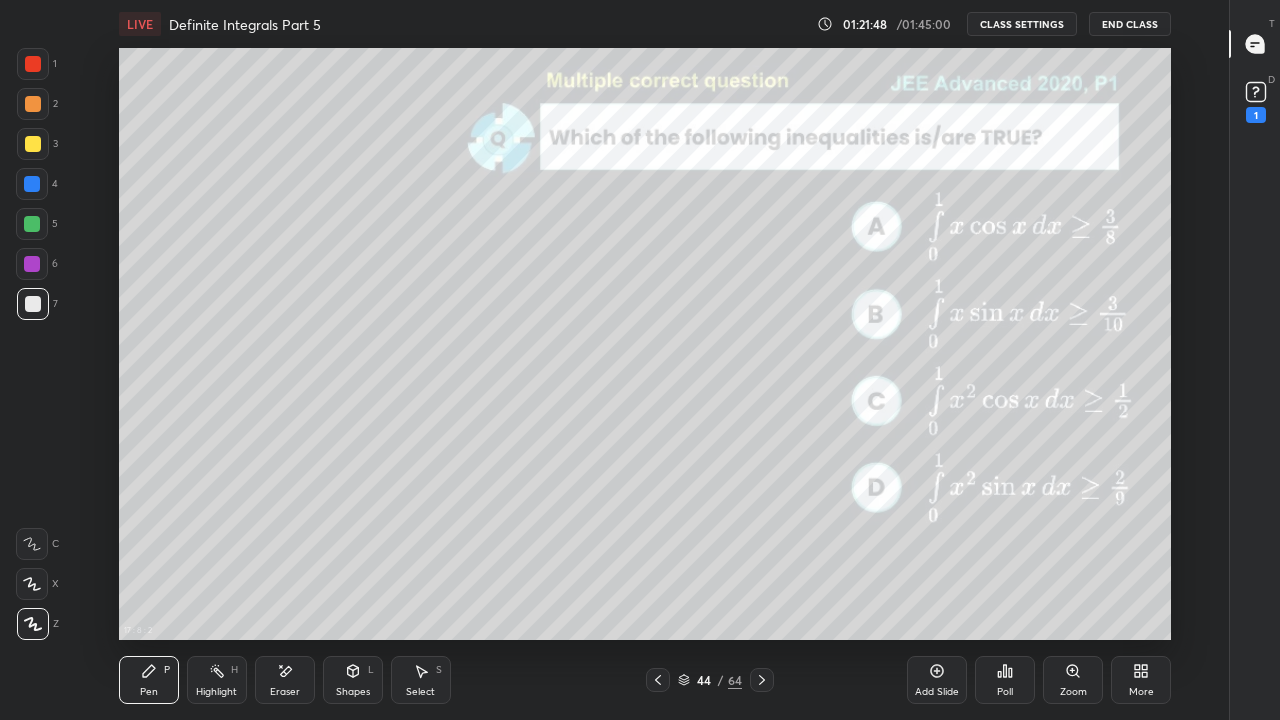 click on "Eraser" at bounding box center (285, 692) 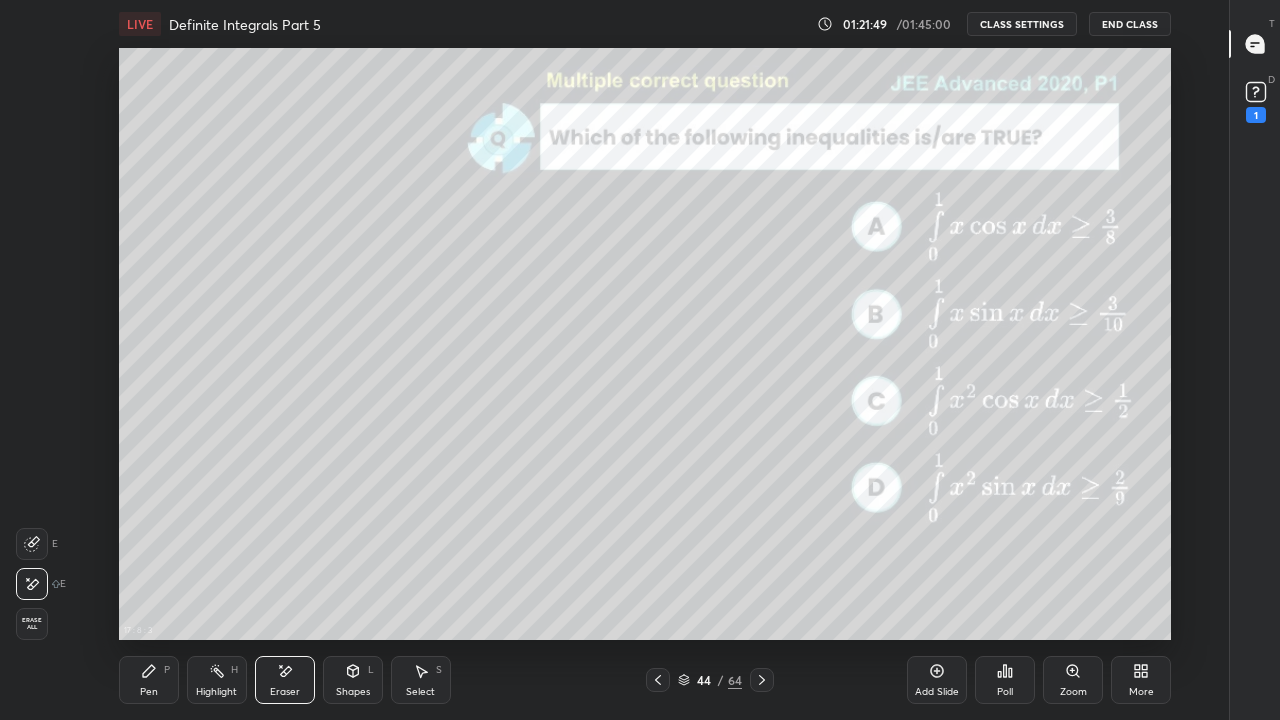 click on "Pen" at bounding box center (149, 692) 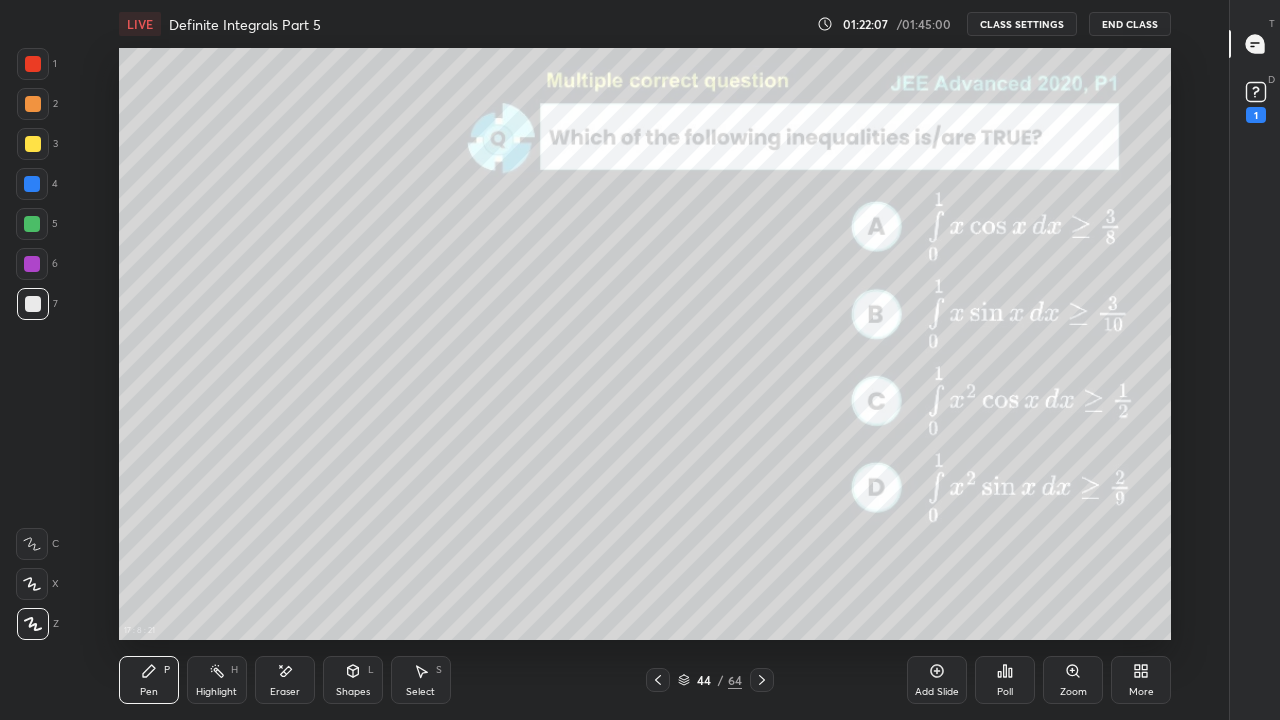 click on "Eraser" at bounding box center (285, 692) 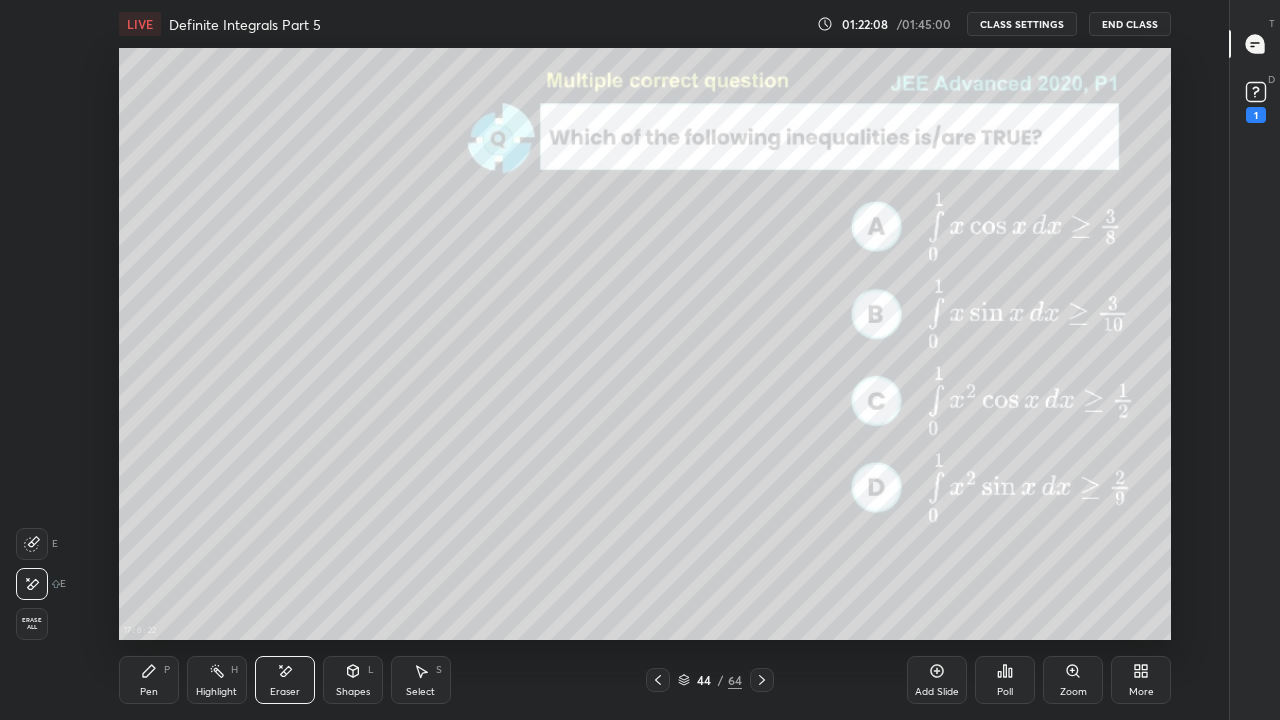 click 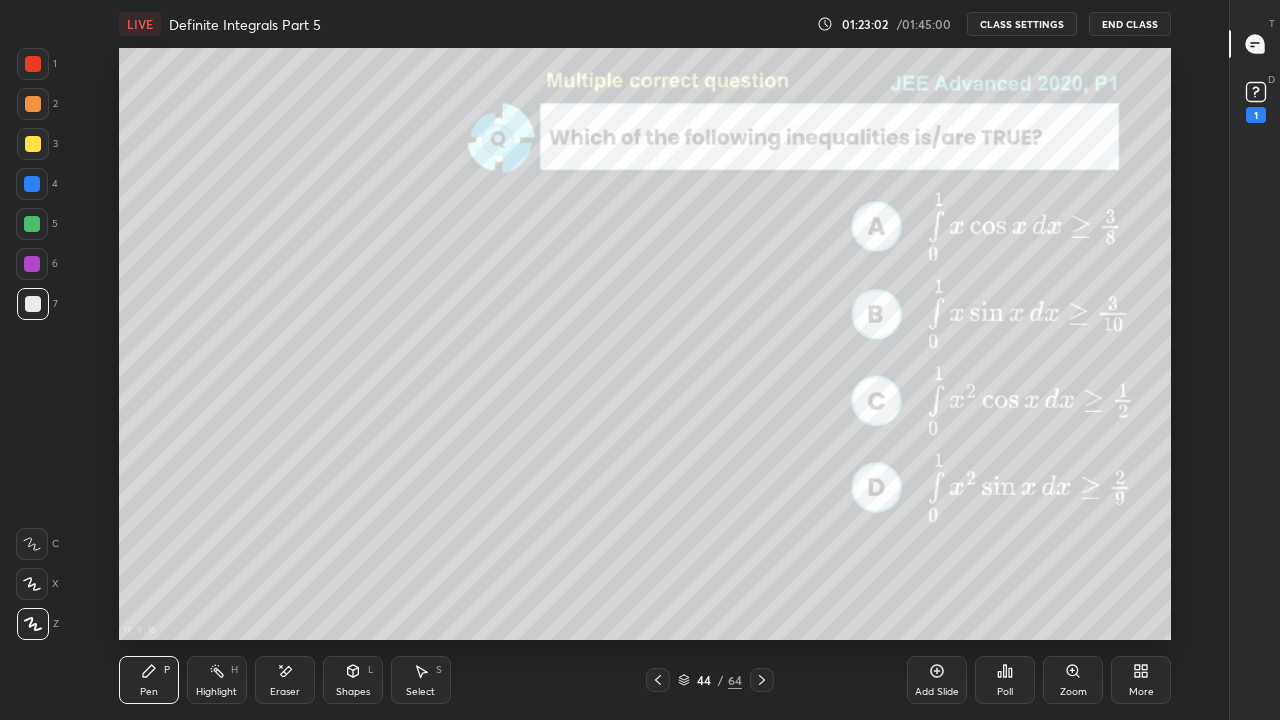 click on "CLASS SETTINGS" at bounding box center [1022, 24] 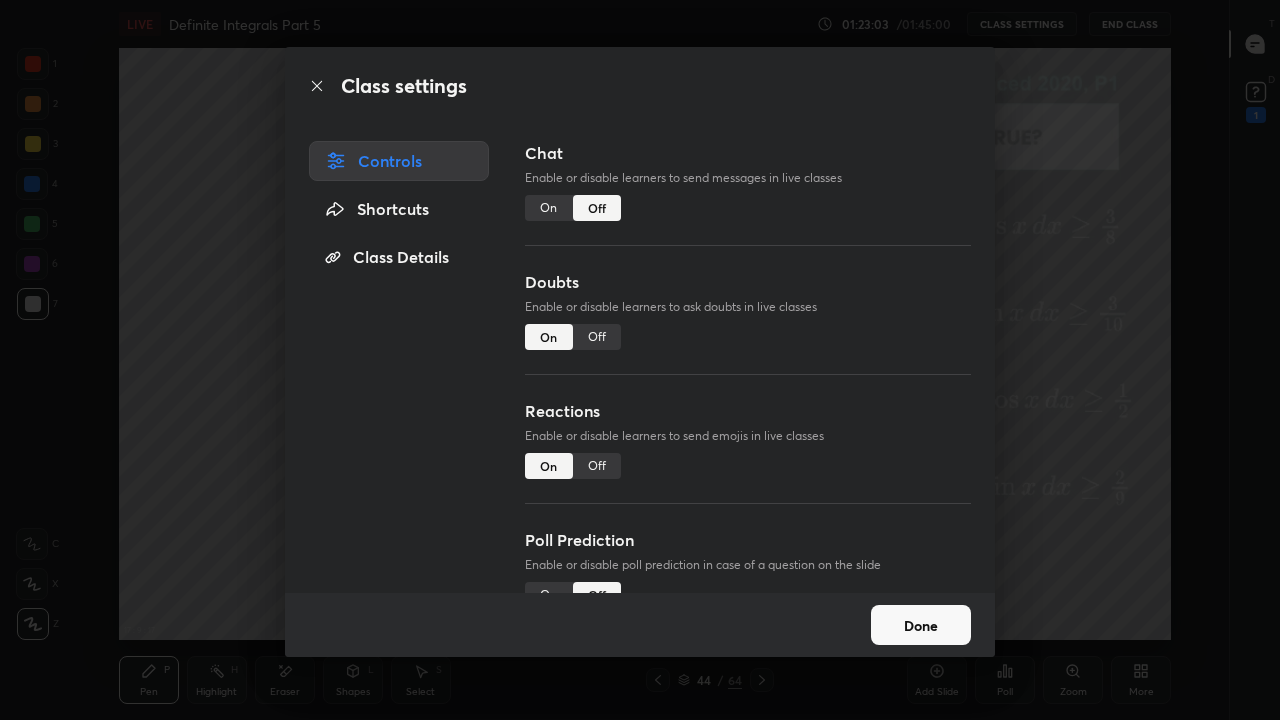click on "On" at bounding box center [549, 208] 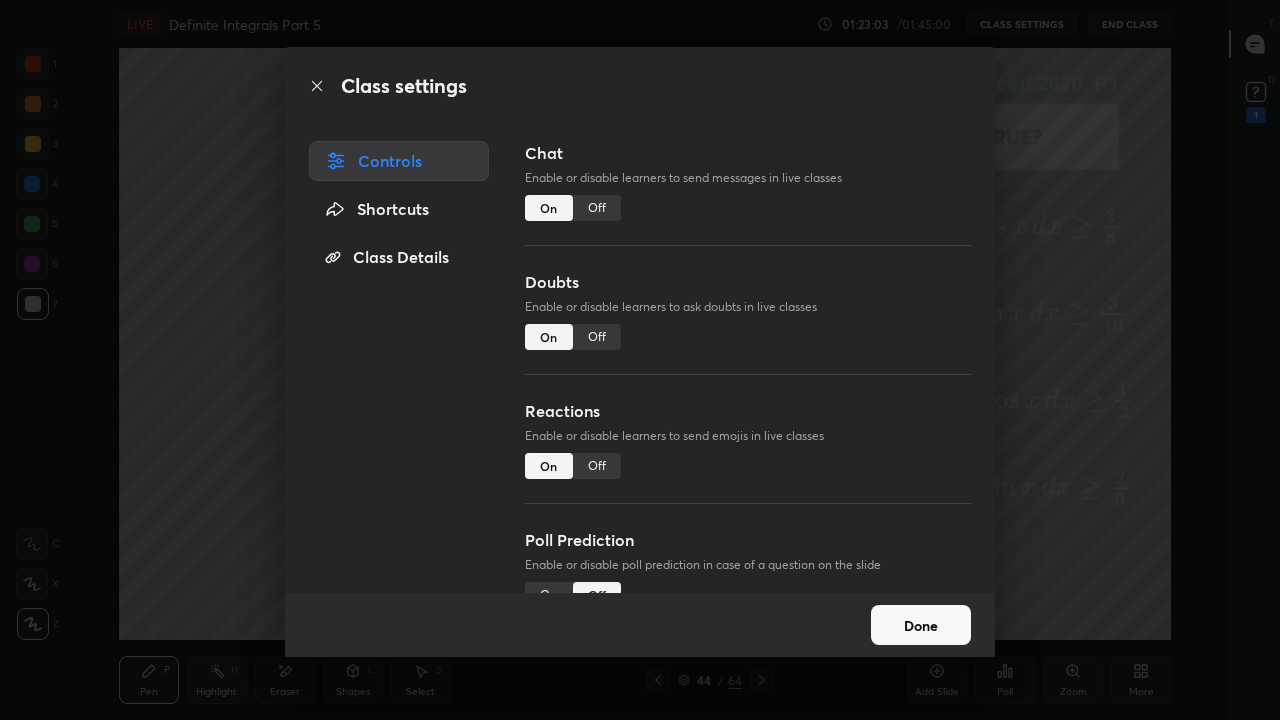 scroll, scrollTop: 7, scrollLeft: 1, axis: both 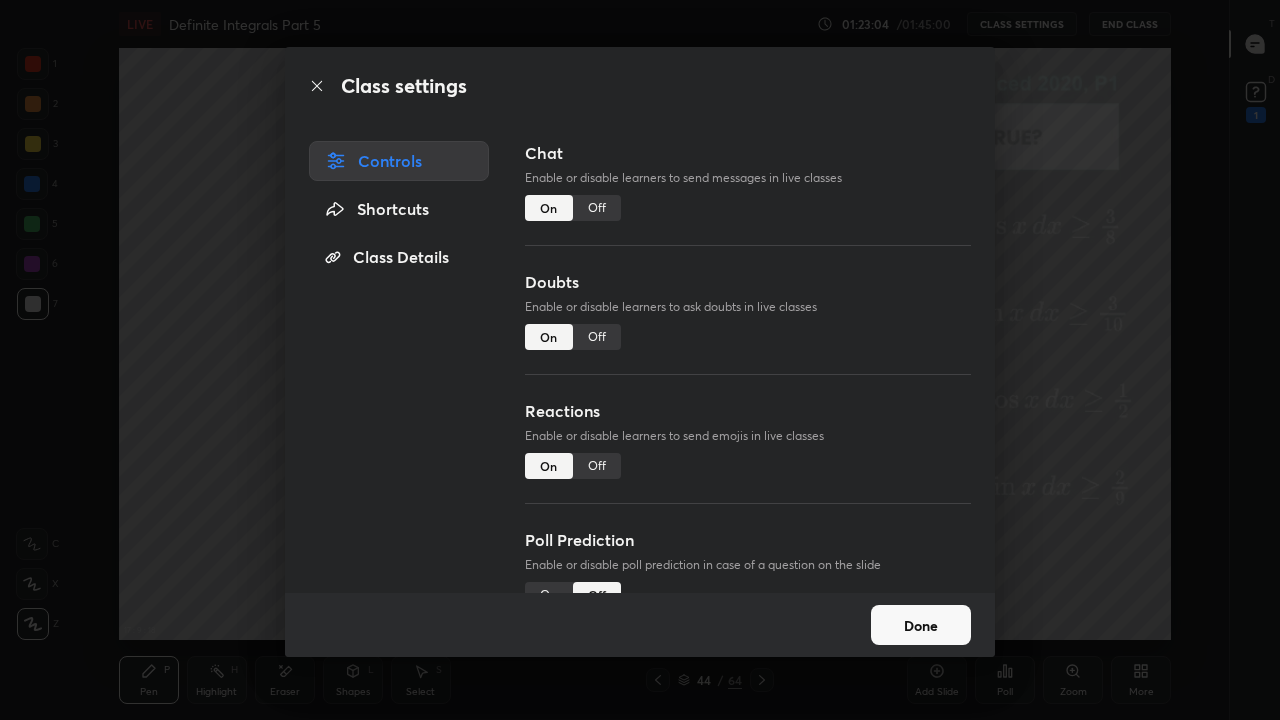 click on "Done" at bounding box center (921, 625) 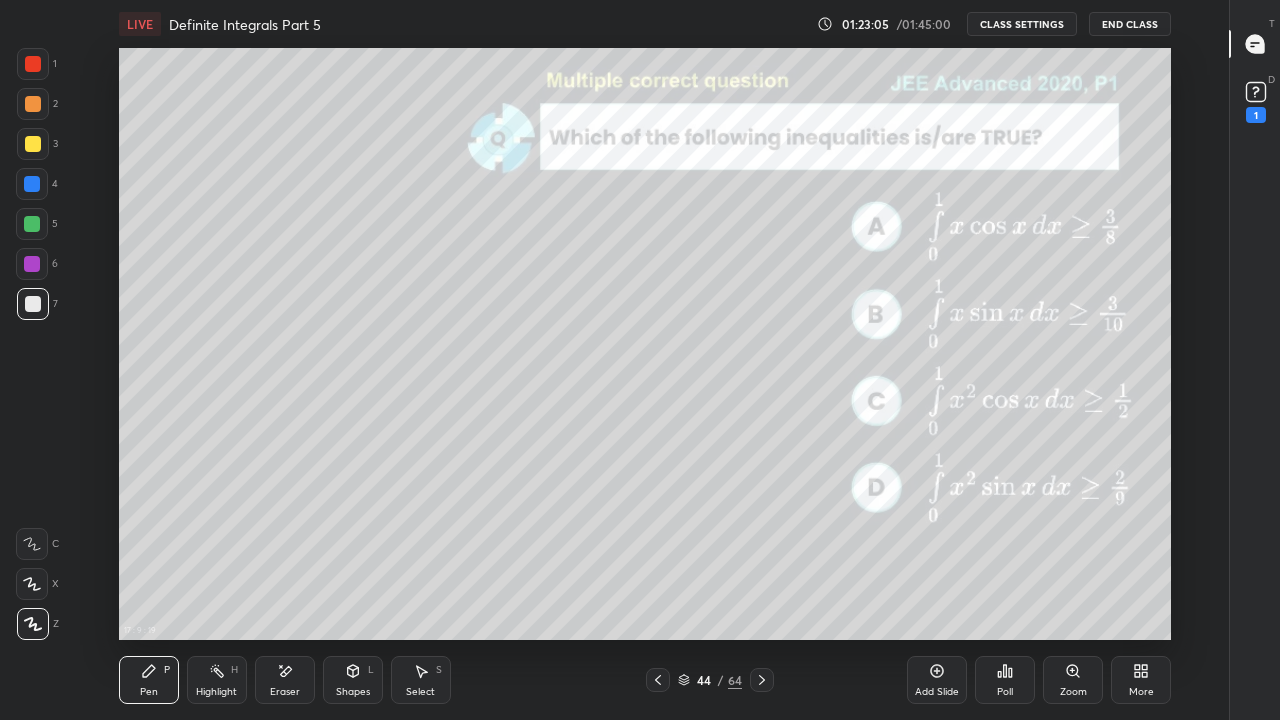 click 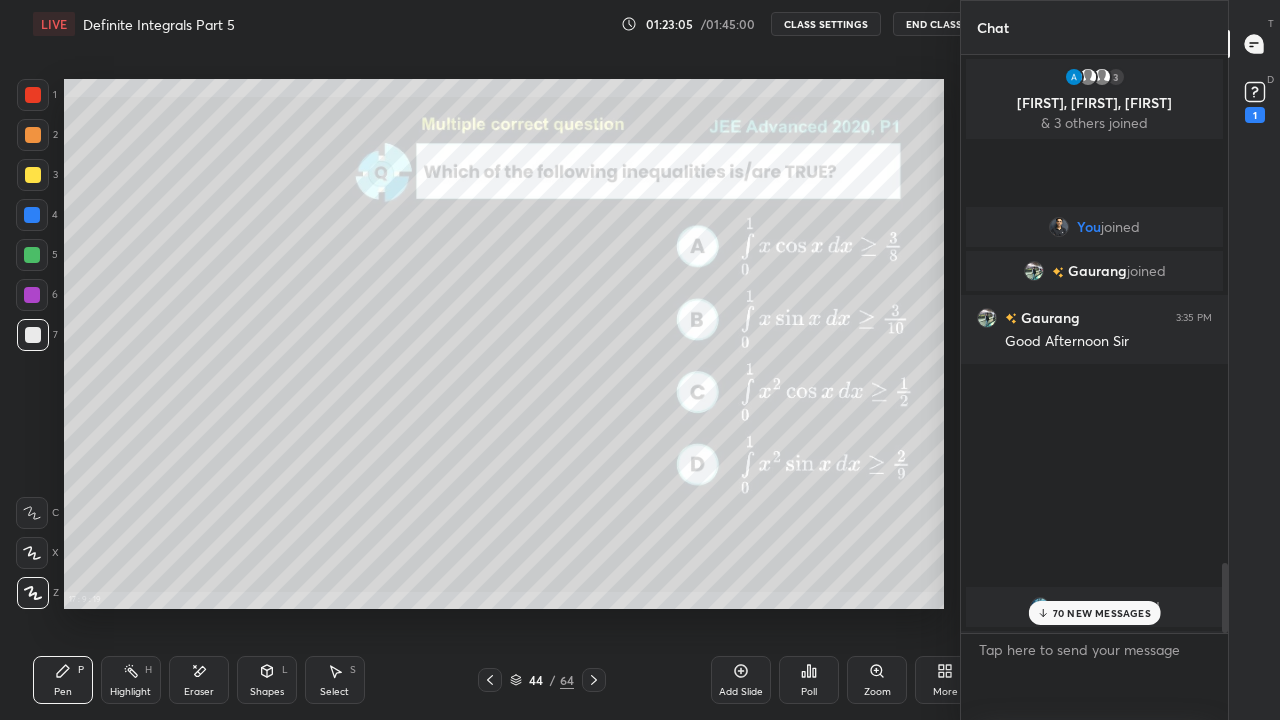 scroll, scrollTop: 592, scrollLeft: 890, axis: both 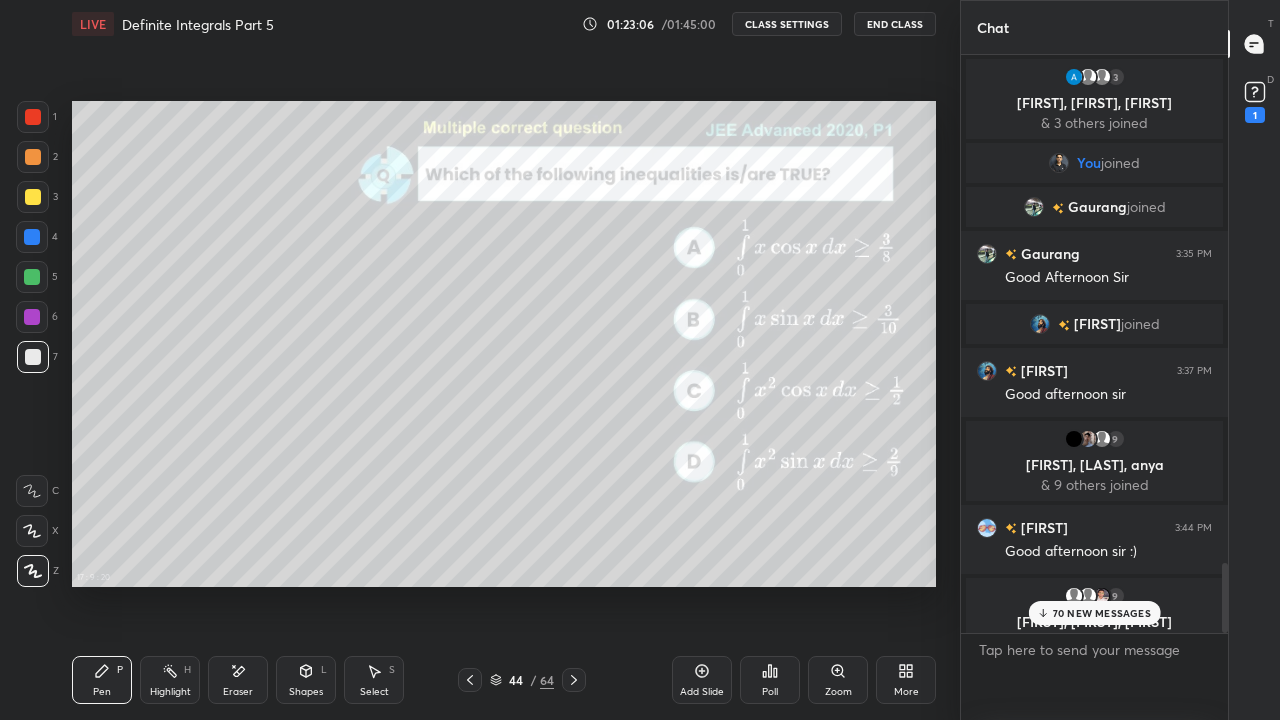 click on "70 NEW MESSAGES" at bounding box center [1094, 613] 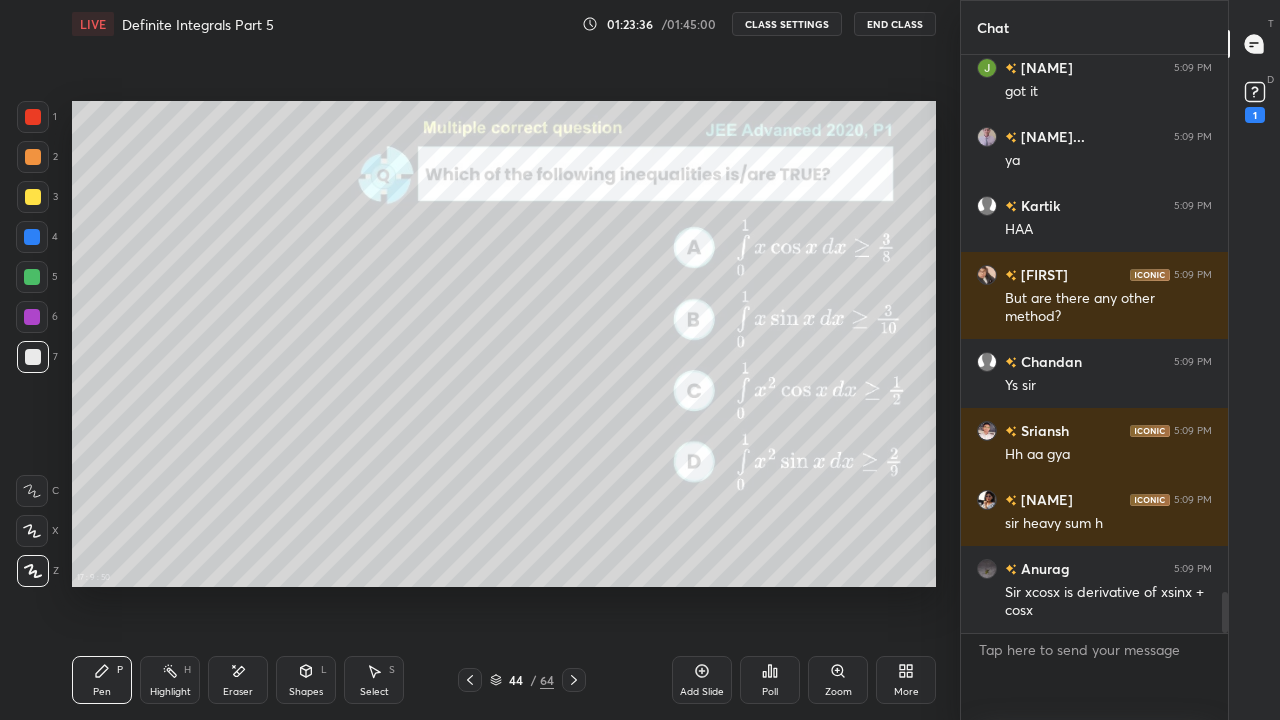 scroll, scrollTop: 7622, scrollLeft: 0, axis: vertical 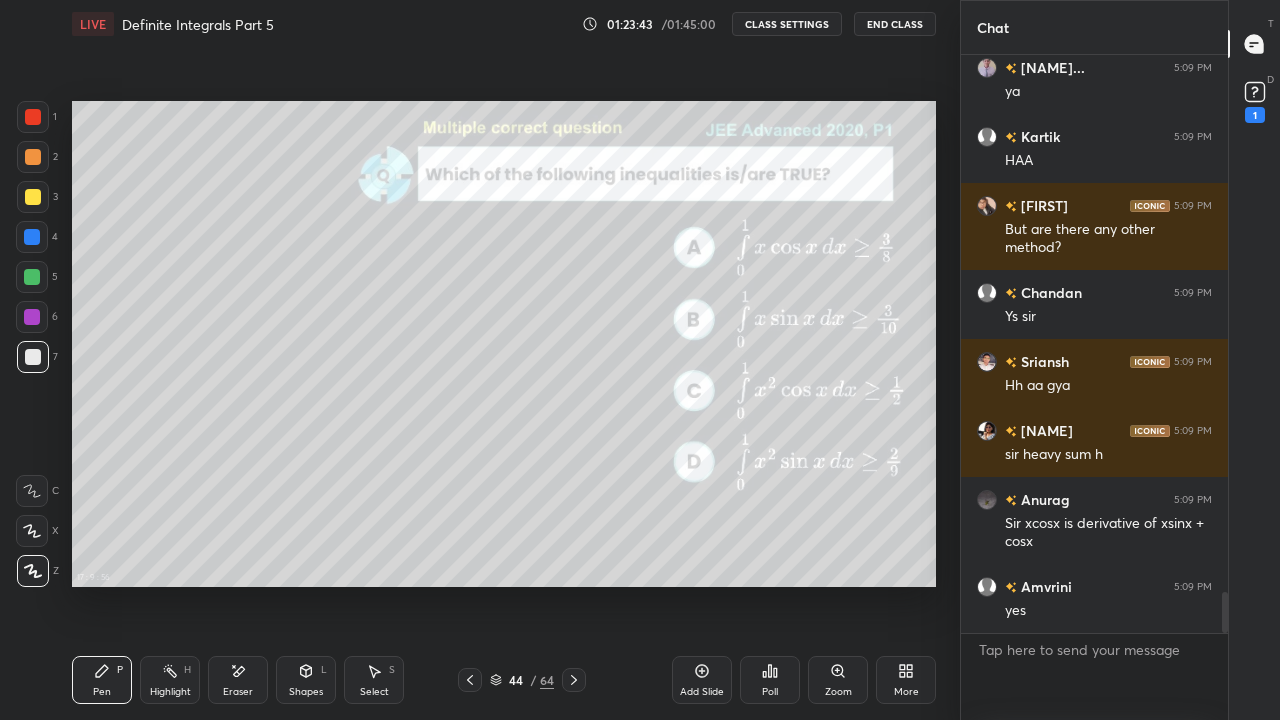 click on "CLASS SETTINGS" at bounding box center [787, 24] 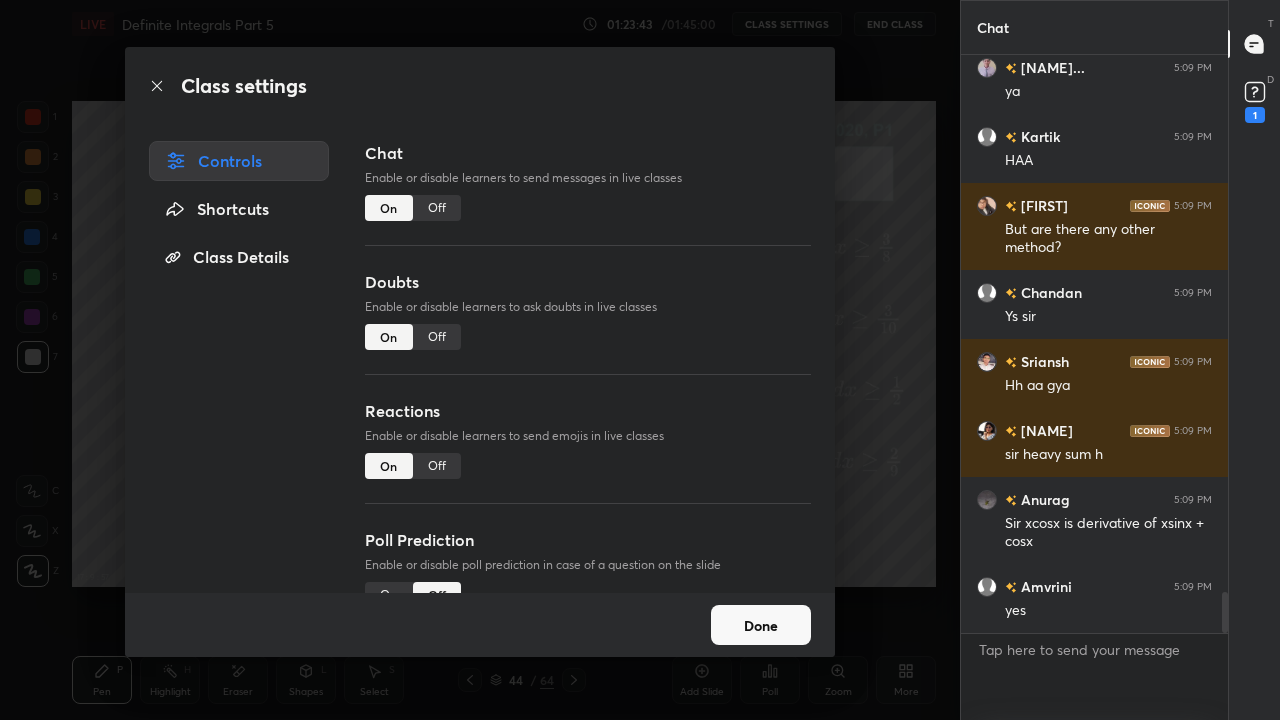 click on "Off" at bounding box center [437, 208] 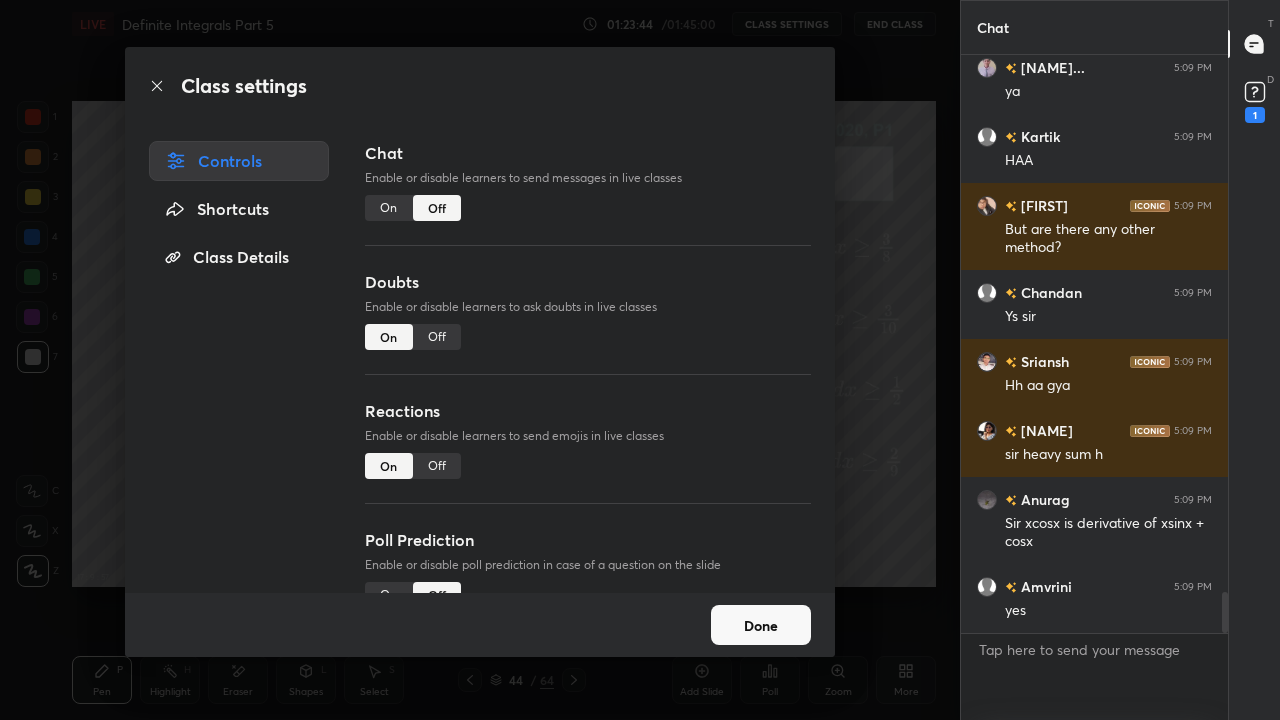 scroll, scrollTop: 6878, scrollLeft: 0, axis: vertical 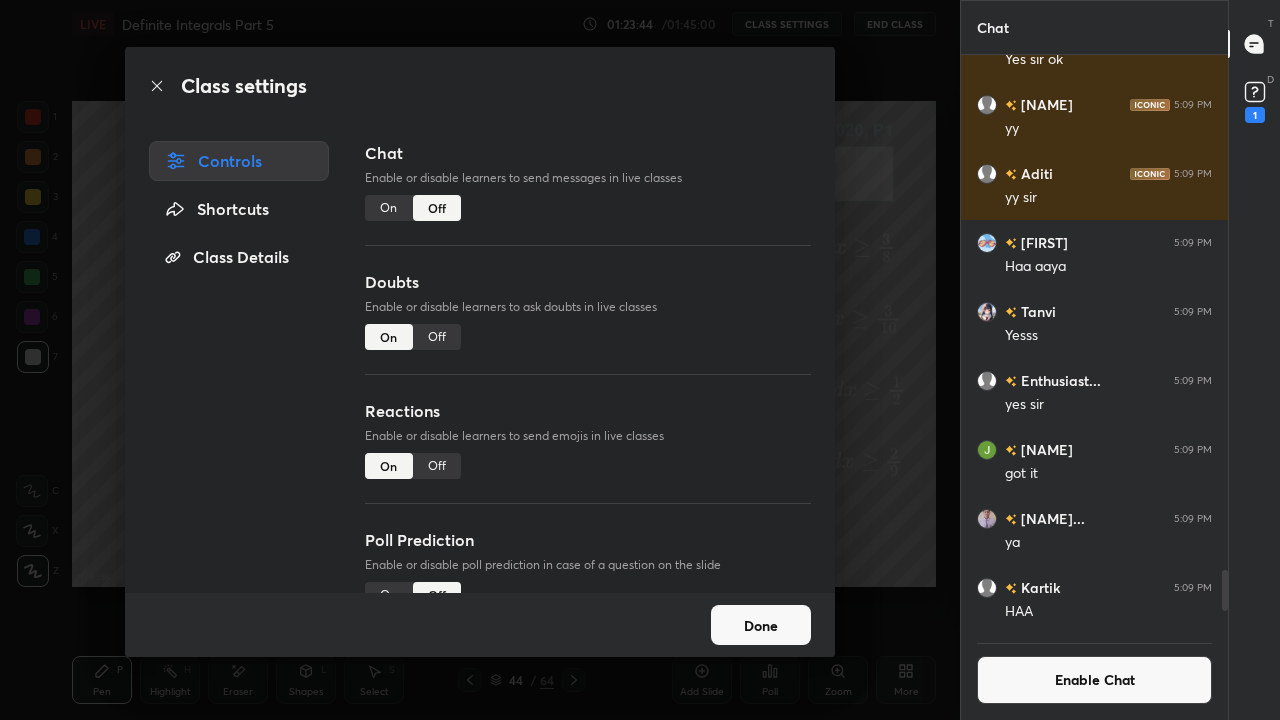click on "Done" at bounding box center (761, 625) 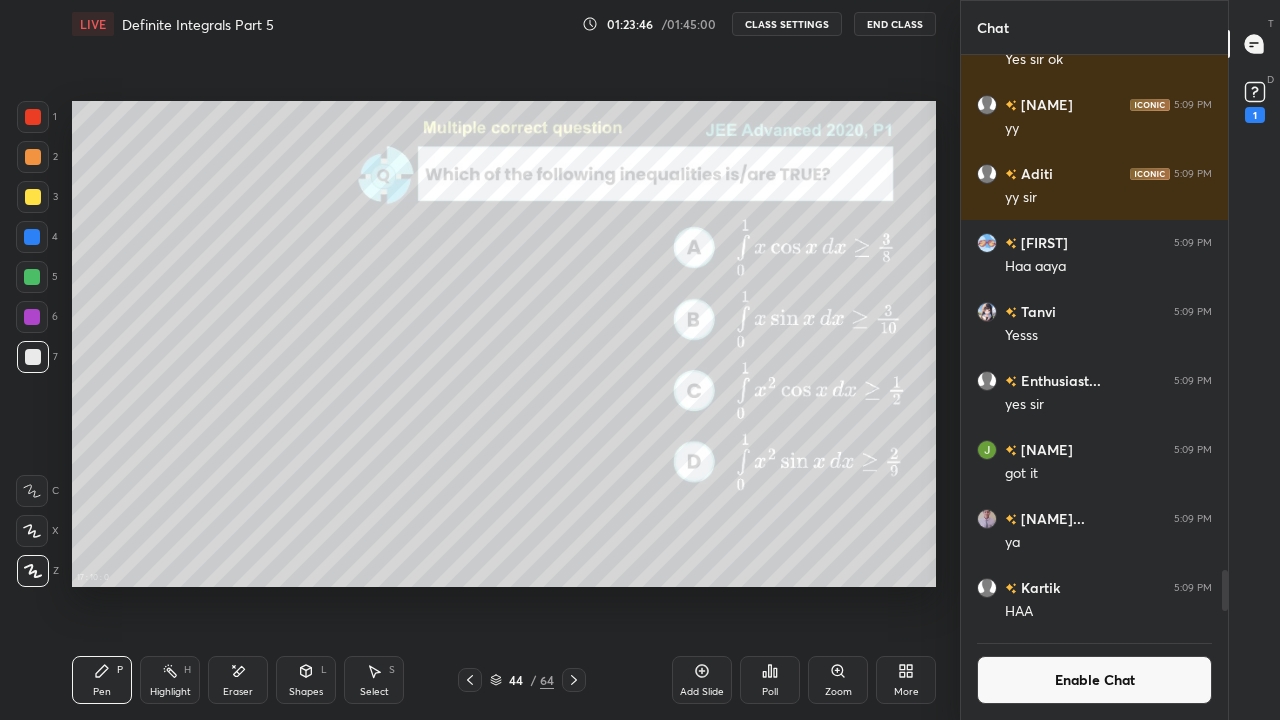 click on "More" at bounding box center [906, 680] 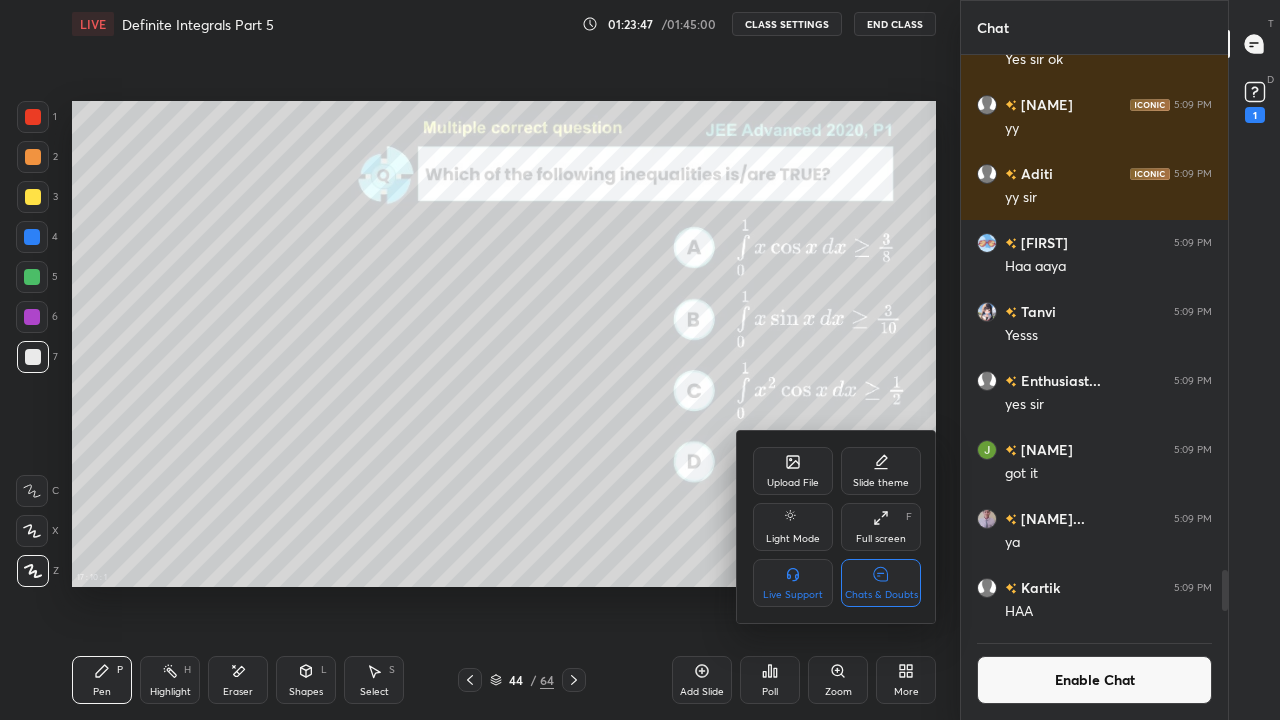 click on "Chats & Doubts" at bounding box center (881, 595) 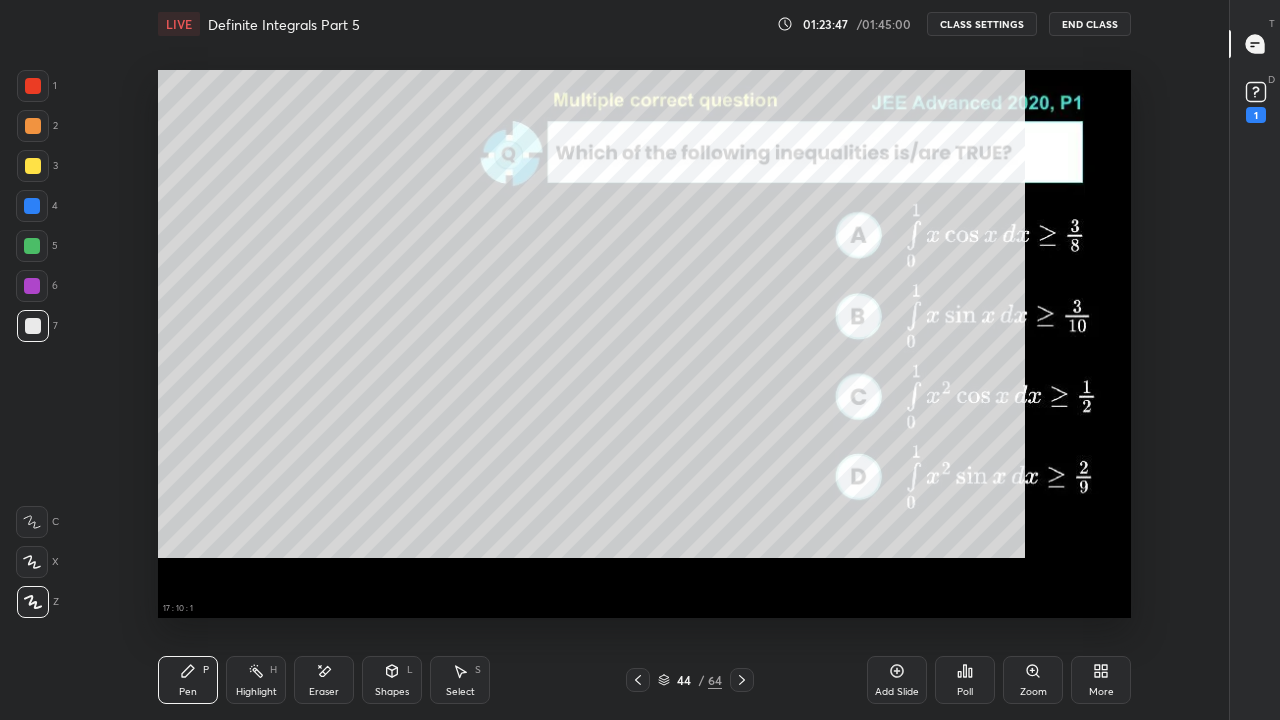 scroll, scrollTop: 7, scrollLeft: 1, axis: both 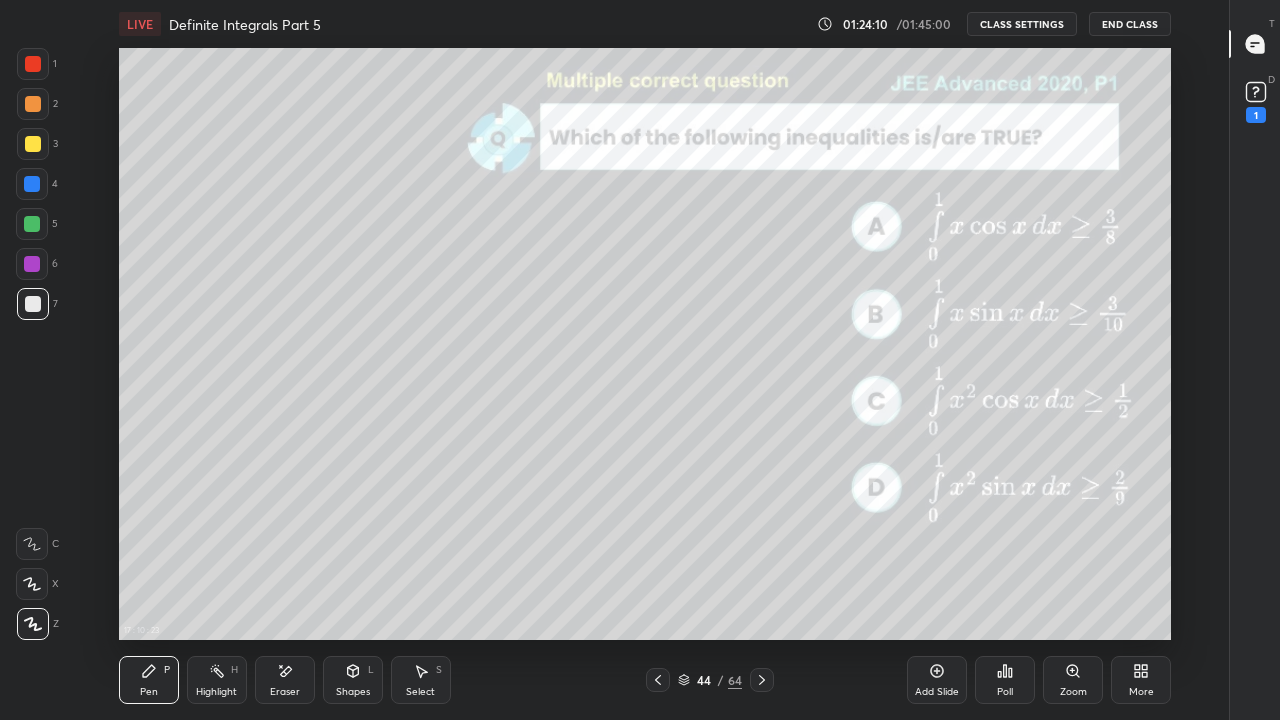 click 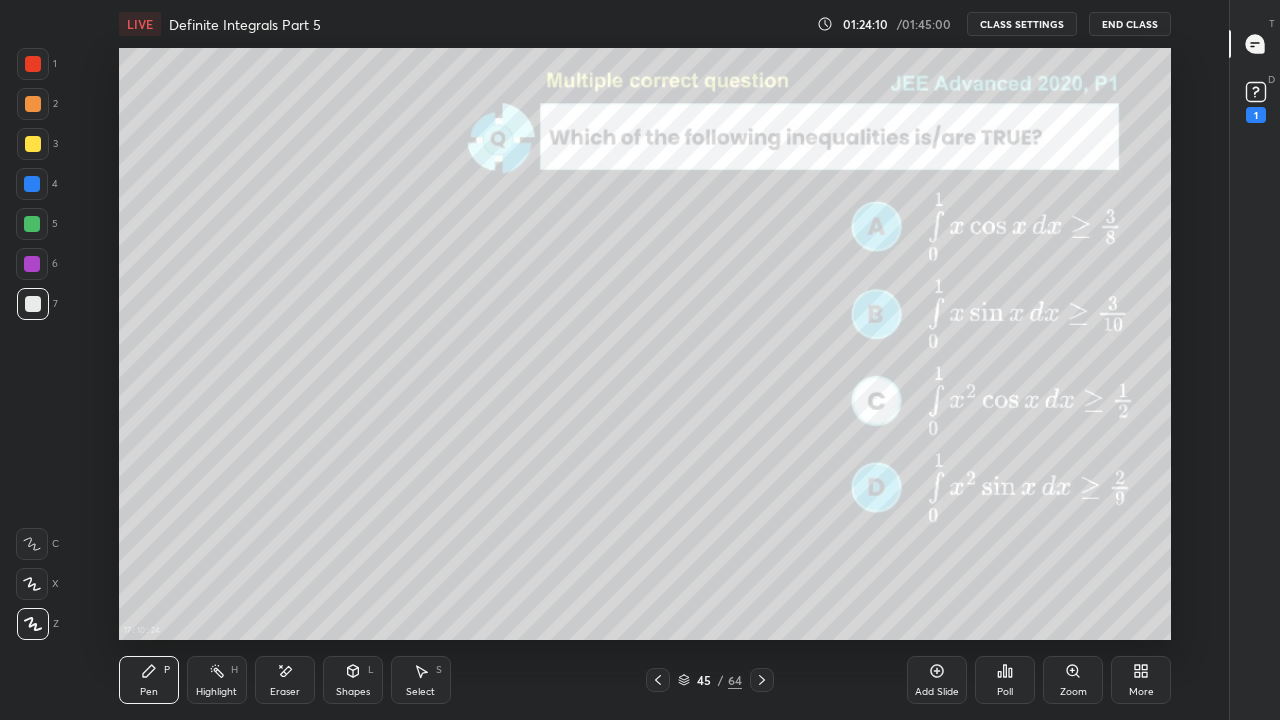click 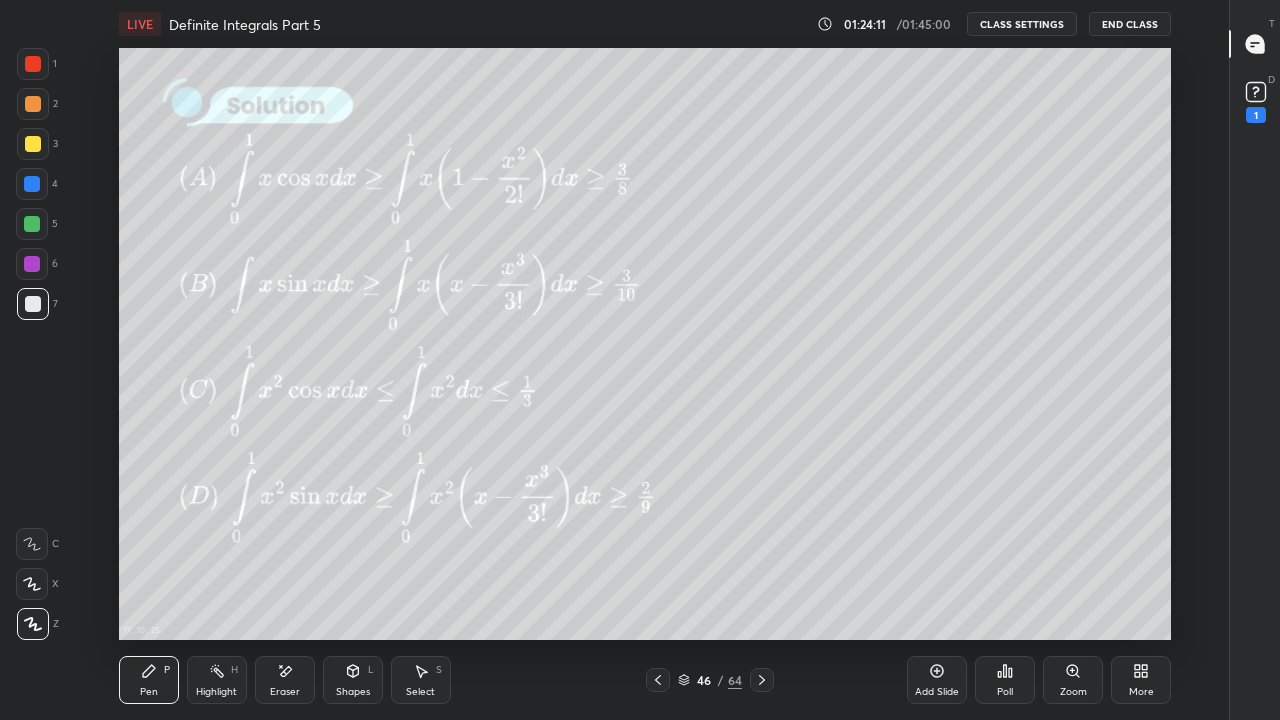click 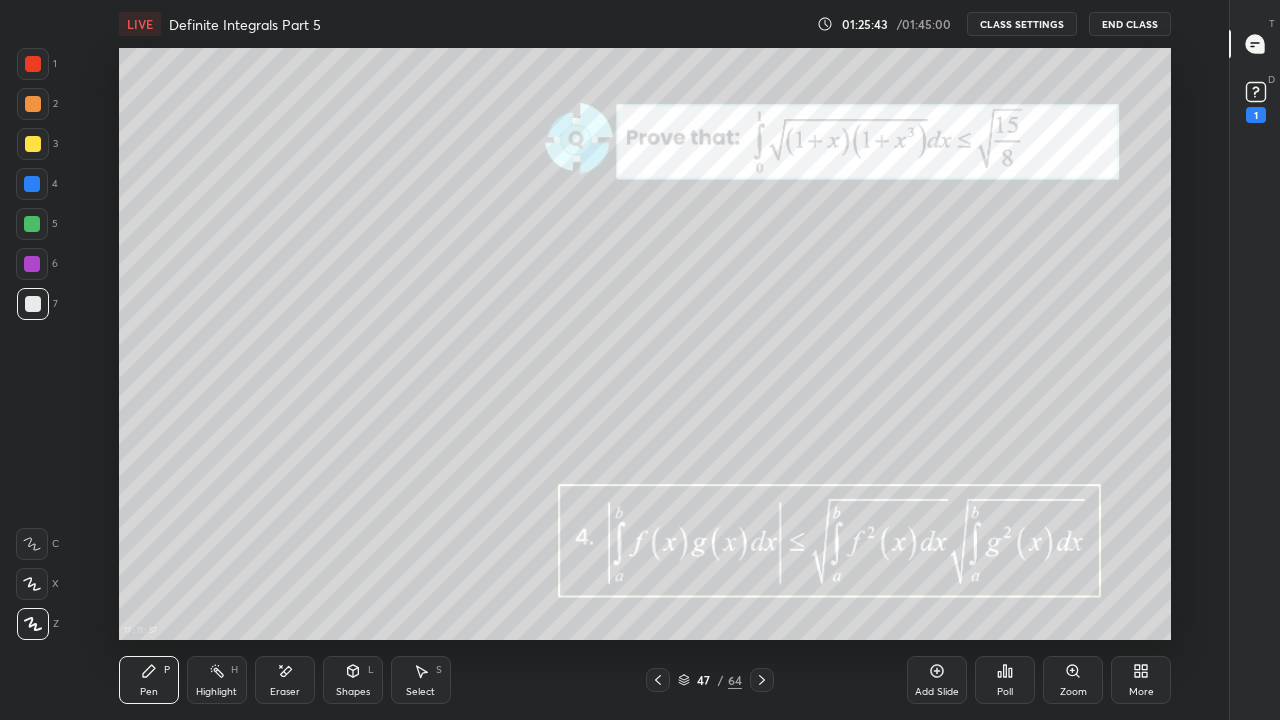 click on "Shapes L" at bounding box center [353, 680] 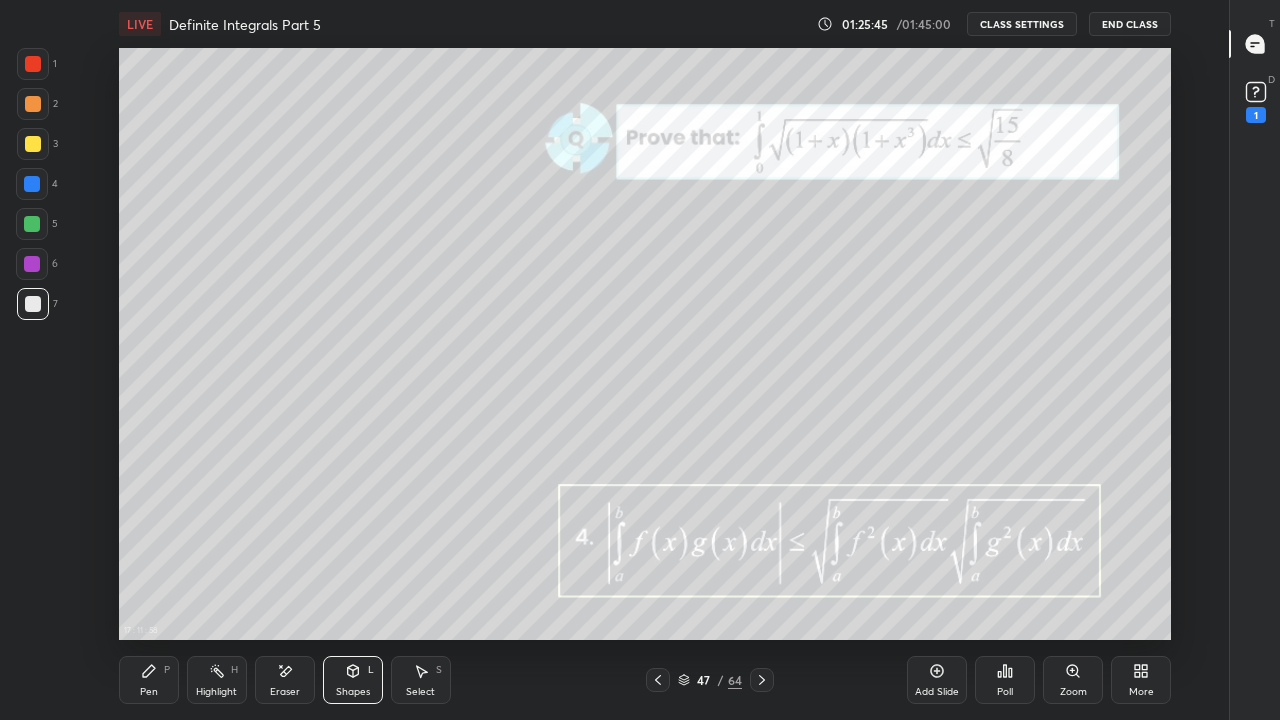 click on "Eraser" at bounding box center [285, 692] 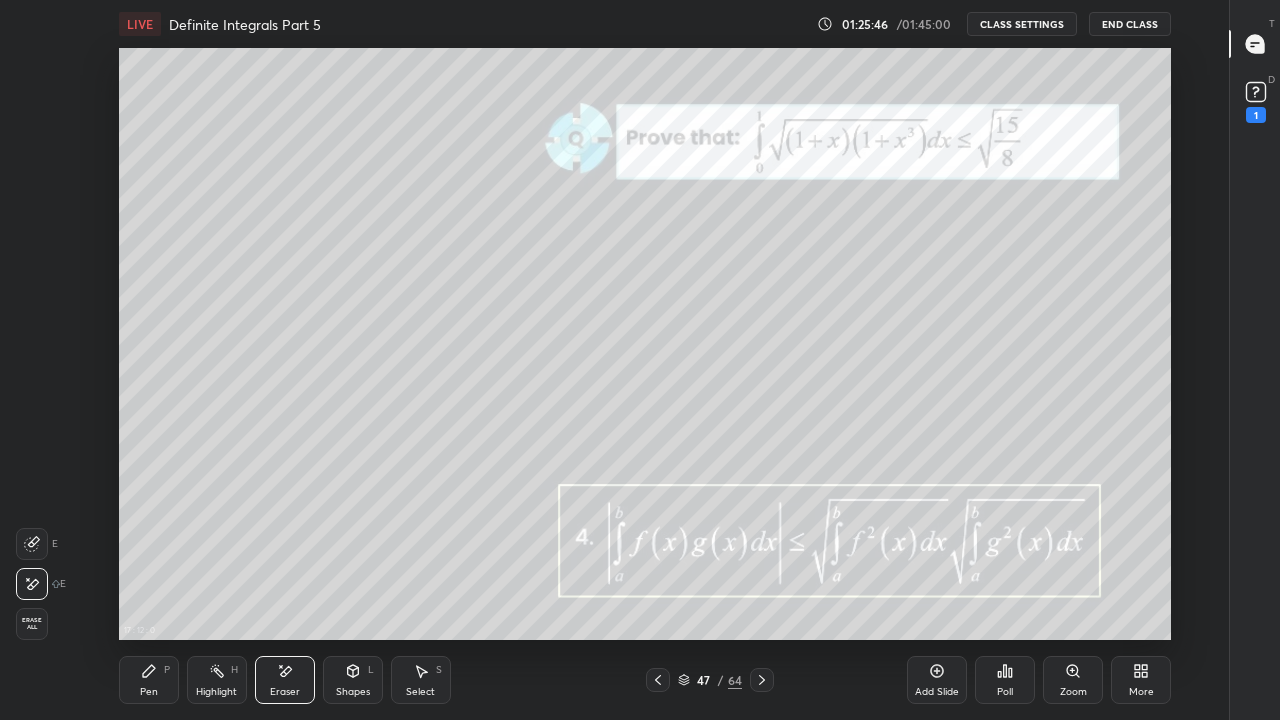 click on "Pen P" at bounding box center (149, 680) 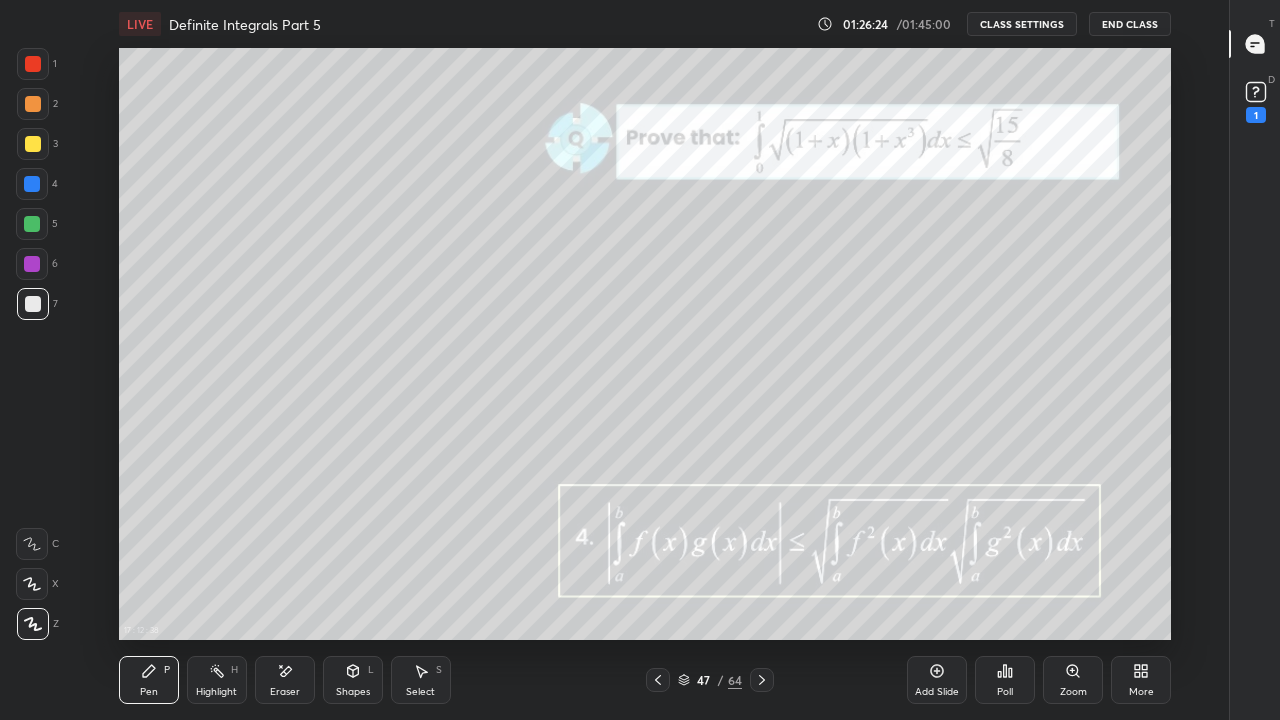 click 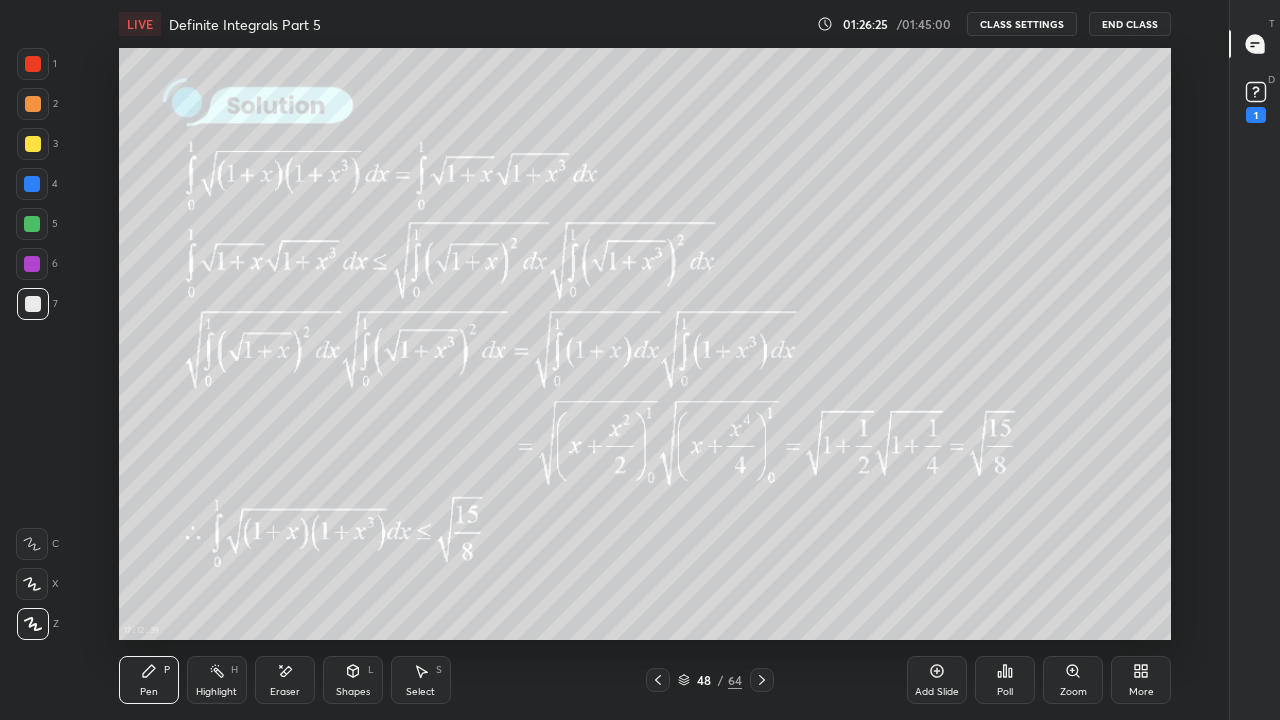 click 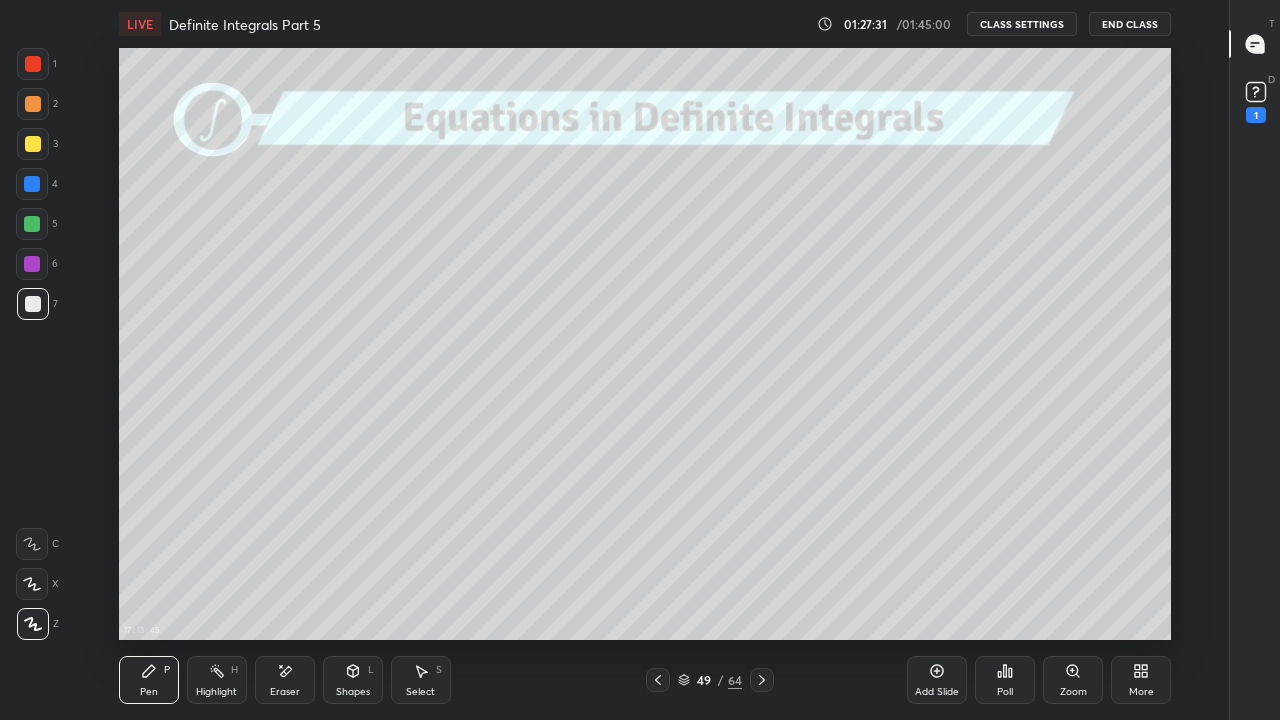 click 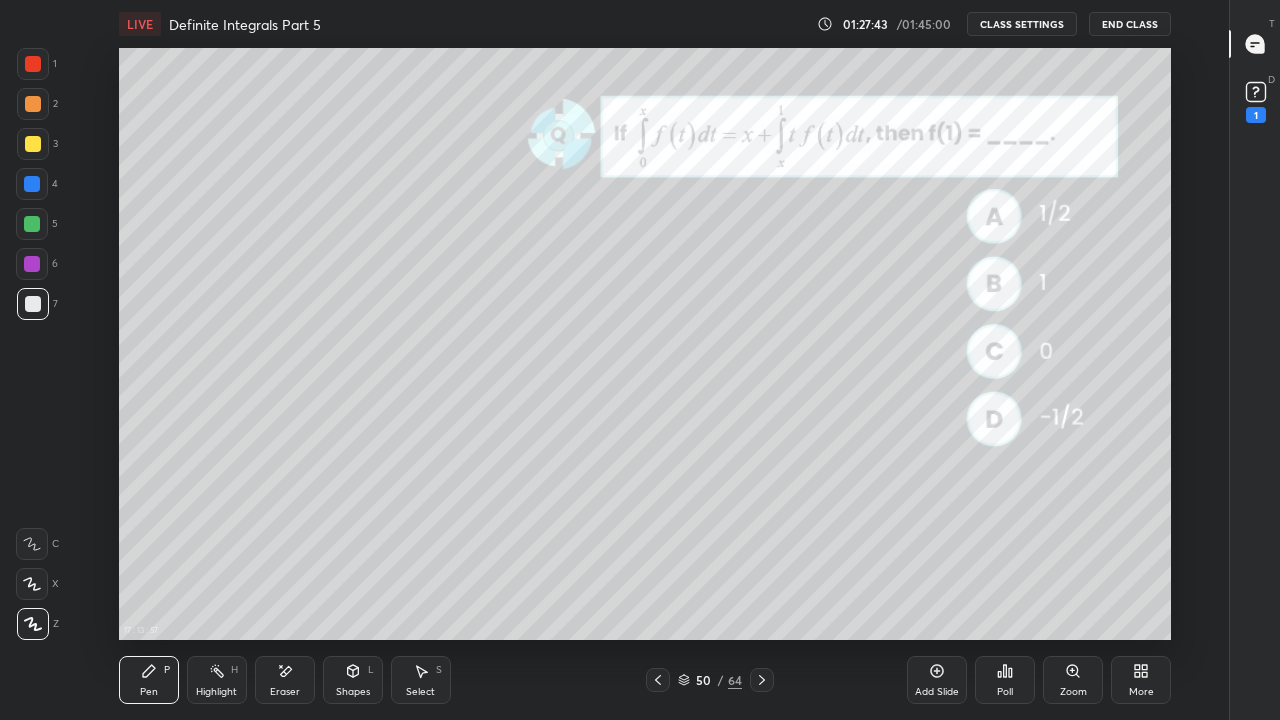 click 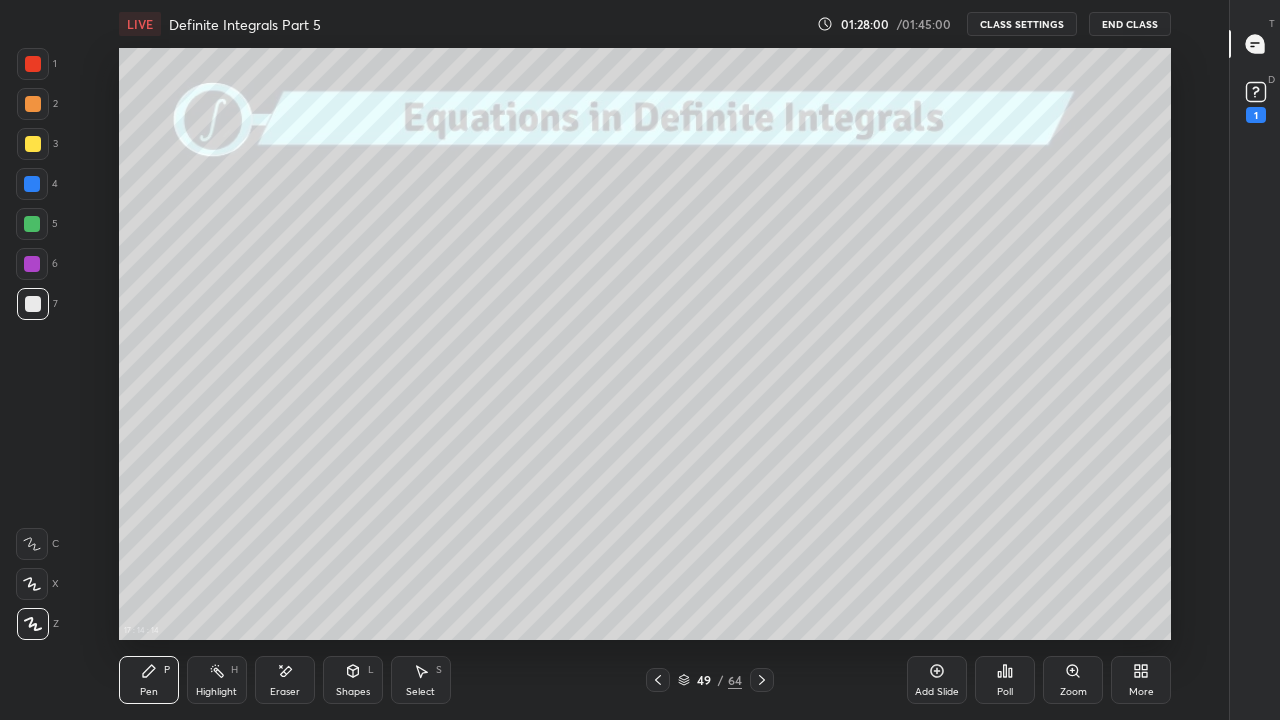 click 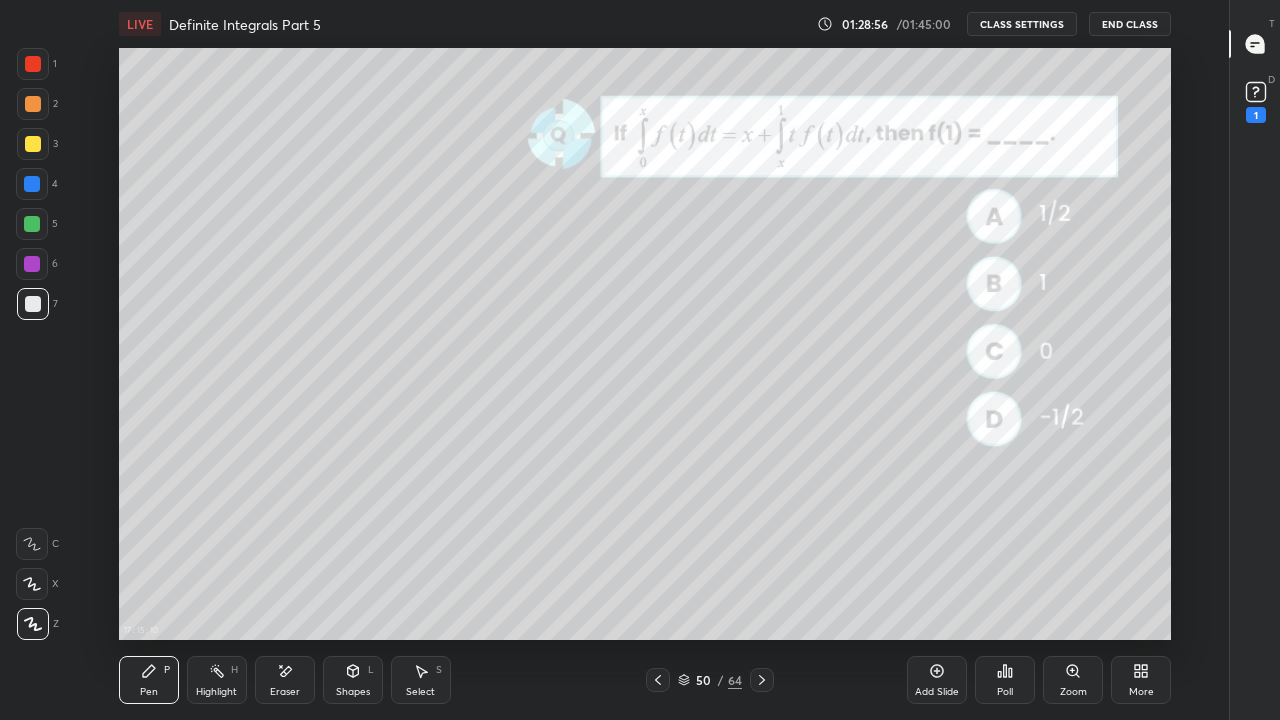 click 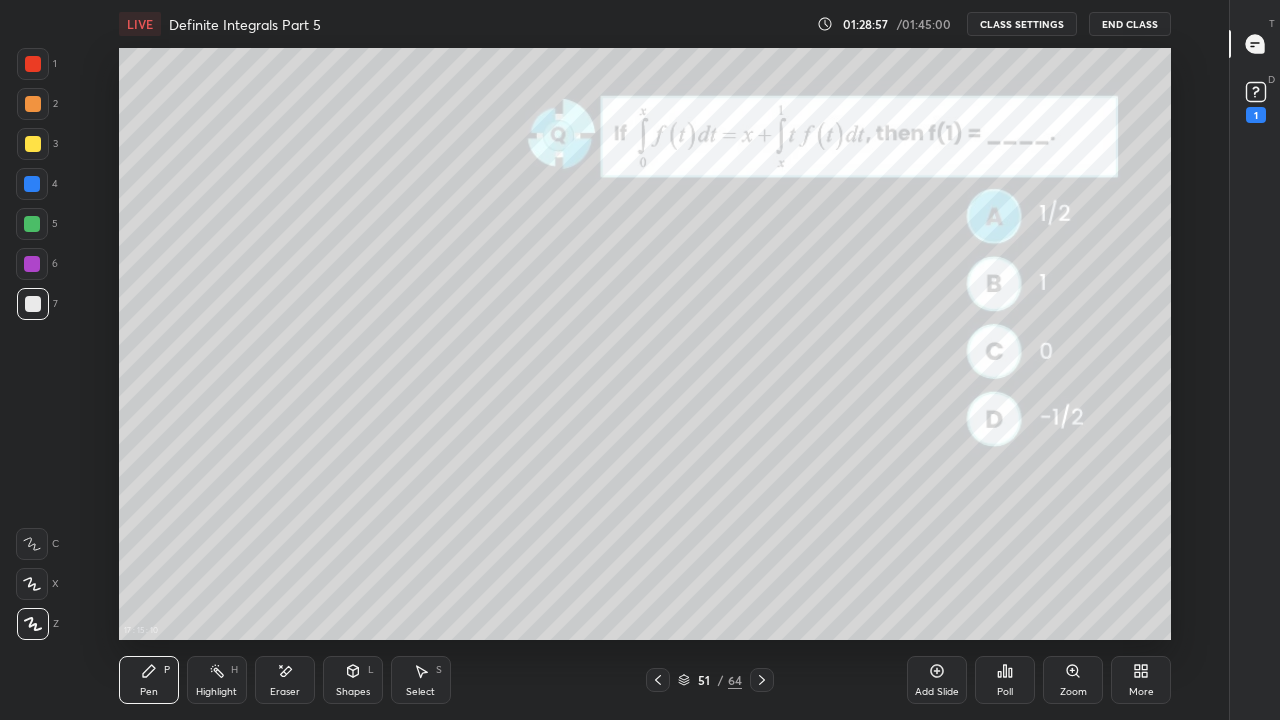 click 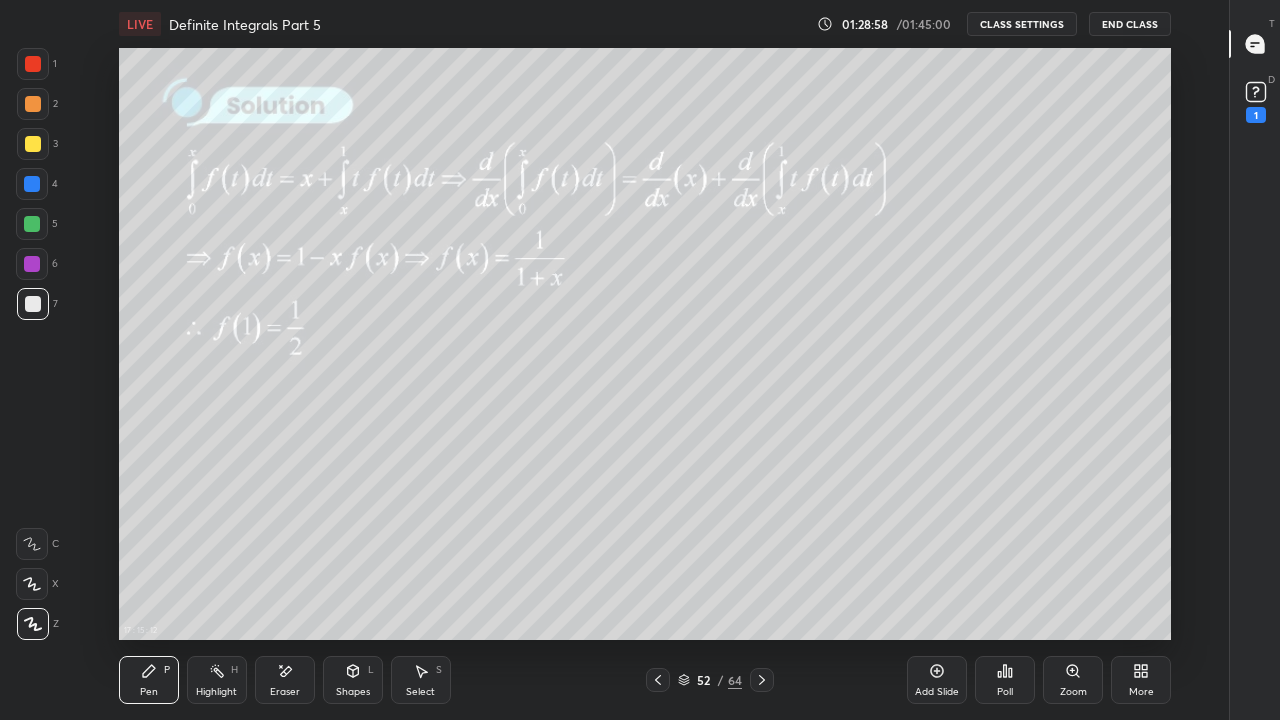 click 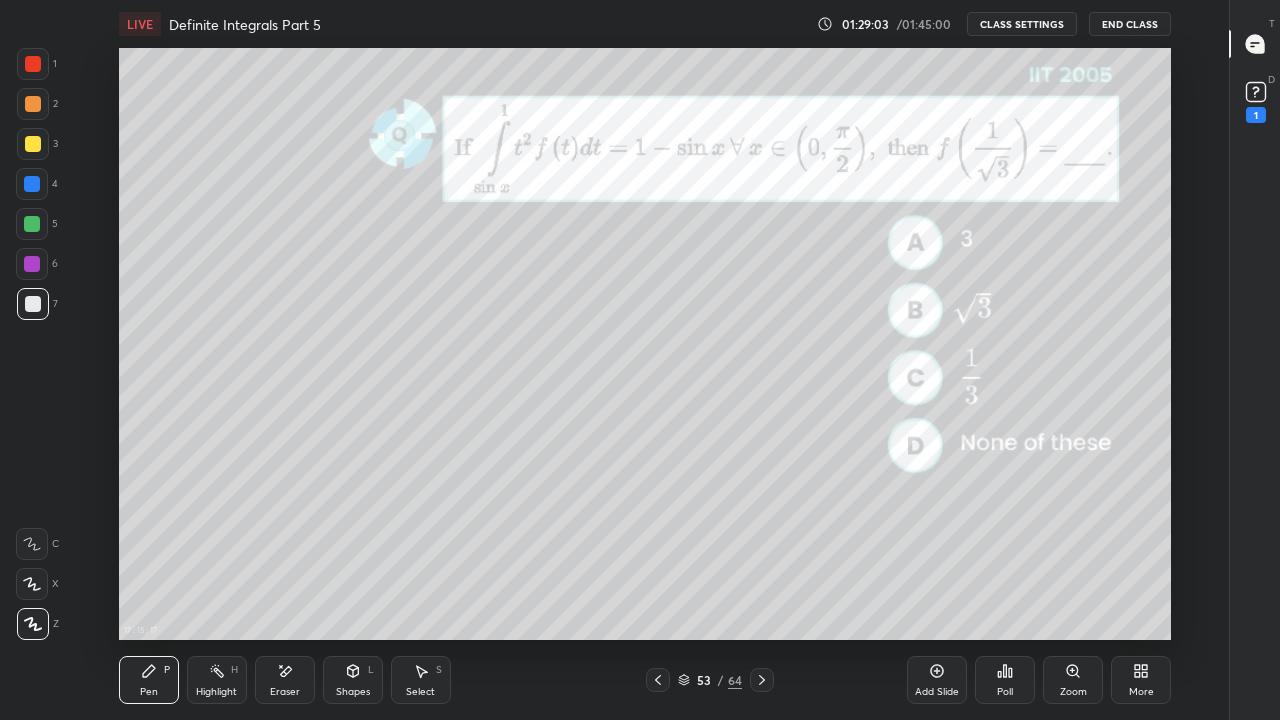 click 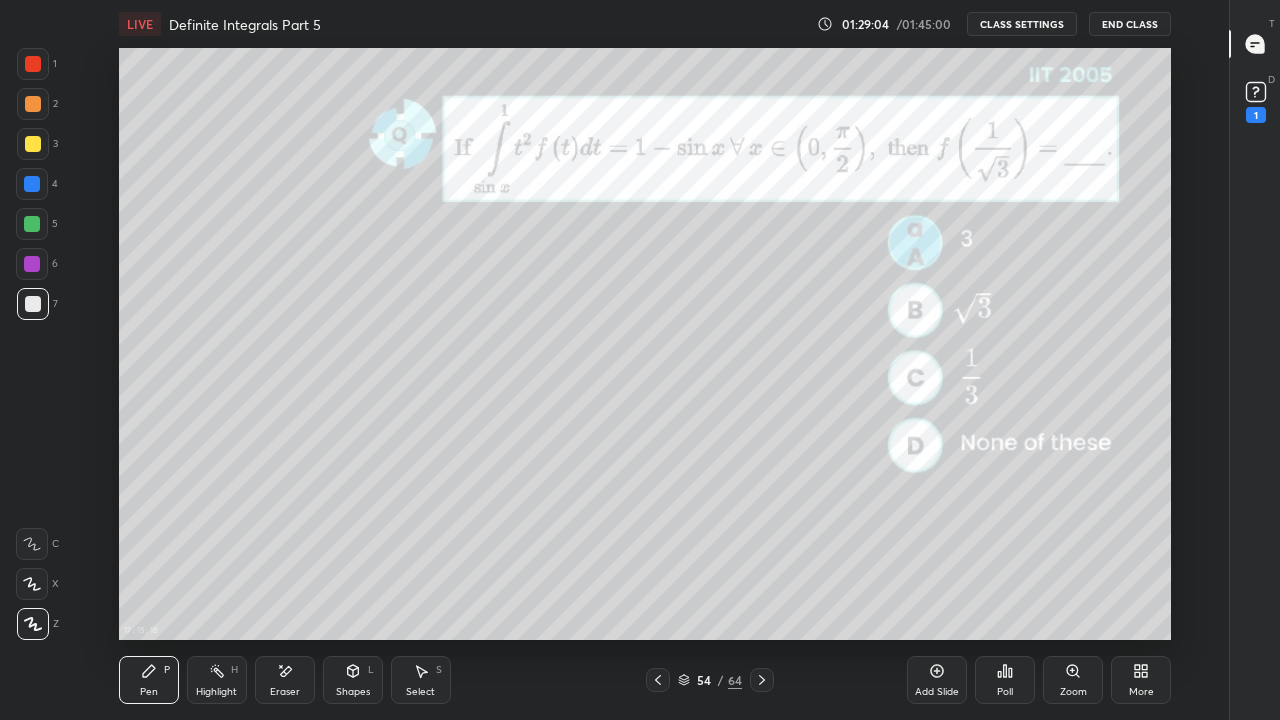 click 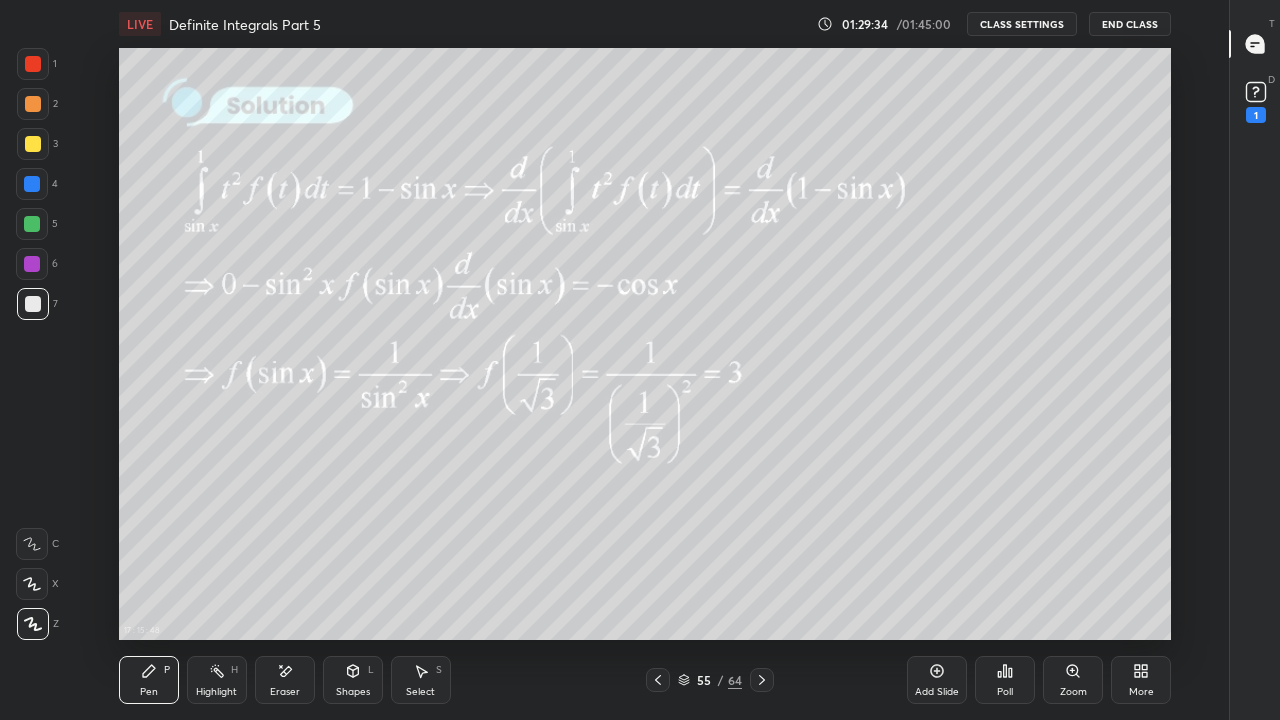 click 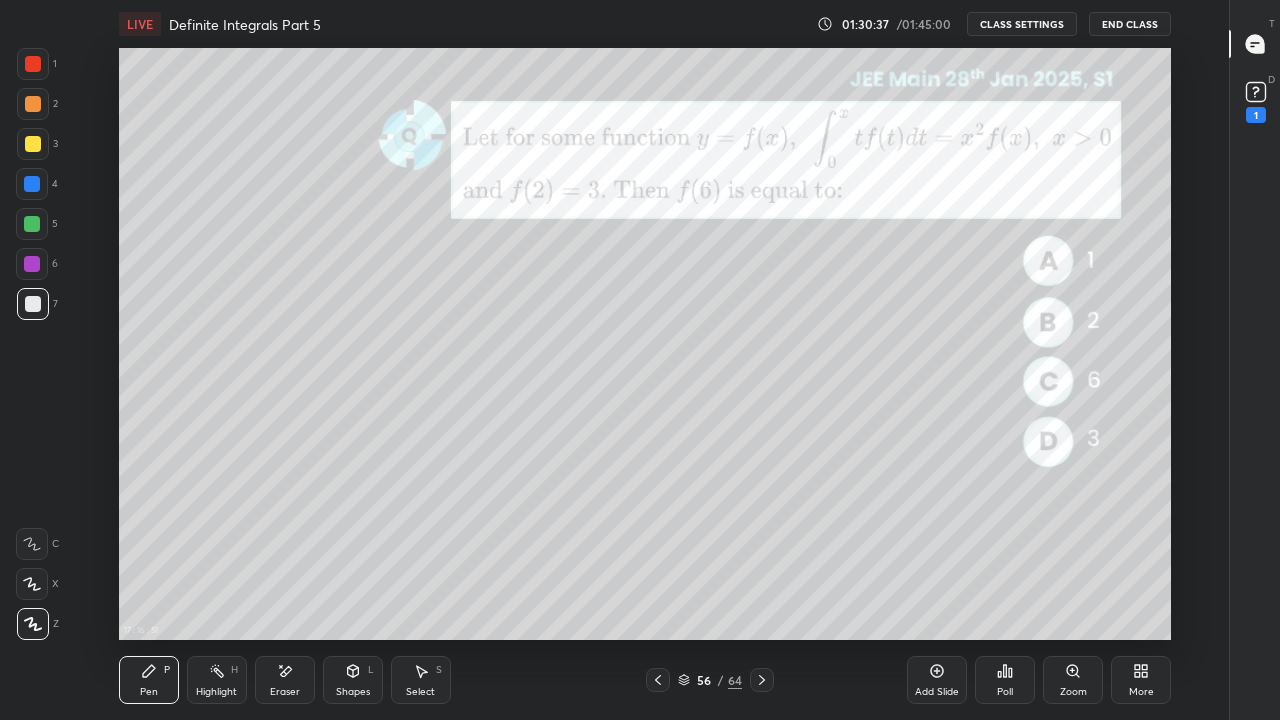 click on "CLASS SETTINGS" at bounding box center [1022, 24] 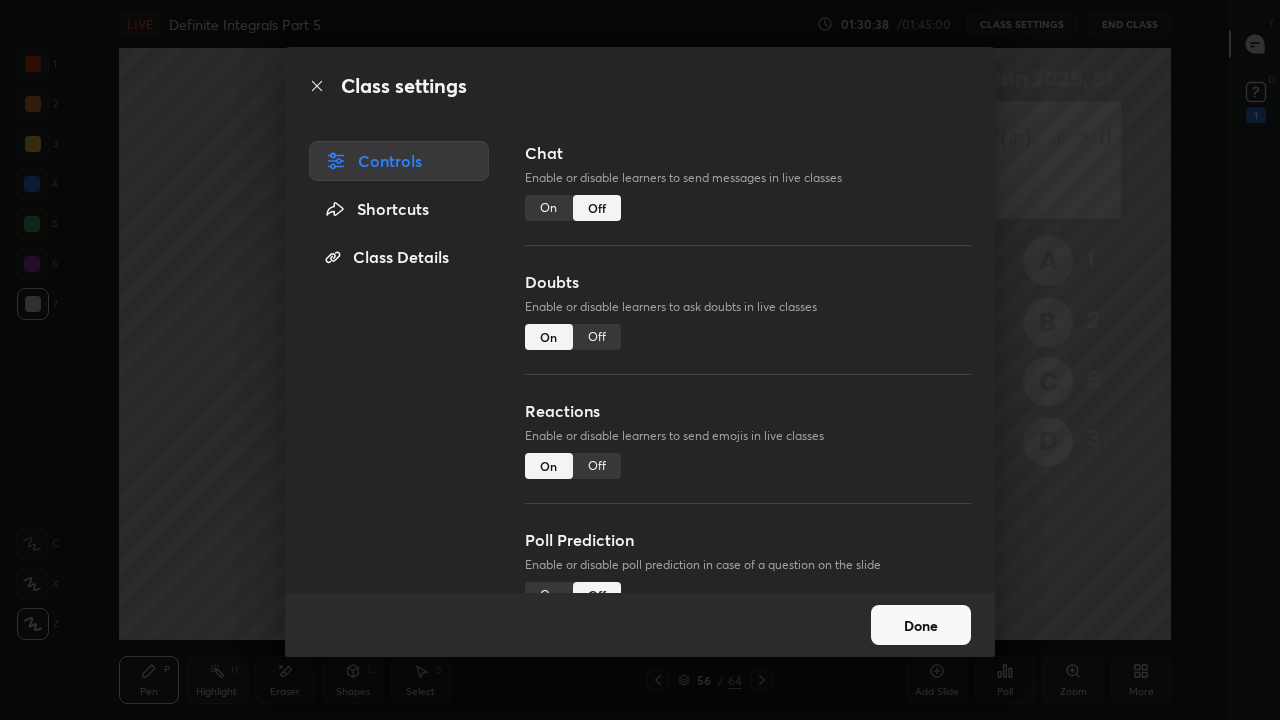click on "On" at bounding box center [549, 208] 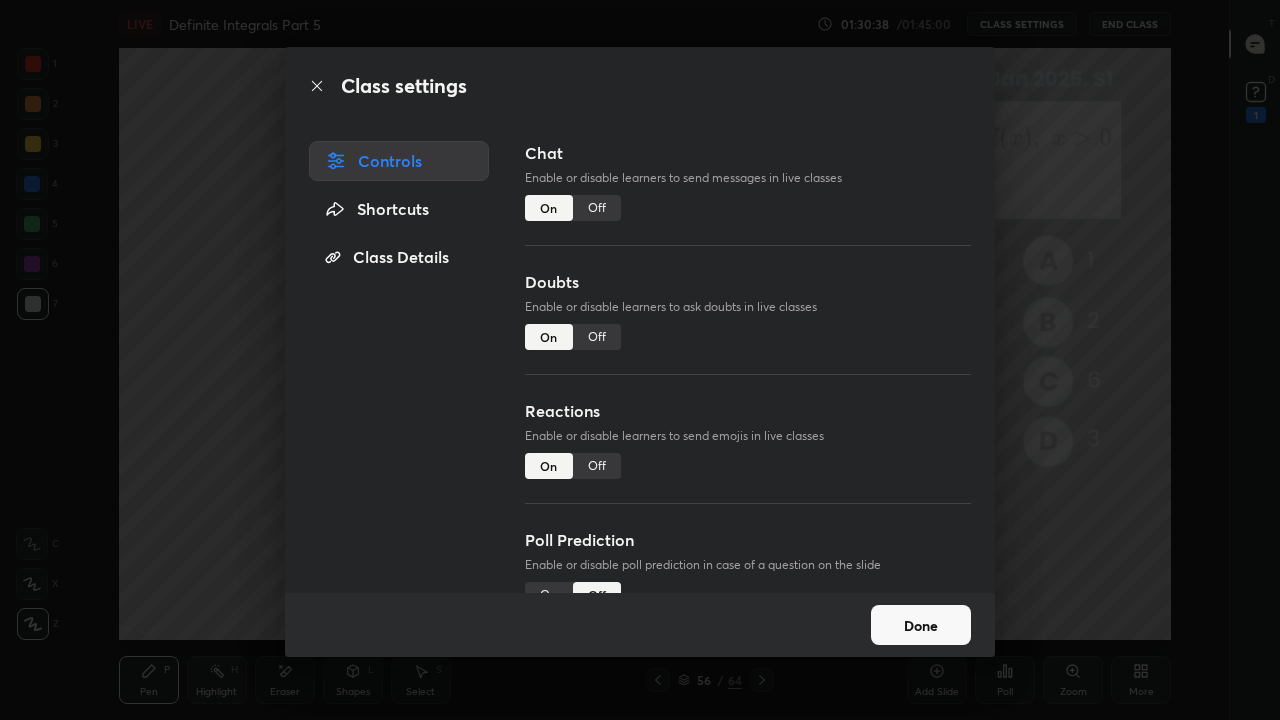 scroll, scrollTop: 7, scrollLeft: 1, axis: both 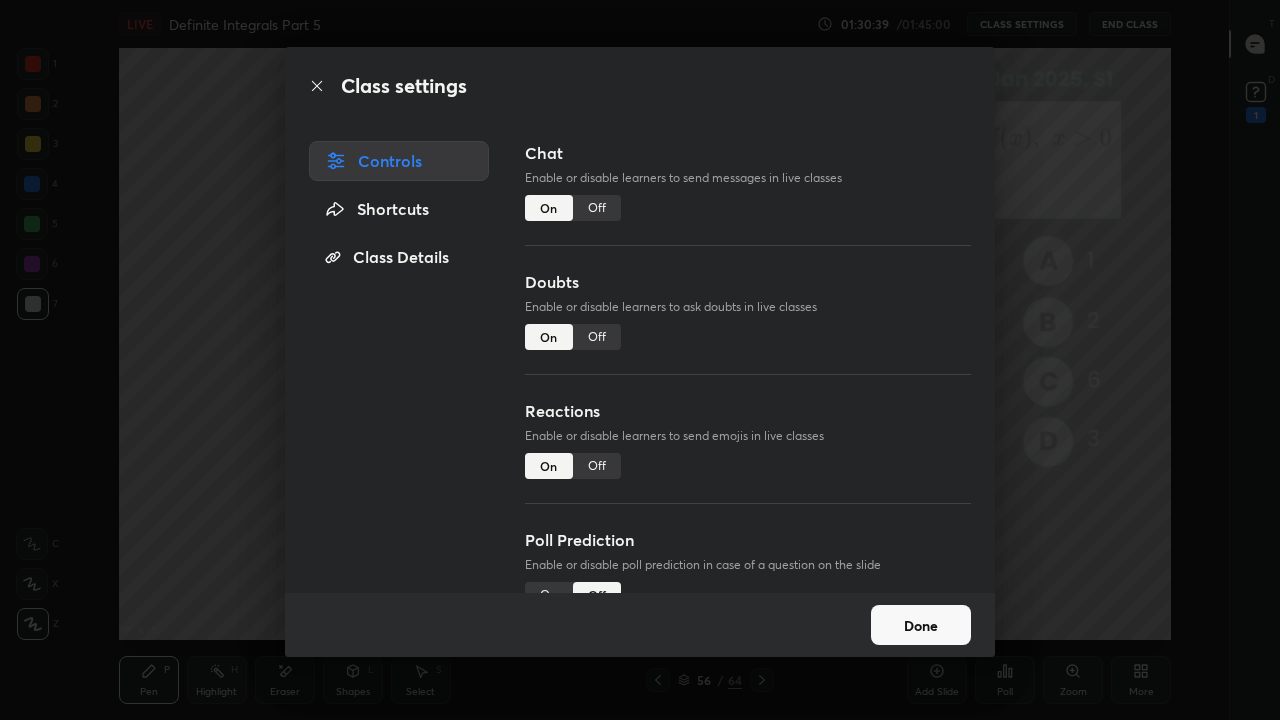 click on "Done" at bounding box center [921, 625] 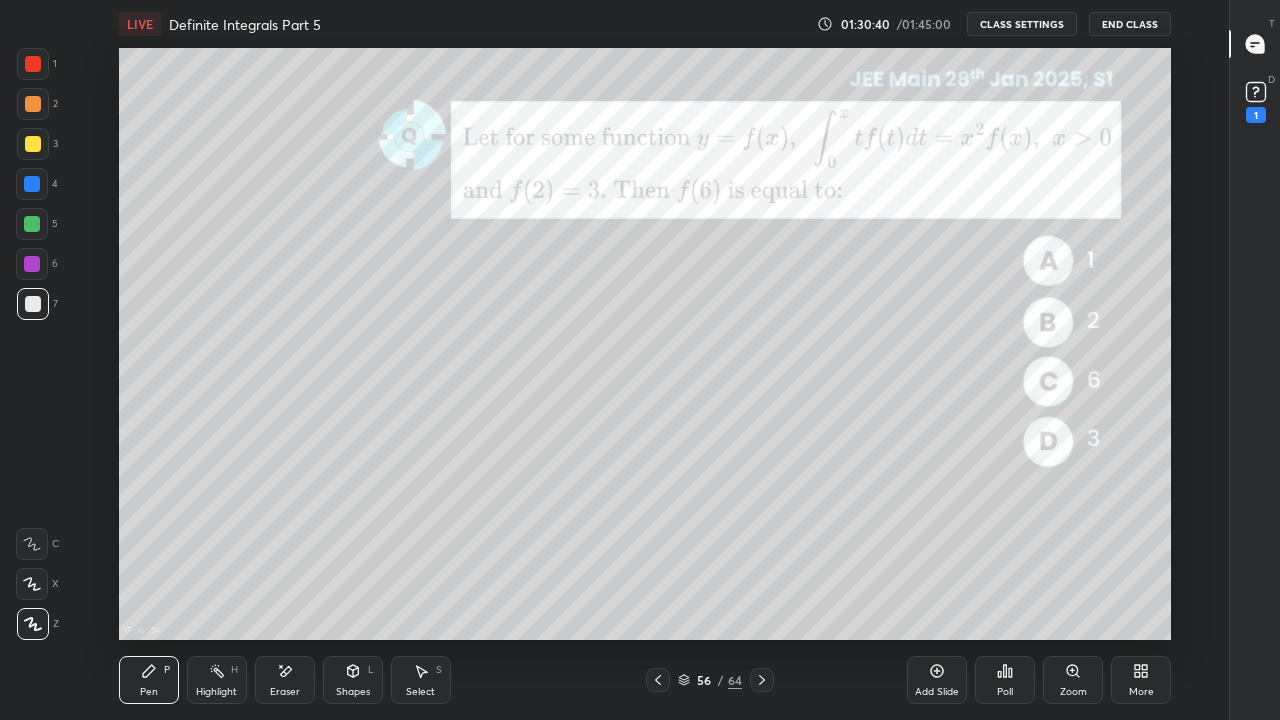 click 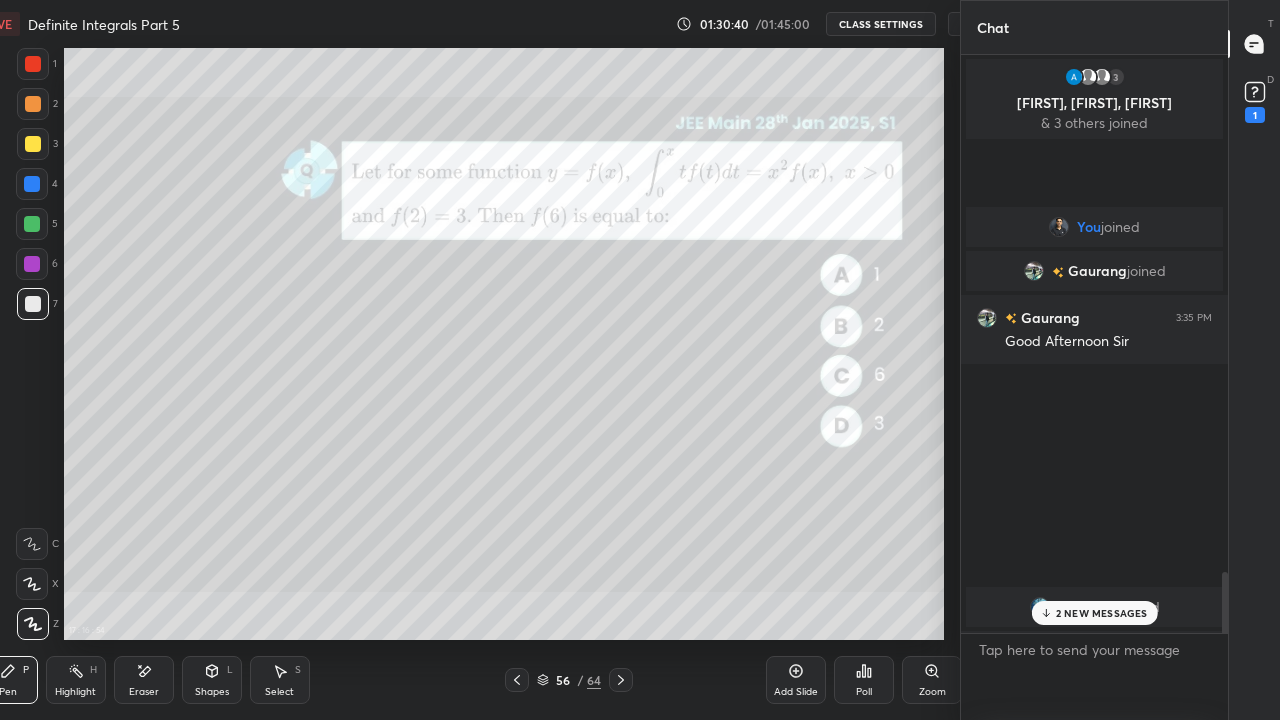 scroll, scrollTop: 592, scrollLeft: 1082, axis: both 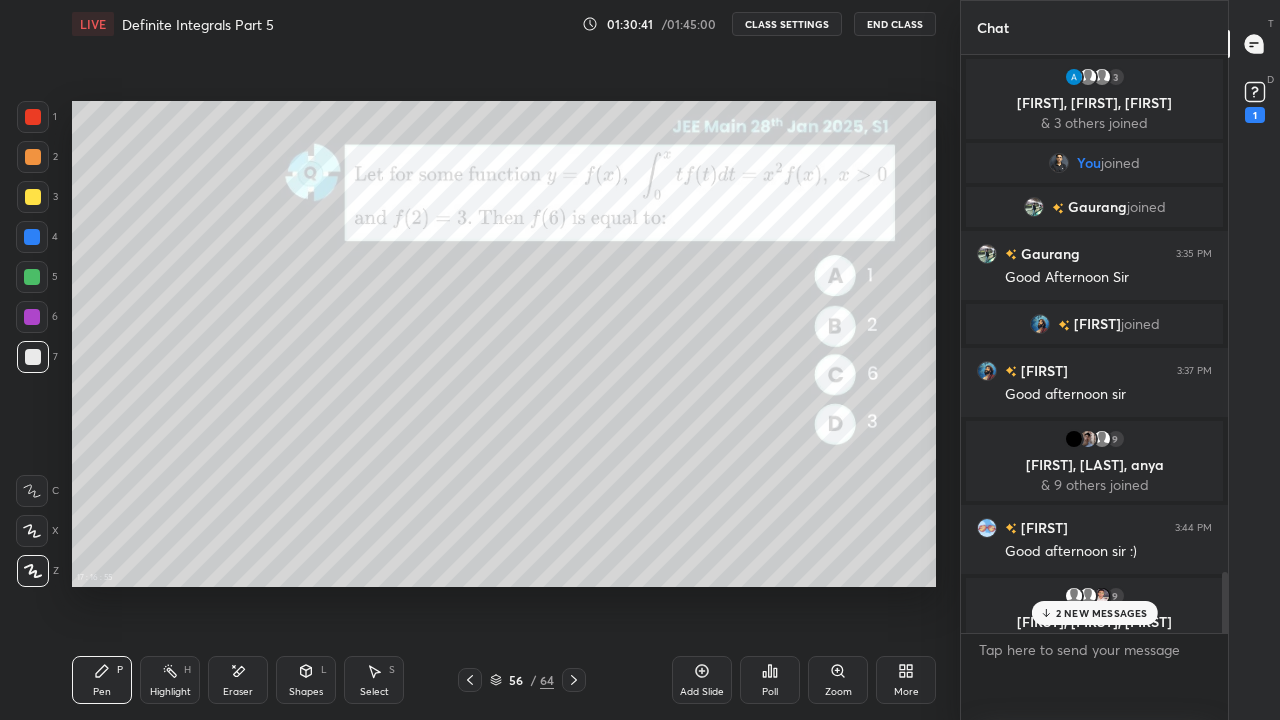 click on "2 NEW MESSAGES" at bounding box center [1102, 613] 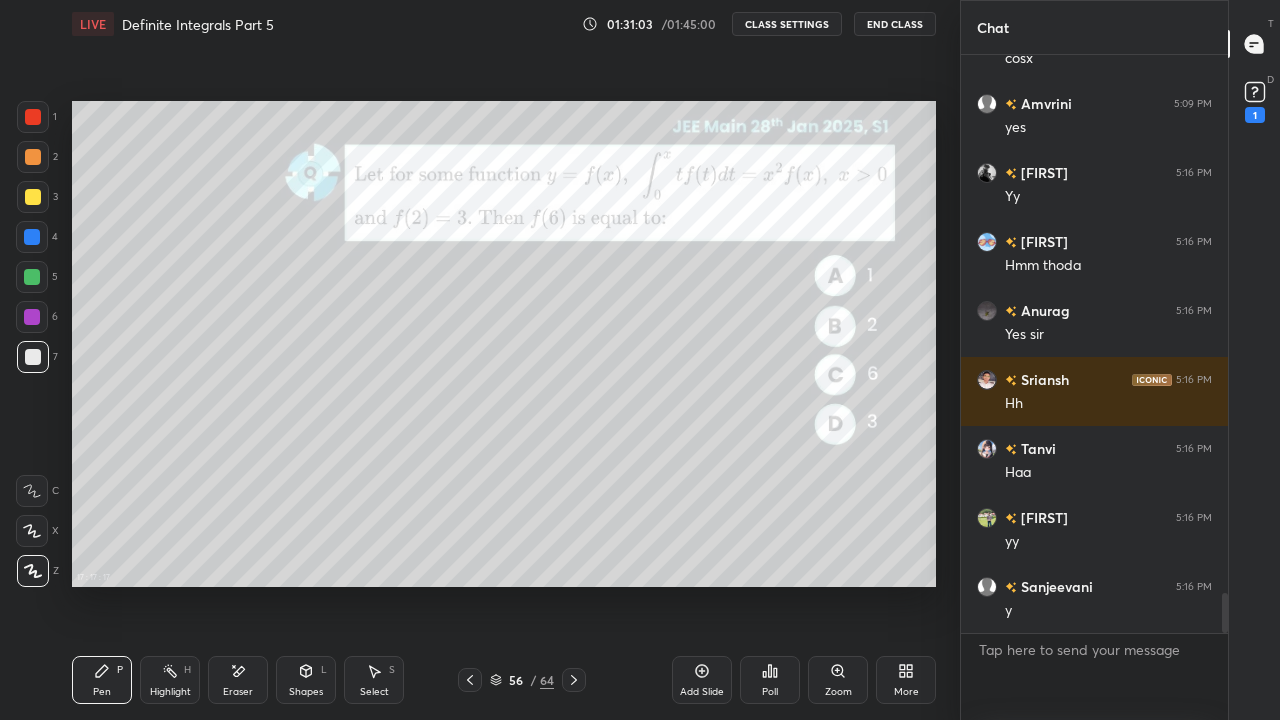 scroll, scrollTop: 7893, scrollLeft: 0, axis: vertical 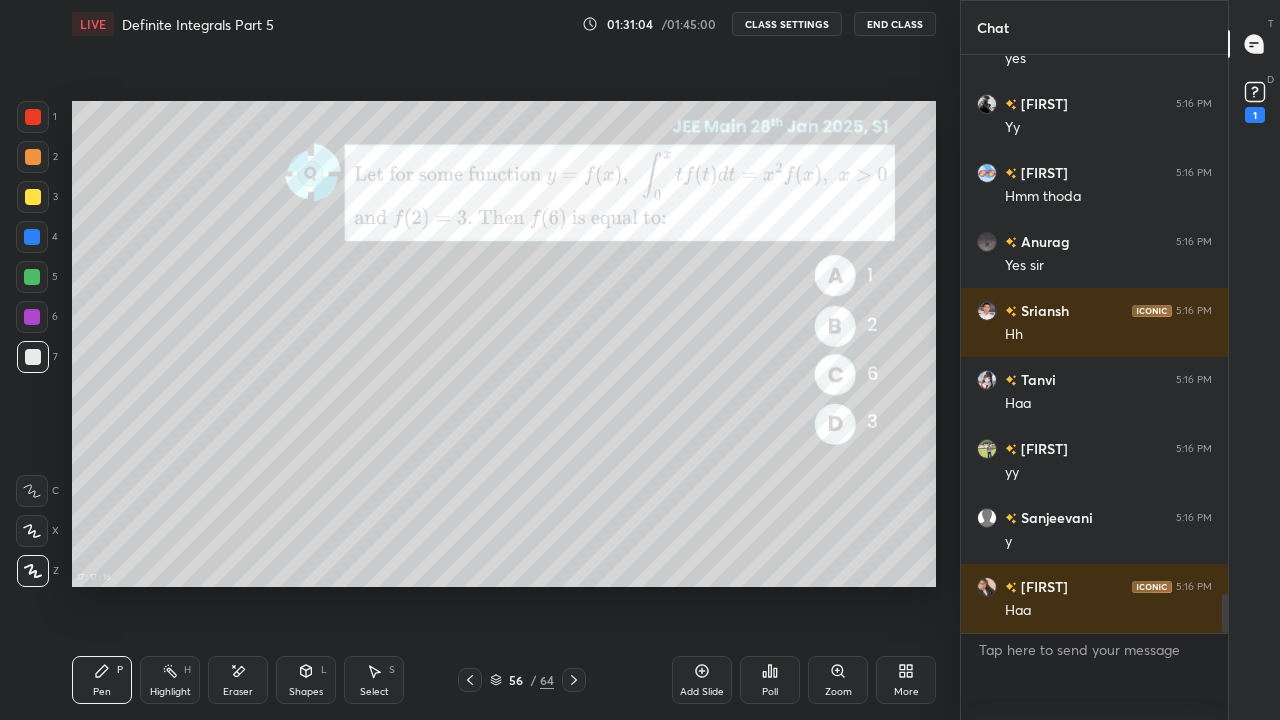 type on "x" 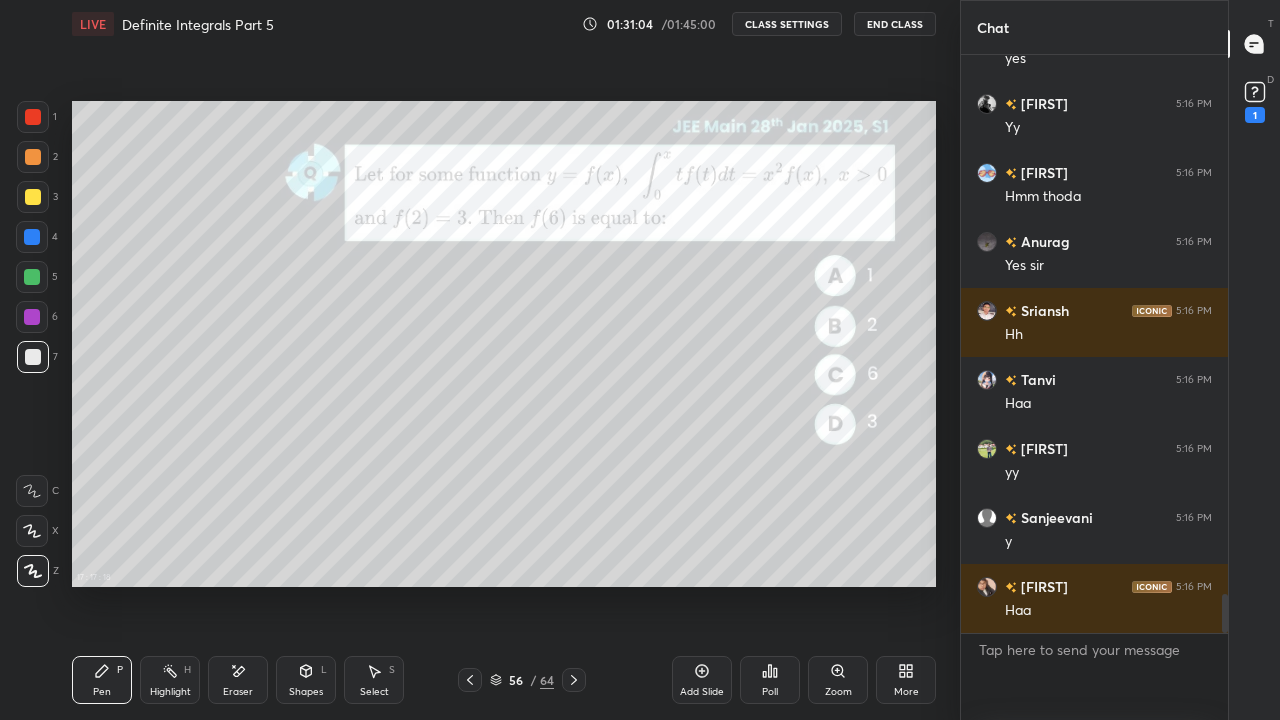 scroll, scrollTop: 570, scrollLeft: 261, axis: both 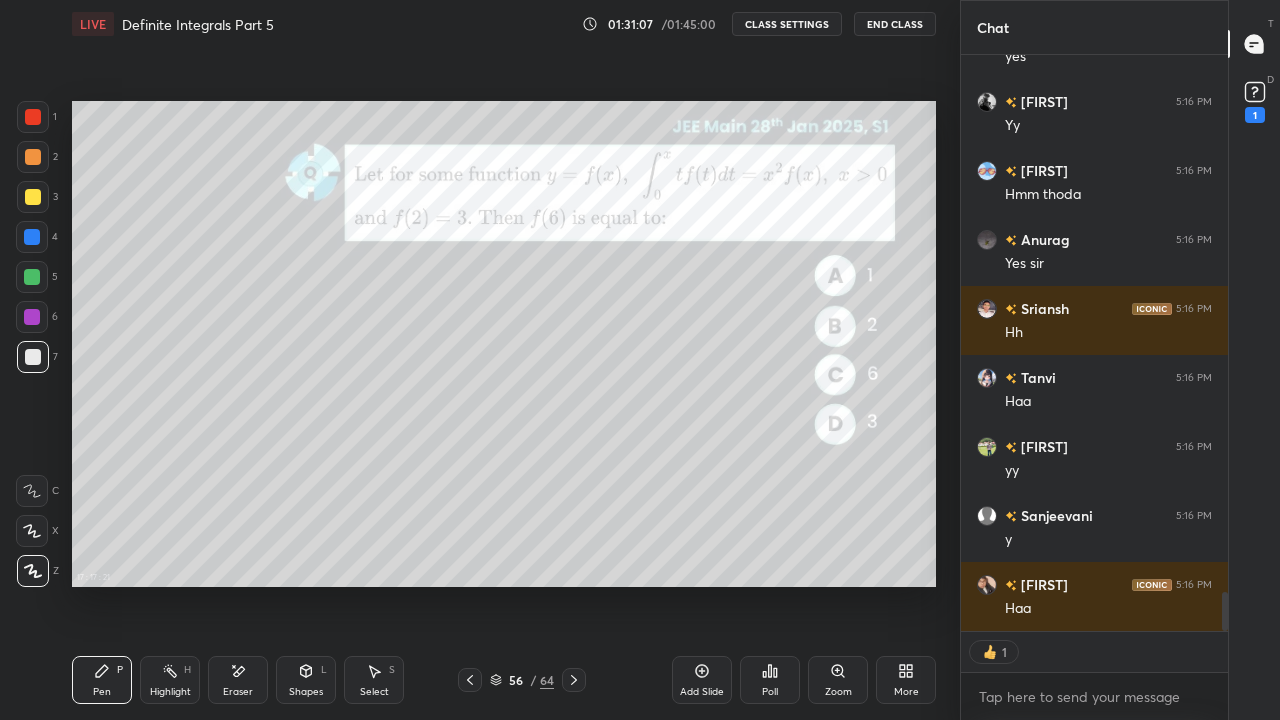 click on "CLASS SETTINGS" at bounding box center (787, 24) 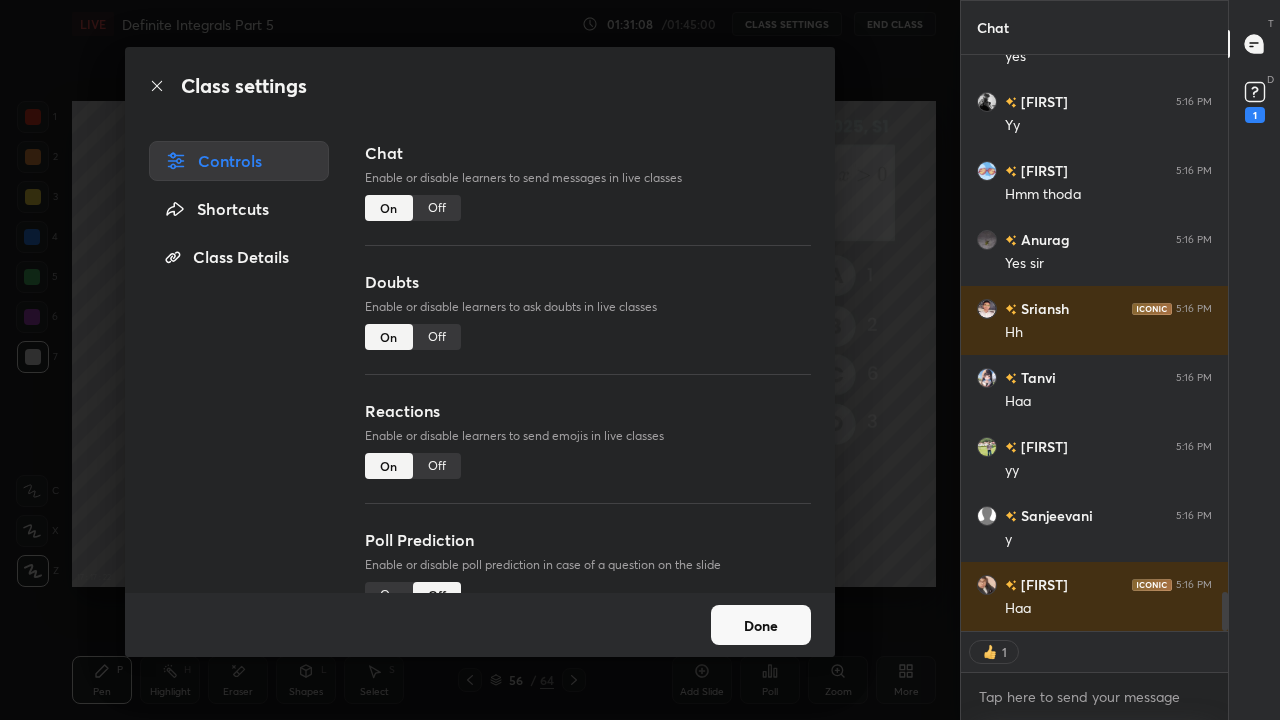 click on "Off" at bounding box center [437, 208] 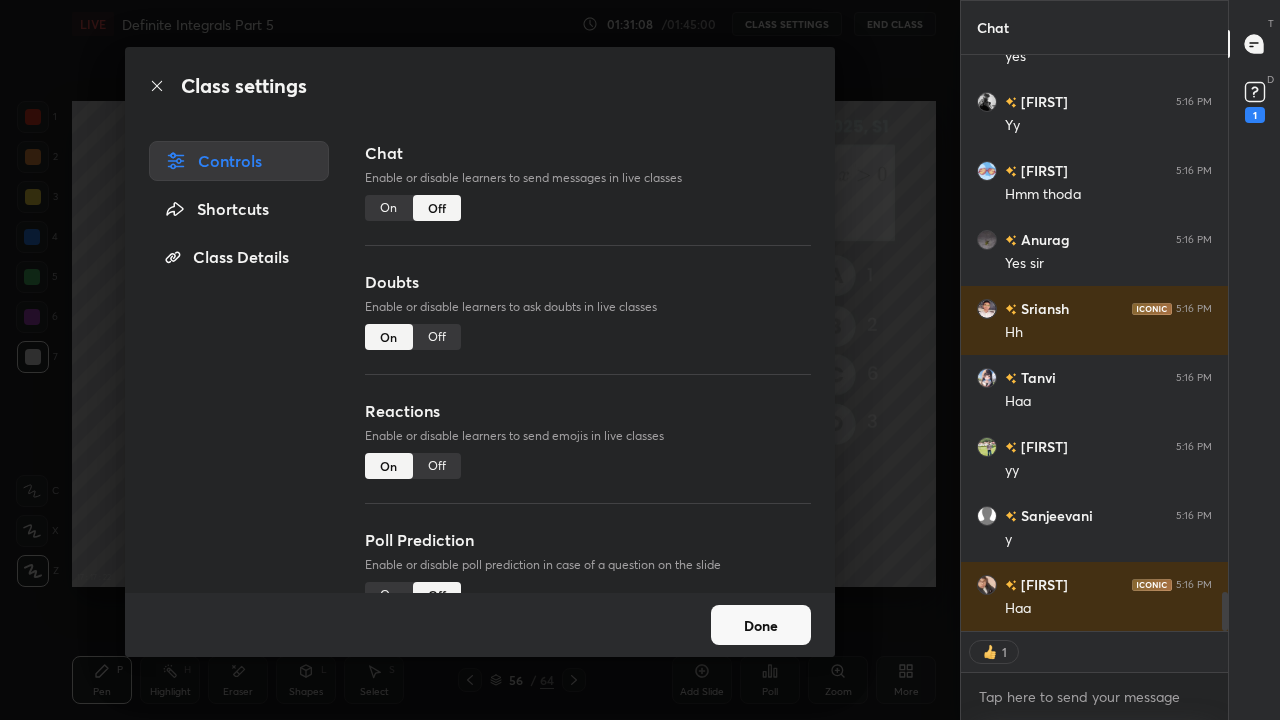 scroll, scrollTop: 7224, scrollLeft: 0, axis: vertical 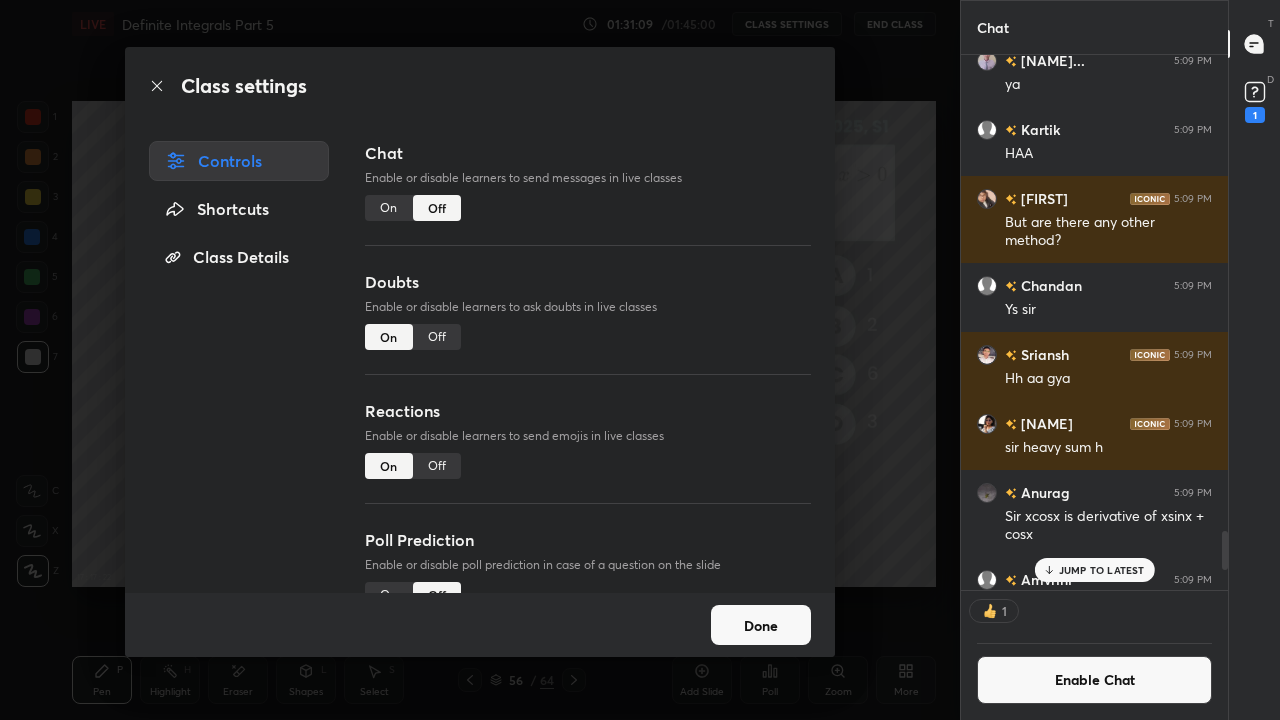 click on "Done" at bounding box center (761, 625) 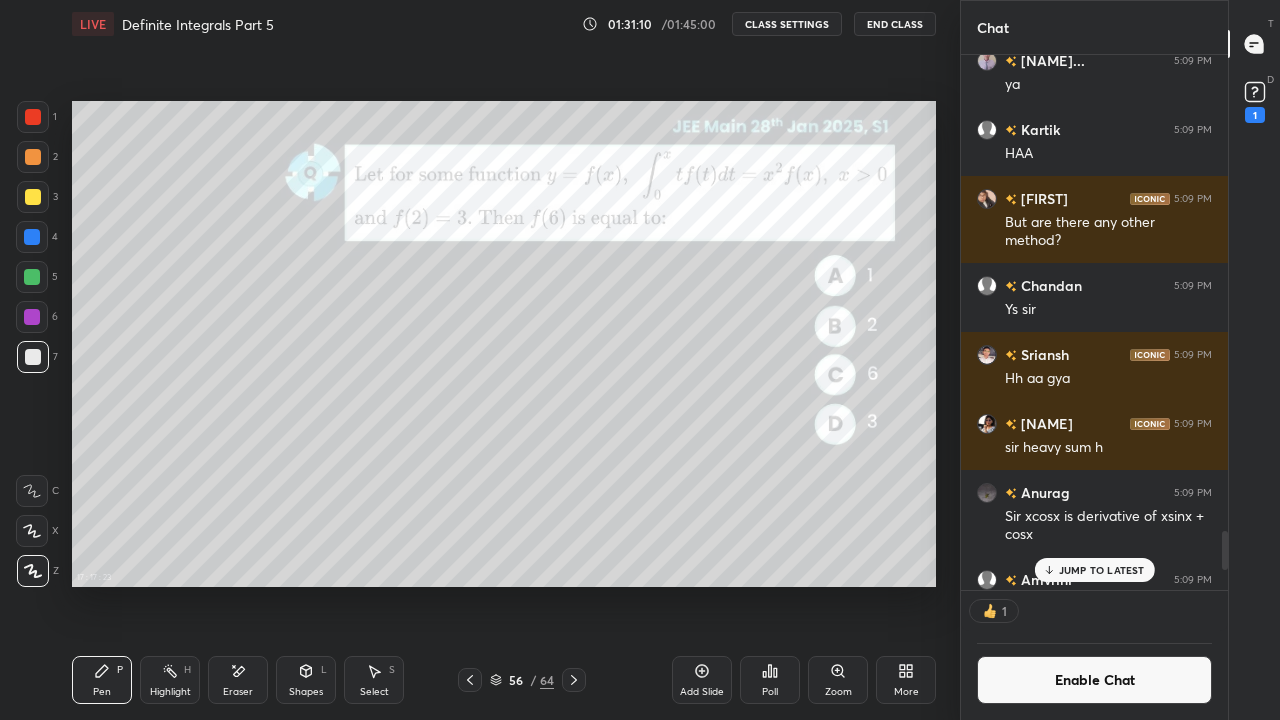 click on "More" at bounding box center (906, 680) 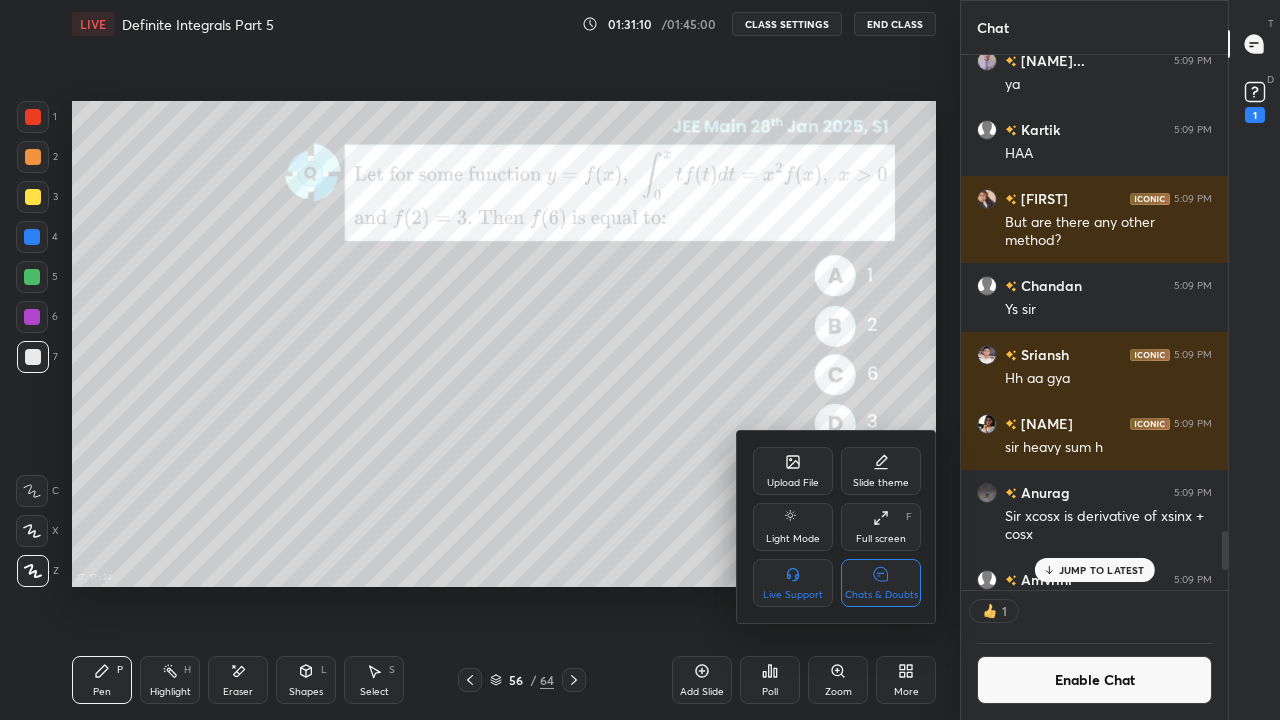 click on "Chats & Doubts" at bounding box center (881, 583) 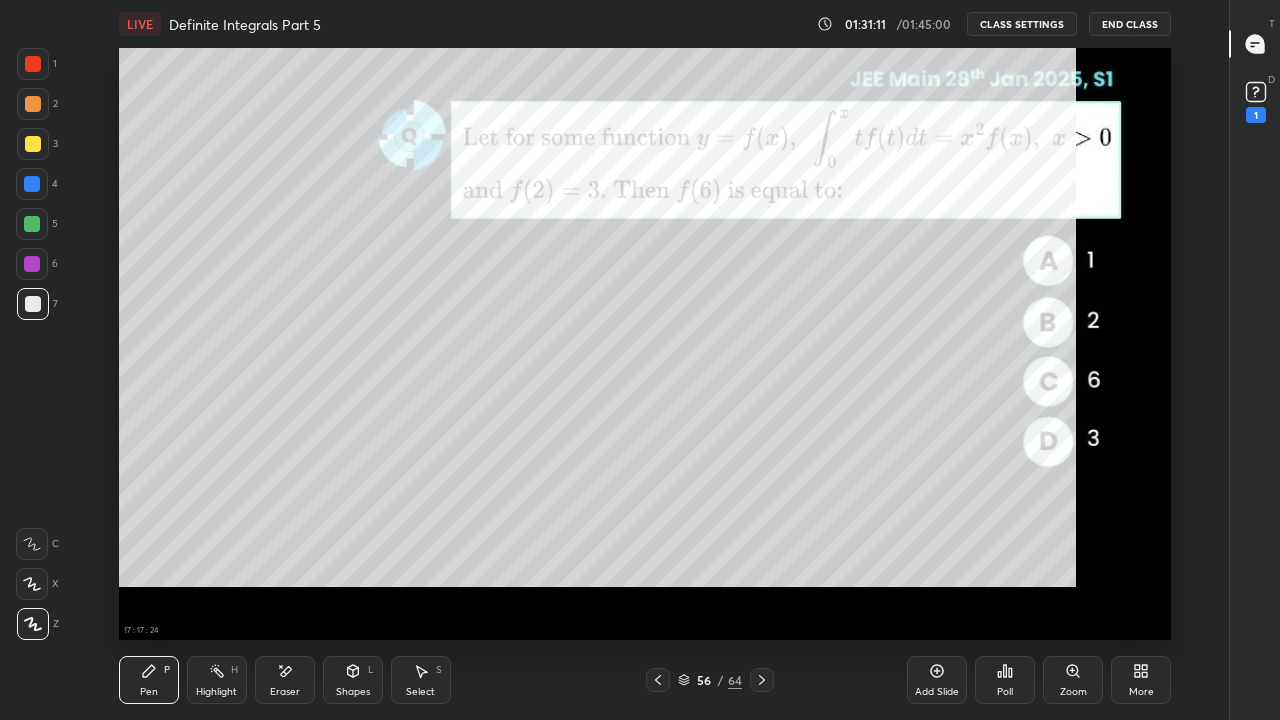 scroll, scrollTop: 7, scrollLeft: 1, axis: both 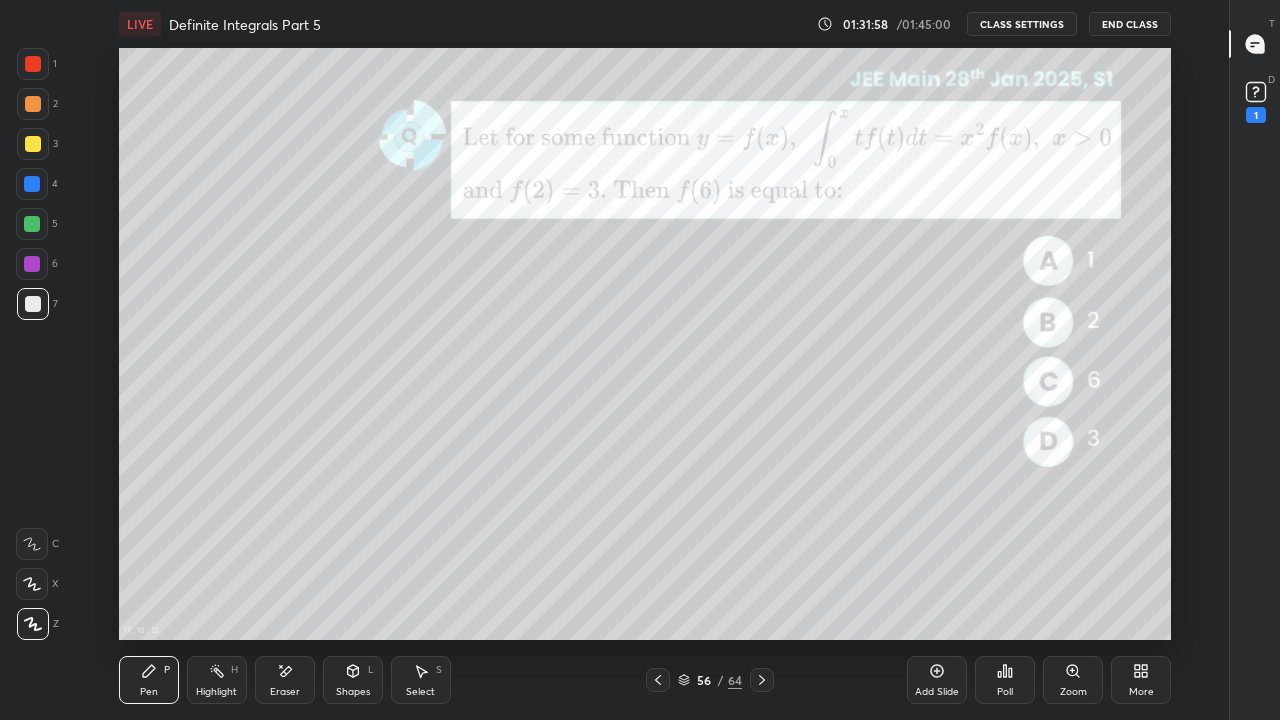 click at bounding box center [32, 224] 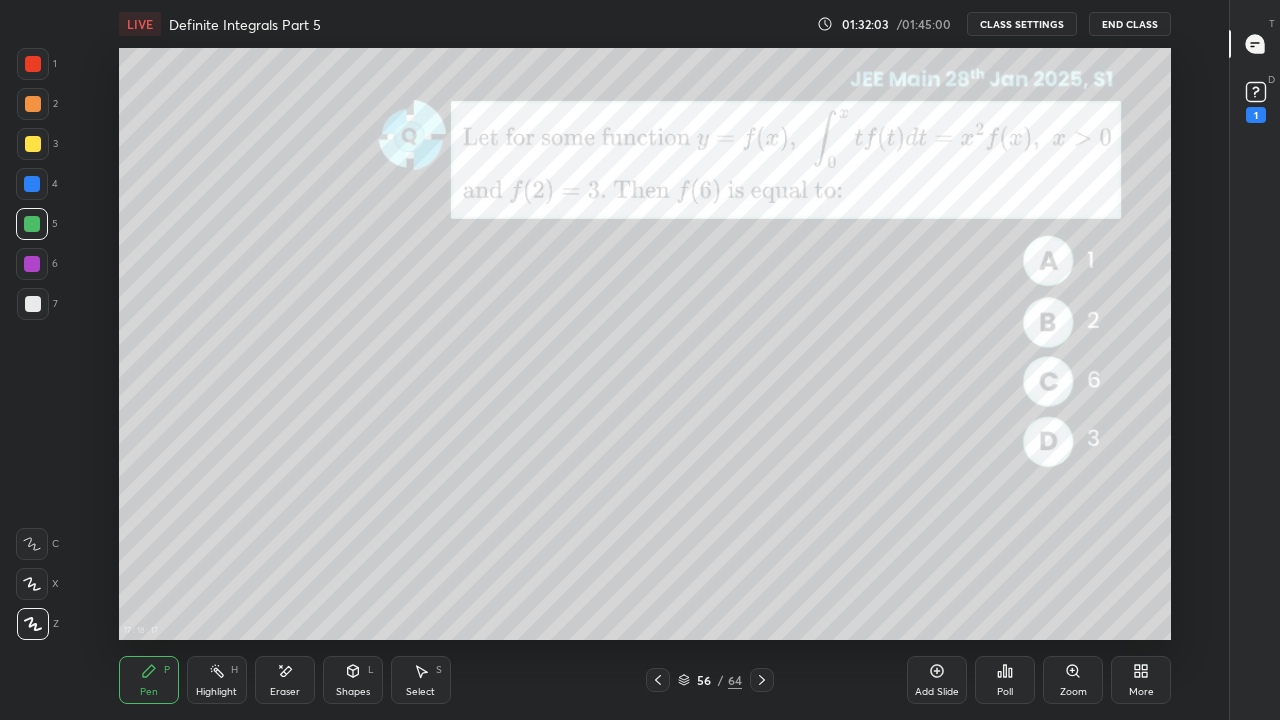 click at bounding box center [33, 304] 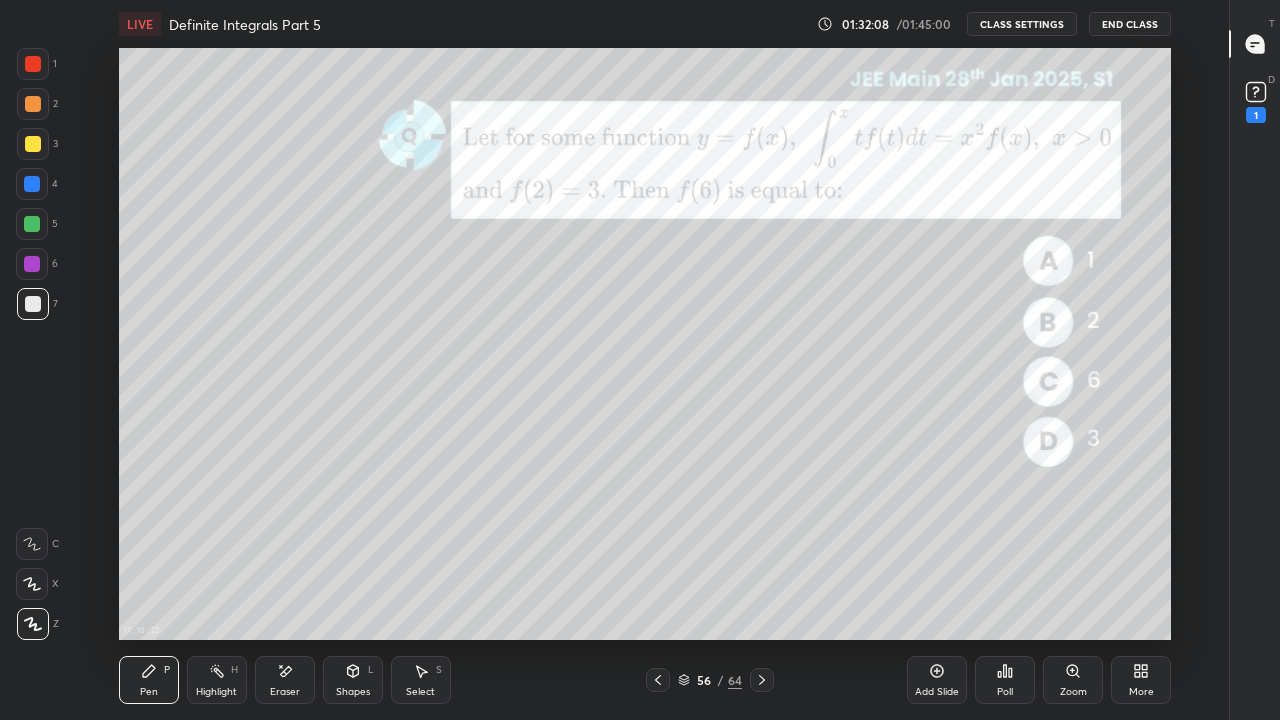 click 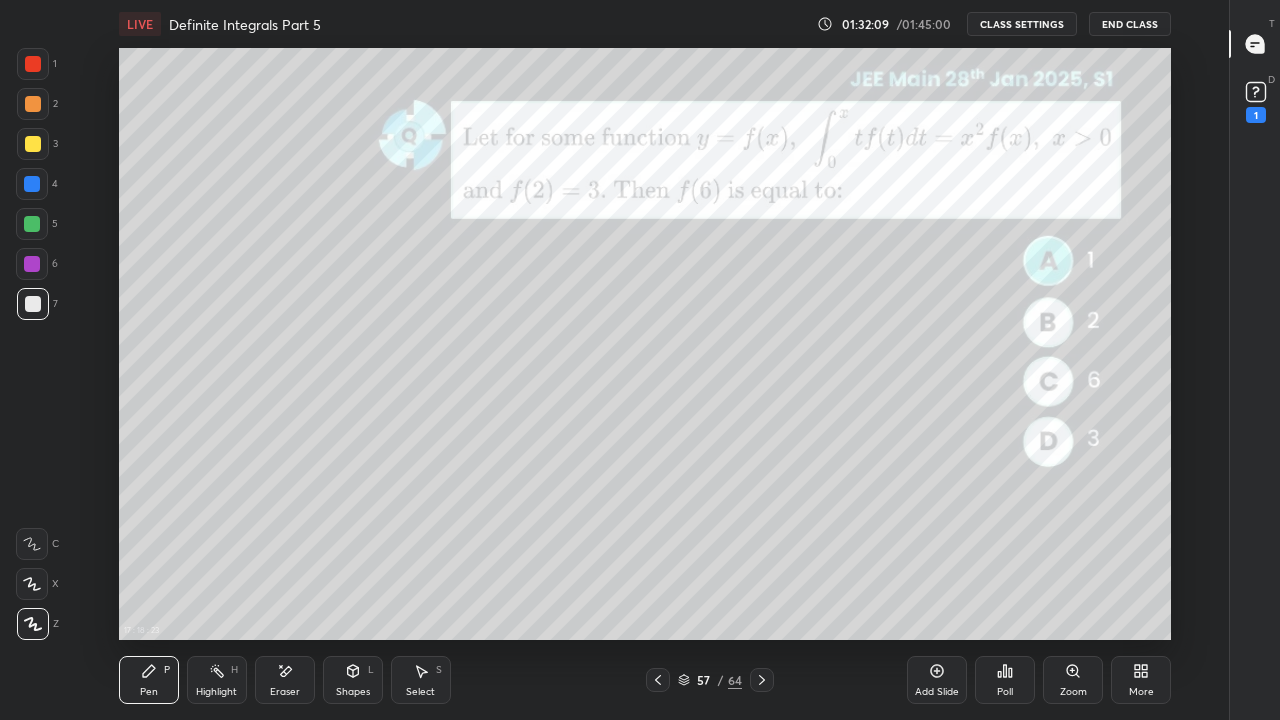 click at bounding box center [762, 680] 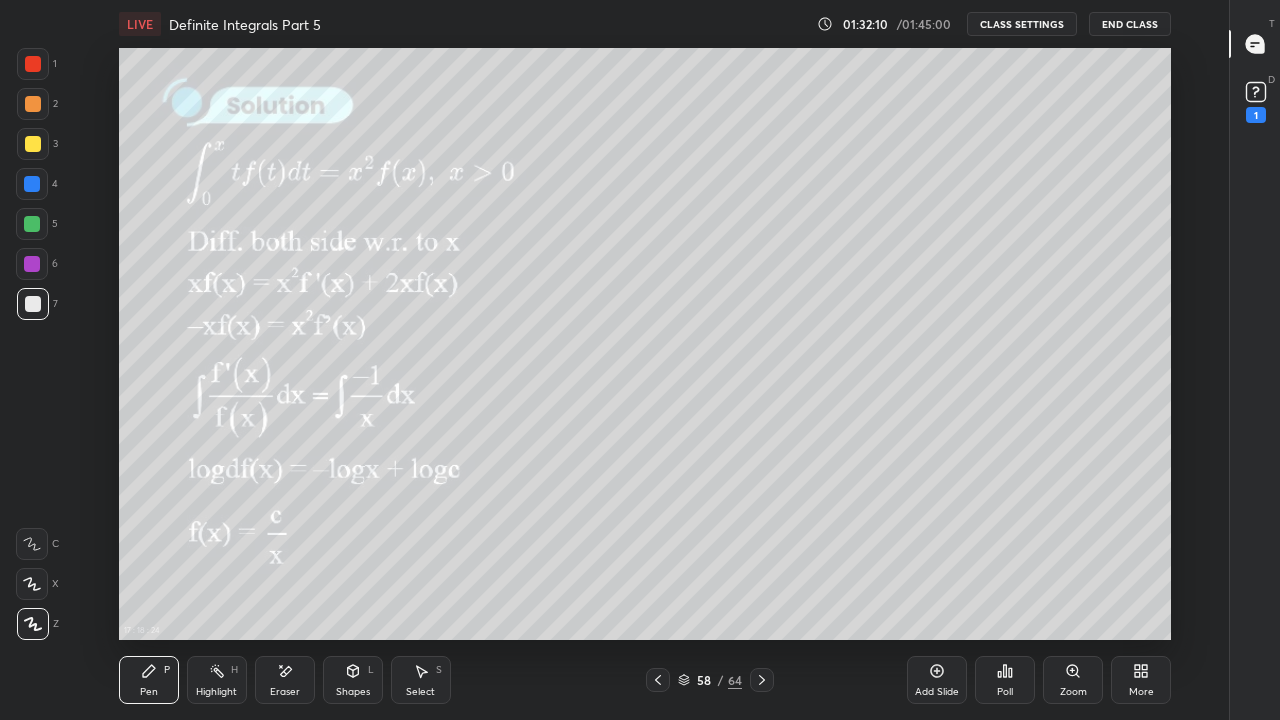 click 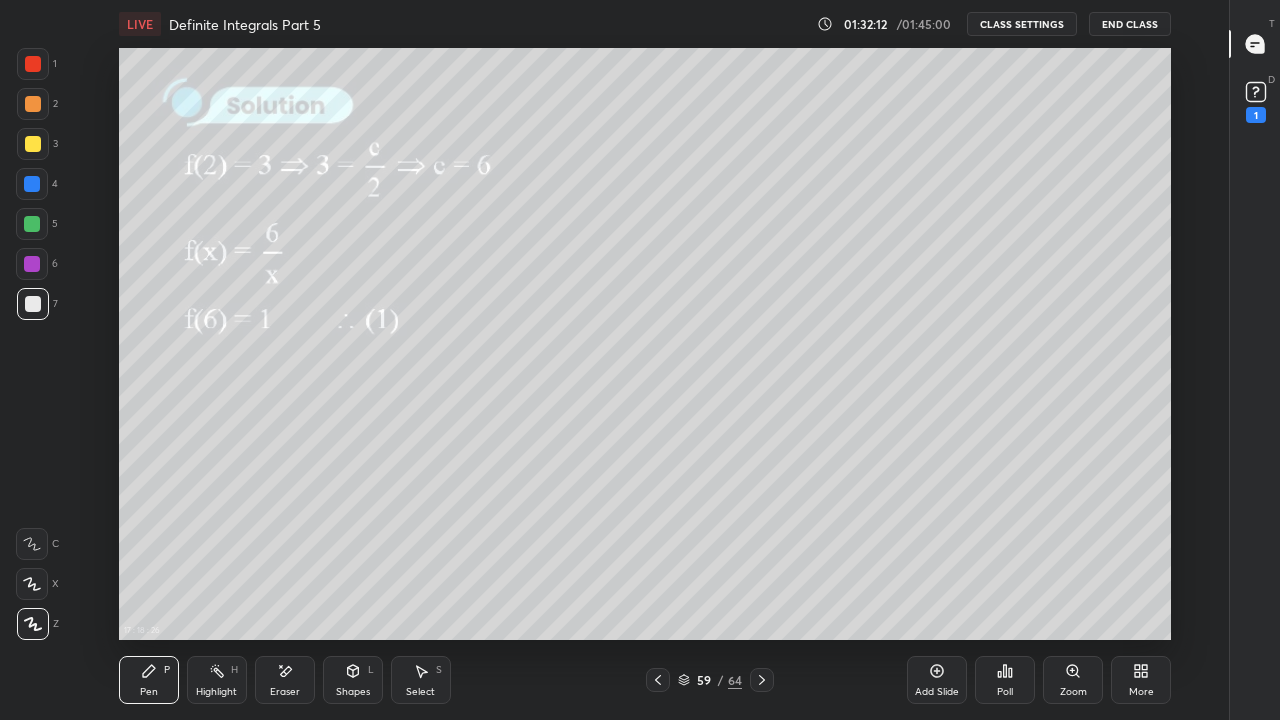 click 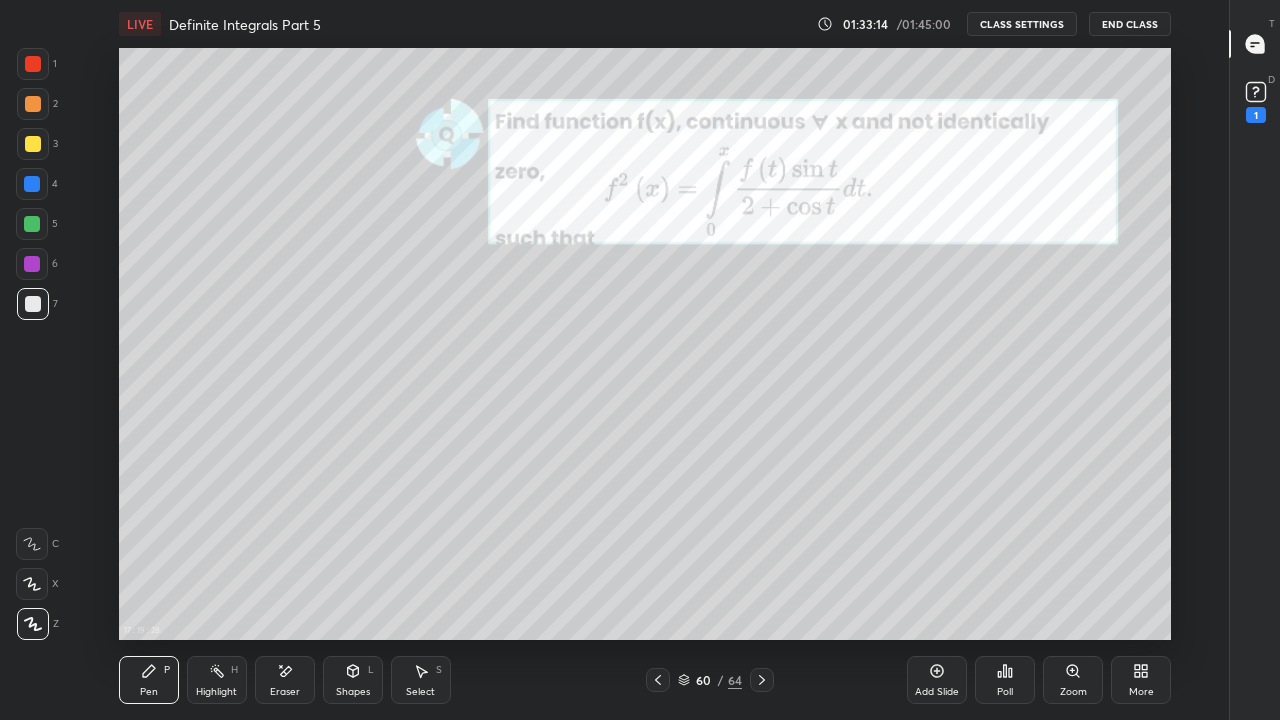 click at bounding box center (33, 144) 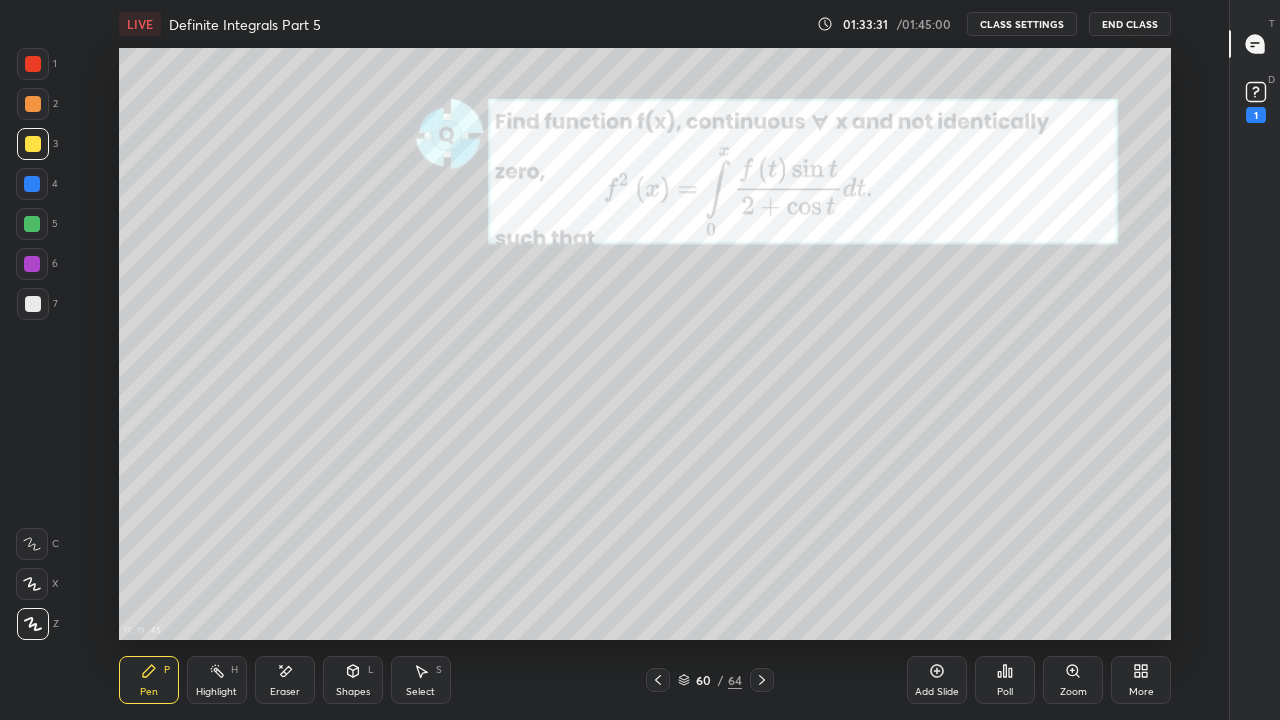 click at bounding box center [33, 304] 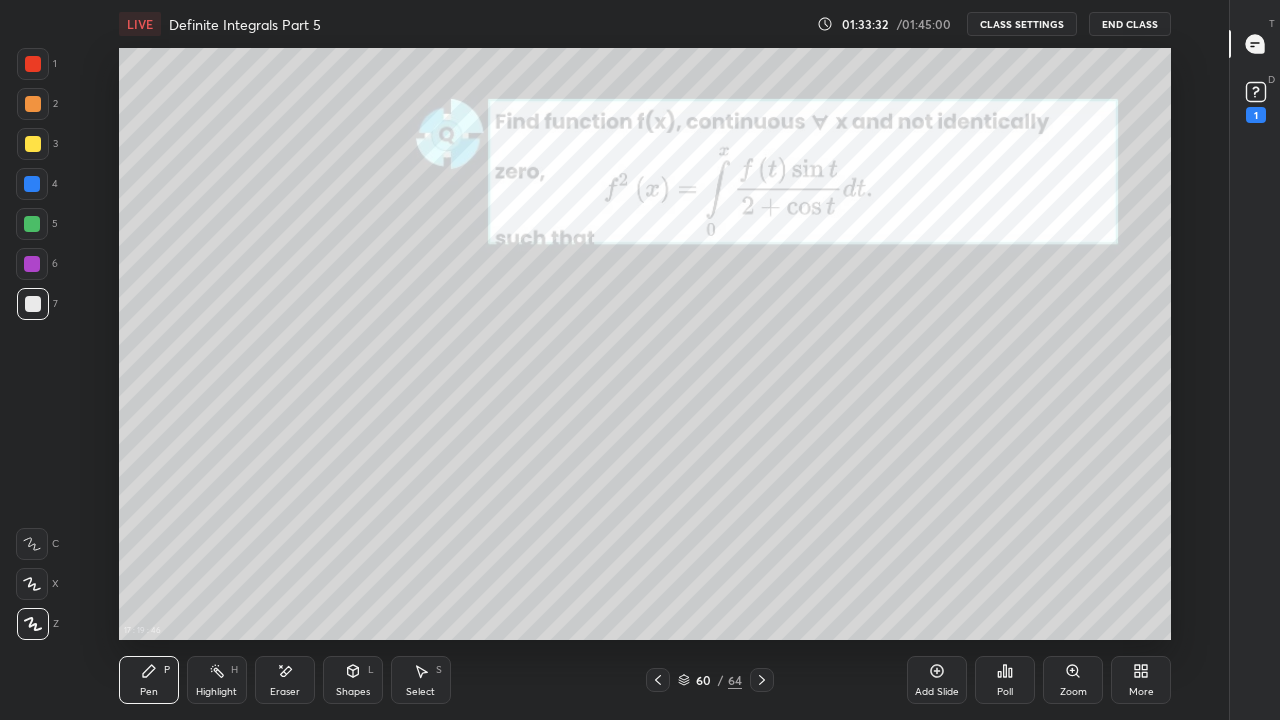 click on "Eraser" at bounding box center (285, 692) 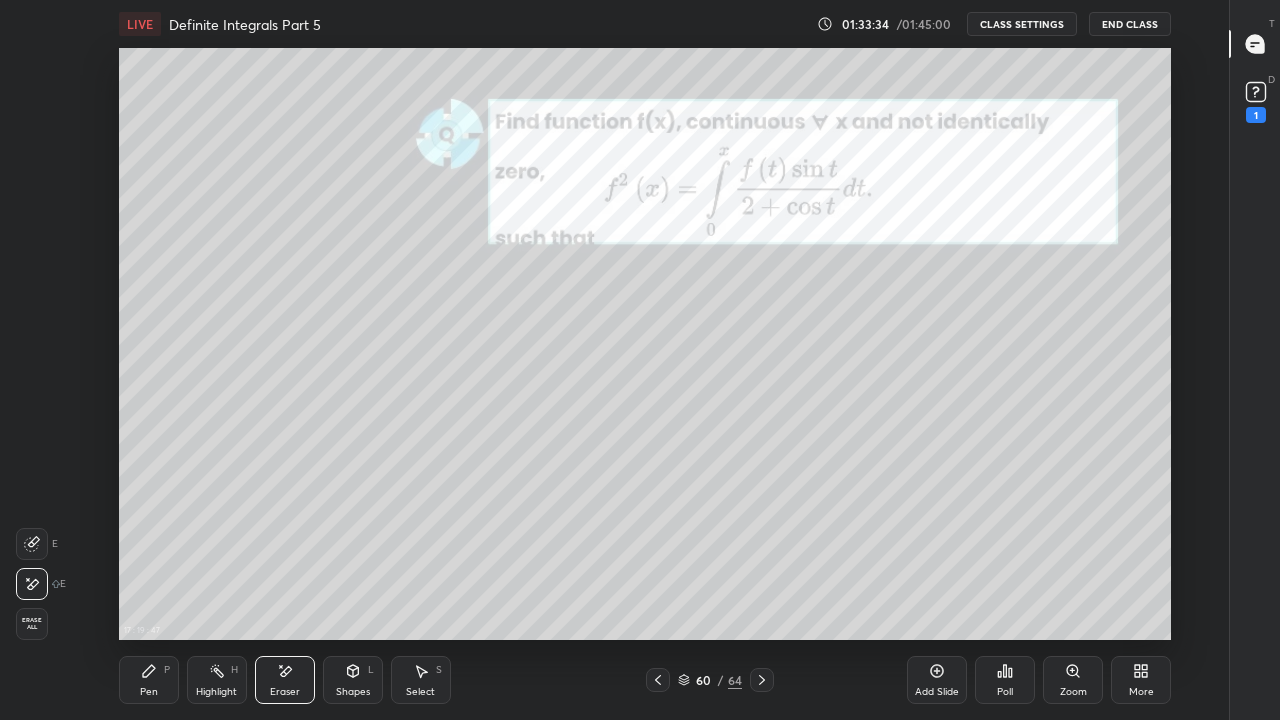 click on "Pen" at bounding box center (149, 692) 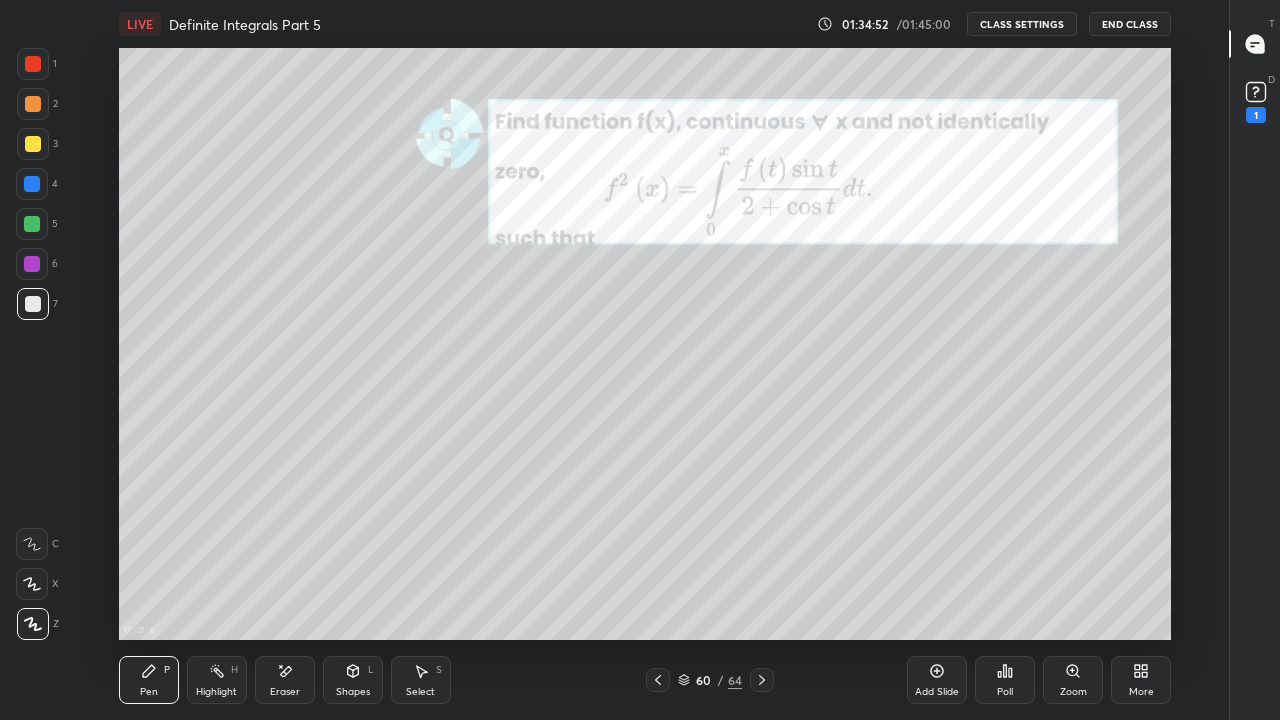 click 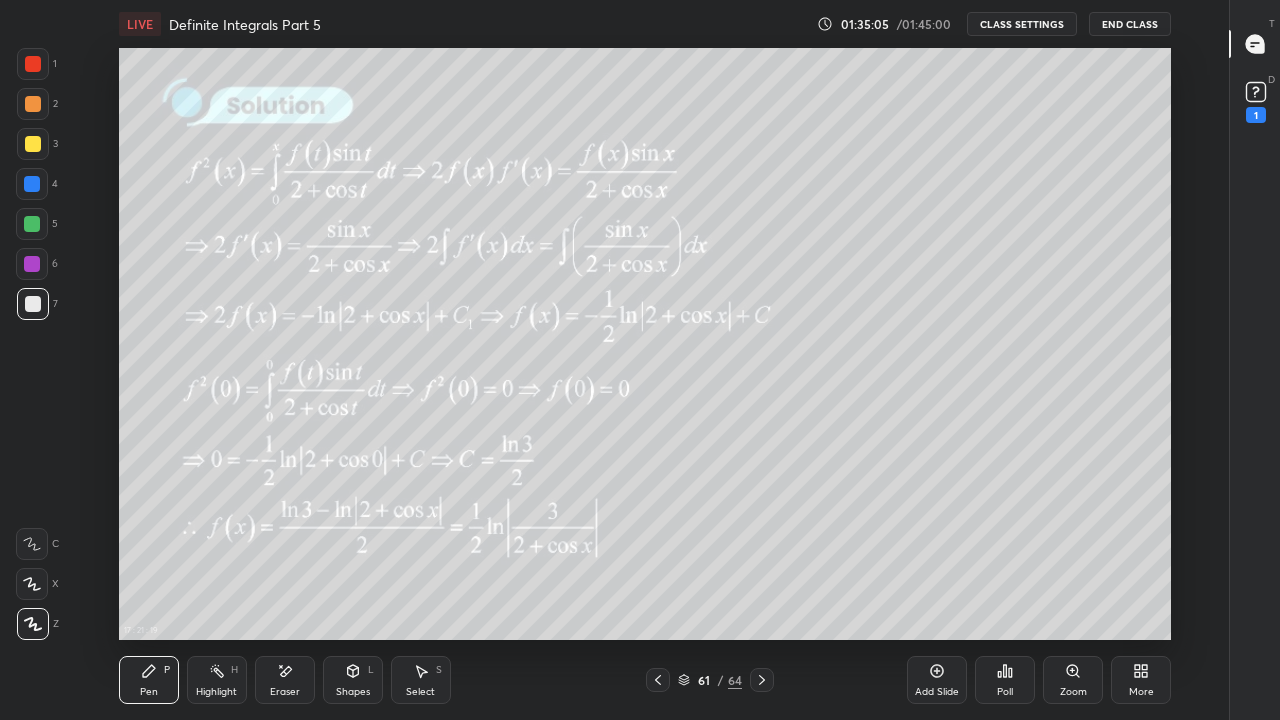 click 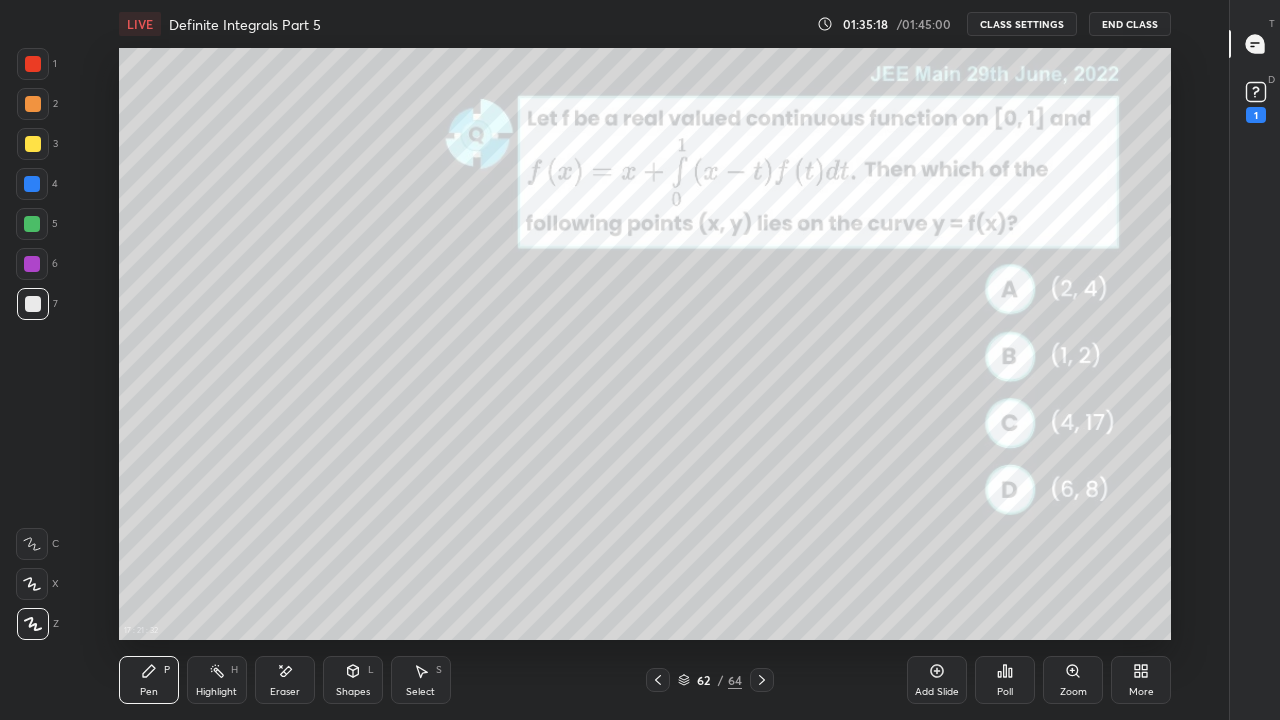 click 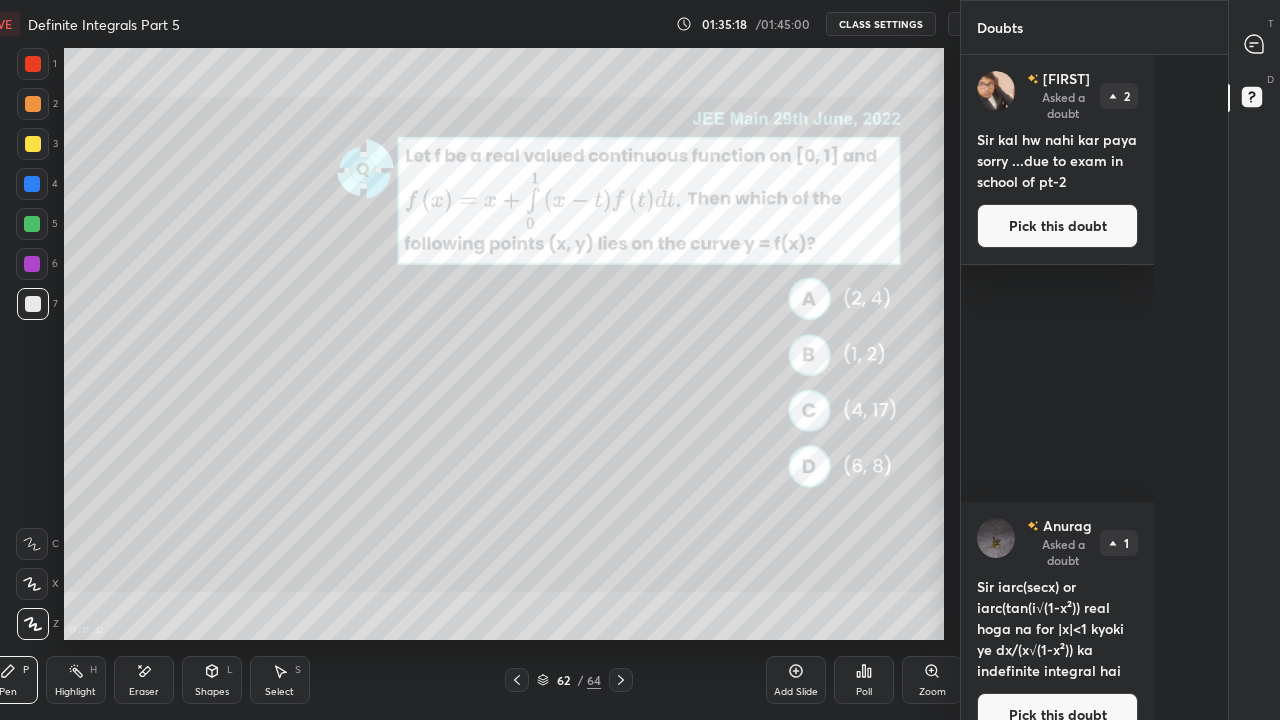 scroll, scrollTop: 592, scrollLeft: 1130, axis: both 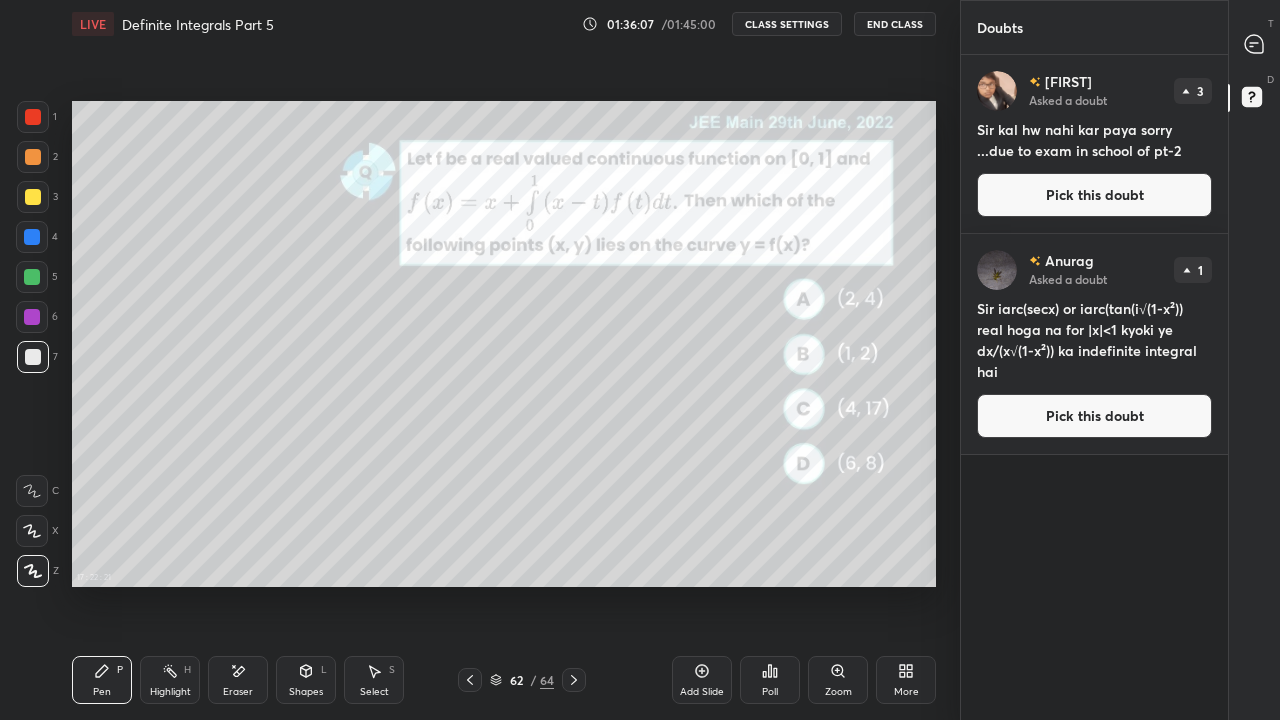 click on "More" at bounding box center (906, 680) 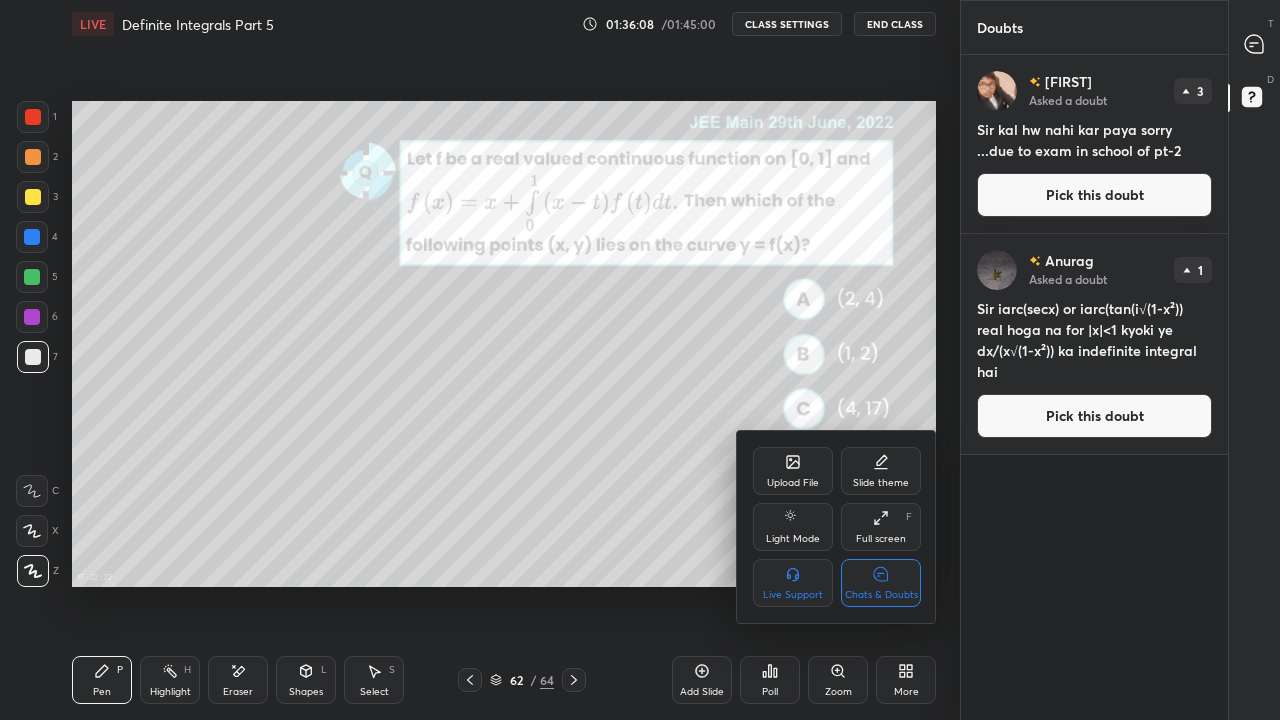 click 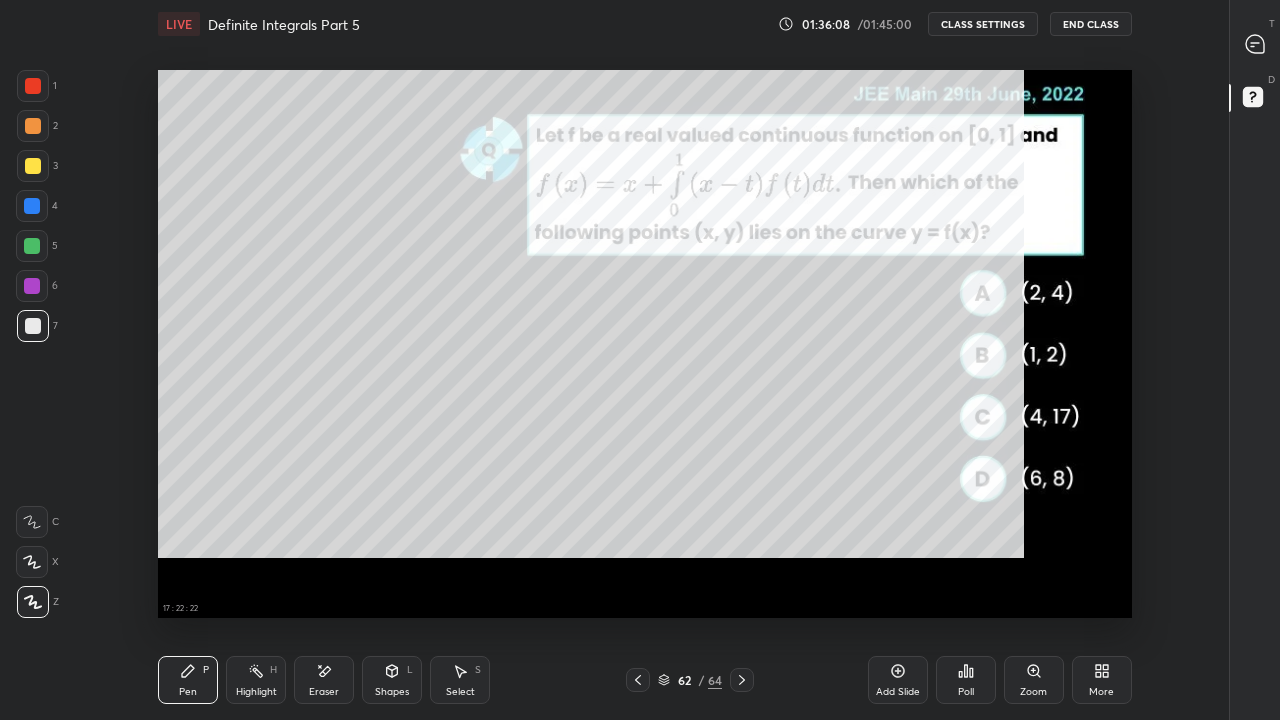 scroll, scrollTop: 7, scrollLeft: 1, axis: both 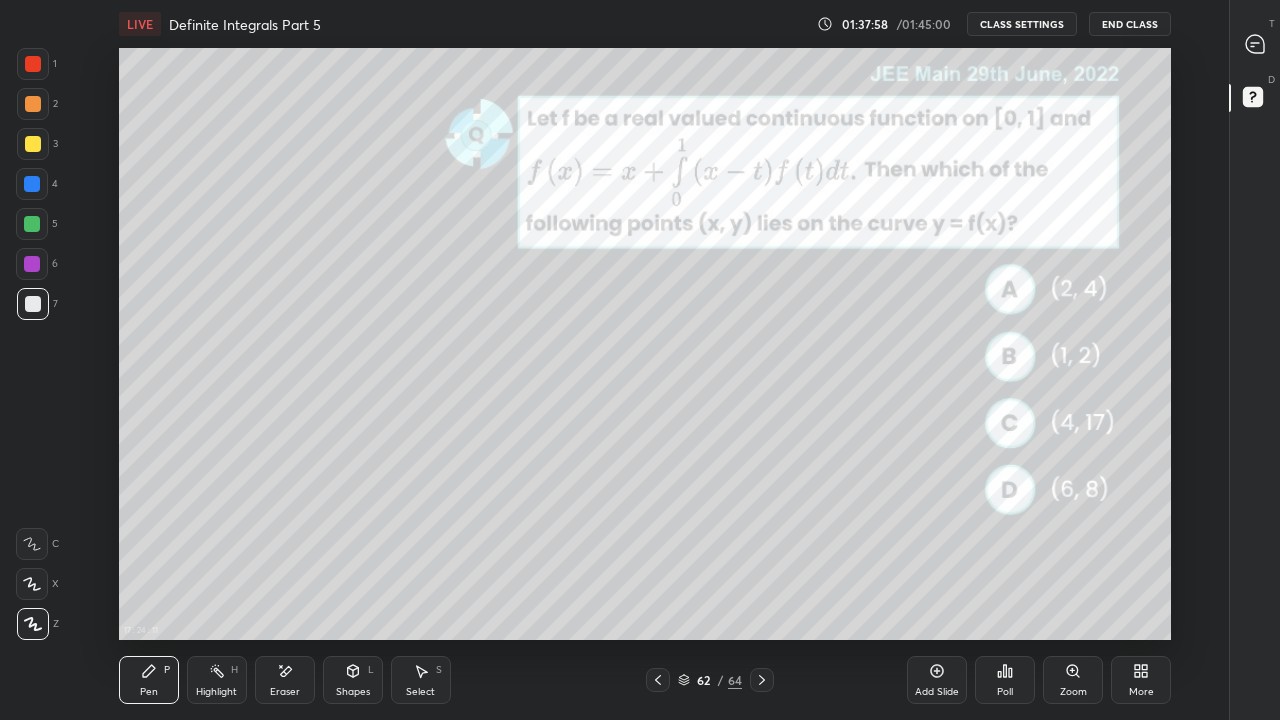 click 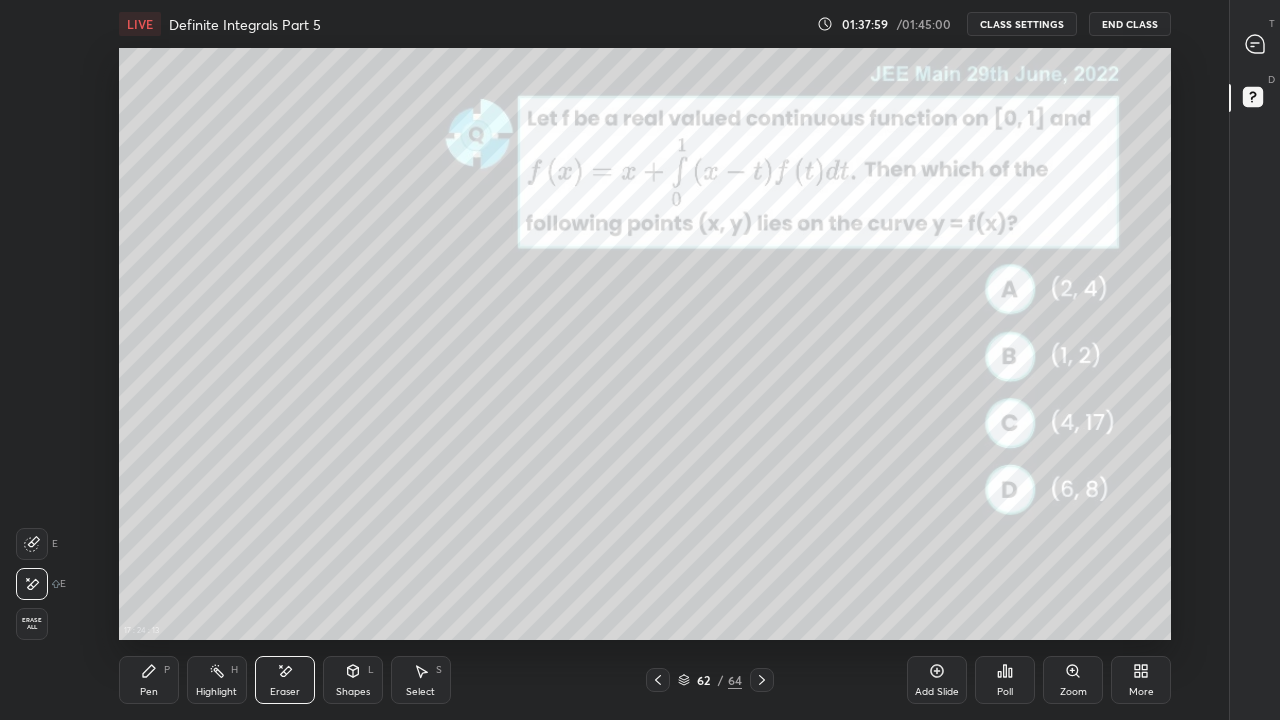 click on "Pen" at bounding box center (149, 692) 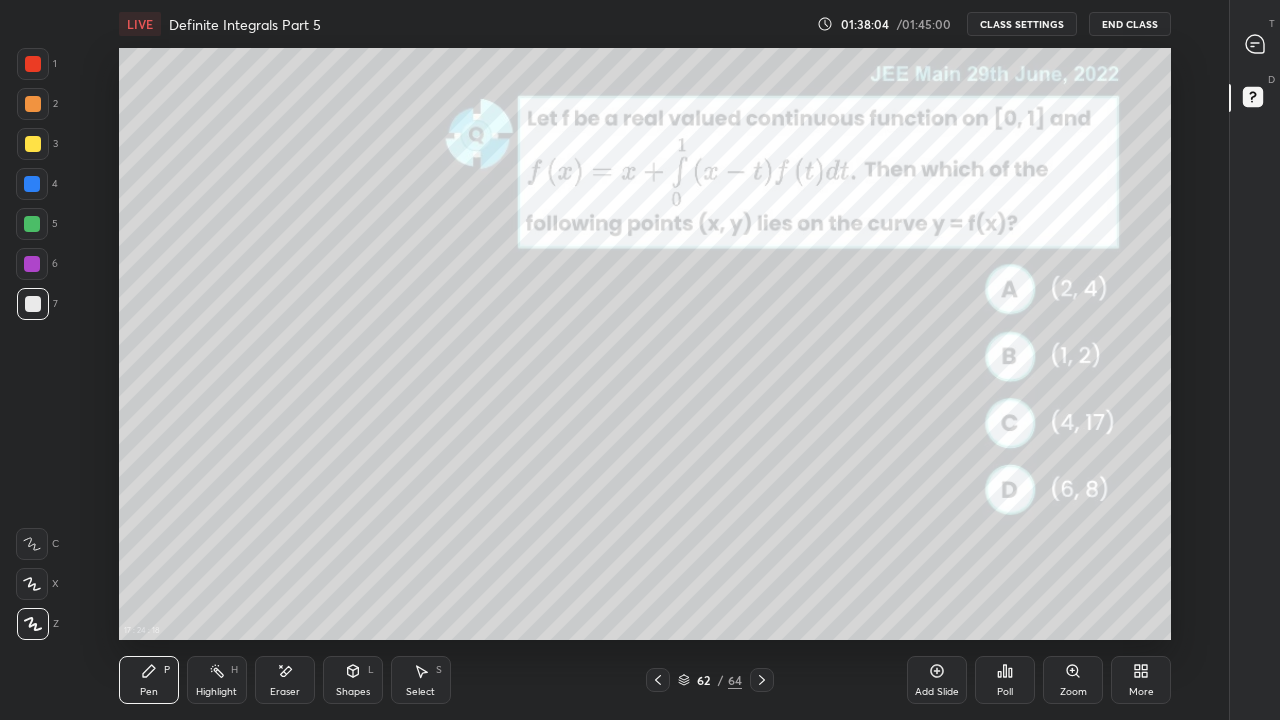 click at bounding box center (33, 144) 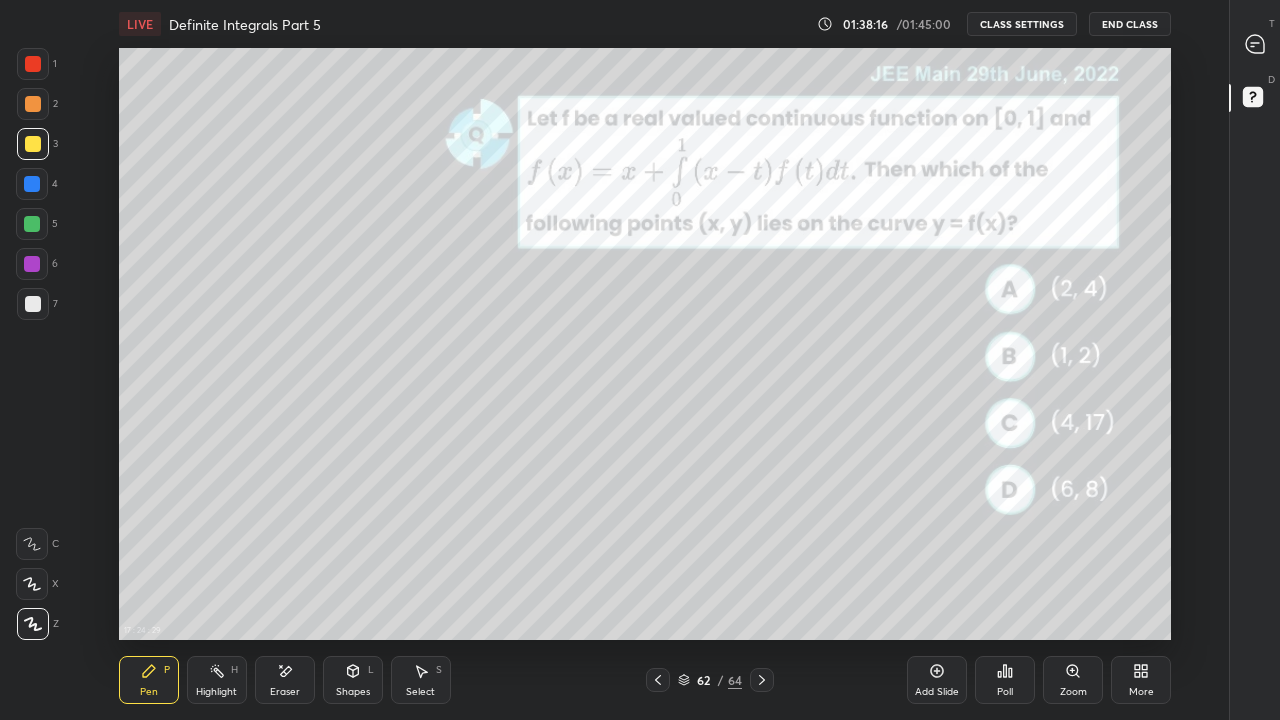 click at bounding box center [33, 304] 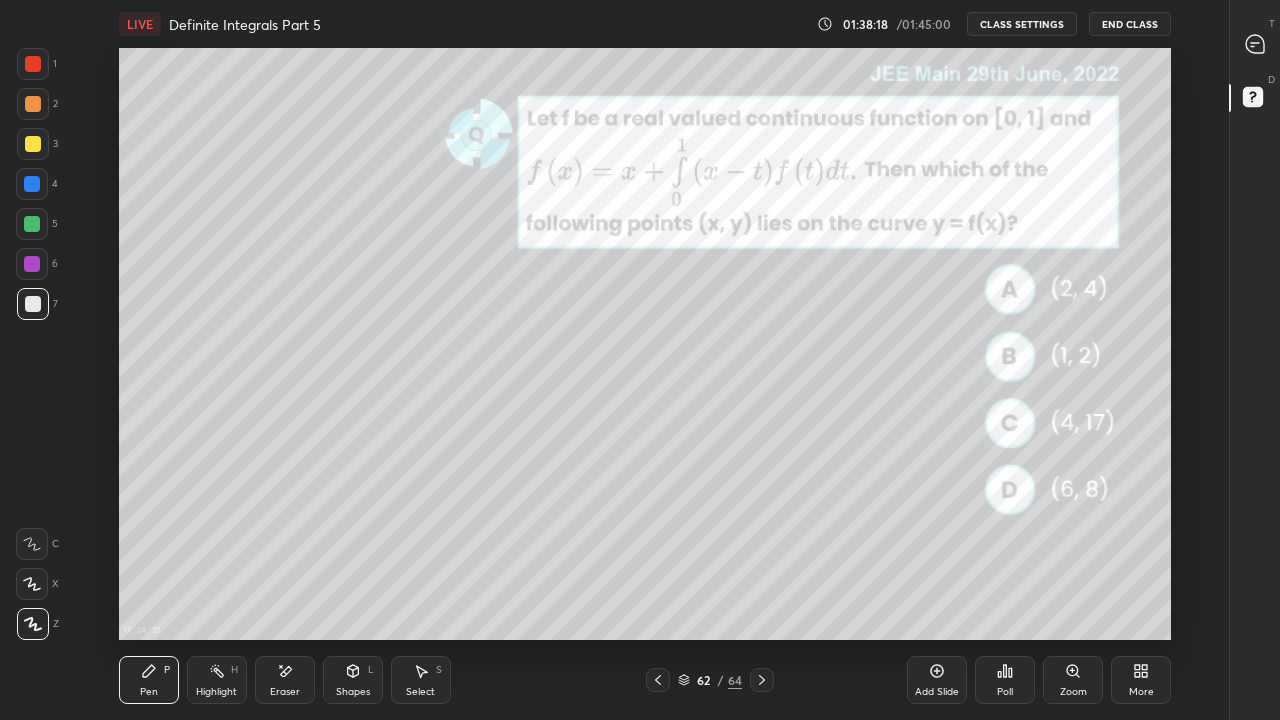 click 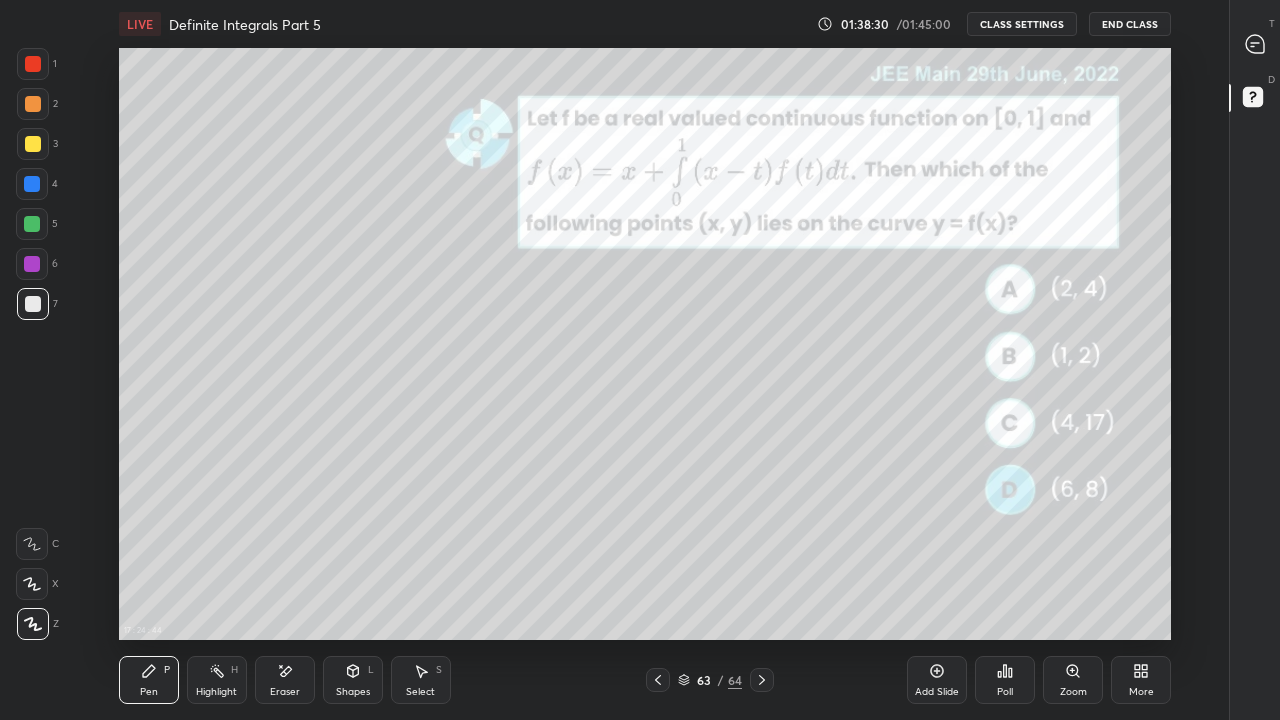 click 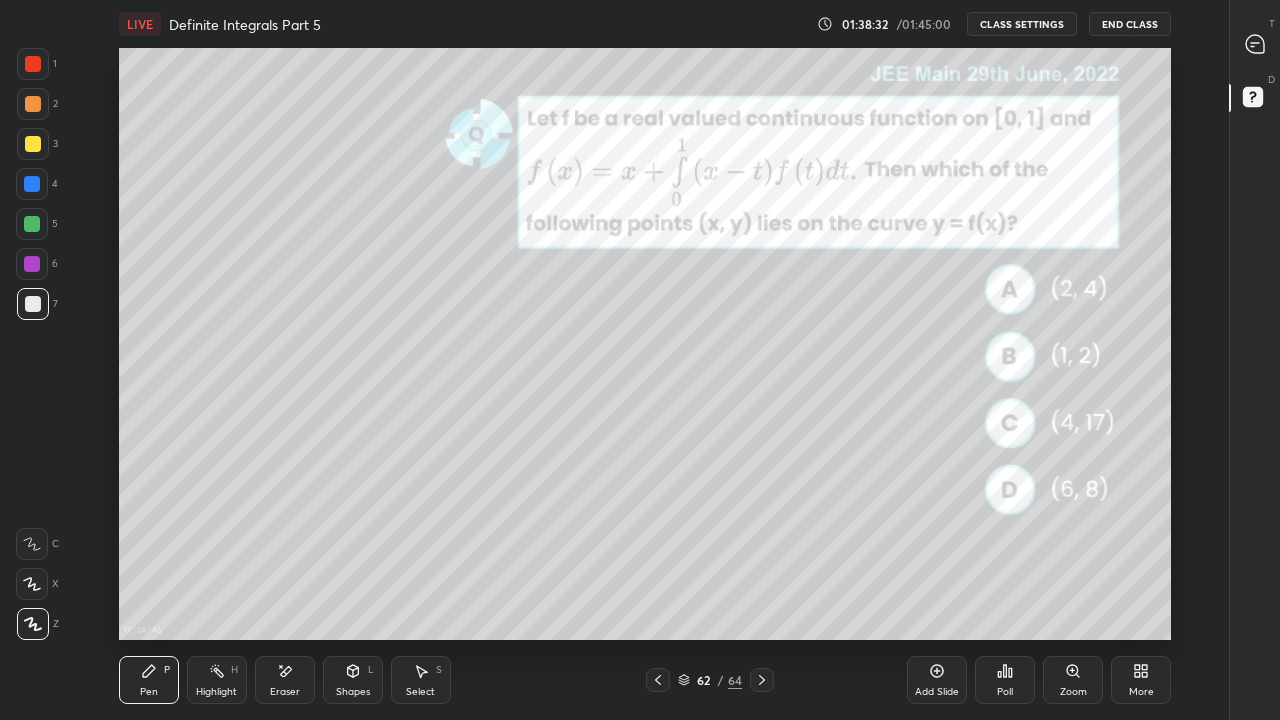 click 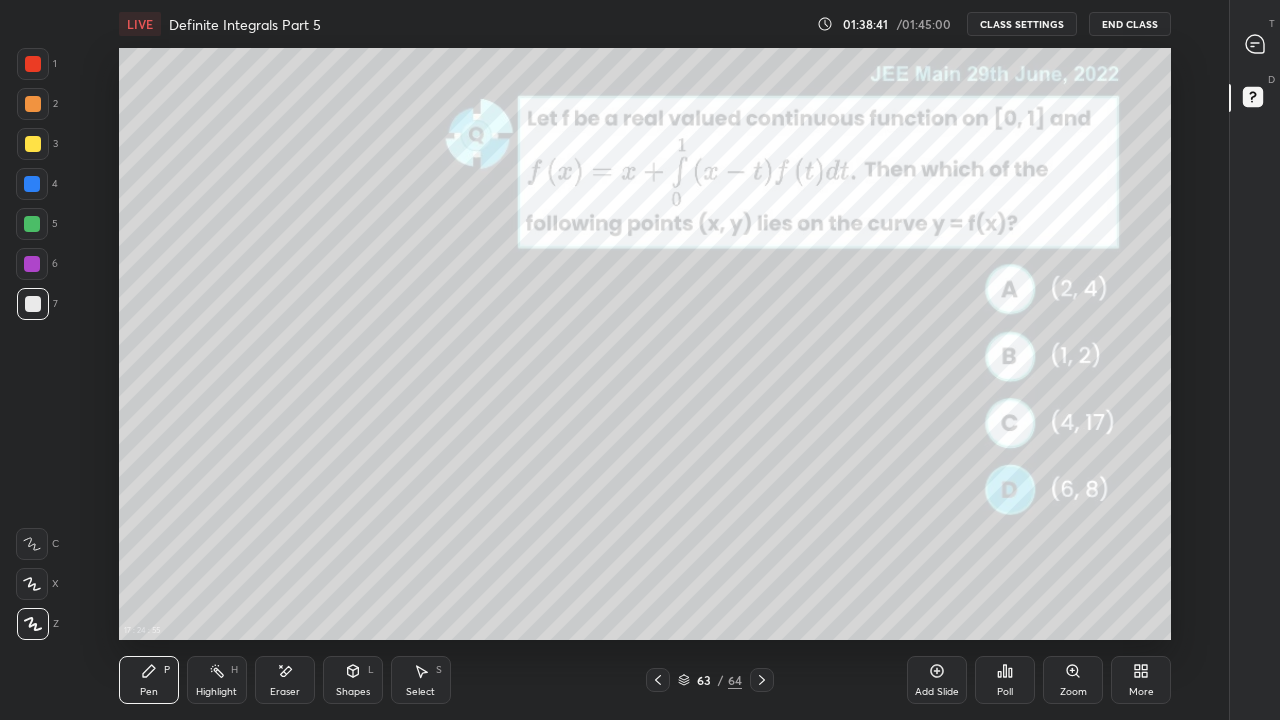 click at bounding box center (658, 680) 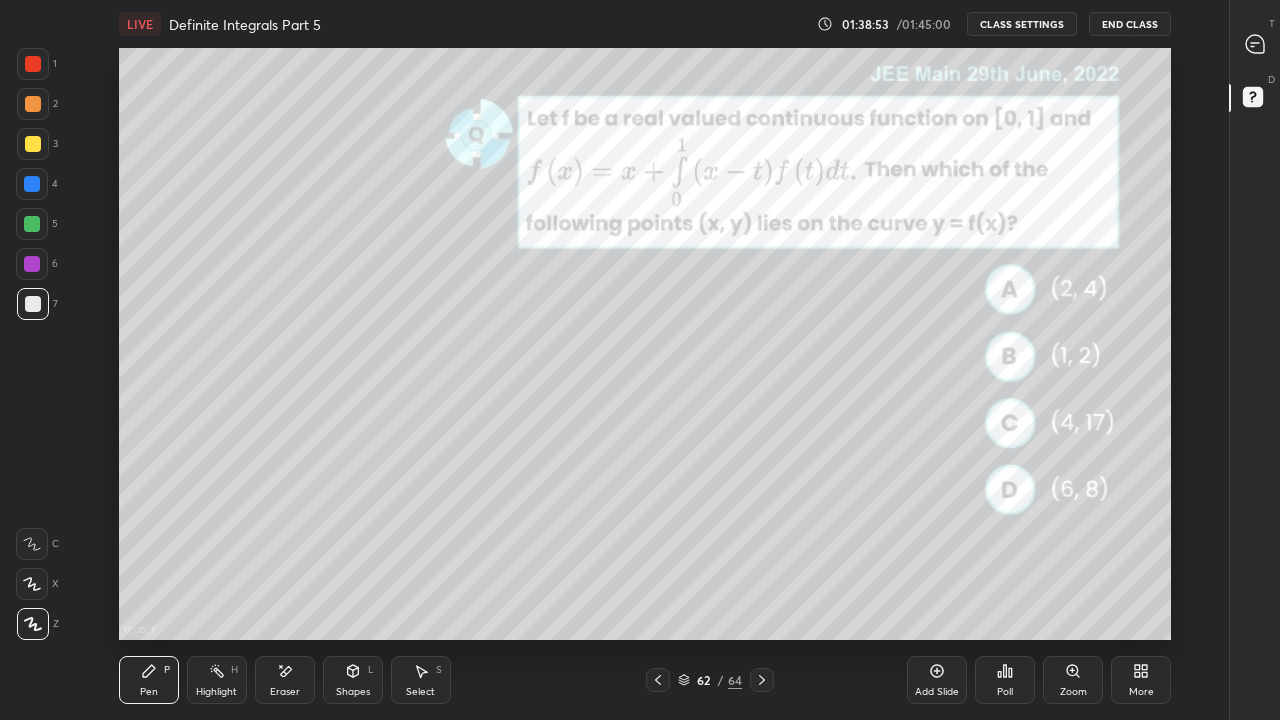 click 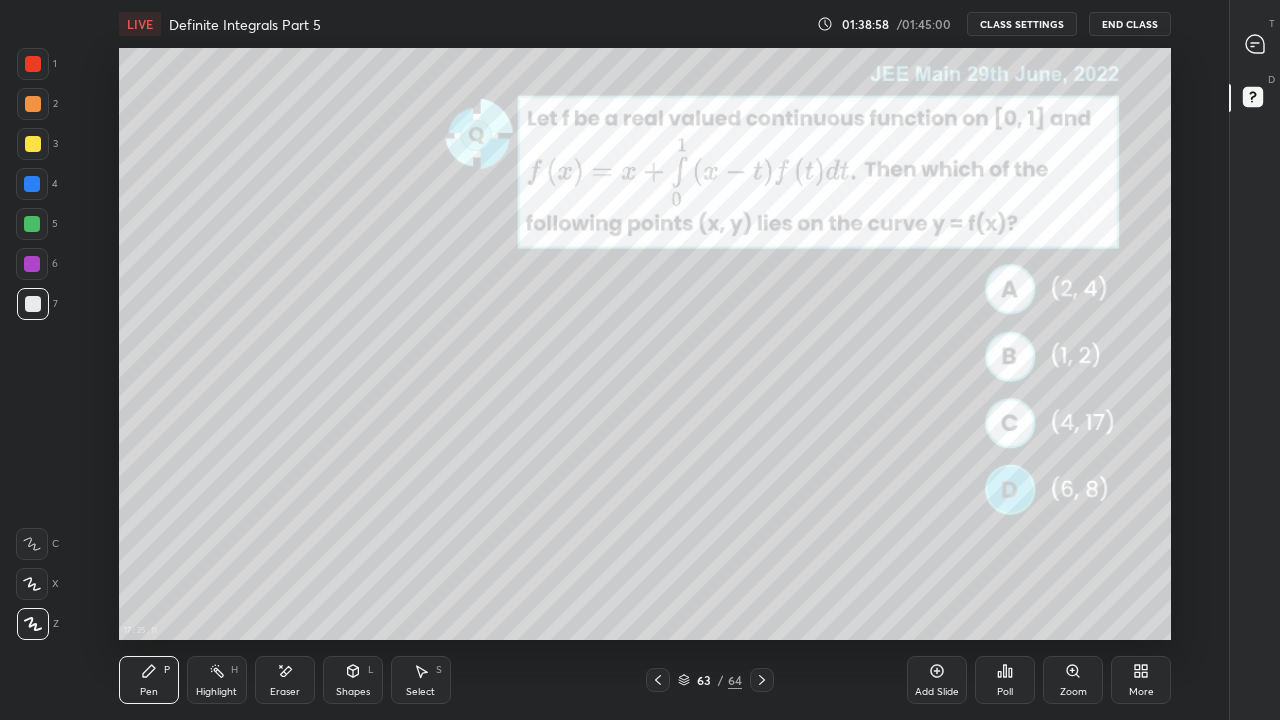 click 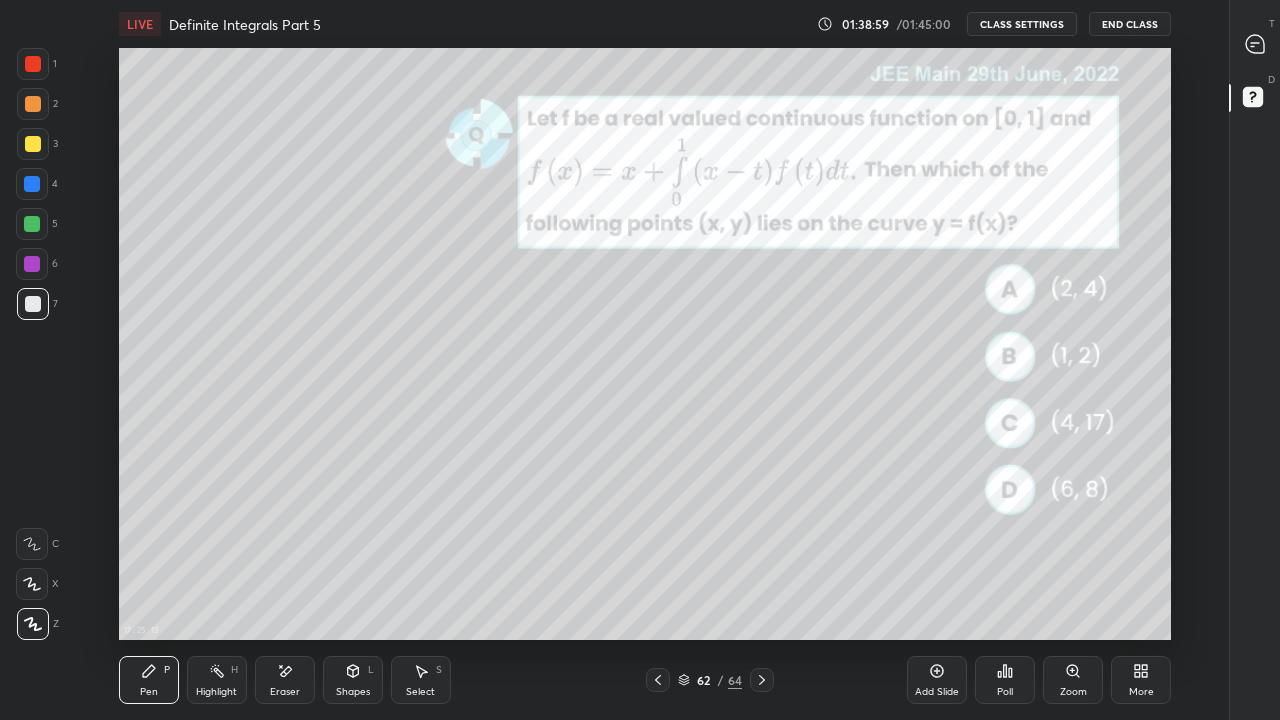 click at bounding box center (33, 144) 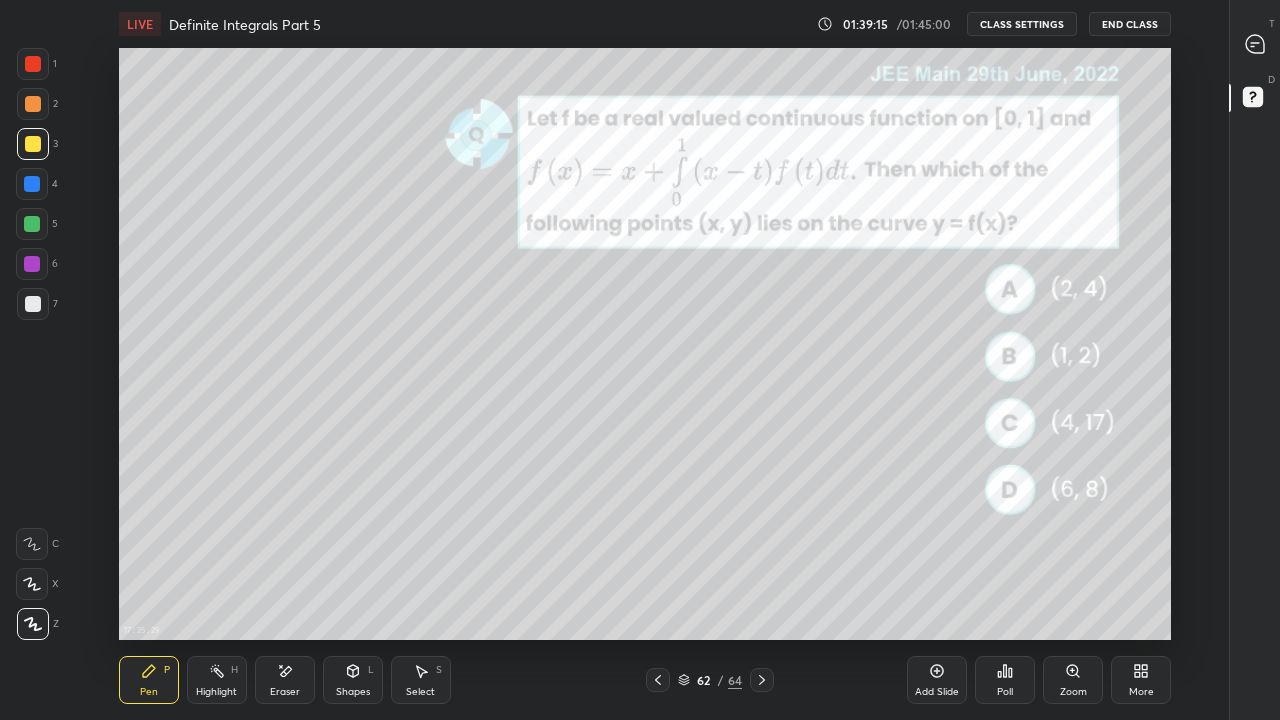 click at bounding box center [33, 304] 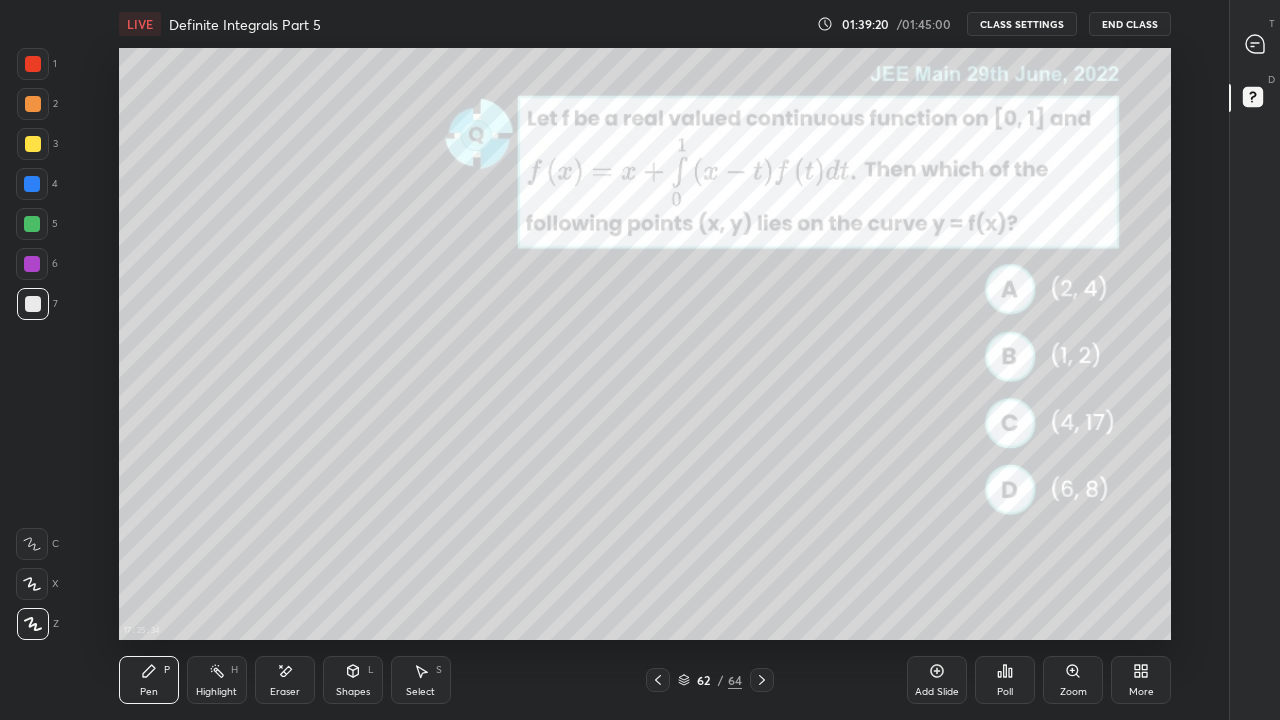 click 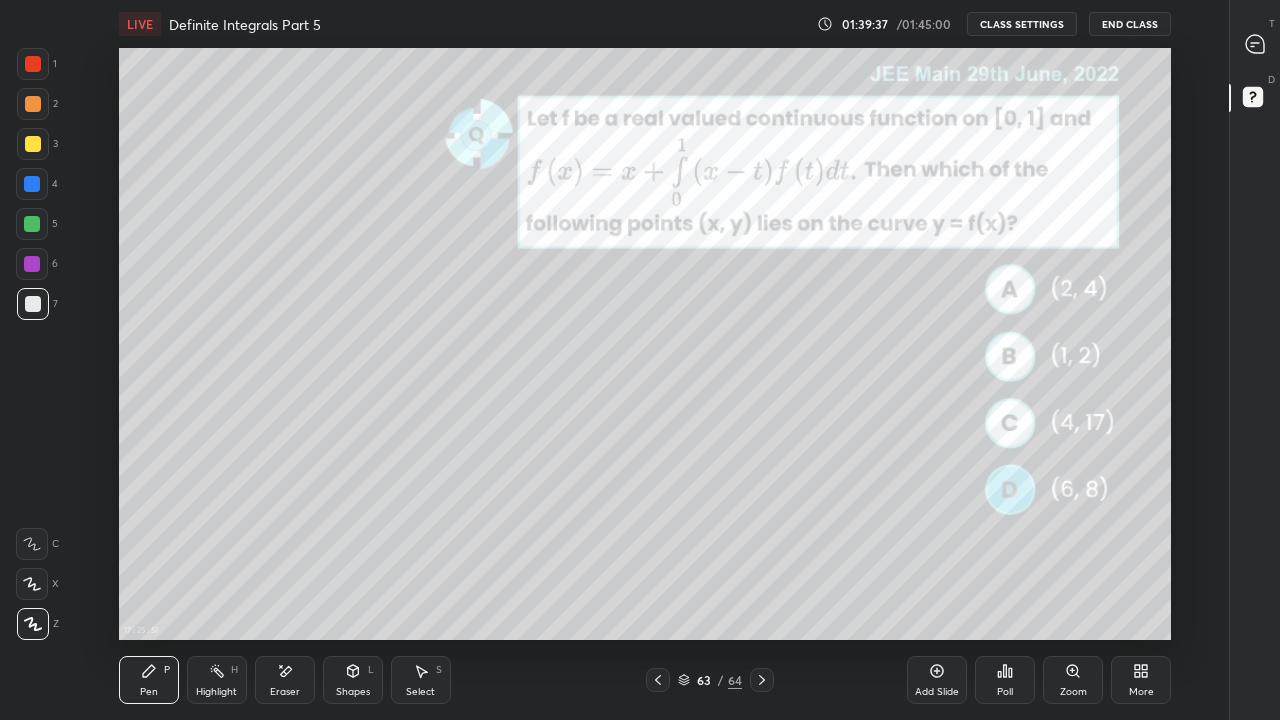 click on "Eraser" at bounding box center [285, 680] 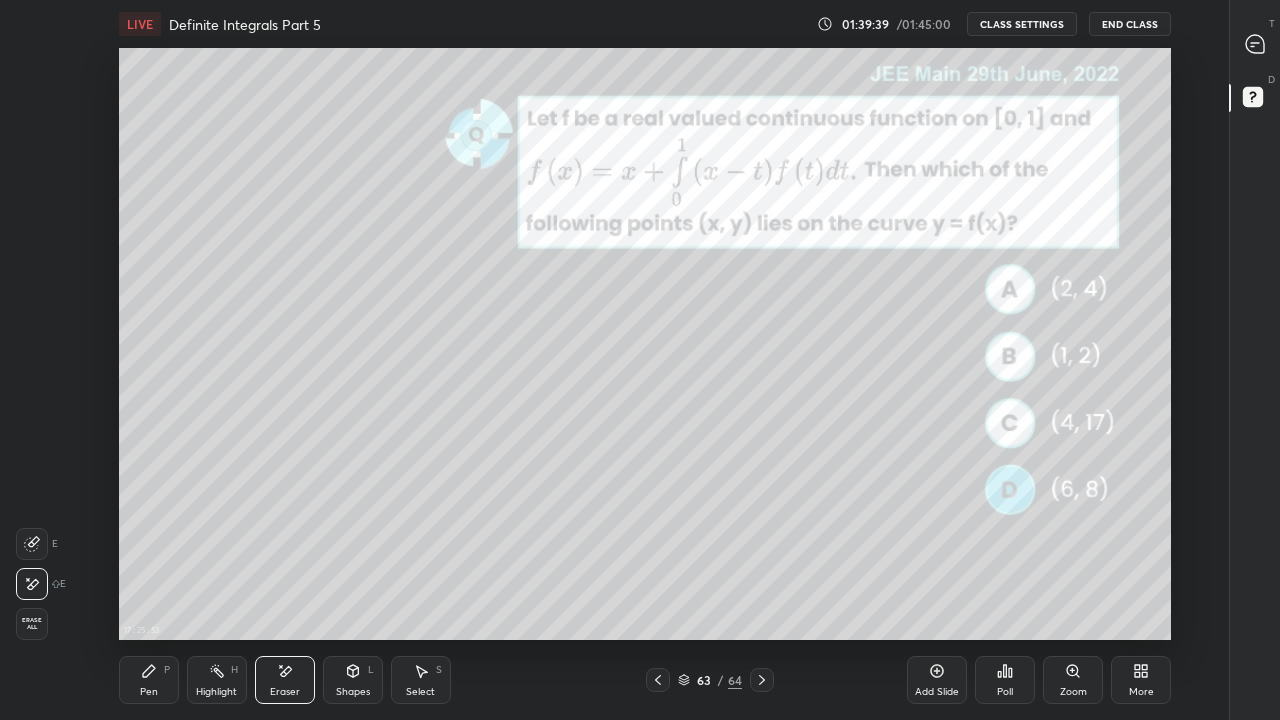 click 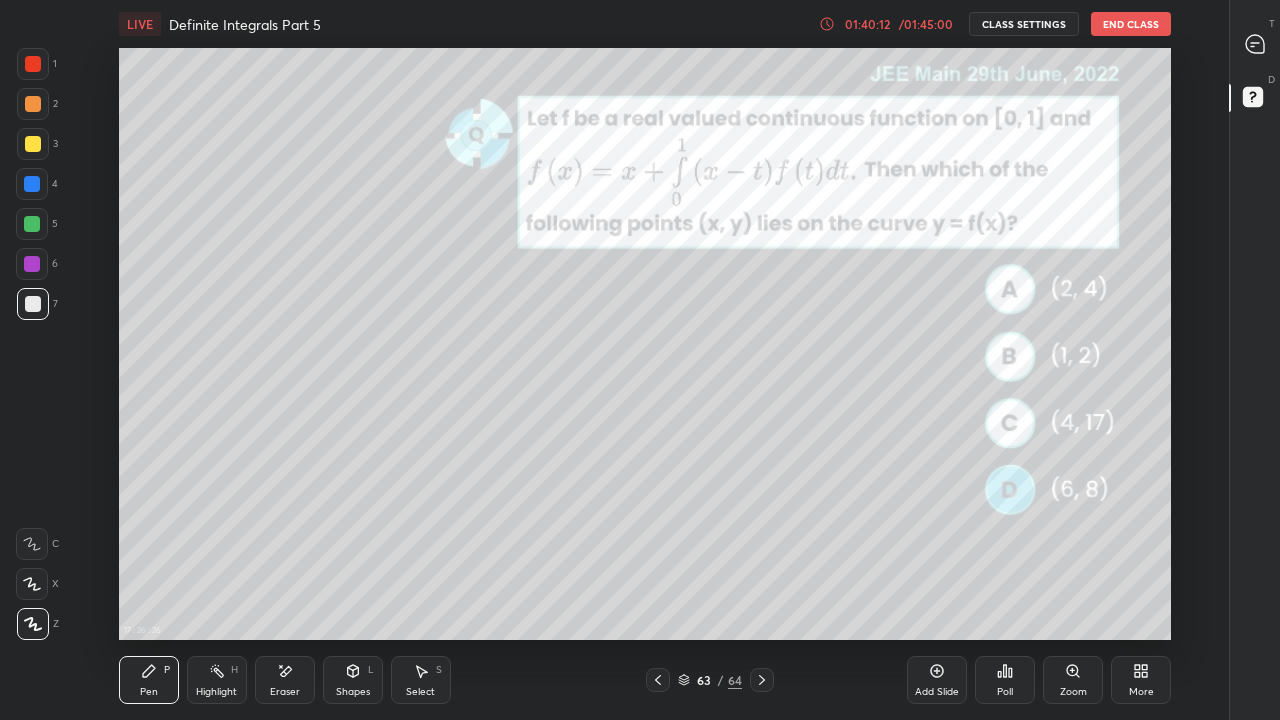 click on "Eraser" at bounding box center [285, 680] 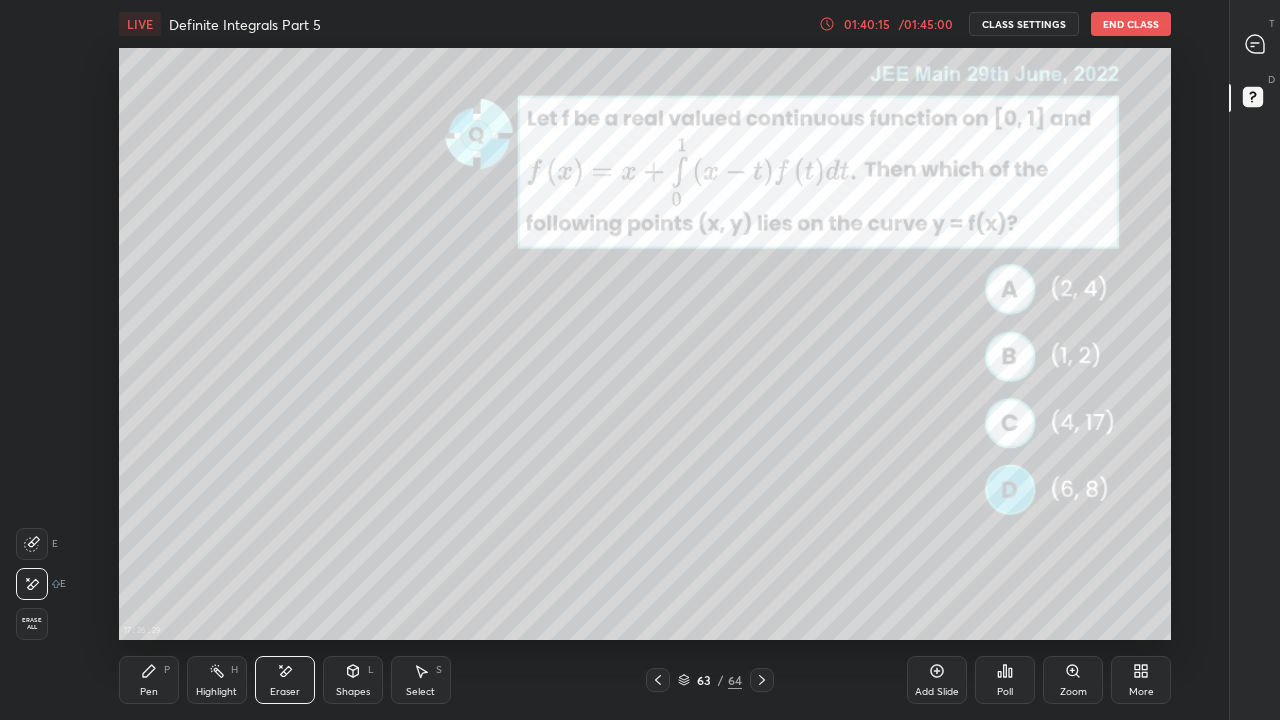 click on "Pen P" at bounding box center [149, 680] 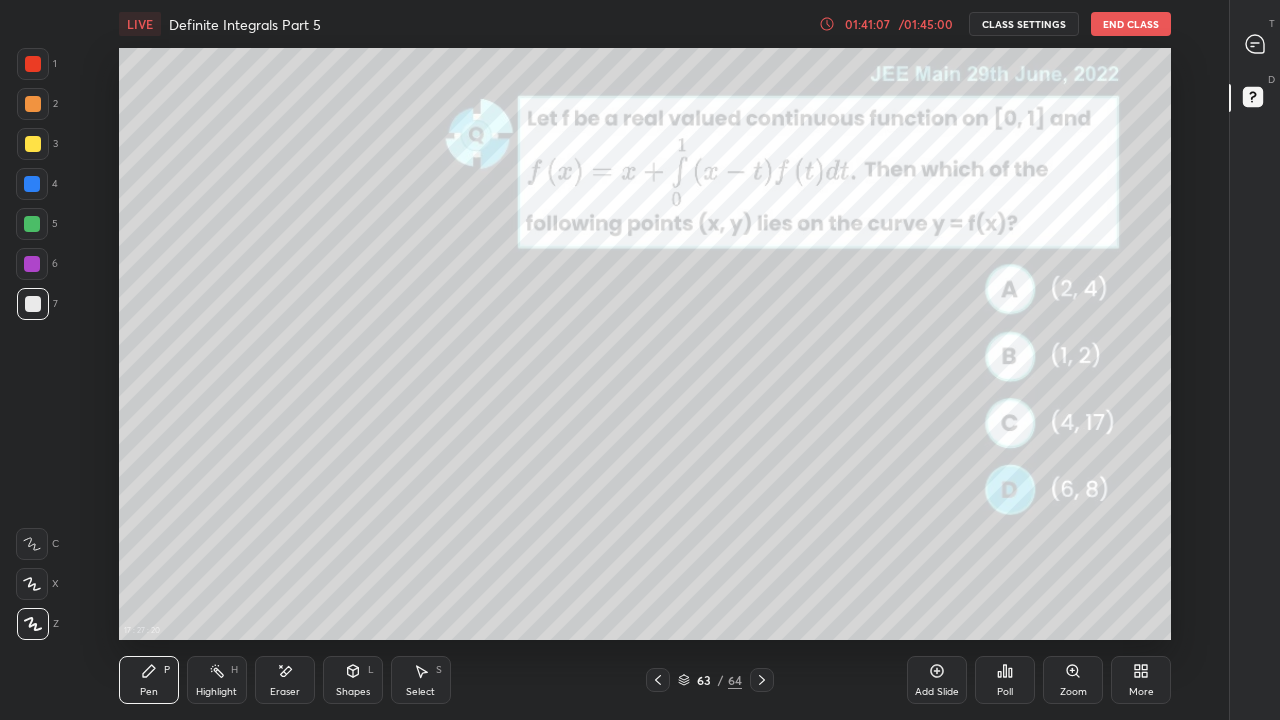 click on "CLASS SETTINGS" at bounding box center [1024, 24] 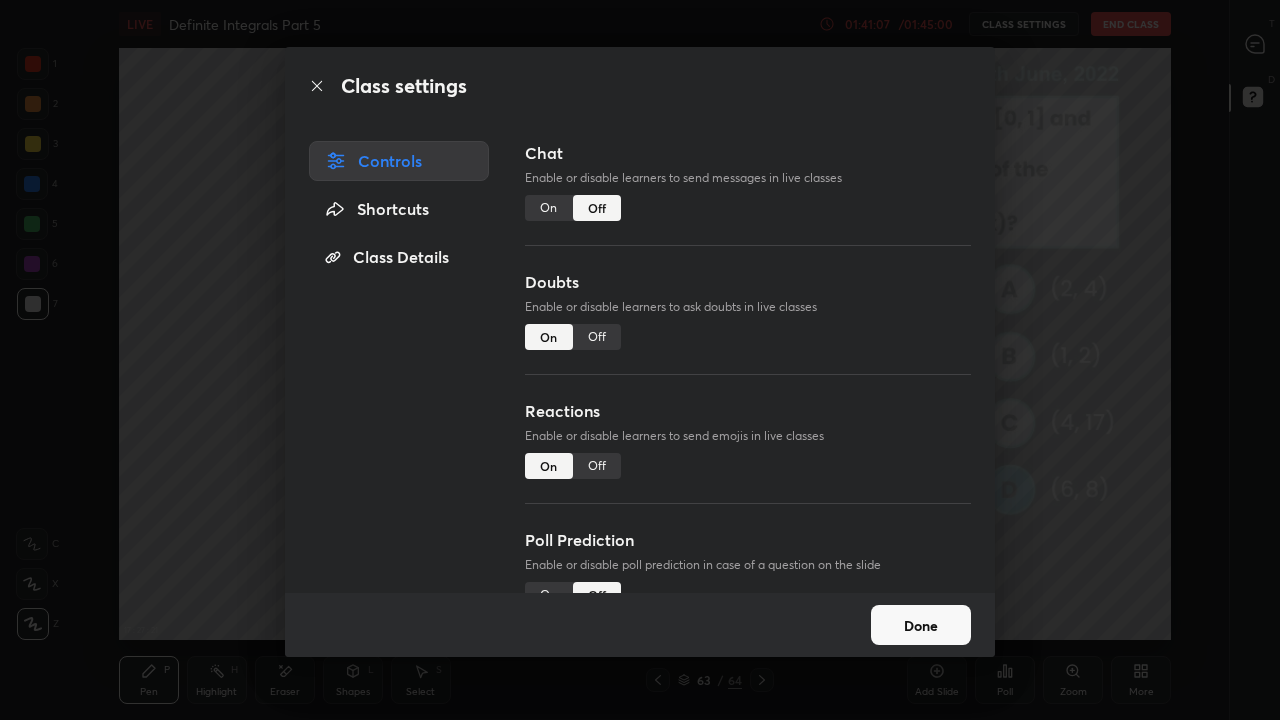 click on "On" at bounding box center [549, 208] 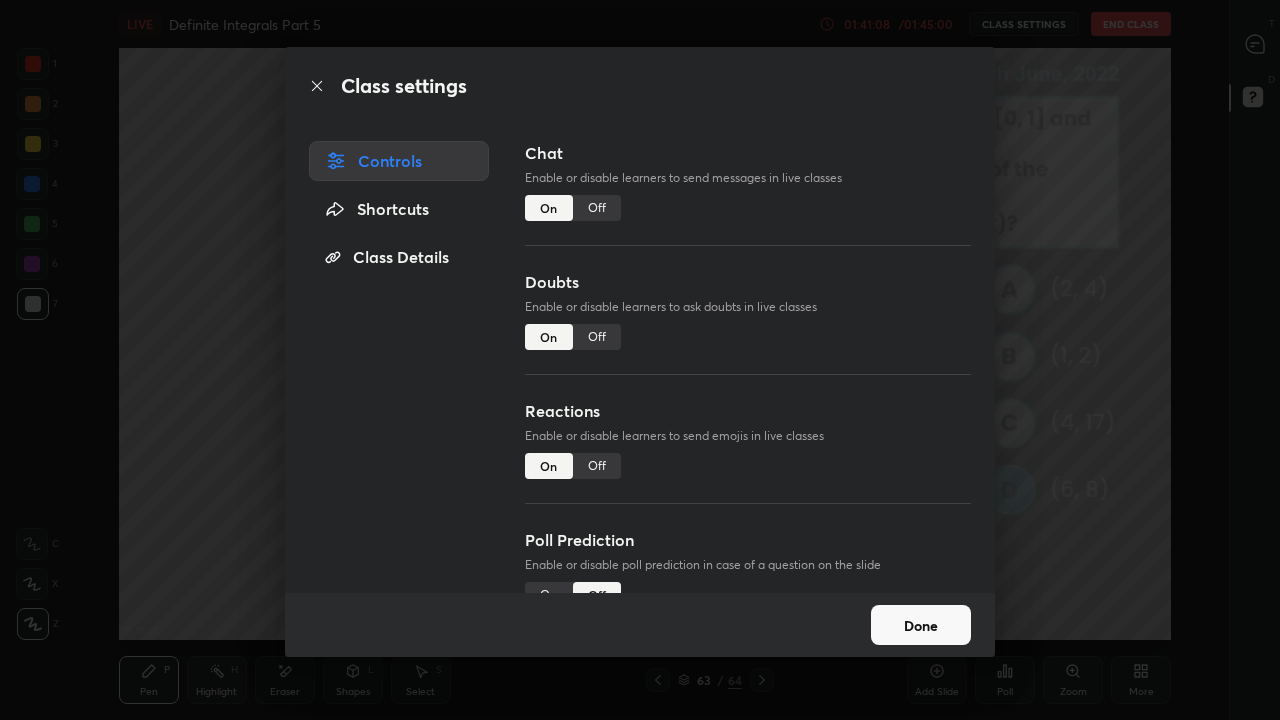click on "Done" at bounding box center (921, 625) 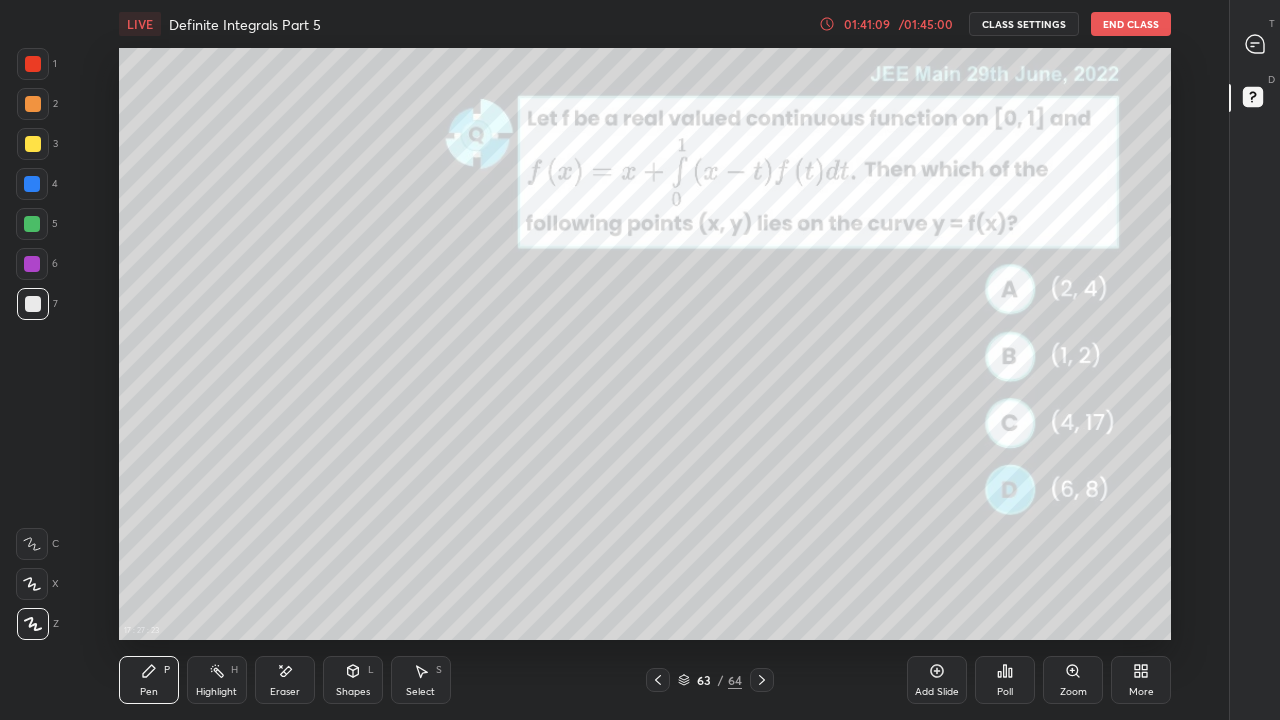 click at bounding box center (1256, 44) 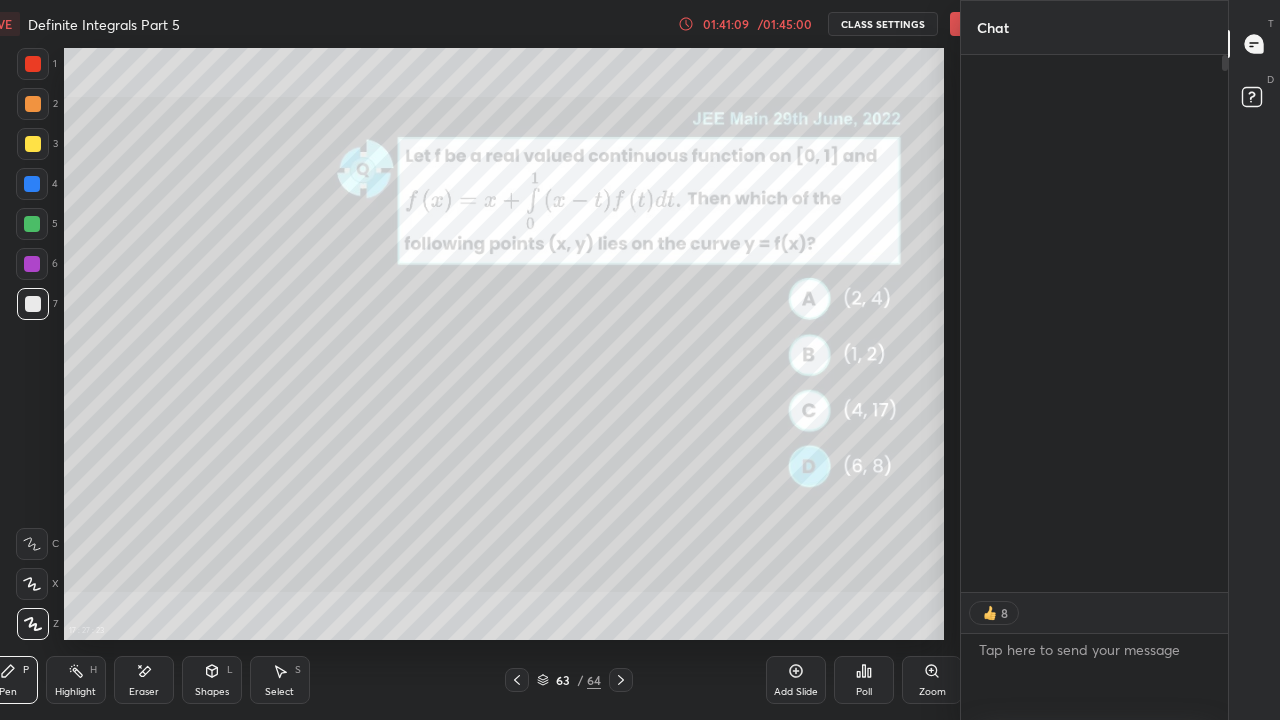 scroll, scrollTop: 531, scrollLeft: 261, axis: both 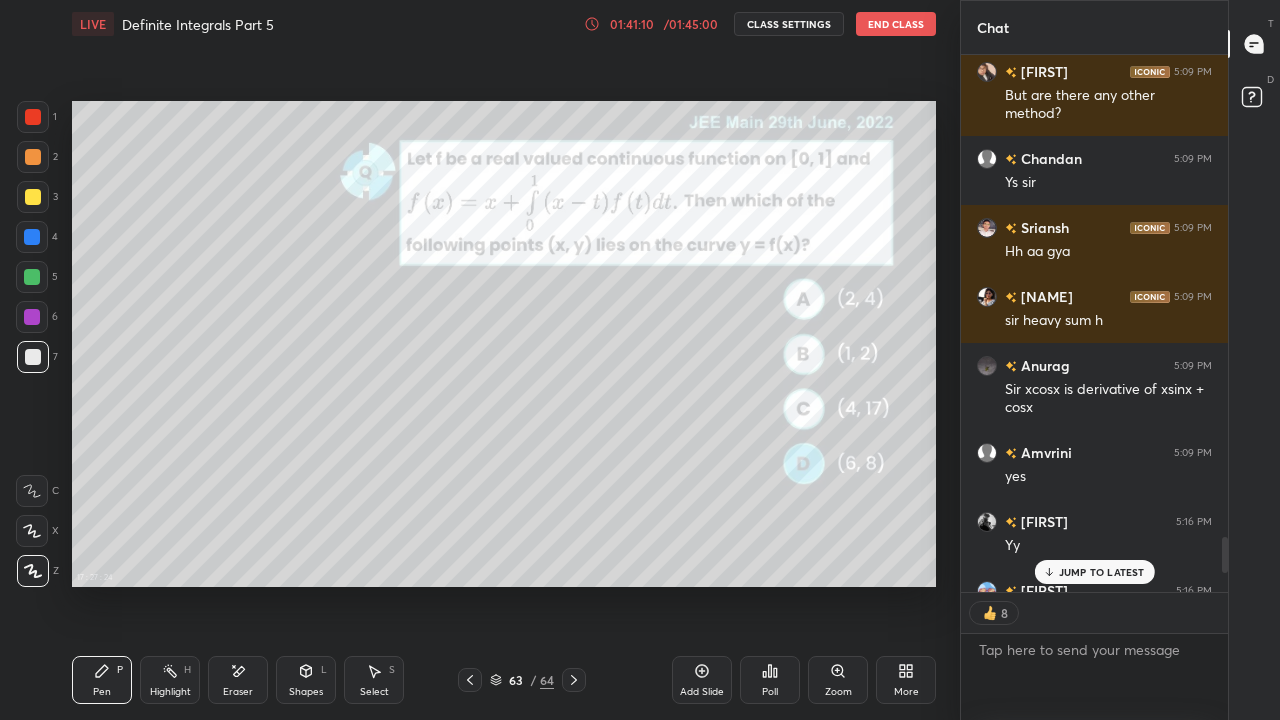 click on "JUMP TO LATEST" at bounding box center (1102, 572) 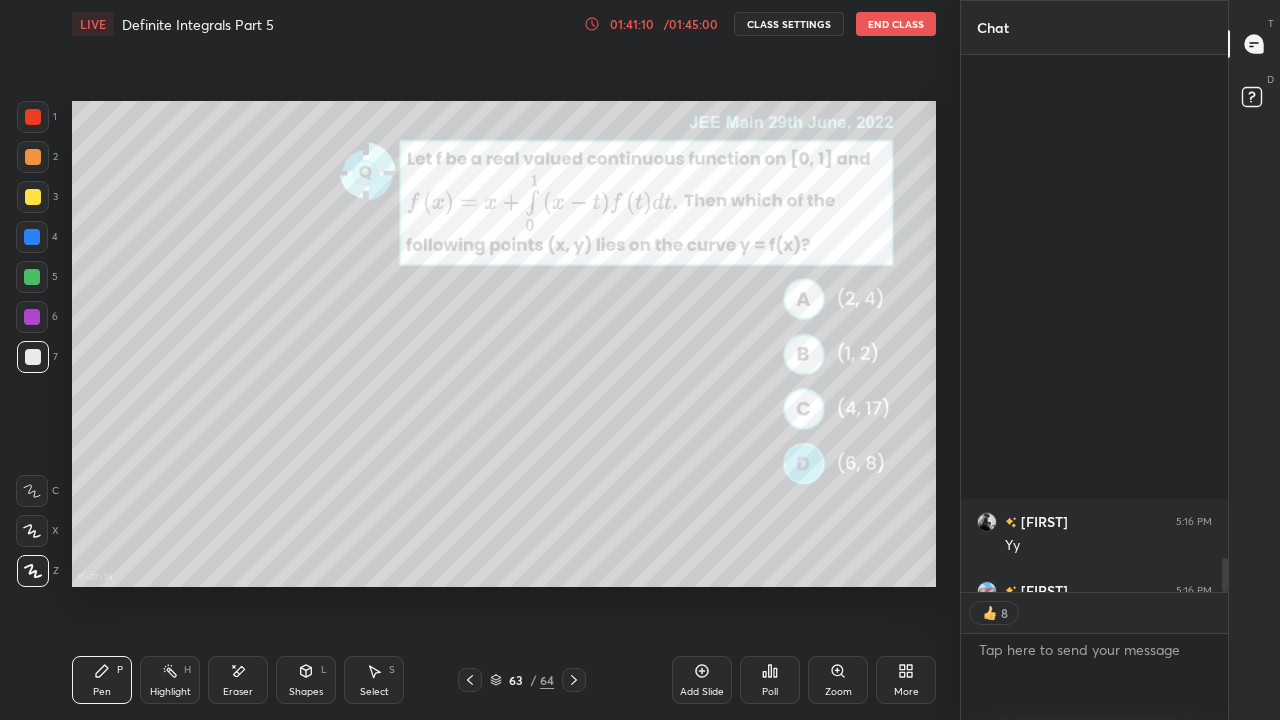 scroll, scrollTop: 7858, scrollLeft: 0, axis: vertical 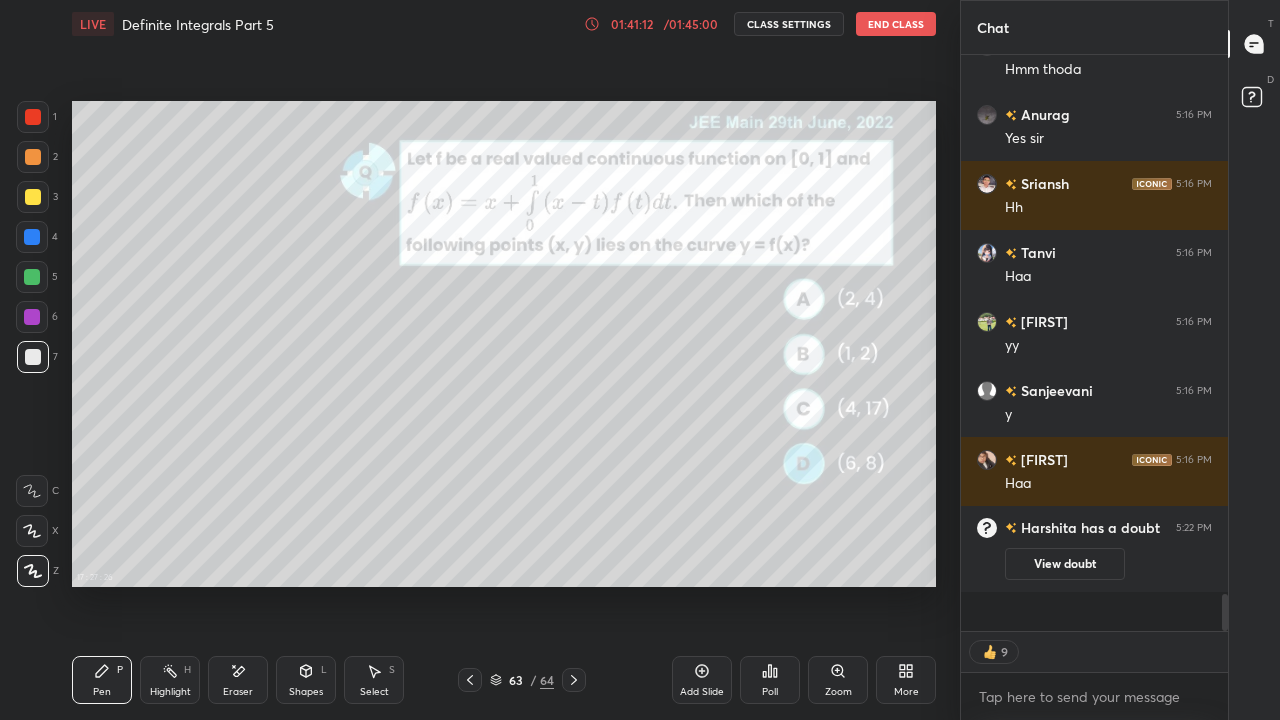 click 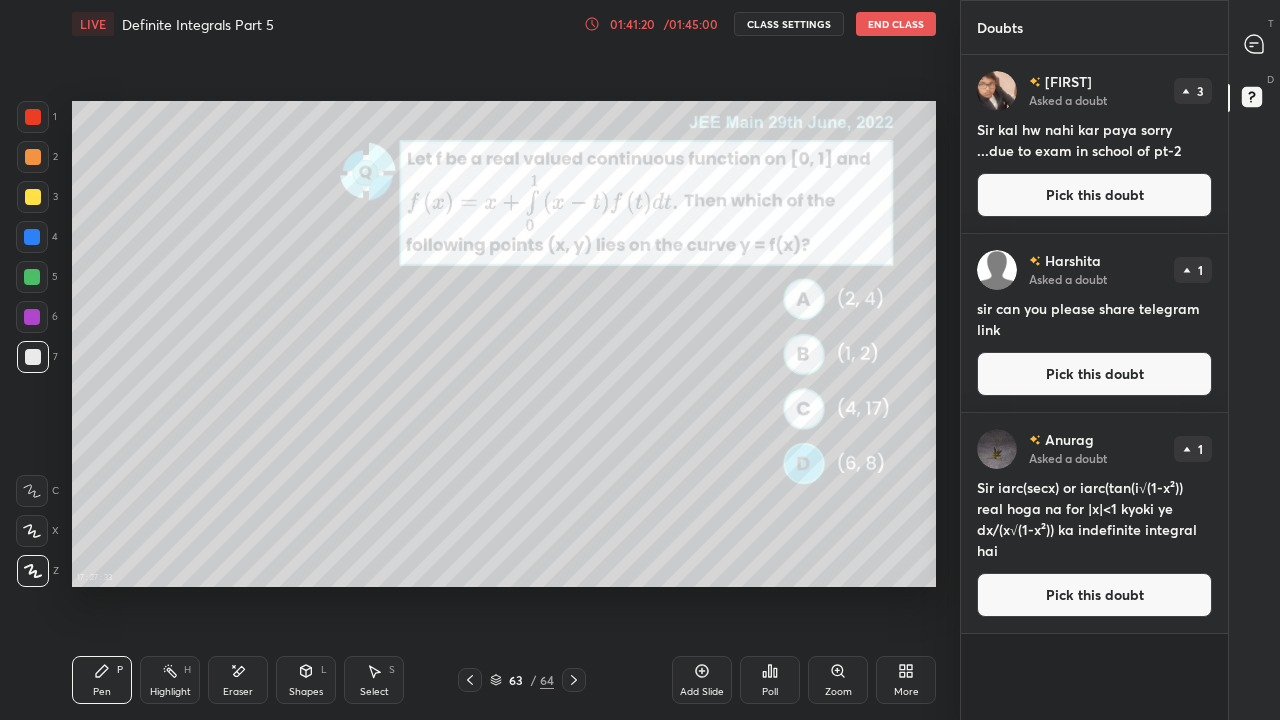 click 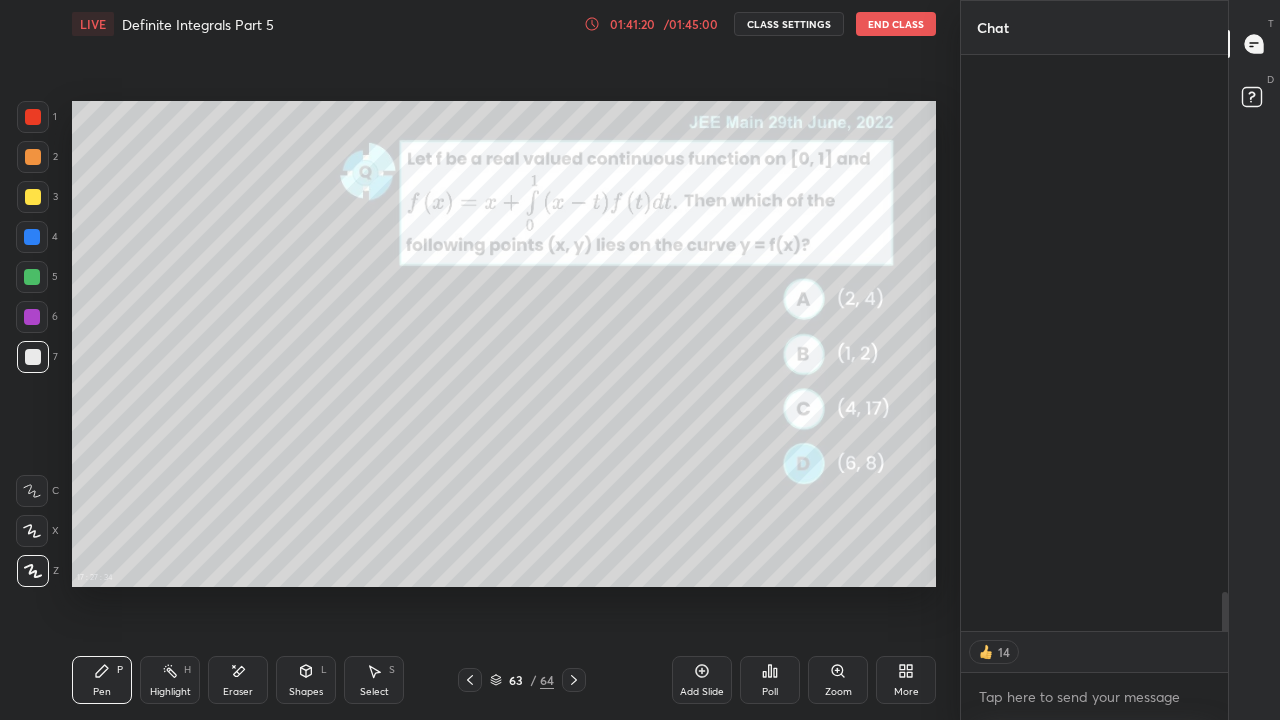scroll, scrollTop: 8288, scrollLeft: 0, axis: vertical 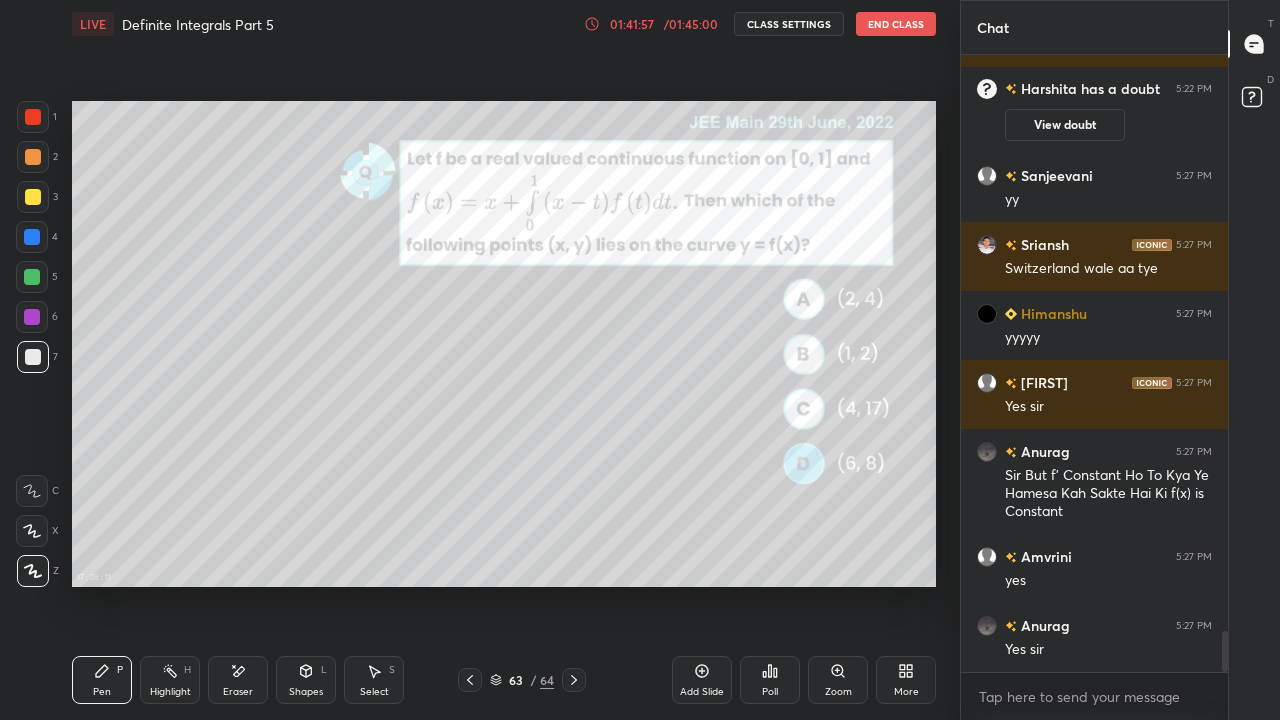 click 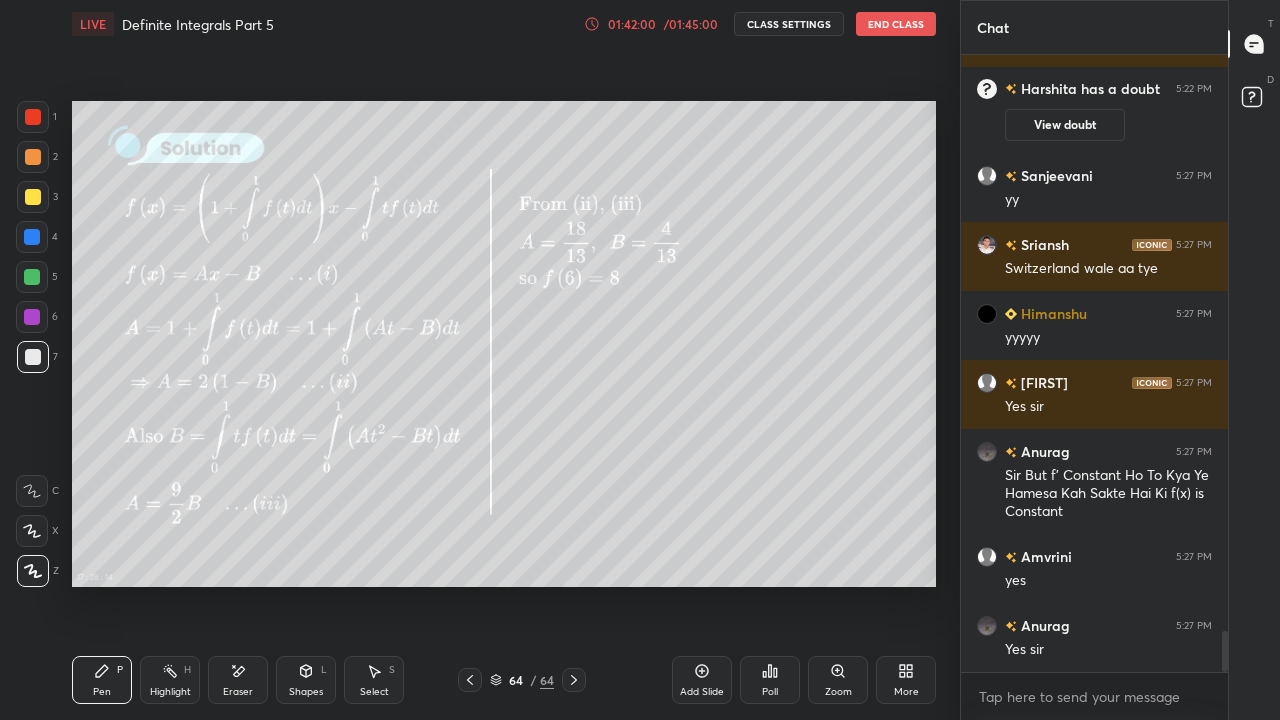 click 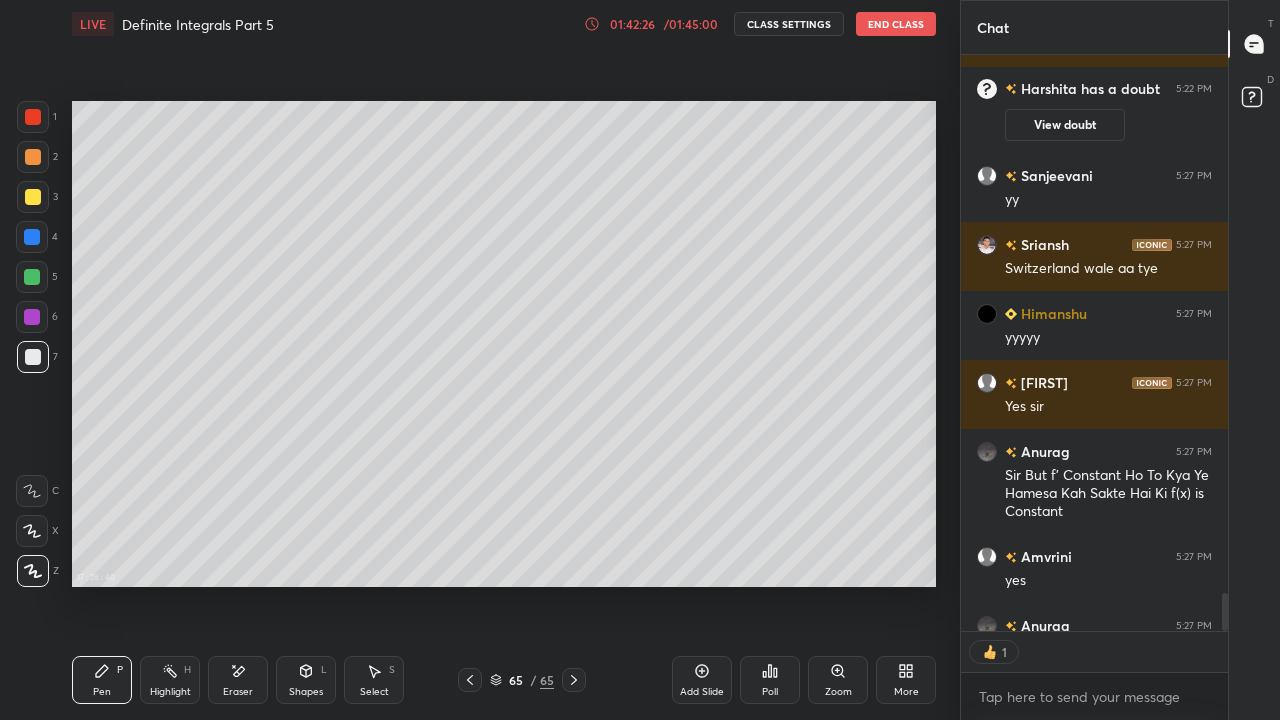 scroll, scrollTop: 570, scrollLeft: 261, axis: both 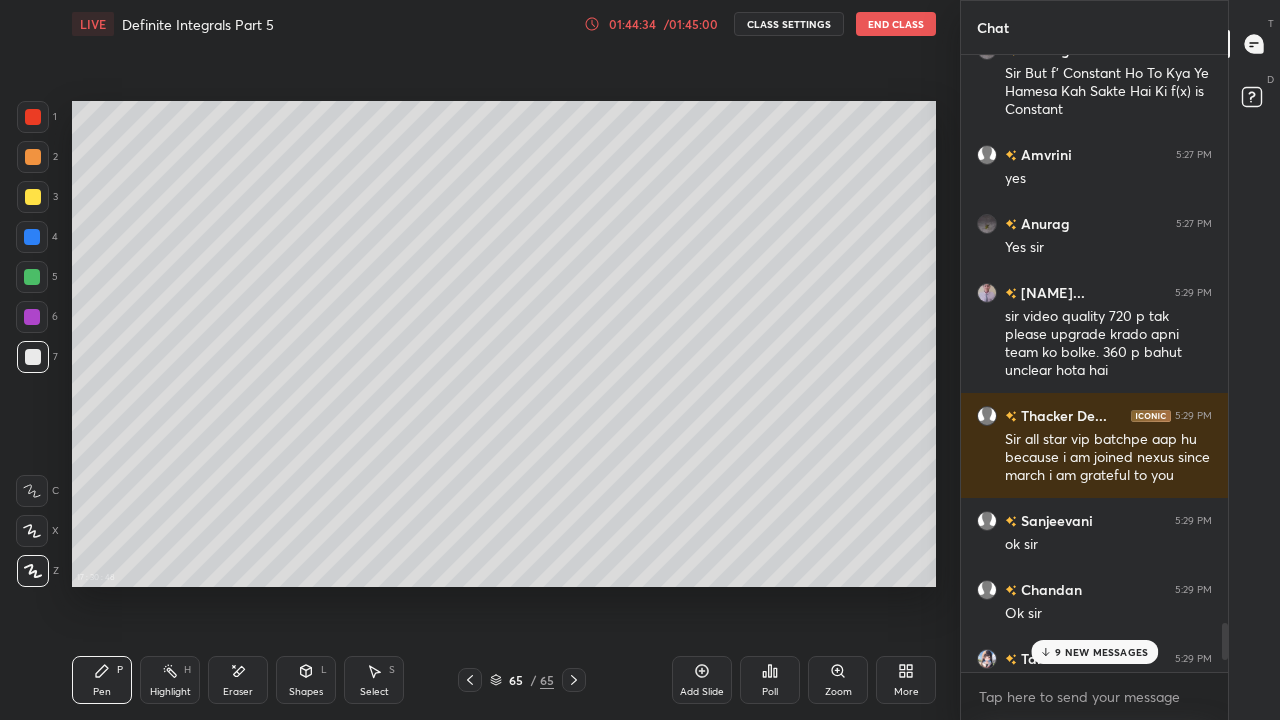 click on "9 NEW MESSAGES" at bounding box center (1101, 652) 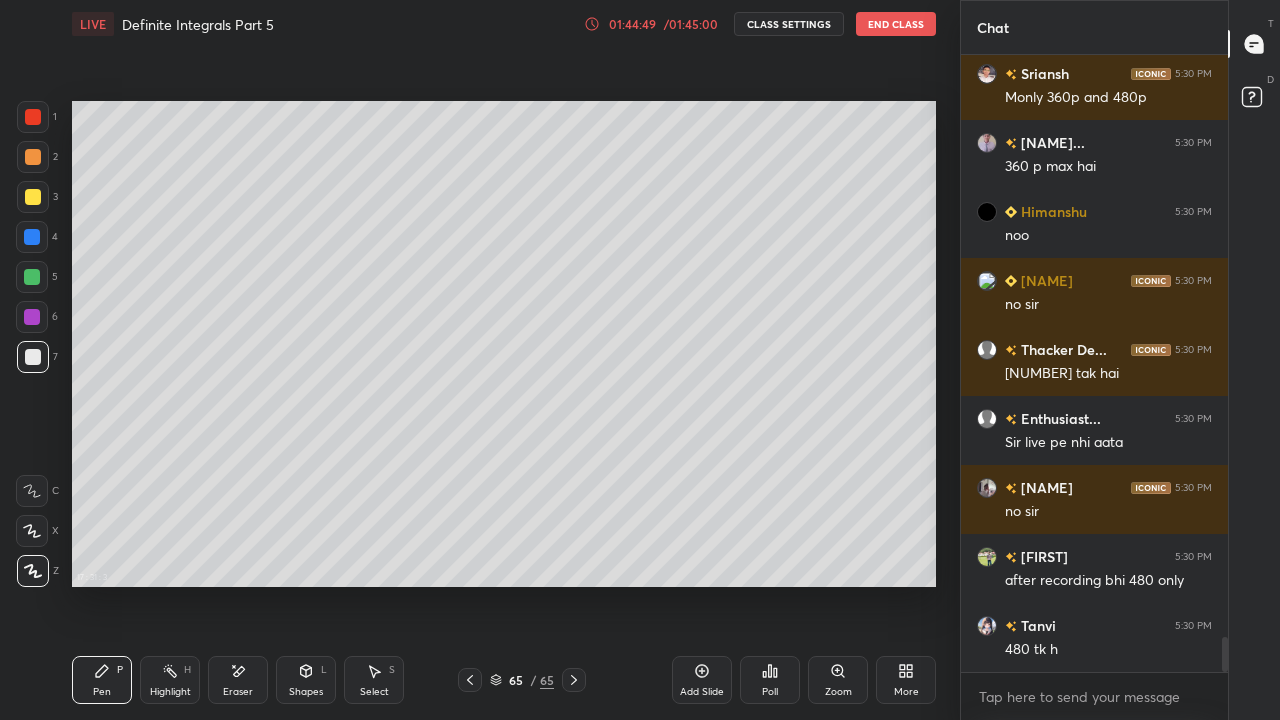 scroll, scrollTop: 10393, scrollLeft: 0, axis: vertical 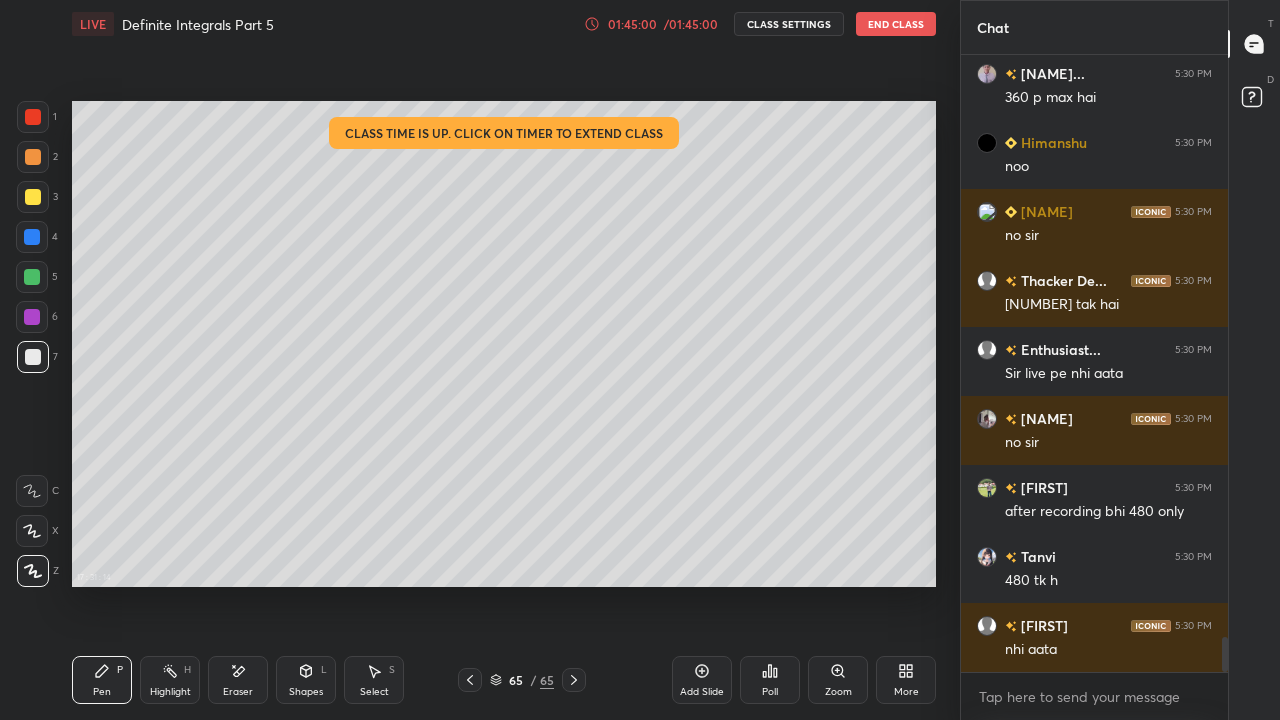 click 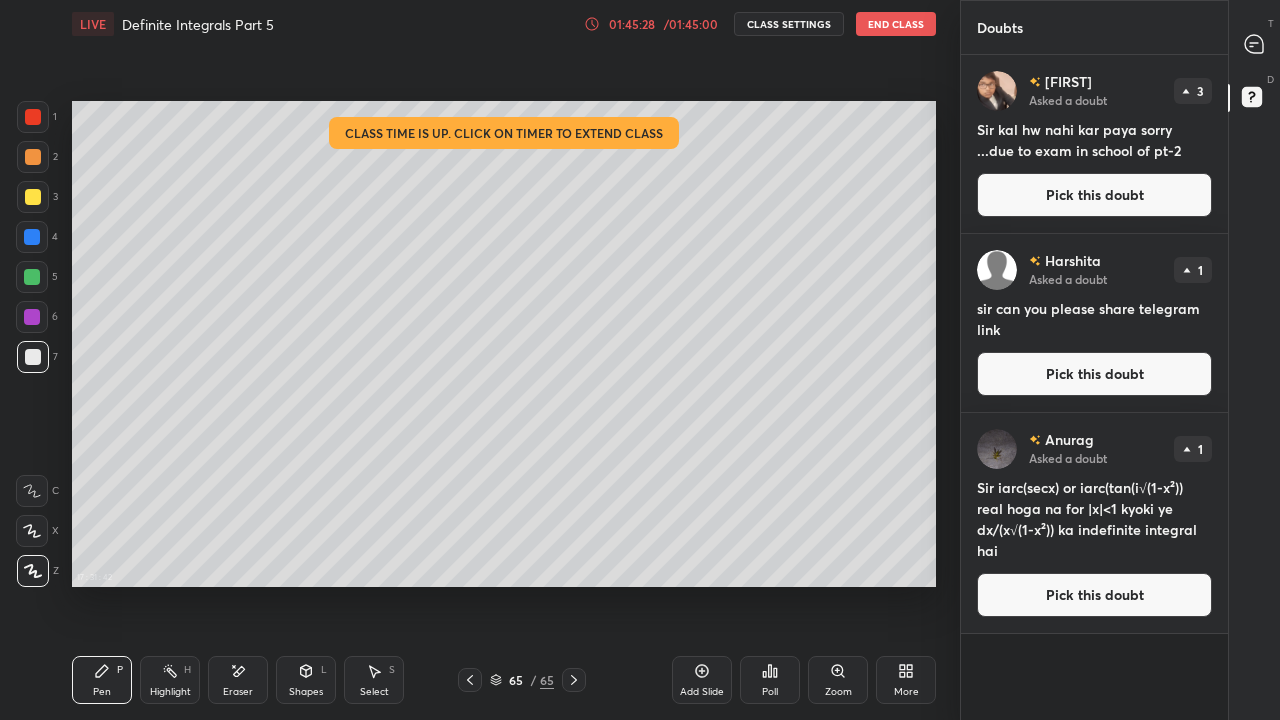 click 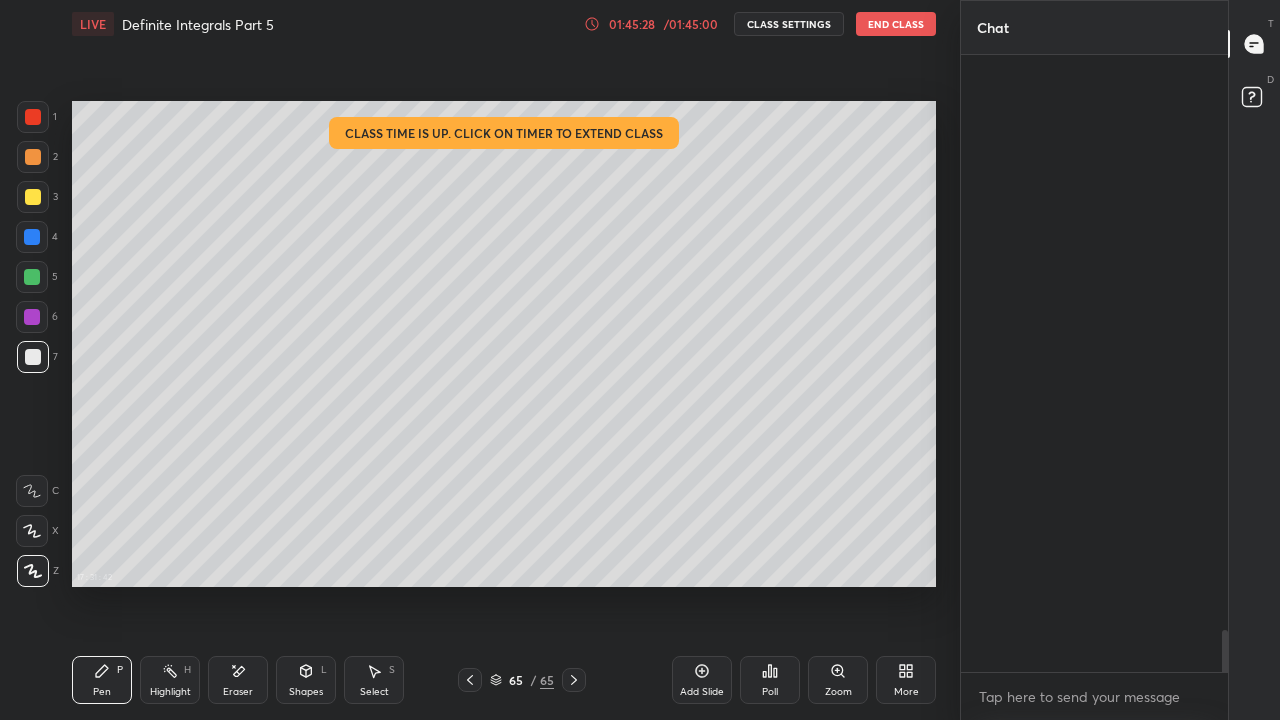 scroll, scrollTop: 10793, scrollLeft: 0, axis: vertical 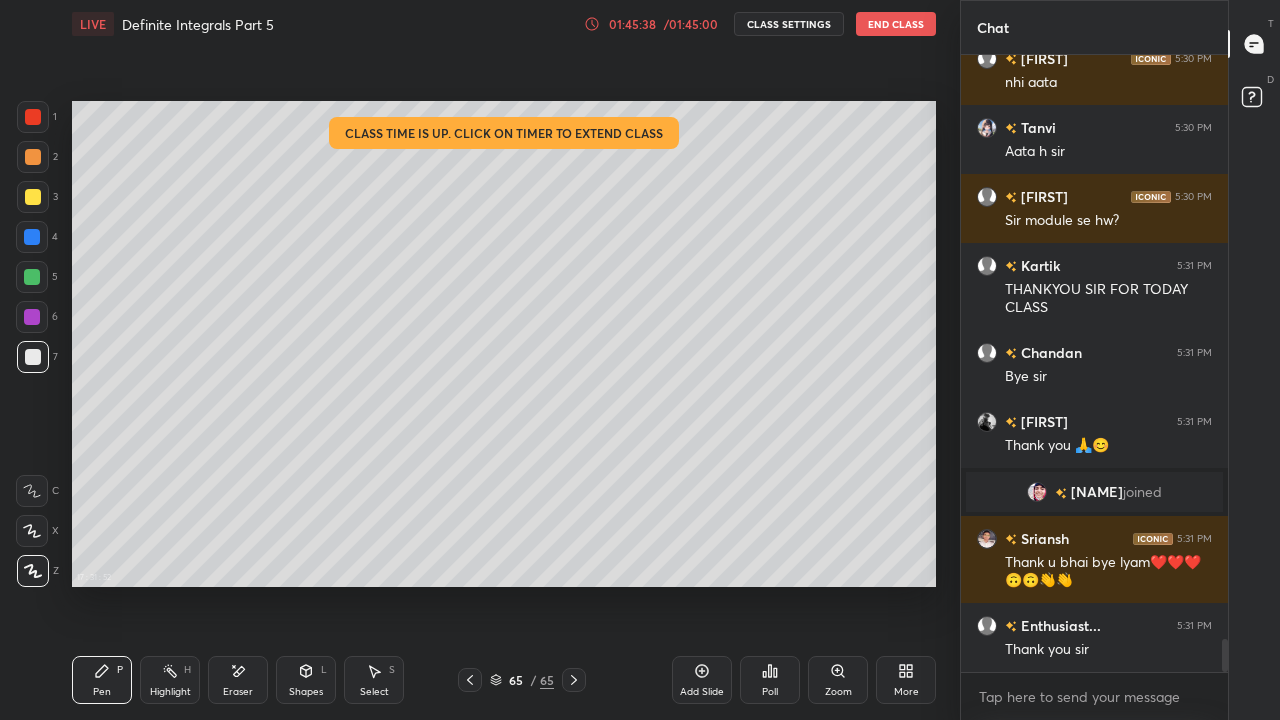 click on "End Class" at bounding box center [896, 24] 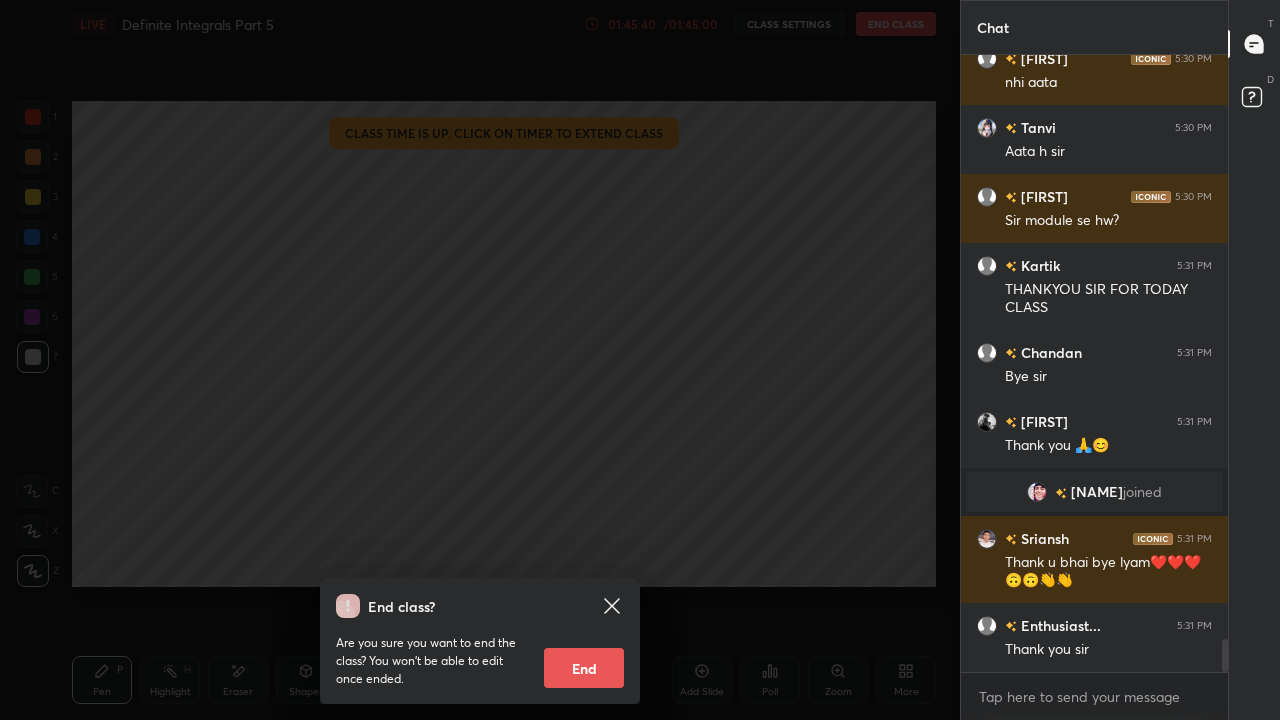 click on "End" at bounding box center [584, 668] 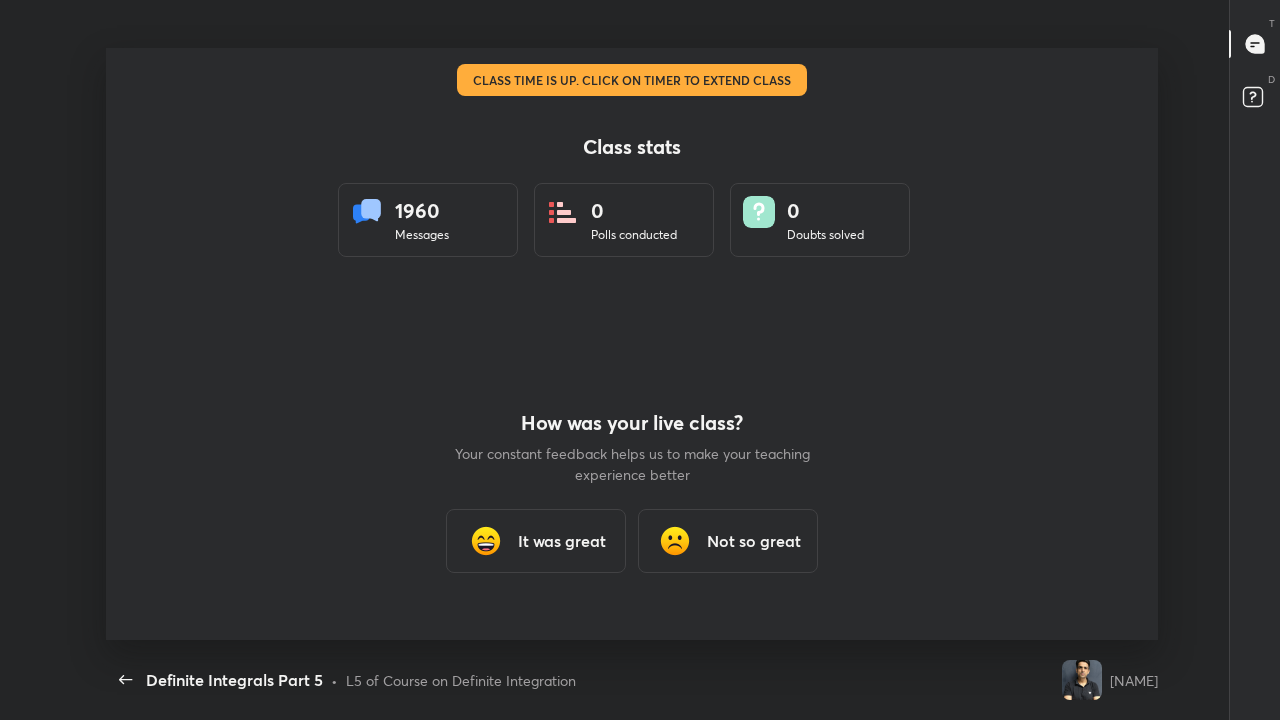 scroll, scrollTop: 99408, scrollLeft: 98736, axis: both 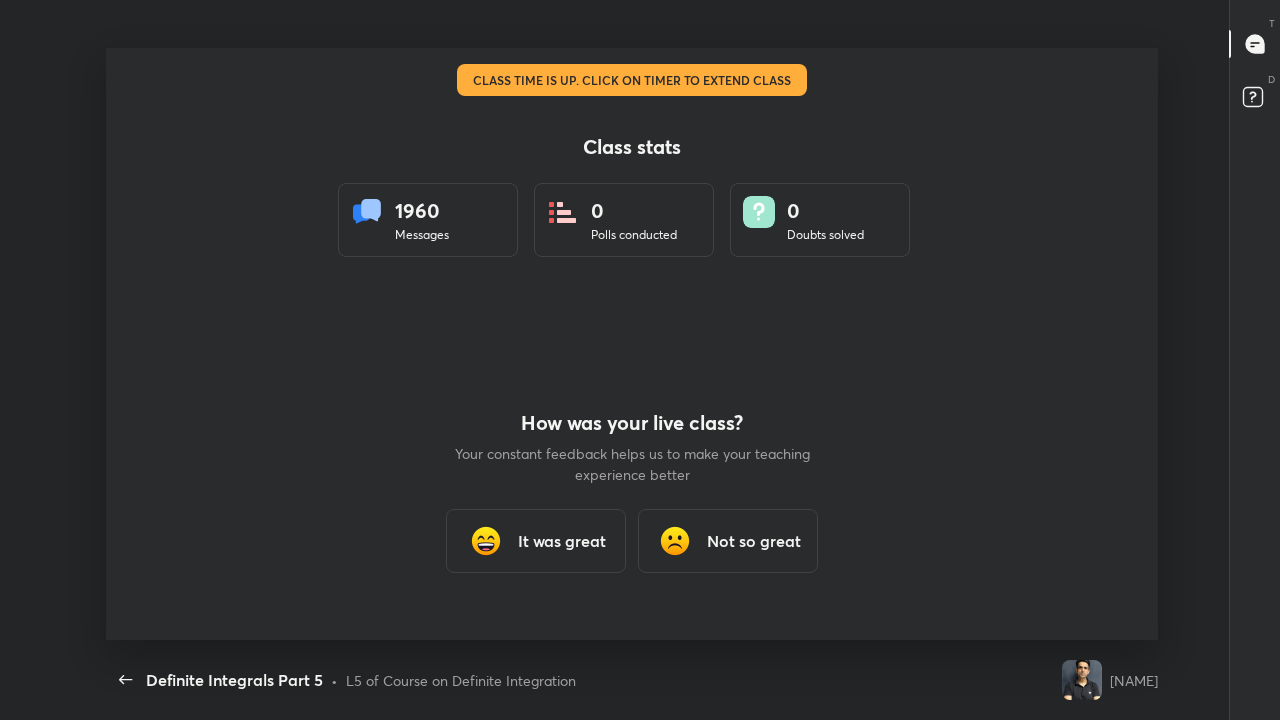click on "It was great" at bounding box center (562, 541) 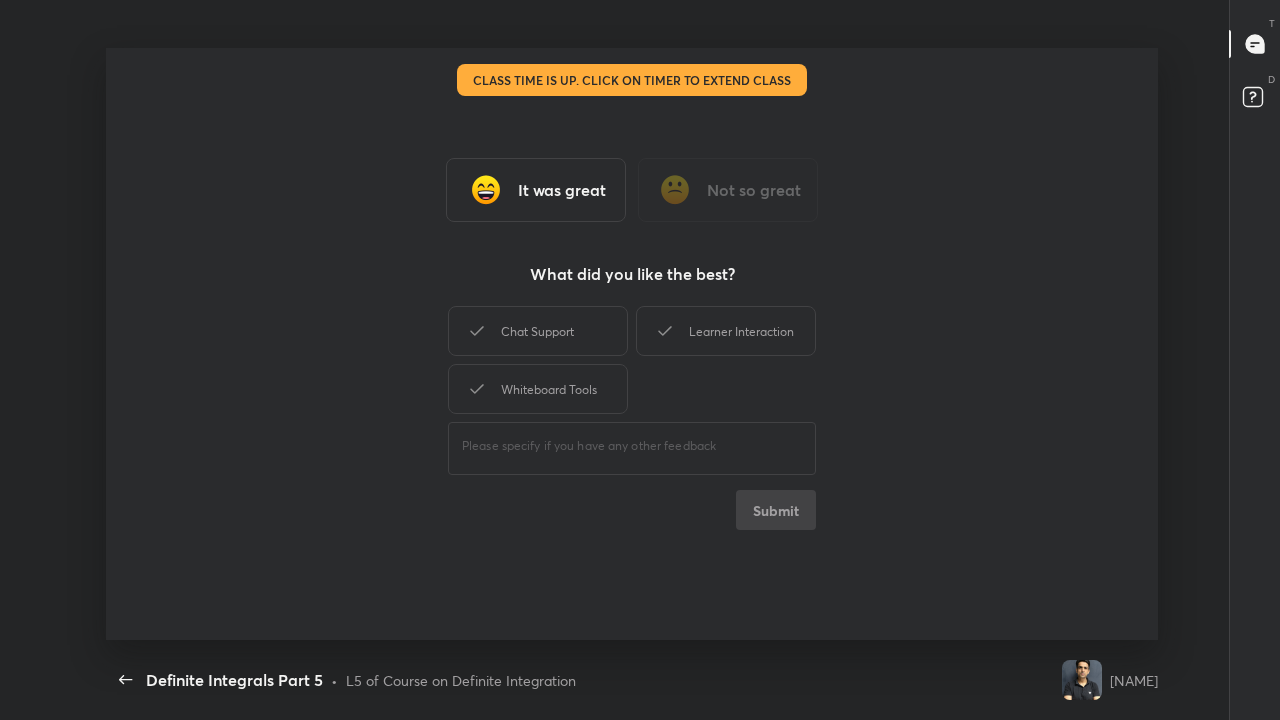 click on "Learner Interaction" at bounding box center (726, 331) 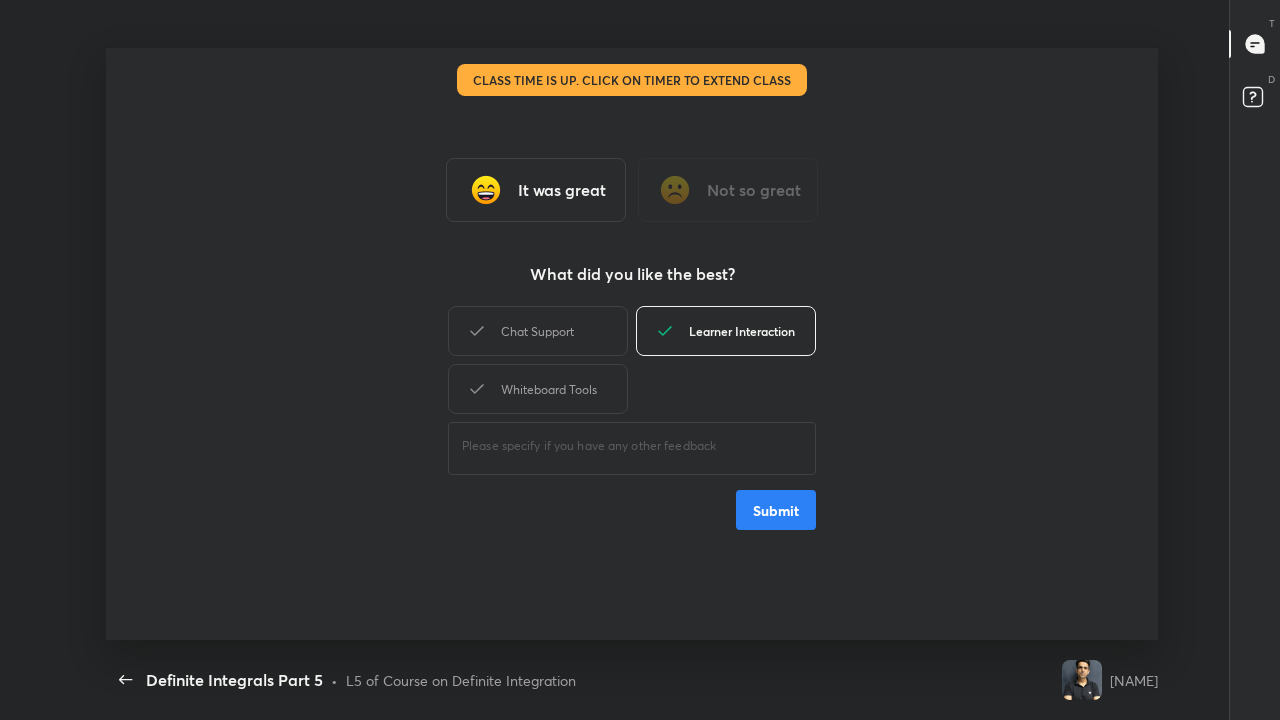 click on "Whiteboard Tools" at bounding box center [538, 389] 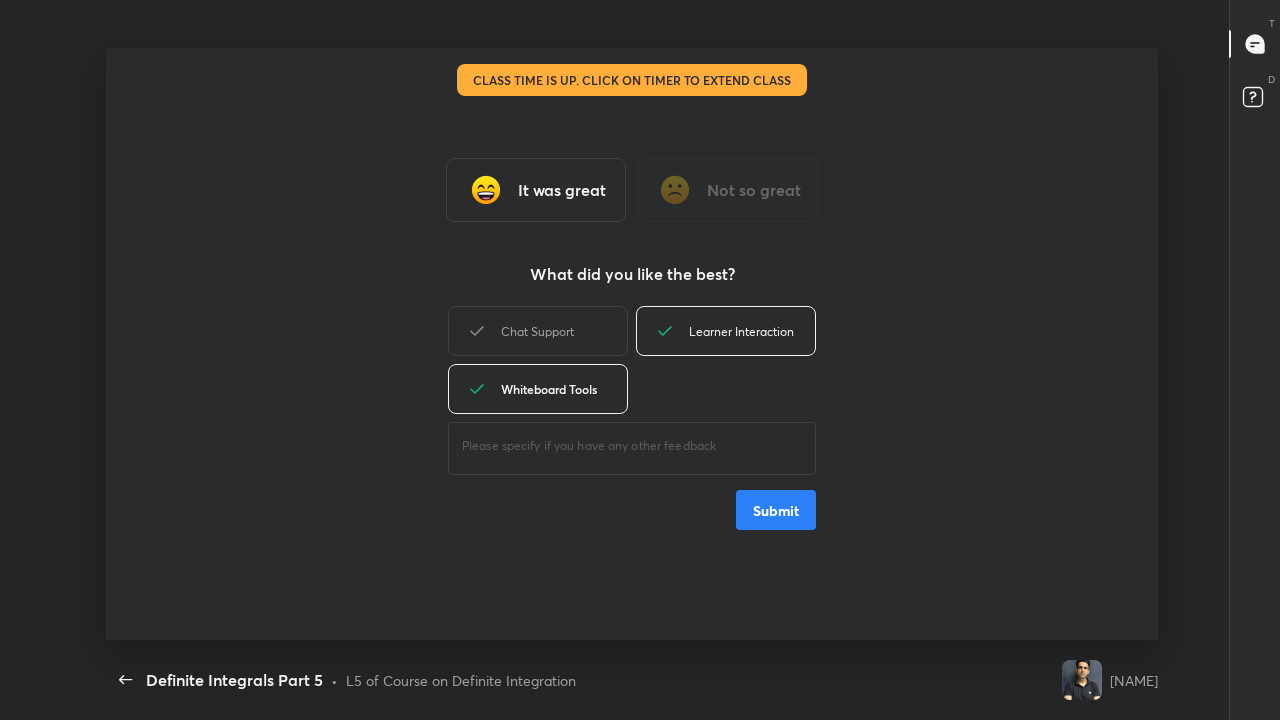 click on "Submit" at bounding box center (776, 510) 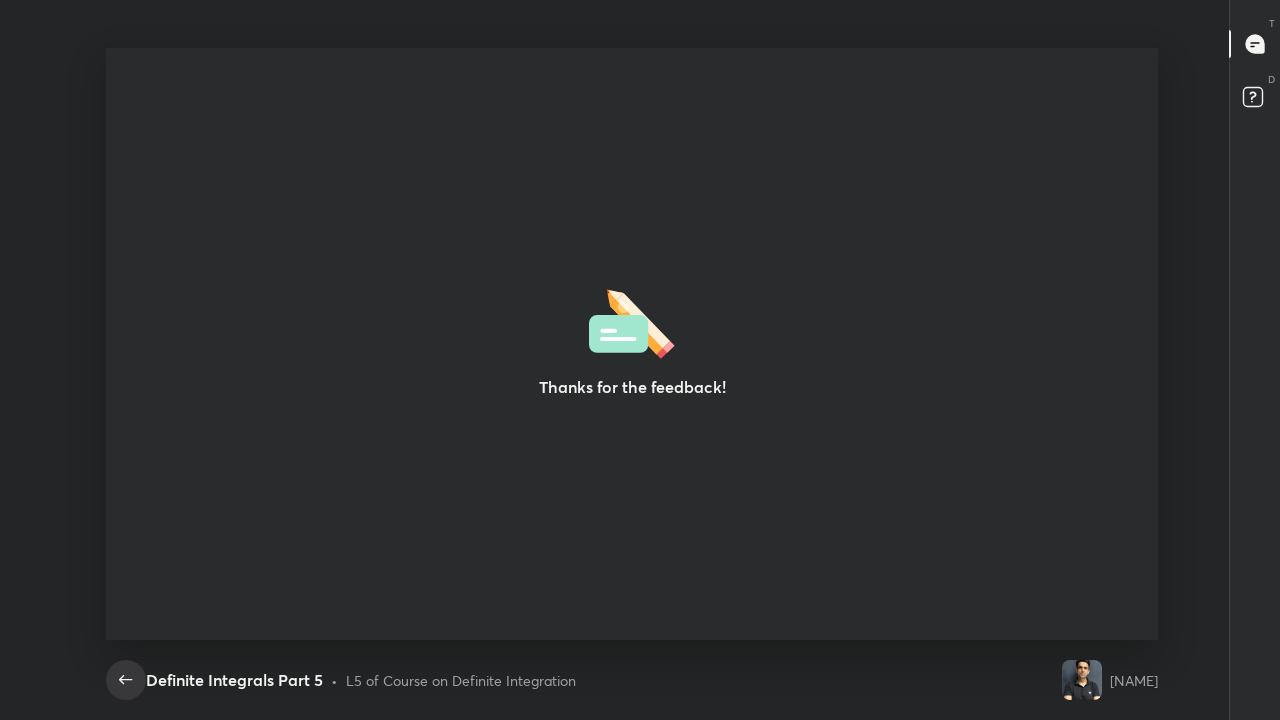 click 